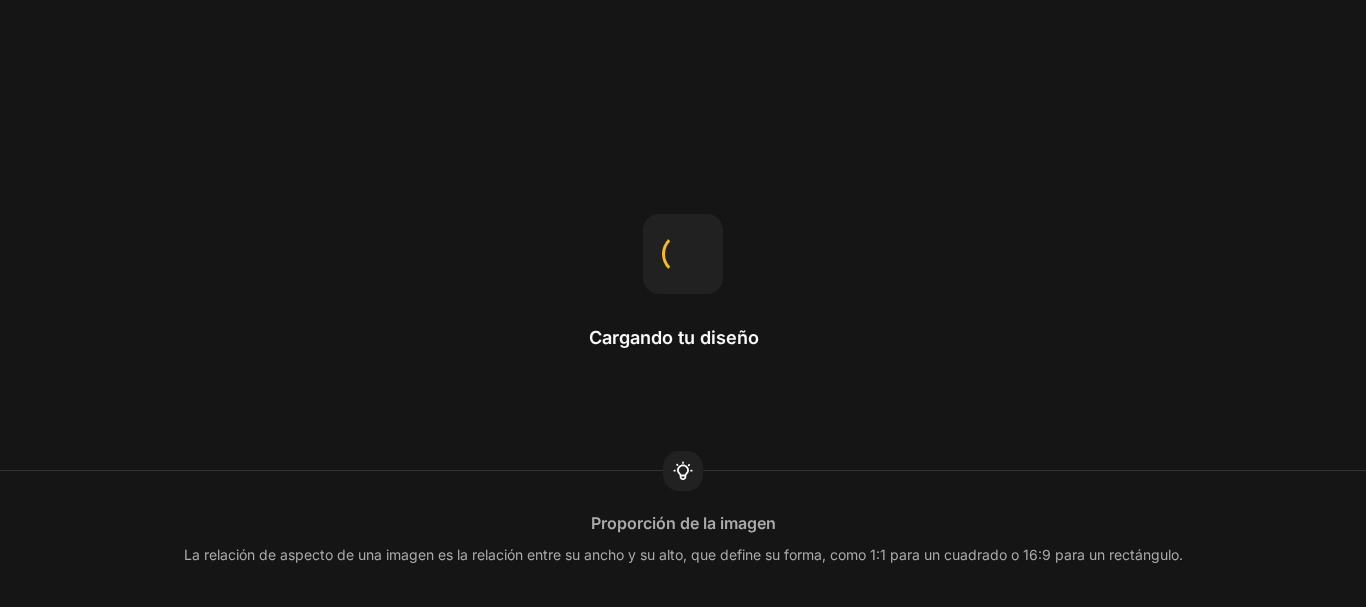 scroll, scrollTop: 0, scrollLeft: 0, axis: both 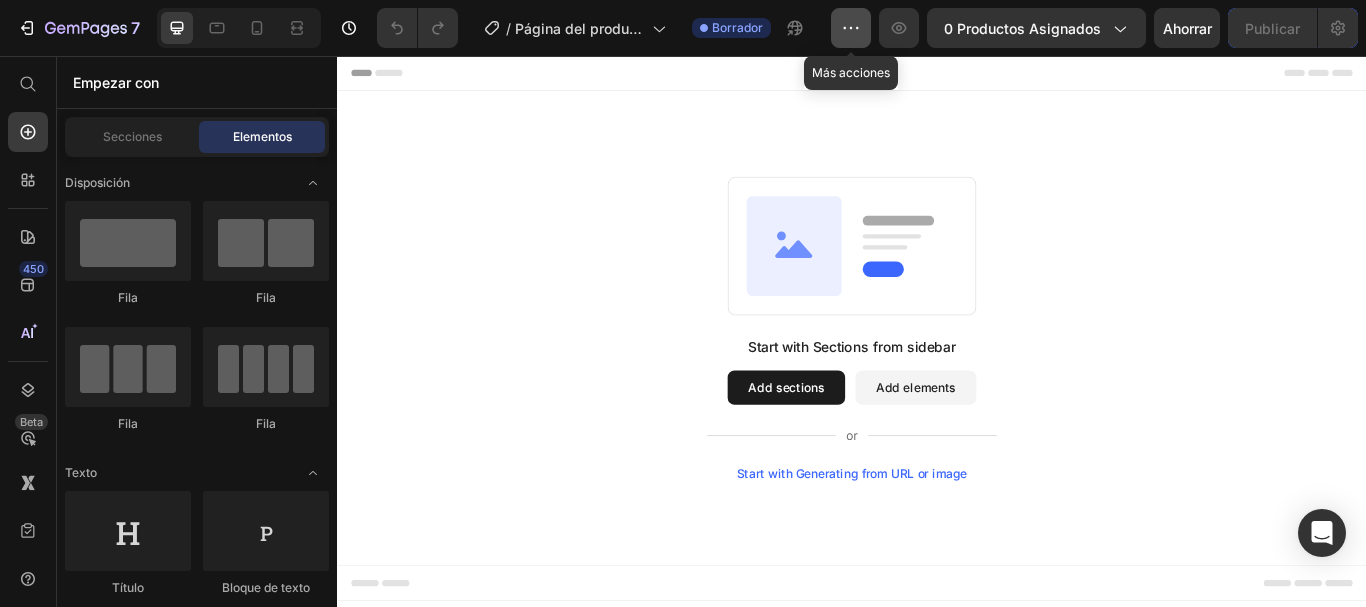click 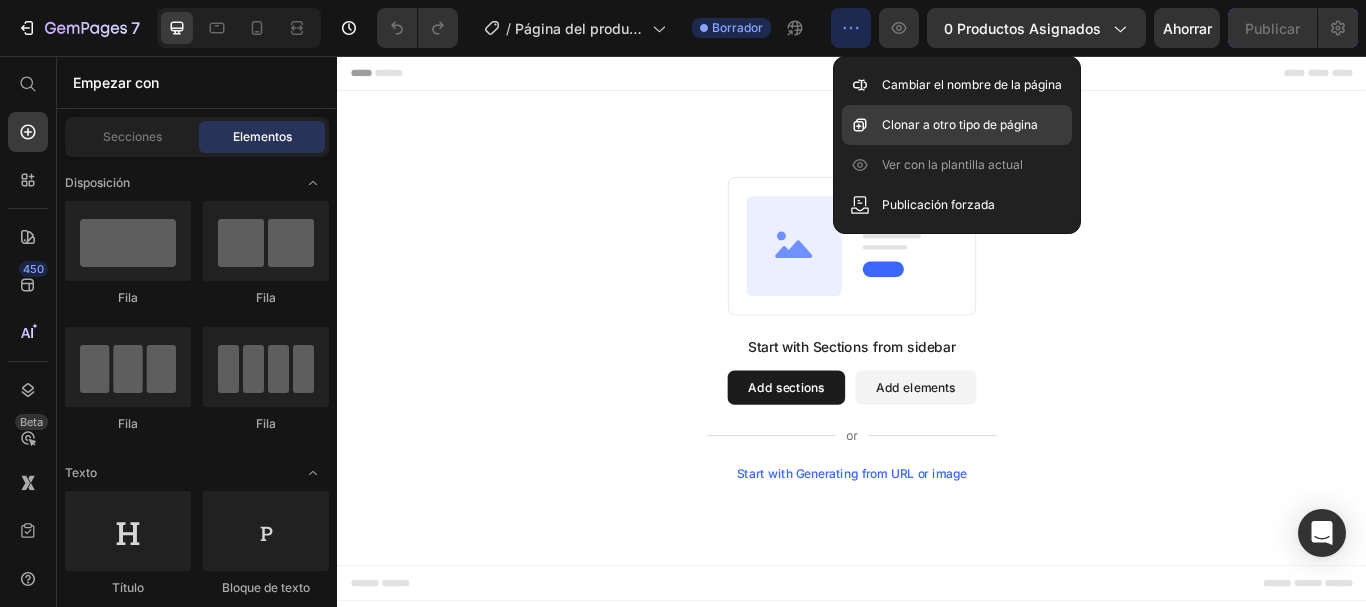 click on "Clonar a otro tipo de página" at bounding box center [960, 124] 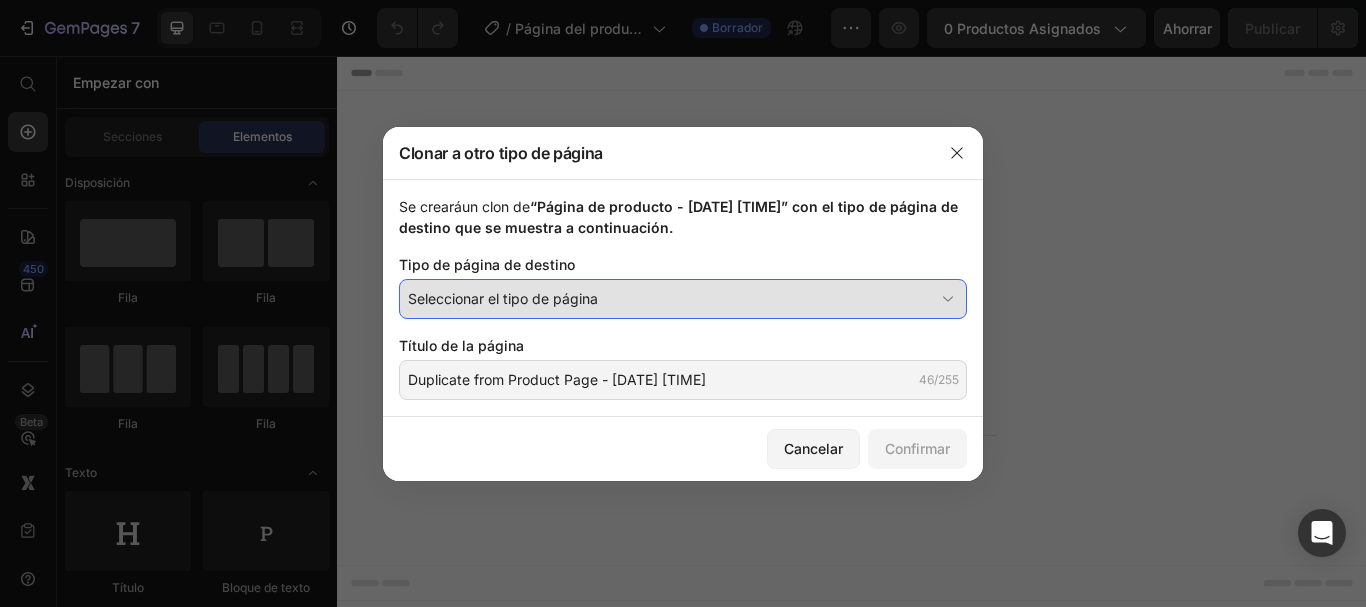 click on "Seleccionar el tipo de página" at bounding box center (671, 298) 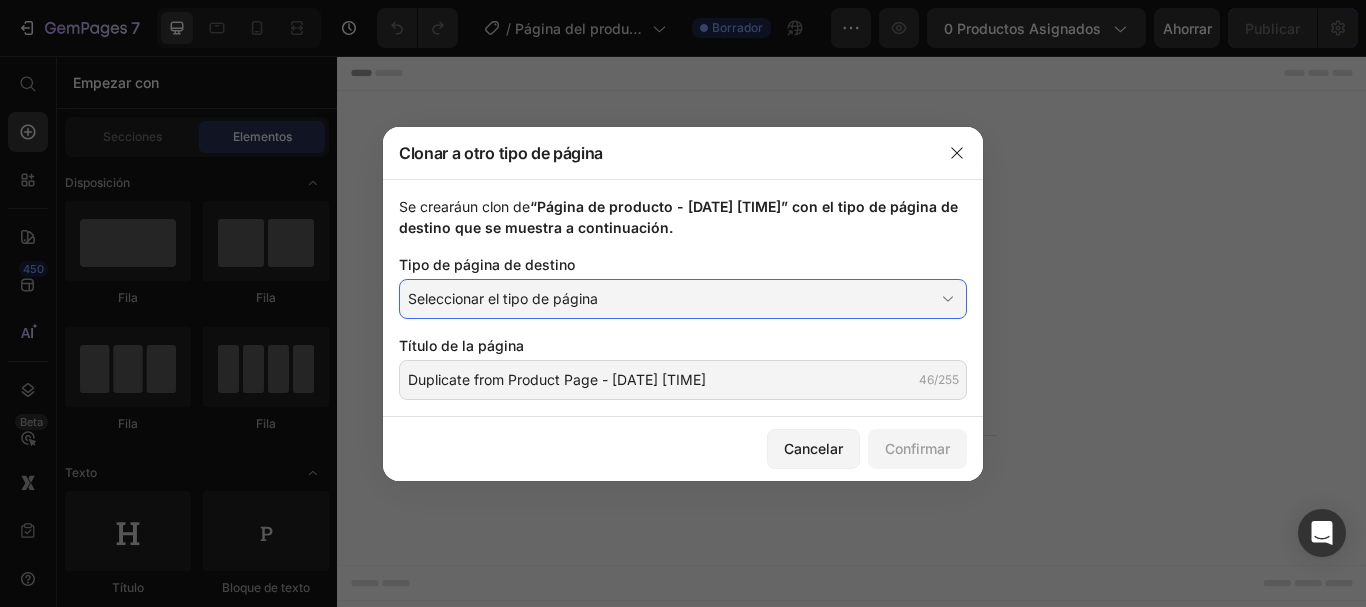 click on "Tipo de página de destino" 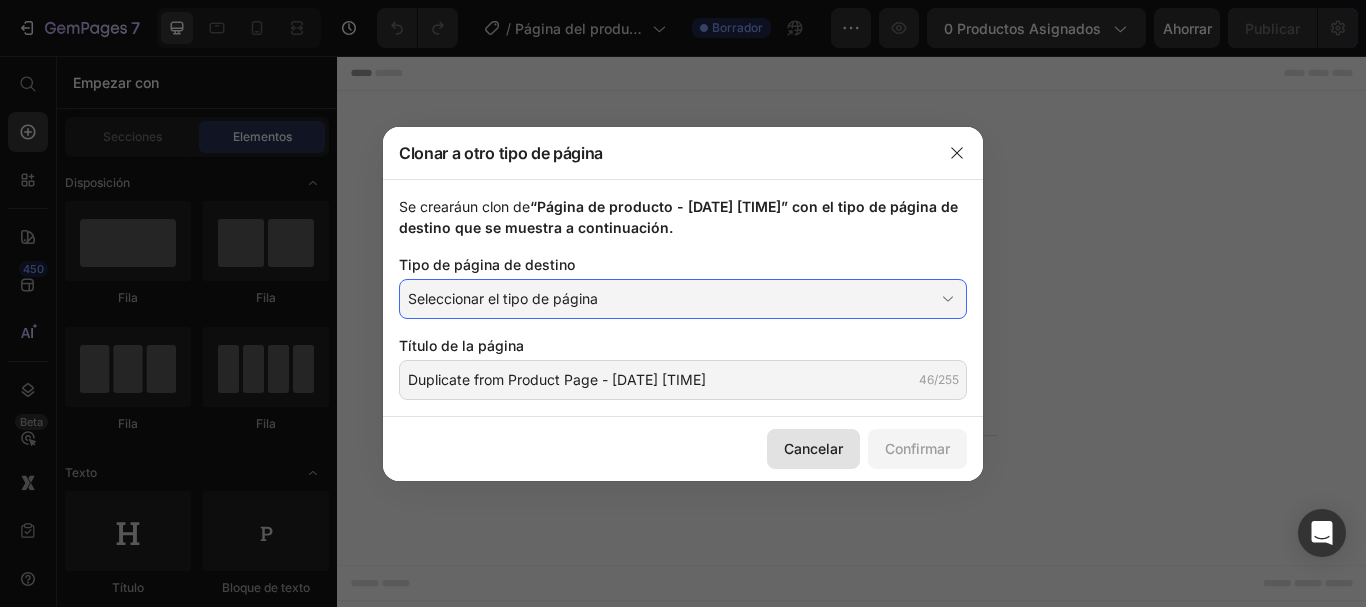 click on "Cancelar" at bounding box center (813, 448) 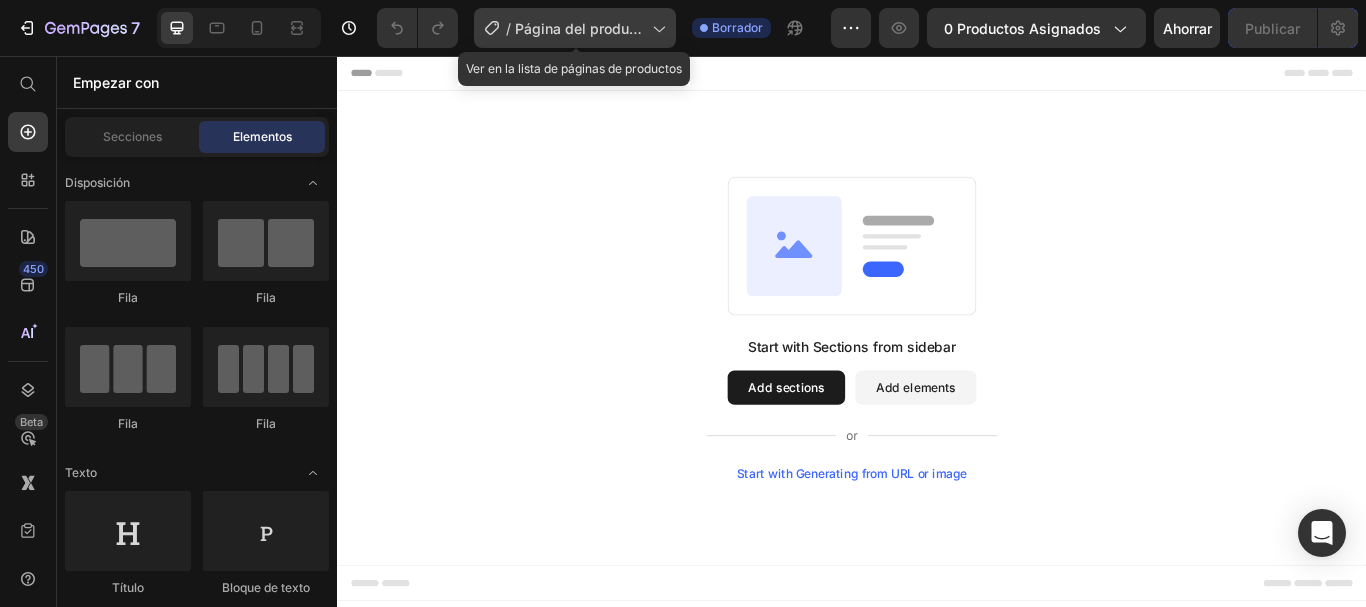 click on "Página del producto - [DATE] [TIME]" at bounding box center [579, 28] 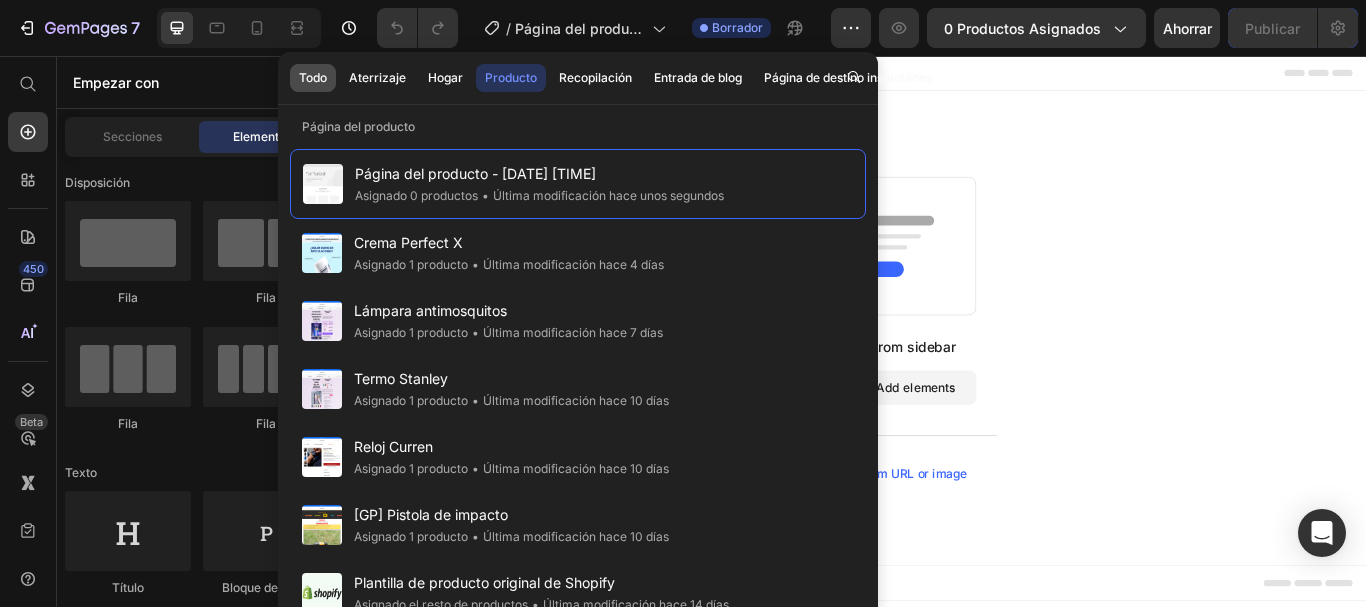 click on "Todo" at bounding box center [313, 77] 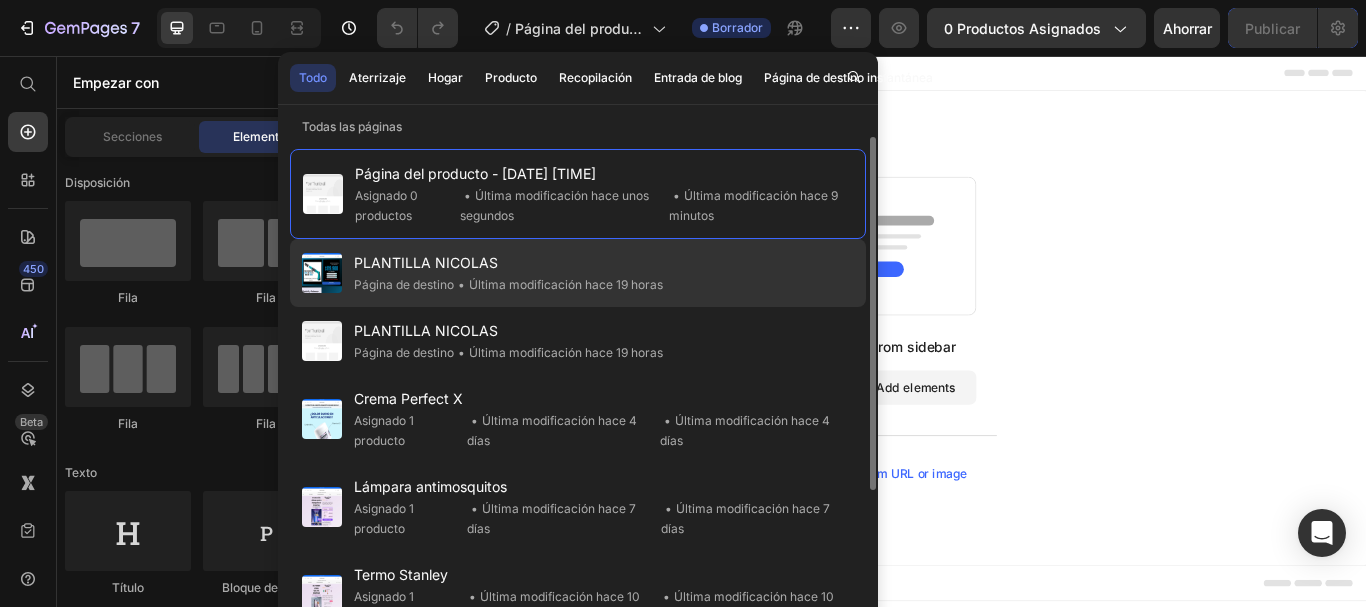 click on "PLANTILLA NICOLAS" at bounding box center [508, 263] 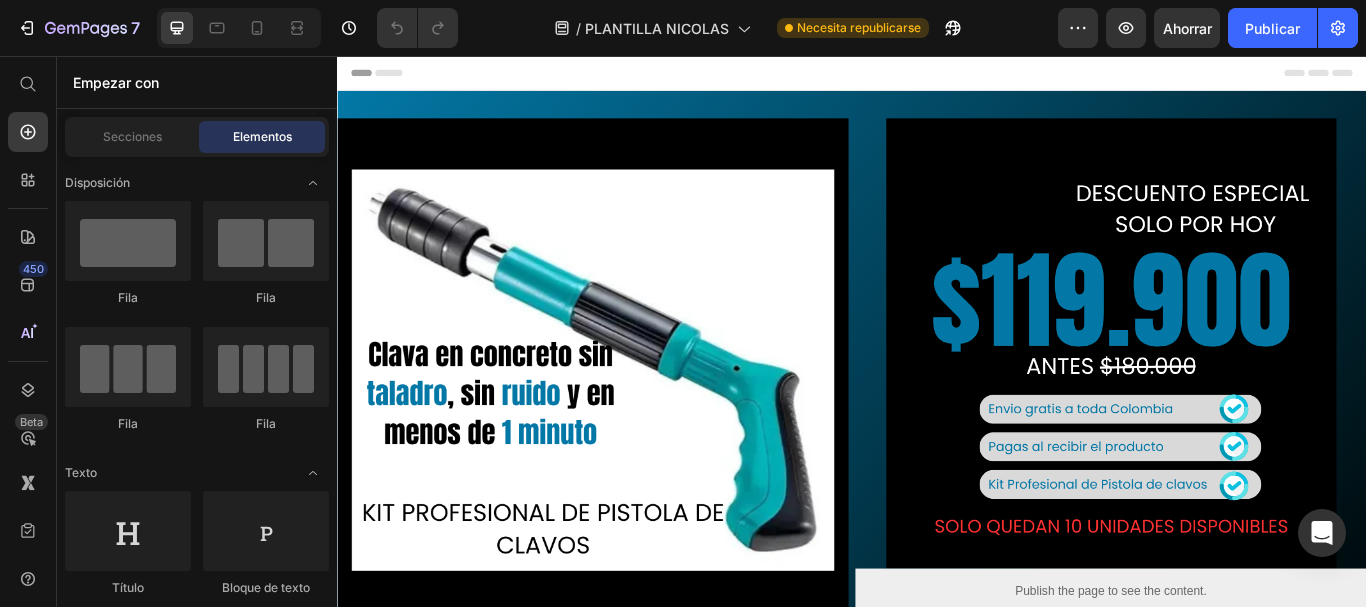 scroll, scrollTop: 0, scrollLeft: 0, axis: both 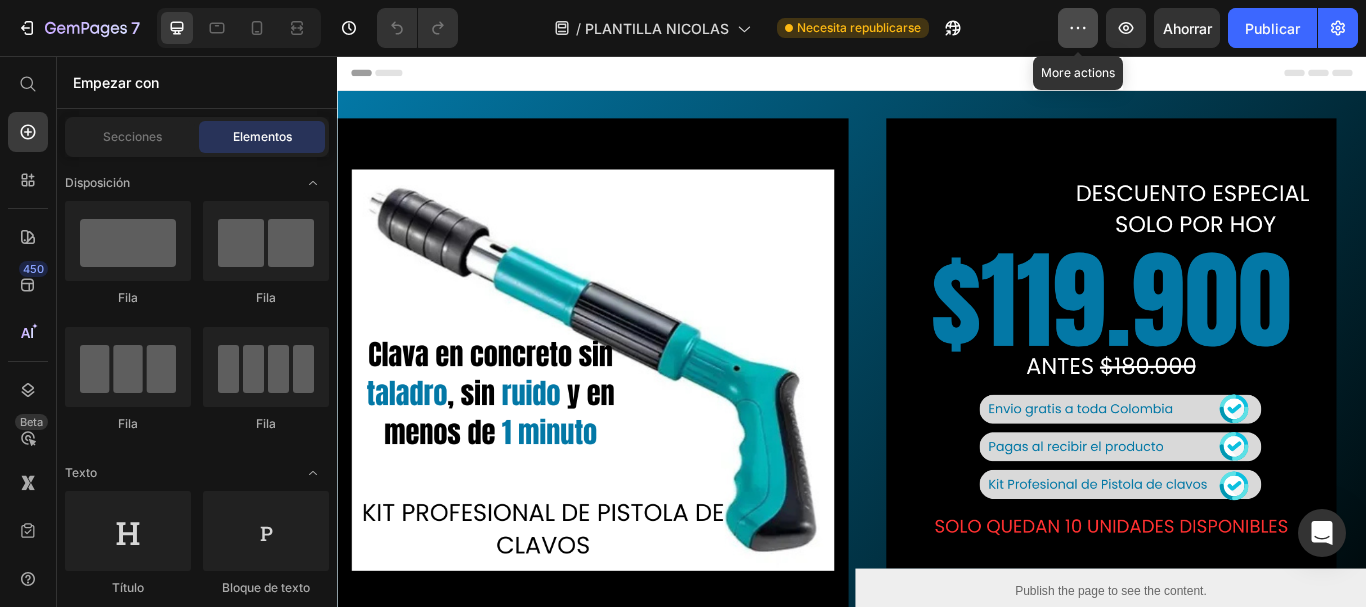 click 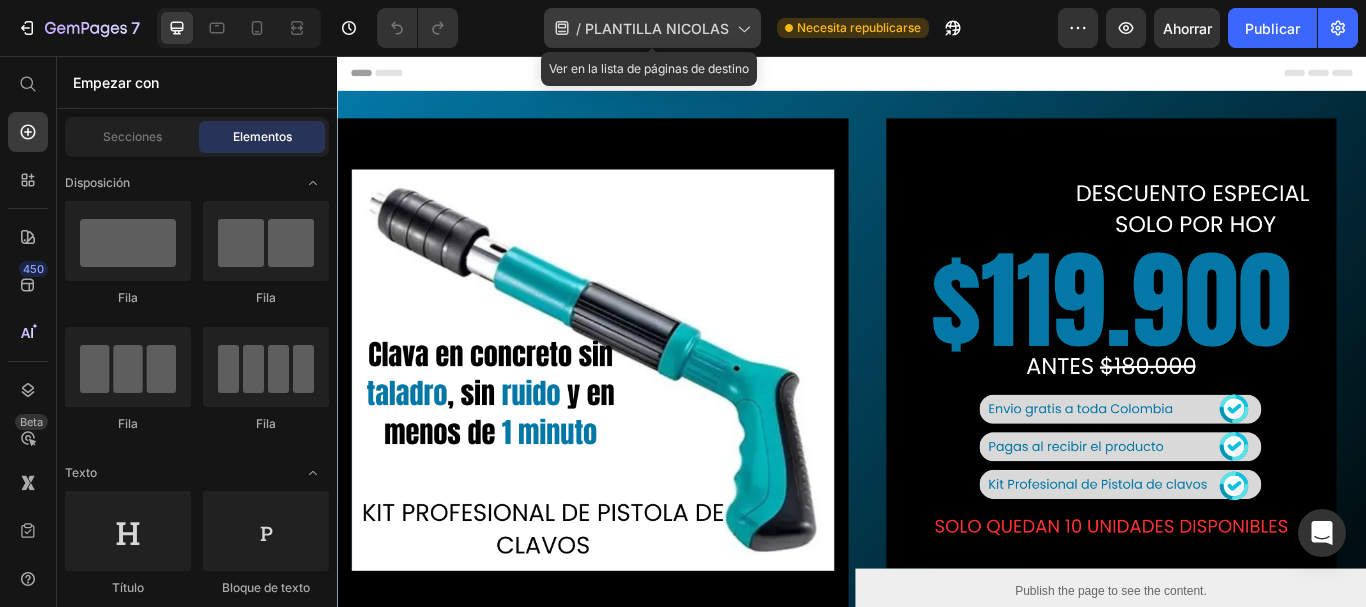 click on "PLANTILLA NICOLAS" at bounding box center [657, 28] 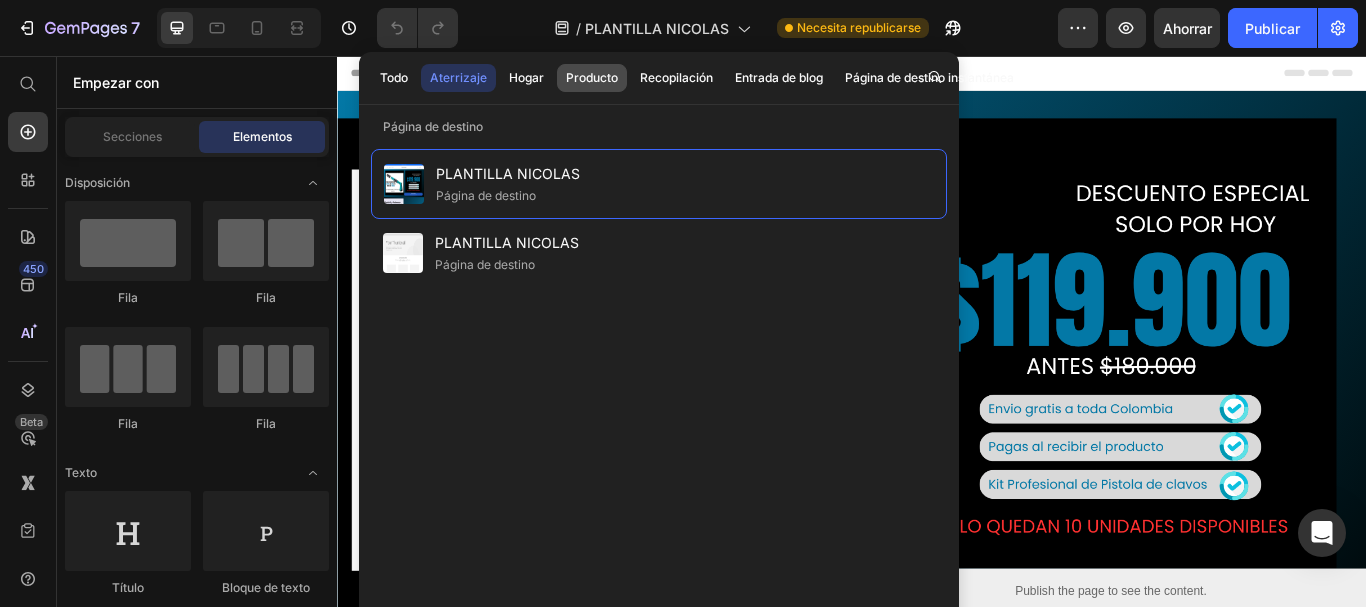 click on "Producto" 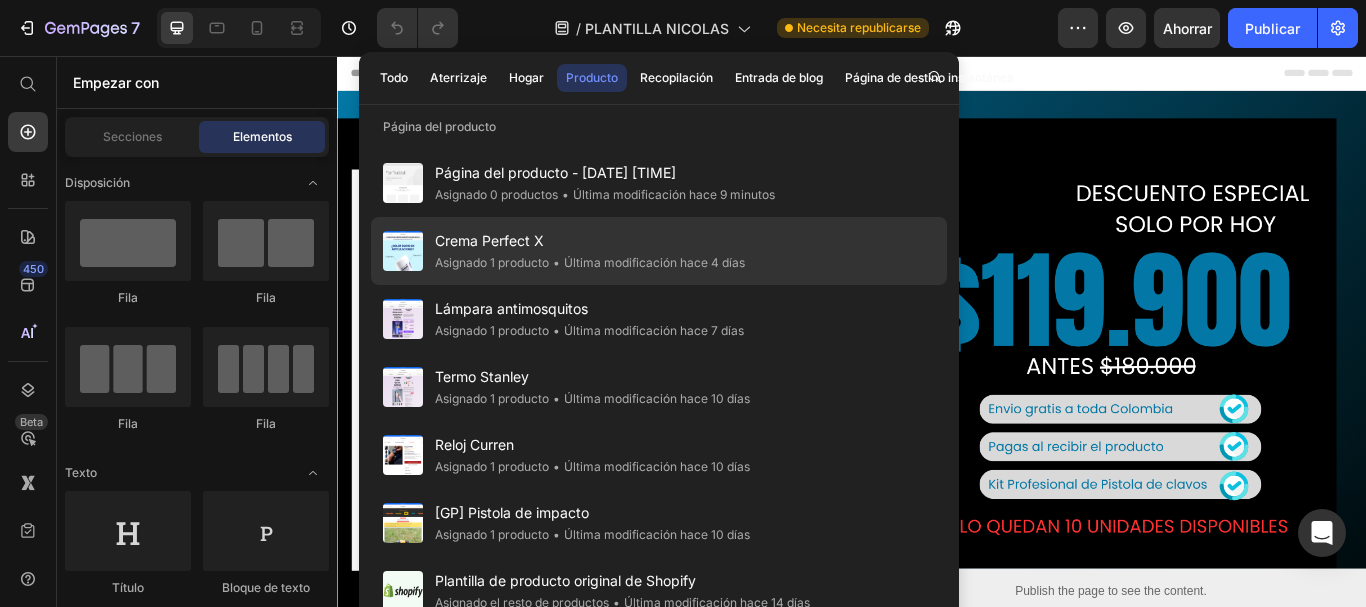 scroll, scrollTop: 706, scrollLeft: 0, axis: vertical 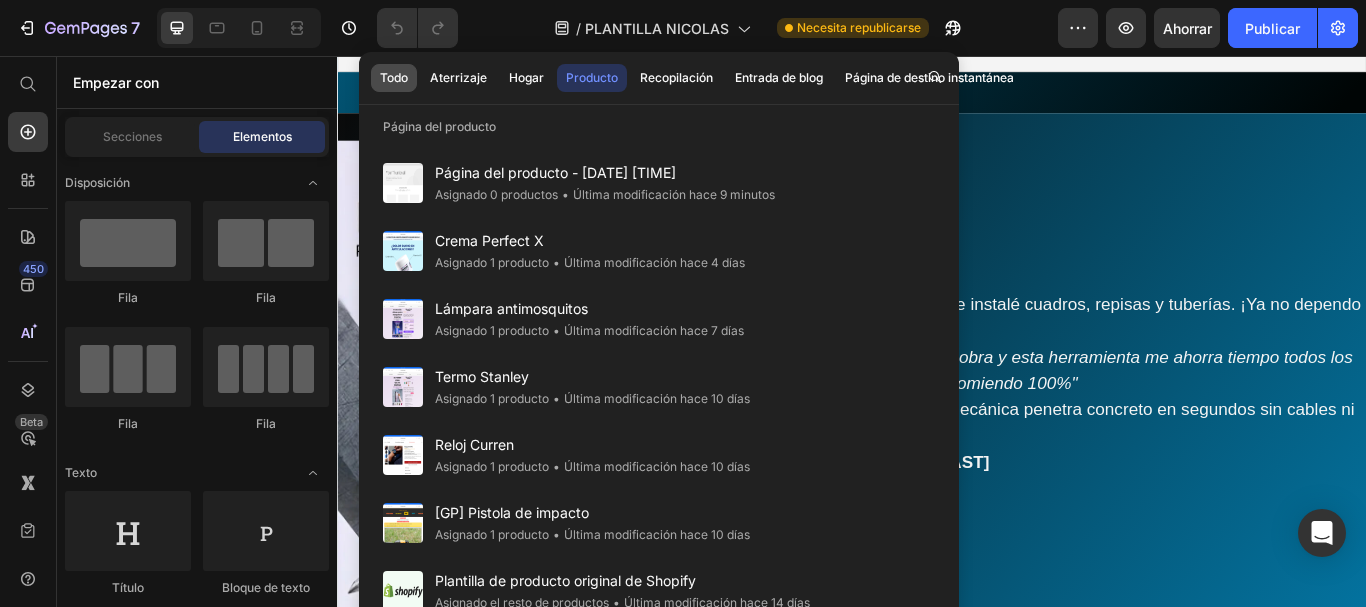 click on "Todo" at bounding box center (394, 77) 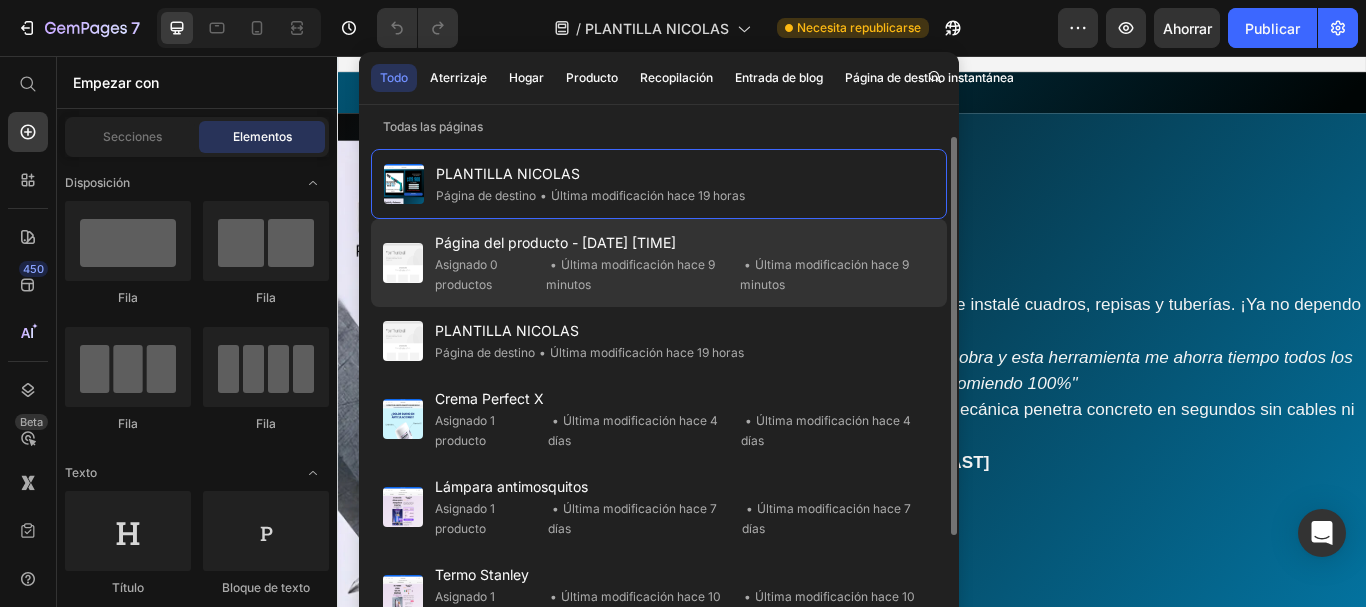 click on "•  Última modificación hace [TIME]" 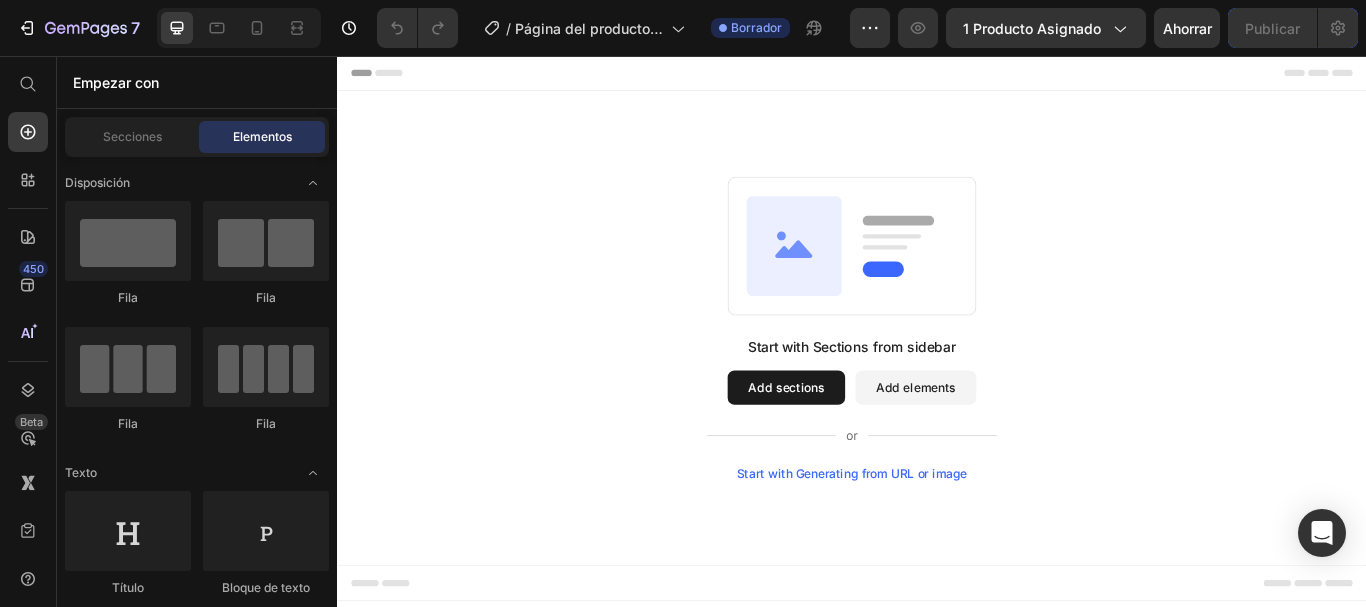 scroll, scrollTop: 0, scrollLeft: 0, axis: both 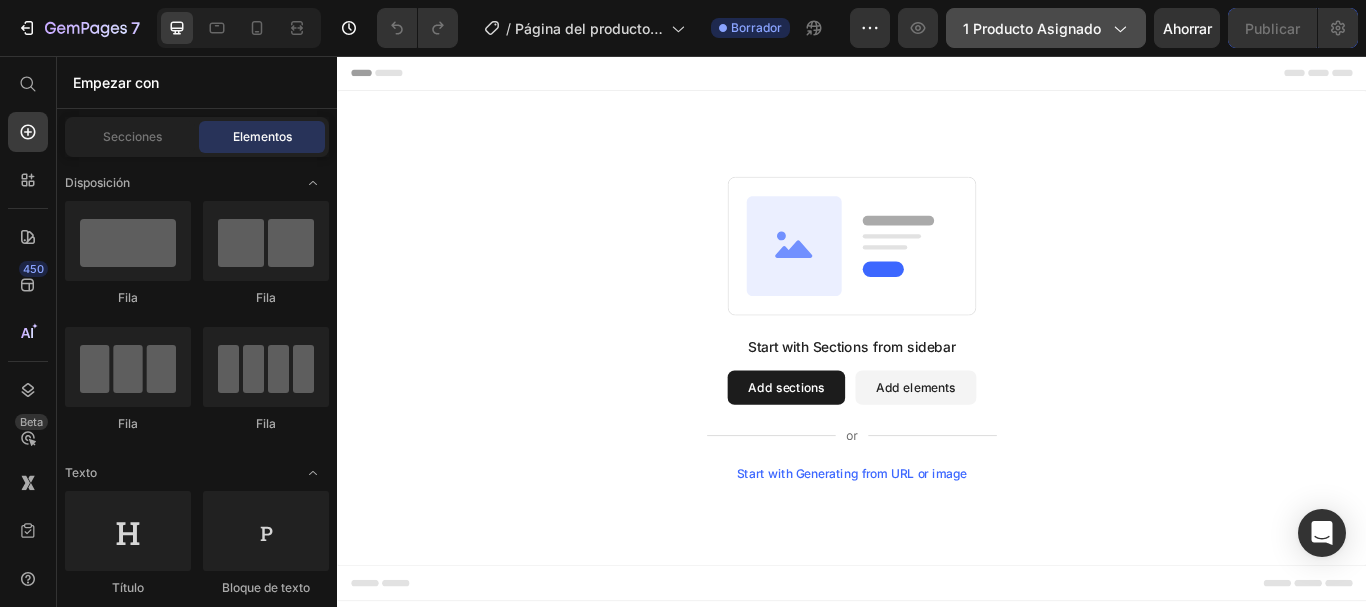 click on "1 producto asignado" 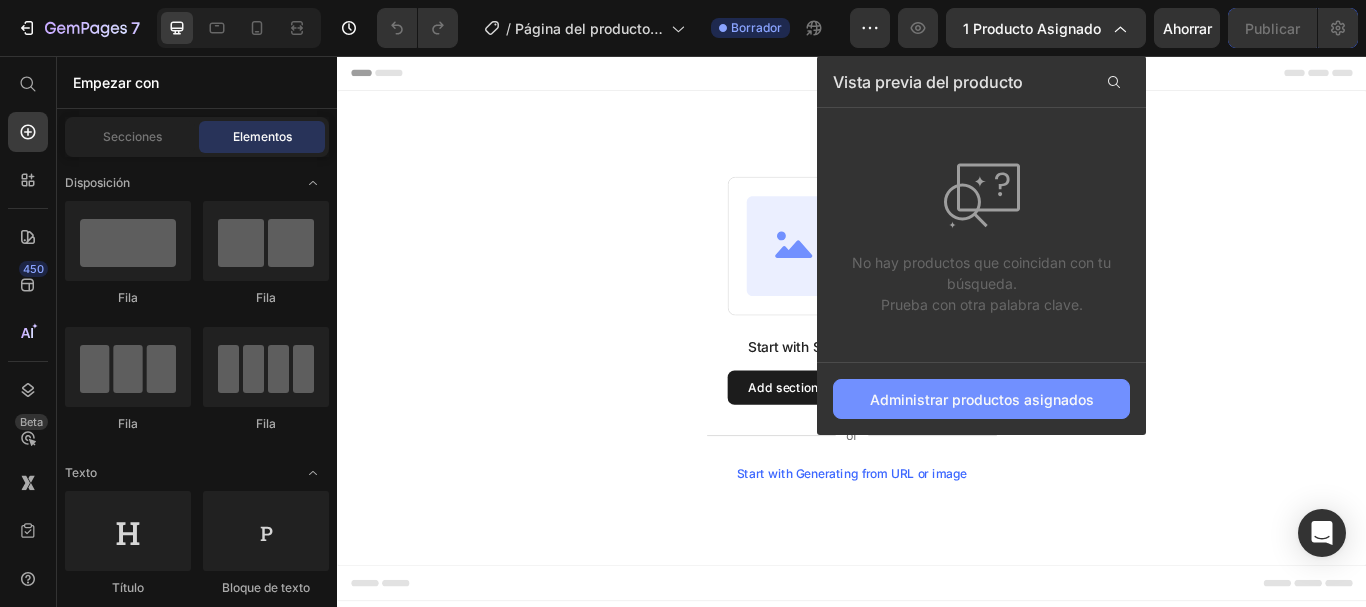 click on "Administrar productos asignados" at bounding box center (982, 399) 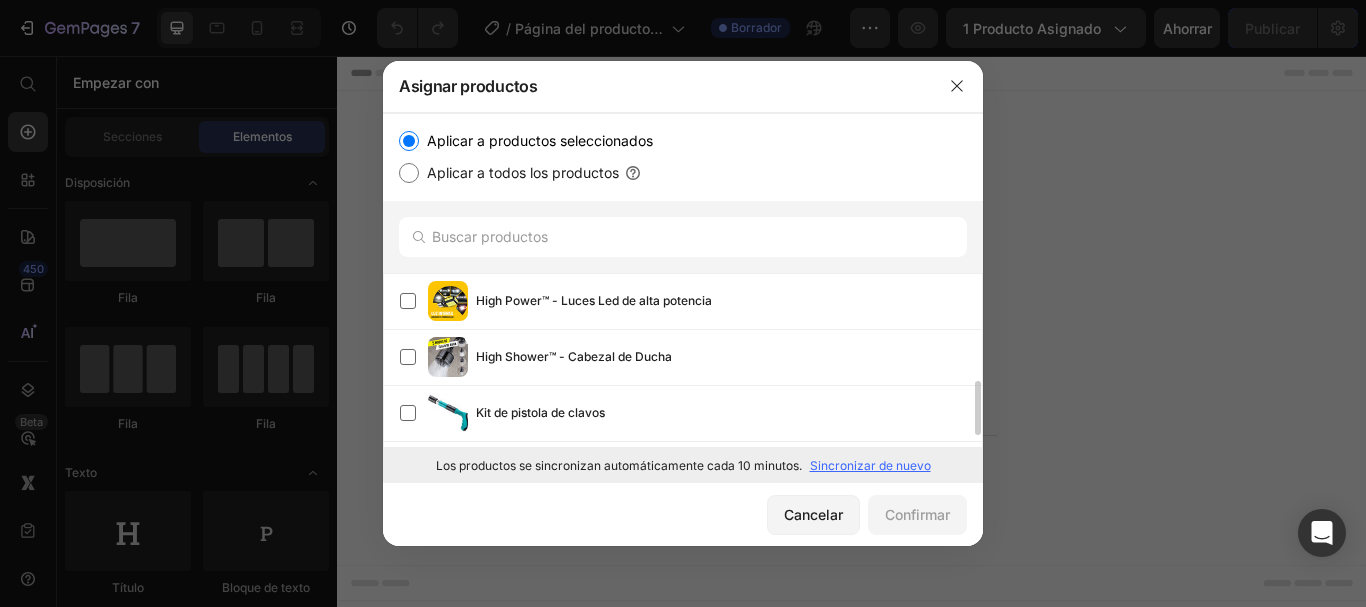 scroll, scrollTop: 210, scrollLeft: 0, axis: vertical 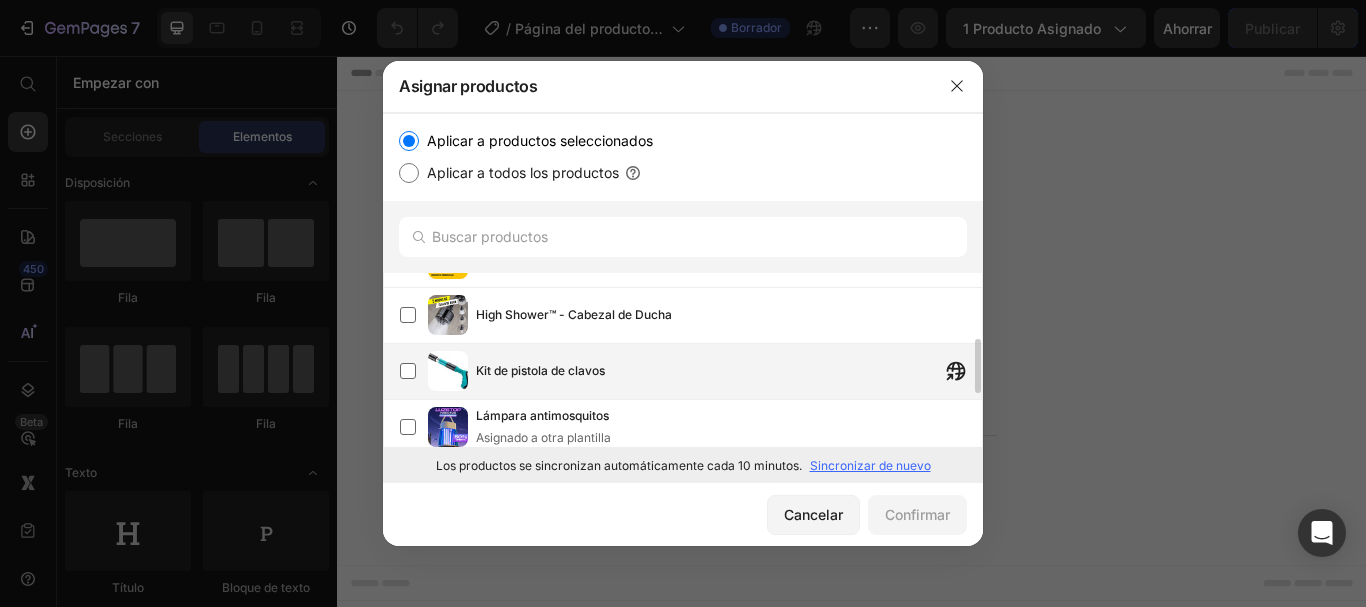 click on "Kit de pistola de clavos" at bounding box center (540, 370) 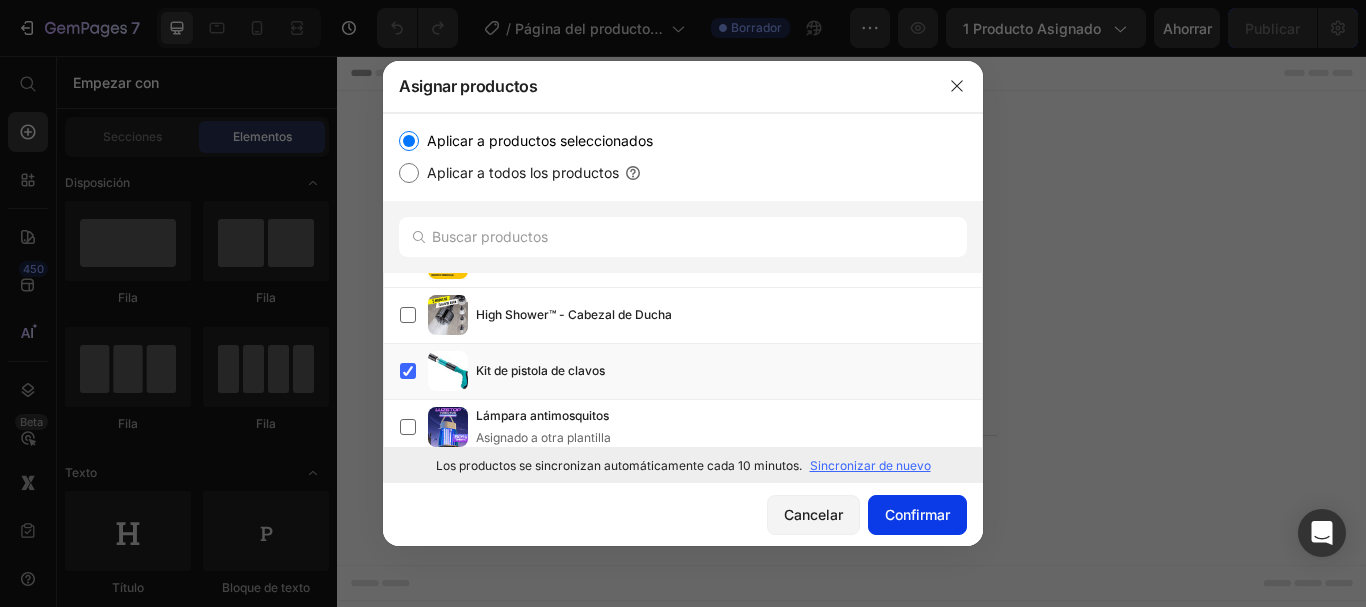 click on "Confirmar" at bounding box center [917, 514] 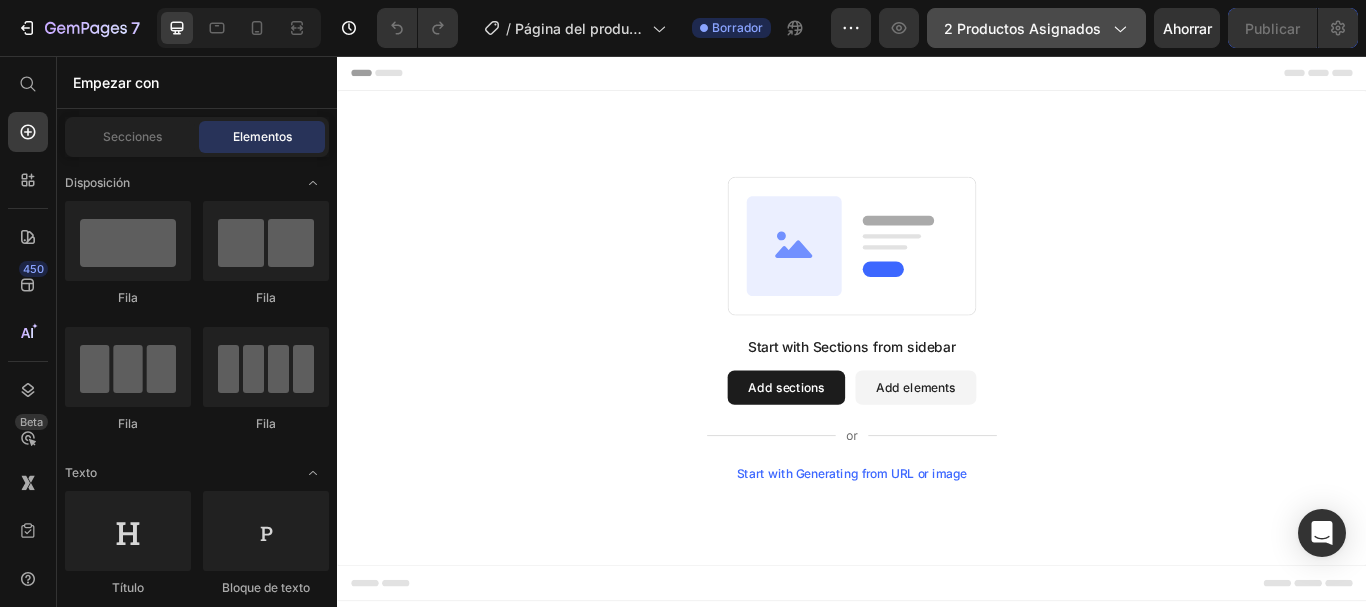 click on "2 productos asignados" at bounding box center (1022, 28) 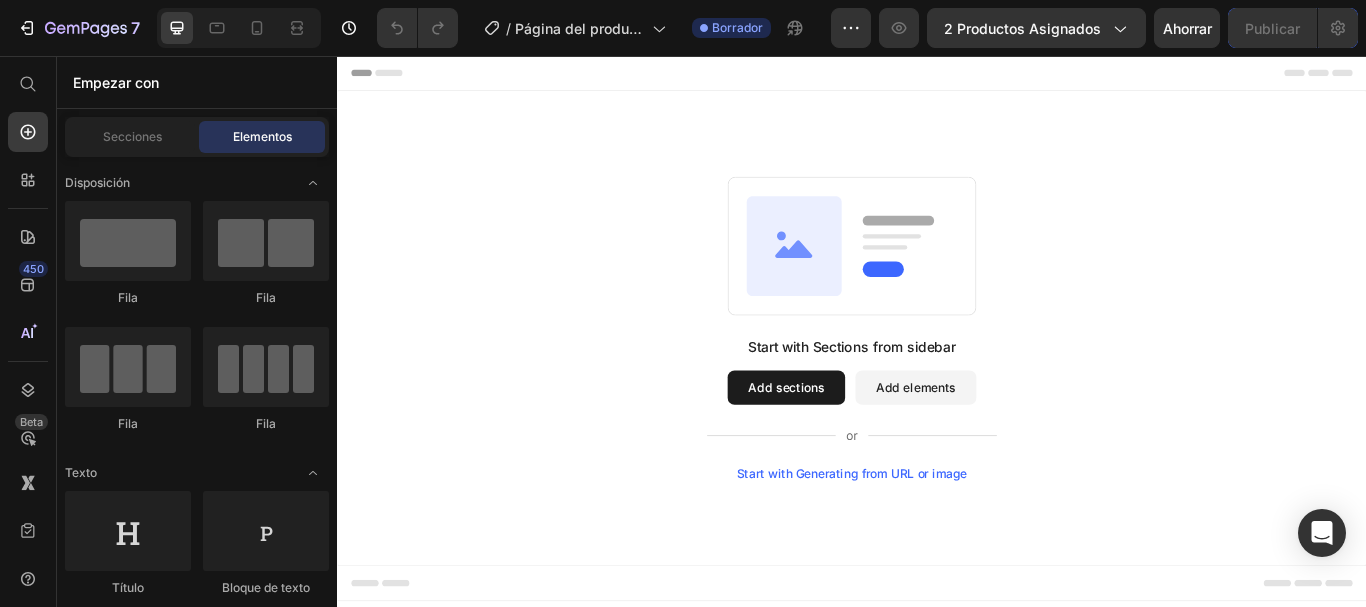 click on "Start with Sections from sidebar Add sections Add elements Start with Generating from URL or image" at bounding box center [937, 374] 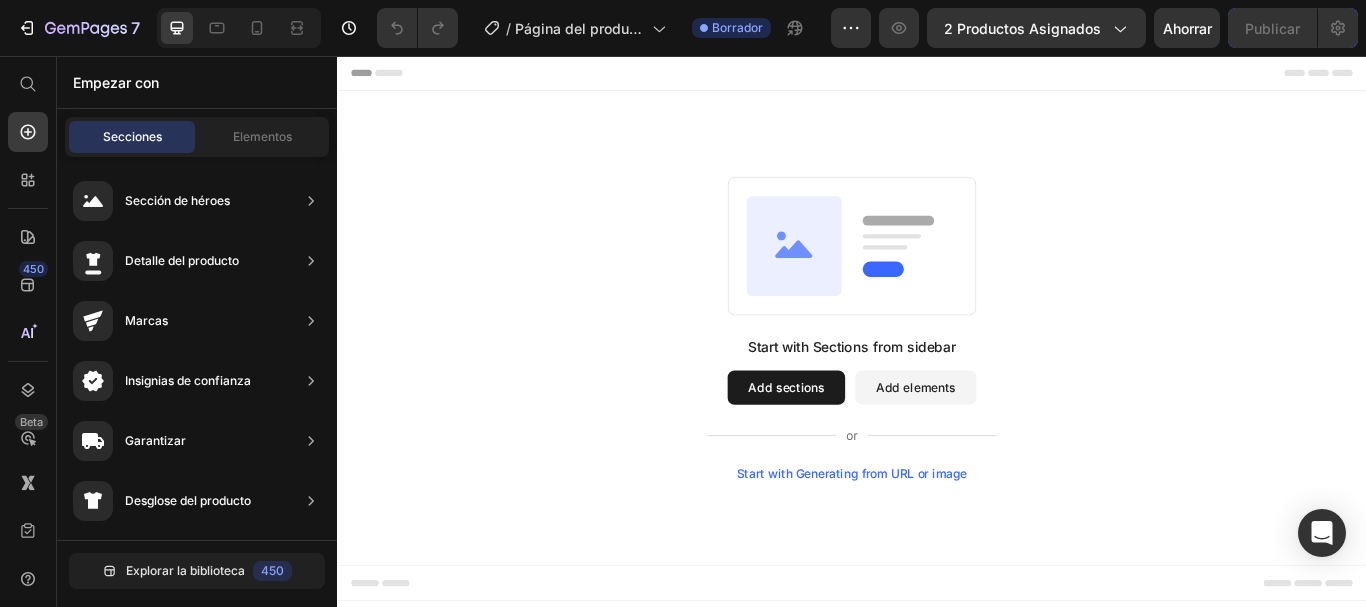 click on "Add elements" at bounding box center (1011, 443) 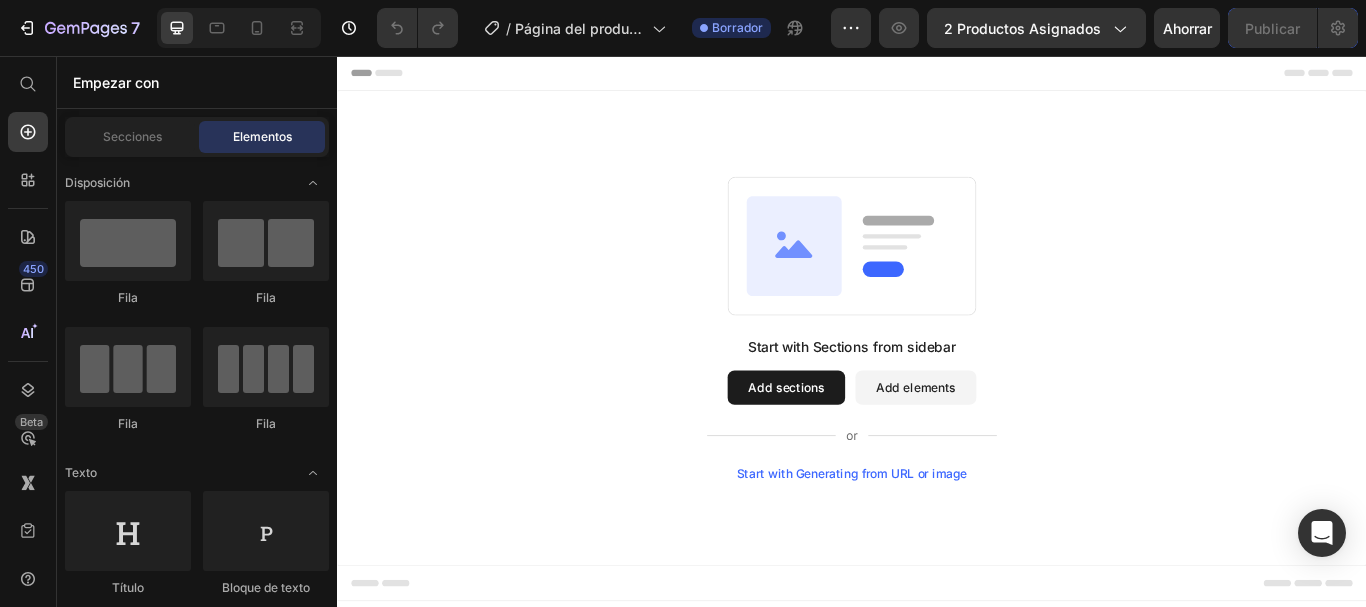 click on "Add elements" at bounding box center (1011, 443) 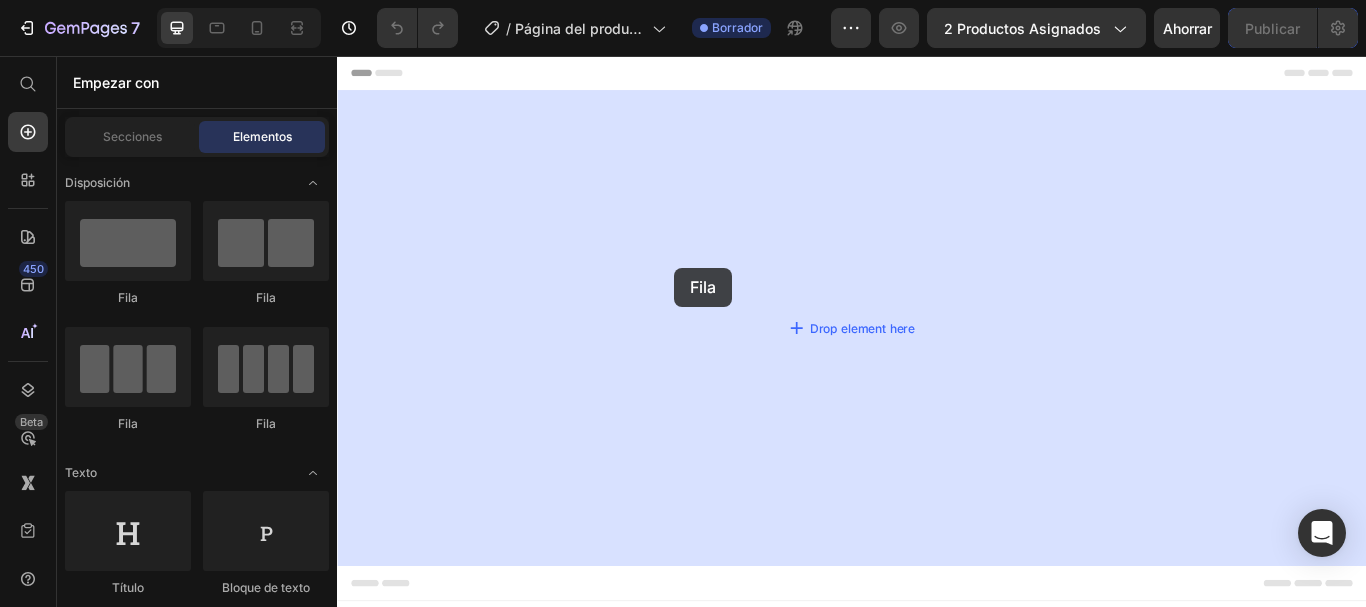 drag, startPoint x: 559, startPoint y: 300, endPoint x: 730, endPoint y: 303, distance: 171.0263 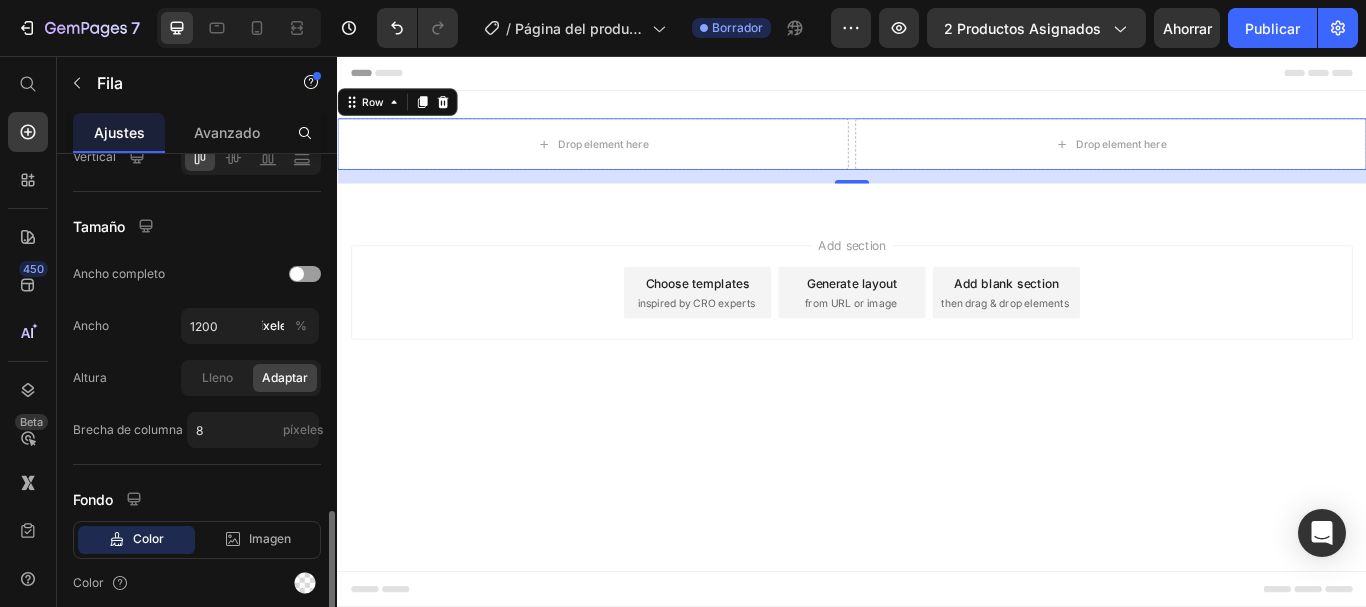 scroll, scrollTop: 611, scrollLeft: 0, axis: vertical 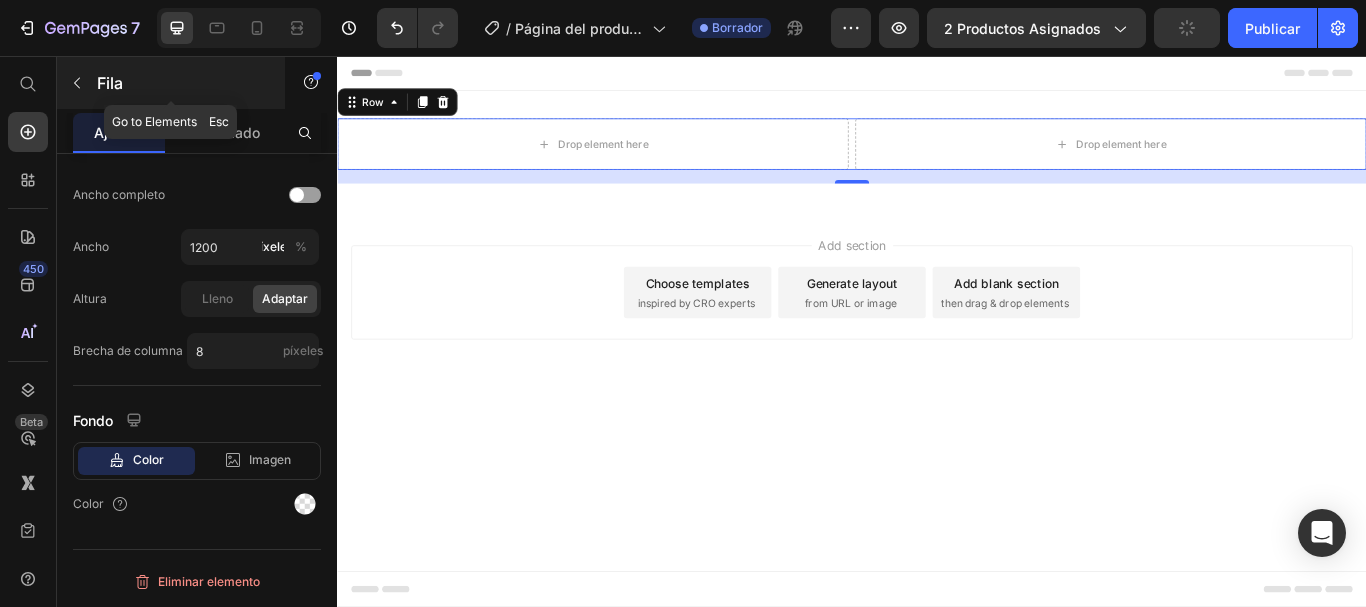click 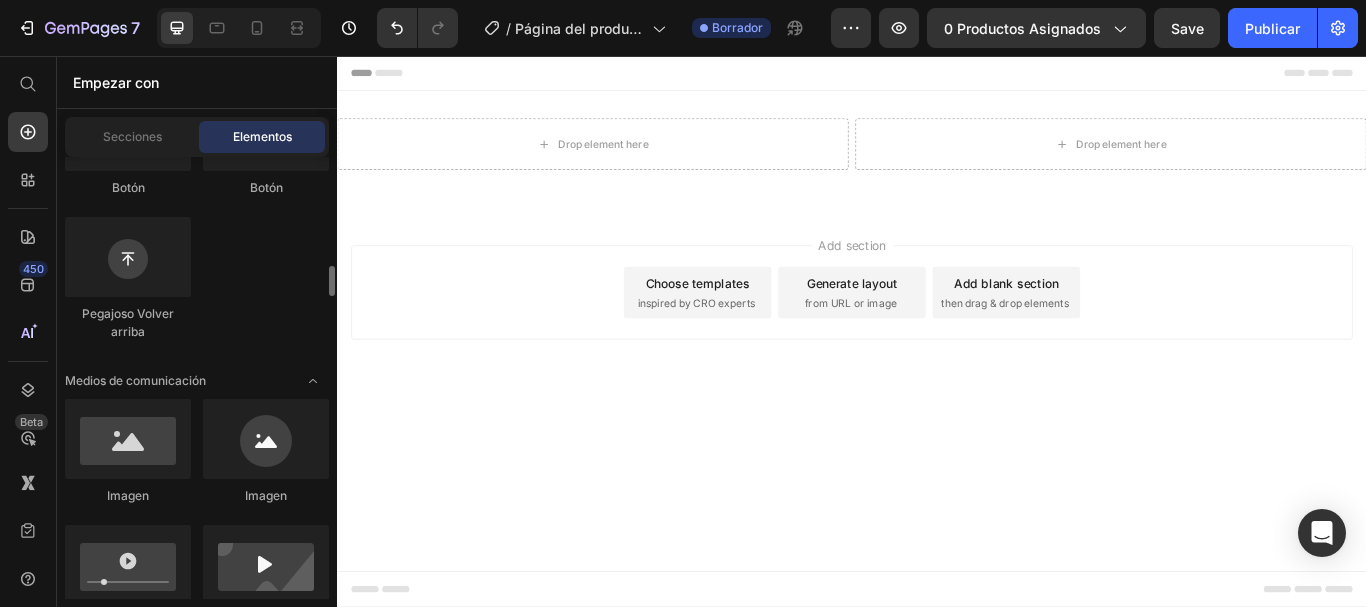 scroll, scrollTop: 637, scrollLeft: 0, axis: vertical 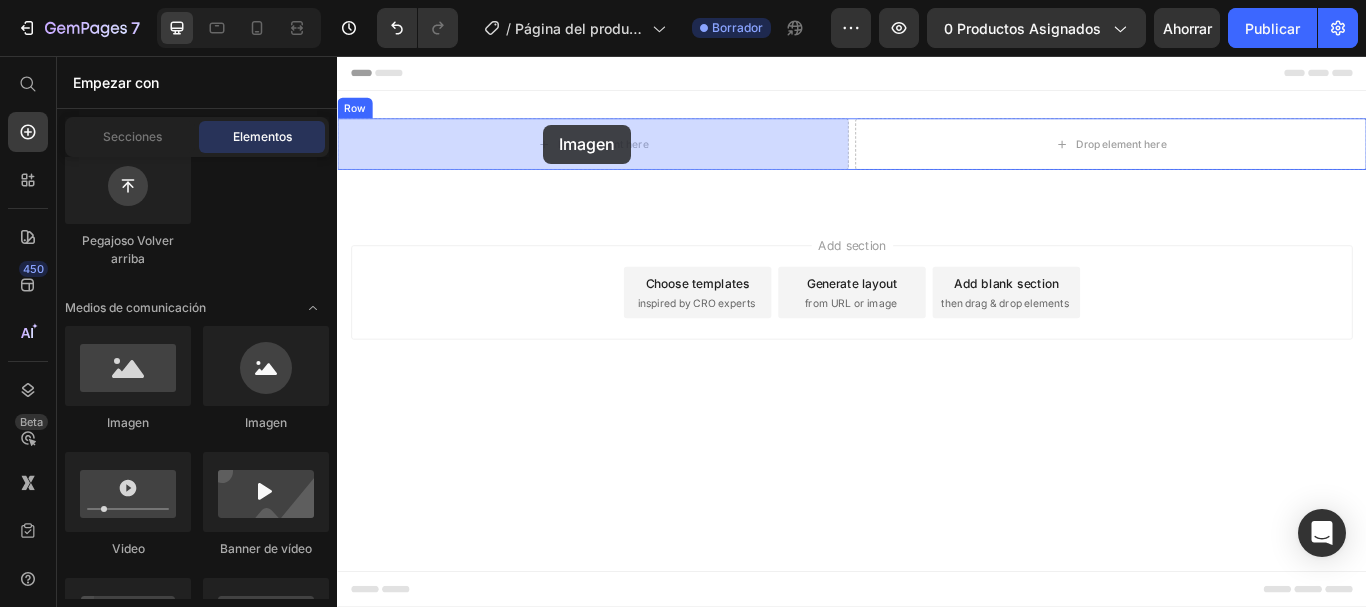 drag, startPoint x: 491, startPoint y: 428, endPoint x: 577, endPoint y: 136, distance: 304.40106 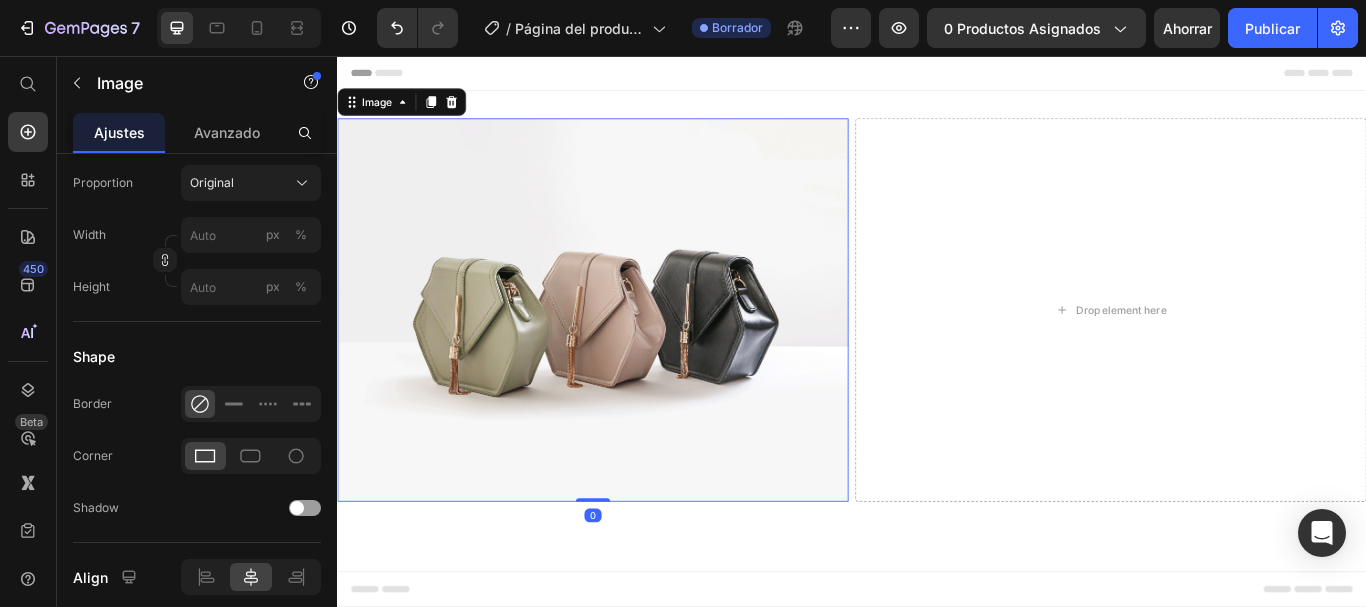 scroll, scrollTop: 0, scrollLeft: 0, axis: both 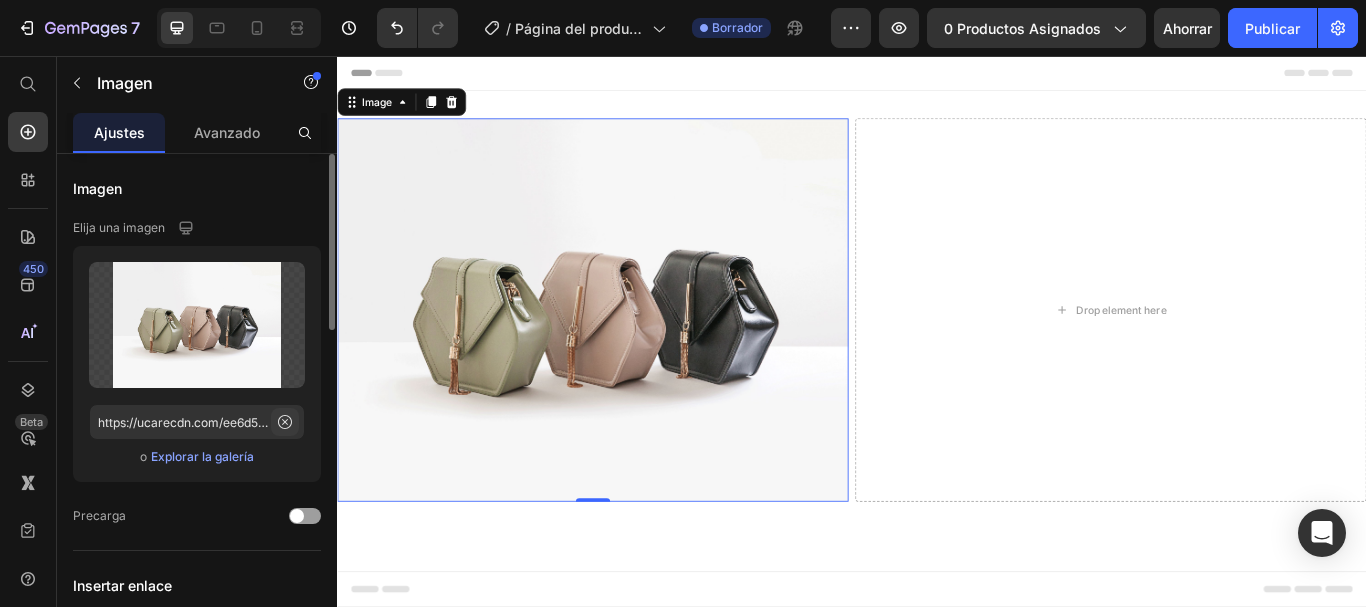 click 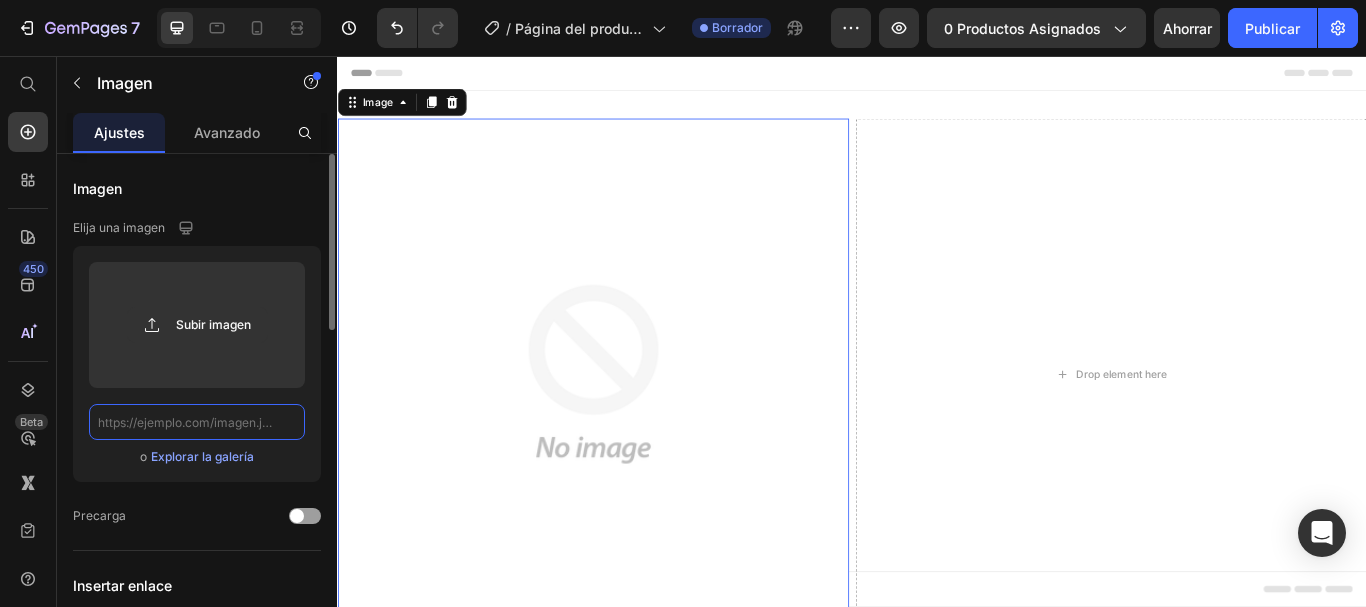 scroll, scrollTop: 0, scrollLeft: 0, axis: both 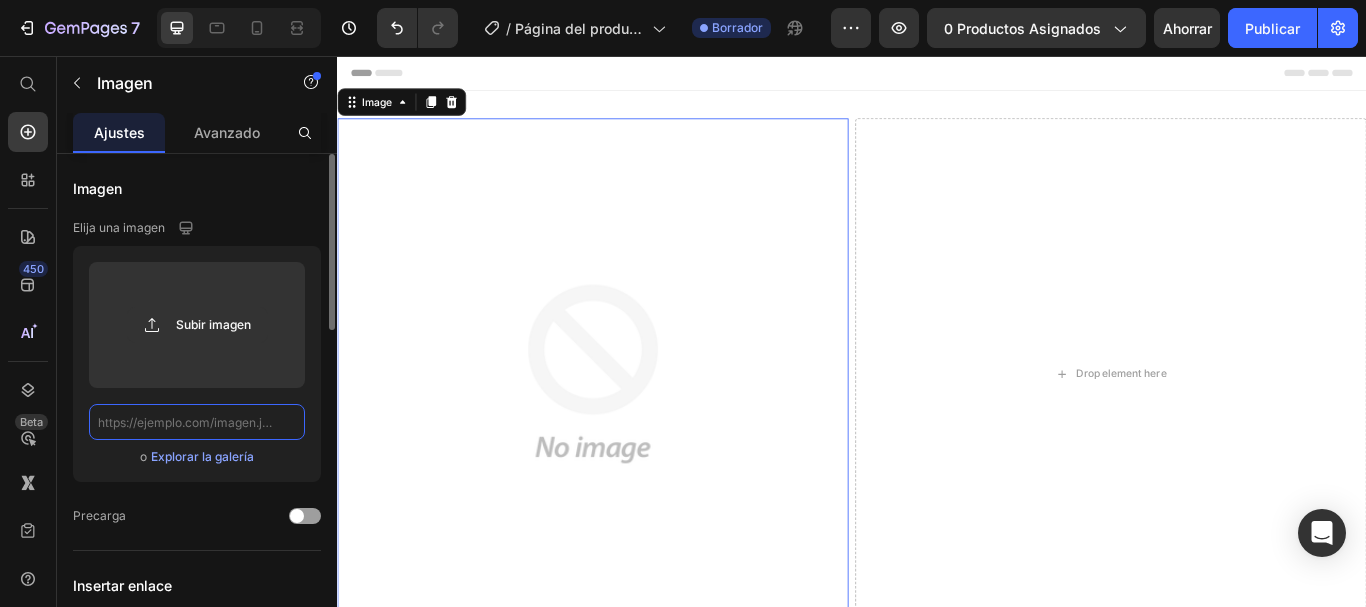 click 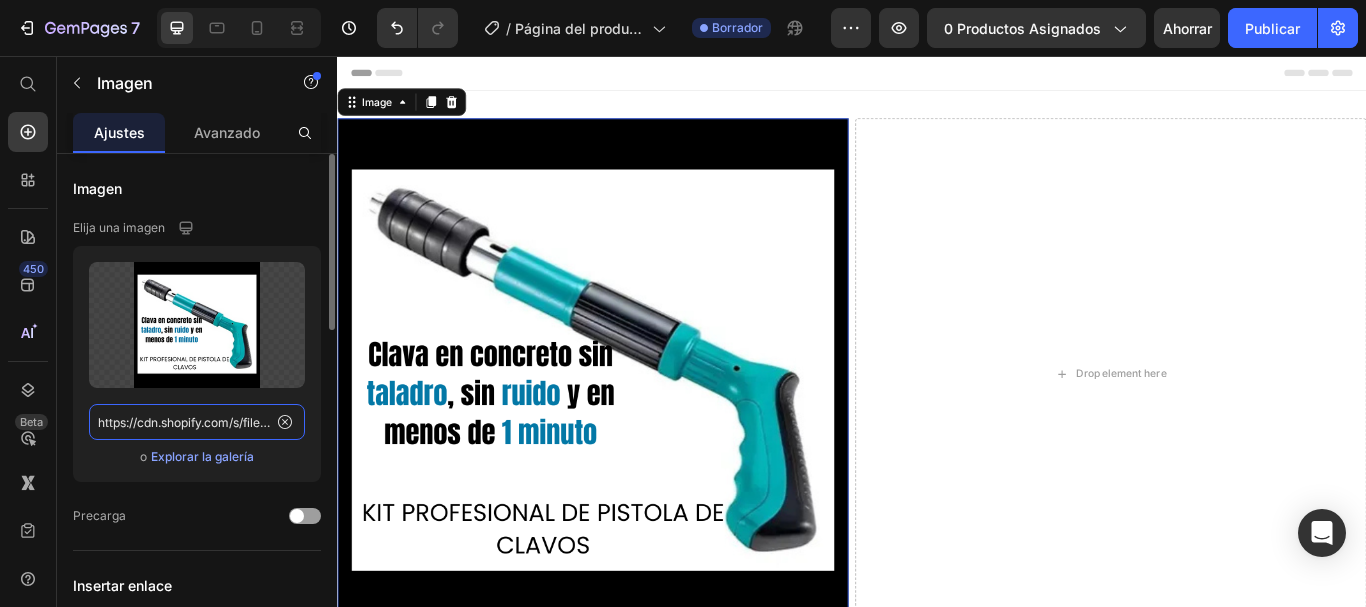 scroll, scrollTop: 0, scrollLeft: 603, axis: horizontal 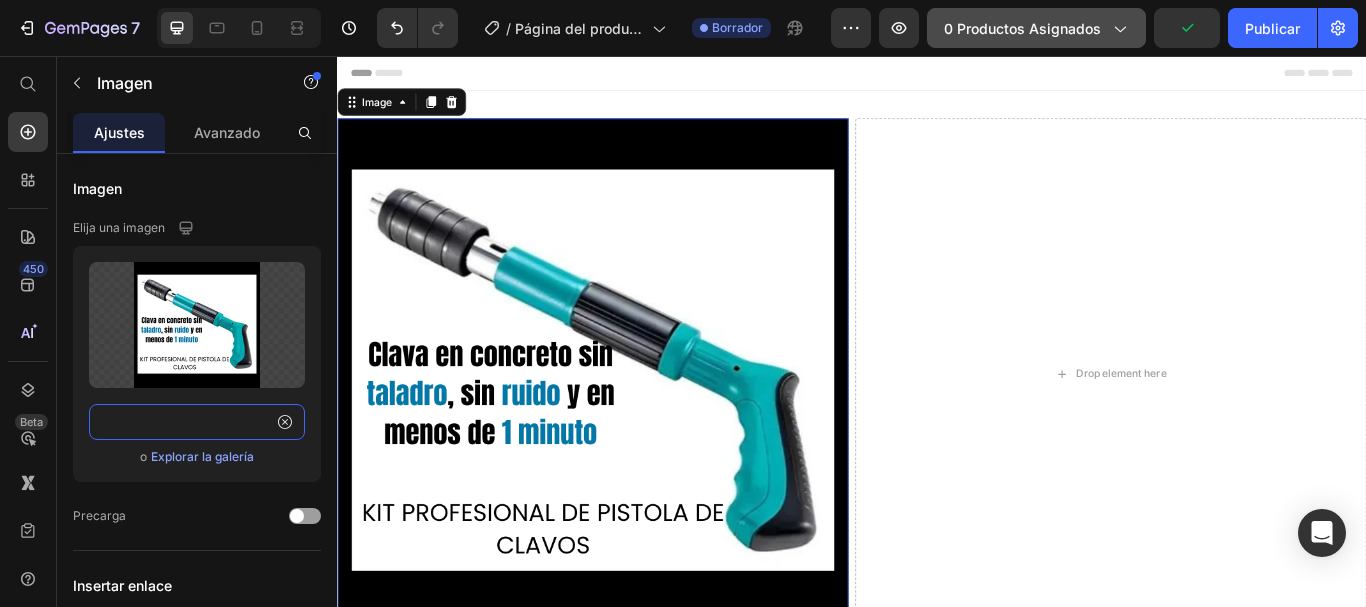type on "https://cdn.shopify.com/s/files/1/0659/9023/0102/files/gempages_573023815991297140-9fb1bc72-00a3-4924-a960-022f5c3bc09f.png" 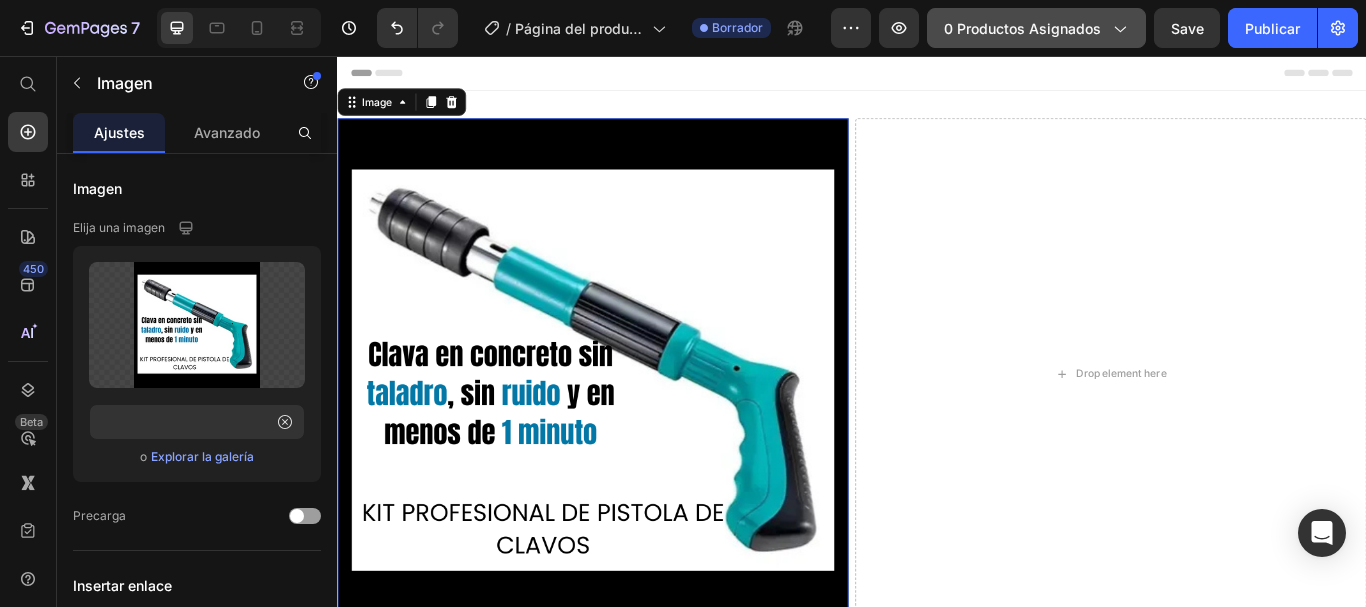 scroll, scrollTop: 0, scrollLeft: 0, axis: both 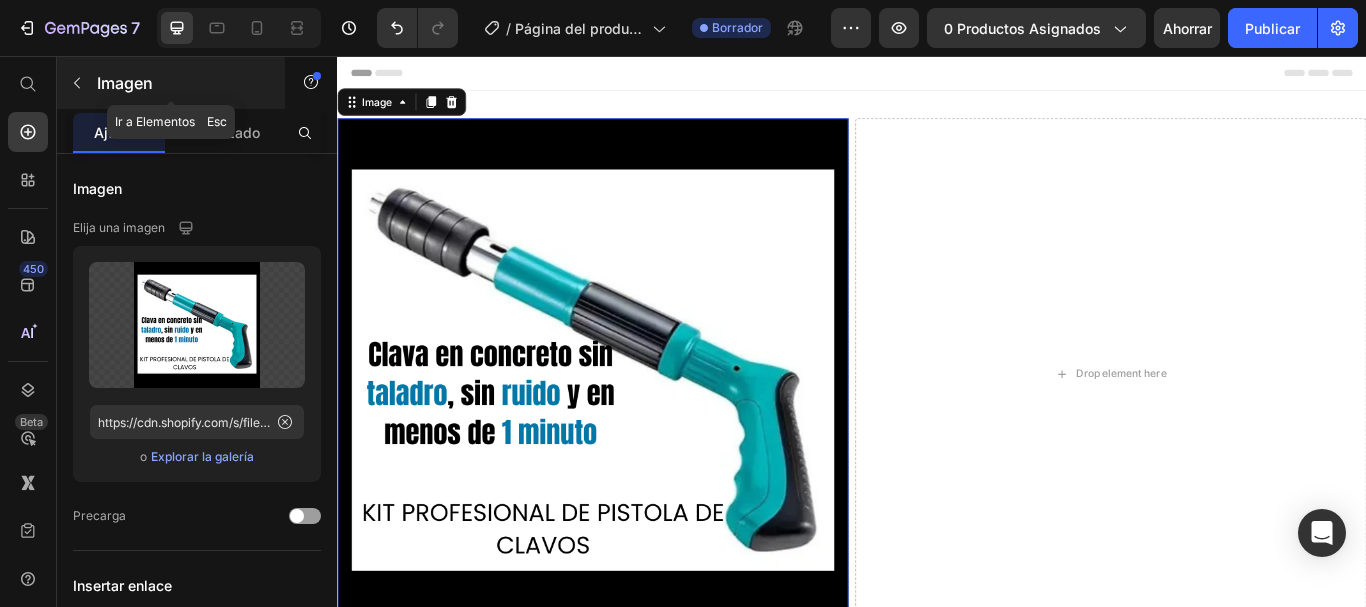 click 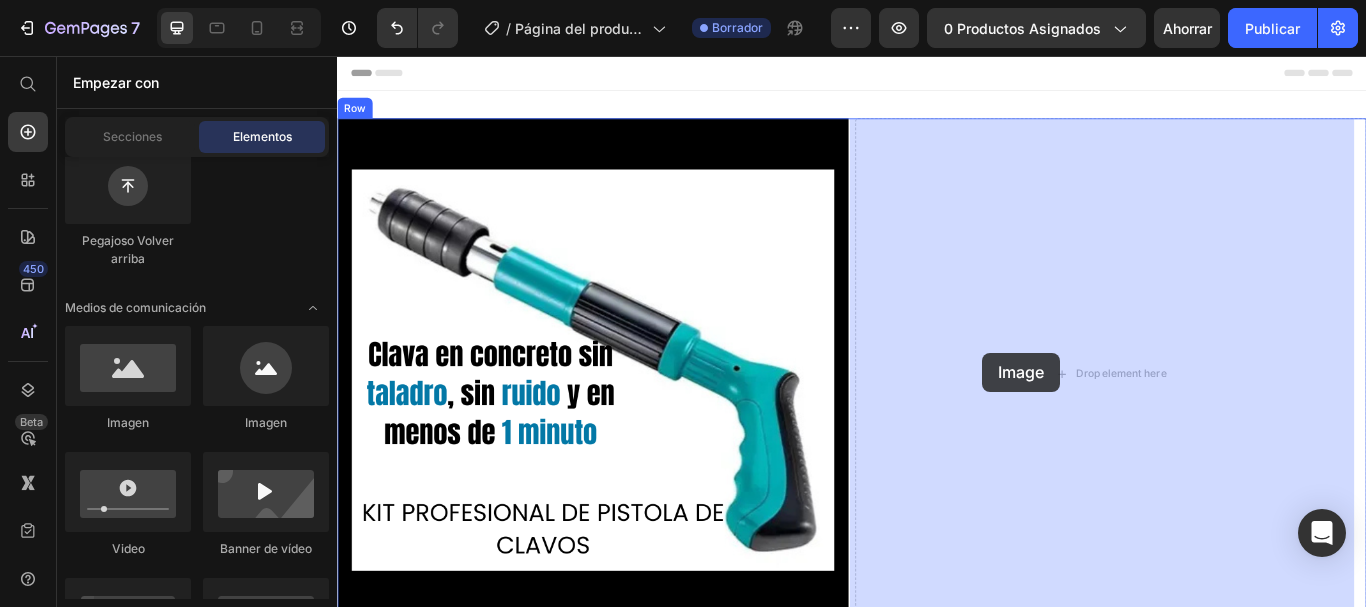drag, startPoint x: 471, startPoint y: 437, endPoint x: 1090, endPoint y: 402, distance: 619.9887 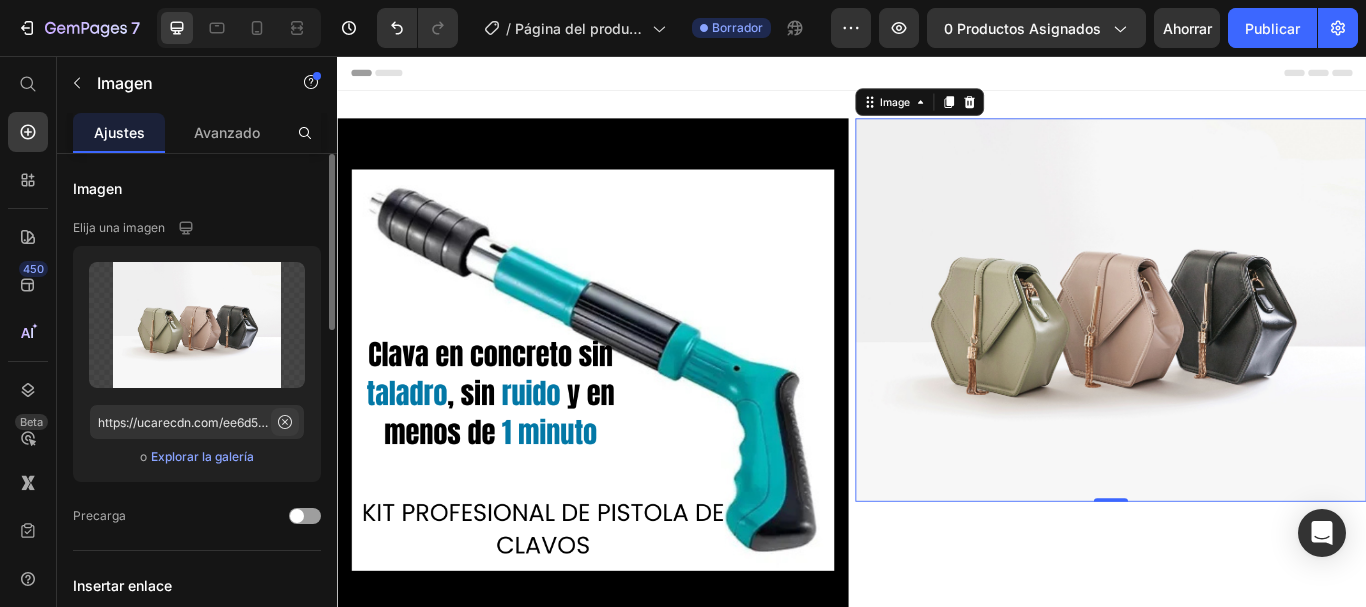 click 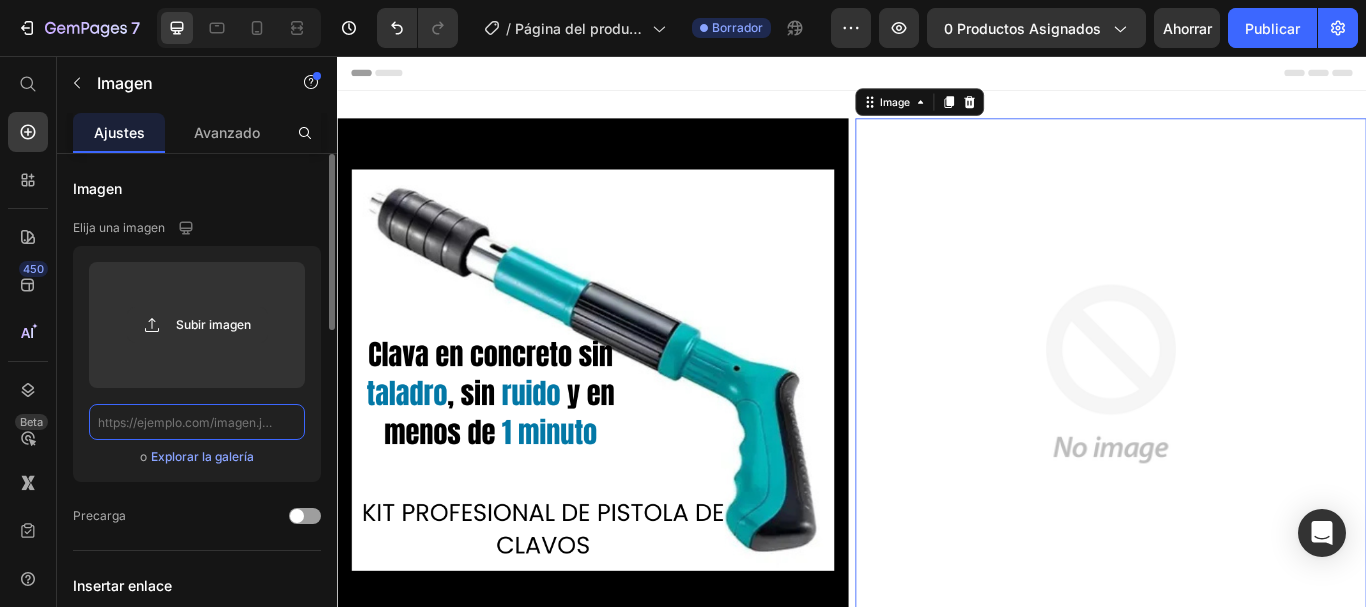 scroll, scrollTop: 0, scrollLeft: 0, axis: both 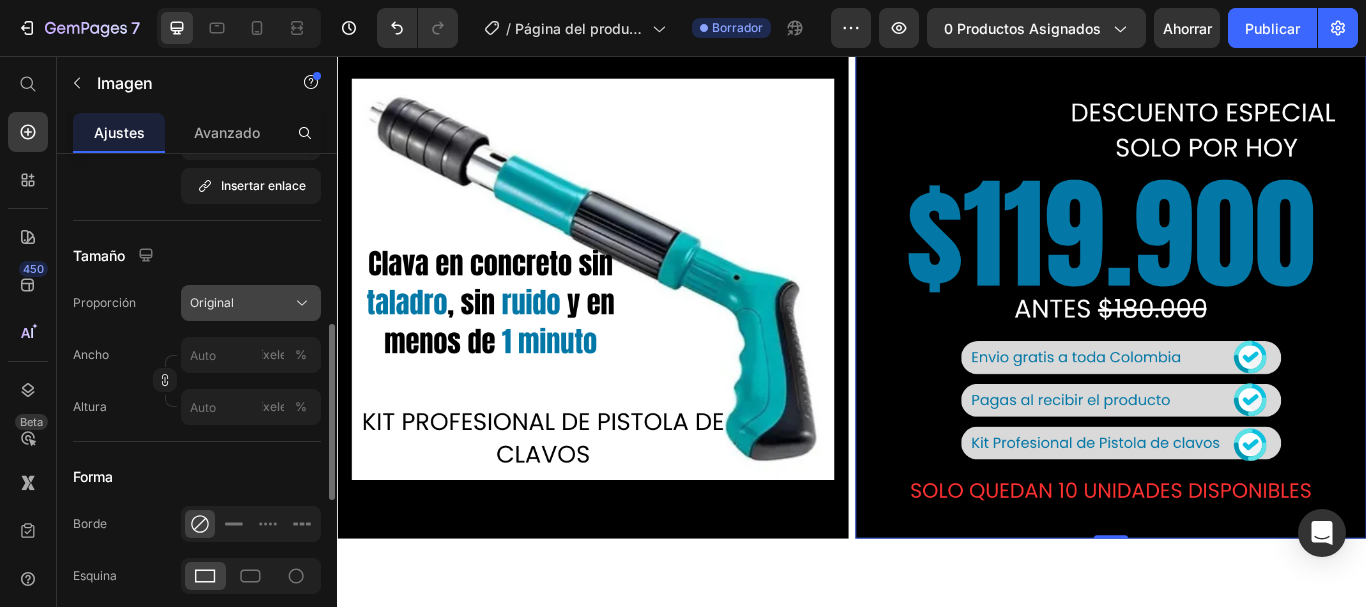 type on "https://cdn.shopify.com/s/files/1/0659/9023/0102/files/gempages_573023815991297140-55218bff-09d3-403a-bbed-f37753e0cd76.png" 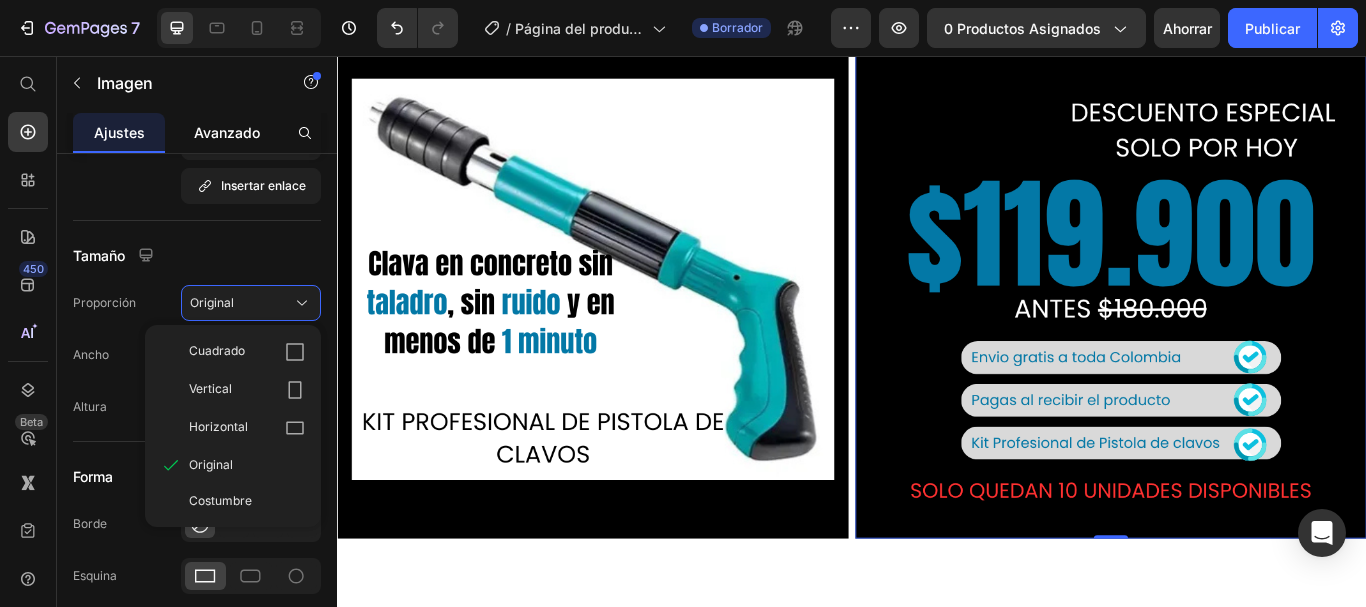 click on "Avanzado" at bounding box center (227, 132) 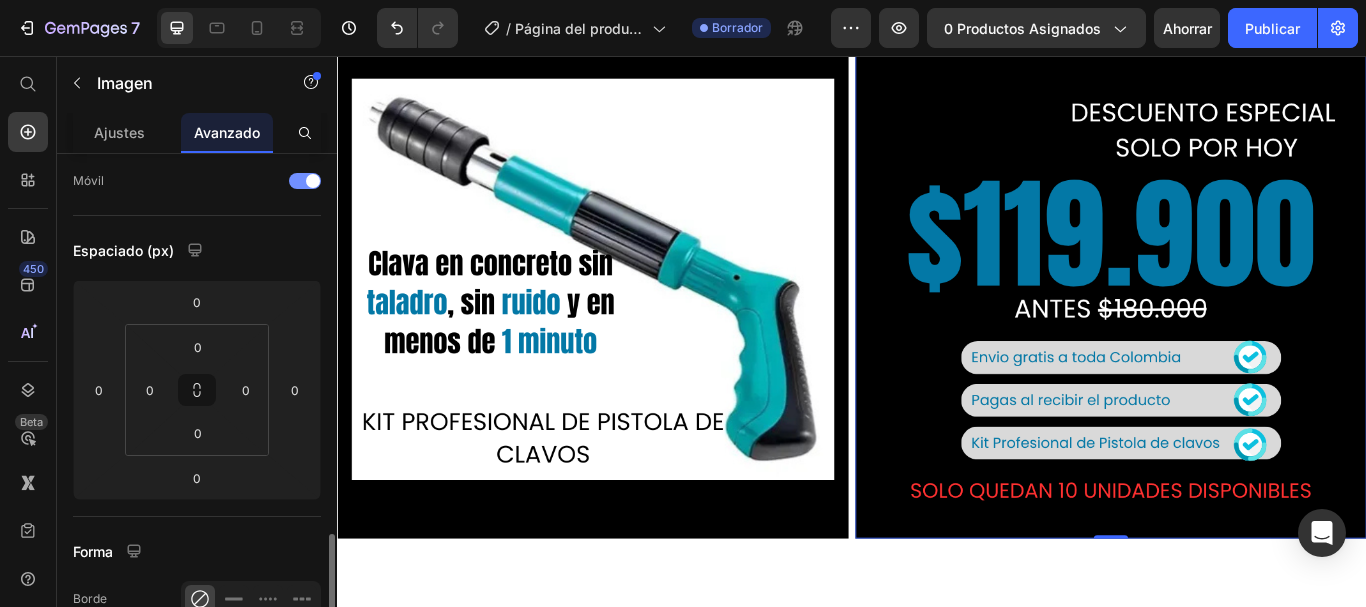 scroll, scrollTop: 369, scrollLeft: 0, axis: vertical 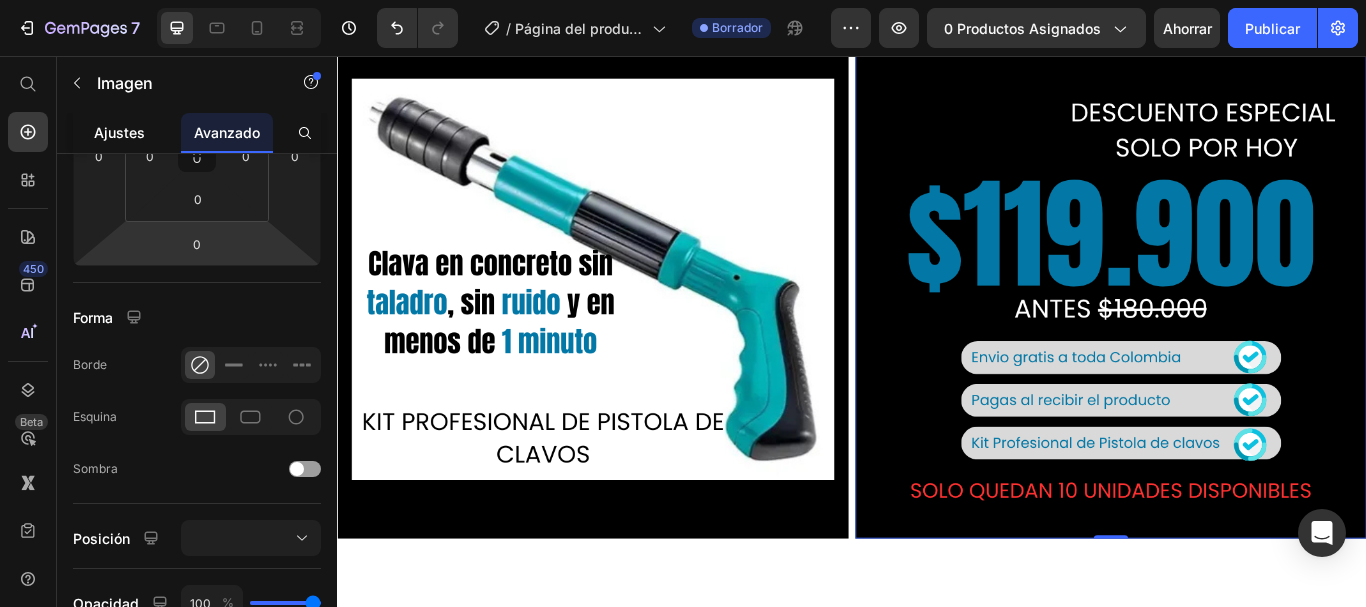 click on "Ajustes" at bounding box center [119, 132] 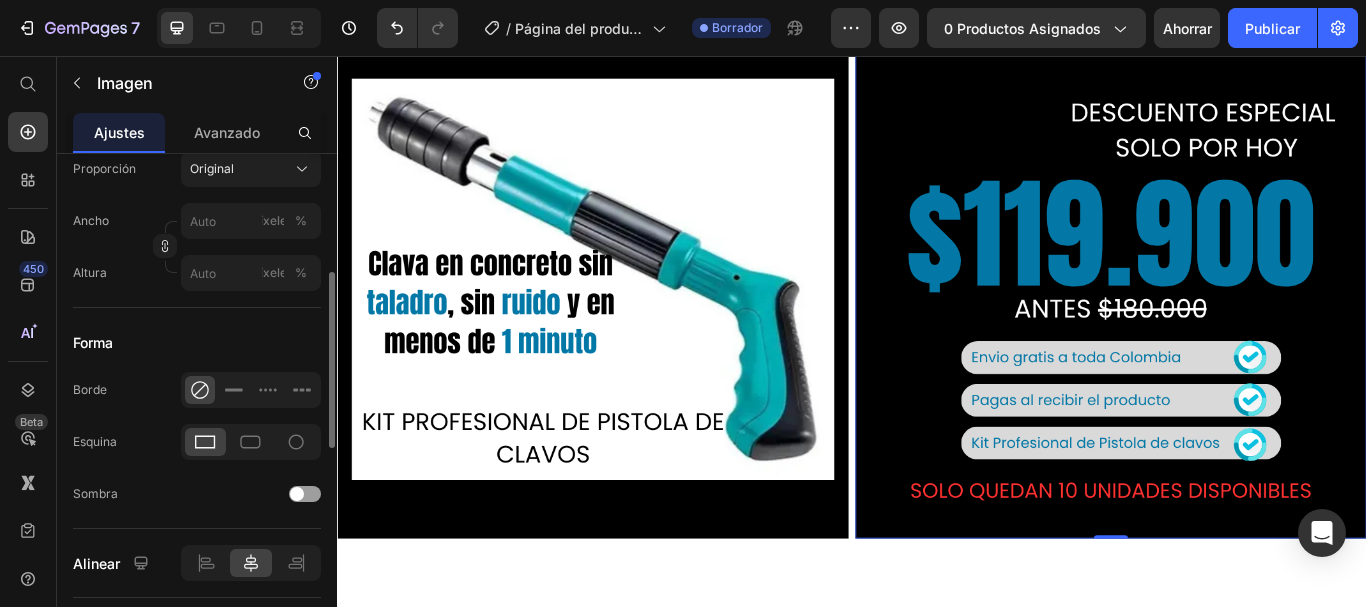 scroll, scrollTop: 540, scrollLeft: 0, axis: vertical 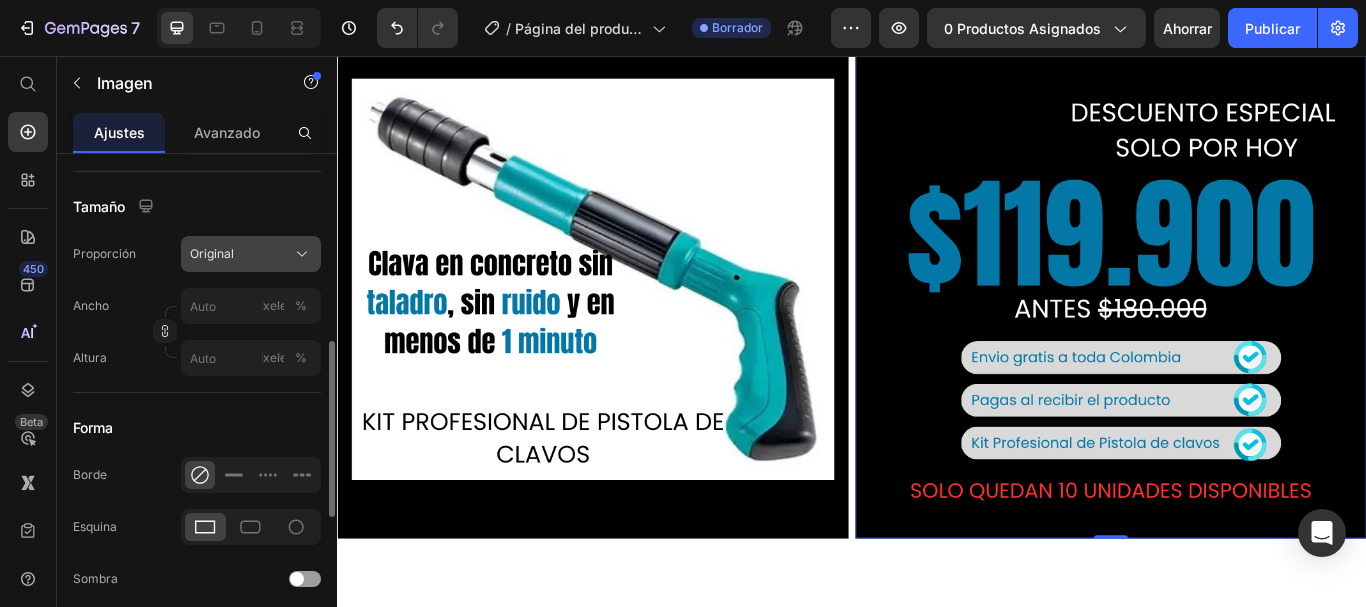 click on "Original" 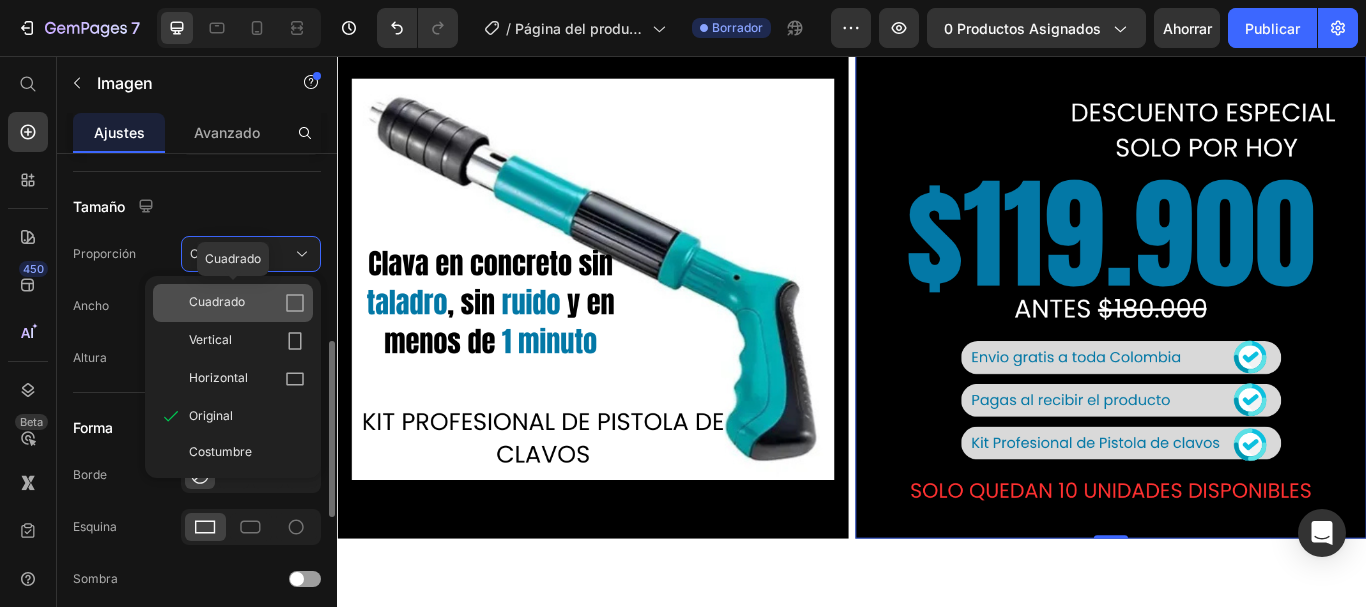 click on "Cuadrado" at bounding box center (247, 303) 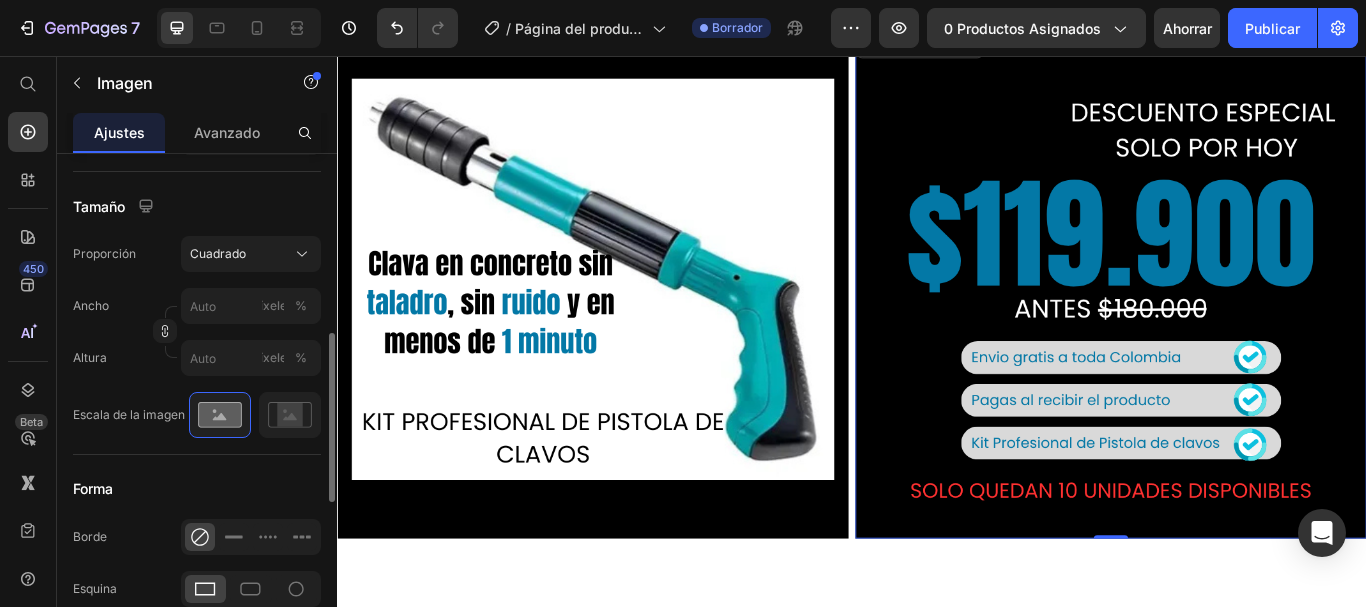 click at bounding box center (1239, 321) 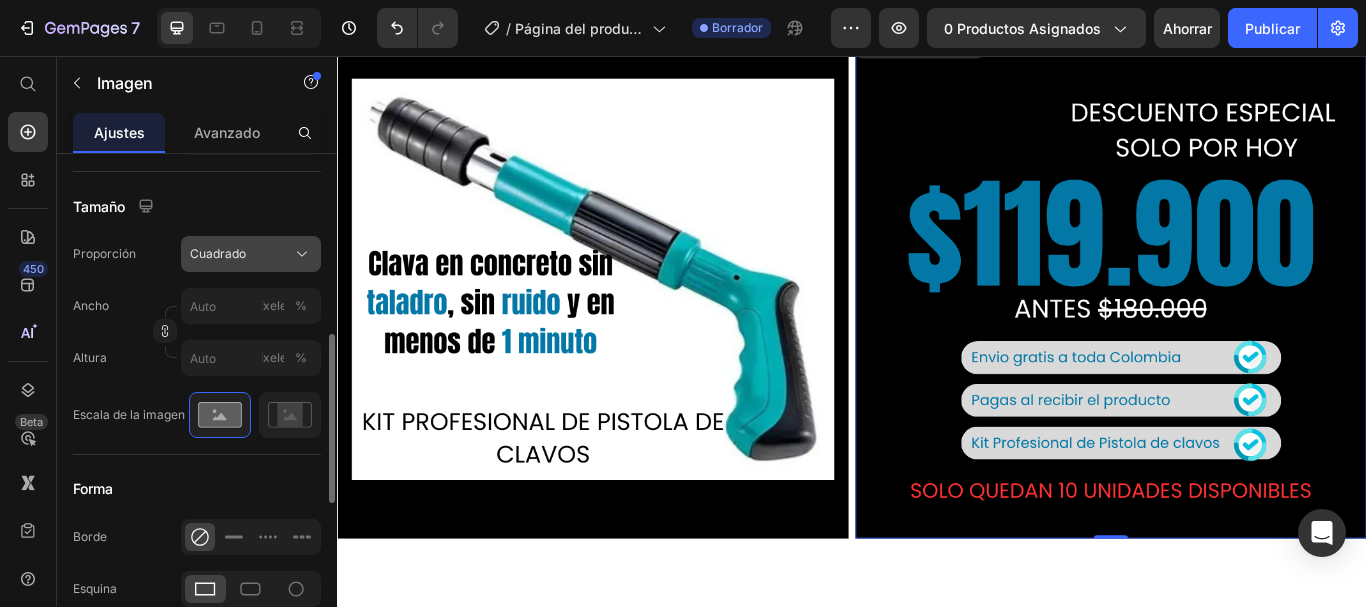 click 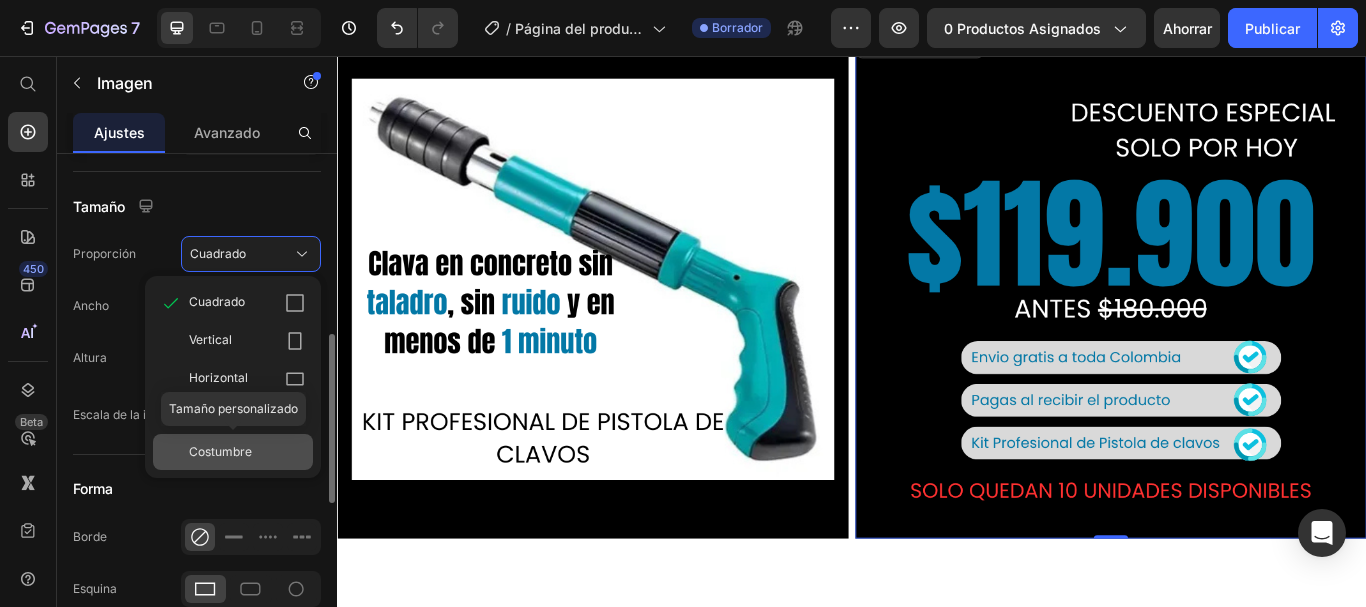 click on "Costumbre" 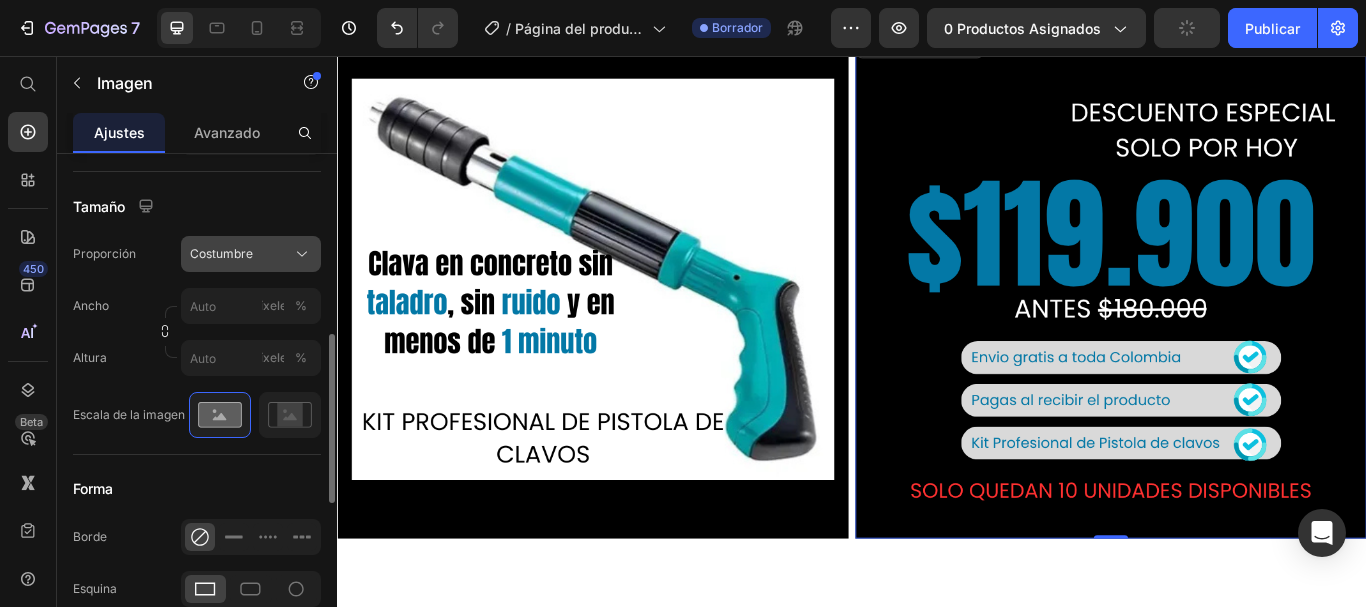 click 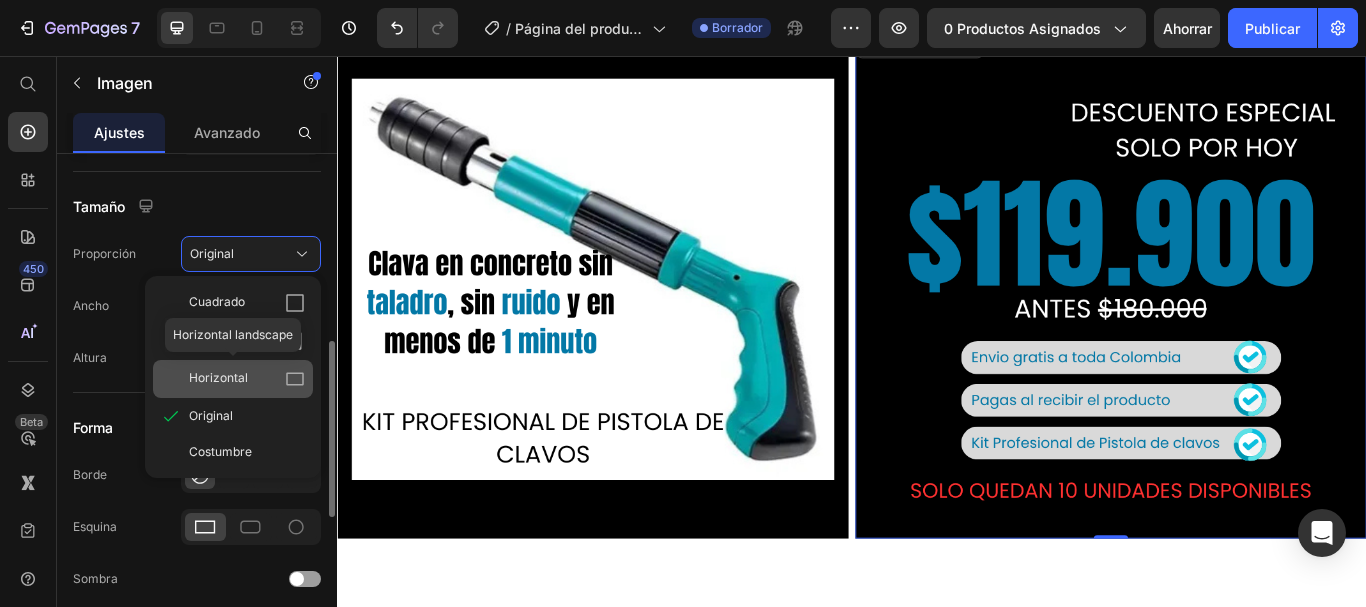 click on "Horizontal" at bounding box center (218, 377) 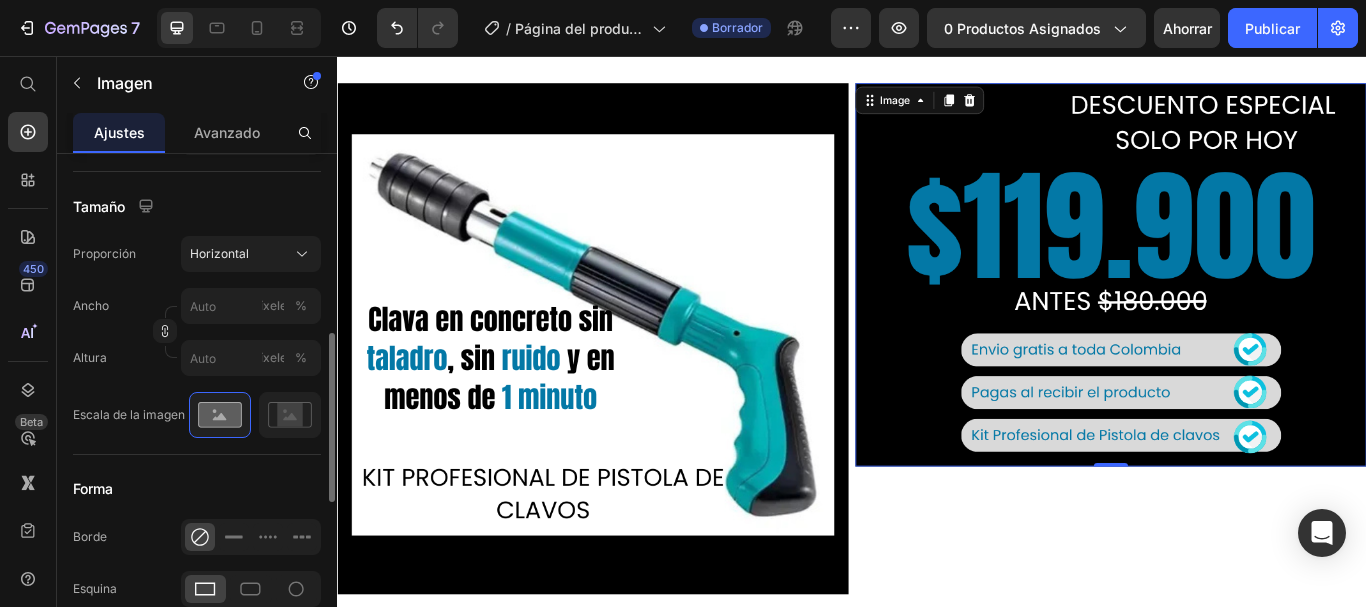 scroll, scrollTop: 72, scrollLeft: 0, axis: vertical 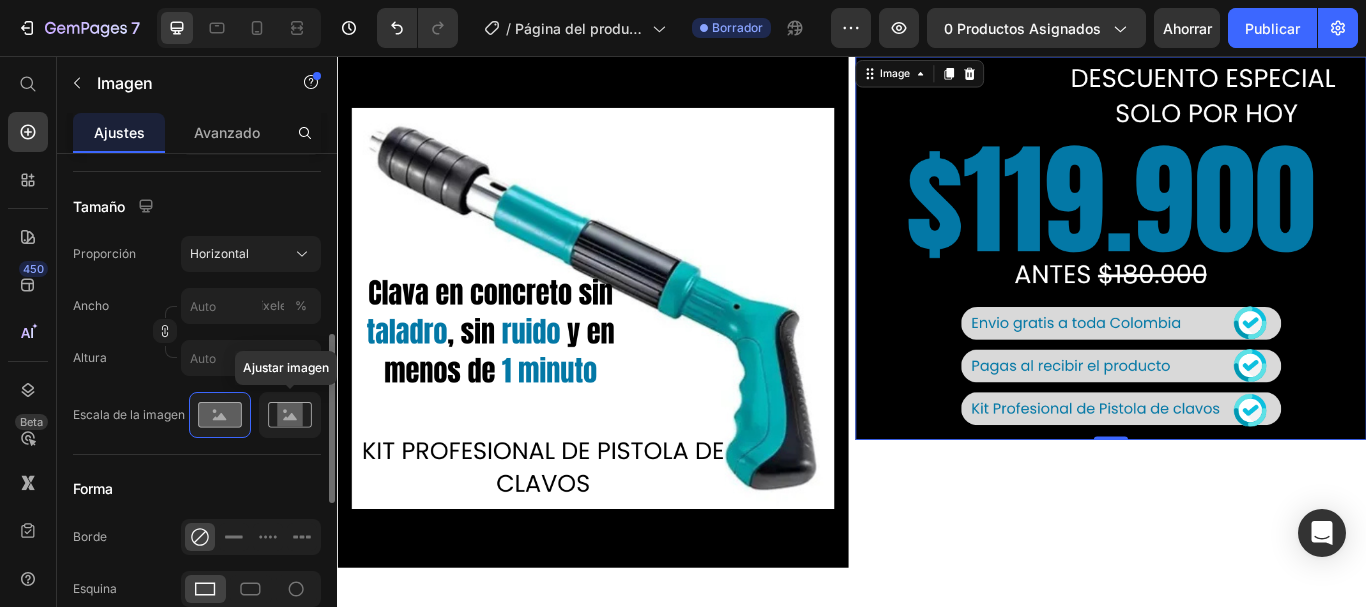 click 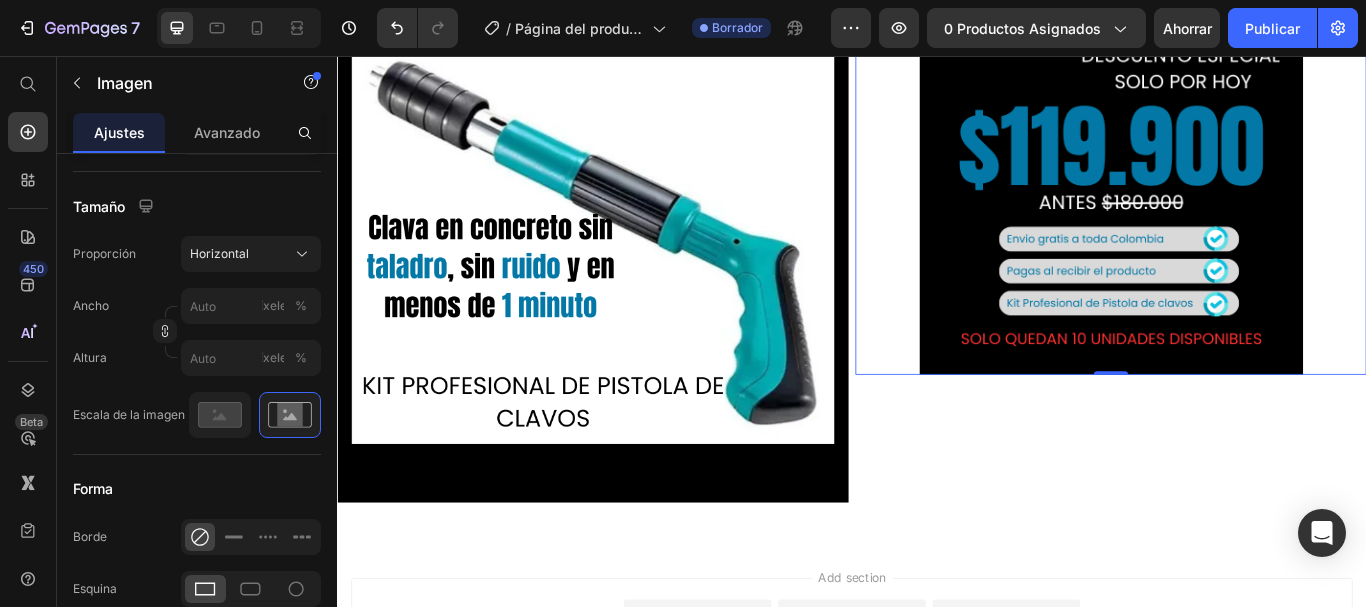 scroll, scrollTop: 150, scrollLeft: 0, axis: vertical 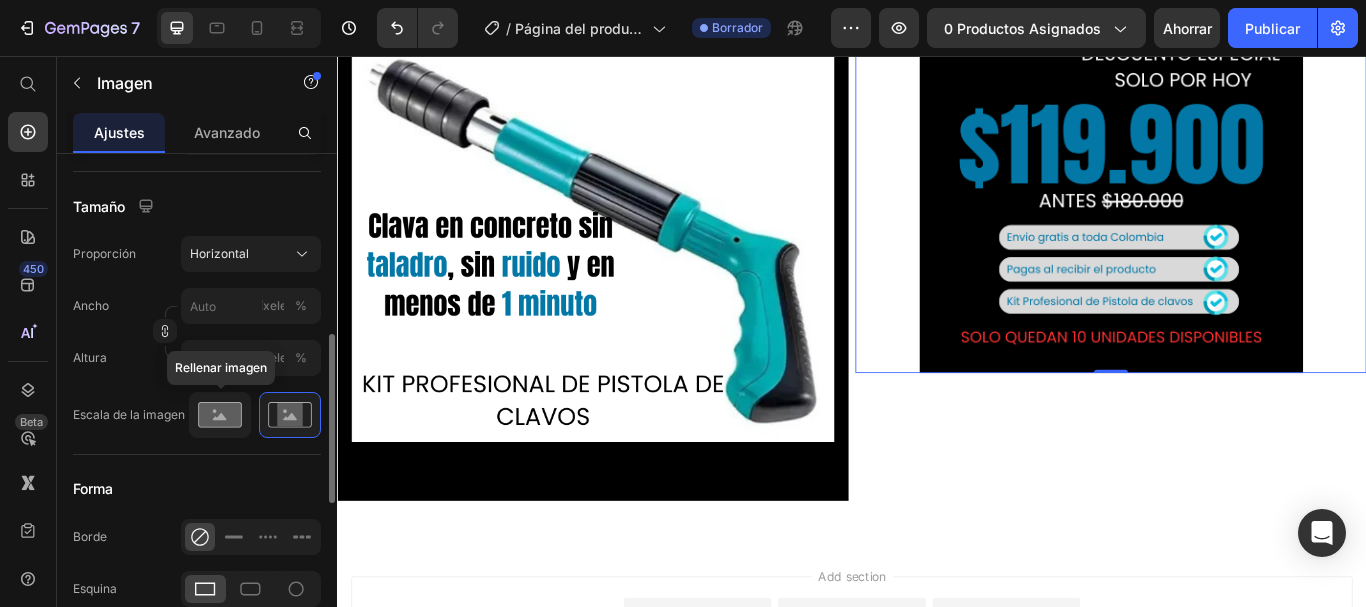 click 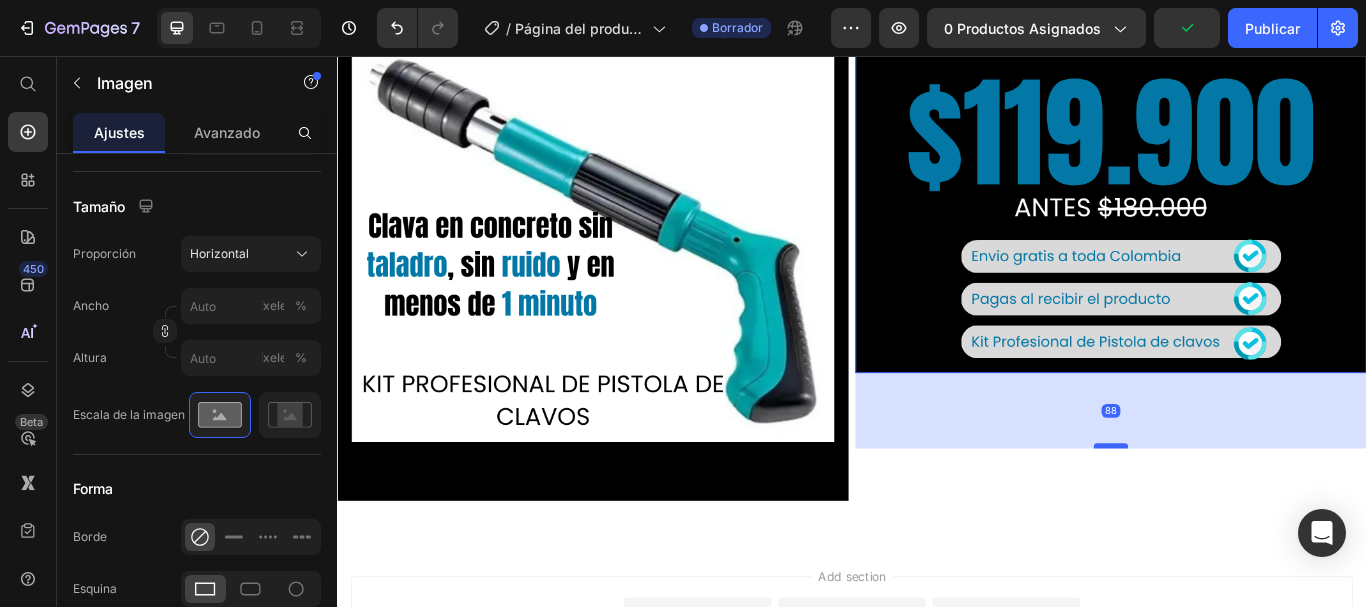 drag, startPoint x: 1229, startPoint y: 419, endPoint x: 1223, endPoint y: 507, distance: 88.20431 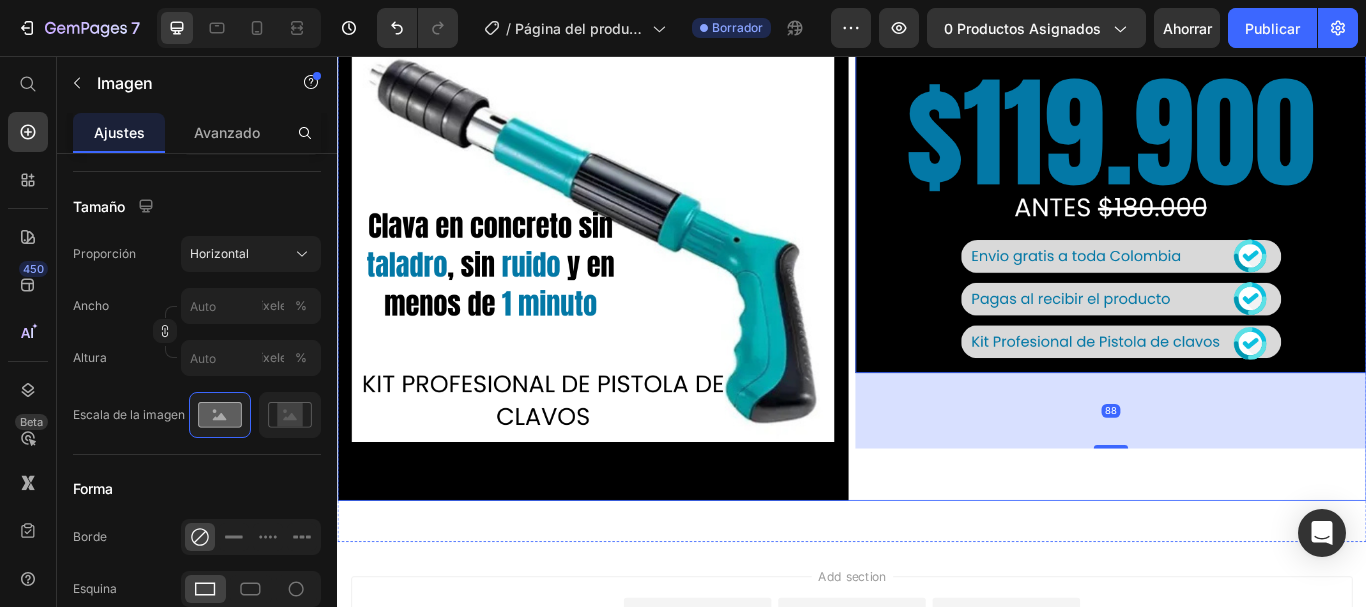 click on "Image   88" at bounding box center [1239, 277] 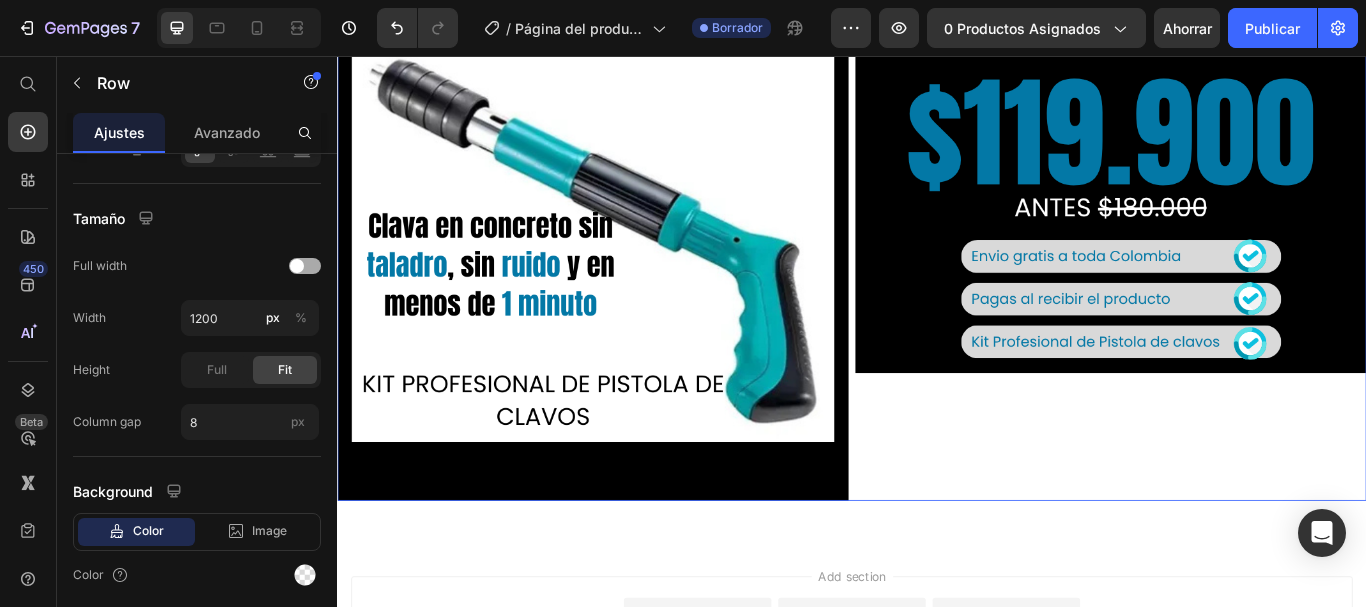scroll, scrollTop: 0, scrollLeft: 0, axis: both 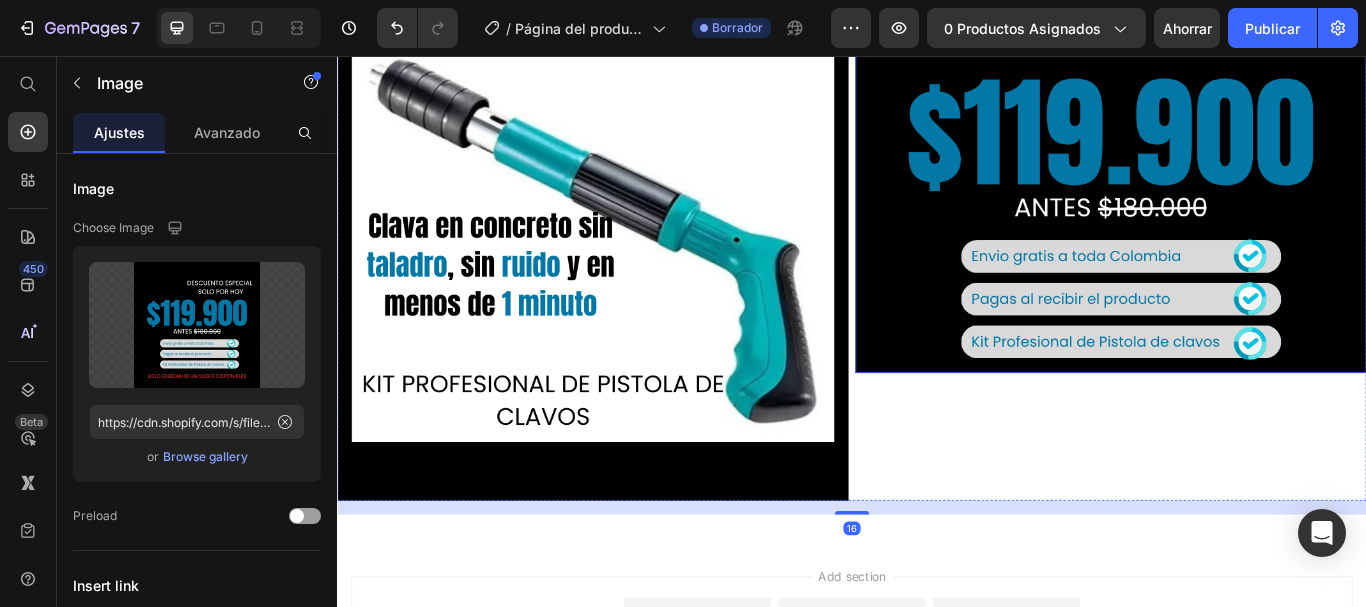 click at bounding box center (1239, 202) 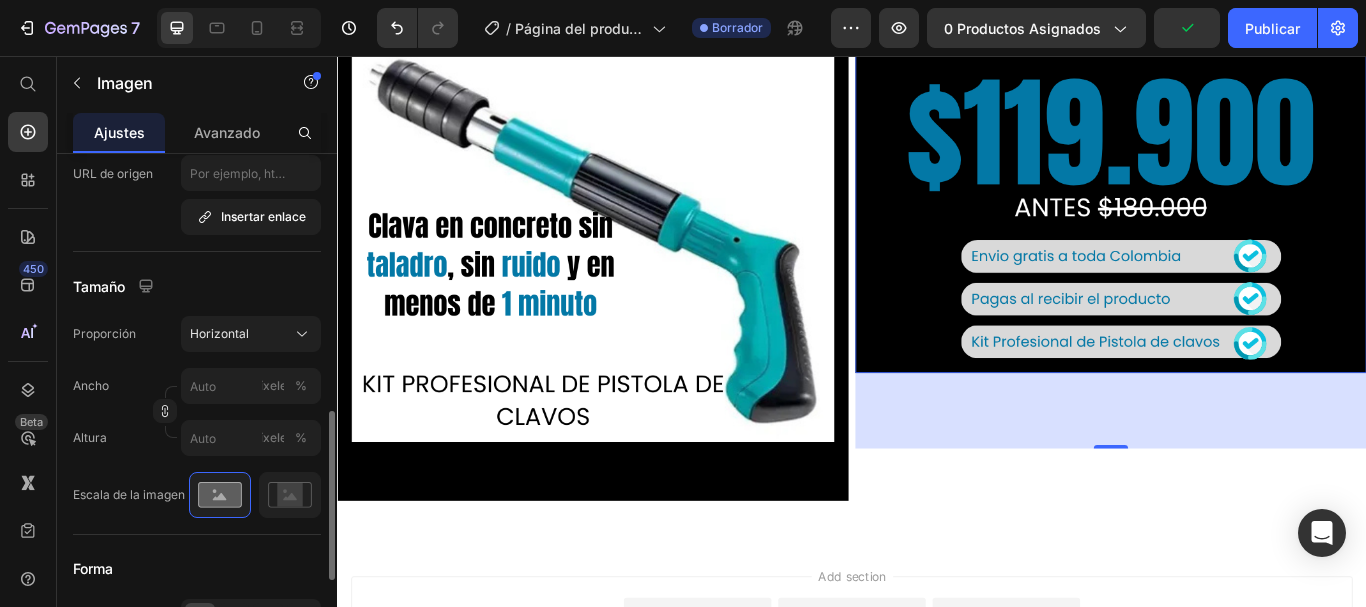 scroll, scrollTop: 538, scrollLeft: 0, axis: vertical 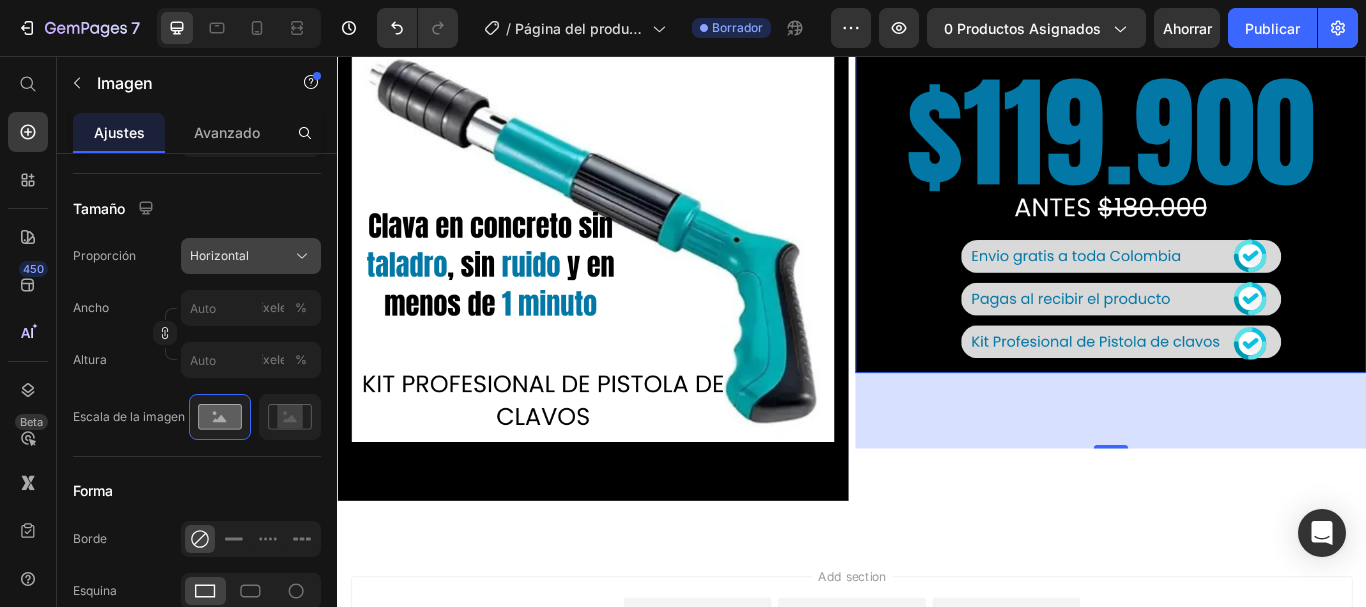 click on "Horizontal" 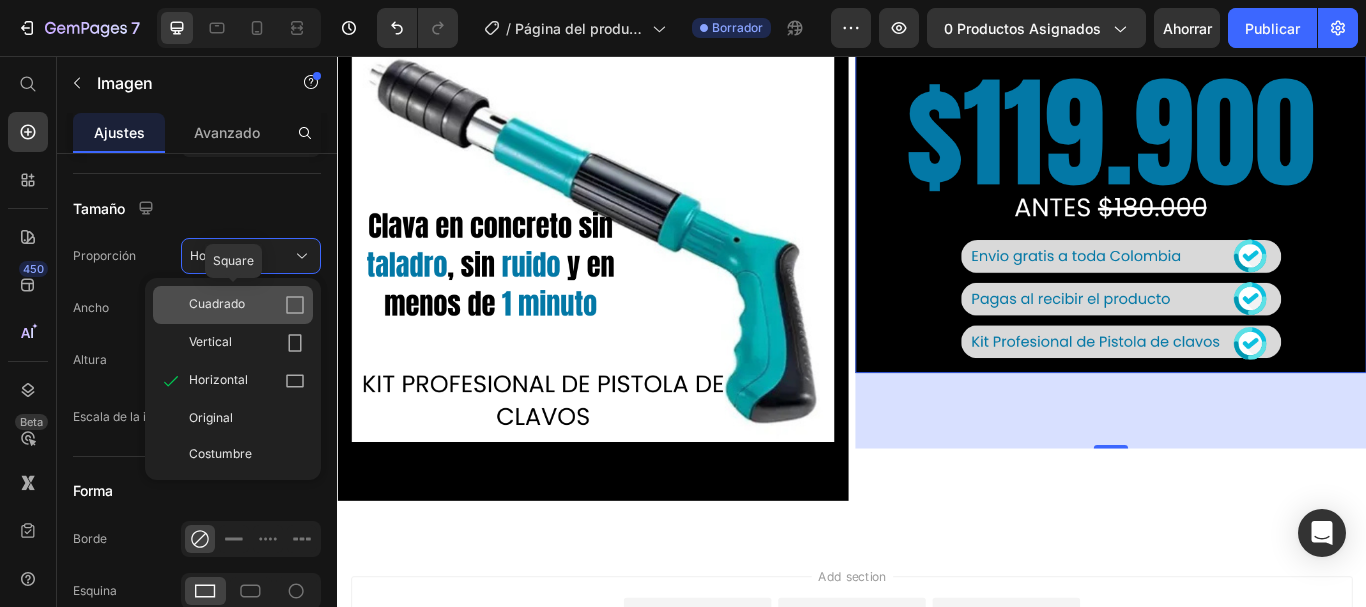 click on "Cuadrado" at bounding box center (217, 303) 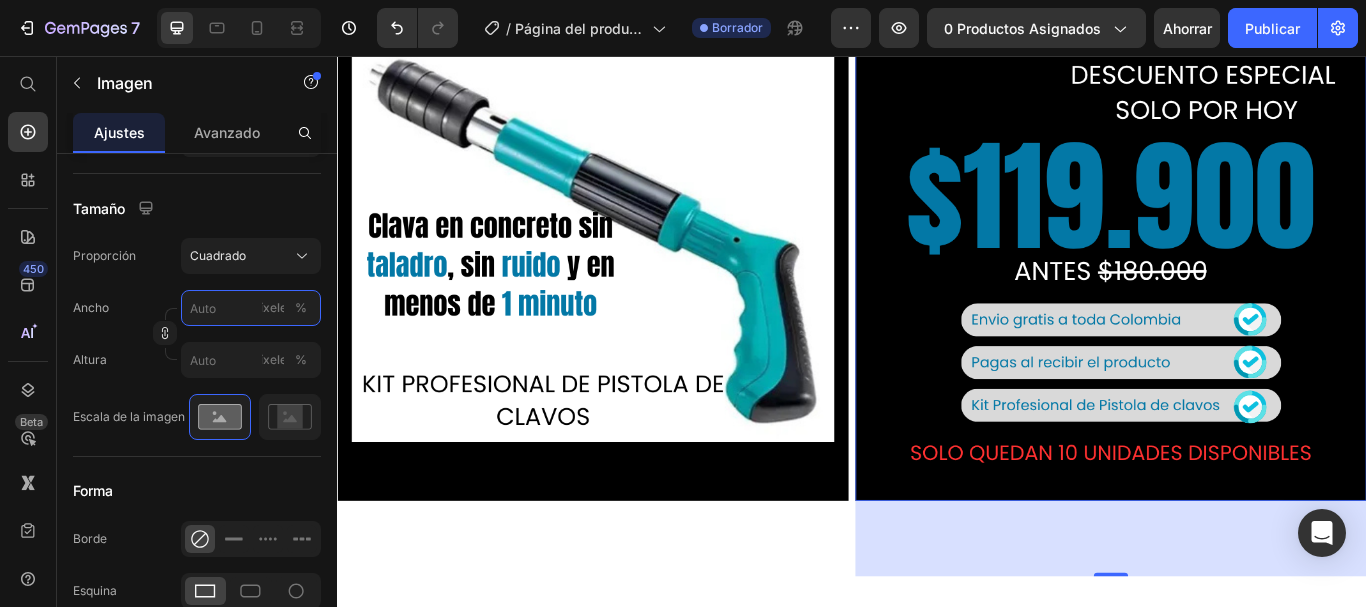 click on "píxeles %" at bounding box center (251, 308) 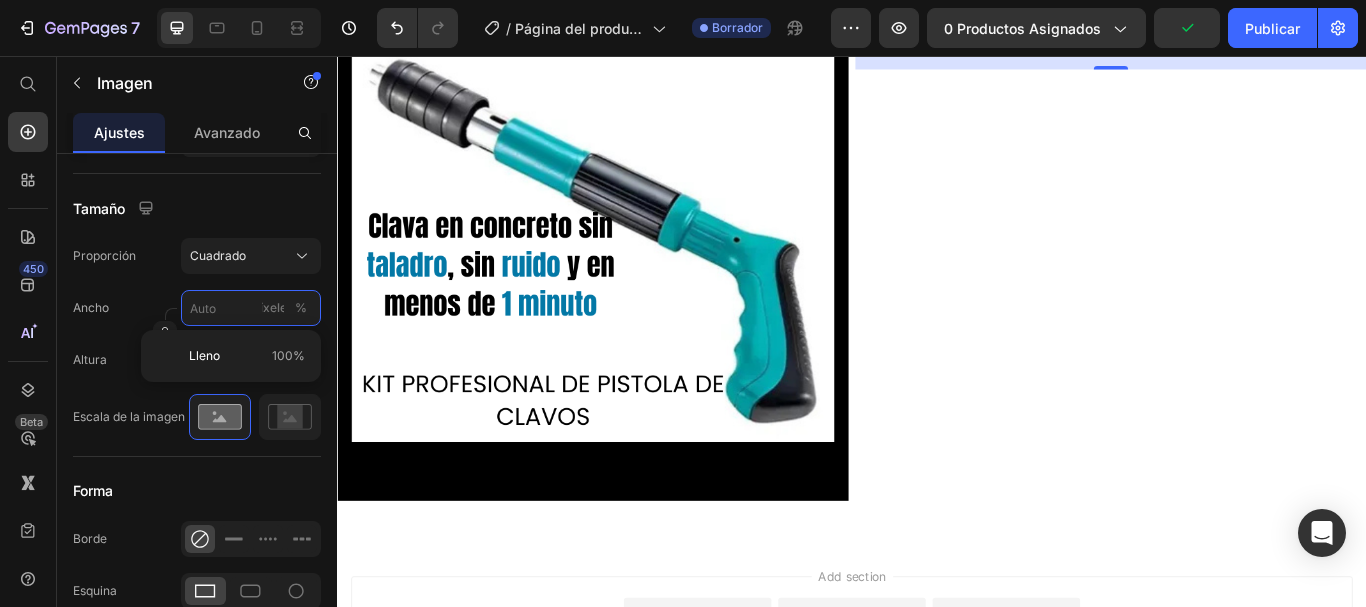 type on "5" 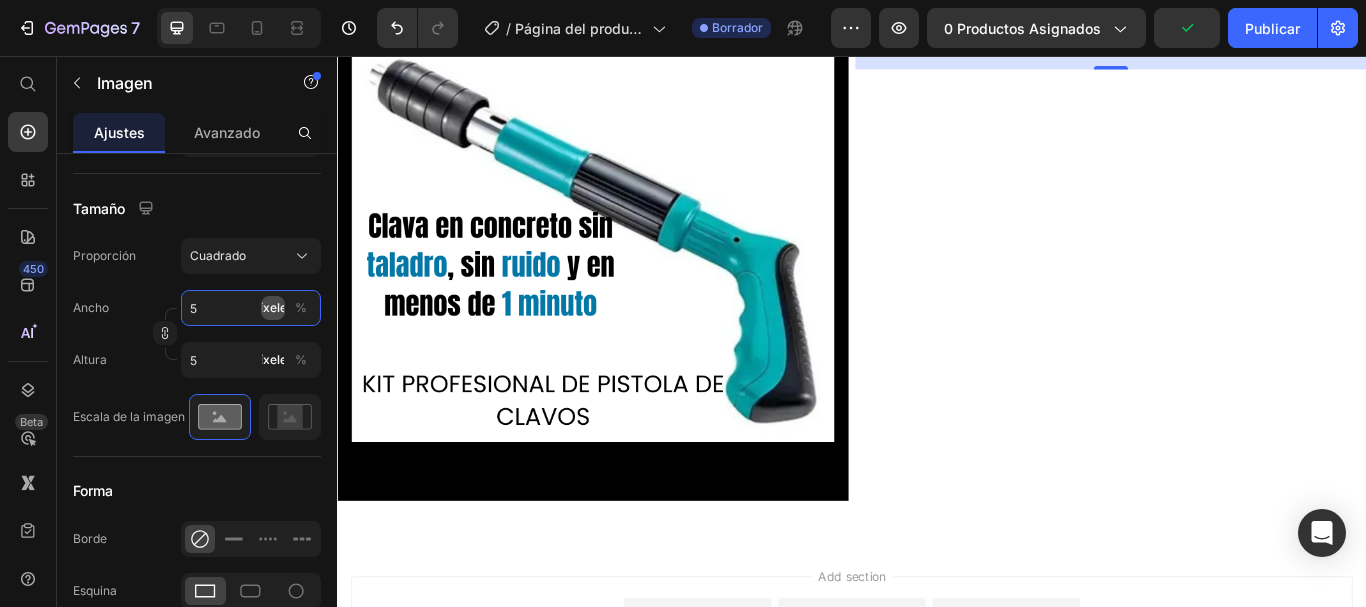 type on "50" 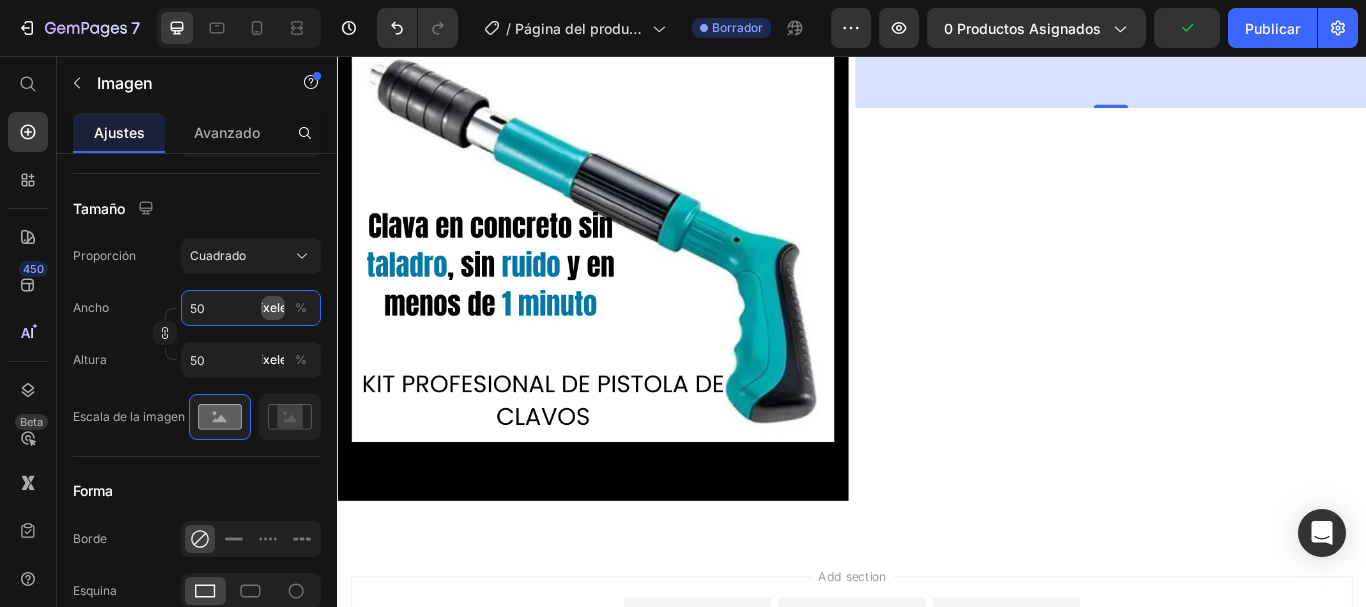 type on "500" 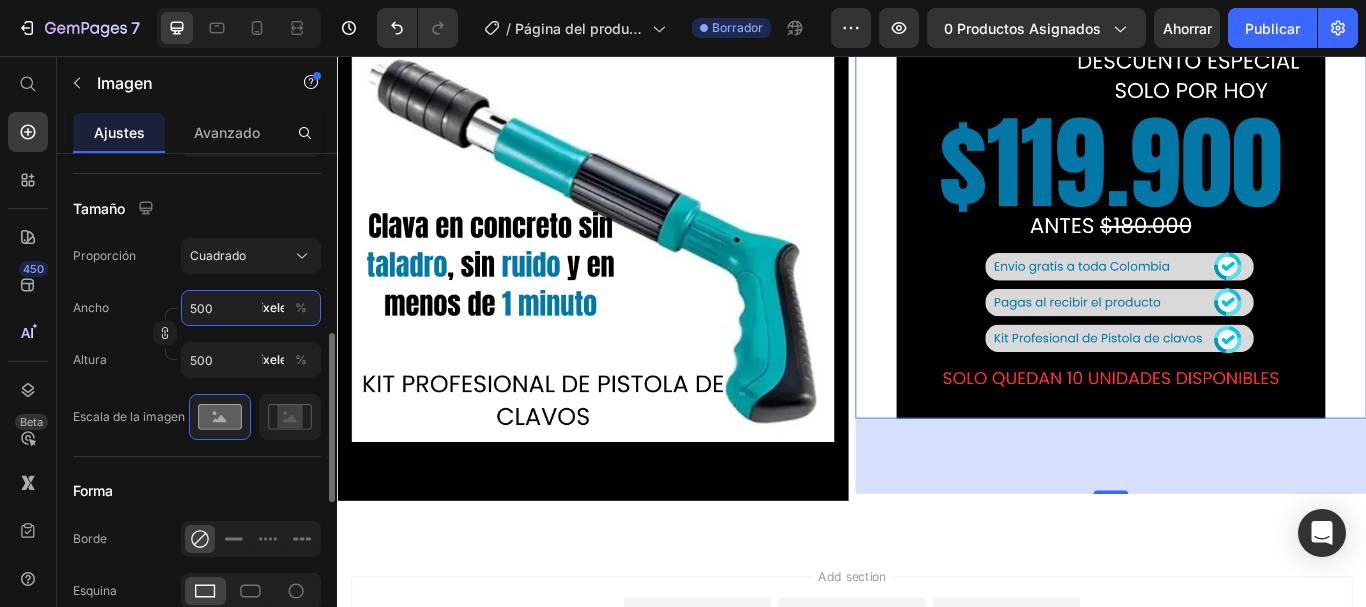 click on "500" at bounding box center [251, 308] 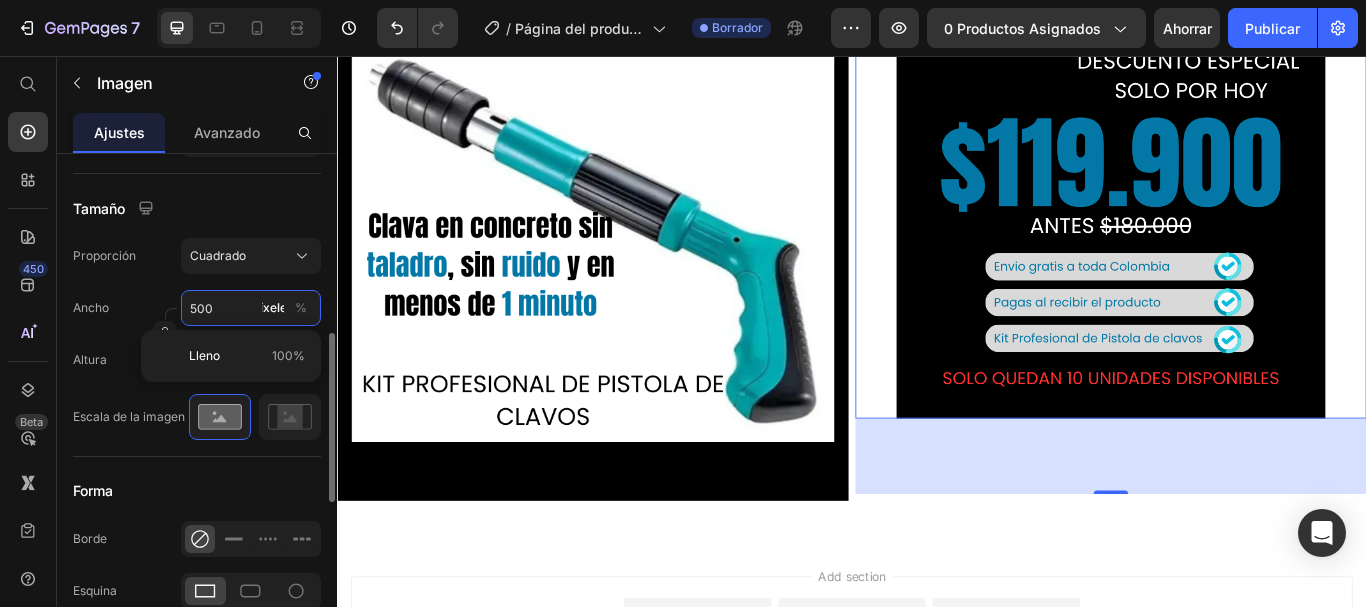 type on "50" 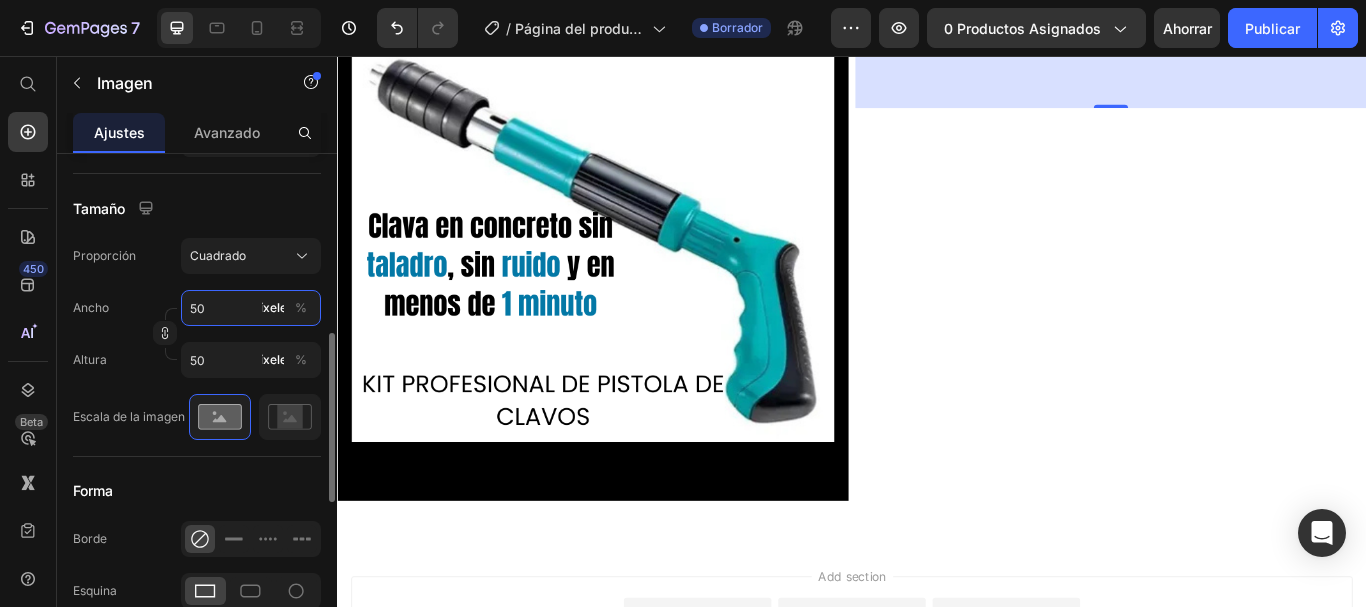 type on "5" 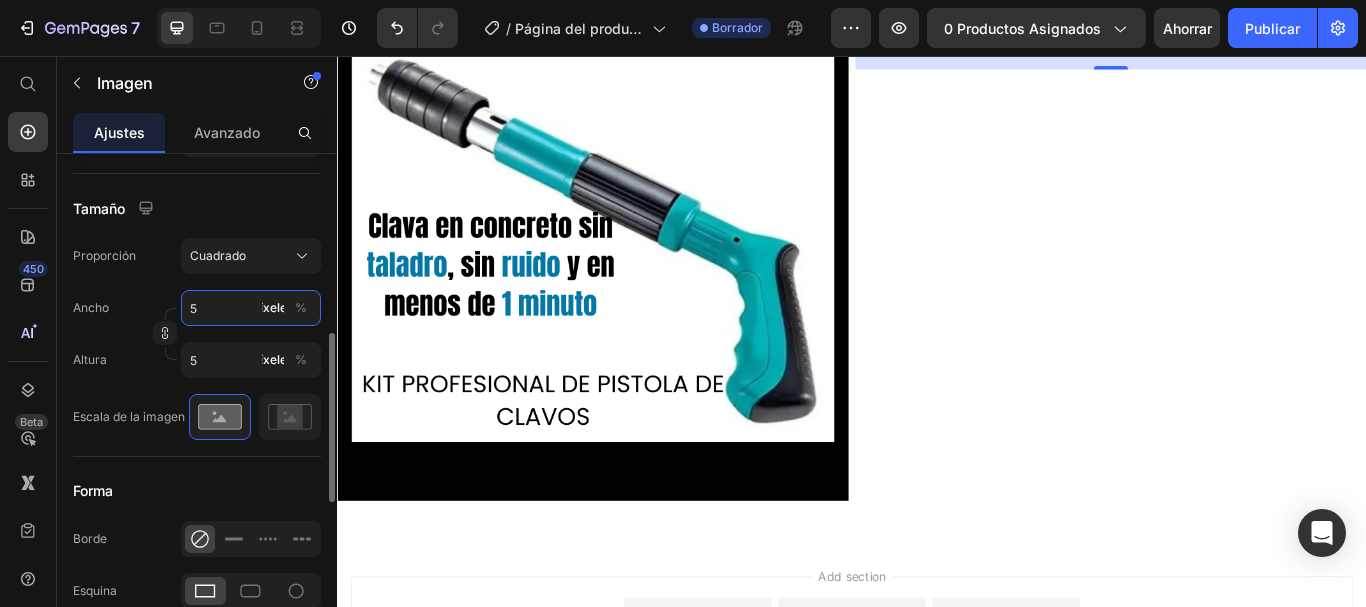 type on "55" 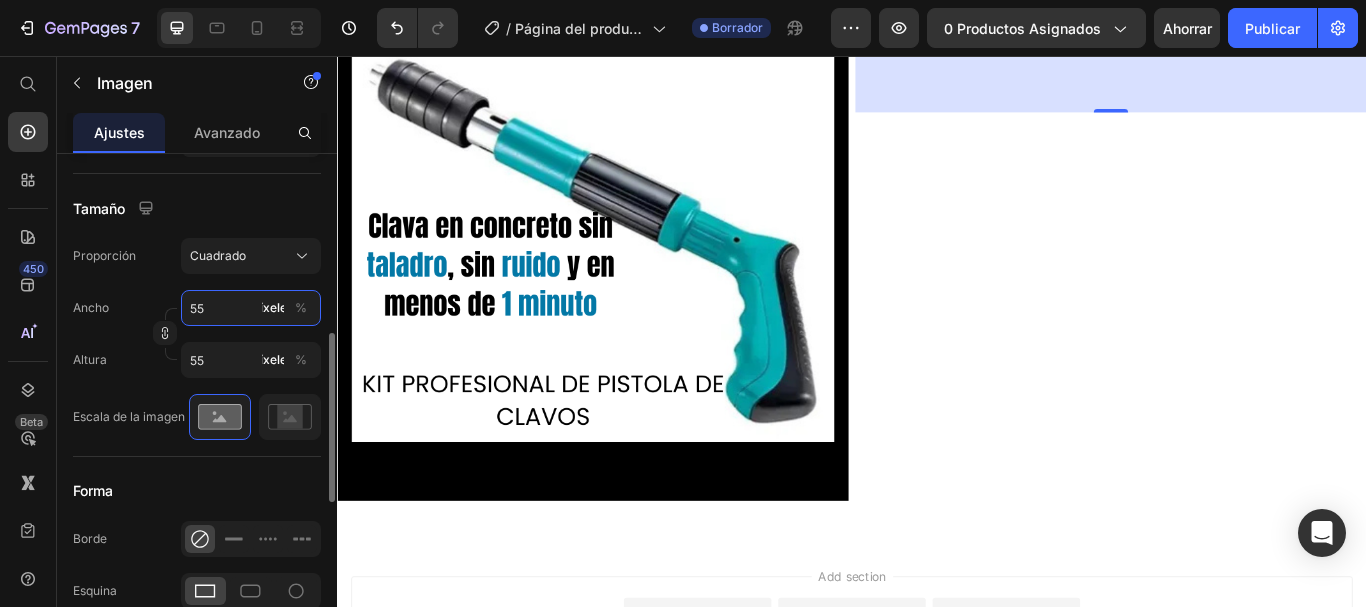 type on "550" 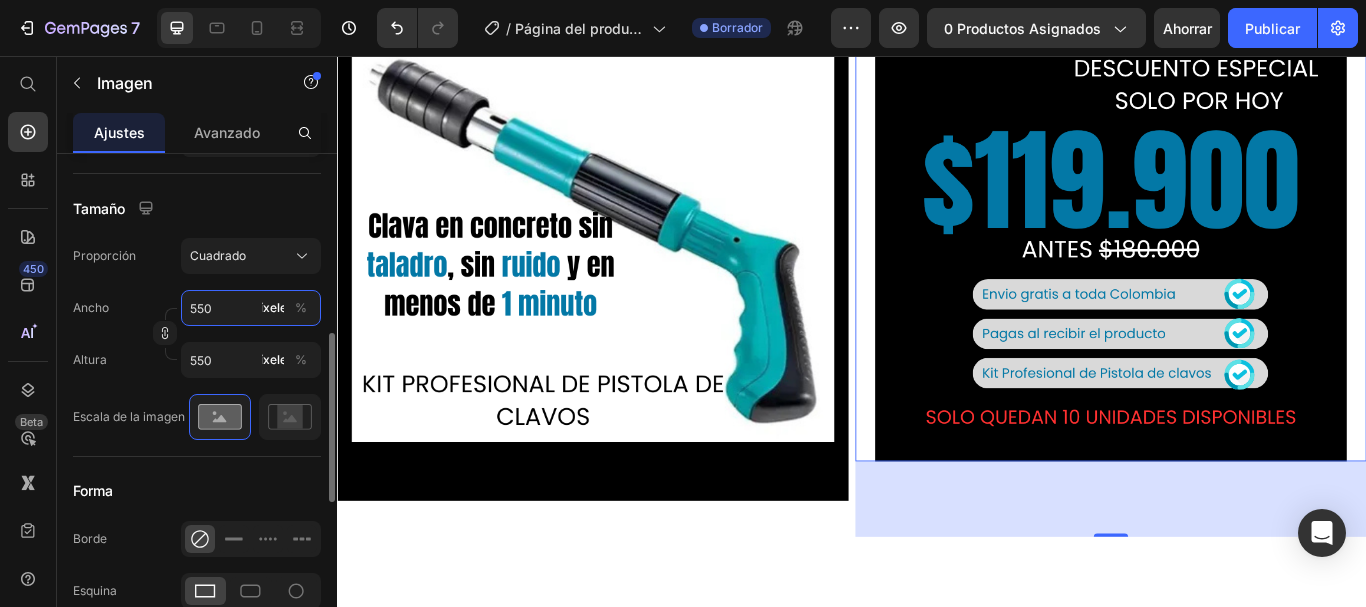 type on "55" 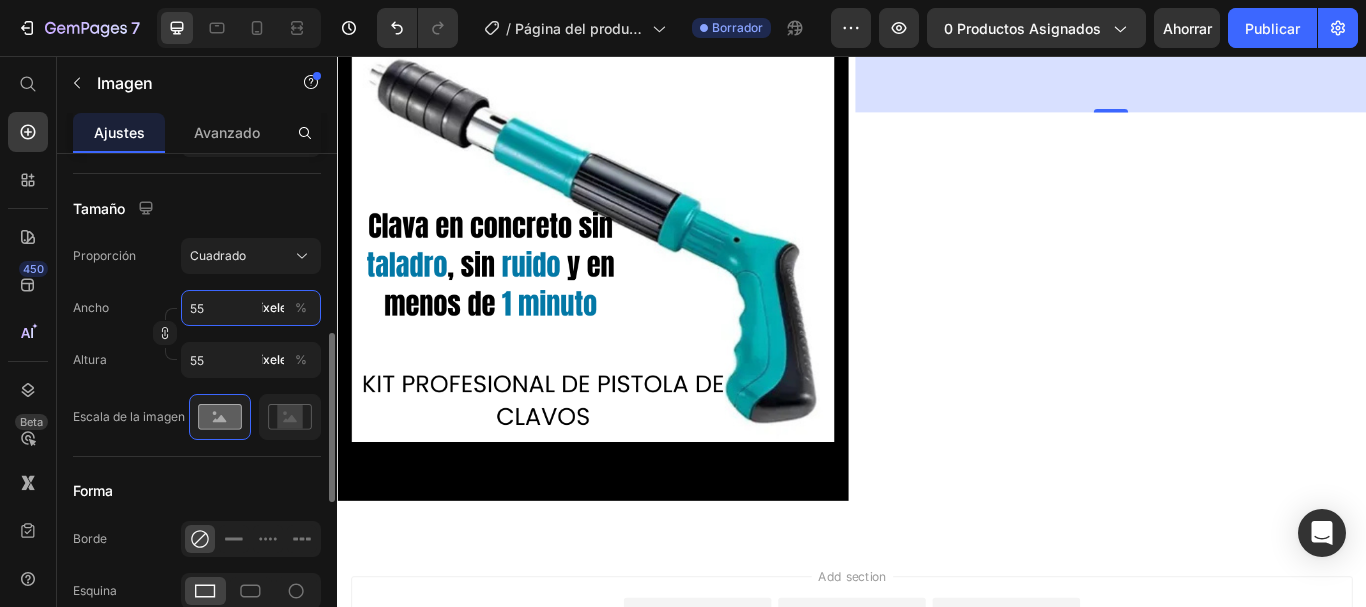 type on "5" 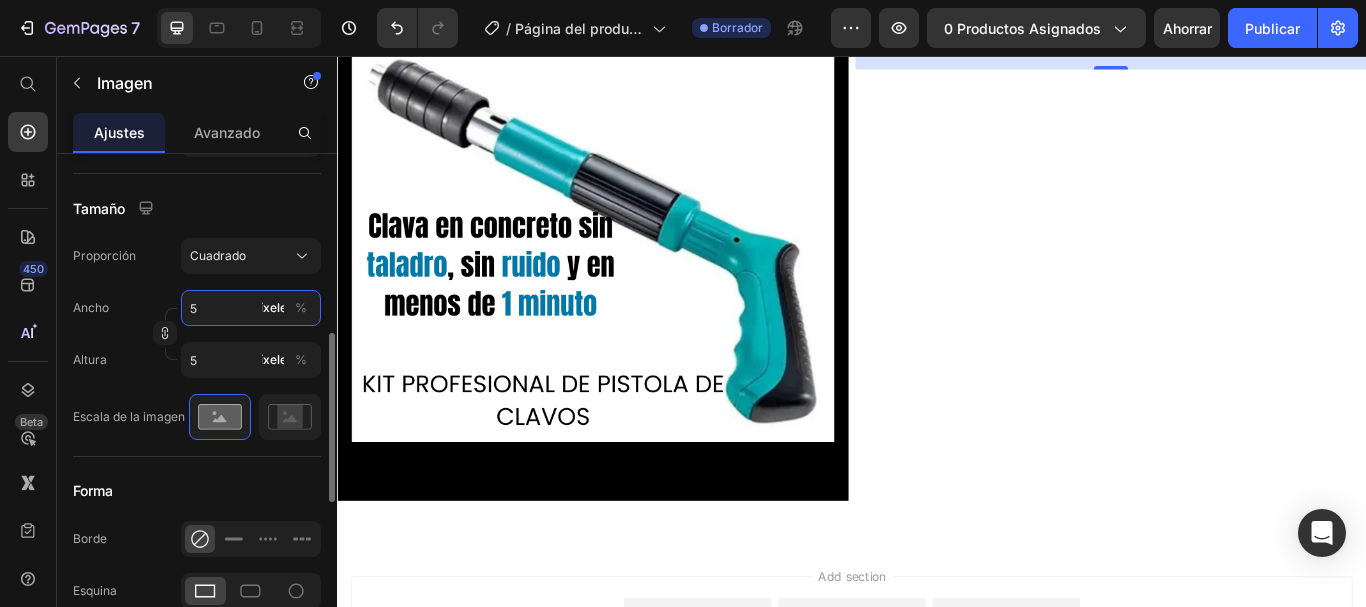 type on "52" 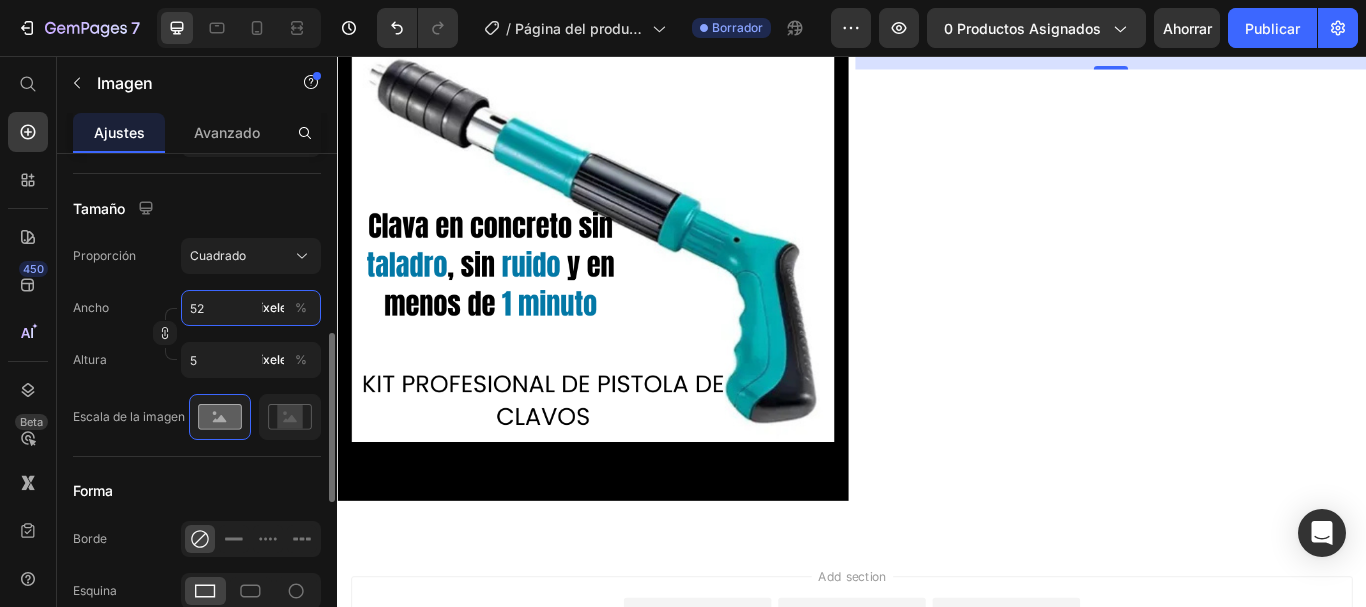 type on "52" 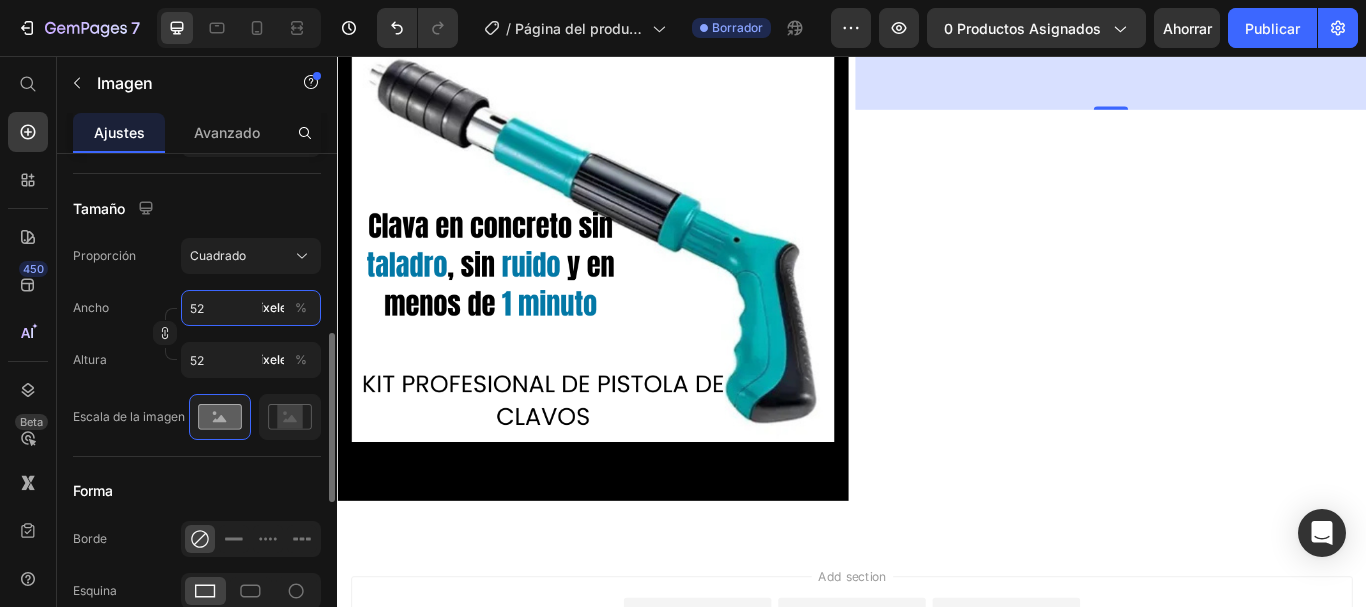 type on "525" 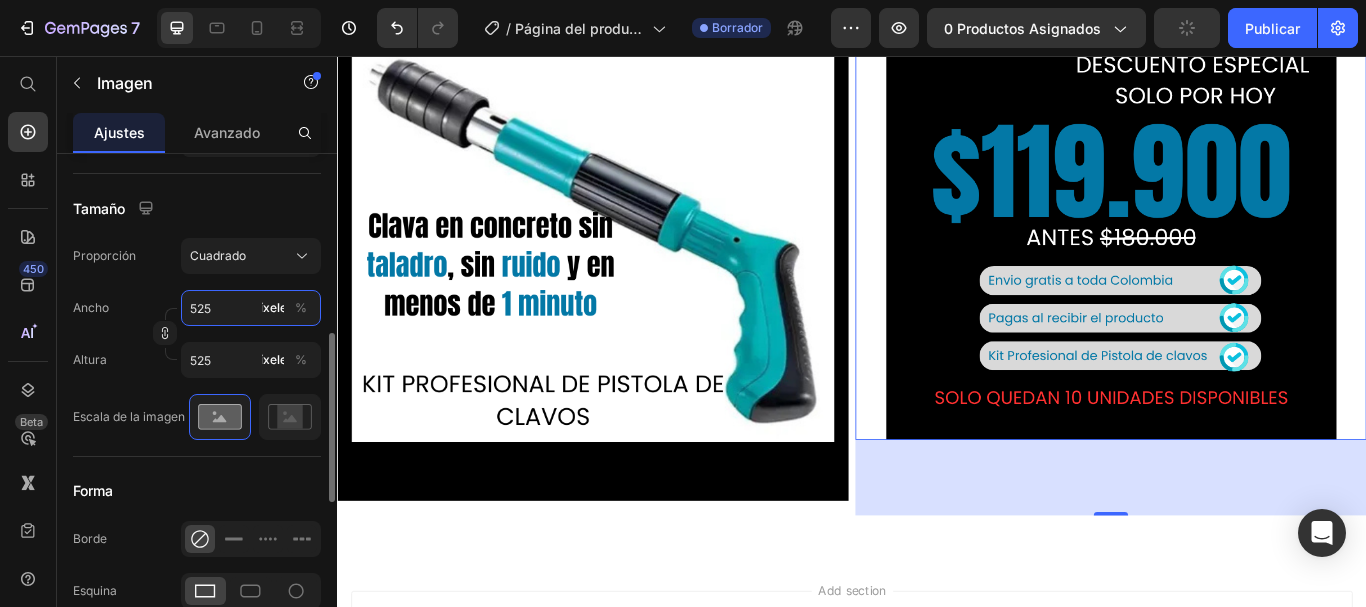 type on "52" 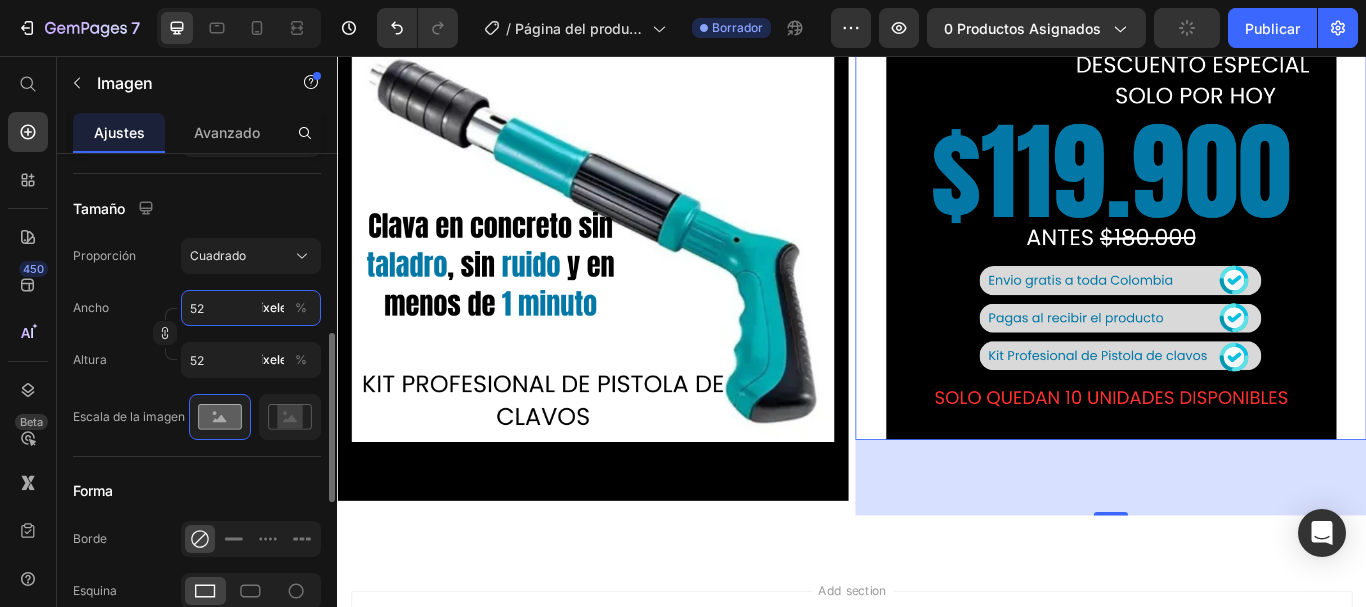 type on "525" 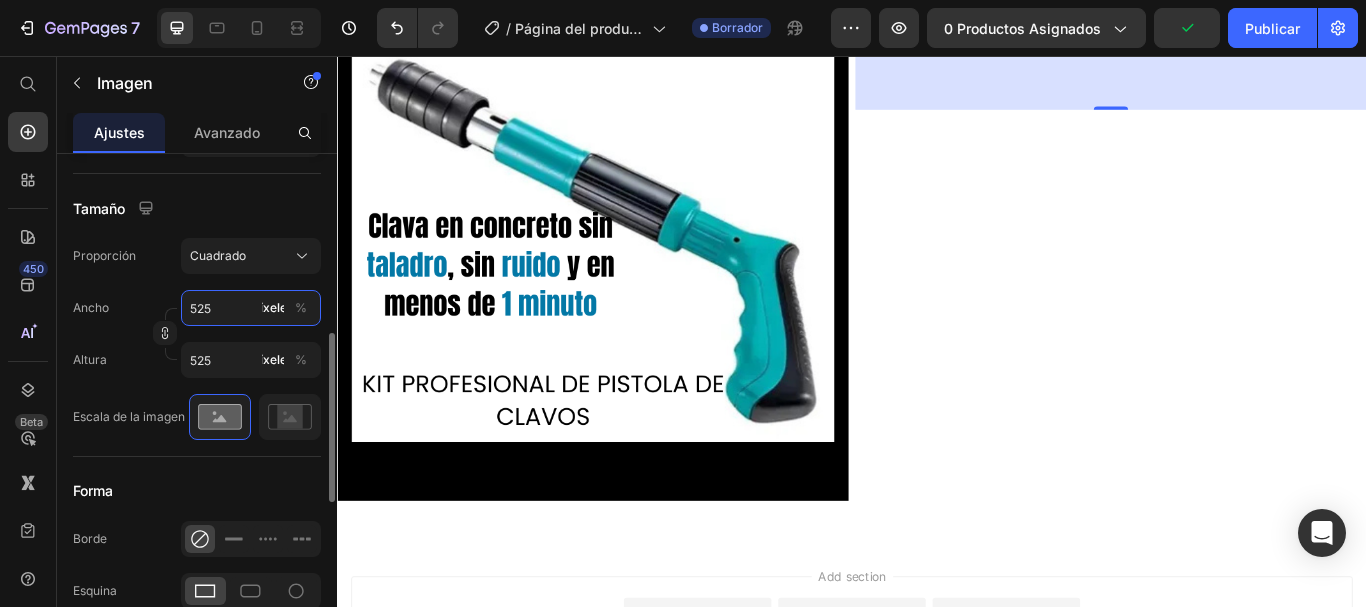 type on "52" 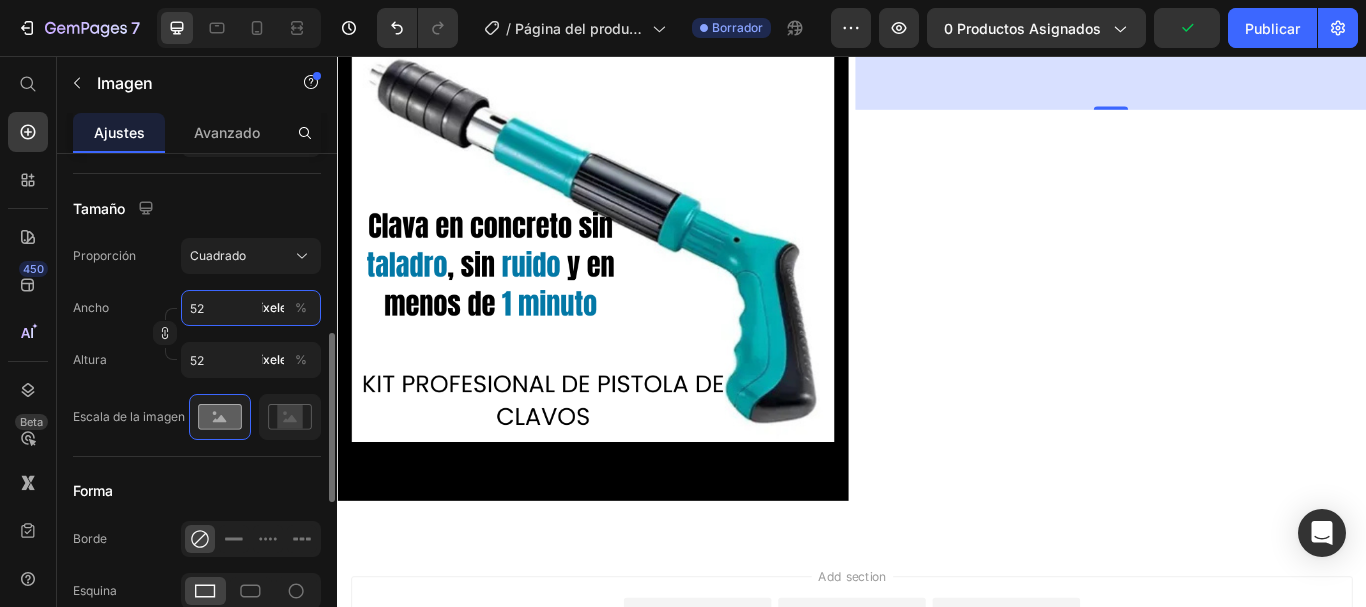 type on "5" 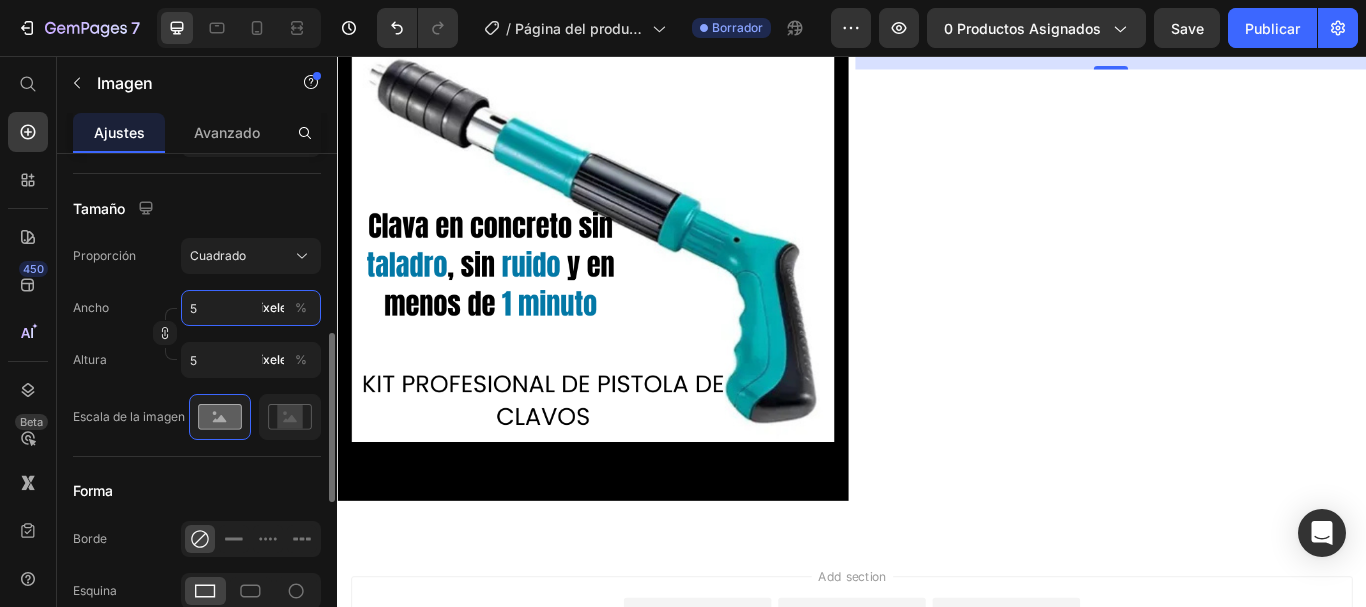 type on "51" 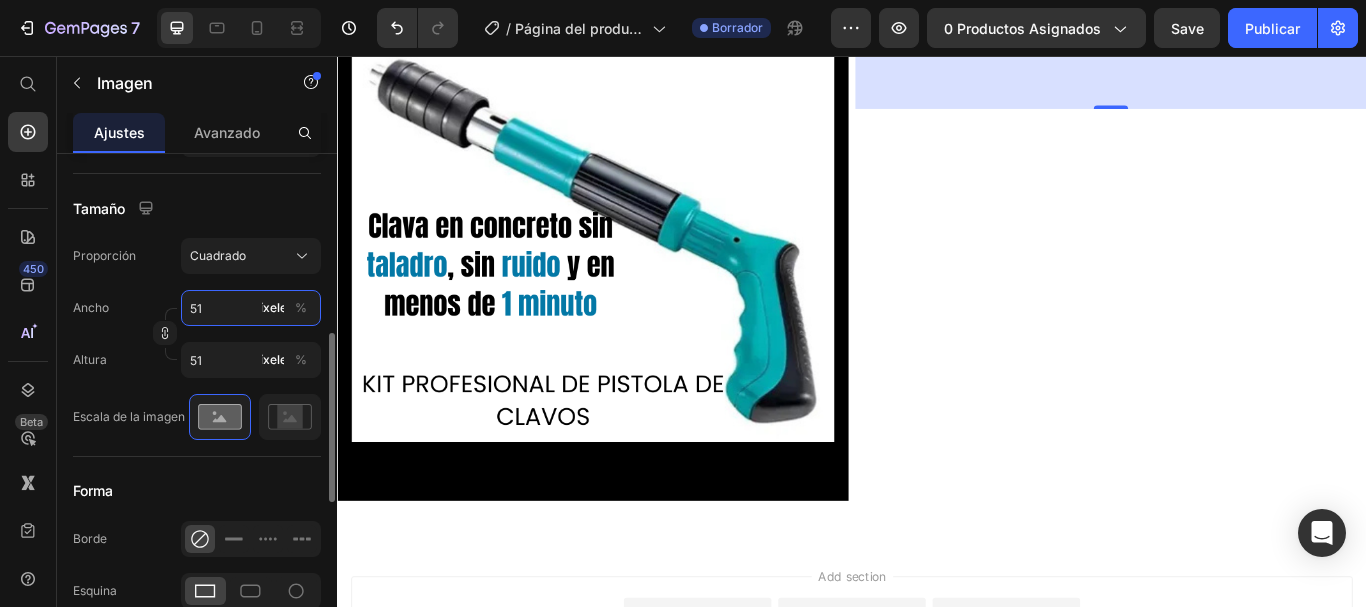 type on "510" 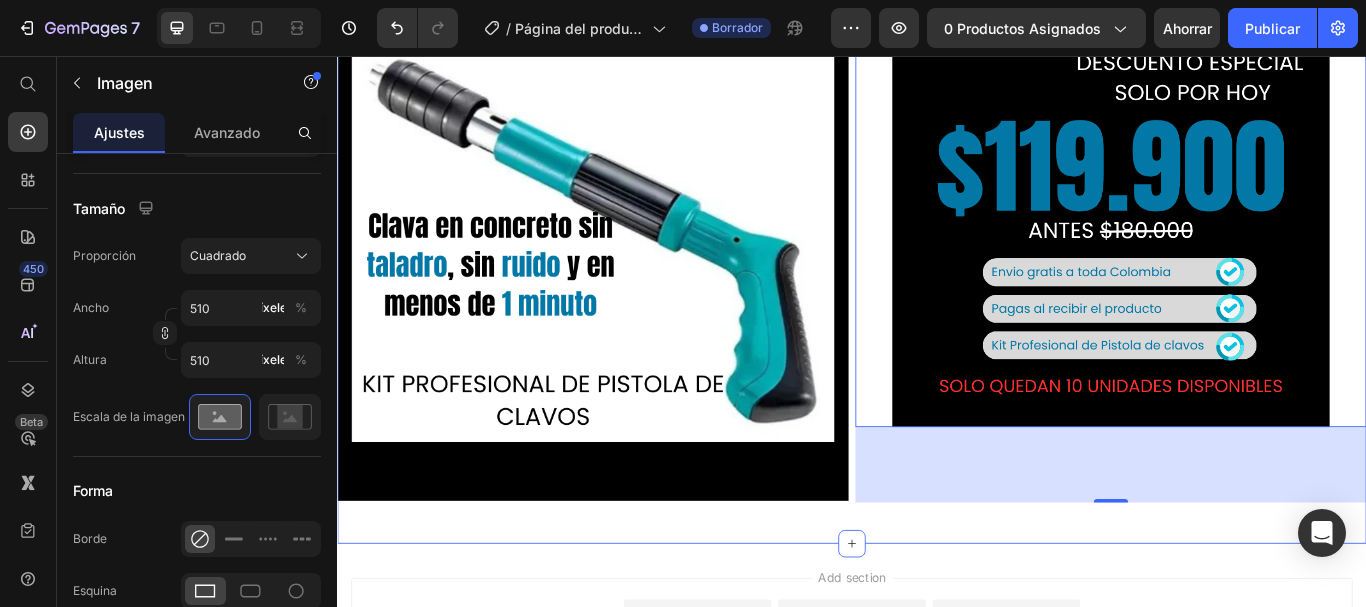 click on "Image Image   88 Row Section 1" at bounding box center [937, 286] 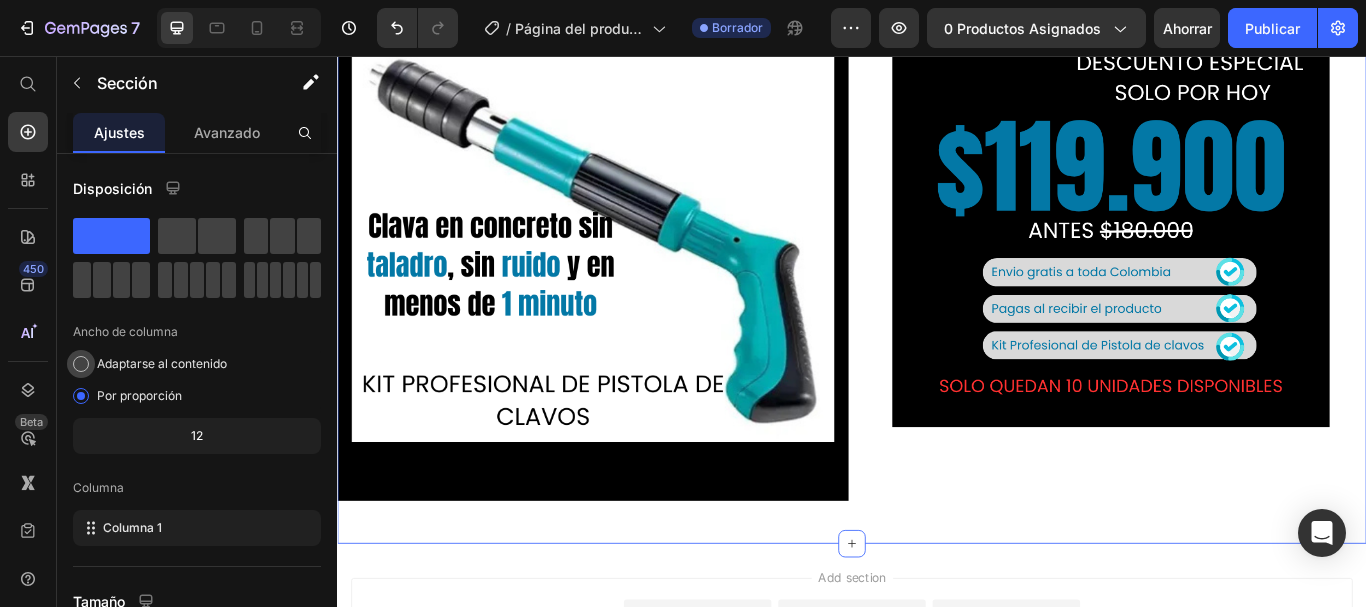 scroll, scrollTop: 298, scrollLeft: 0, axis: vertical 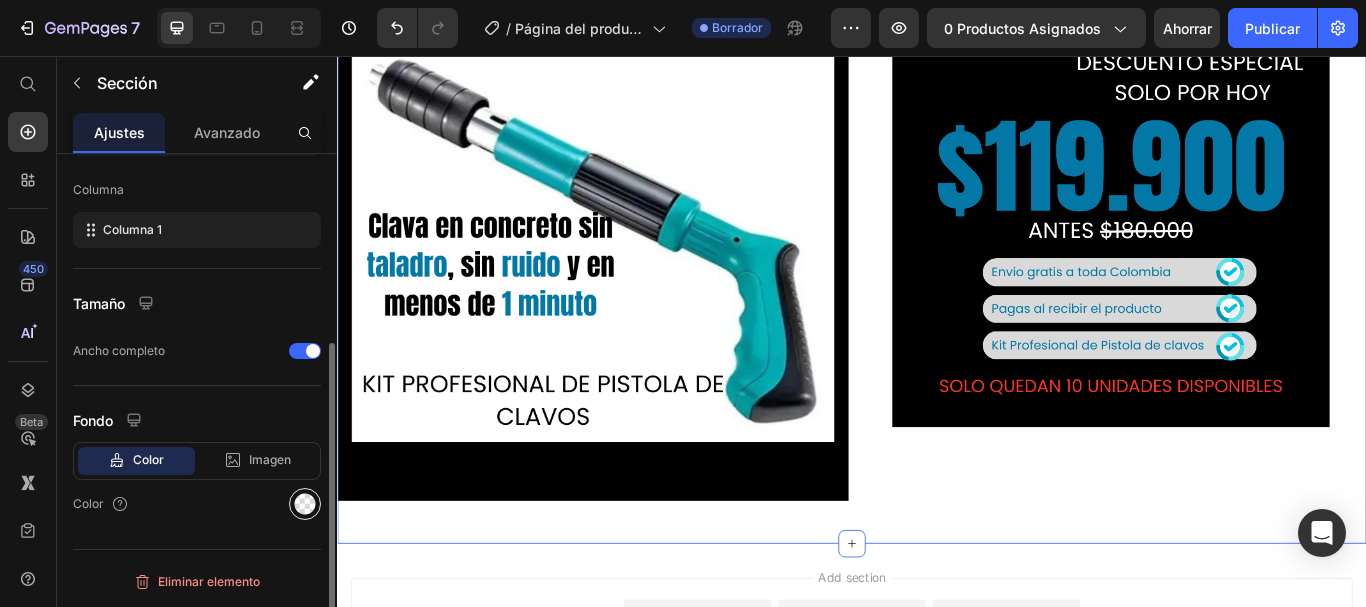 click at bounding box center [305, 504] 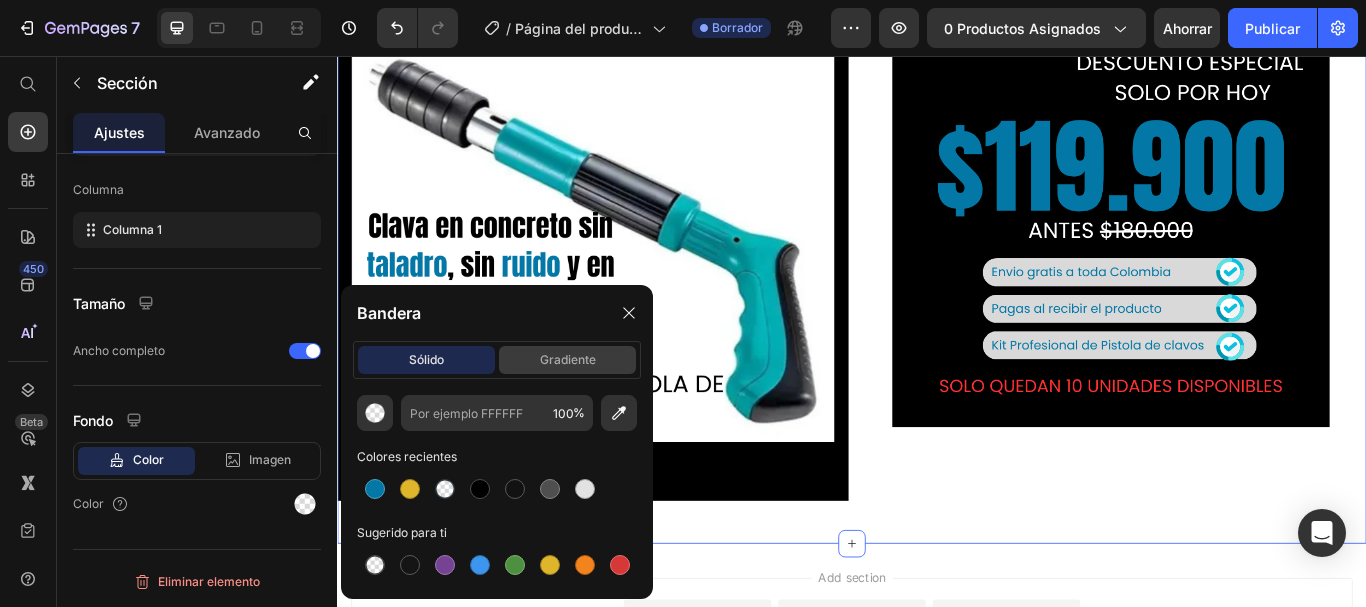click on "gradiente" at bounding box center [568, 360] 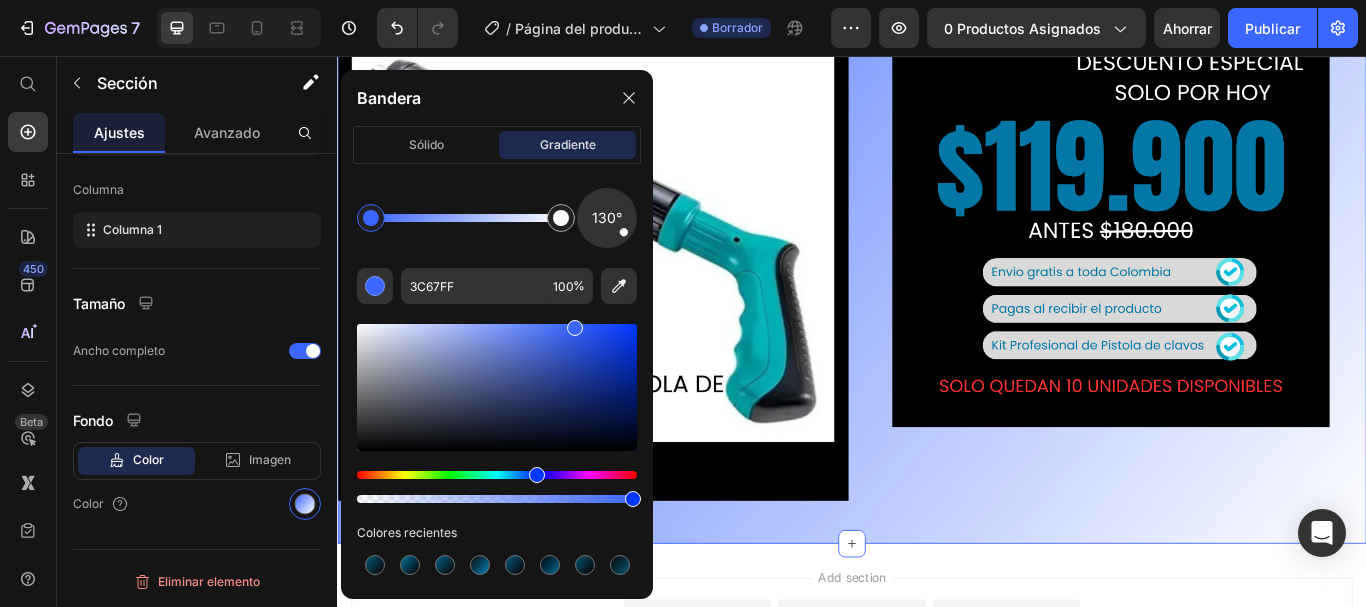 click at bounding box center [371, 218] 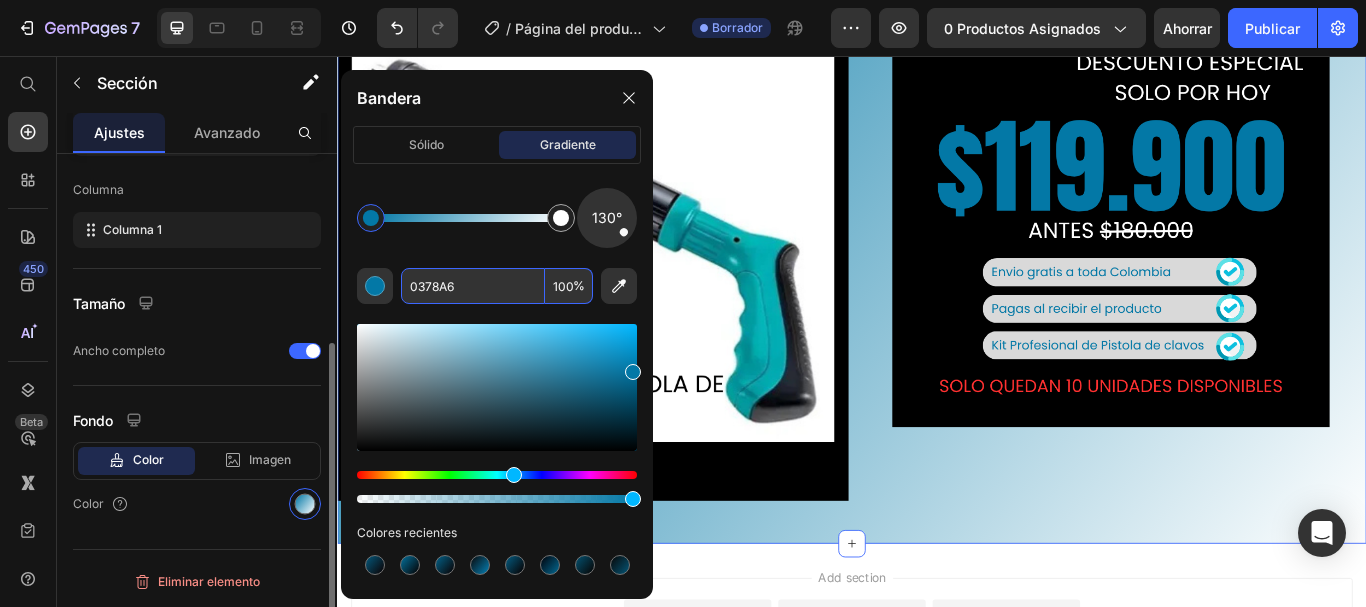 type on "0378A6" 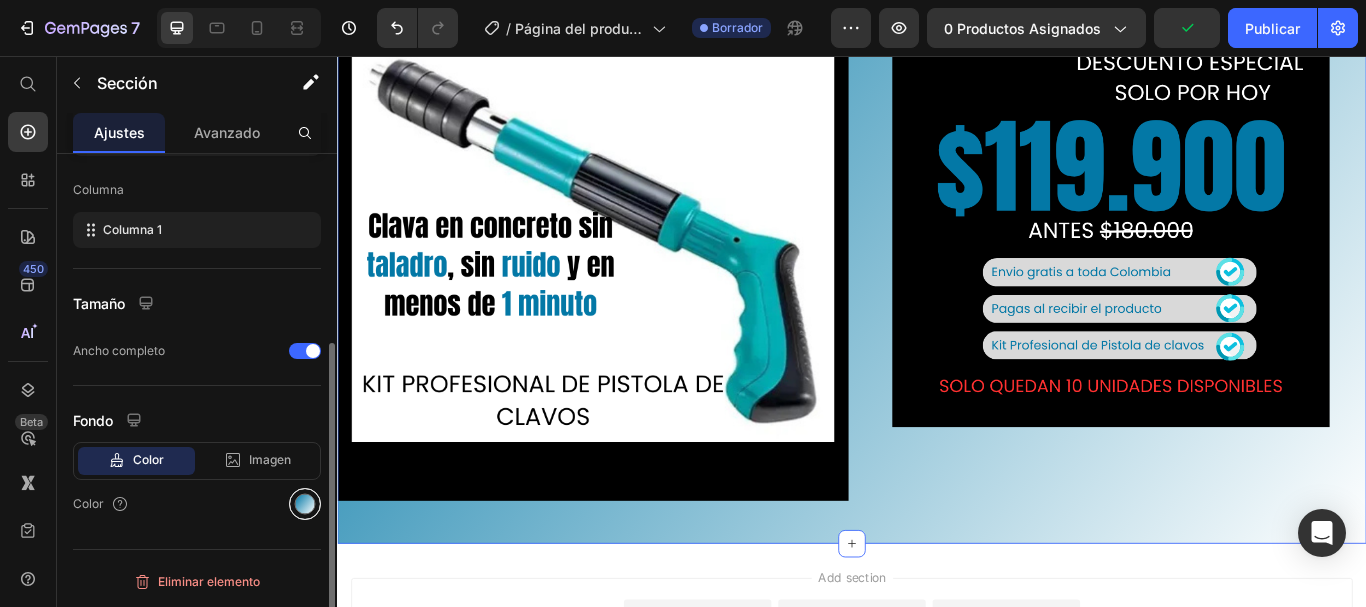 click at bounding box center (305, 504) 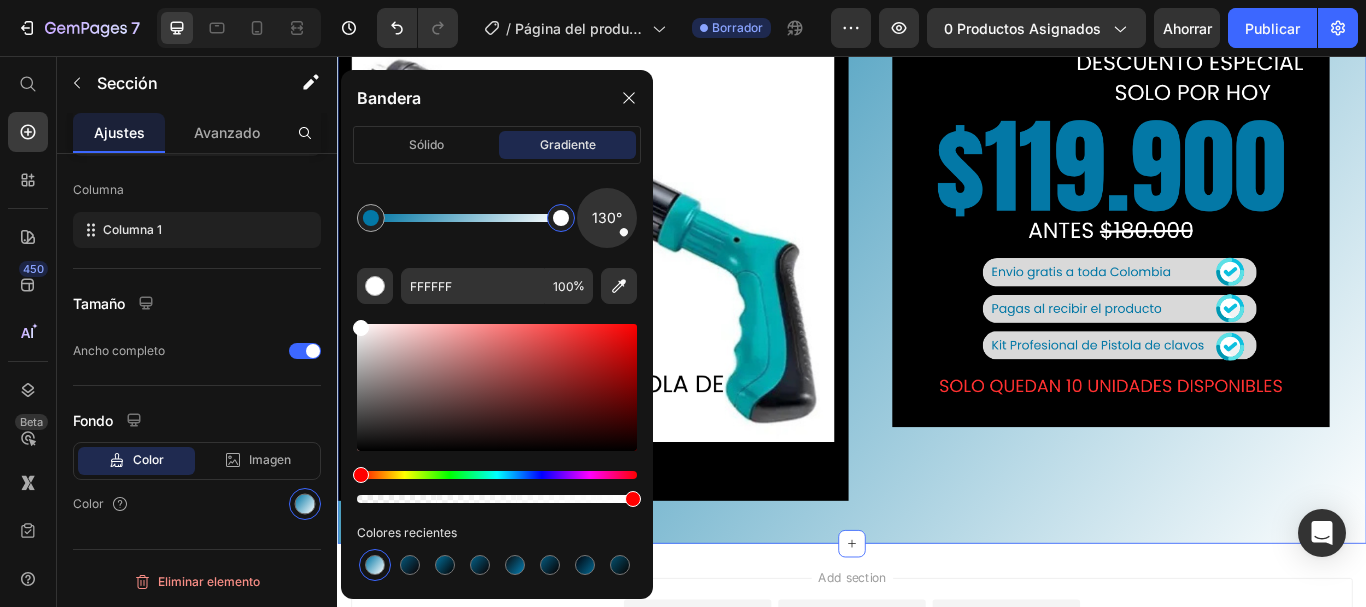 click at bounding box center (561, 218) 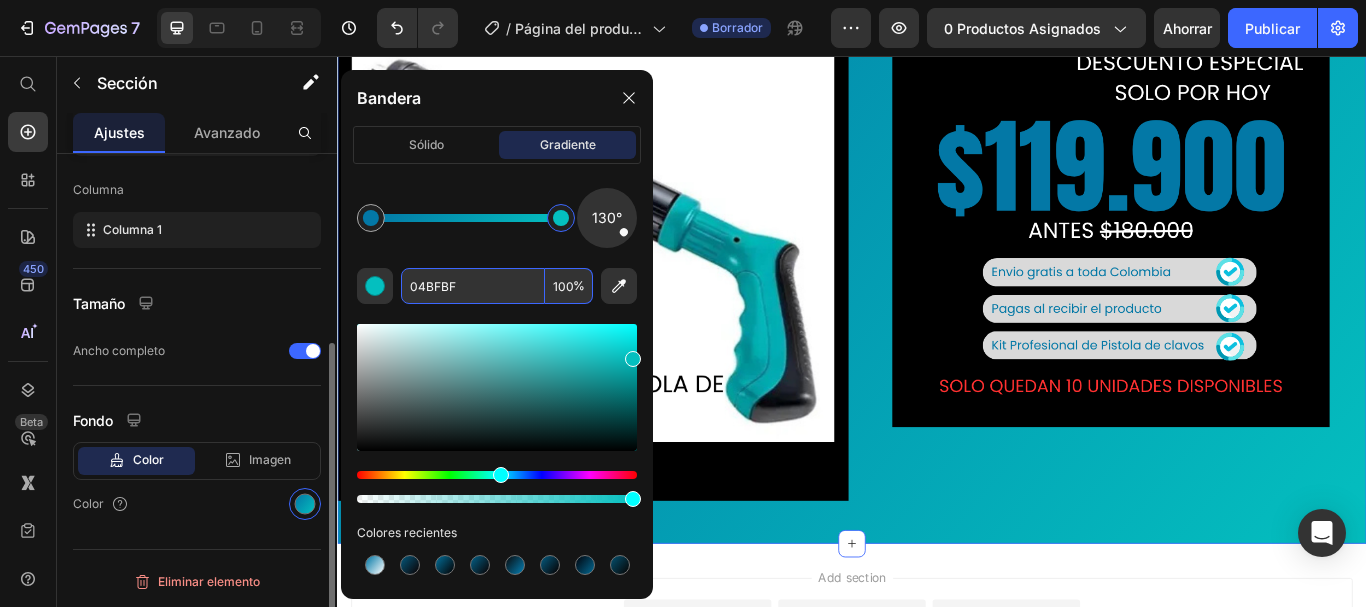 type on "04BFBF" 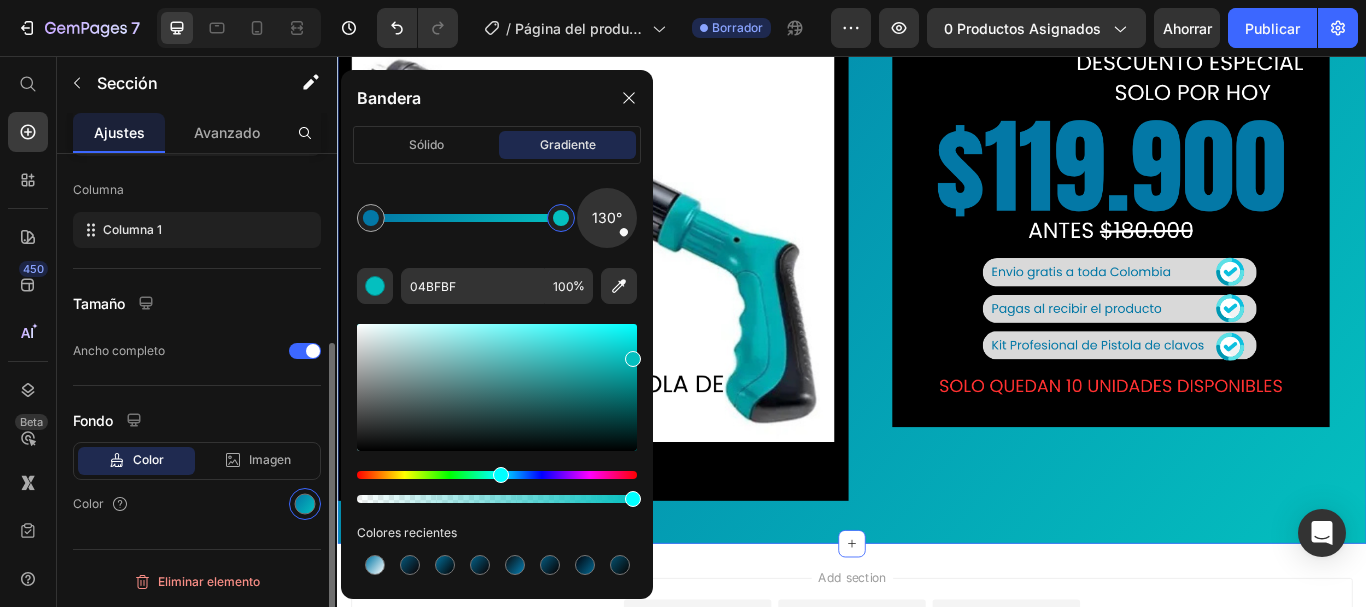 click on "Tamaño" at bounding box center [197, 303] 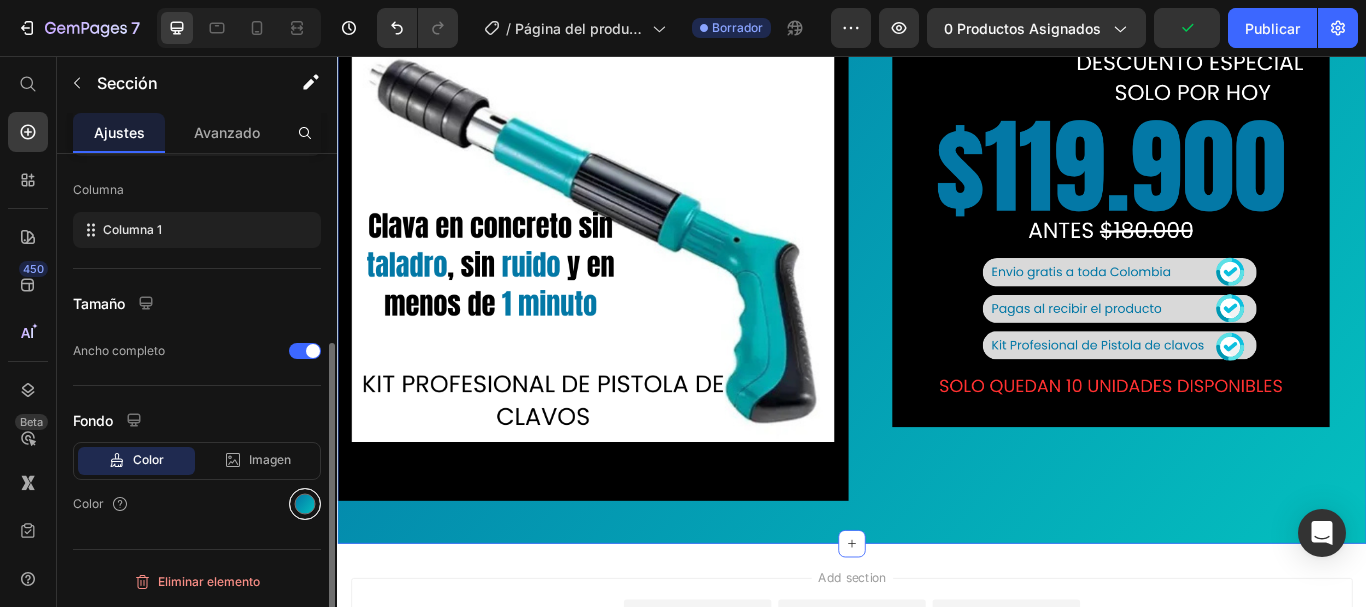 click at bounding box center [305, 504] 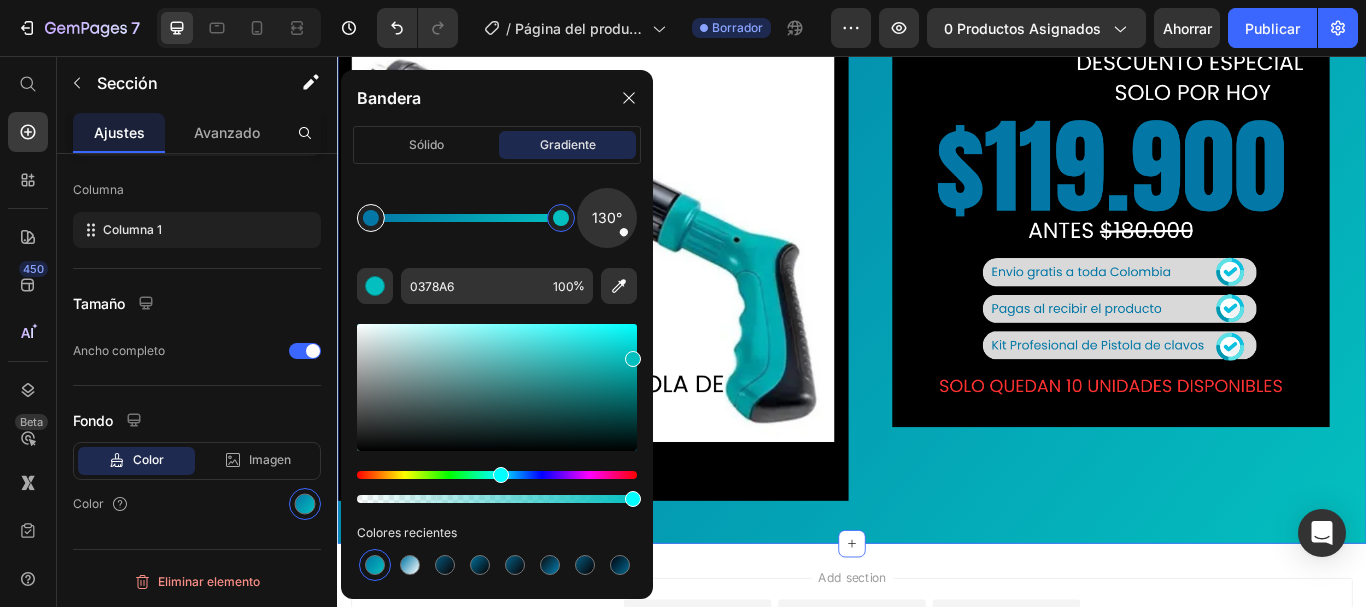 click at bounding box center (371, 218) 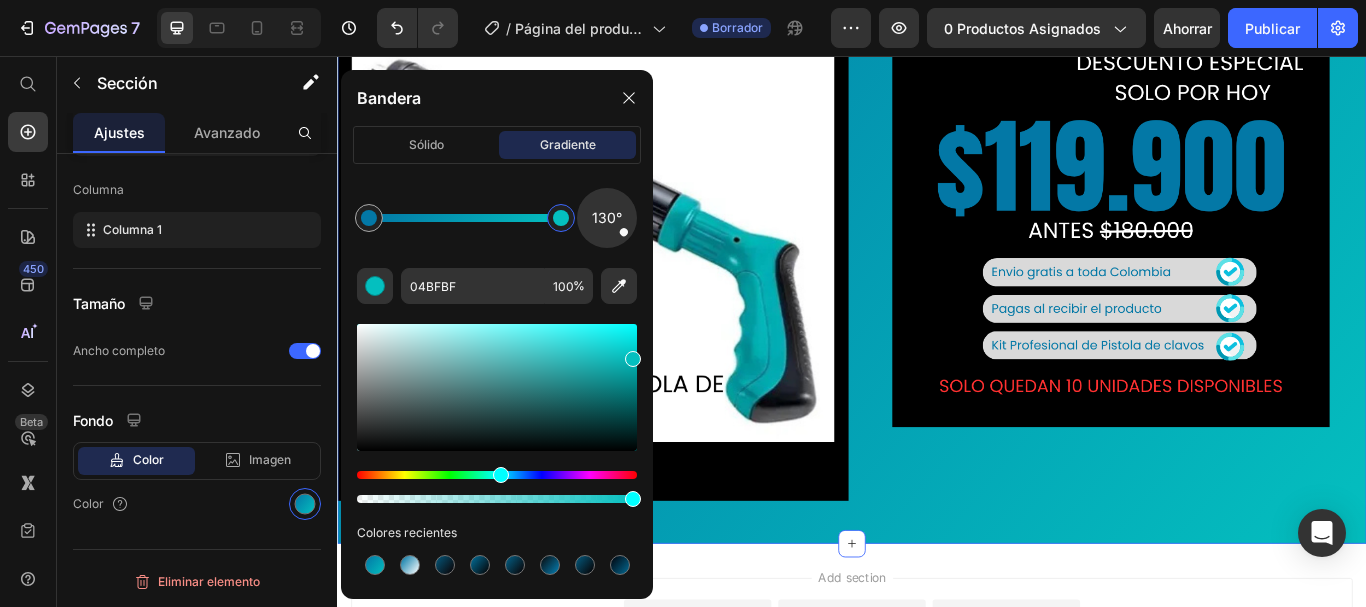 click at bounding box center [561, 218] 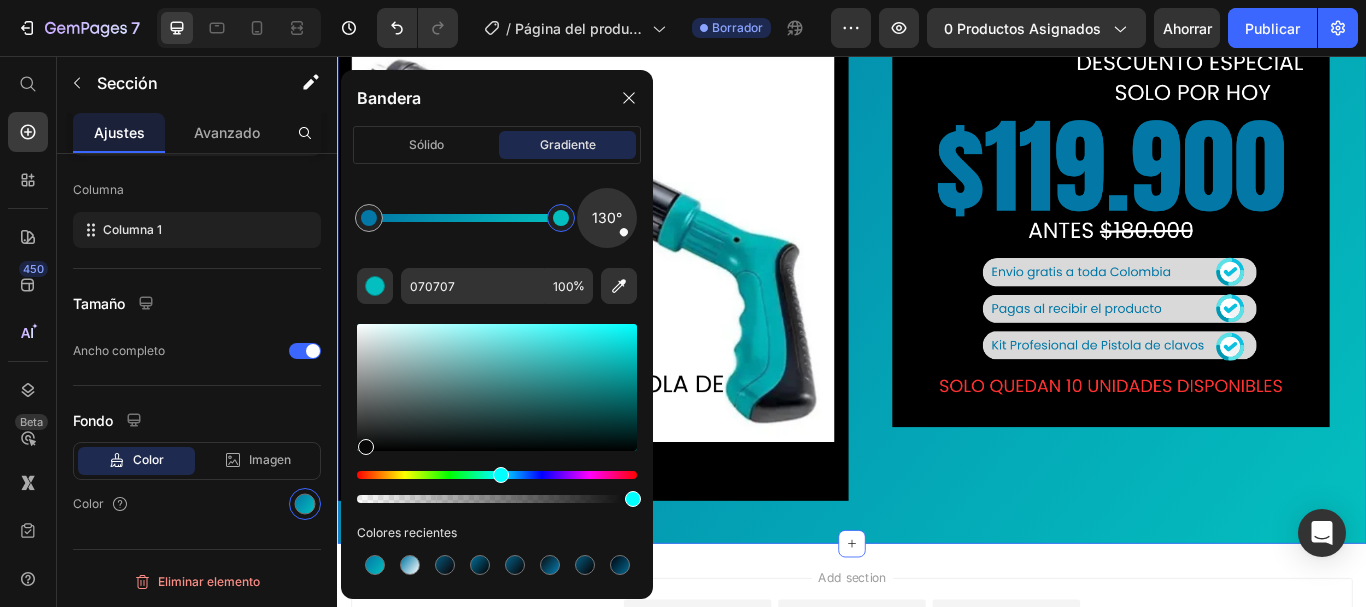 click at bounding box center (497, 387) 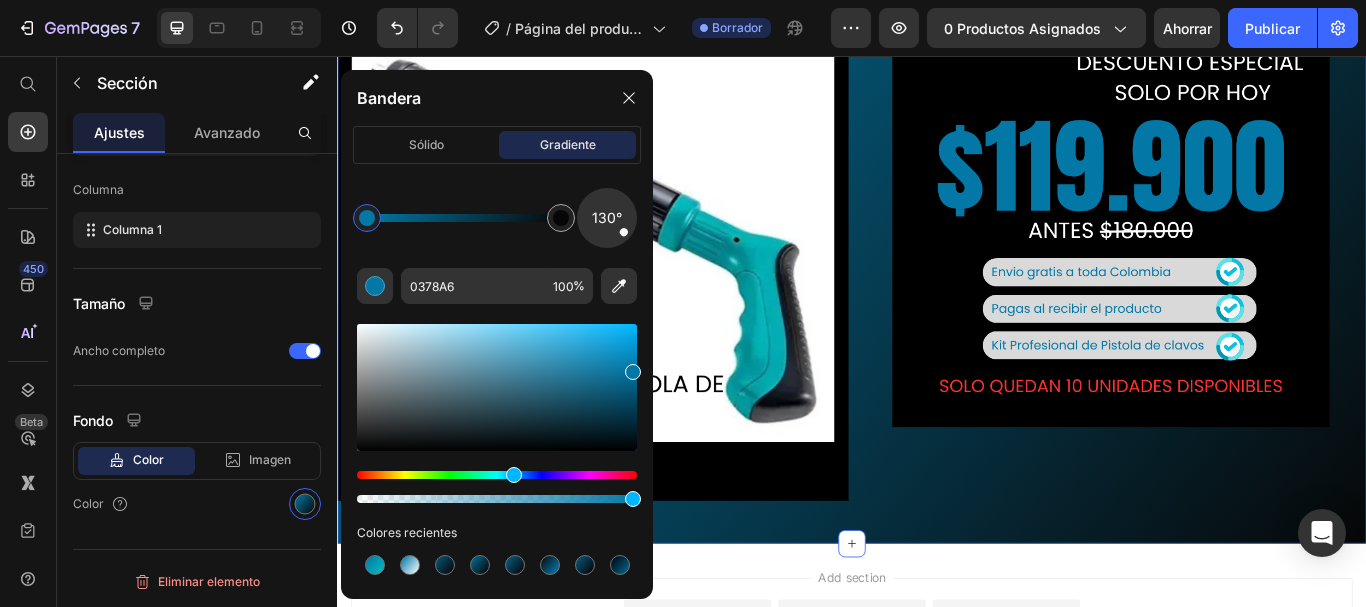 click at bounding box center [367, 218] 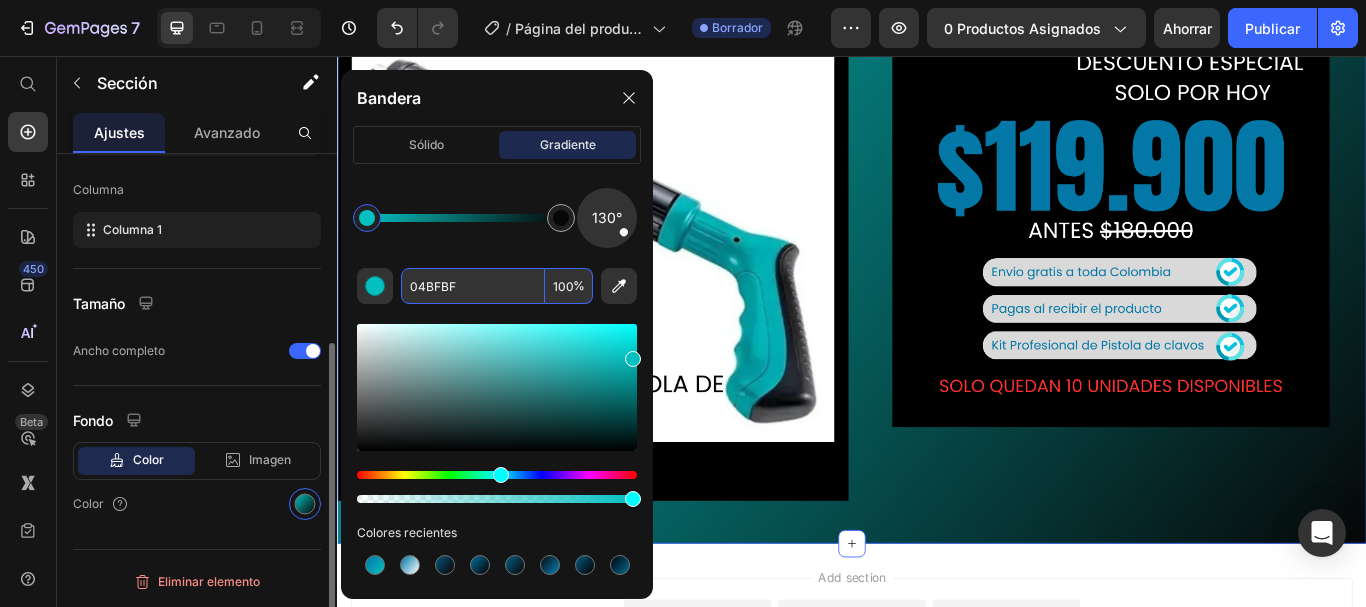 type on "04BFBF" 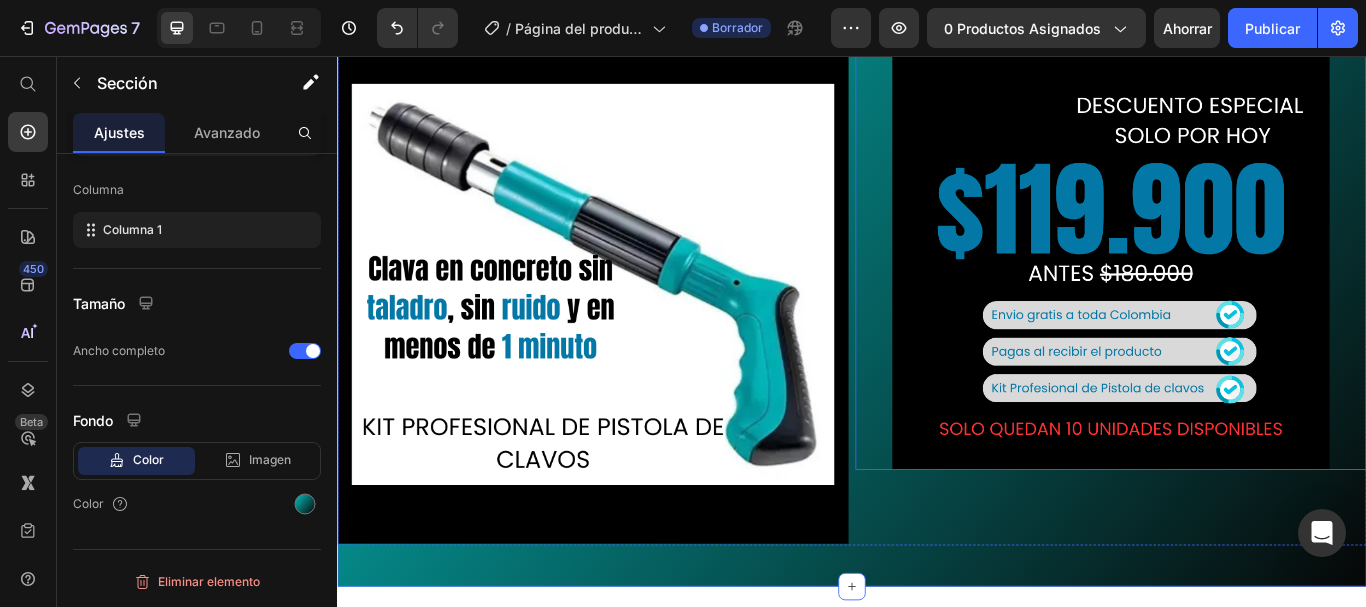 scroll, scrollTop: 111, scrollLeft: 0, axis: vertical 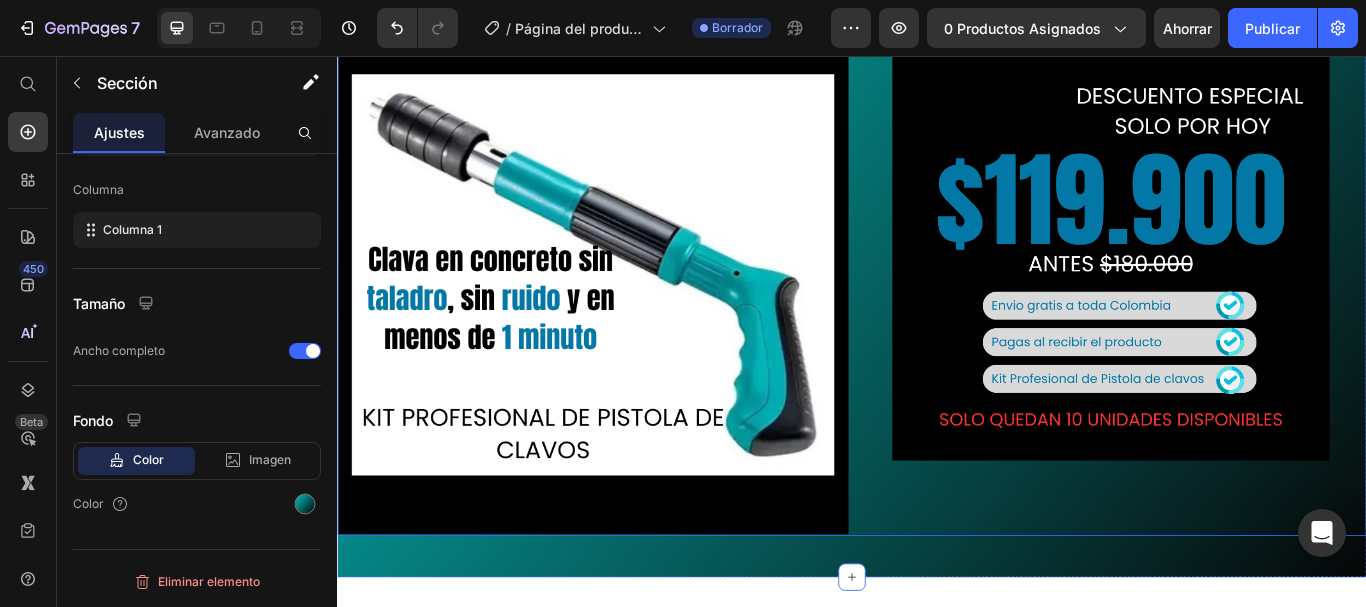 click on "Image" at bounding box center (1239, 317) 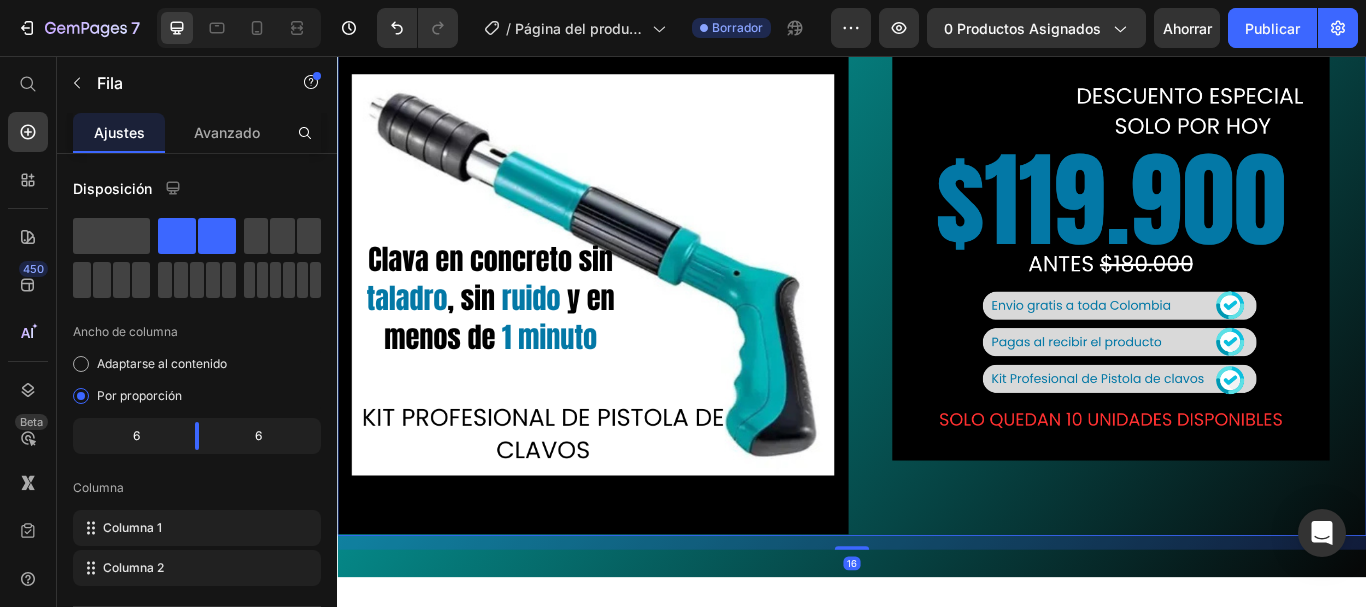 scroll, scrollTop: 522, scrollLeft: 0, axis: vertical 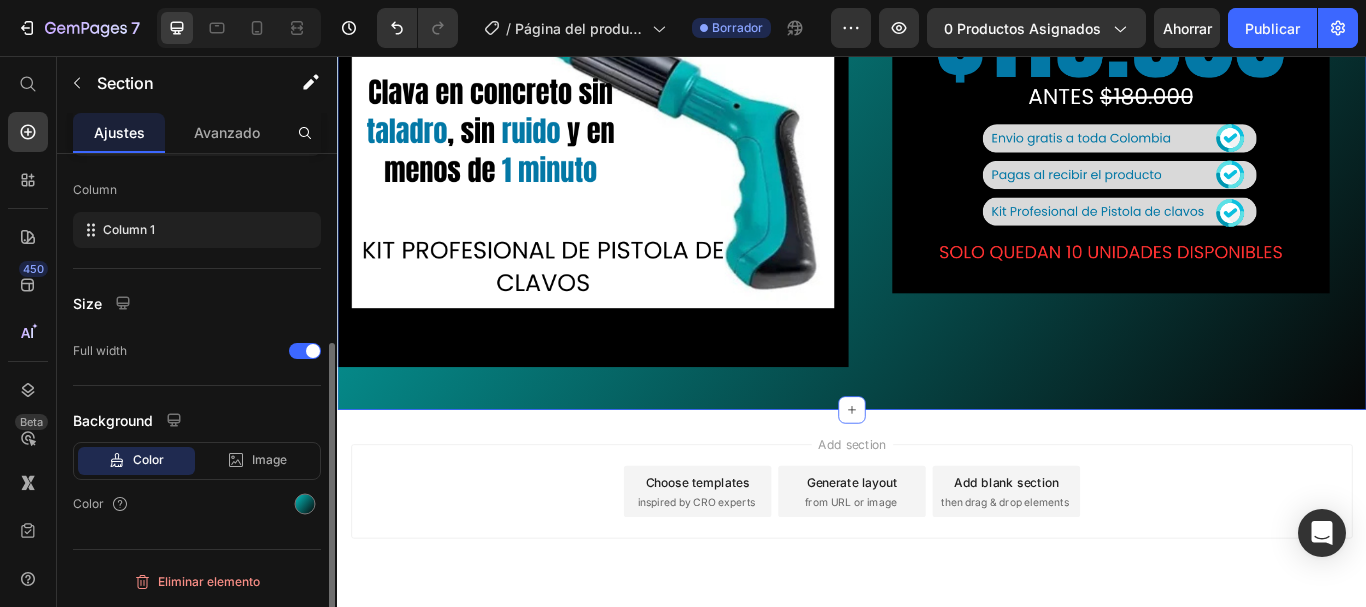 click on "Image Image Row Section 1   You can create reusable sections Create Theme Section AI Content Write with GemAI What would you like to describe here? Tone and Voice Persuasive Product Show more Generate" at bounding box center (937, 130) 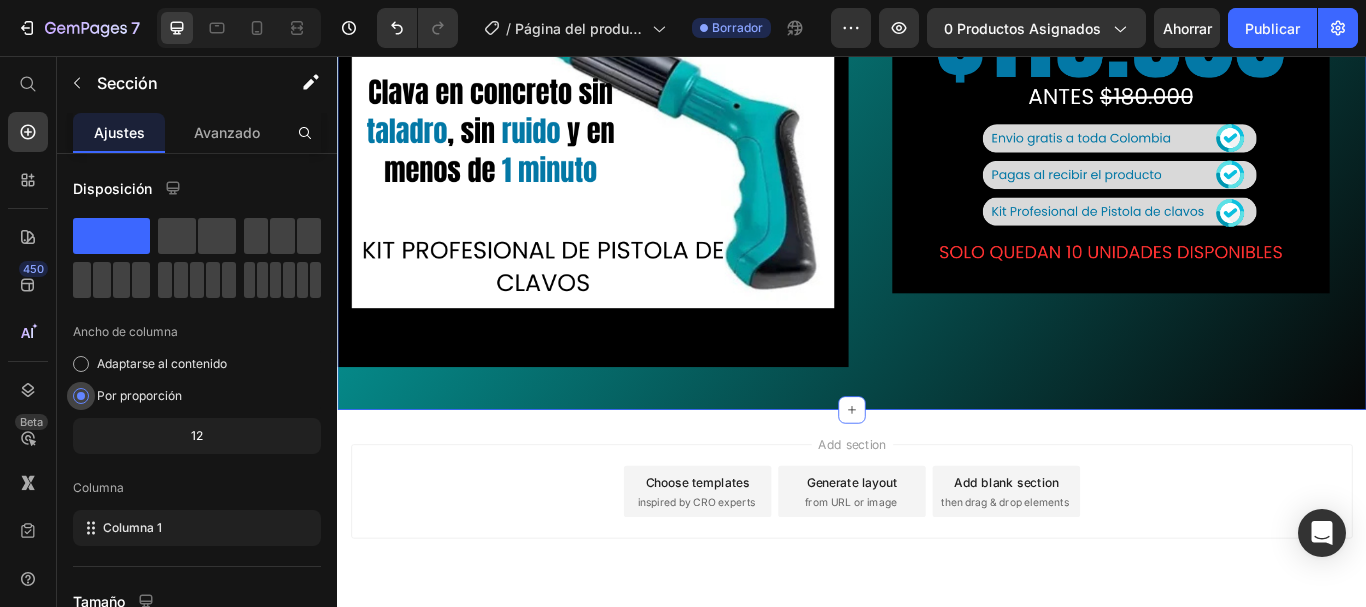 scroll, scrollTop: 298, scrollLeft: 0, axis: vertical 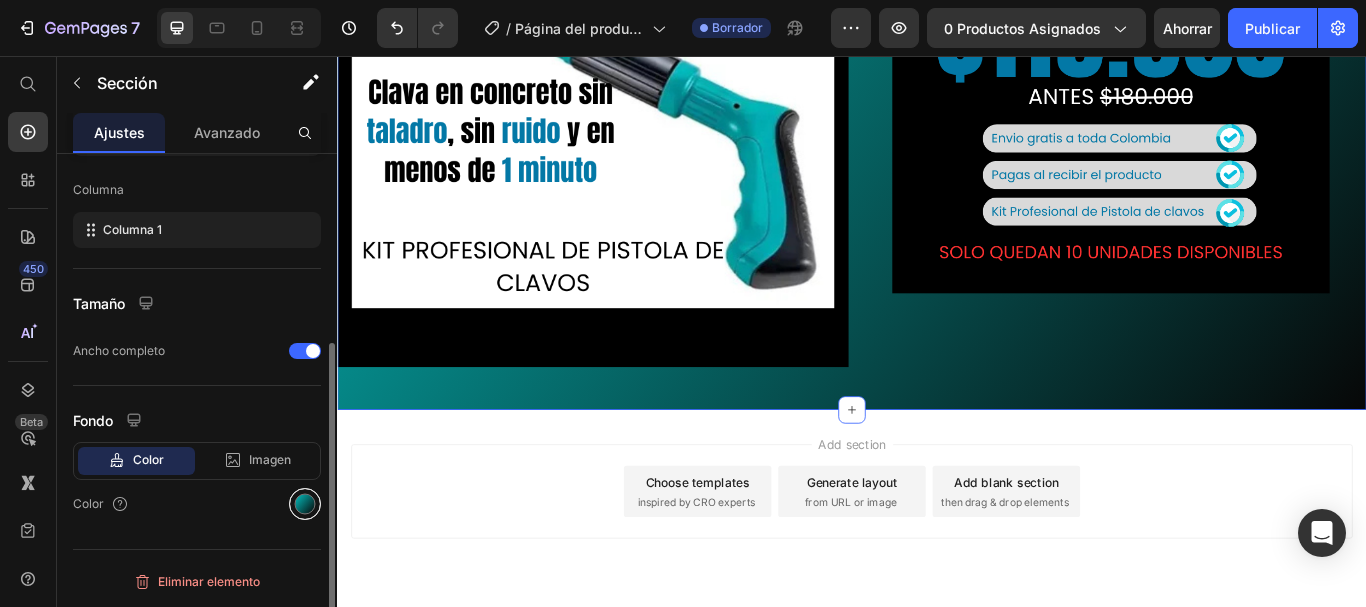 click at bounding box center [305, 504] 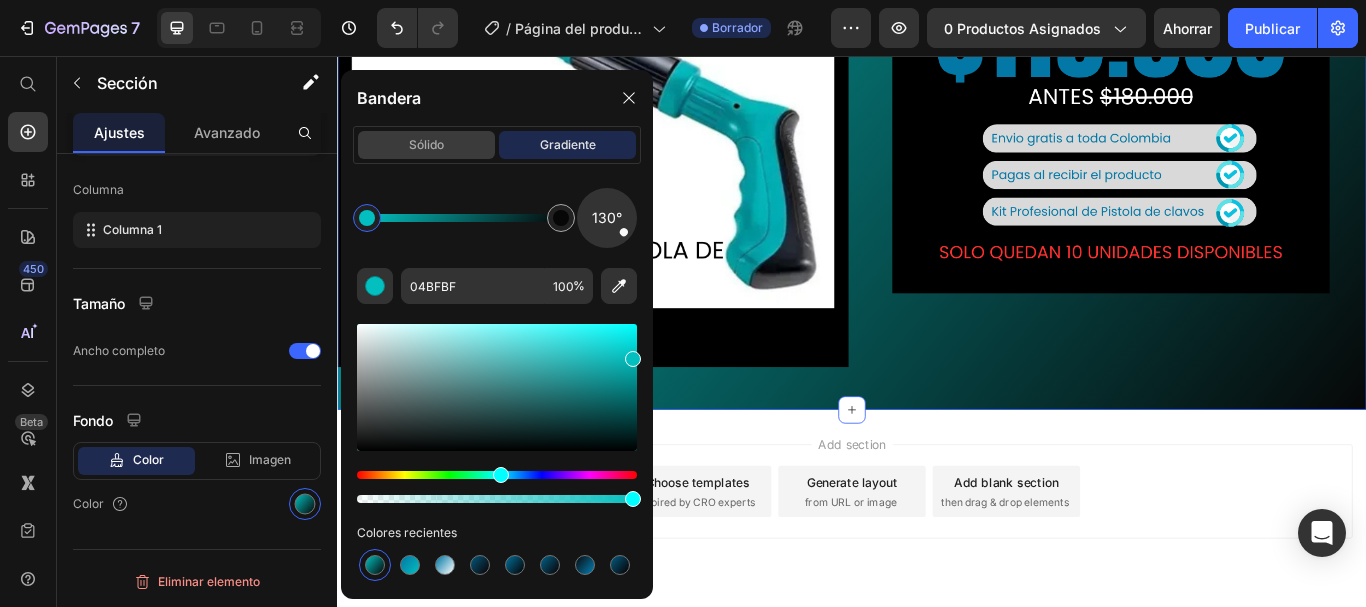click on "sólido" at bounding box center [426, 144] 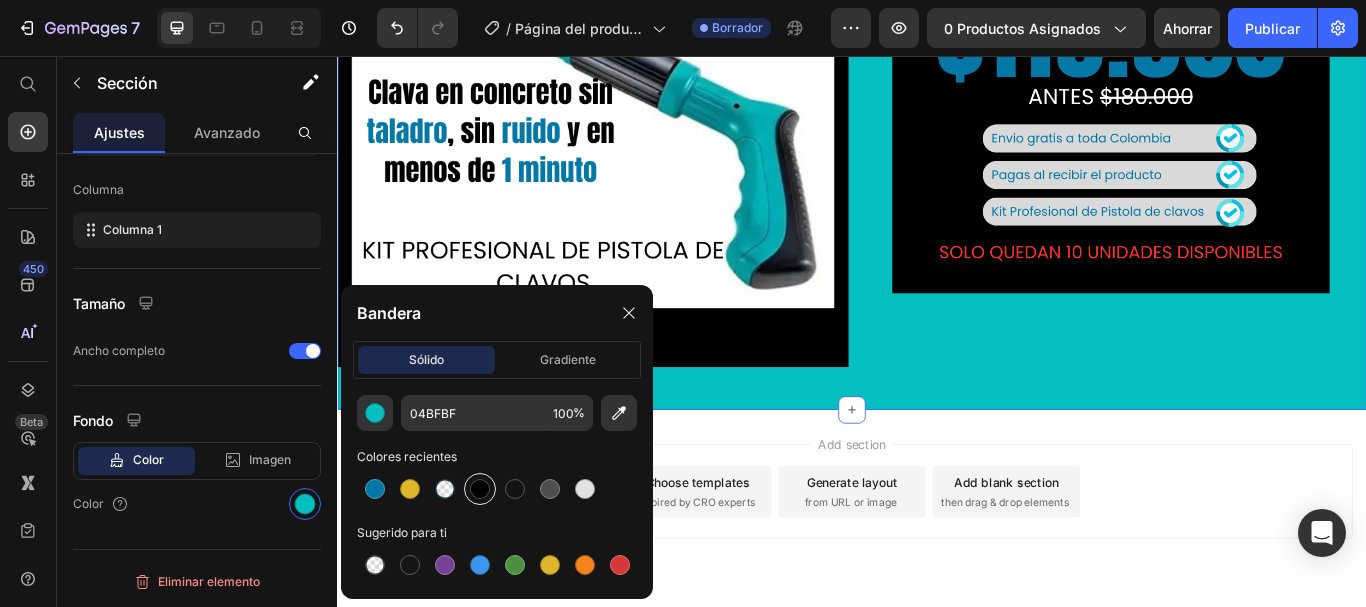 click at bounding box center [480, 489] 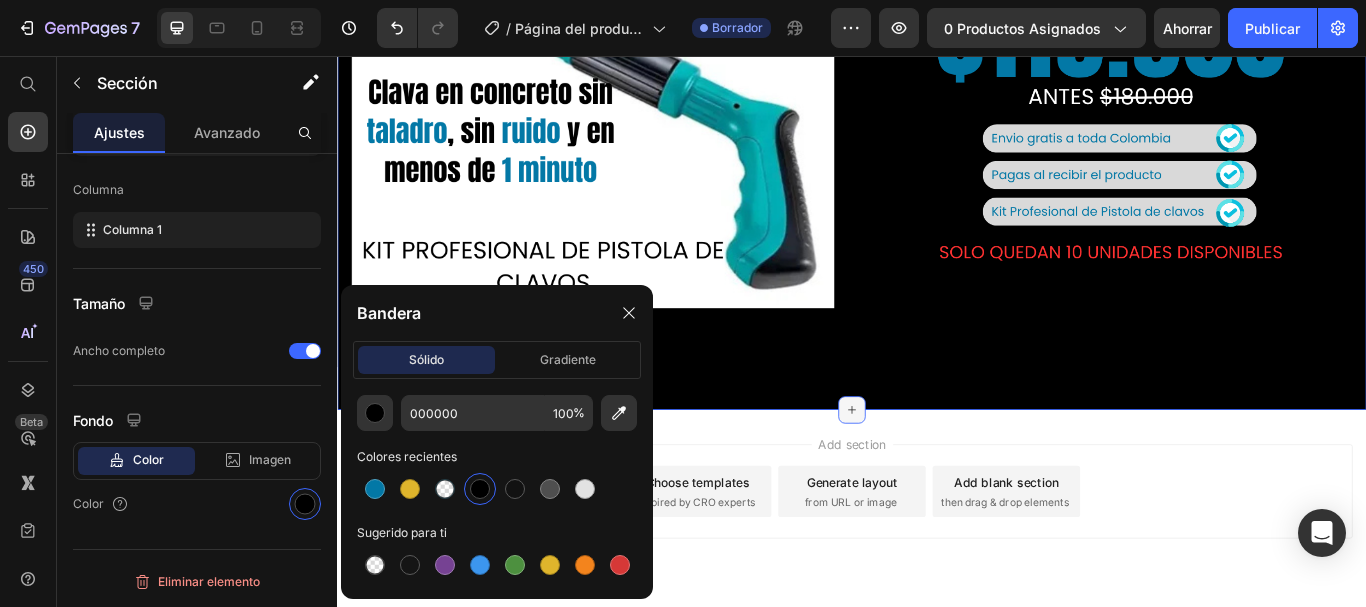 click 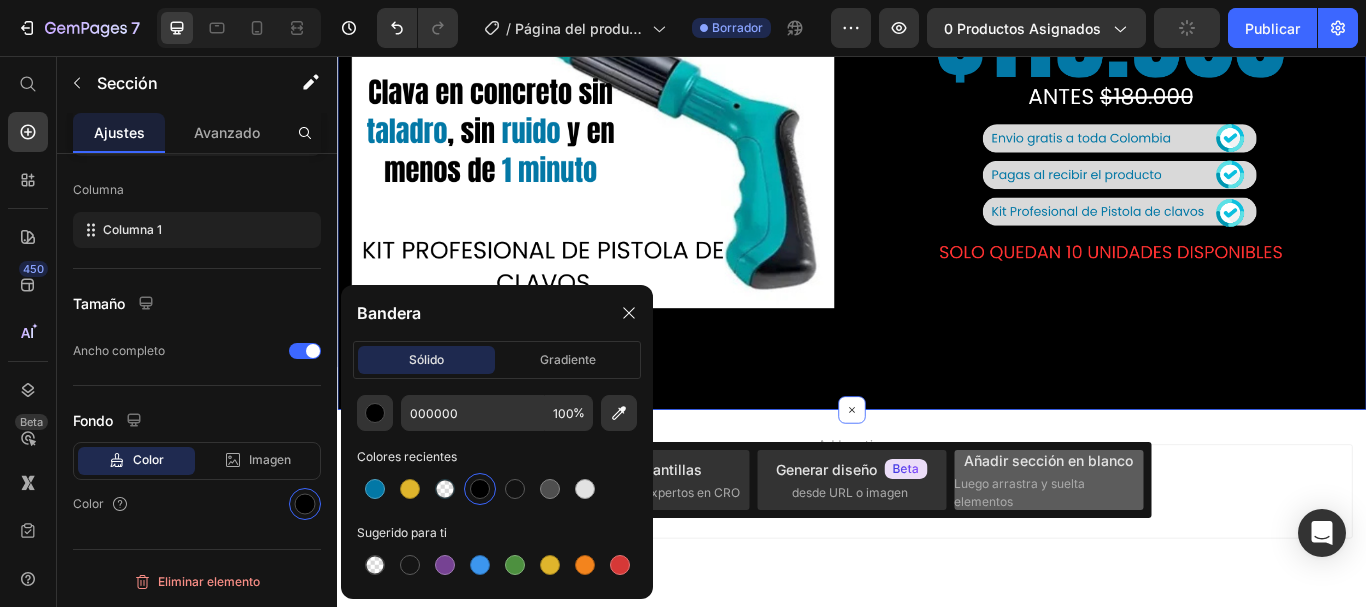 click on "Añadir sección en blanco" at bounding box center [1048, 460] 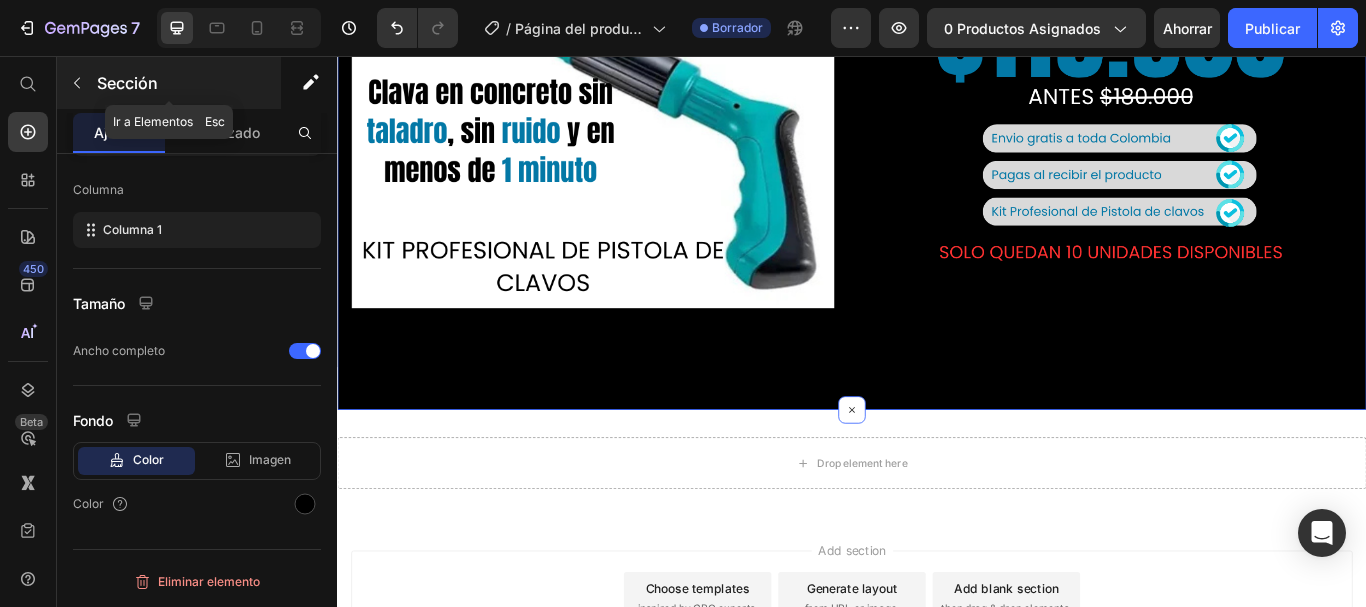 click 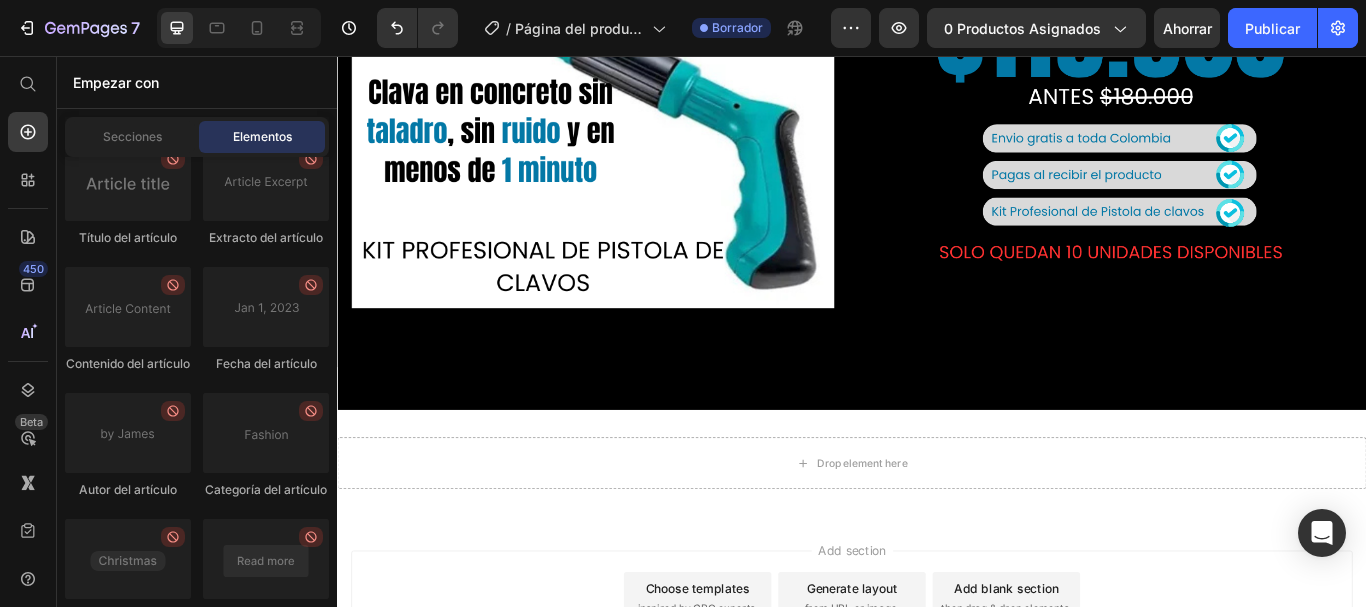 scroll, scrollTop: 6066, scrollLeft: 0, axis: vertical 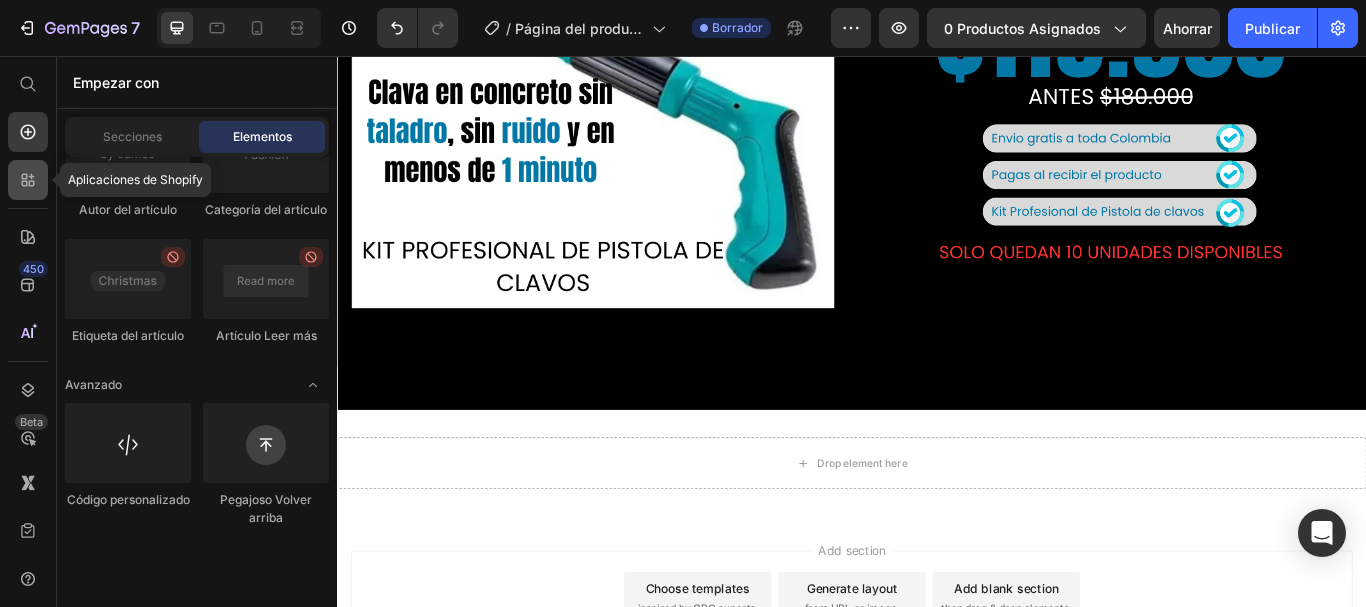 click 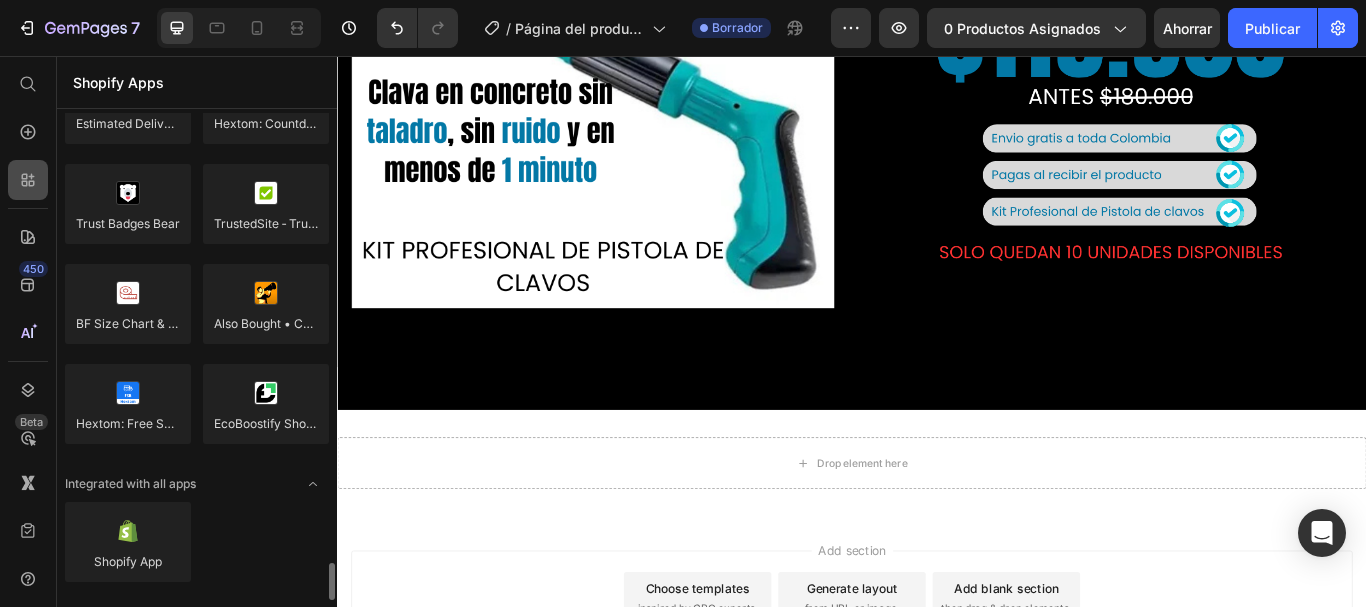 scroll, scrollTop: 5835, scrollLeft: 0, axis: vertical 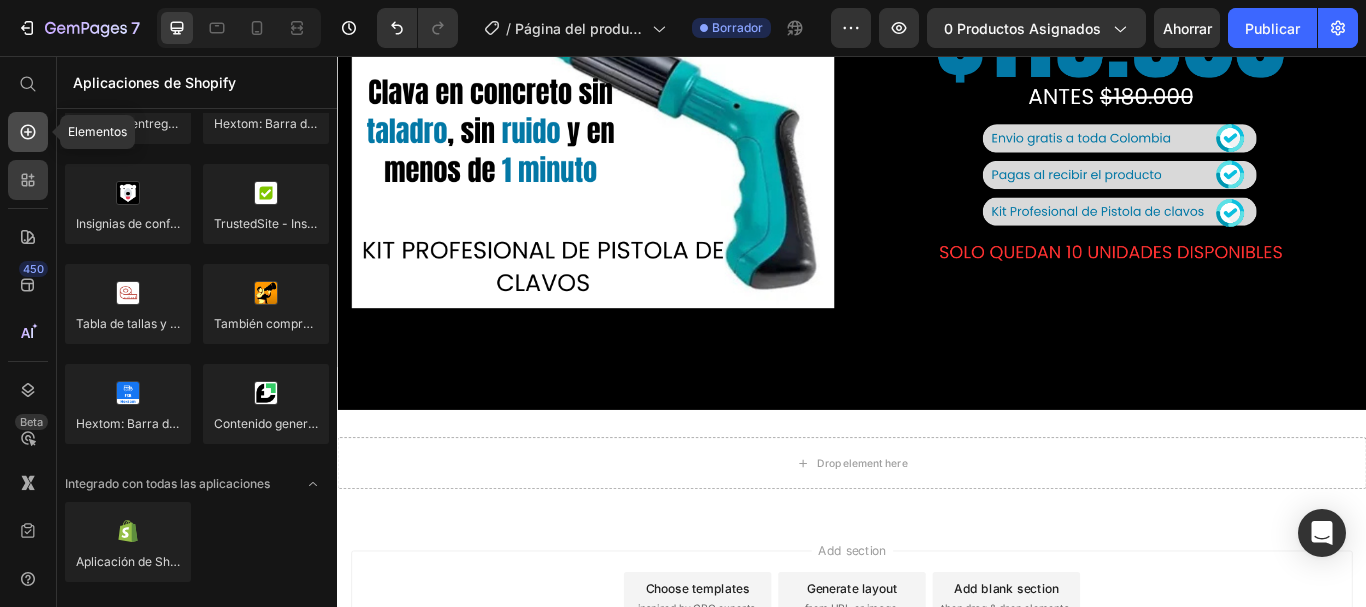click 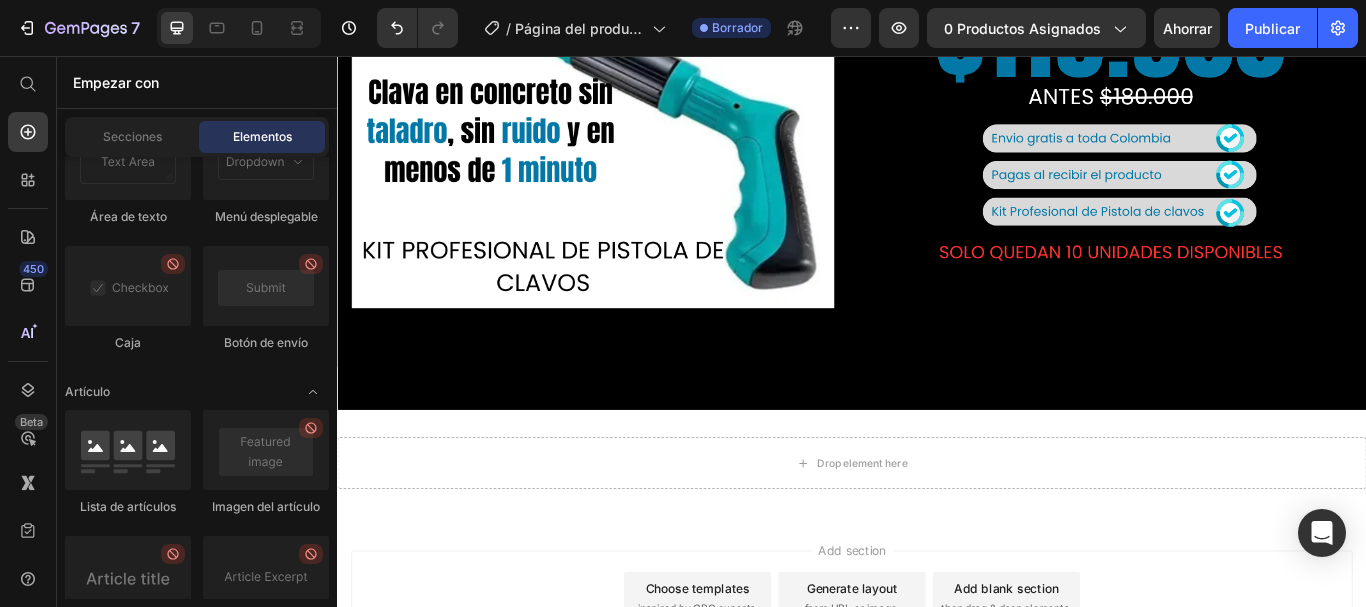 scroll, scrollTop: 6066, scrollLeft: 0, axis: vertical 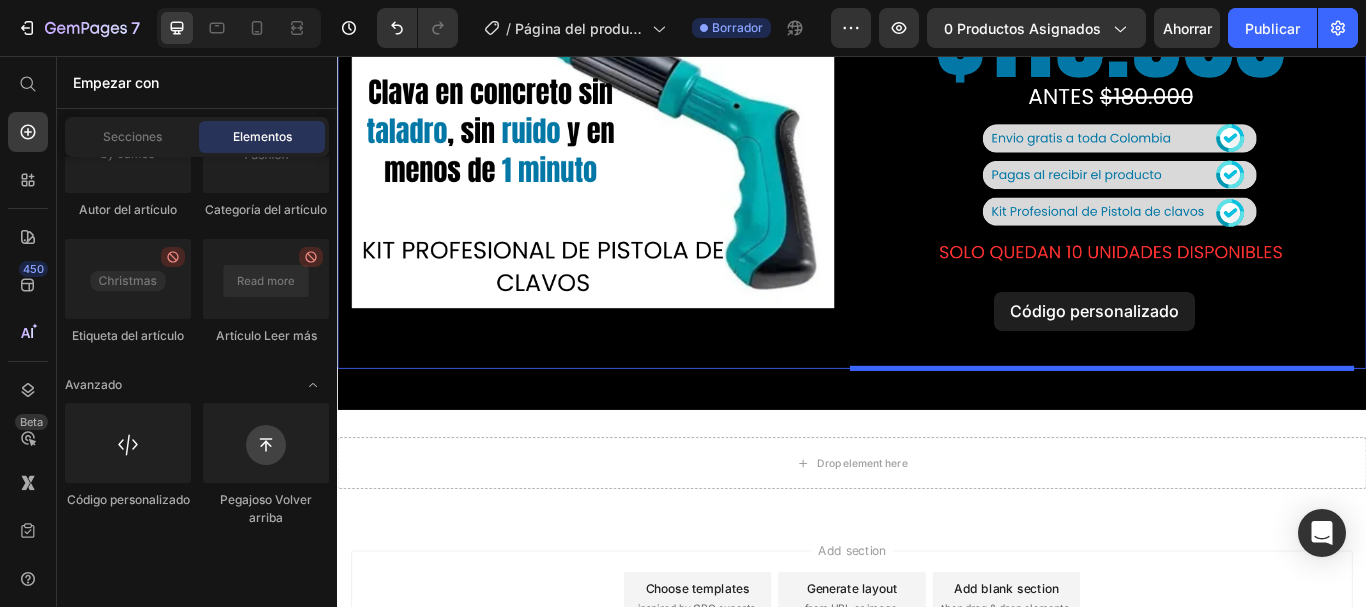 drag, startPoint x: 478, startPoint y: 558, endPoint x: 1103, endPoint y: 331, distance: 664.9466 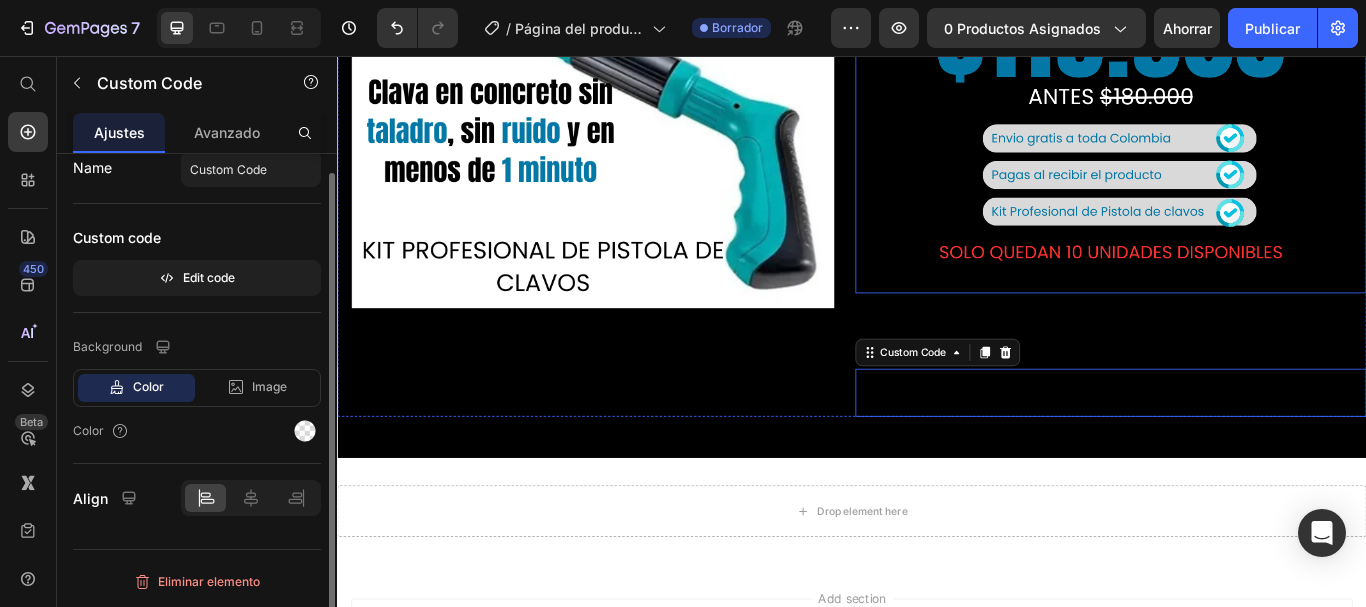 scroll, scrollTop: 0, scrollLeft: 0, axis: both 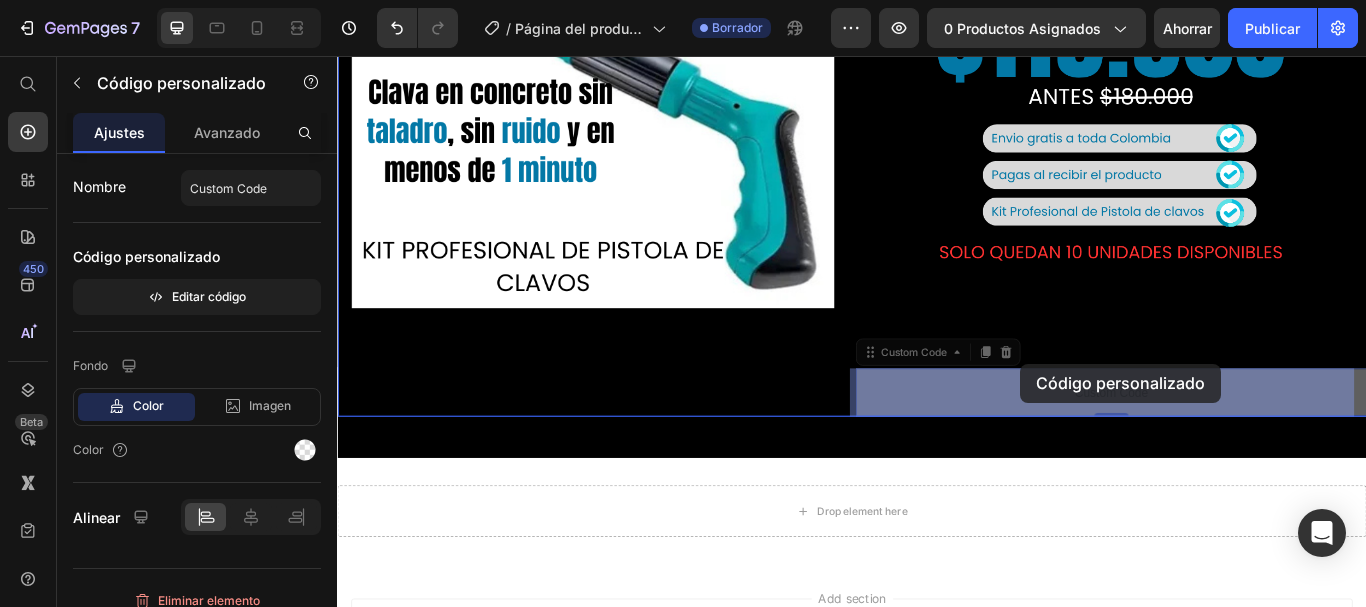 drag, startPoint x: 1197, startPoint y: 447, endPoint x: 1133, endPoint y: 415, distance: 71.55418 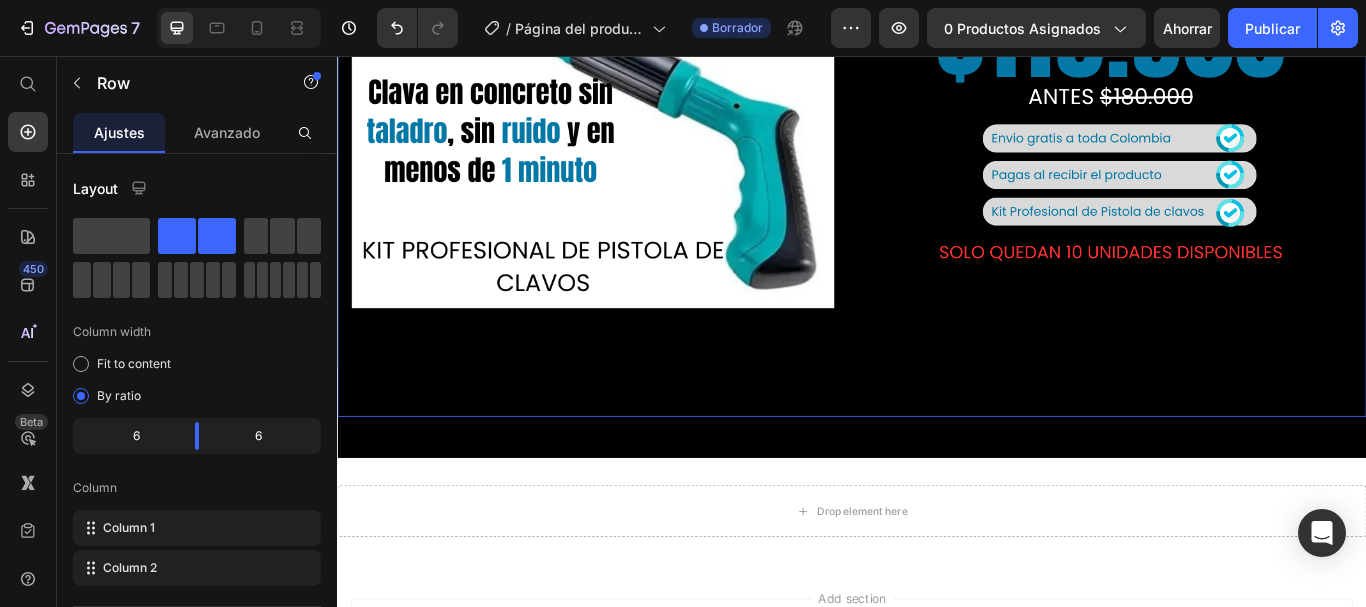 click on "Image" at bounding box center (635, 150) 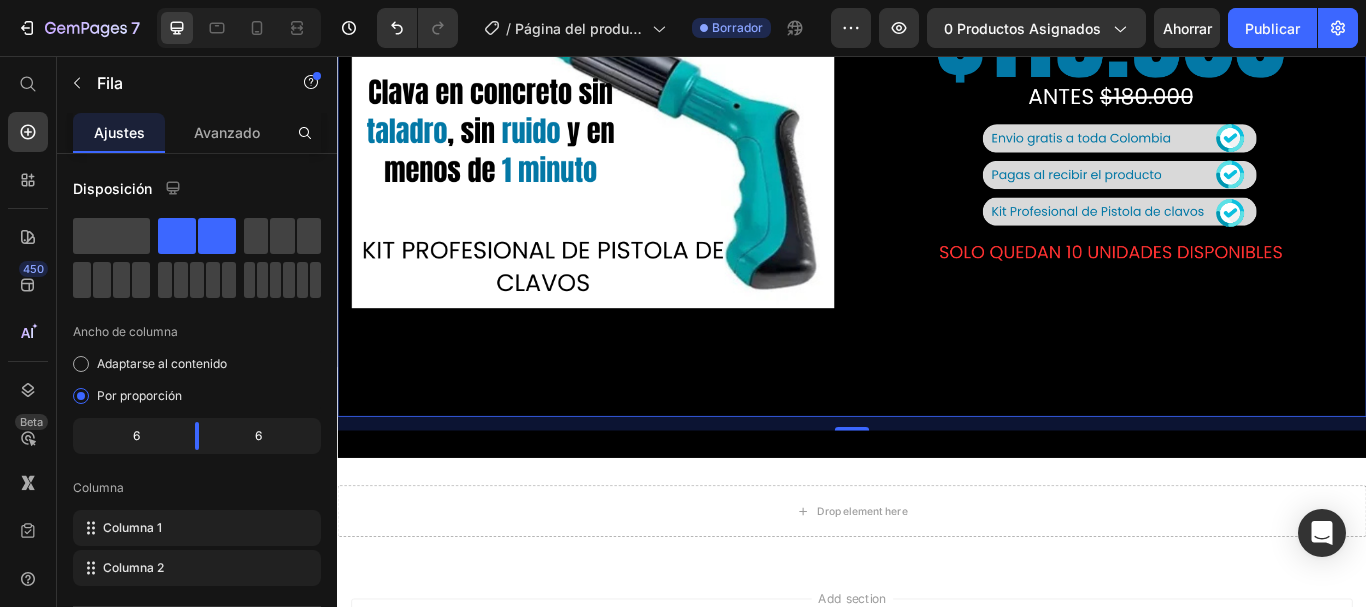 scroll, scrollTop: 510, scrollLeft: 0, axis: vertical 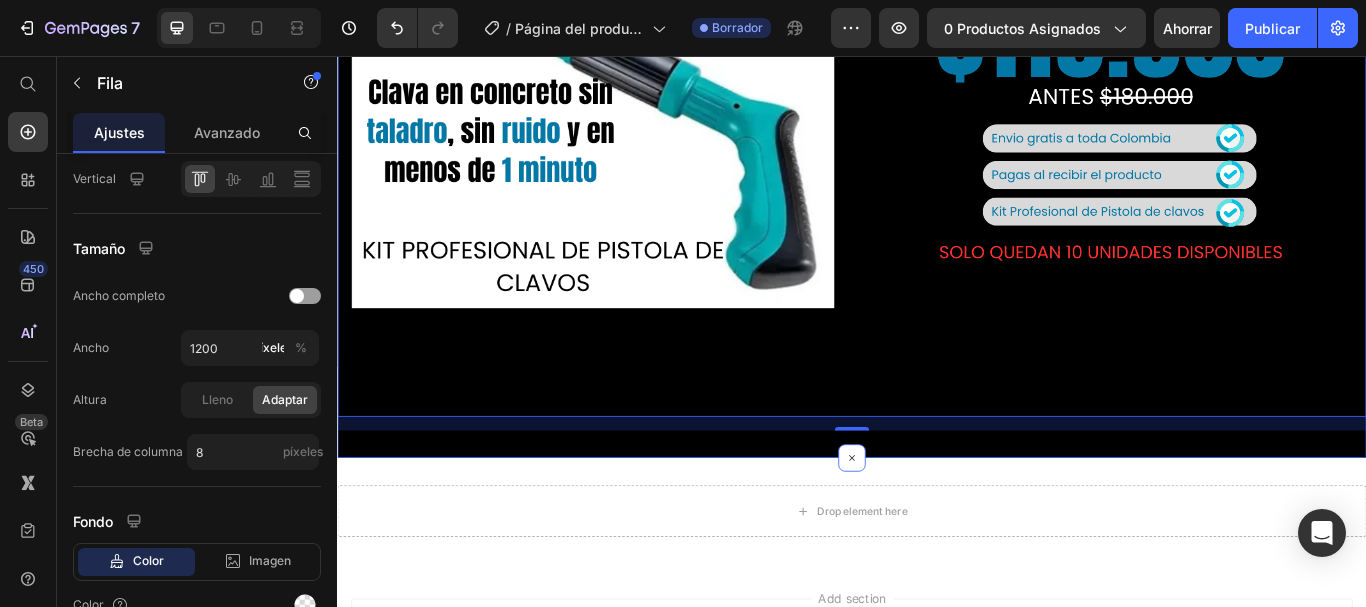 click on "Image Image
Custom Code
Custom Code Row   16 Section 1" at bounding box center [937, 158] 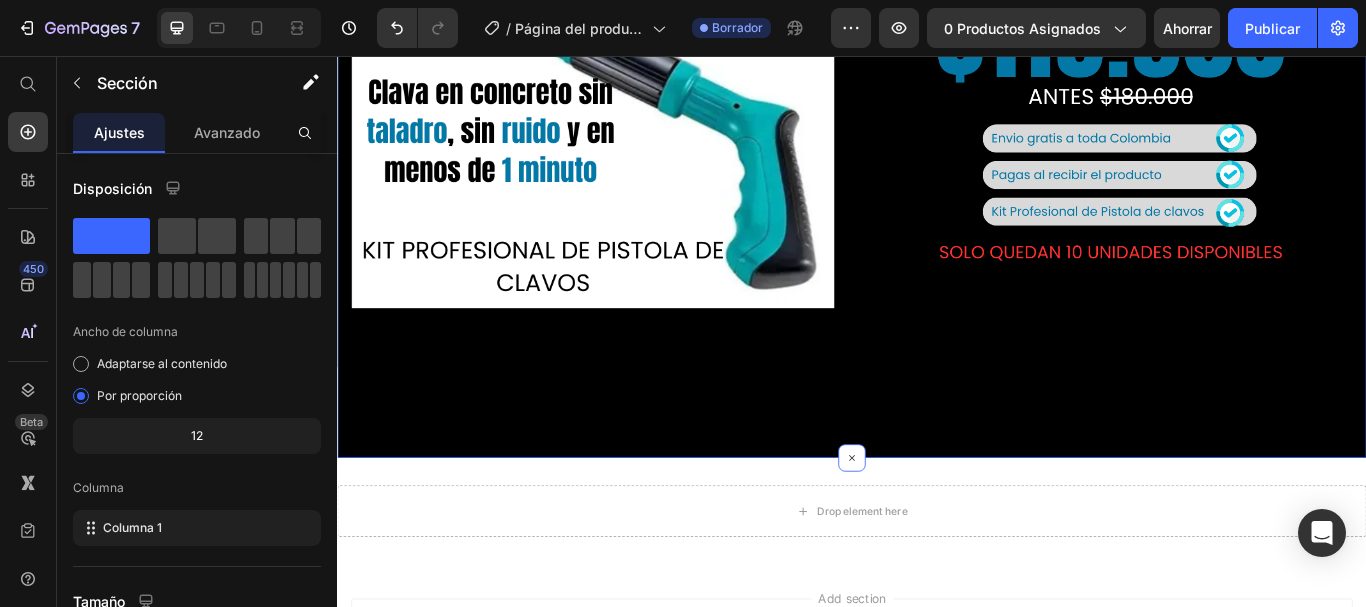 scroll, scrollTop: 298, scrollLeft: 0, axis: vertical 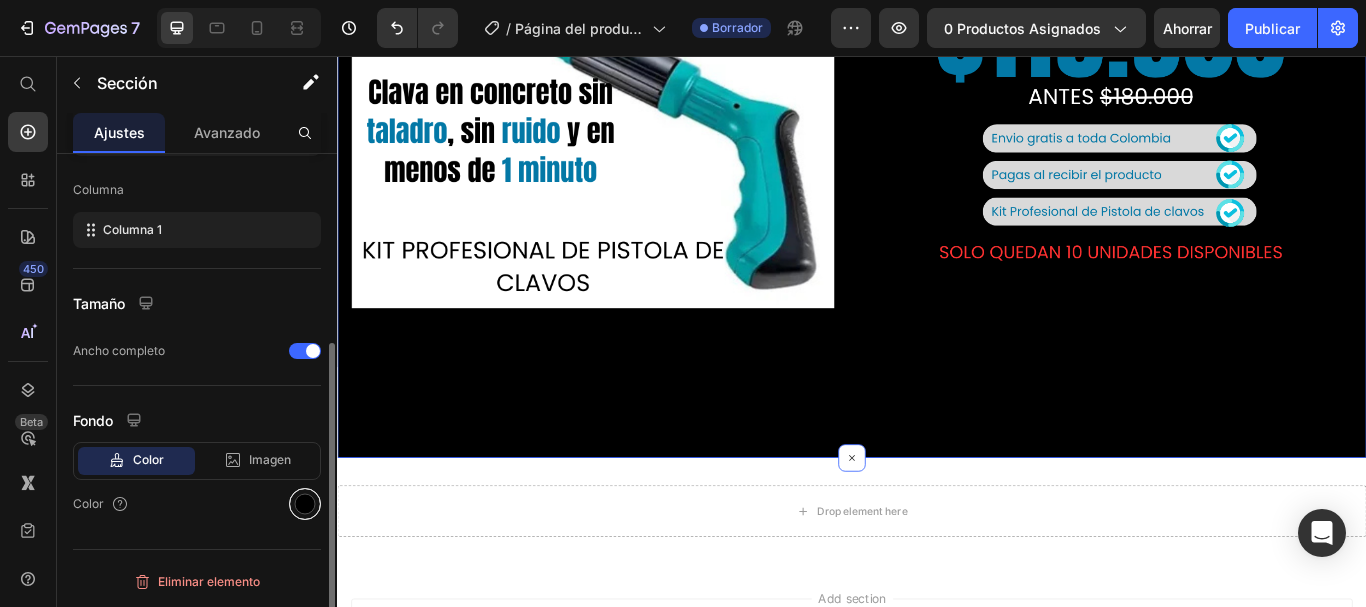 click at bounding box center [305, 504] 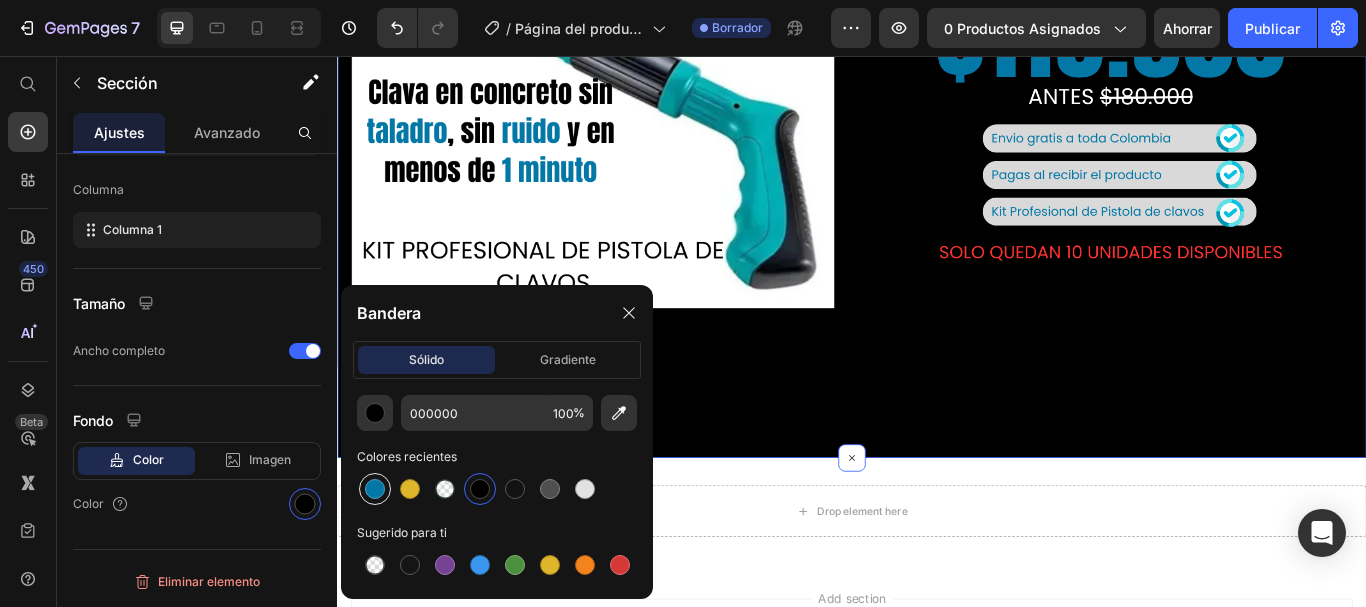 click at bounding box center (375, 489) 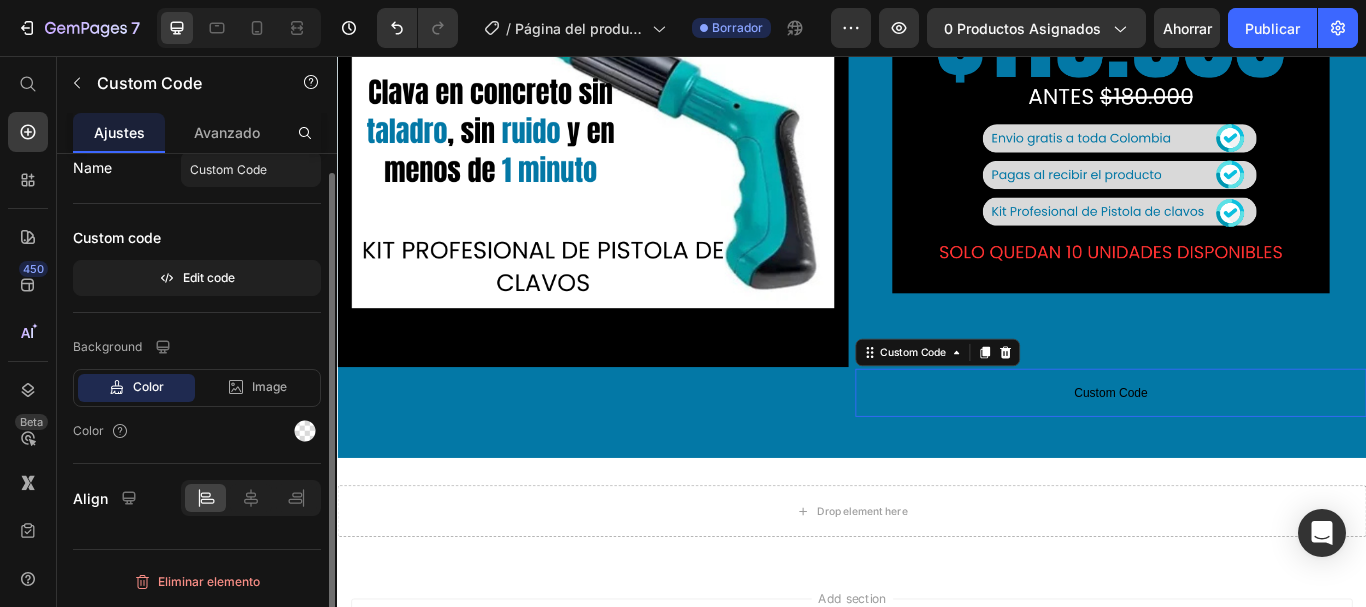 click on "Custom Code" at bounding box center (1239, 449) 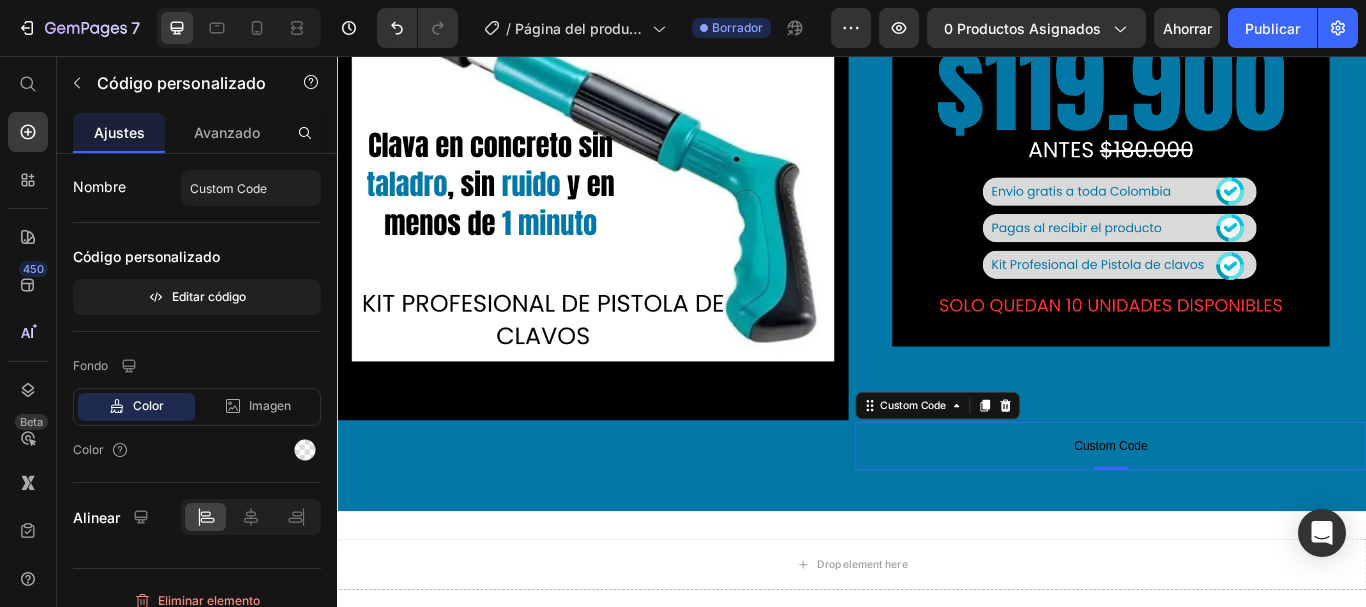 scroll, scrollTop: 239, scrollLeft: 0, axis: vertical 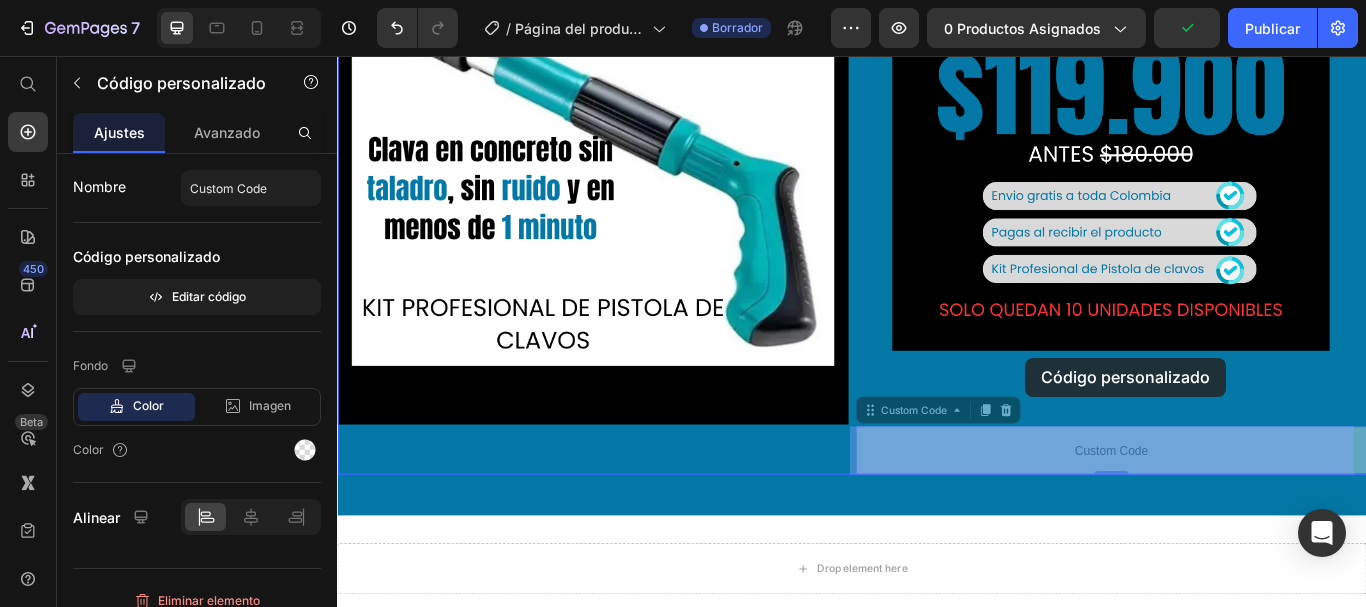 drag, startPoint x: 1113, startPoint y: 522, endPoint x: 1139, endPoint y: 408, distance: 116.92733 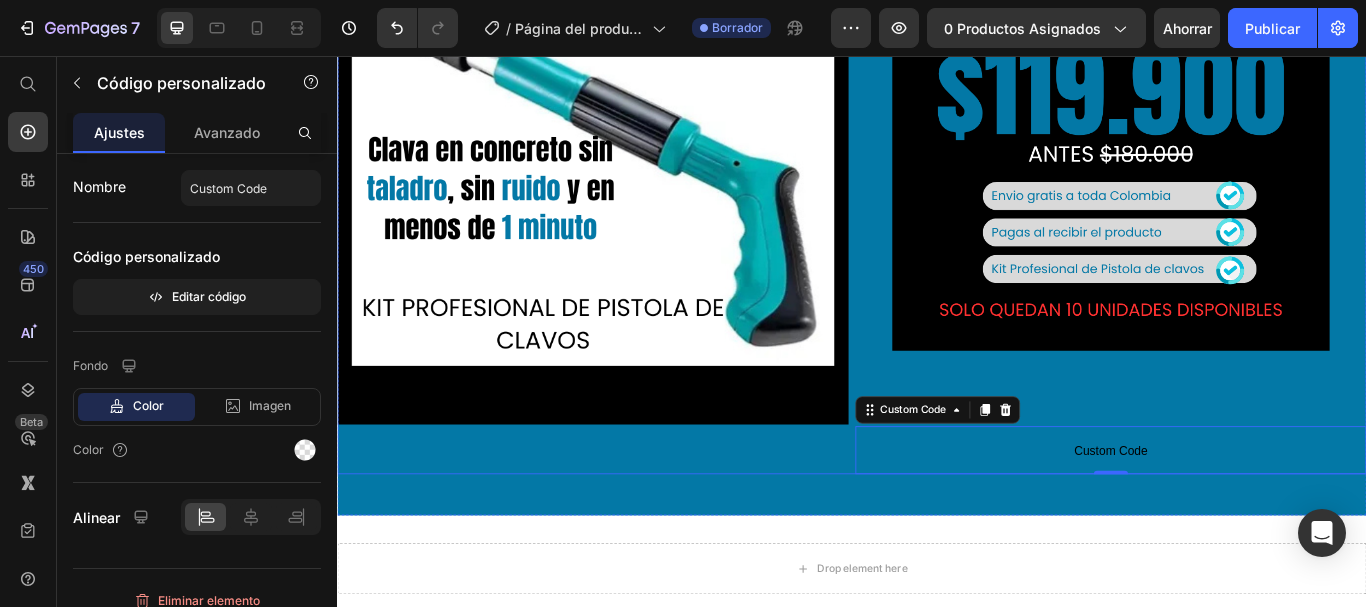 click on "Image
Custom Code
Custom Code   0" at bounding box center (1239, 217) 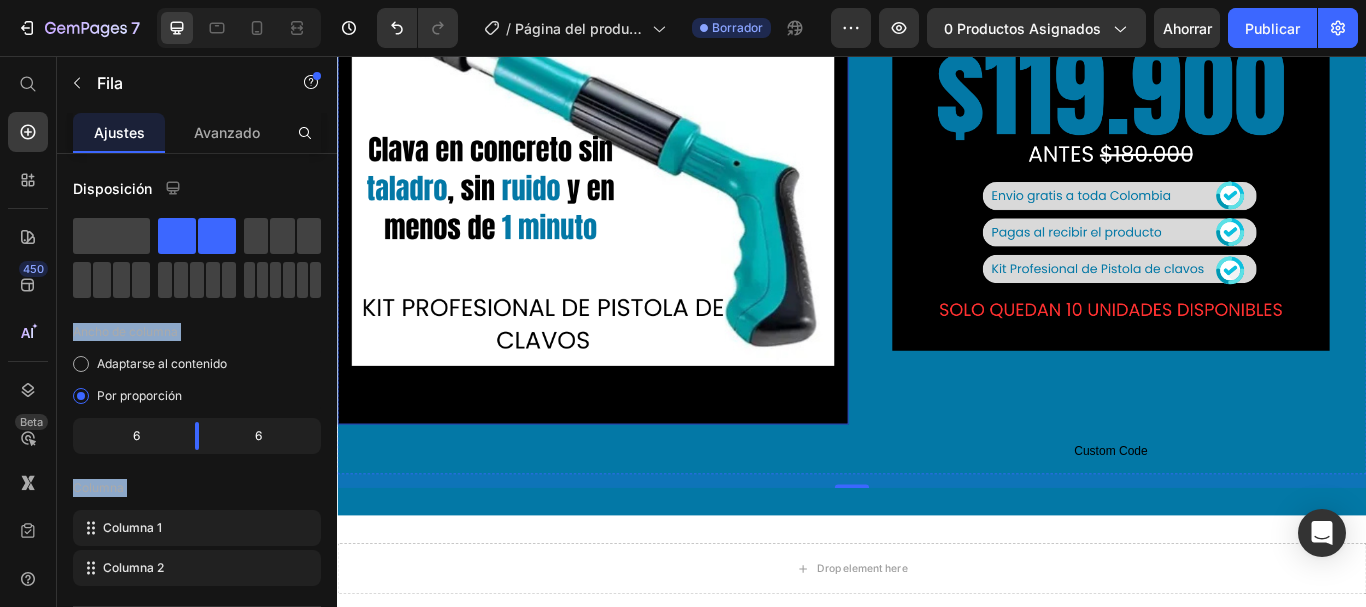 drag, startPoint x: 429, startPoint y: 290, endPoint x: 391, endPoint y: 334, distance: 58.137768 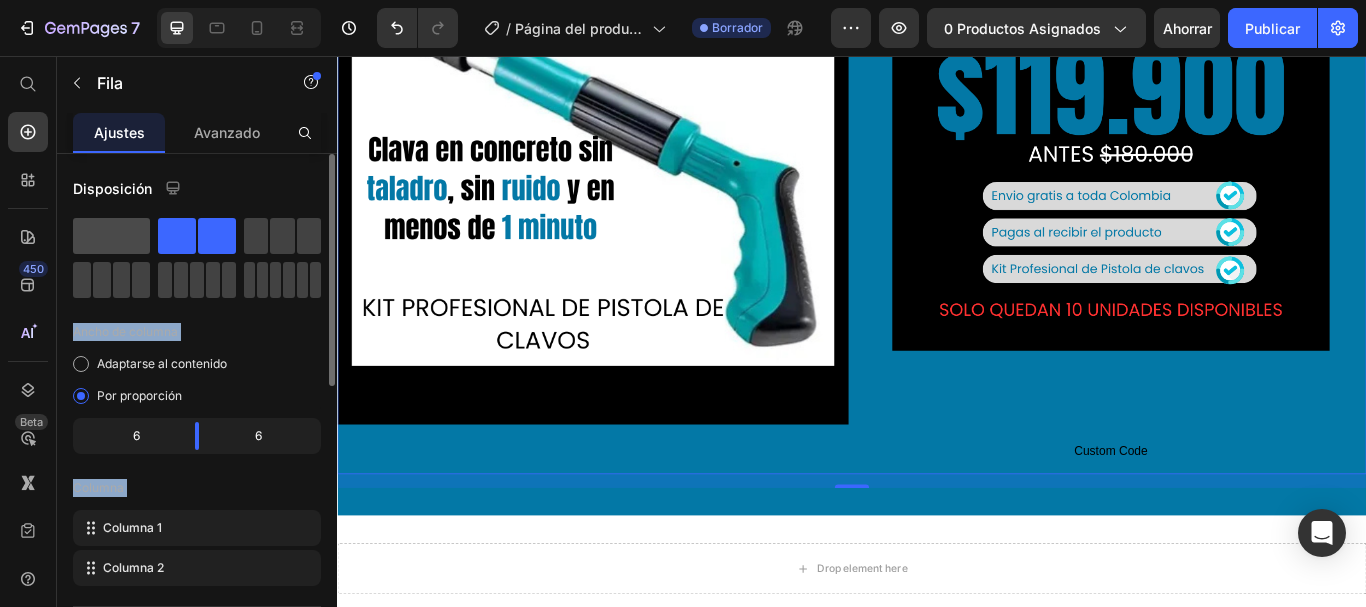 click 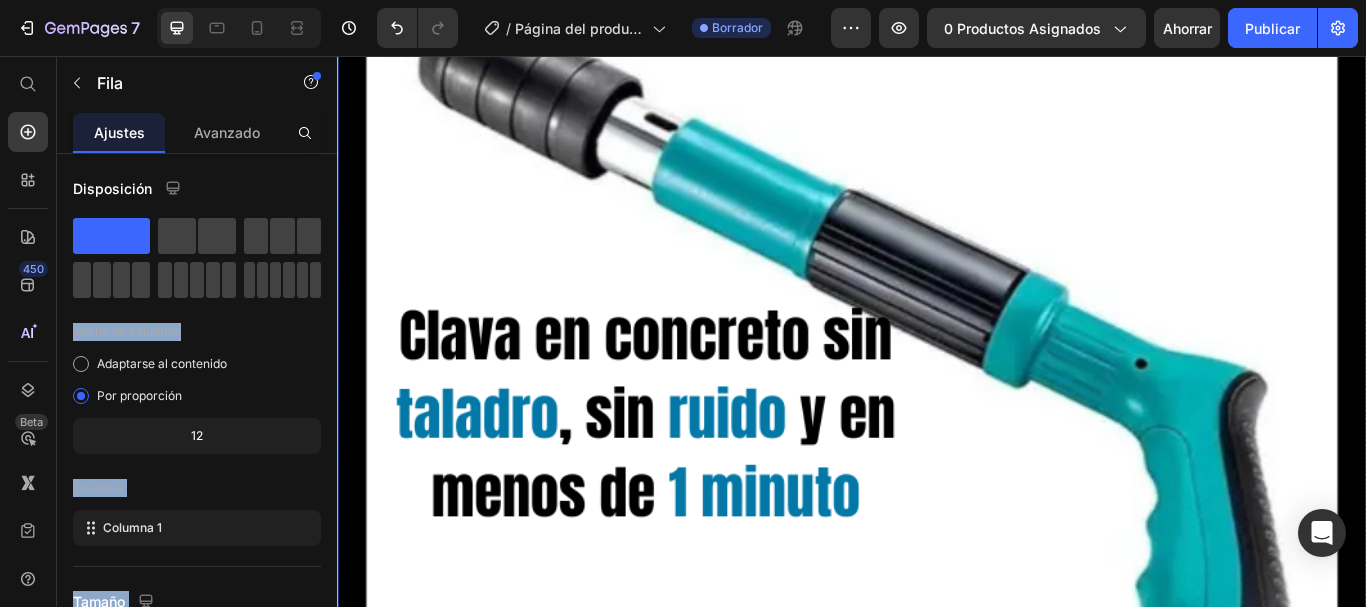 scroll, scrollTop: 0, scrollLeft: 0, axis: both 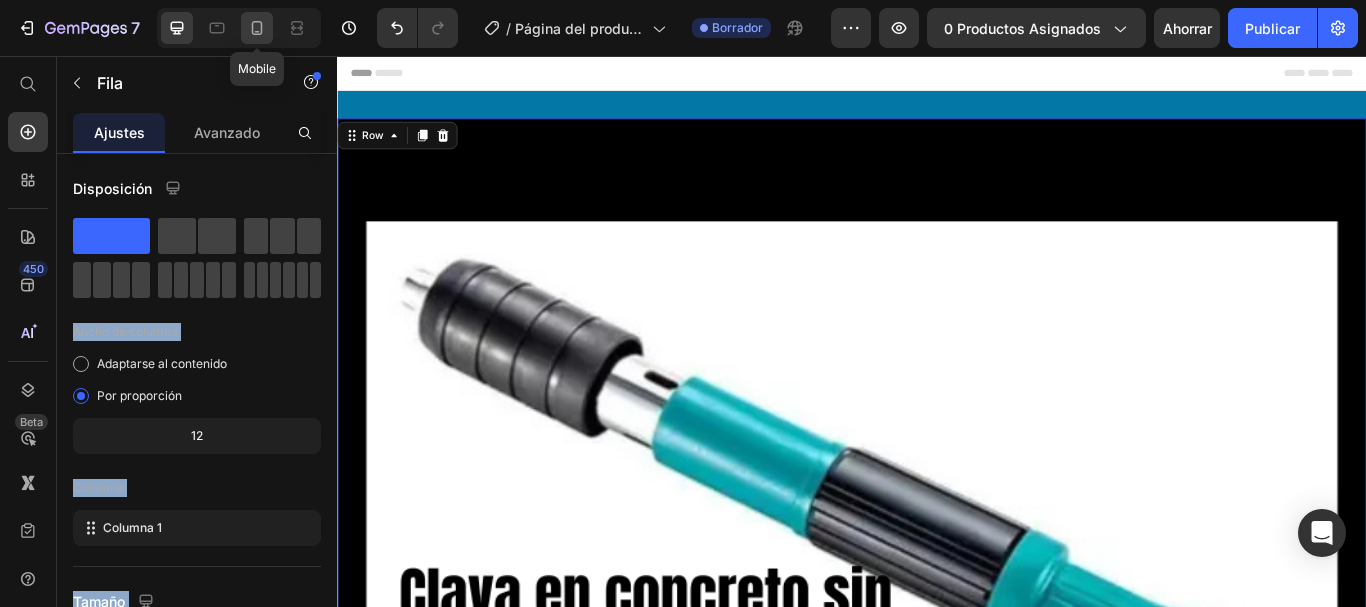click 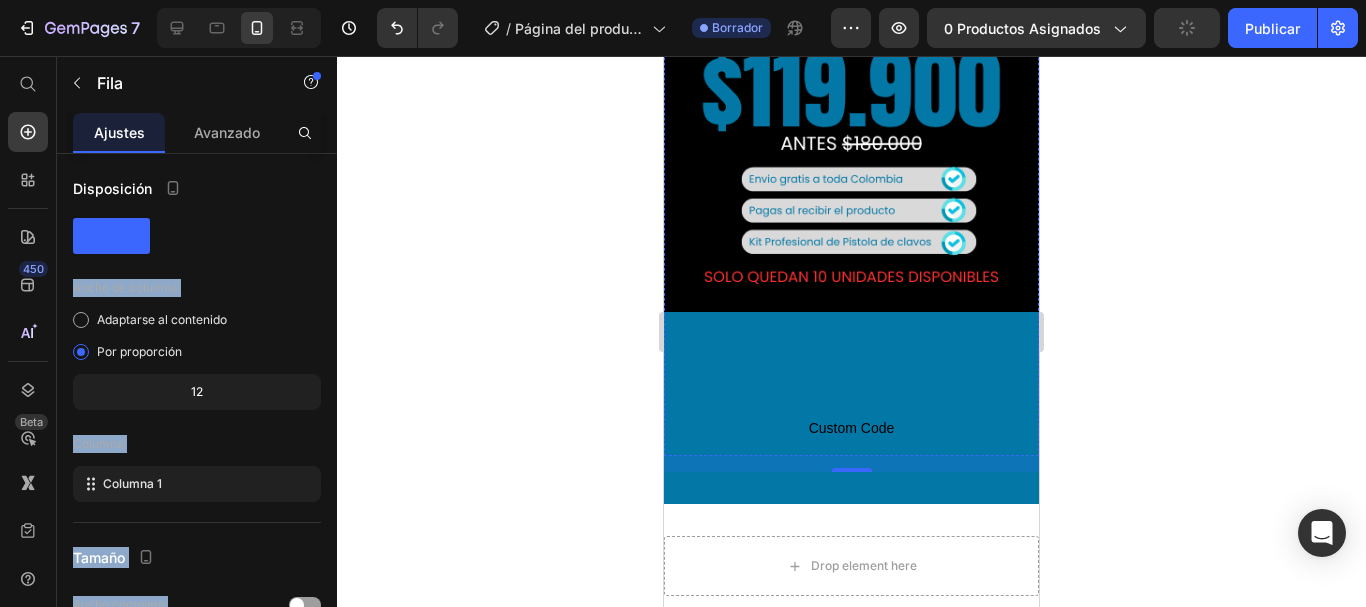scroll, scrollTop: 603, scrollLeft: 0, axis: vertical 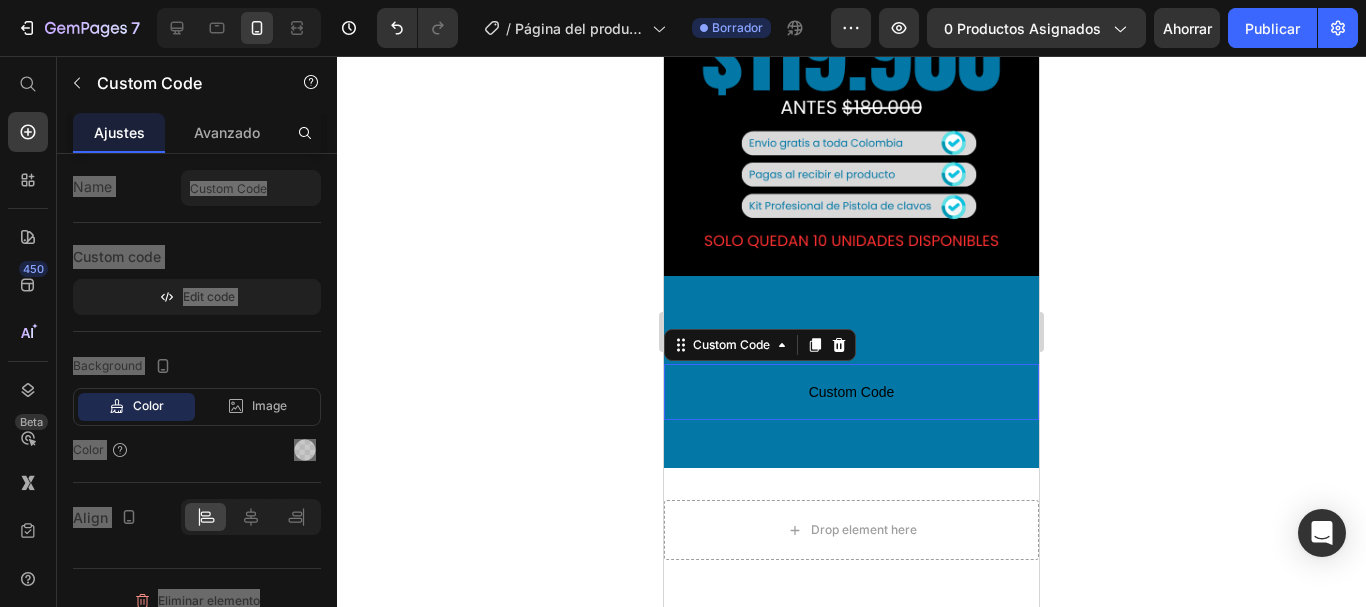 click on "Custom Code" at bounding box center [851, 392] 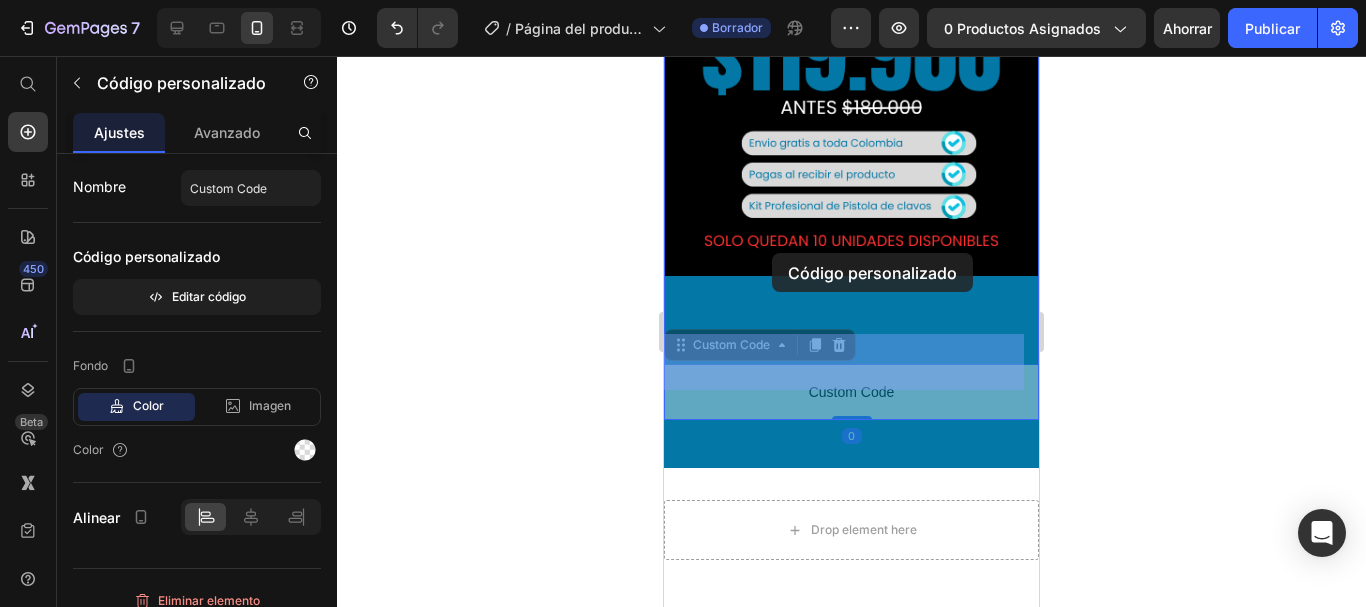 drag, startPoint x: 768, startPoint y: 362, endPoint x: 772, endPoint y: 253, distance: 109.07337 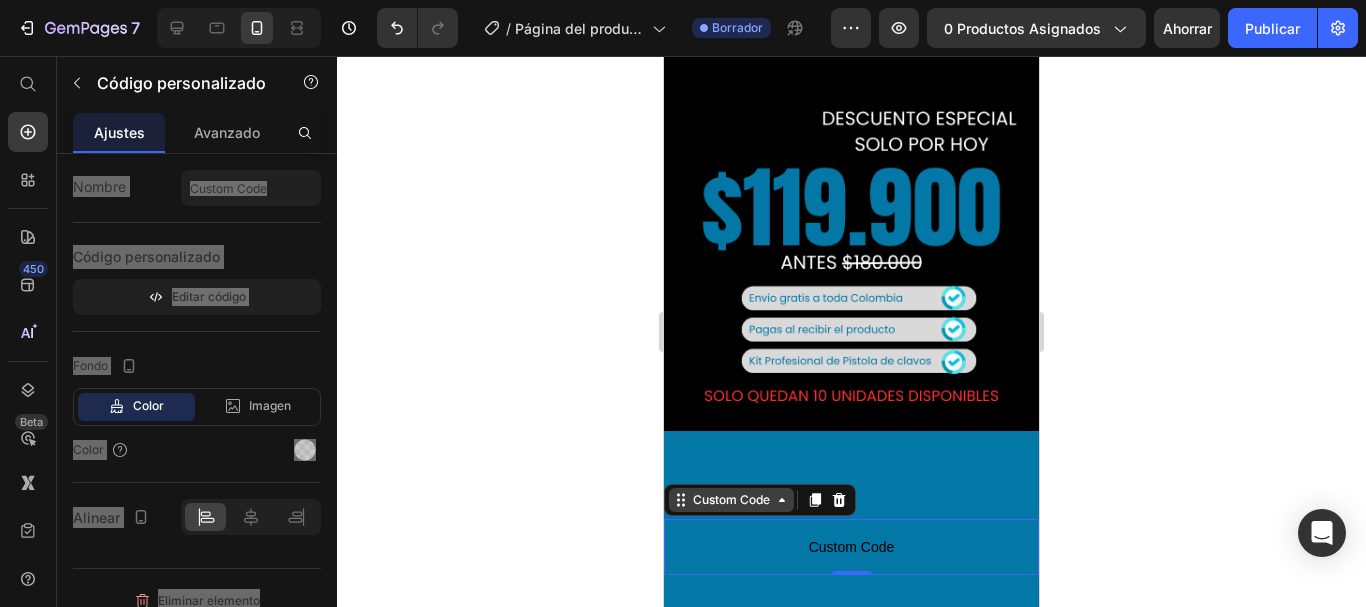 scroll, scrollTop: 442, scrollLeft: 0, axis: vertical 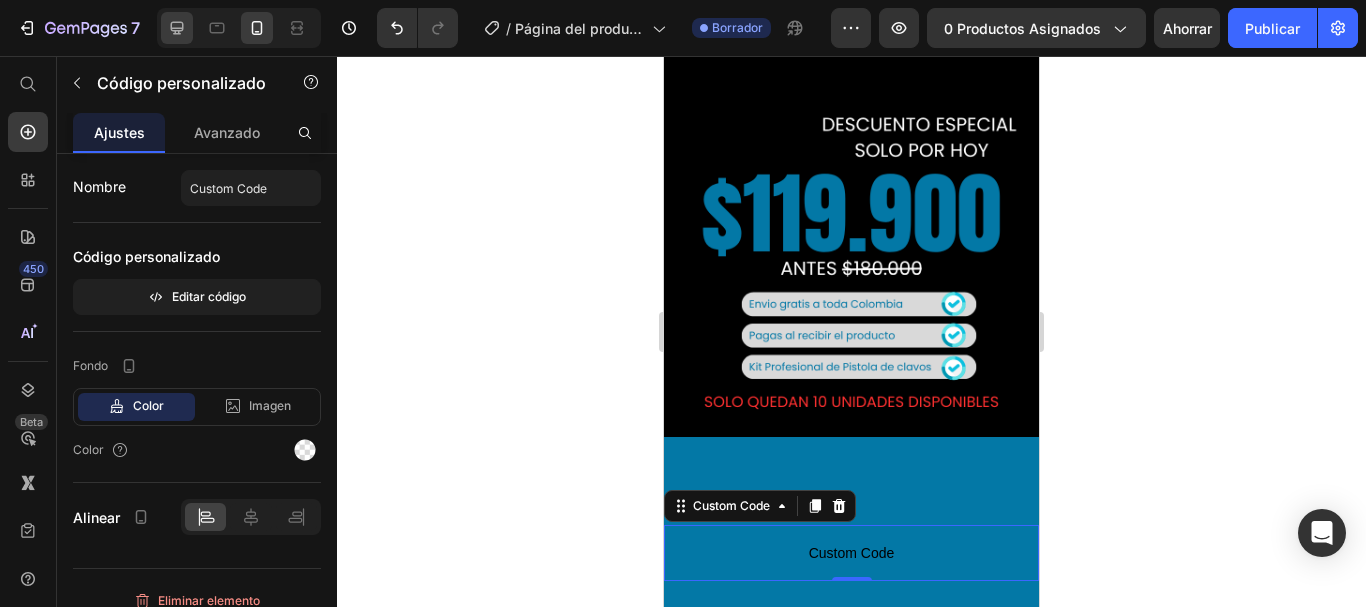 drag, startPoint x: 194, startPoint y: 28, endPoint x: 174, endPoint y: 32, distance: 20.396078 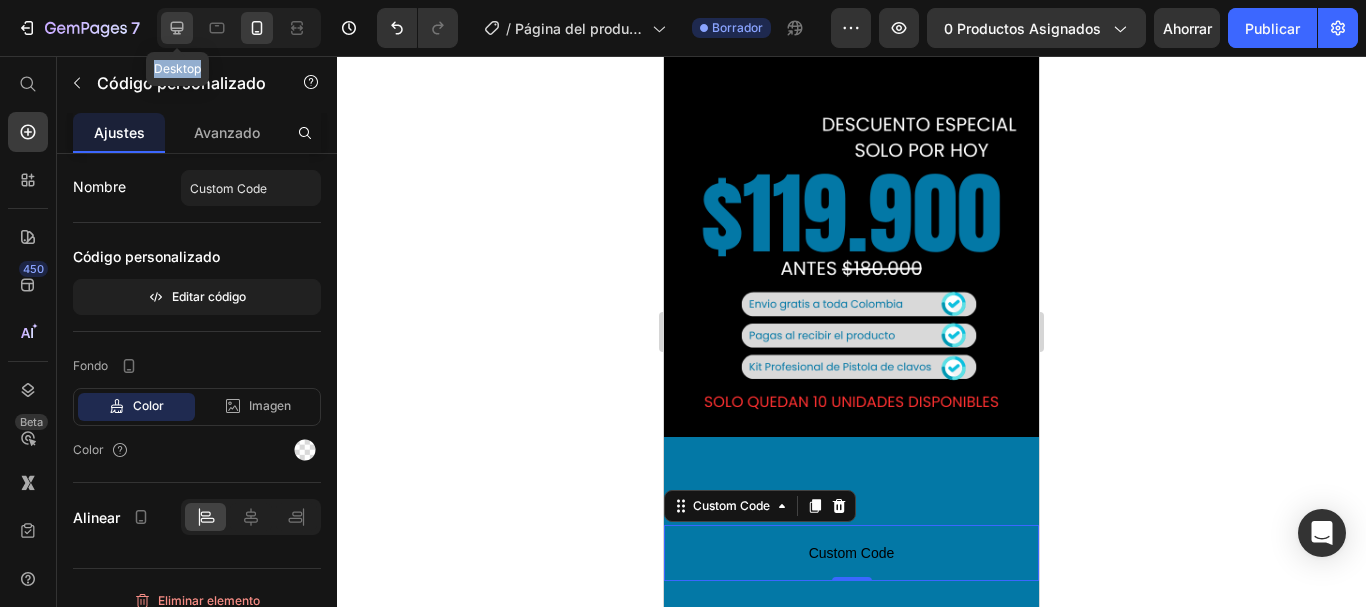 click 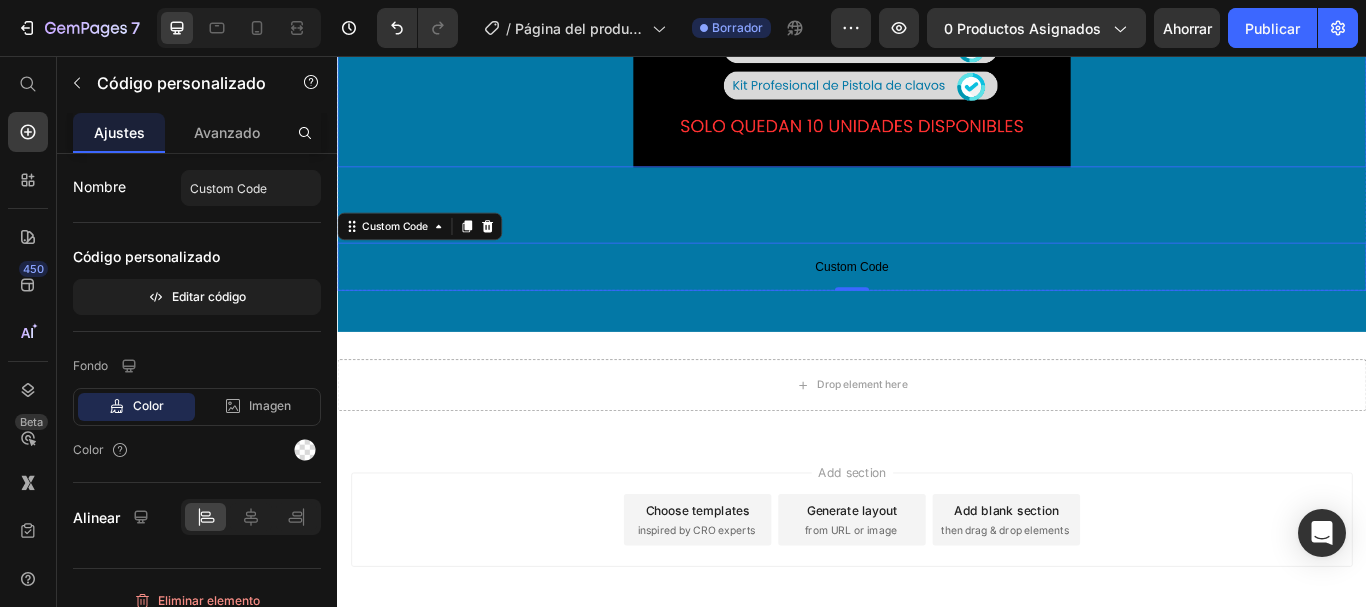 scroll, scrollTop: 1729, scrollLeft: 0, axis: vertical 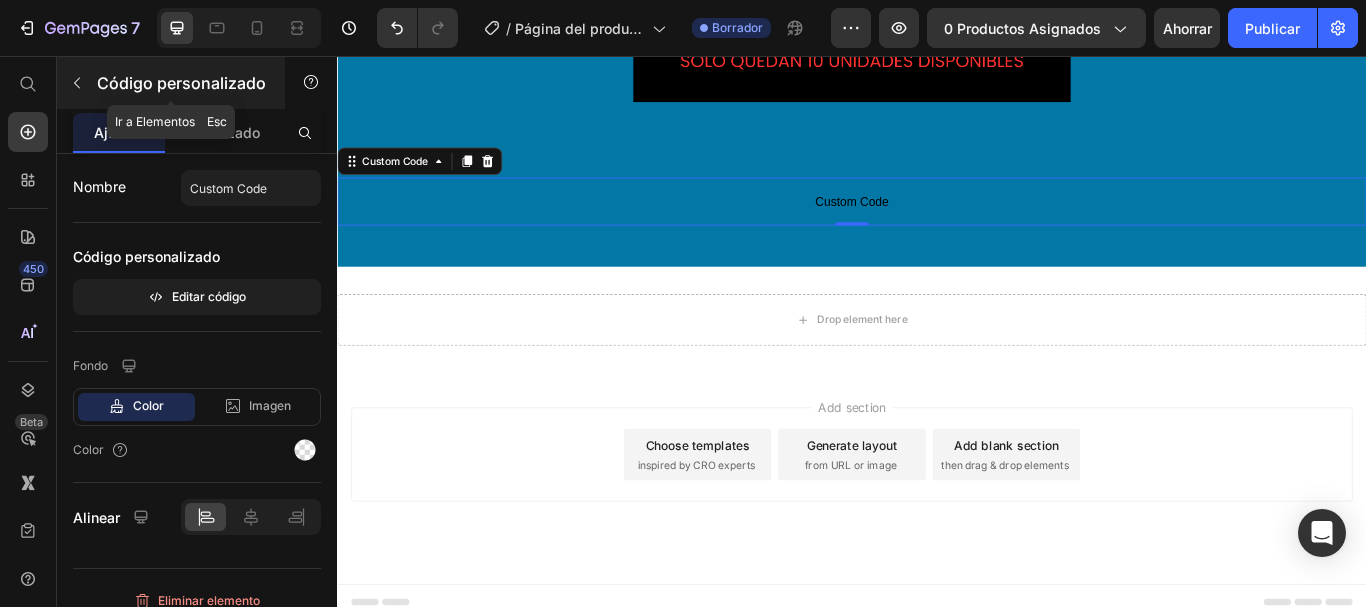 click at bounding box center [77, 83] 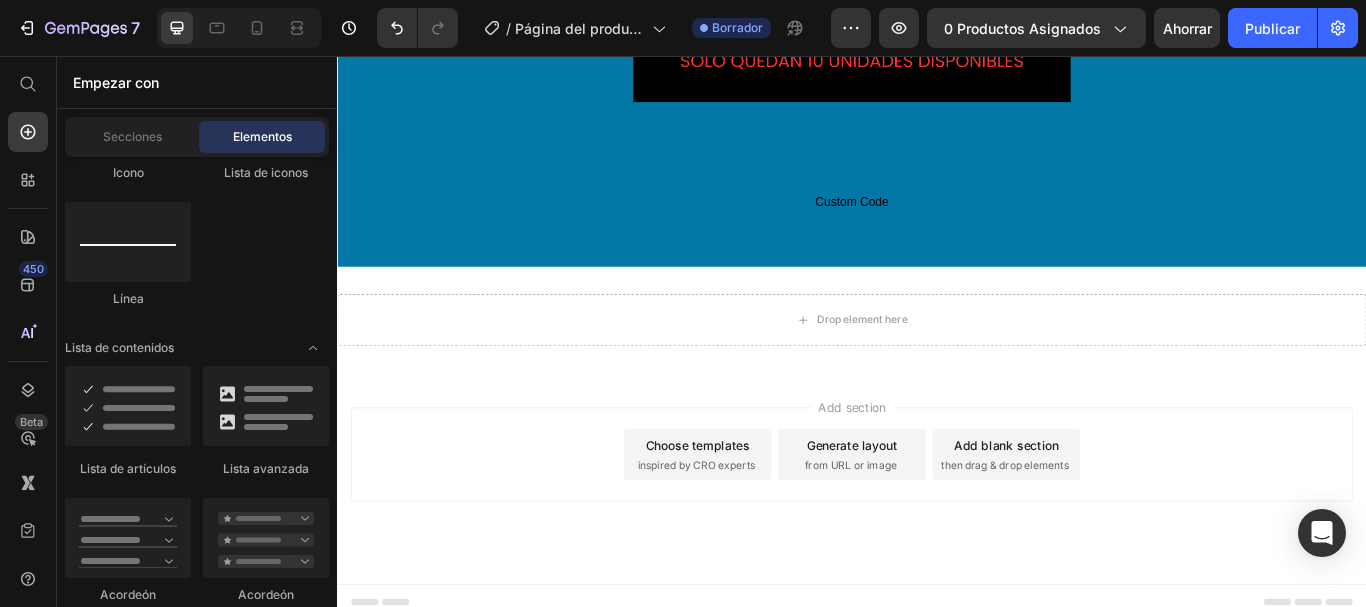 scroll, scrollTop: 0, scrollLeft: 0, axis: both 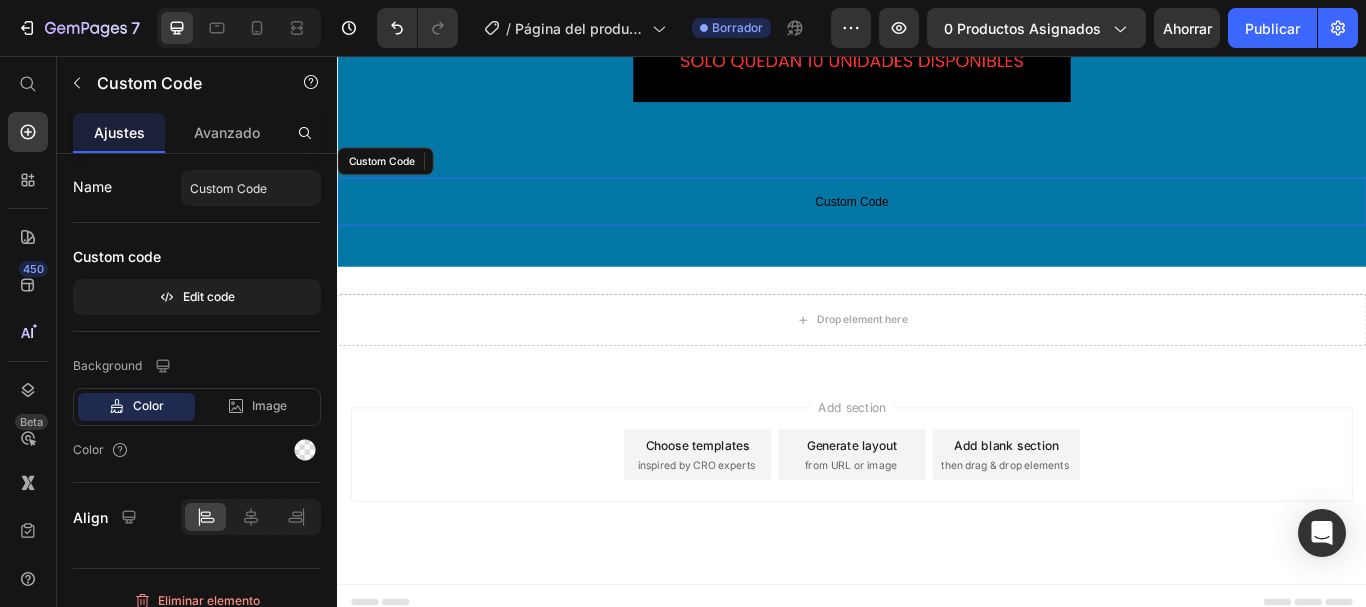 click on "Custom Code" at bounding box center (937, 226) 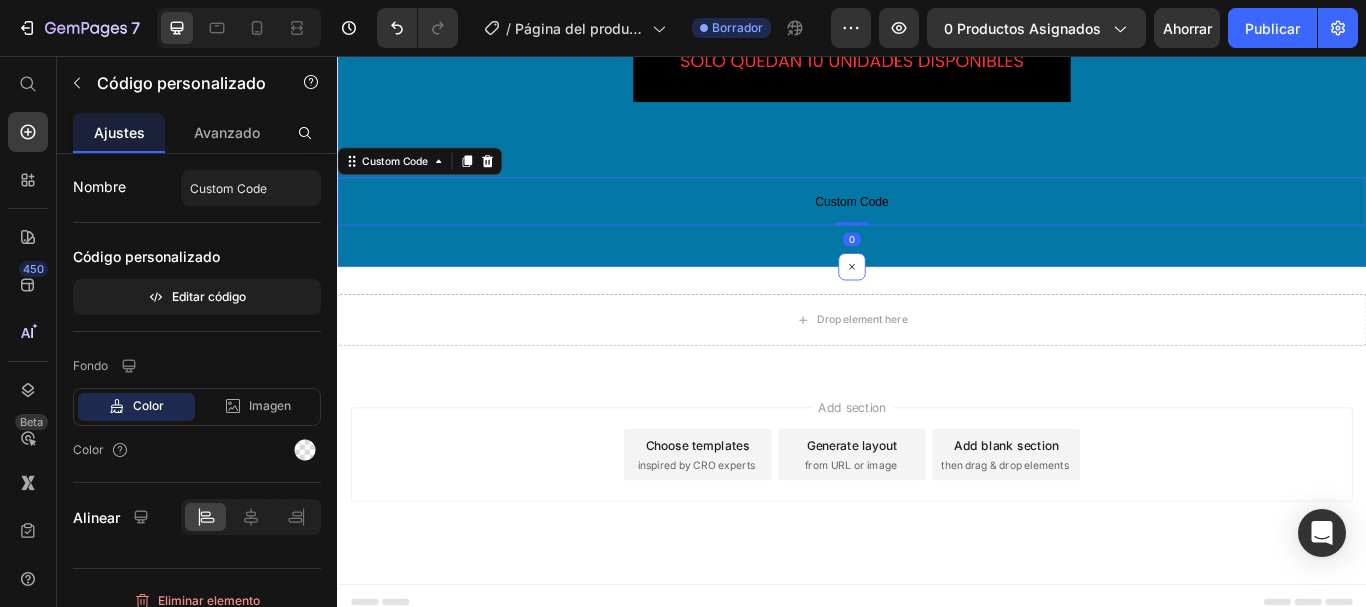 click on "Image Image
Custom Code
Custom Code   0 Row" at bounding box center [937, -665] 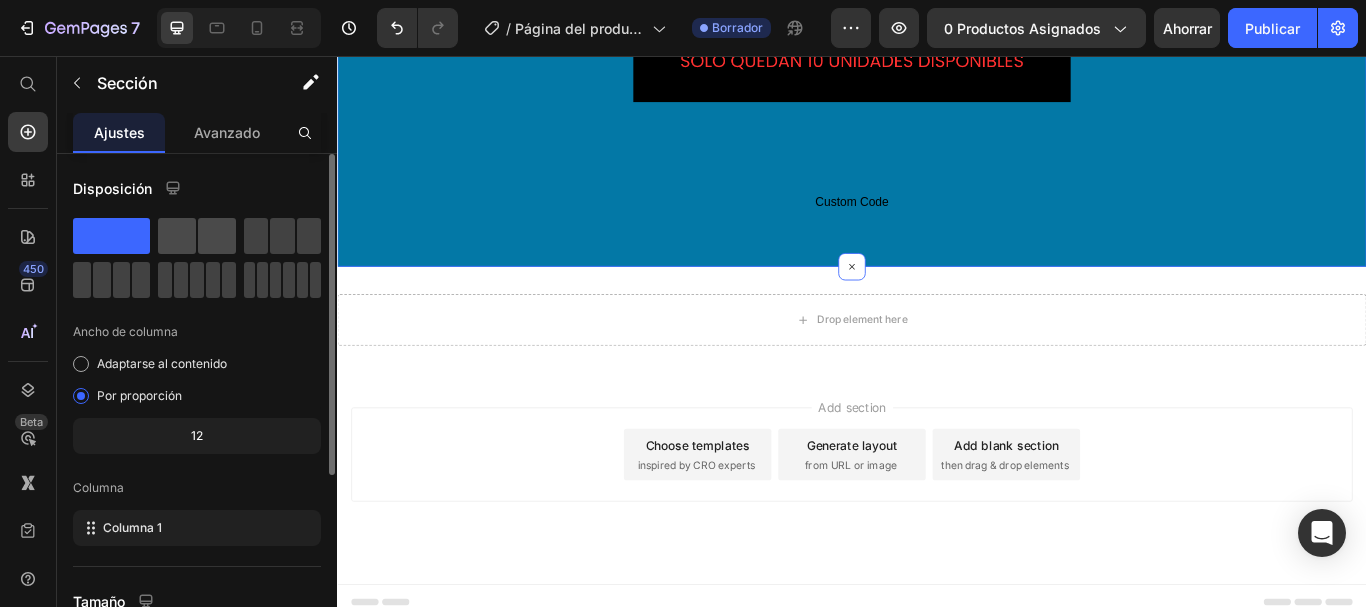 click 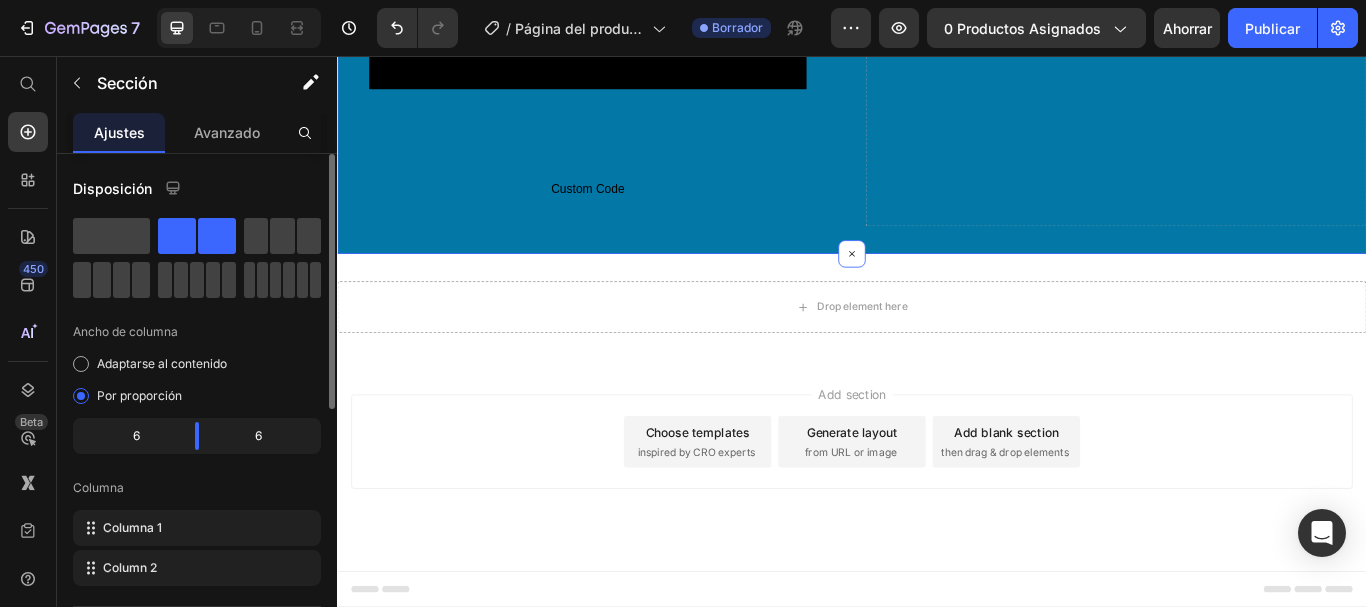 scroll, scrollTop: 1121, scrollLeft: 0, axis: vertical 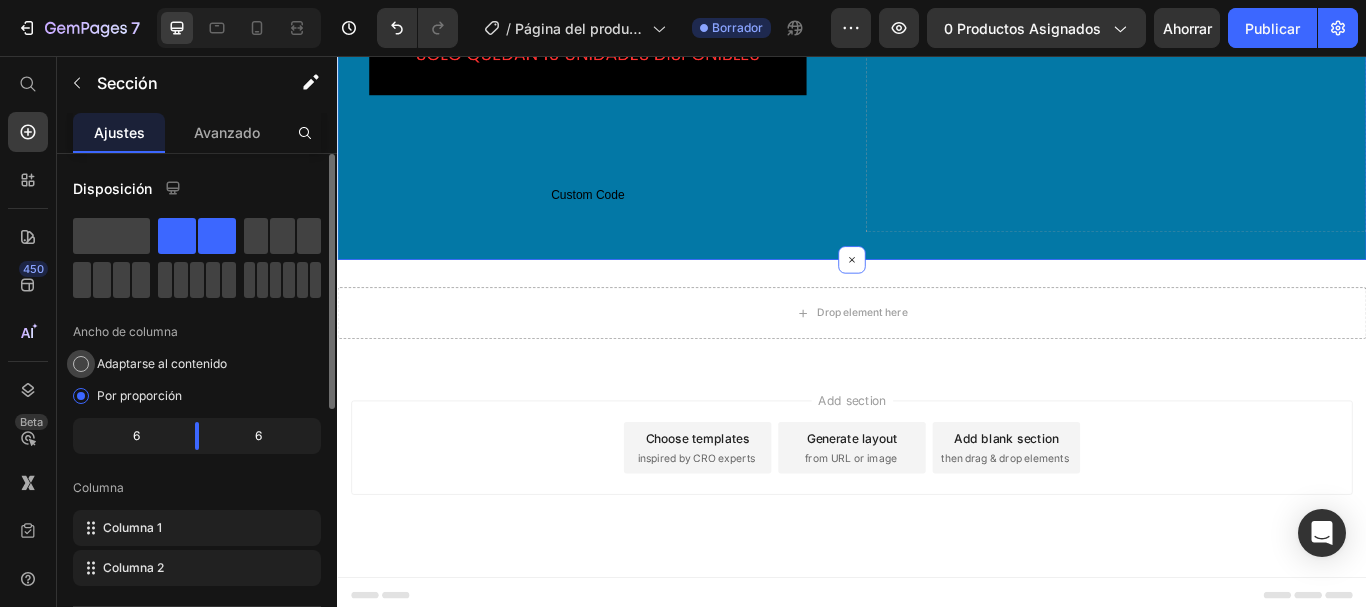 click at bounding box center [81, 364] 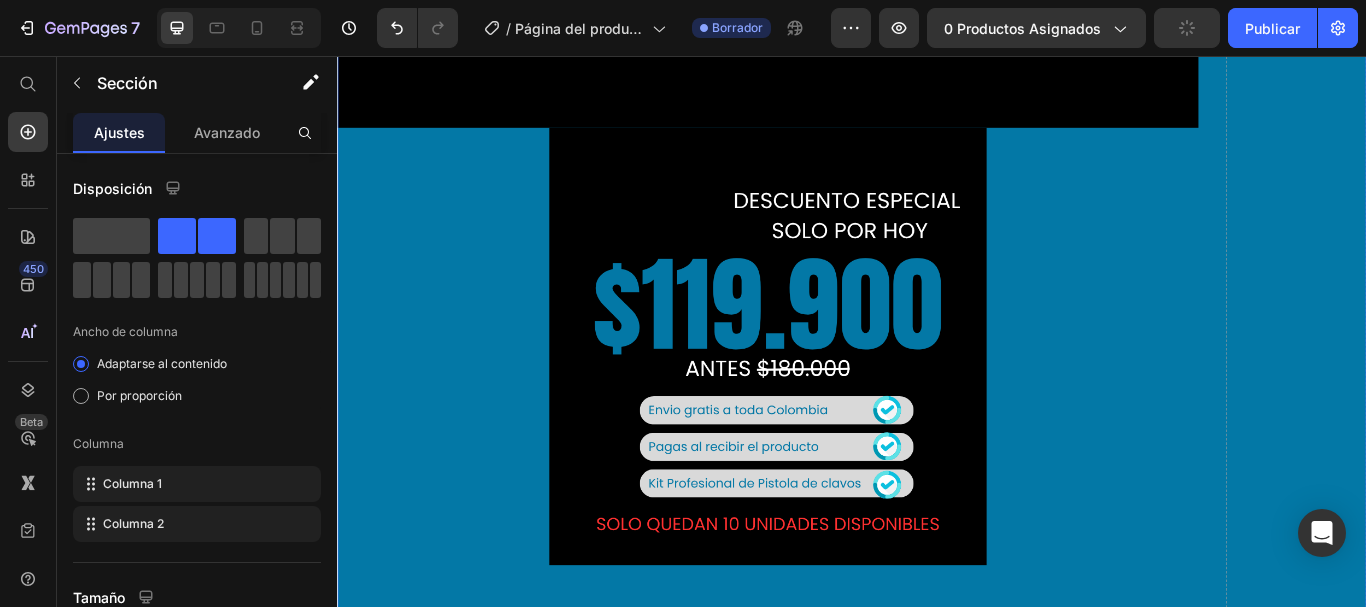 scroll, scrollTop: 1355, scrollLeft: 0, axis: vertical 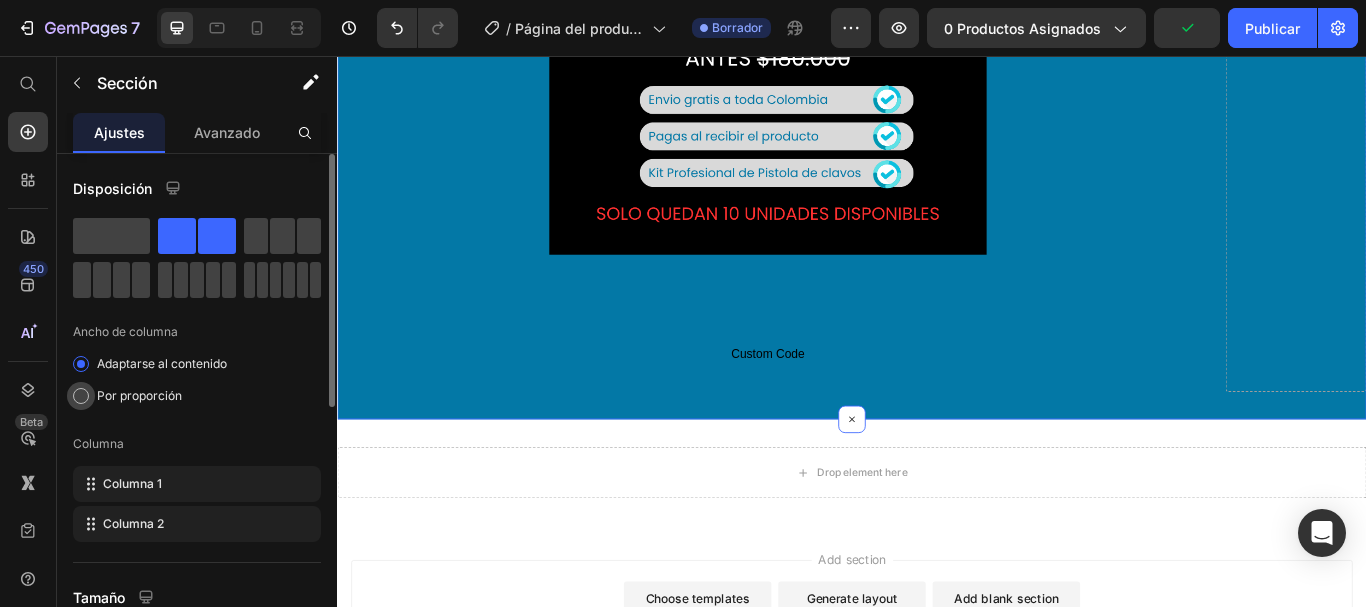 click on "Por proporción" 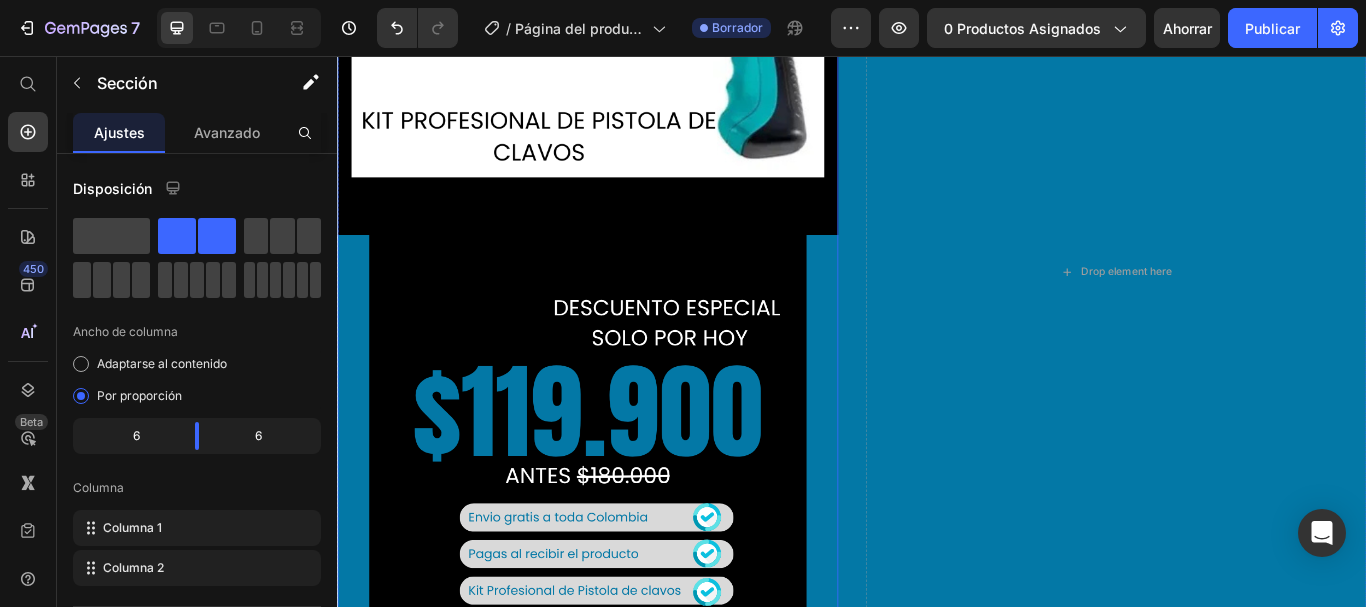 scroll, scrollTop: 265, scrollLeft: 0, axis: vertical 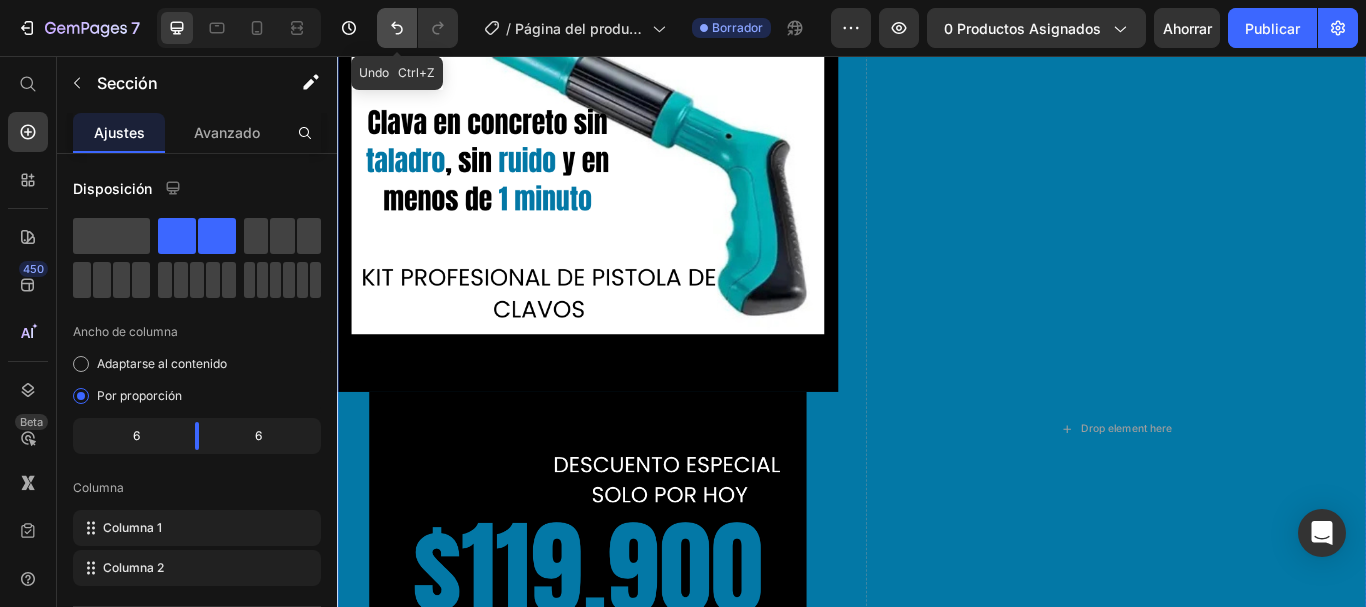 click 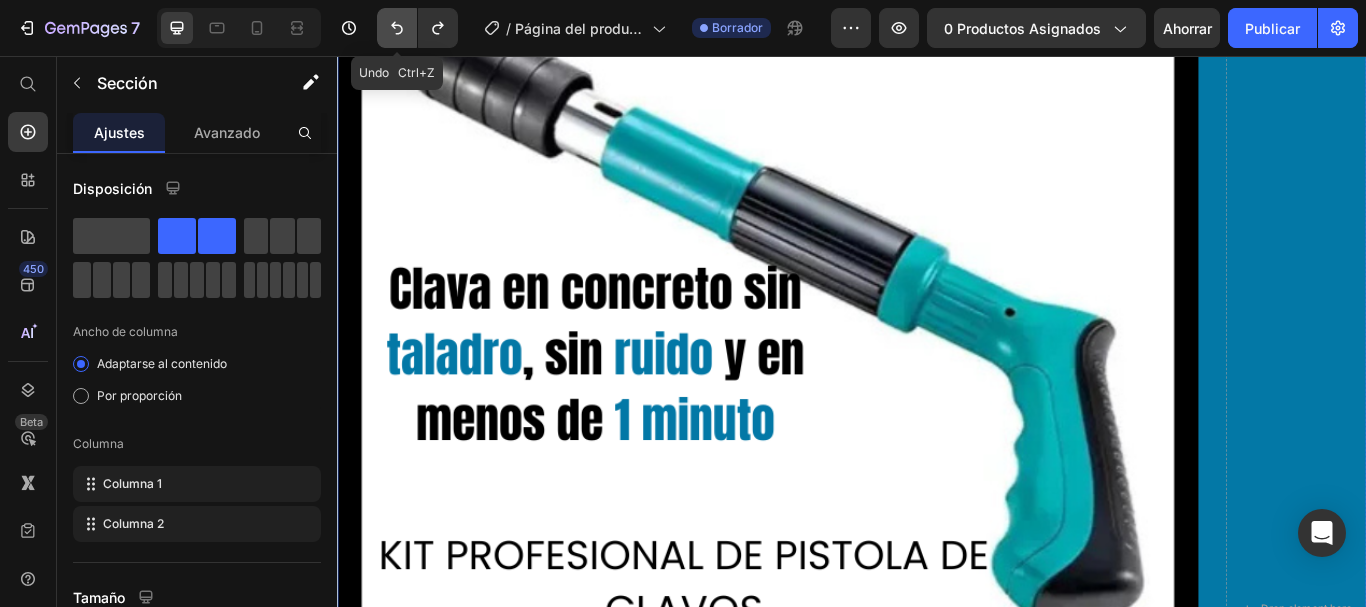 click 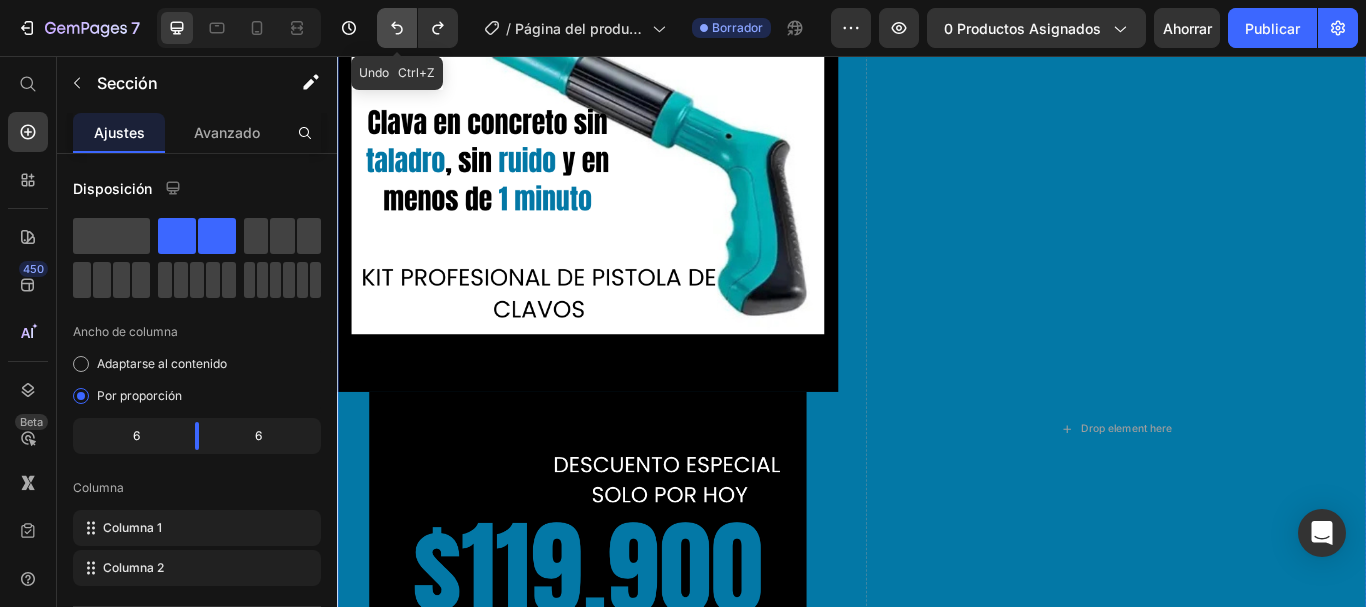click 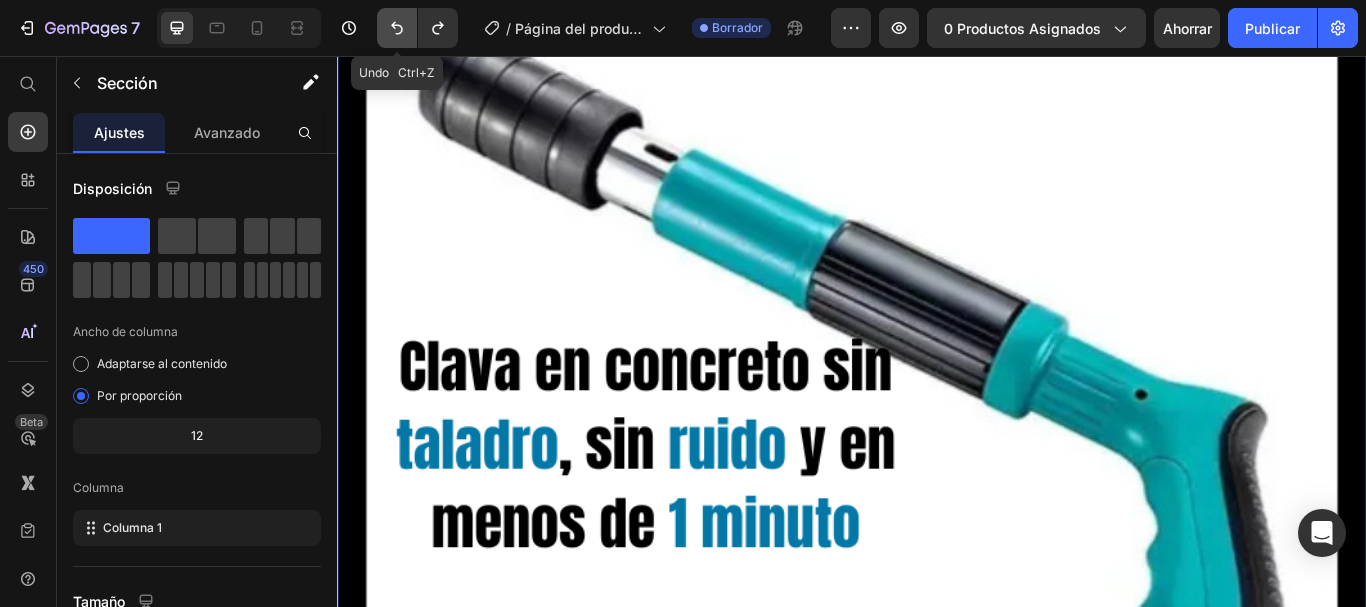 click 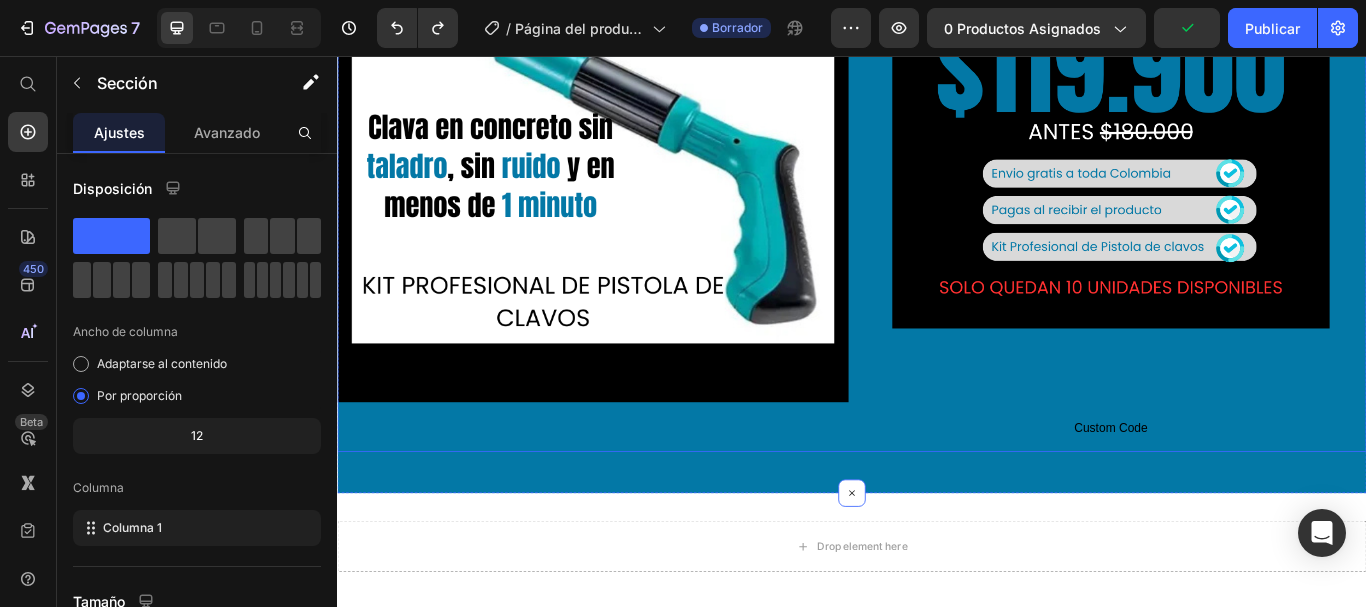 click on "Image
Custom Code
Custom Code" at bounding box center (1239, 191) 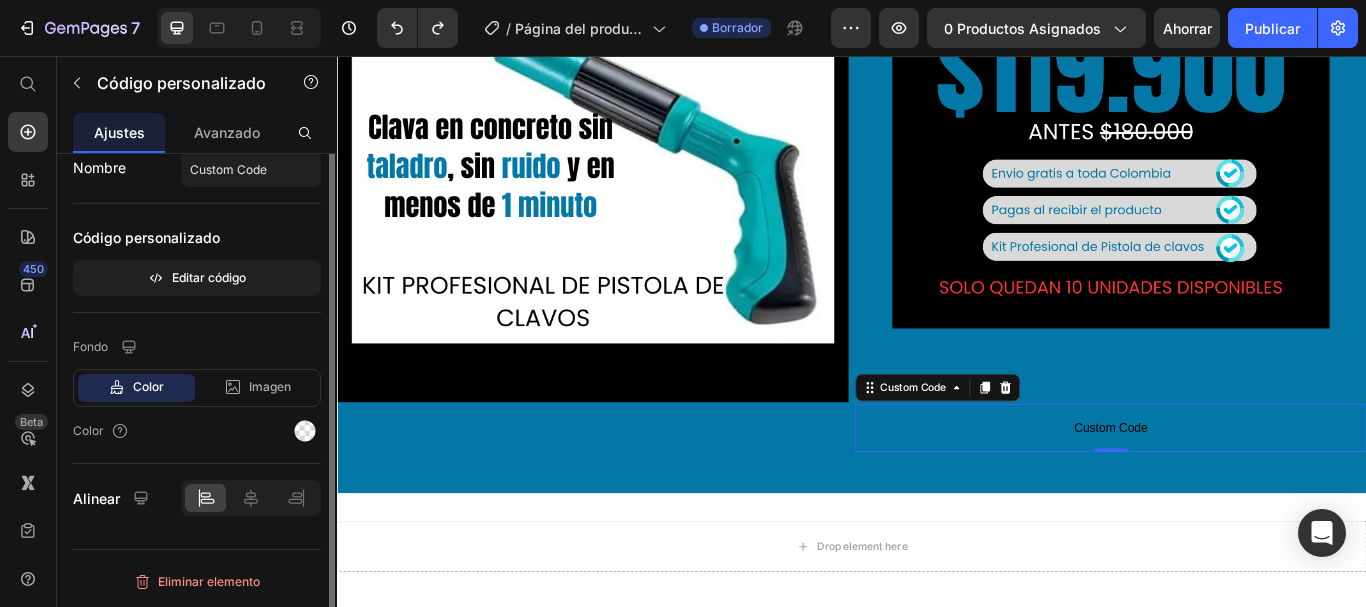 scroll, scrollTop: 0, scrollLeft: 0, axis: both 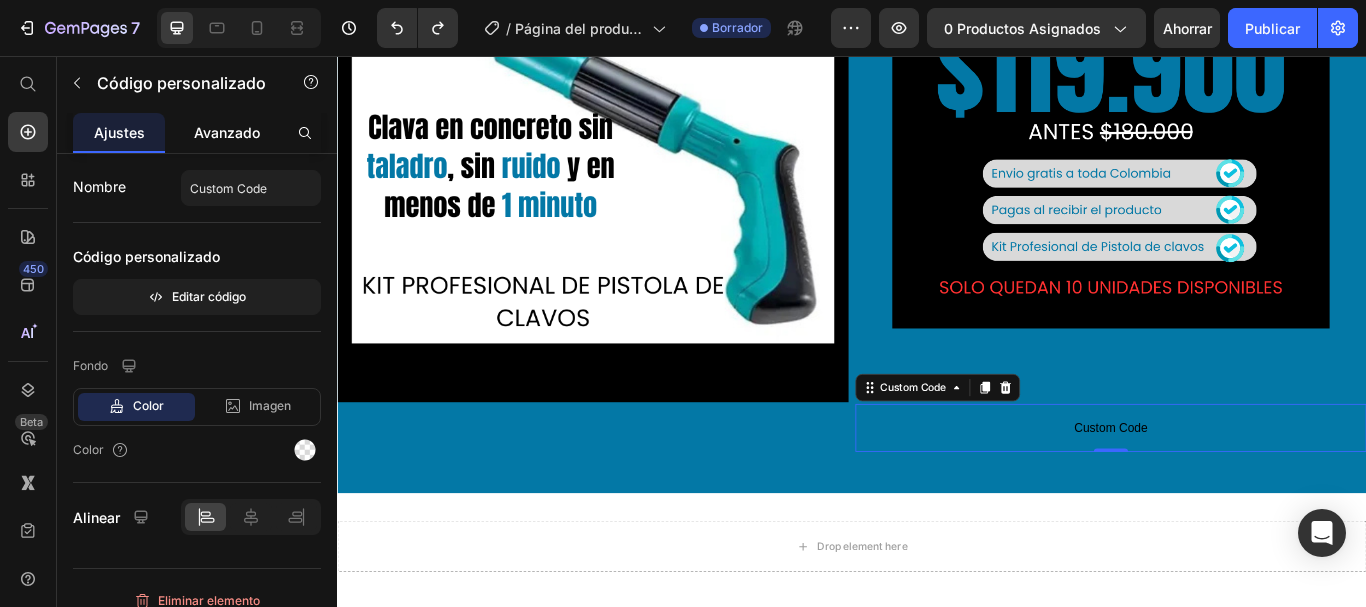 click on "Avanzado" at bounding box center [227, 132] 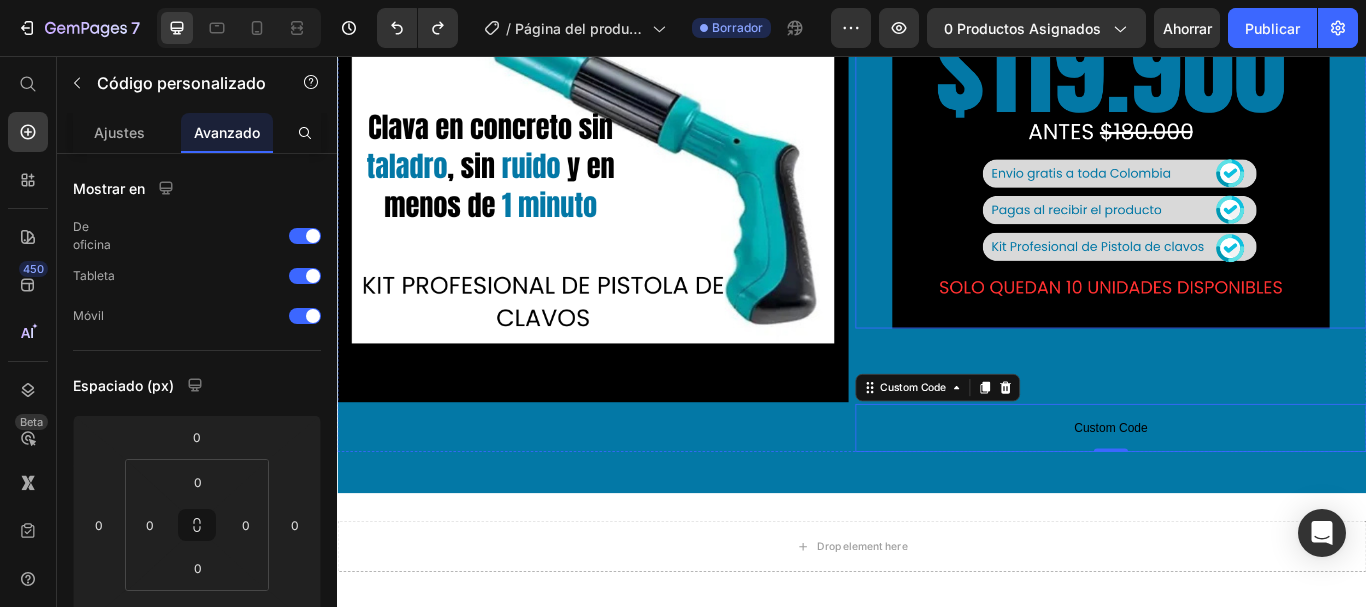 click at bounding box center [1239, 119] 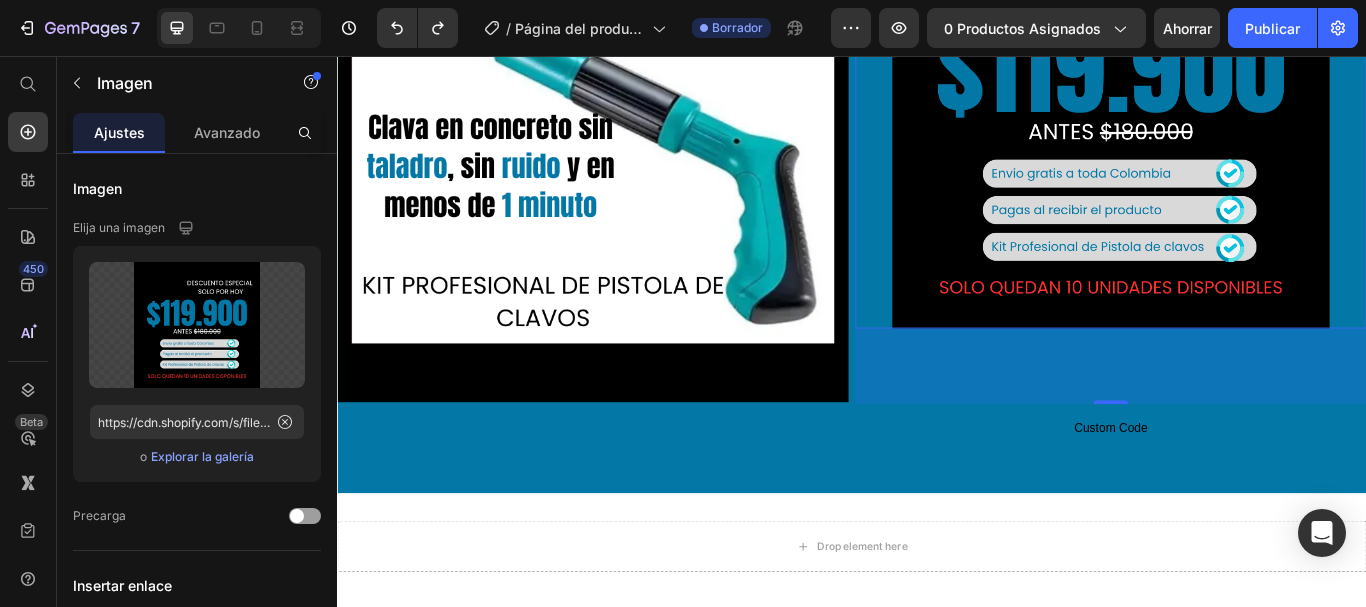 click at bounding box center (1239, 119) 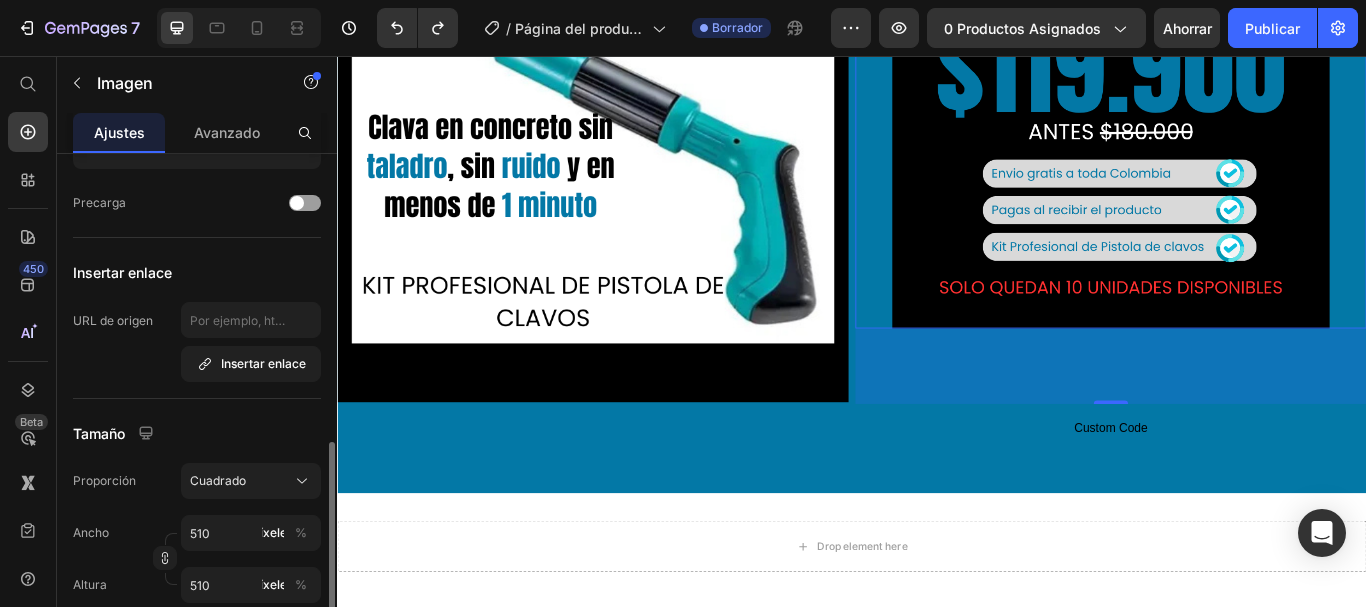 scroll, scrollTop: 451, scrollLeft: 0, axis: vertical 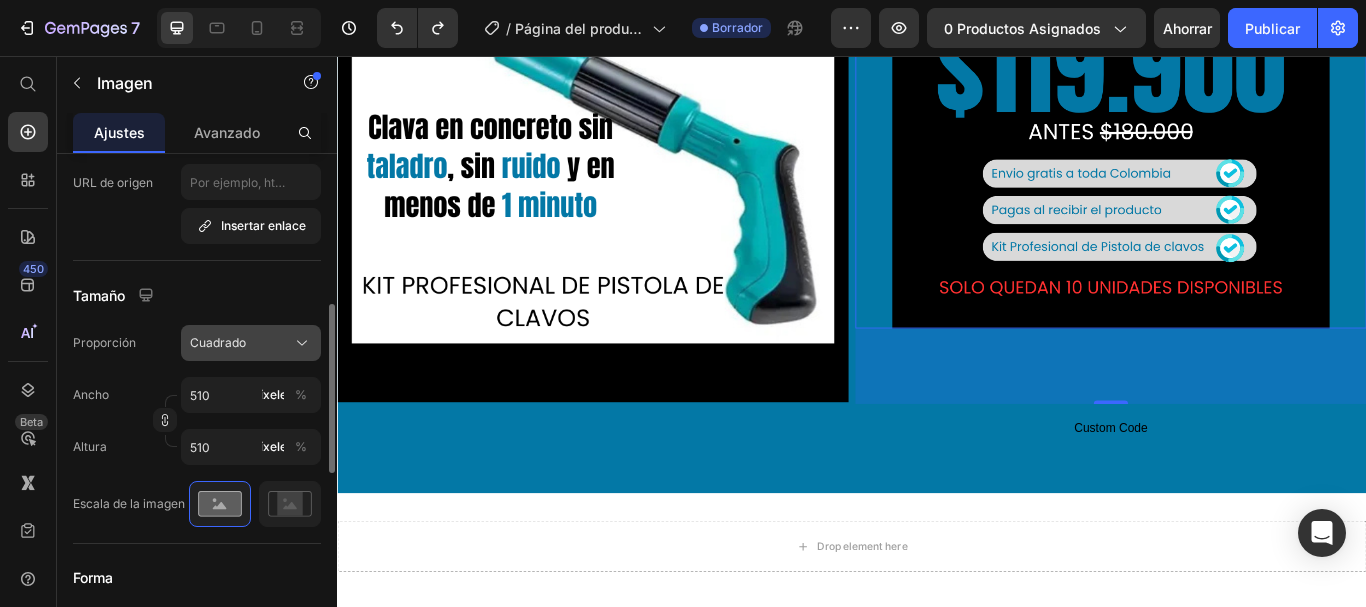 click on "Cuadrado" 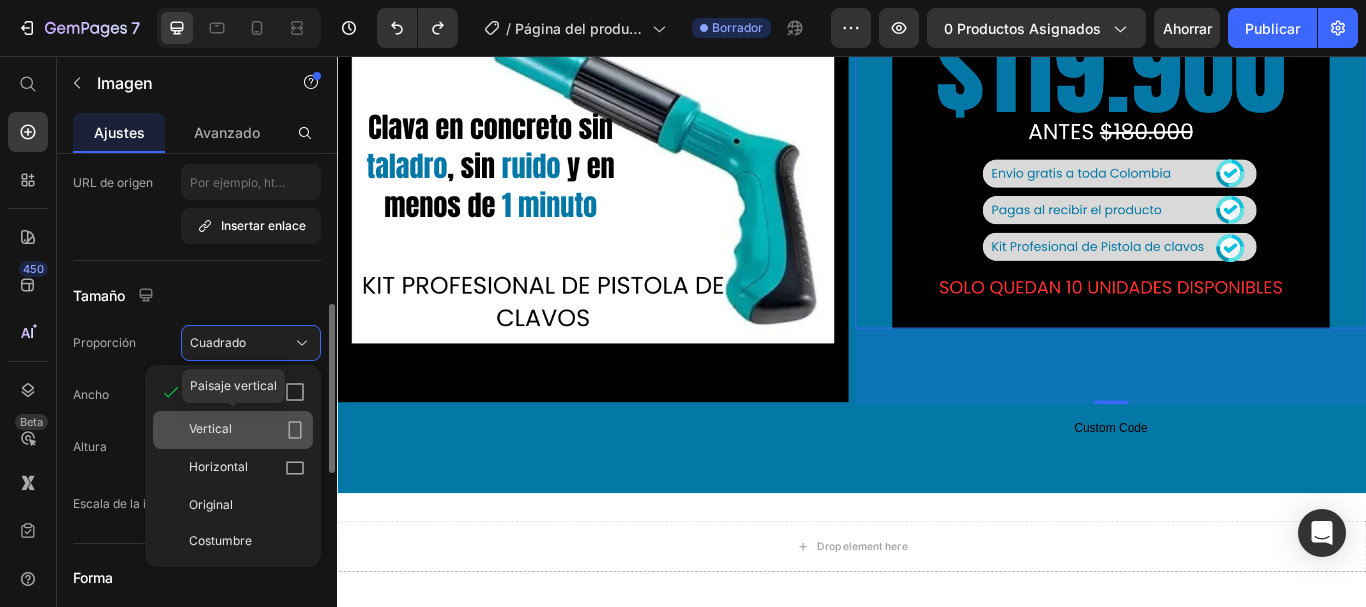 click on "Vertical" at bounding box center (210, 428) 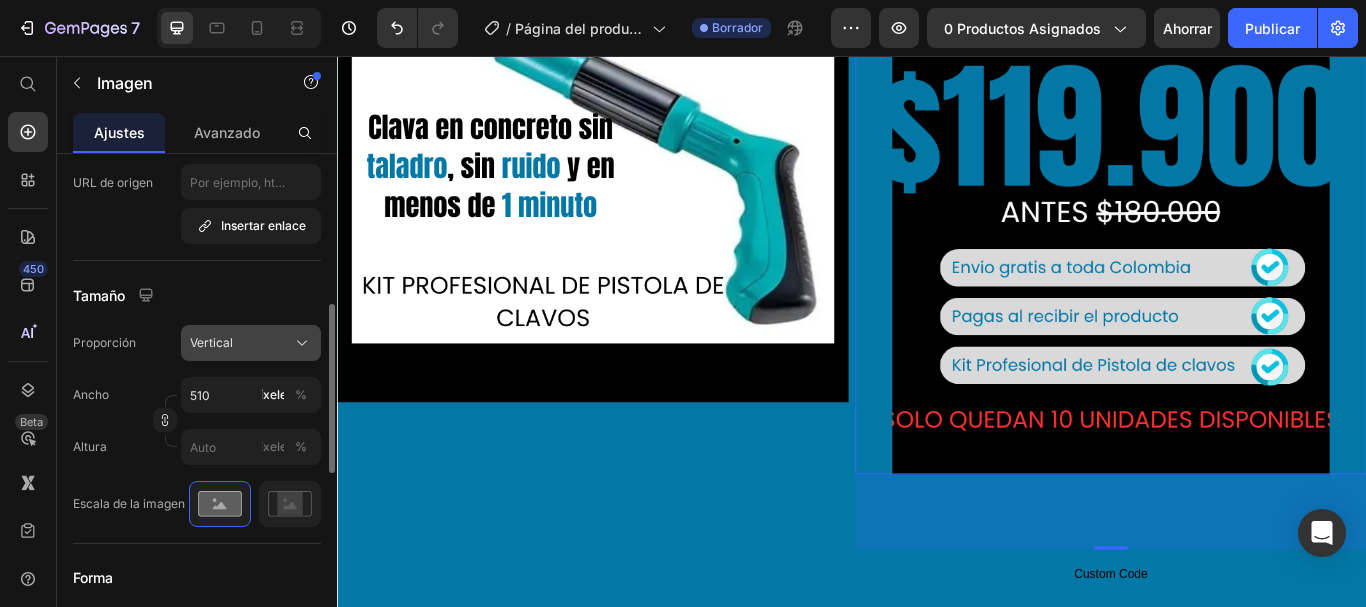click on "Vertical" 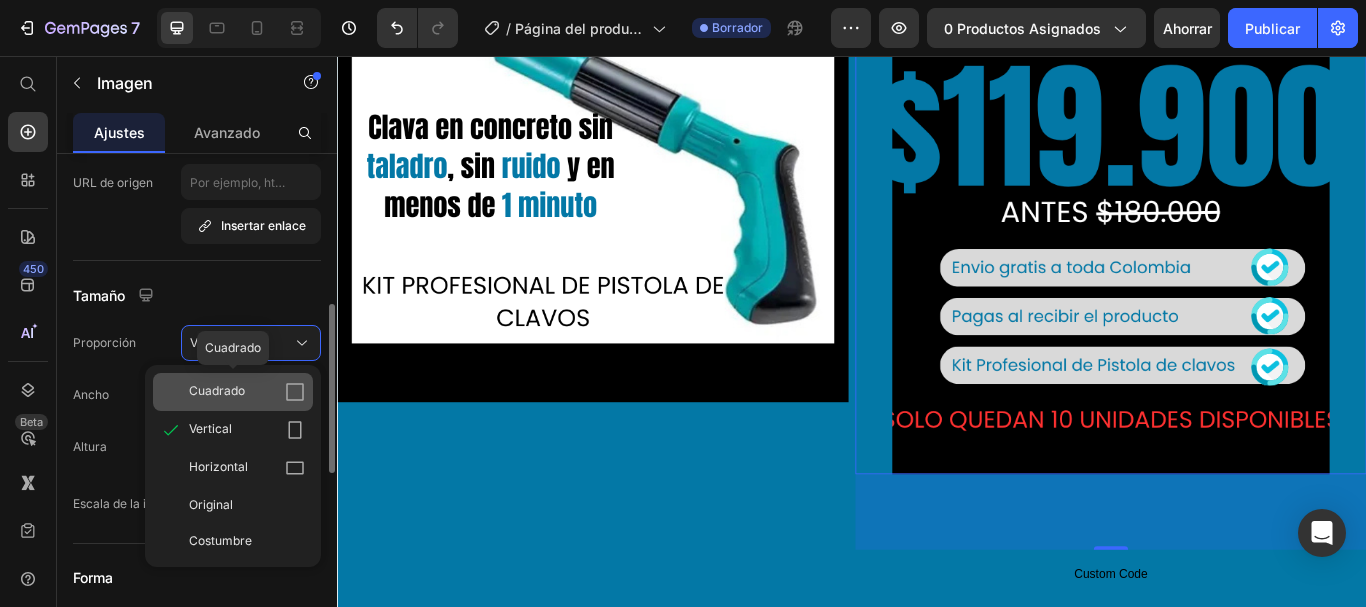 click on "Cuadrado" at bounding box center (217, 390) 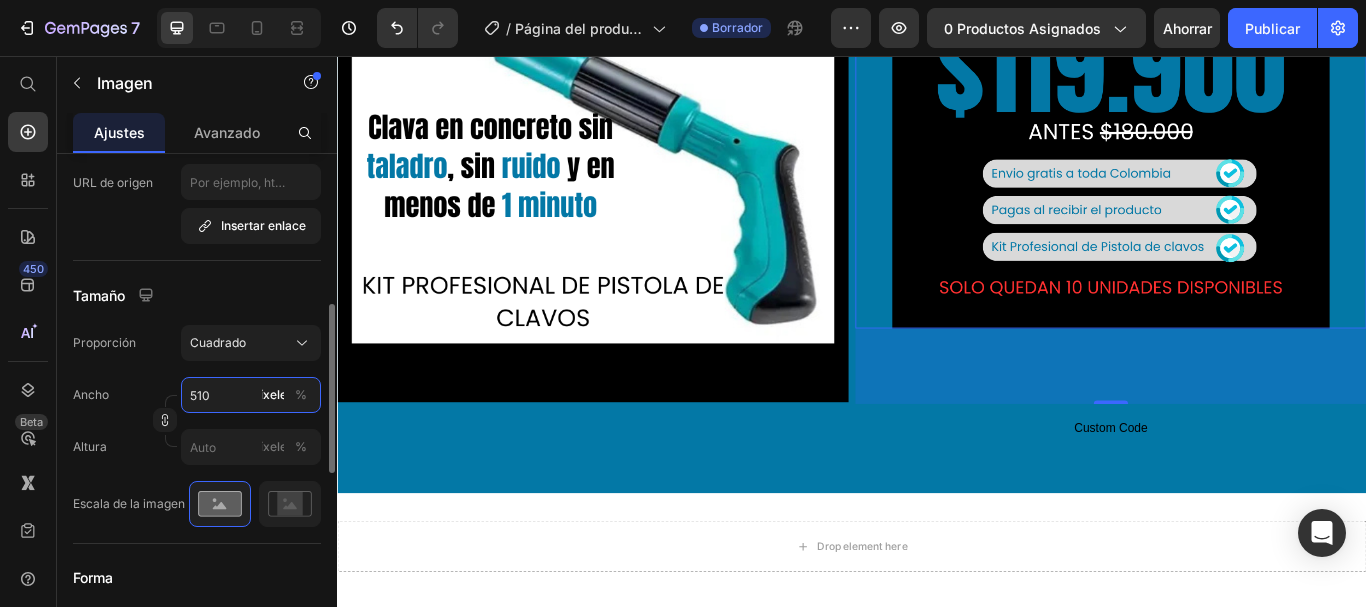 type 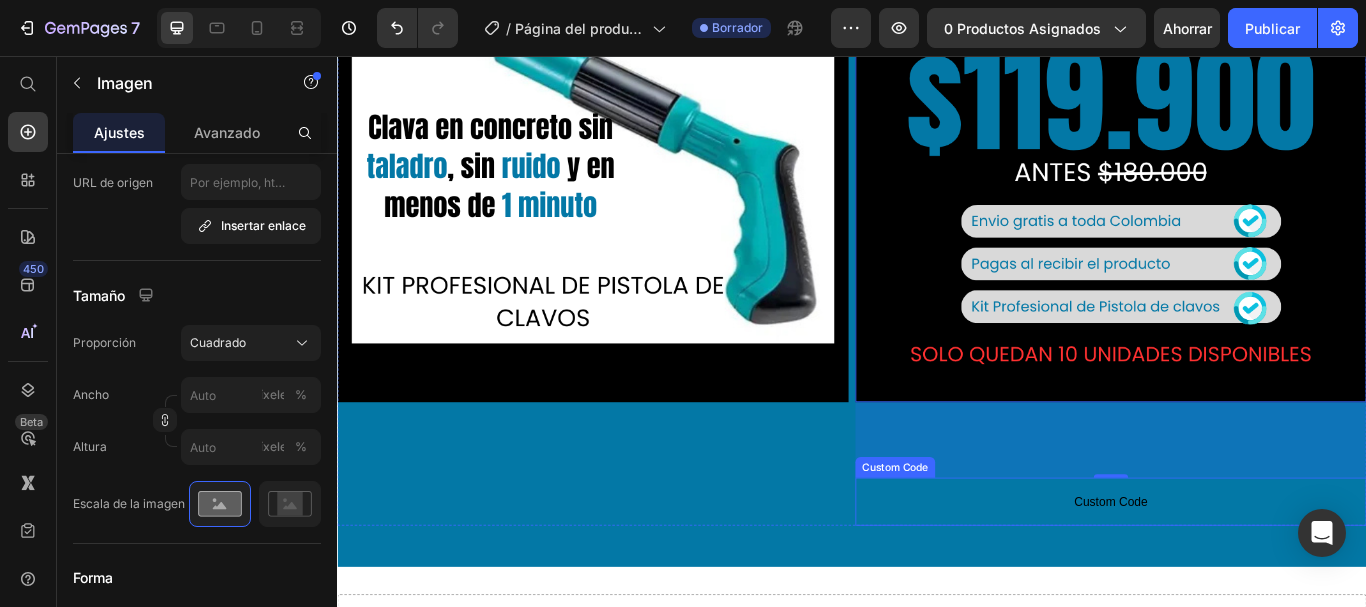 click on "Custom Code" at bounding box center [1239, 576] 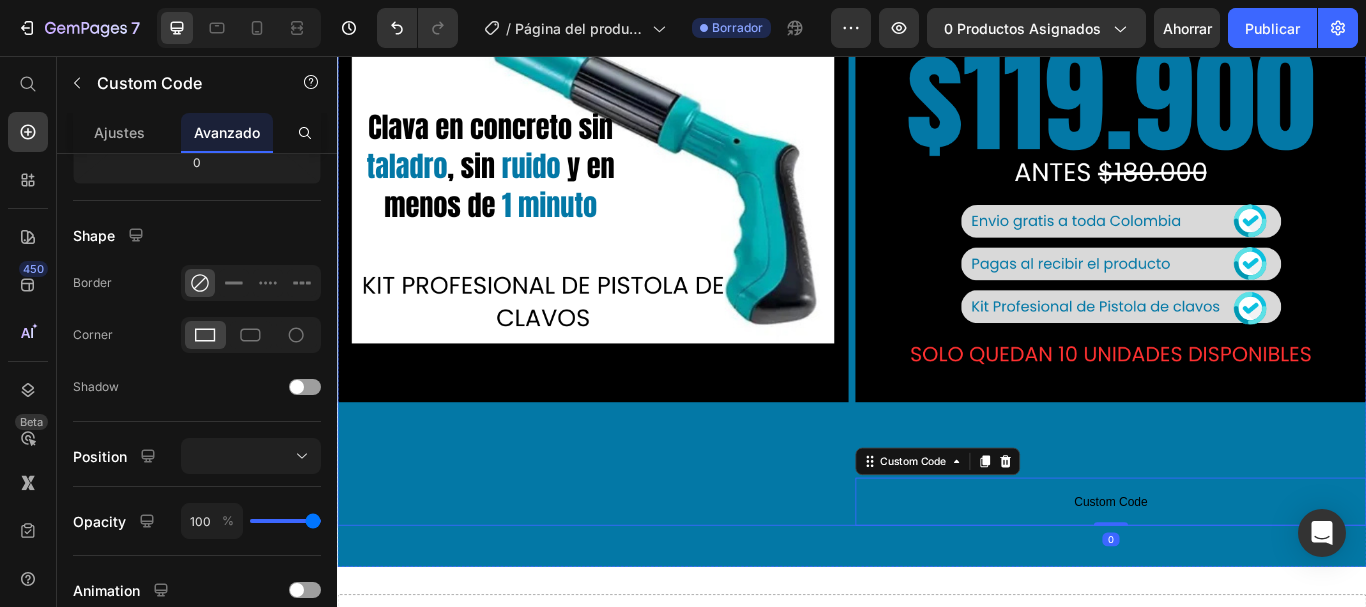 scroll, scrollTop: 0, scrollLeft: 0, axis: both 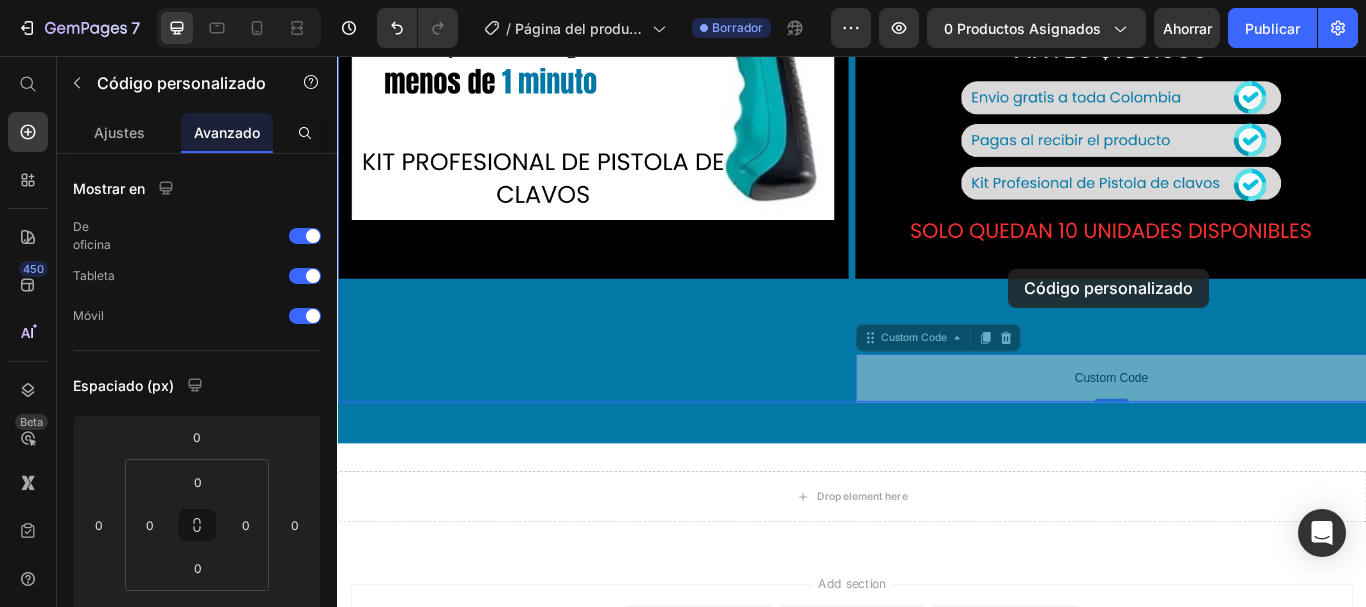 drag, startPoint x: 1054, startPoint y: 580, endPoint x: 1119, endPoint y: 304, distance: 283.5507 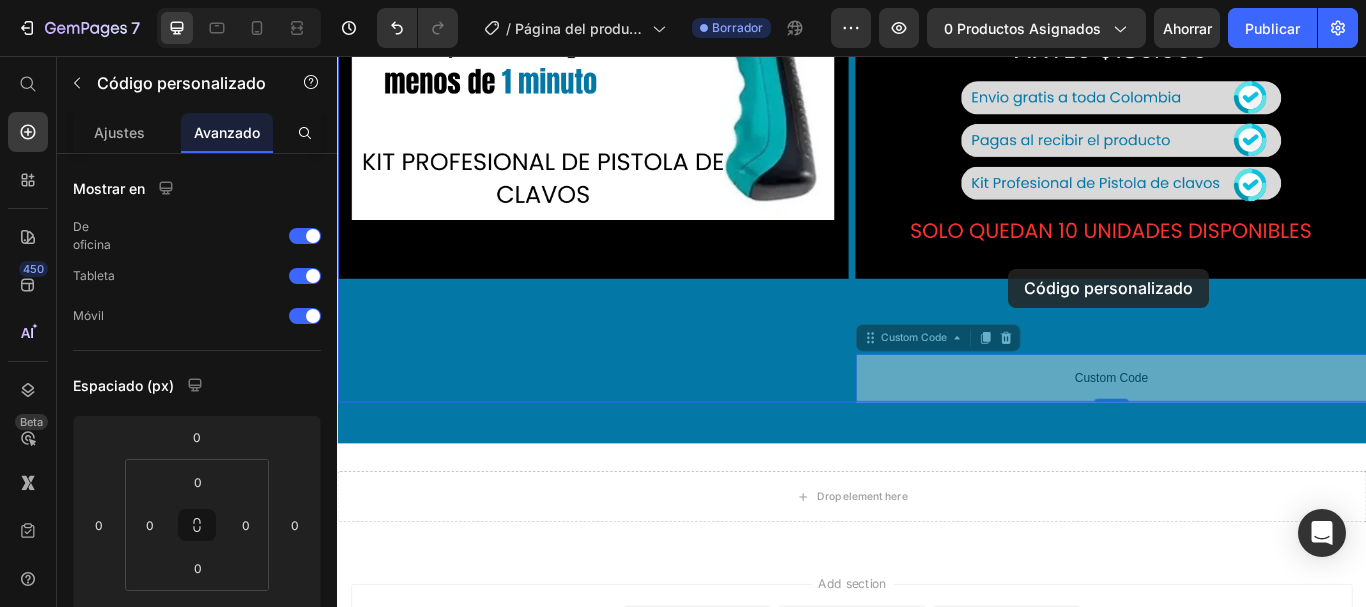 click on "Header Image Image
Custom Code
Custom Code   0
Custom Code
Custom Code   0 Row Section 1
Drop element here Section 2 Root Start with Sections from sidebar Add sections Add elements Start with Generating from URL or image Add section Choose templates inspired by CRO experts Generate layout from URL or image Add blank section then drag & drop elements Footer" at bounding box center (937, 283) 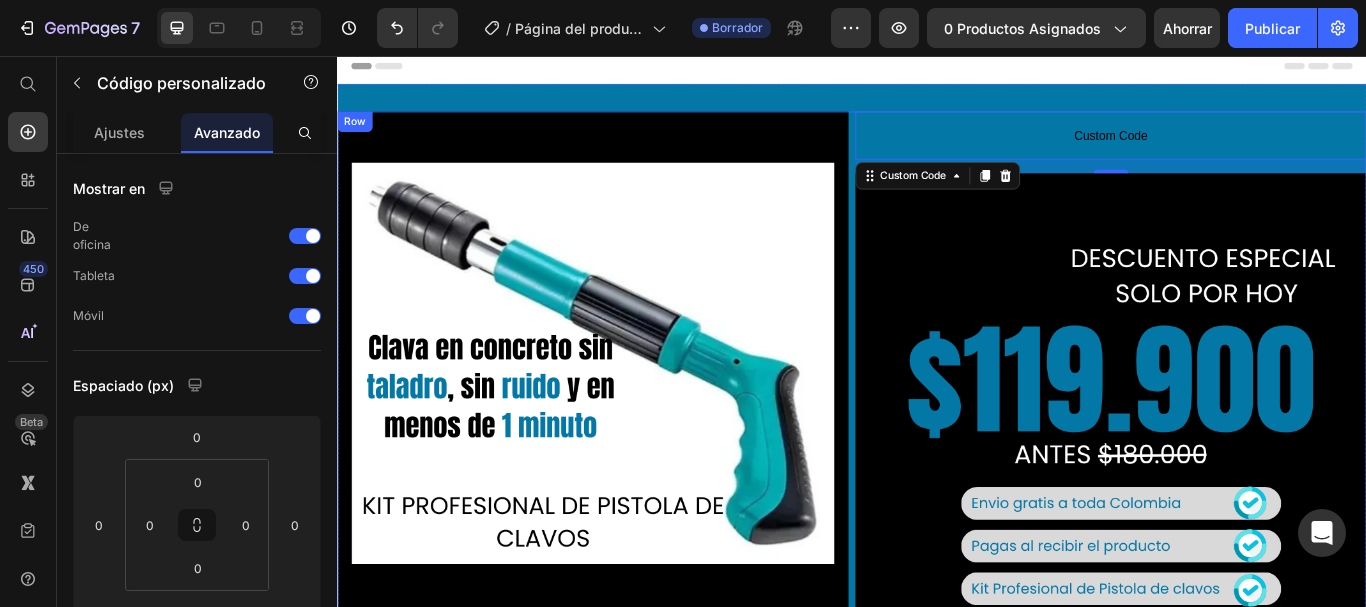 scroll, scrollTop: 0, scrollLeft: 0, axis: both 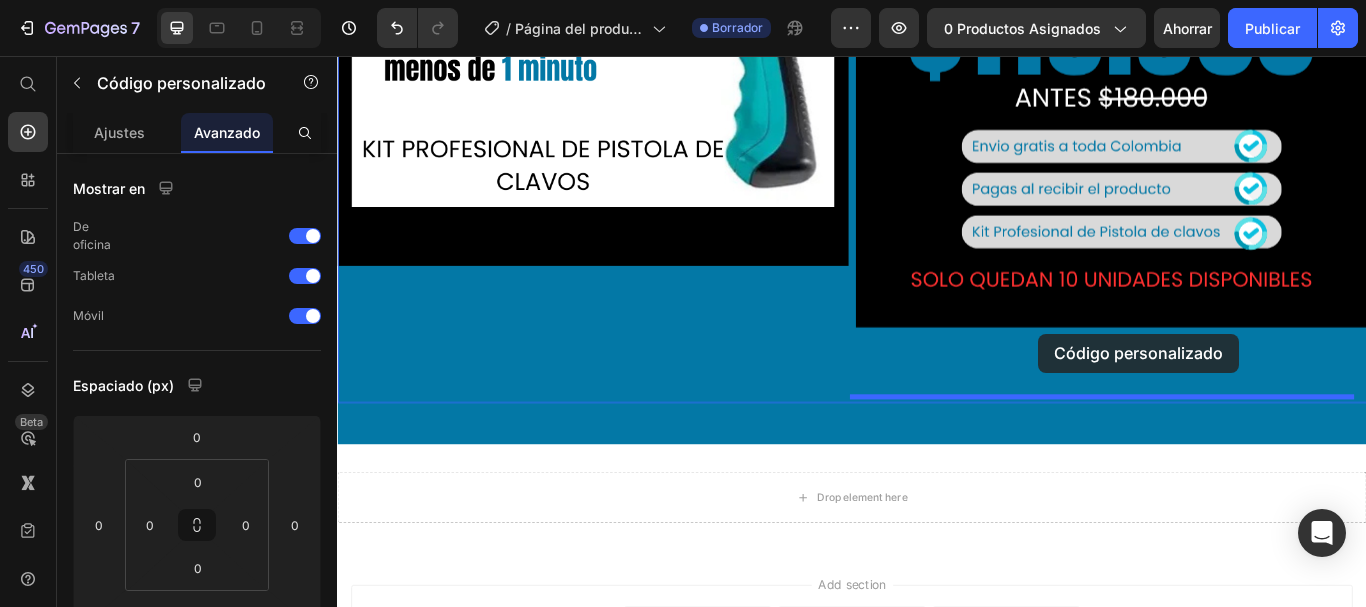 drag, startPoint x: 1149, startPoint y: 157, endPoint x: 1154, endPoint y: 380, distance: 223.05605 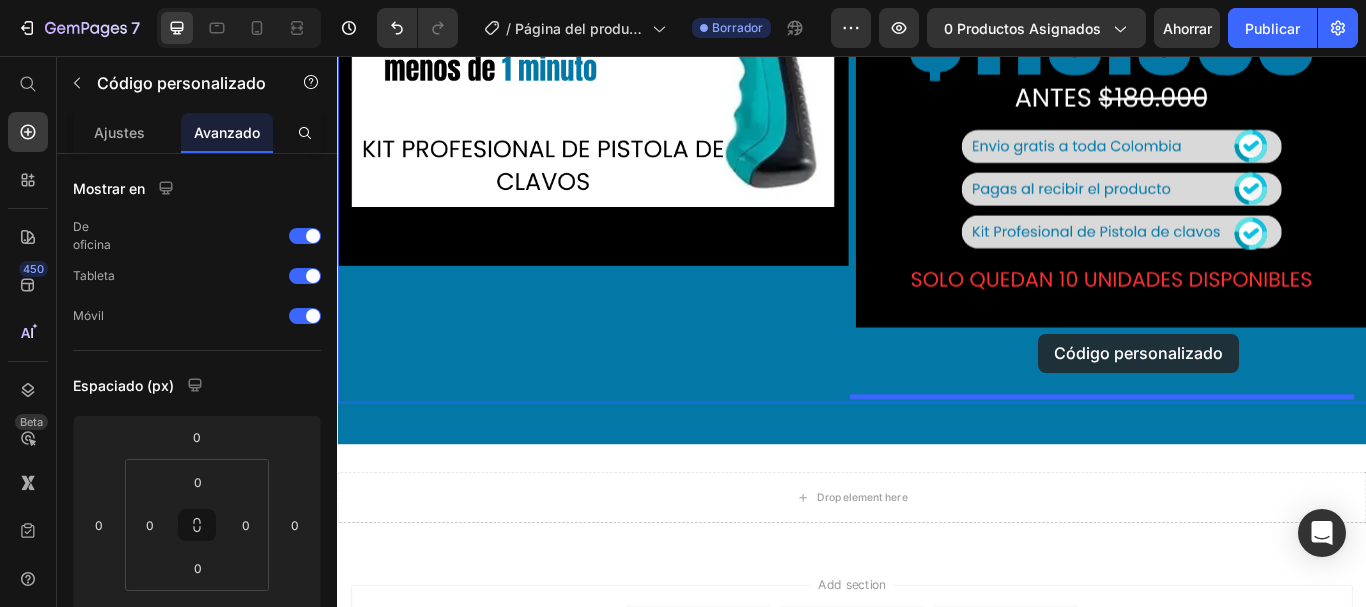 type on "0" 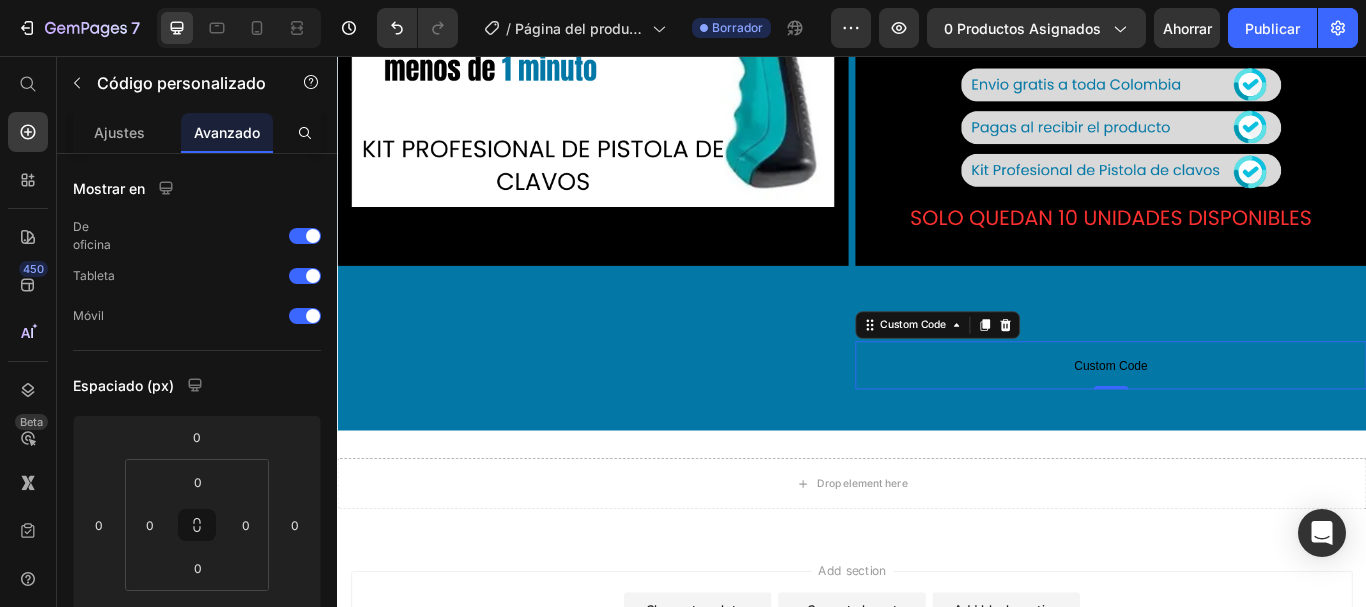 click on "Custom Code" at bounding box center [1239, 417] 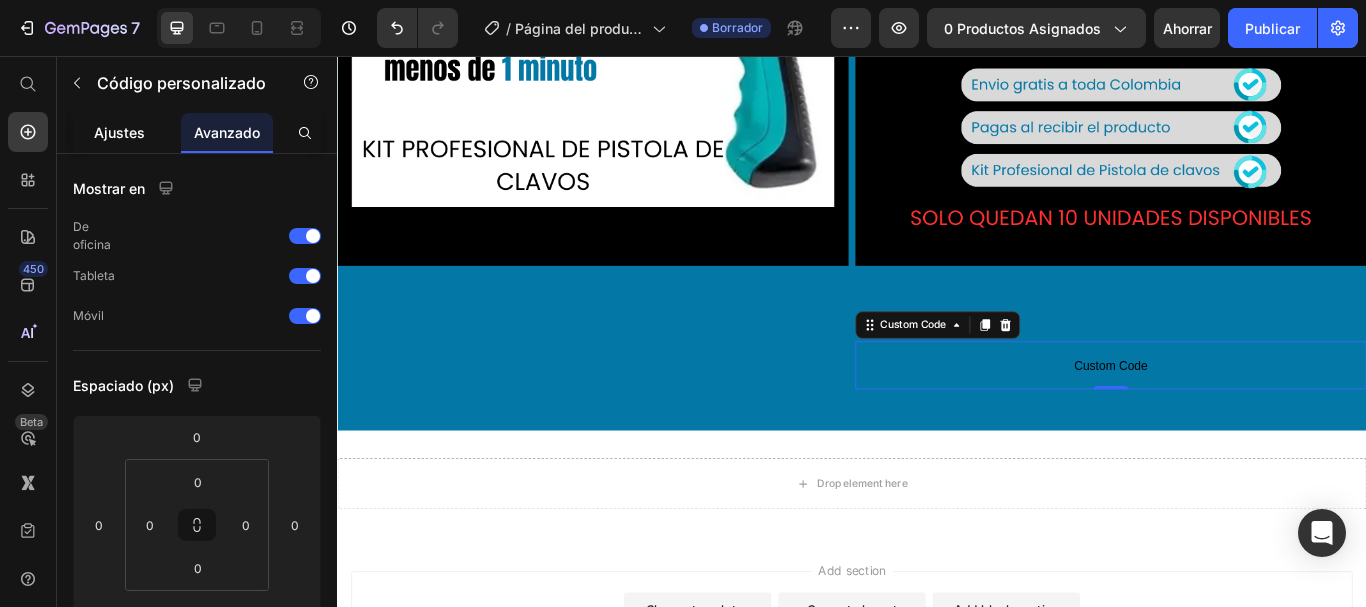 click on "Ajustes" 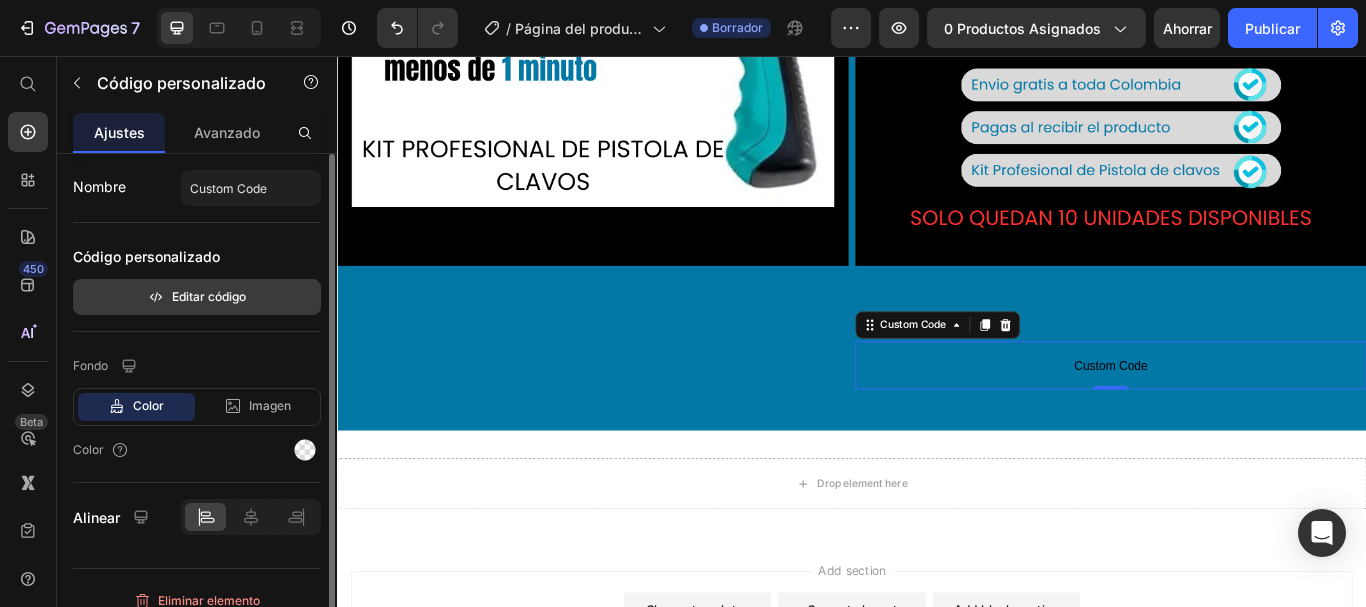 click on "Editar código" at bounding box center [209, 296] 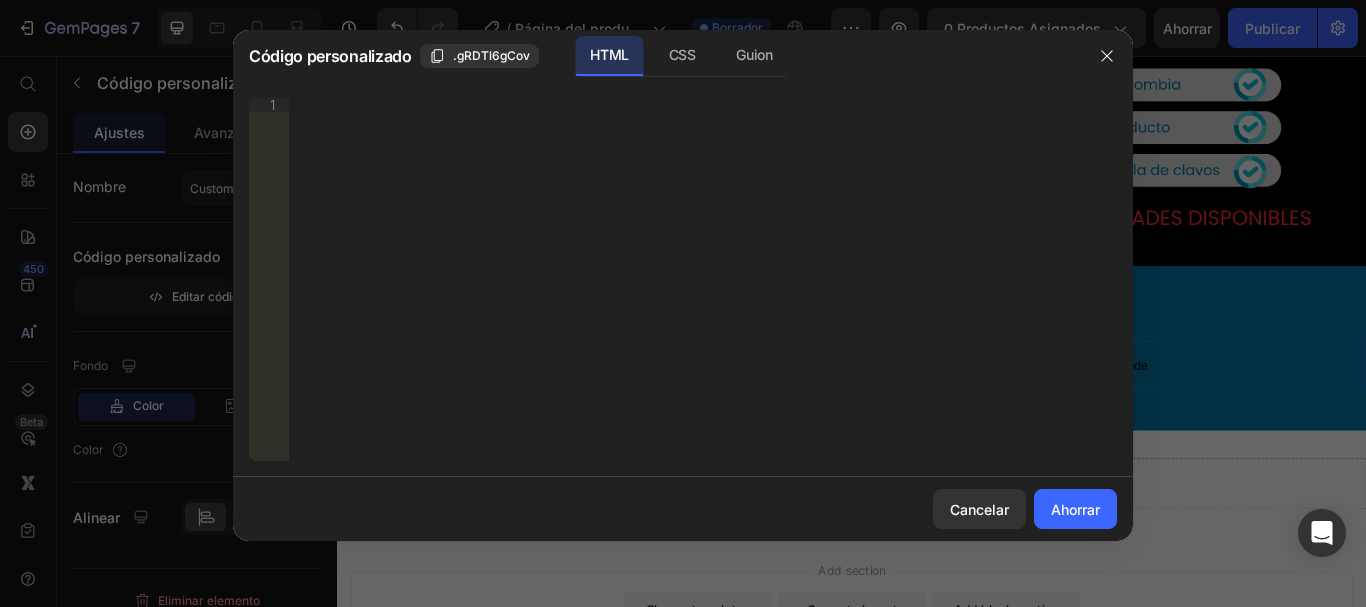 type 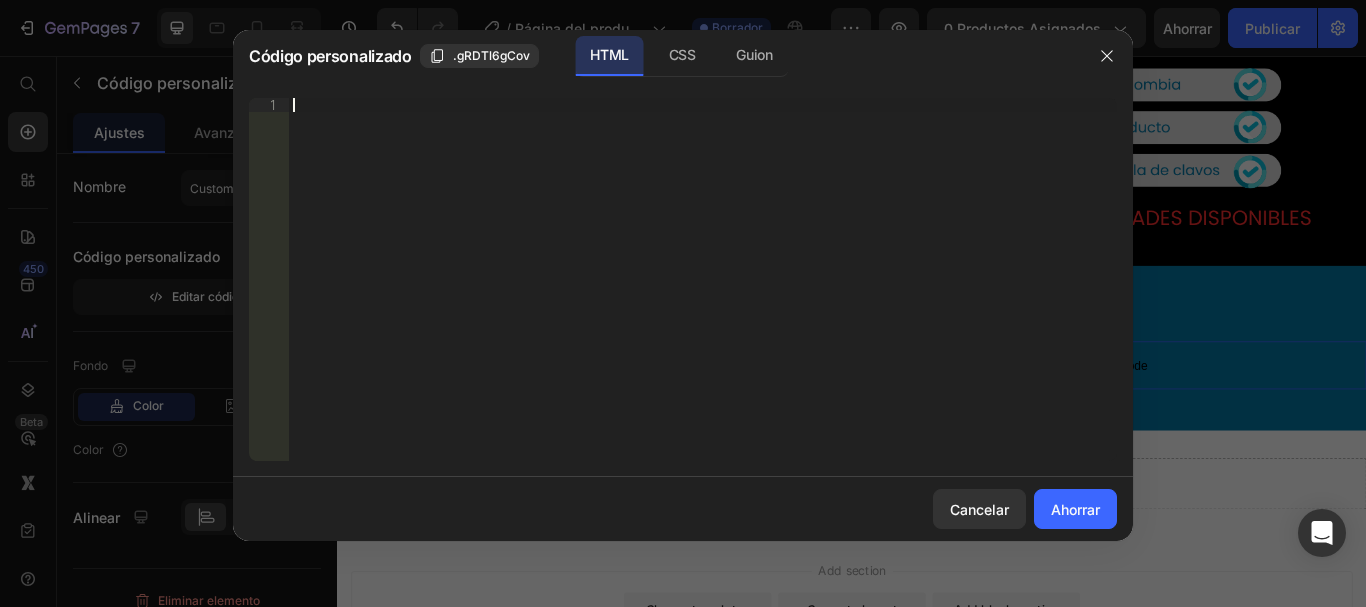 click on "Inserte el código de instalación de terceros, el código HTML o el código Liquid para mostrar contenido personalizado." at bounding box center [703, 293] 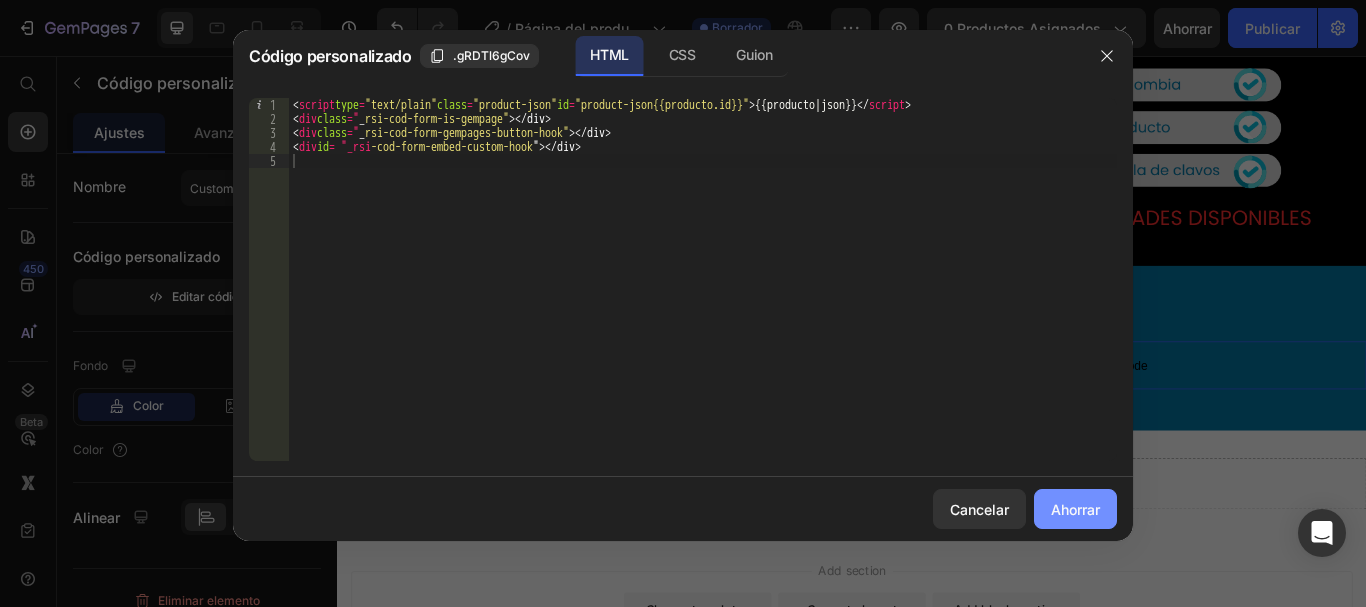 click on "Ahorrar" at bounding box center (1075, 509) 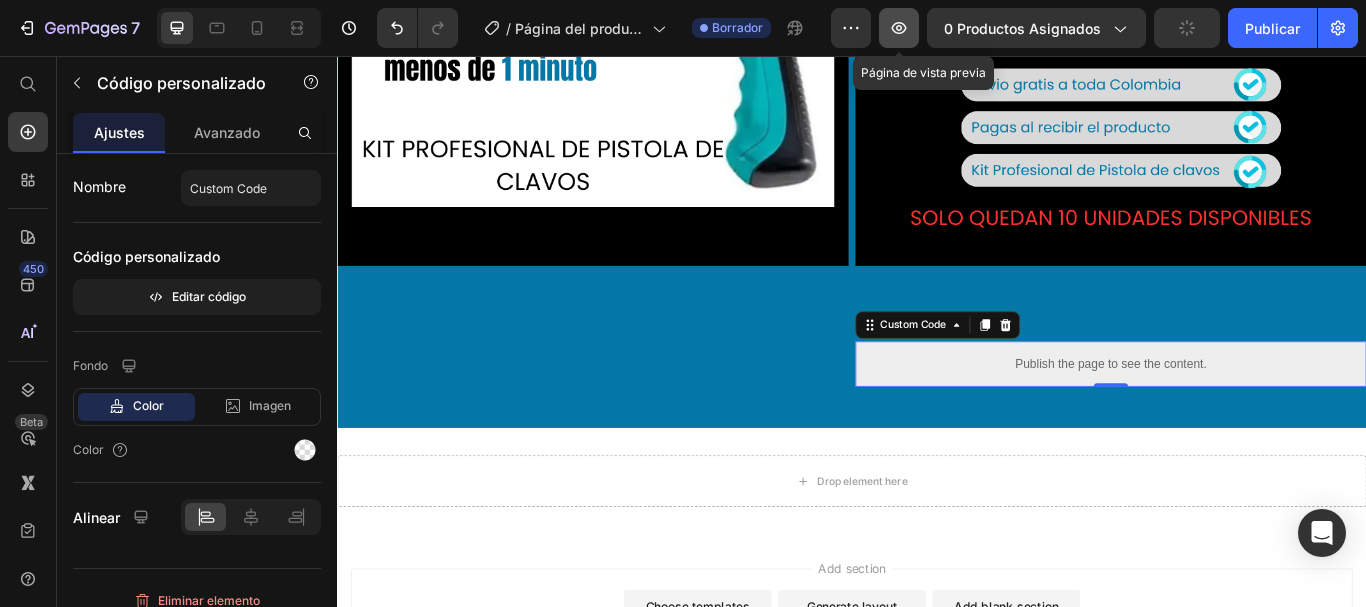 click 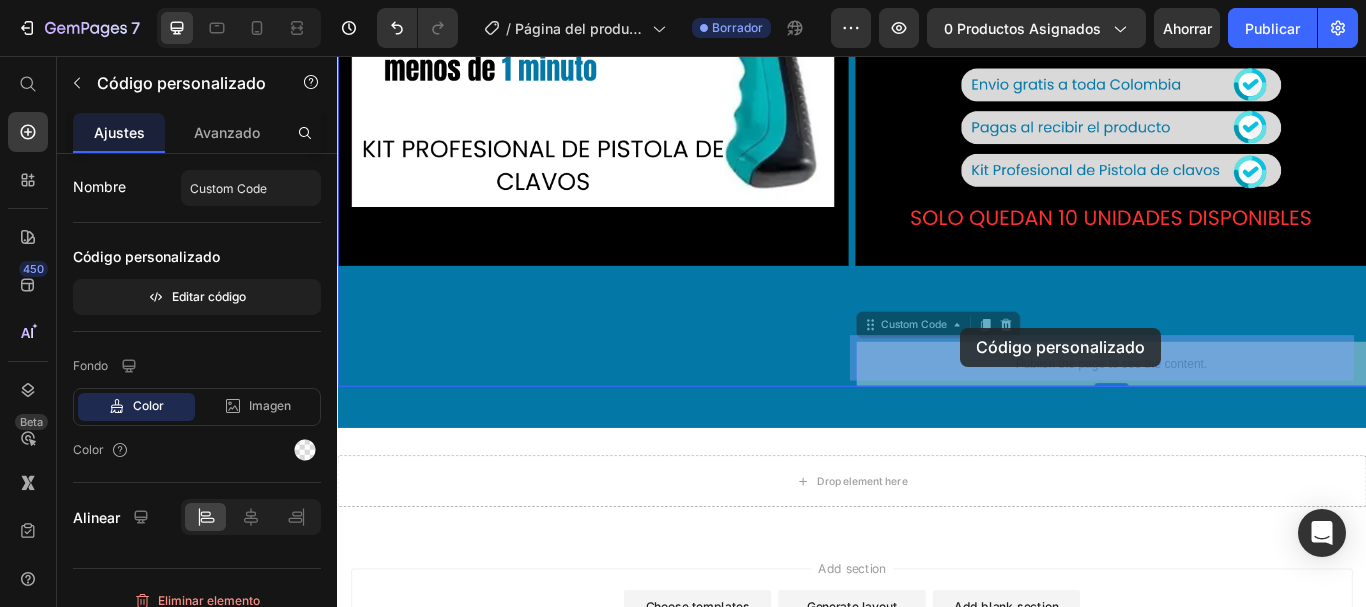 drag, startPoint x: 1075, startPoint y: 410, endPoint x: 1064, endPoint y: 373, distance: 38.600517 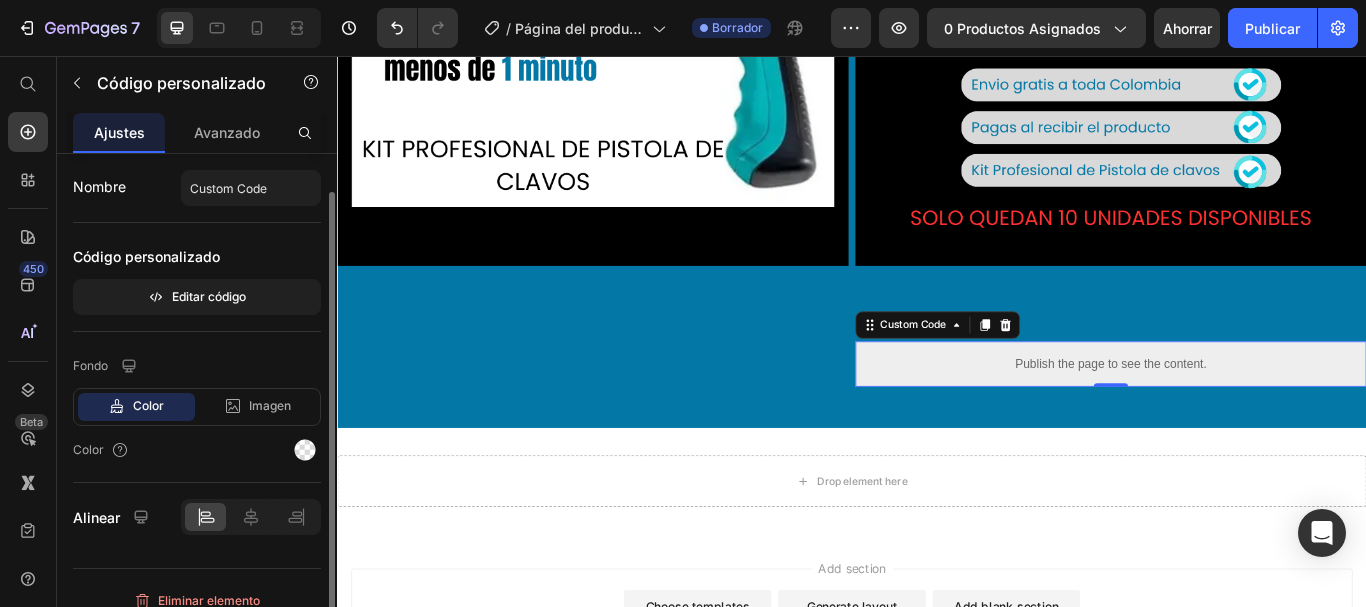 scroll, scrollTop: 19, scrollLeft: 0, axis: vertical 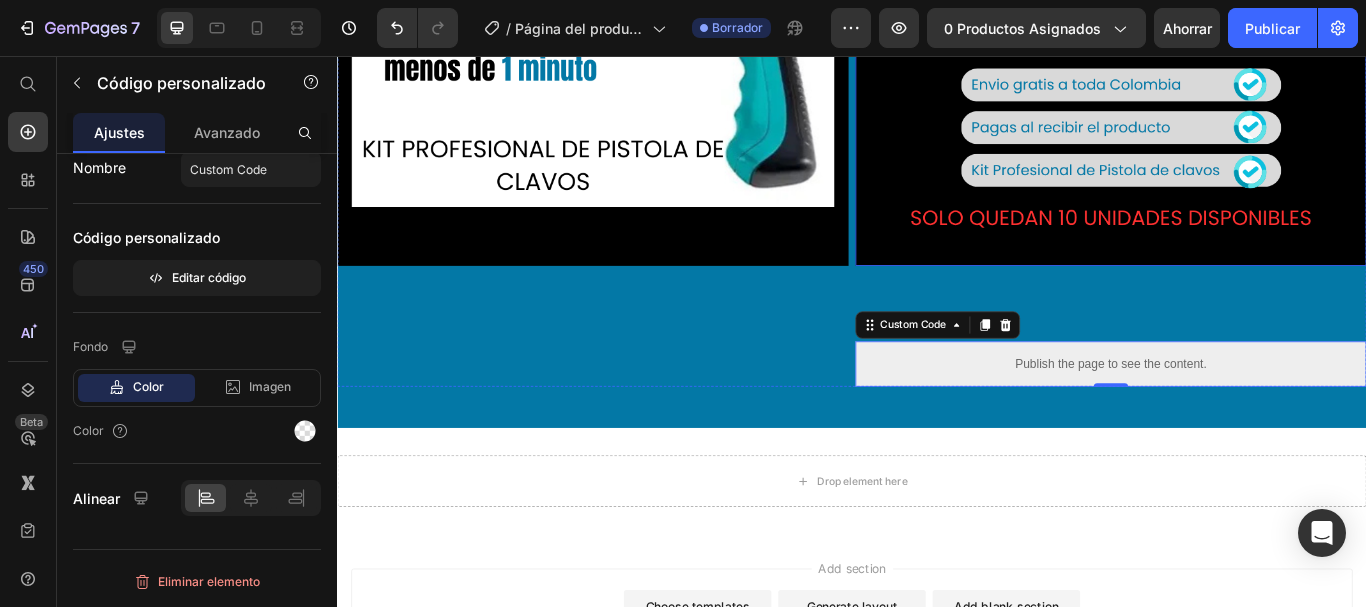 click at bounding box center [1239, 3] 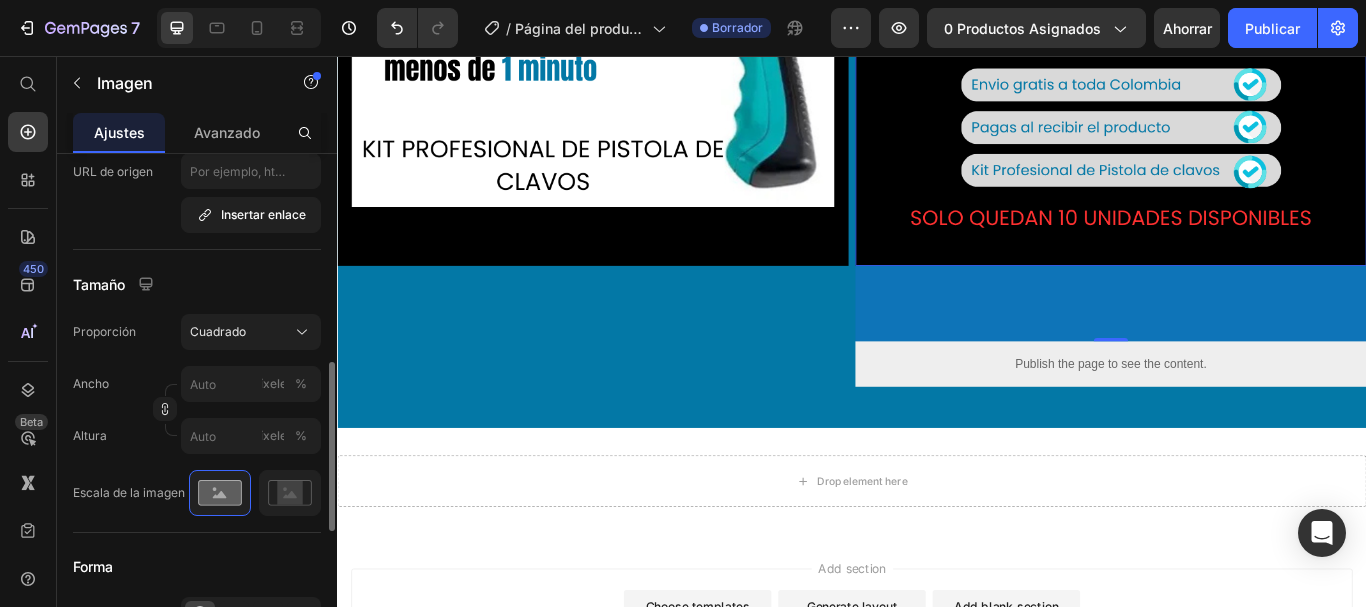 scroll, scrollTop: 503, scrollLeft: 0, axis: vertical 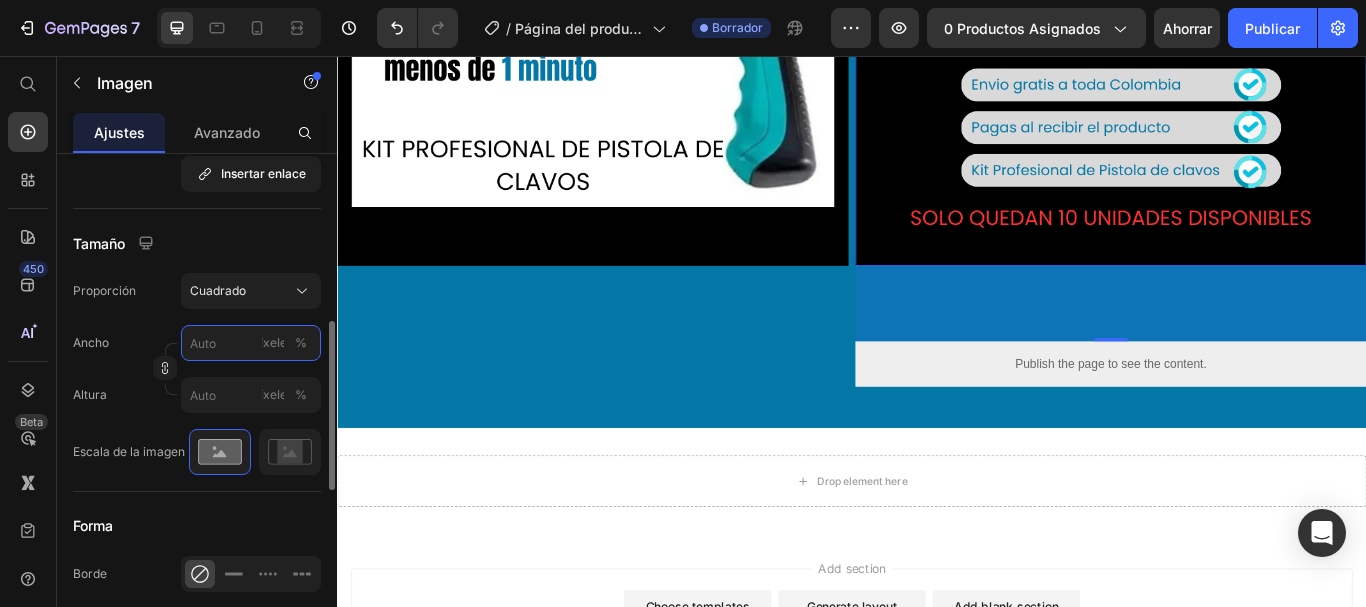 click on "píxeles %" at bounding box center [251, 343] 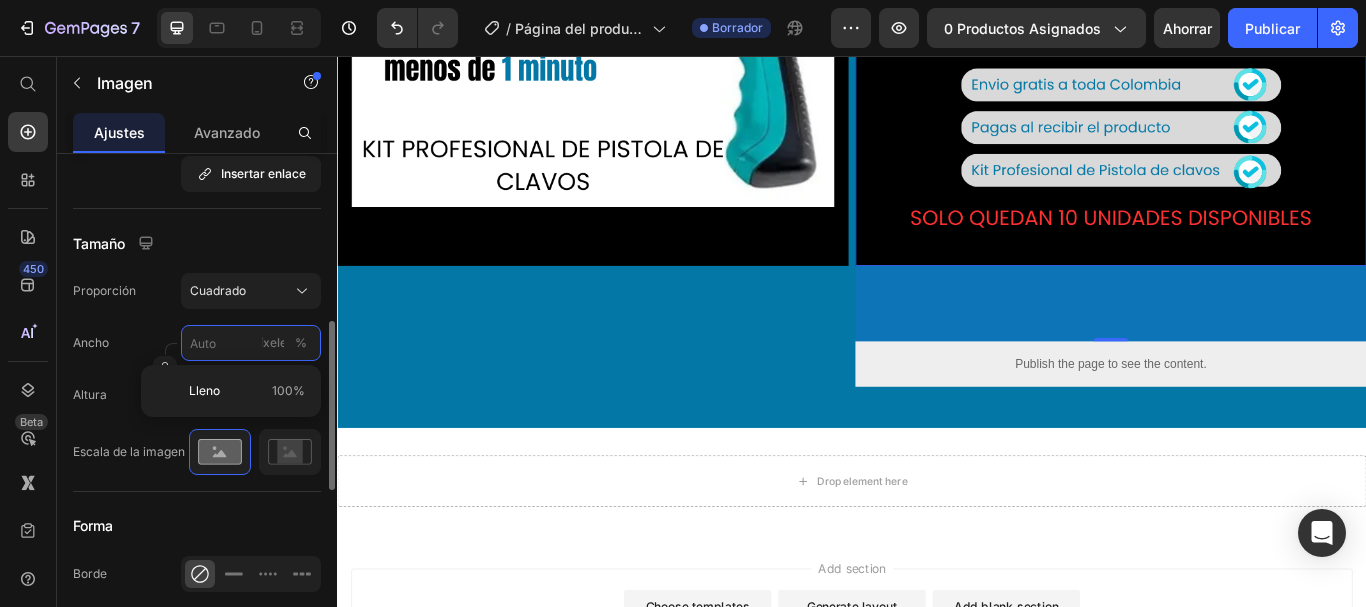 type on "5" 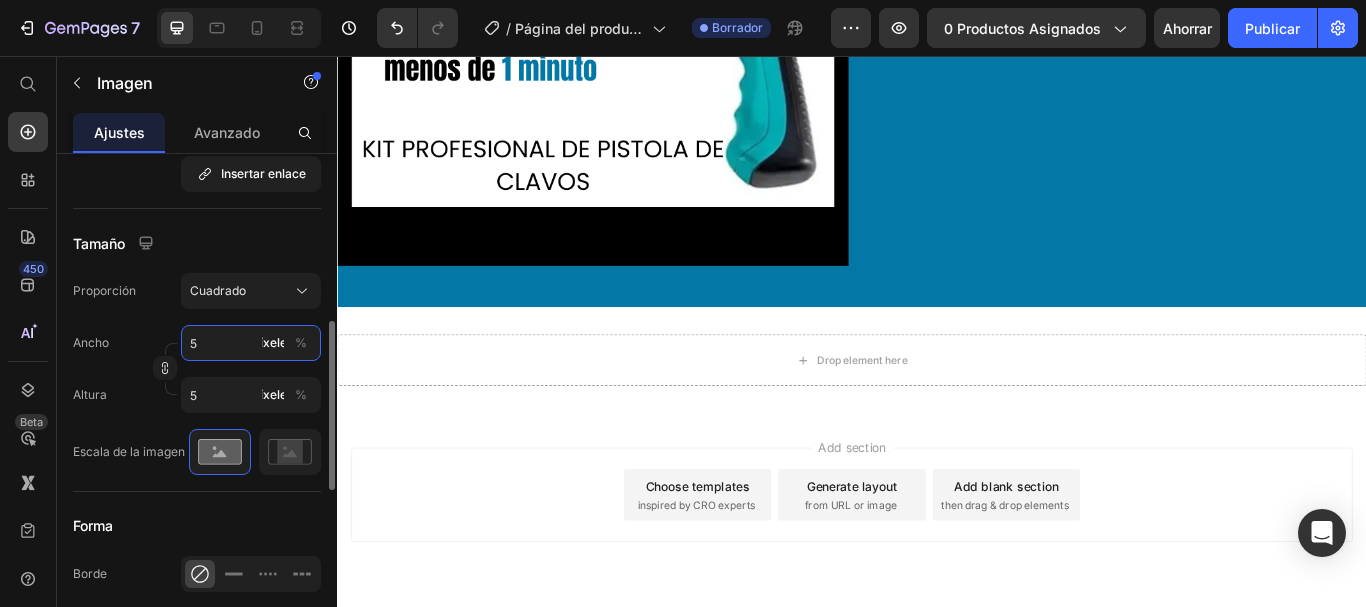 type on "50" 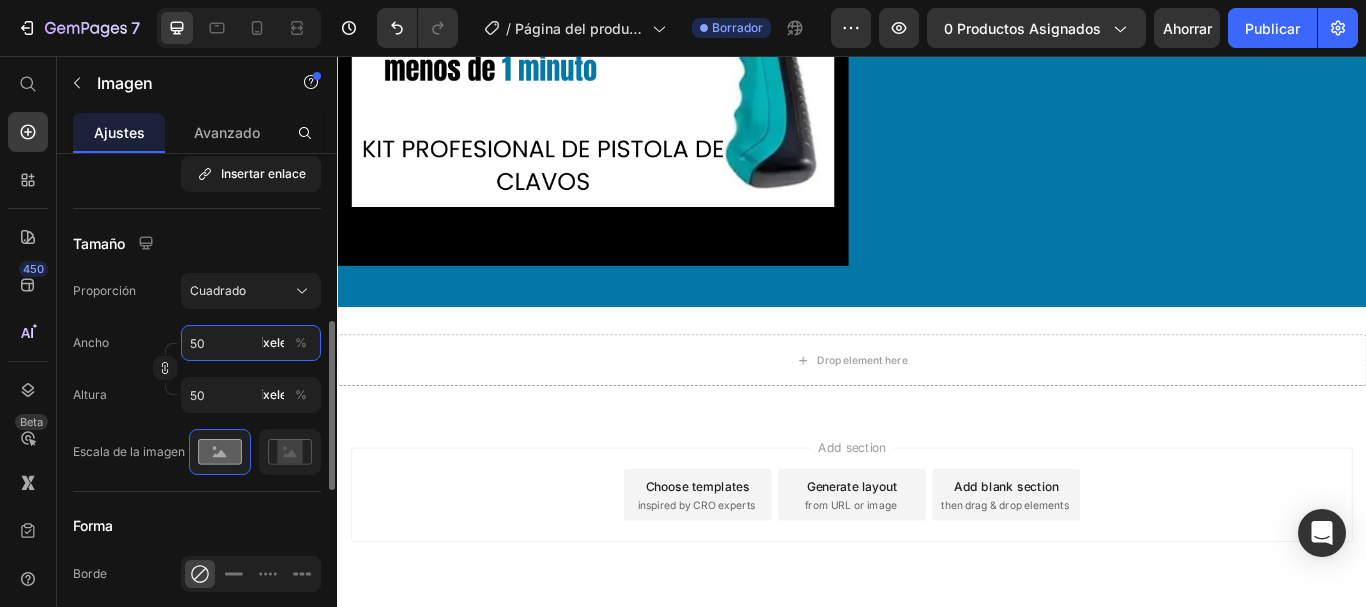 type on "500" 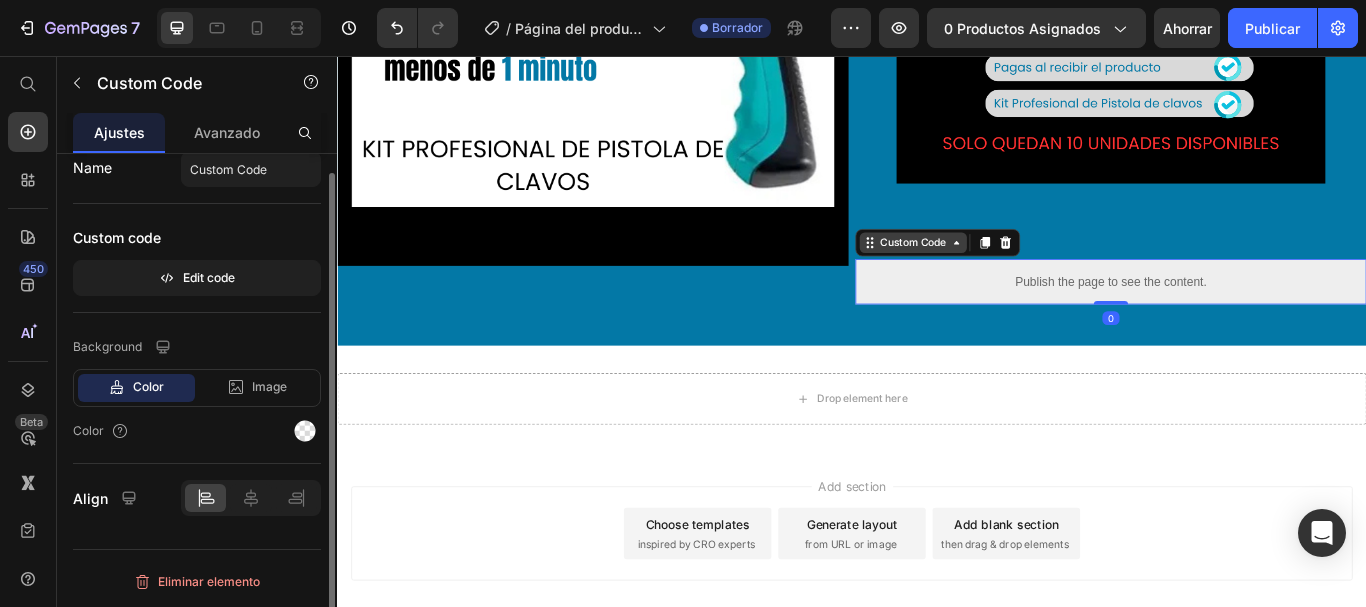 scroll, scrollTop: 0, scrollLeft: 0, axis: both 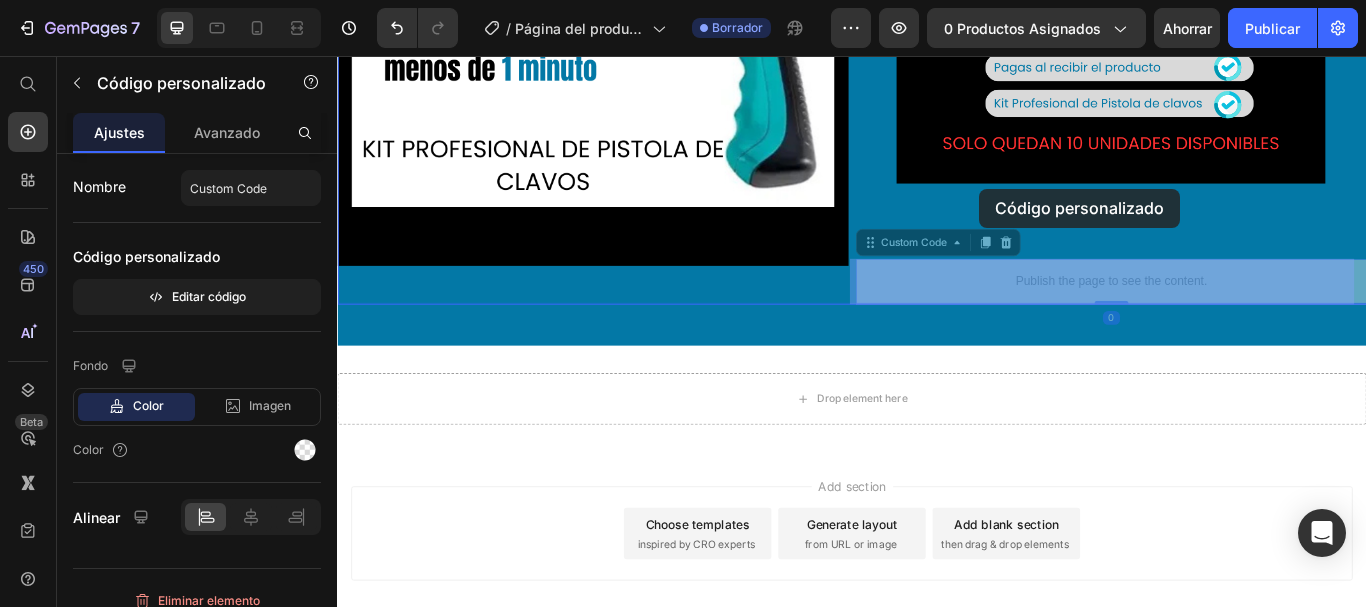 drag, startPoint x: 1048, startPoint y: 324, endPoint x: 1086, endPoint y: 211, distance: 119.218285 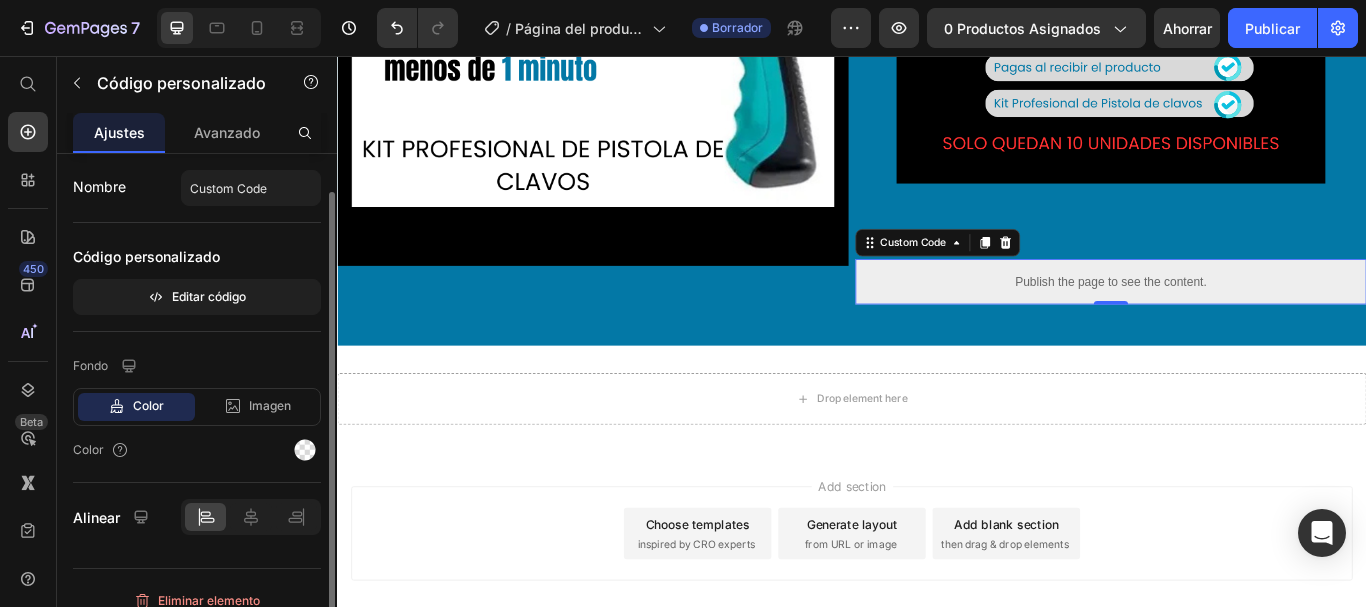 scroll, scrollTop: 19, scrollLeft: 0, axis: vertical 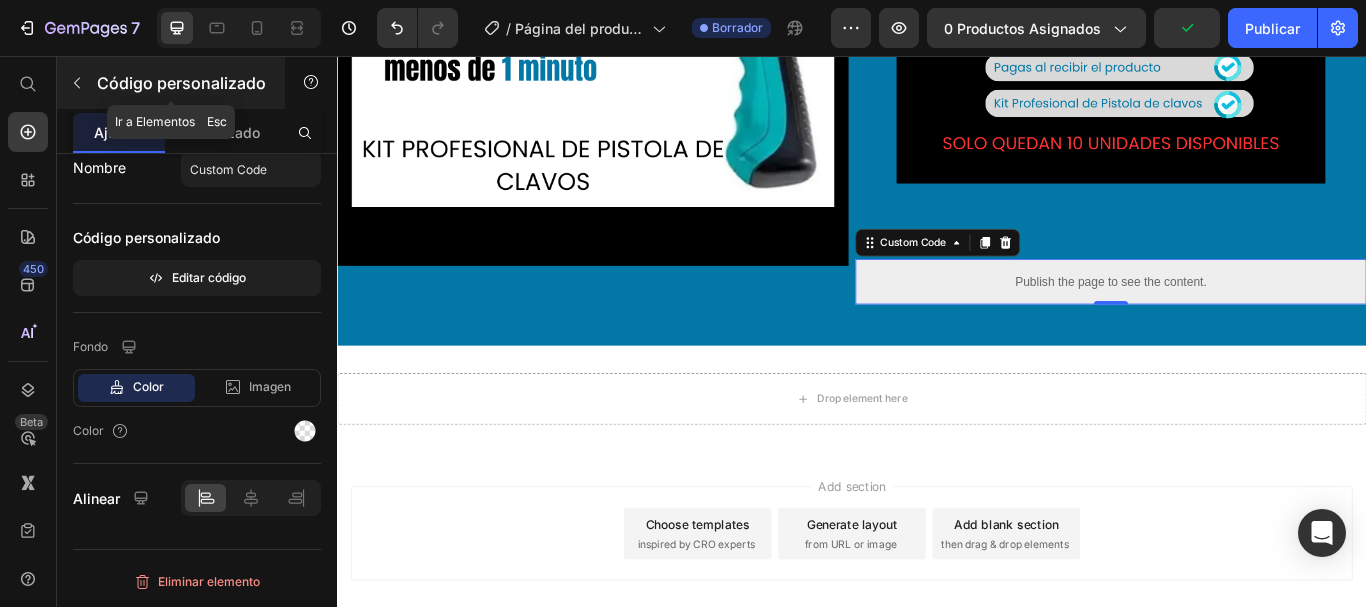 click 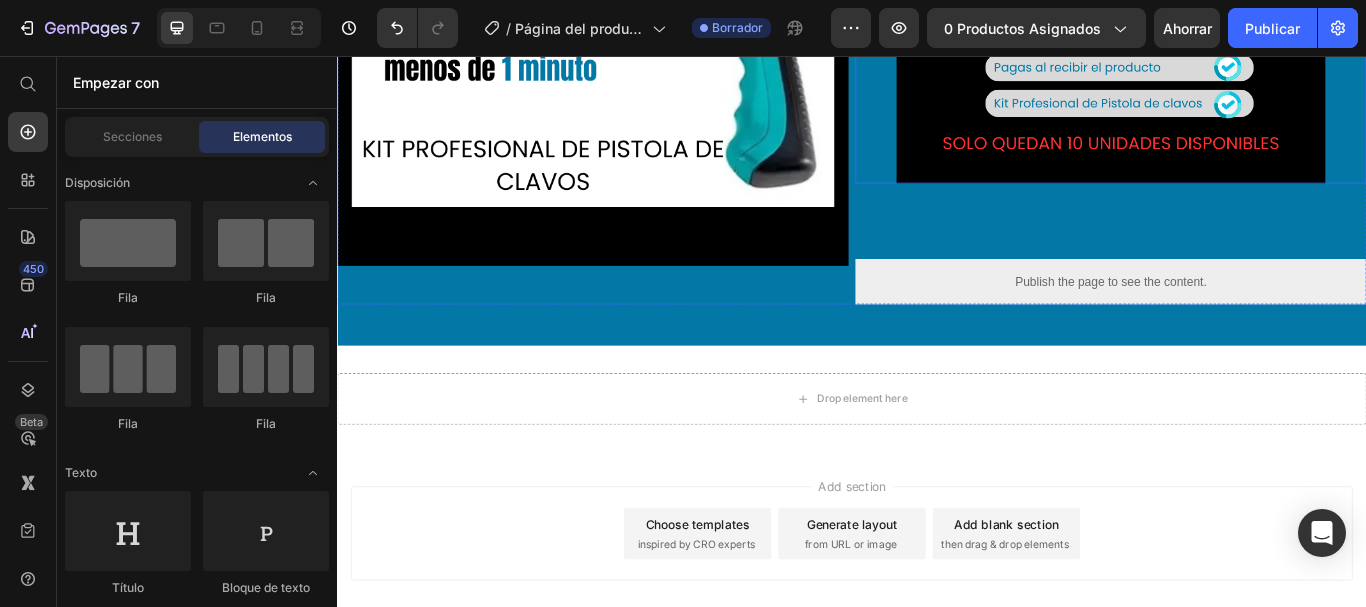 click at bounding box center [1239, -45] 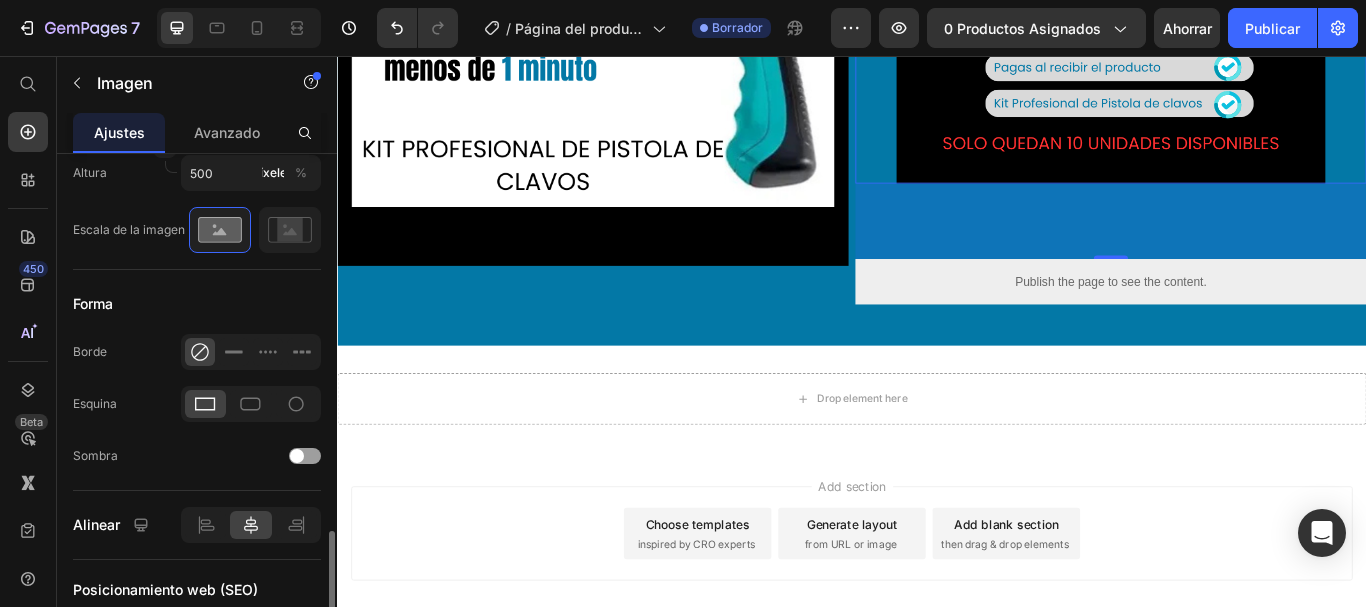 scroll, scrollTop: 827, scrollLeft: 0, axis: vertical 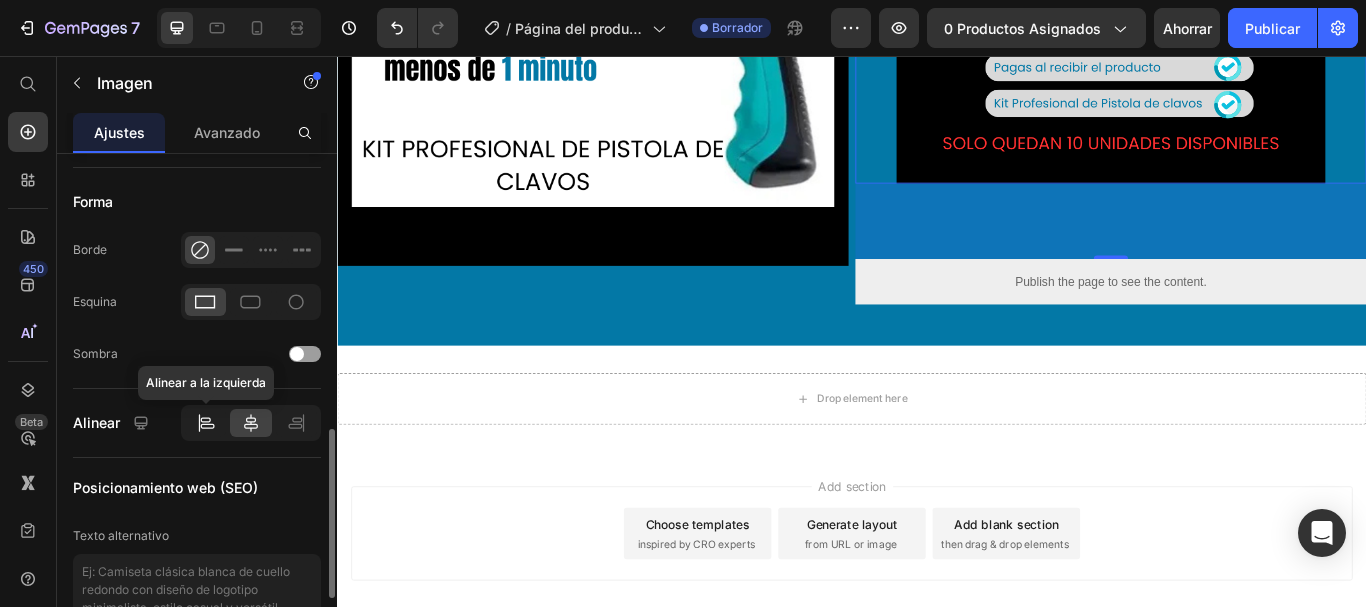 click 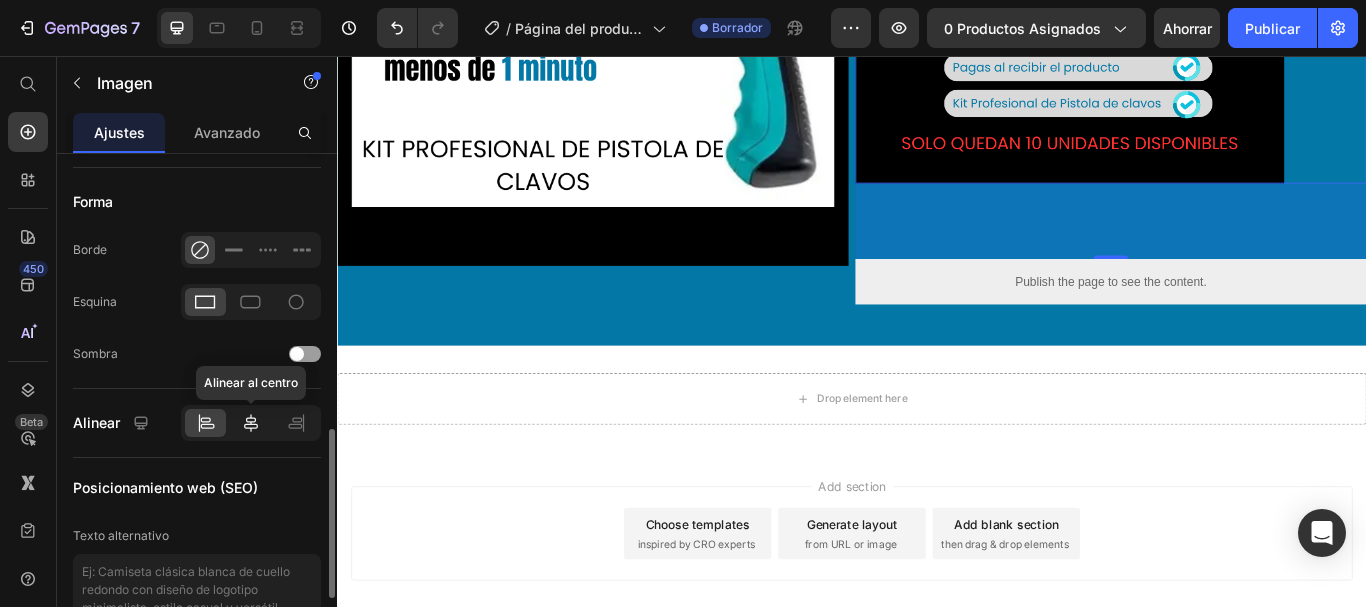 click 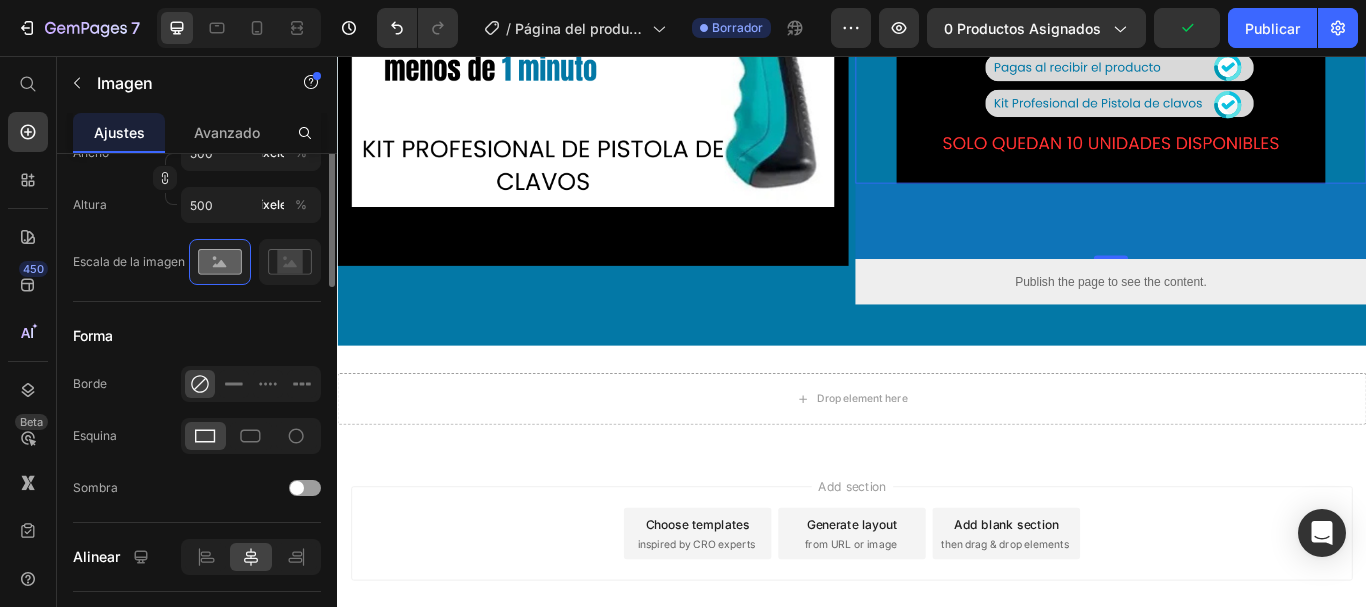 scroll, scrollTop: 493, scrollLeft: 0, axis: vertical 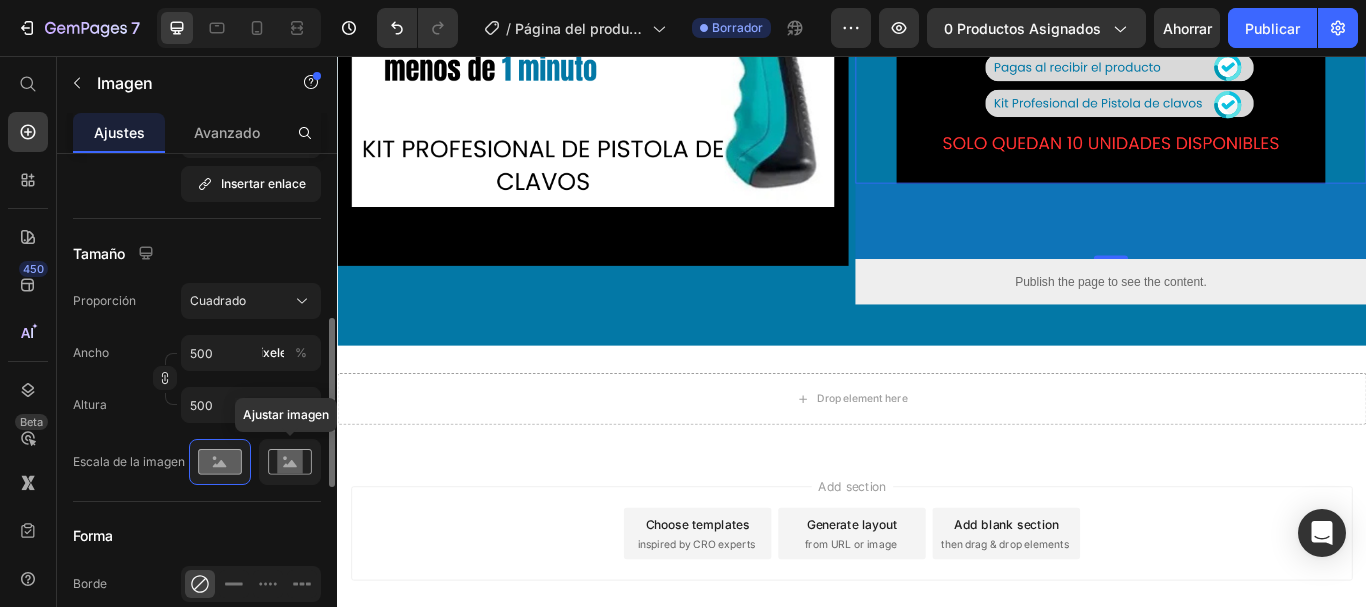 click 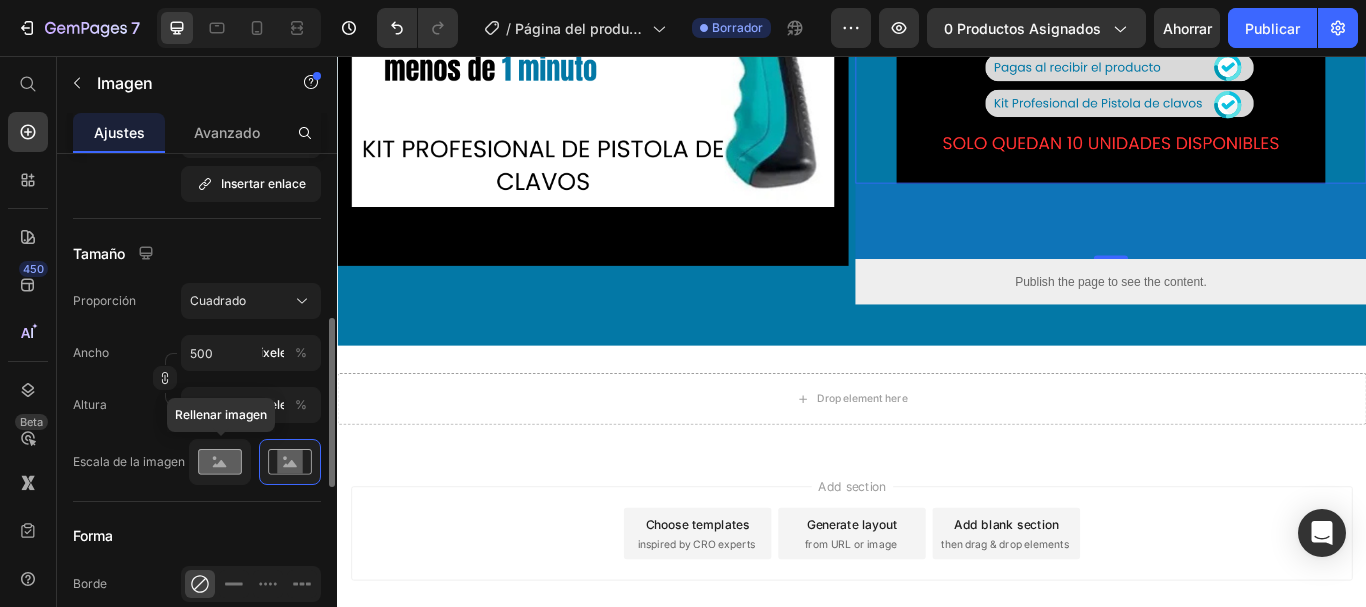 click 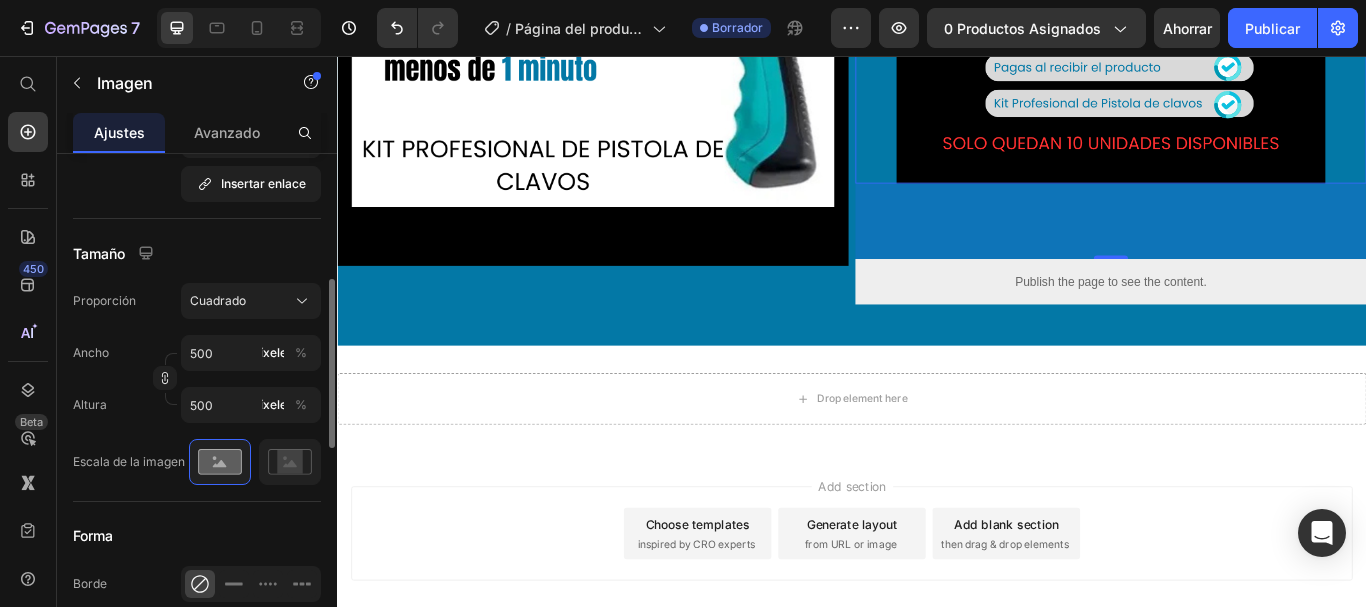 scroll, scrollTop: 458, scrollLeft: 0, axis: vertical 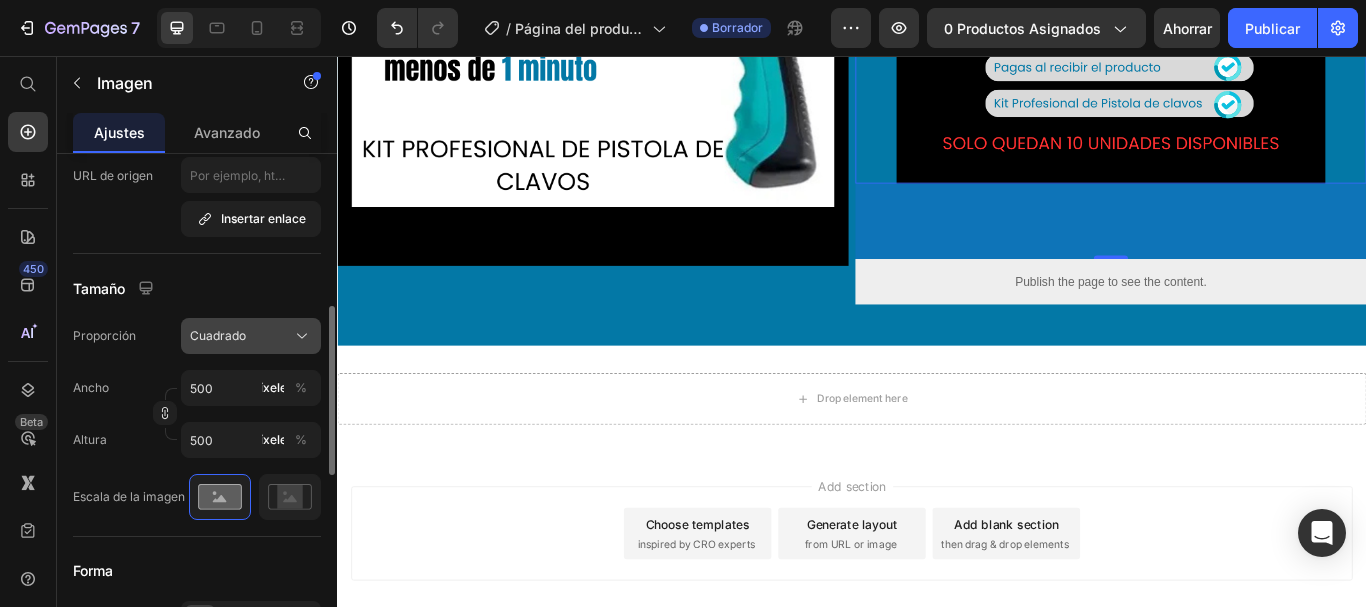 click on "Cuadrado" 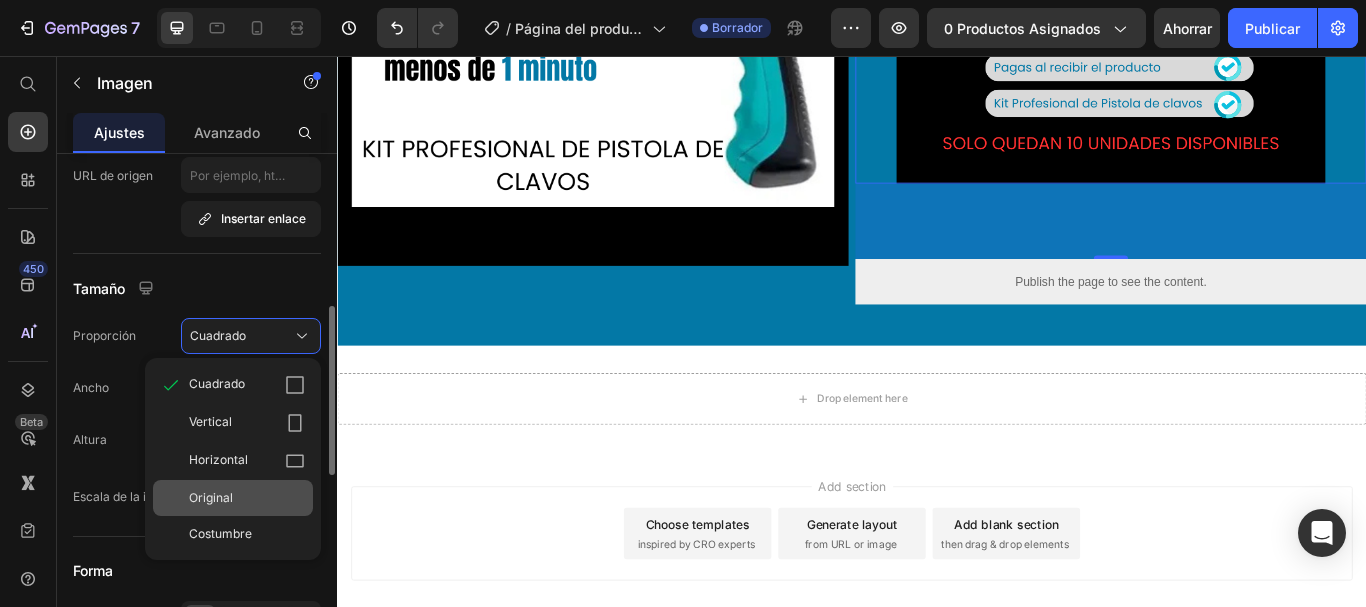 click on "Original" at bounding box center (211, 497) 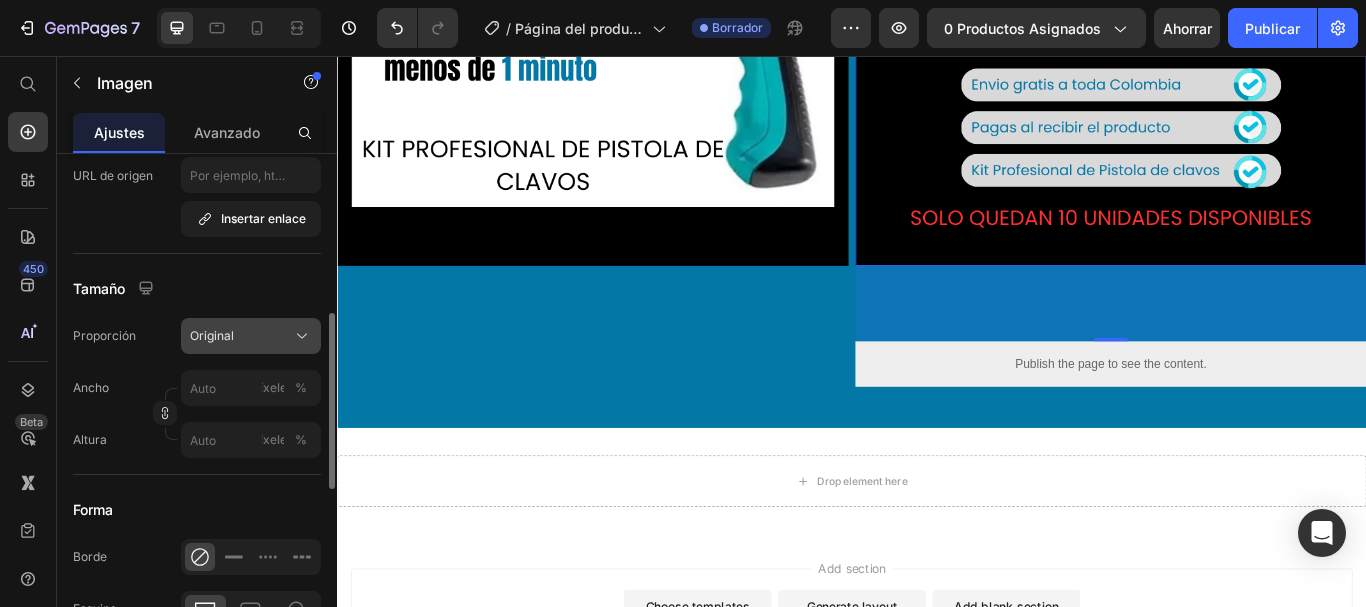 click on "Original" at bounding box center [251, 336] 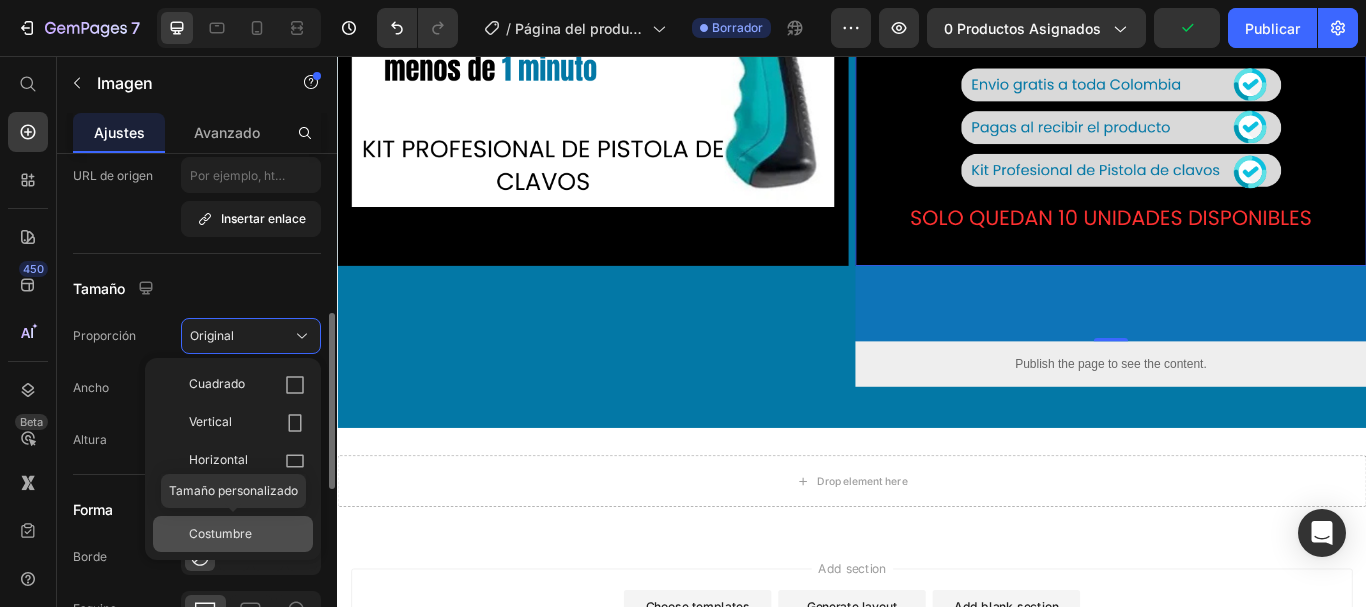 click on "Costumbre" 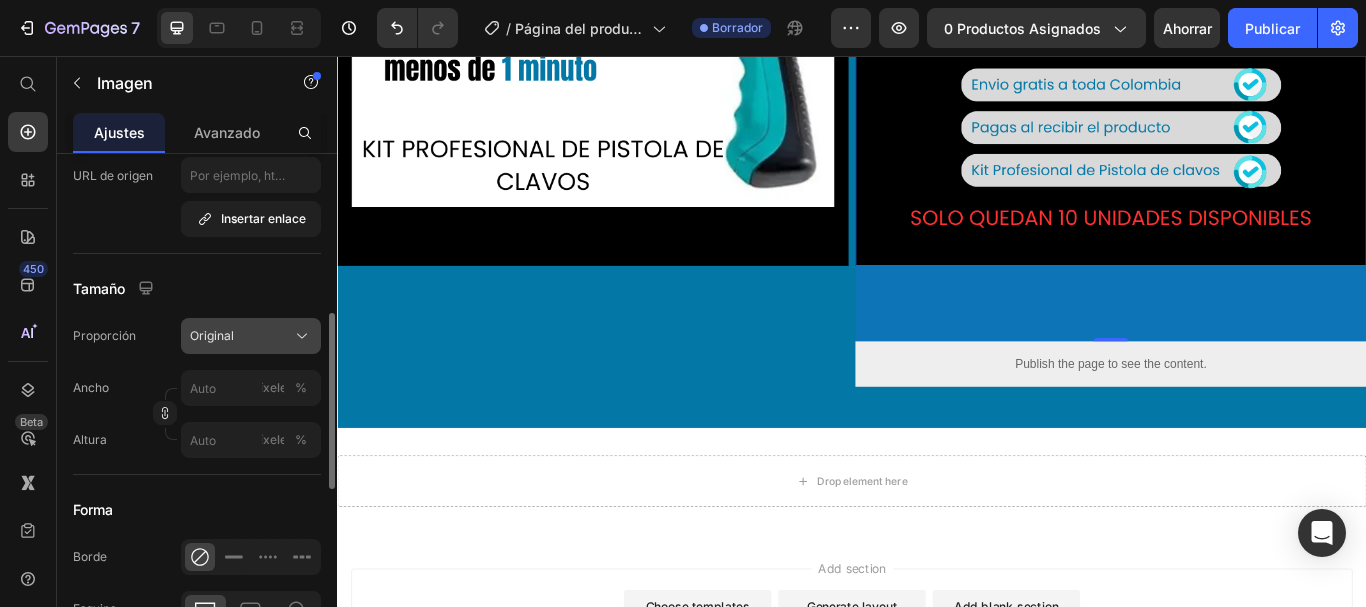 click on "Original" 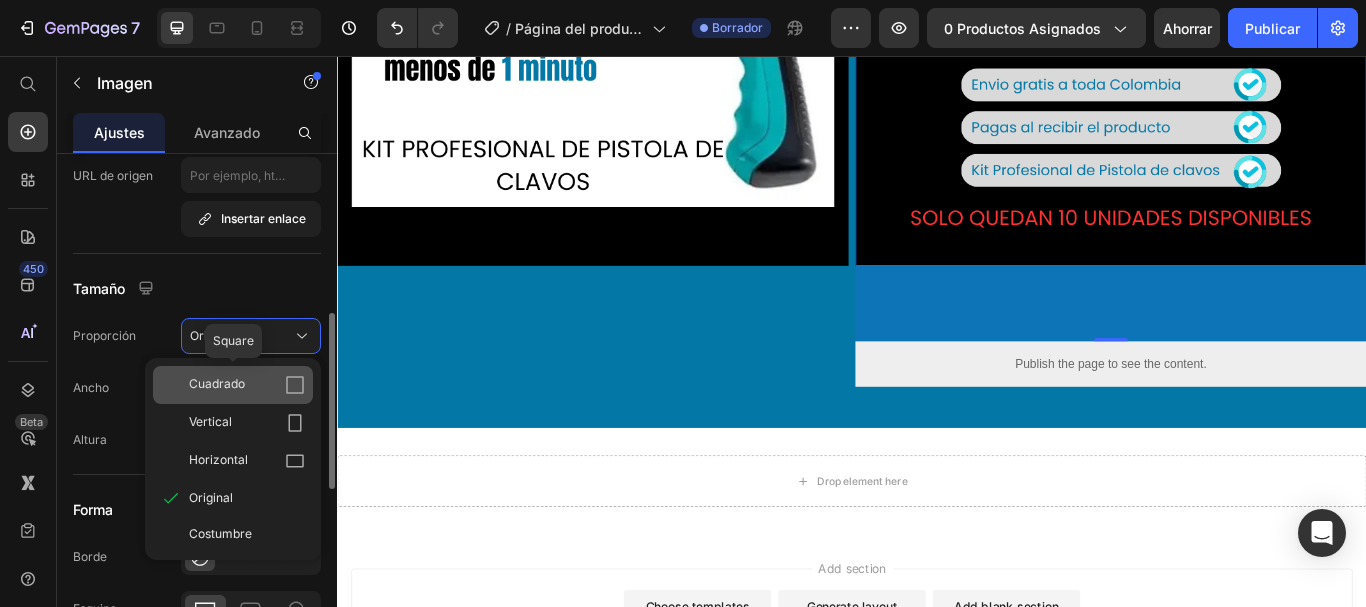 click on "Cuadrado" 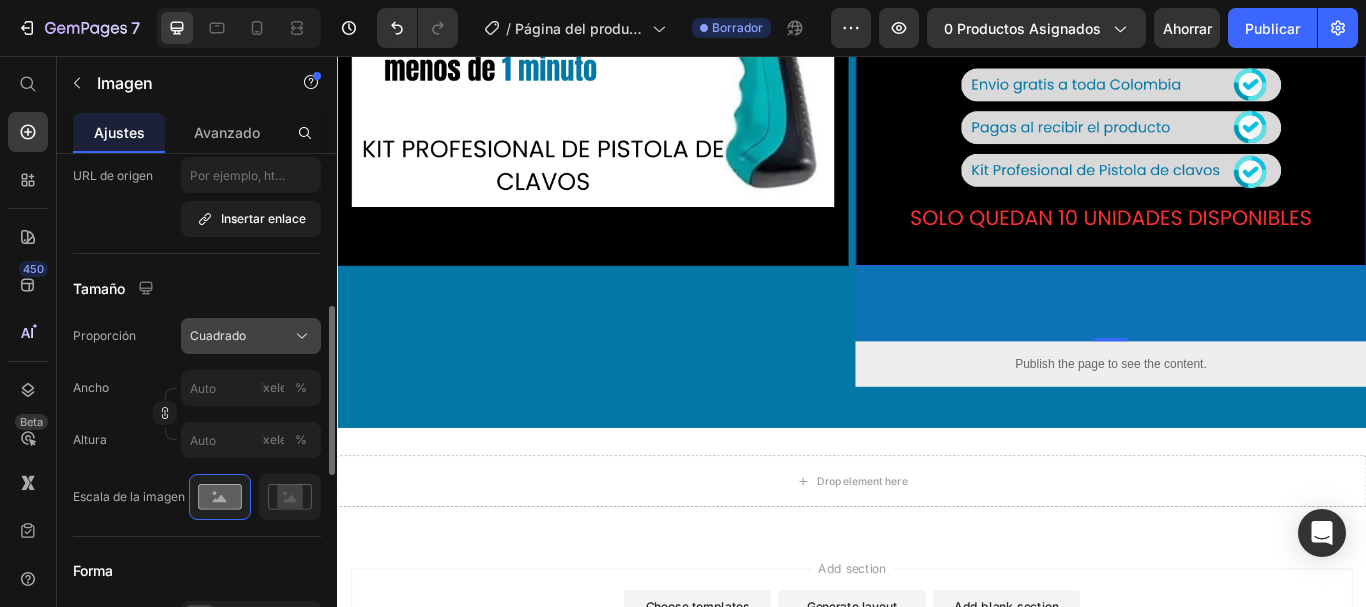 click on "Cuadrado" at bounding box center [218, 335] 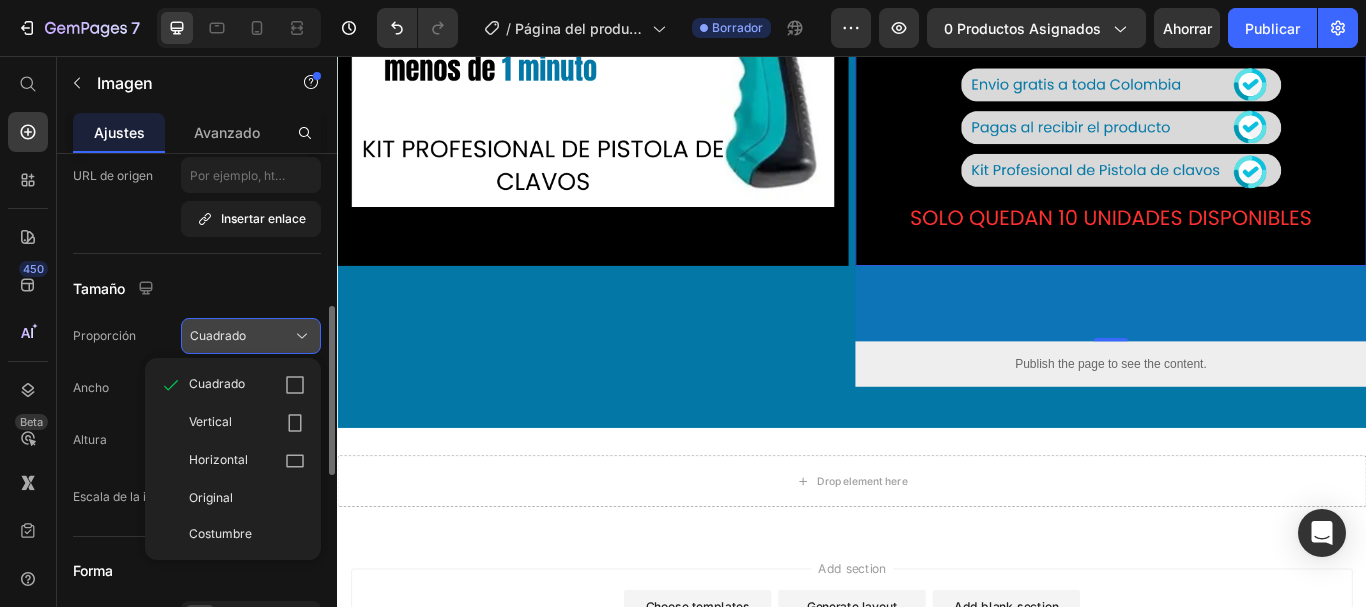 click on "Cuadrado" at bounding box center (251, 336) 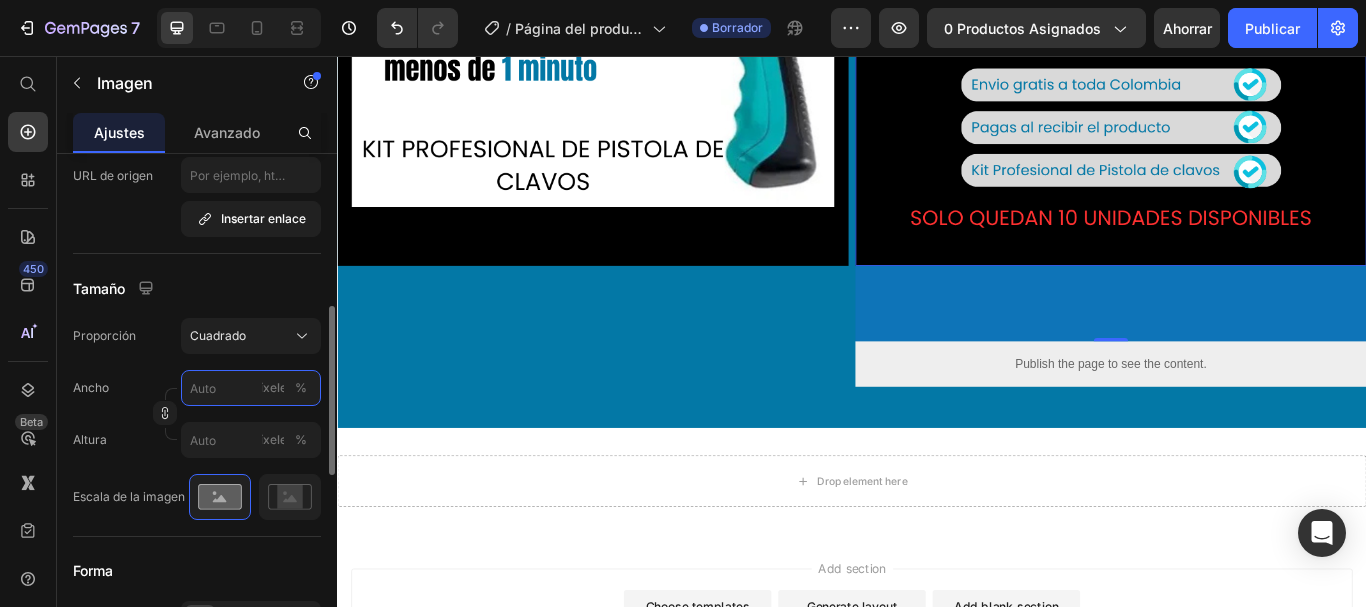 click on "píxeles %" at bounding box center [251, 388] 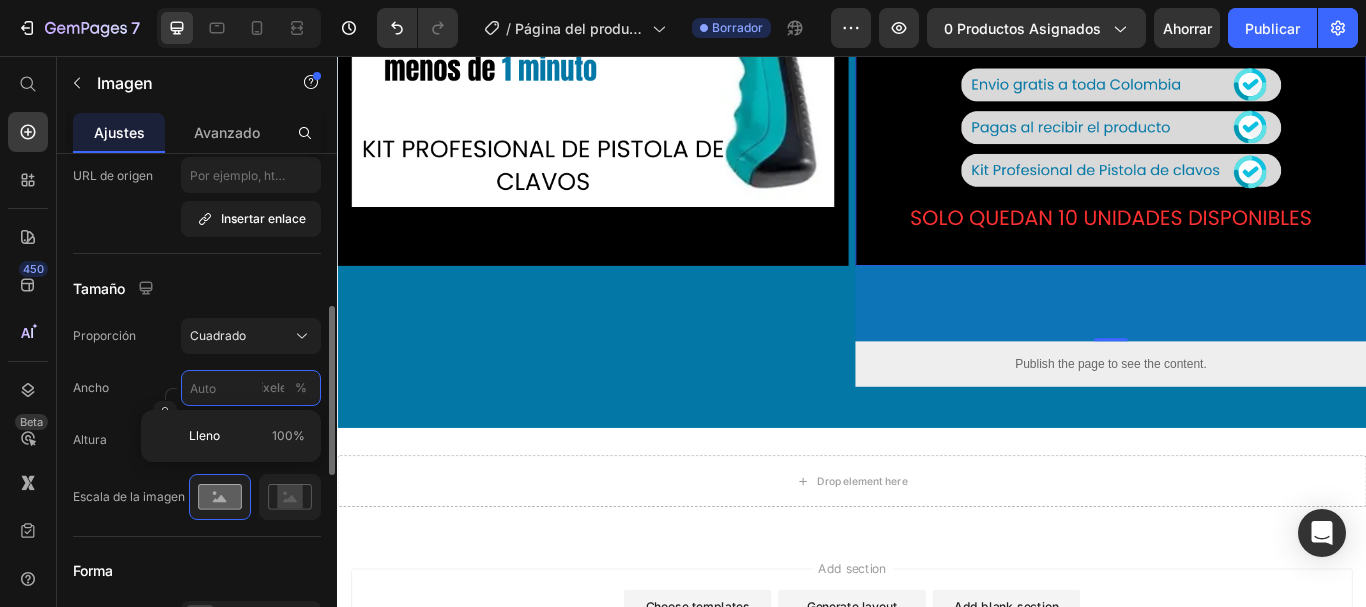 type on "5" 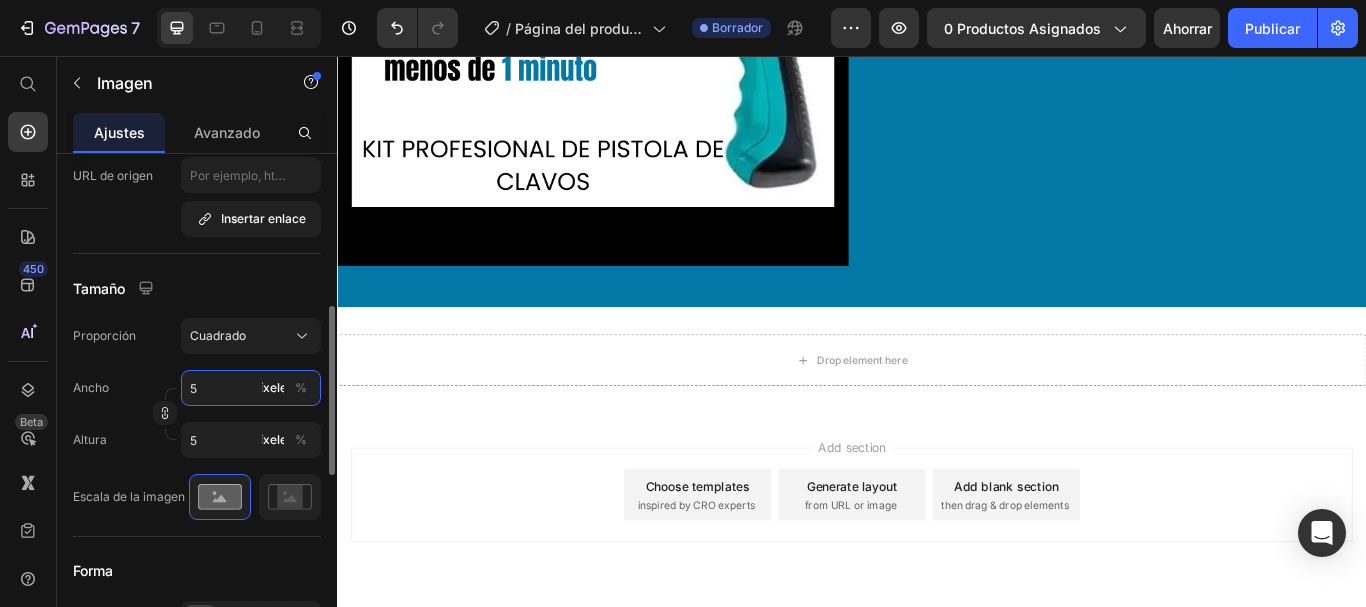 type on "50" 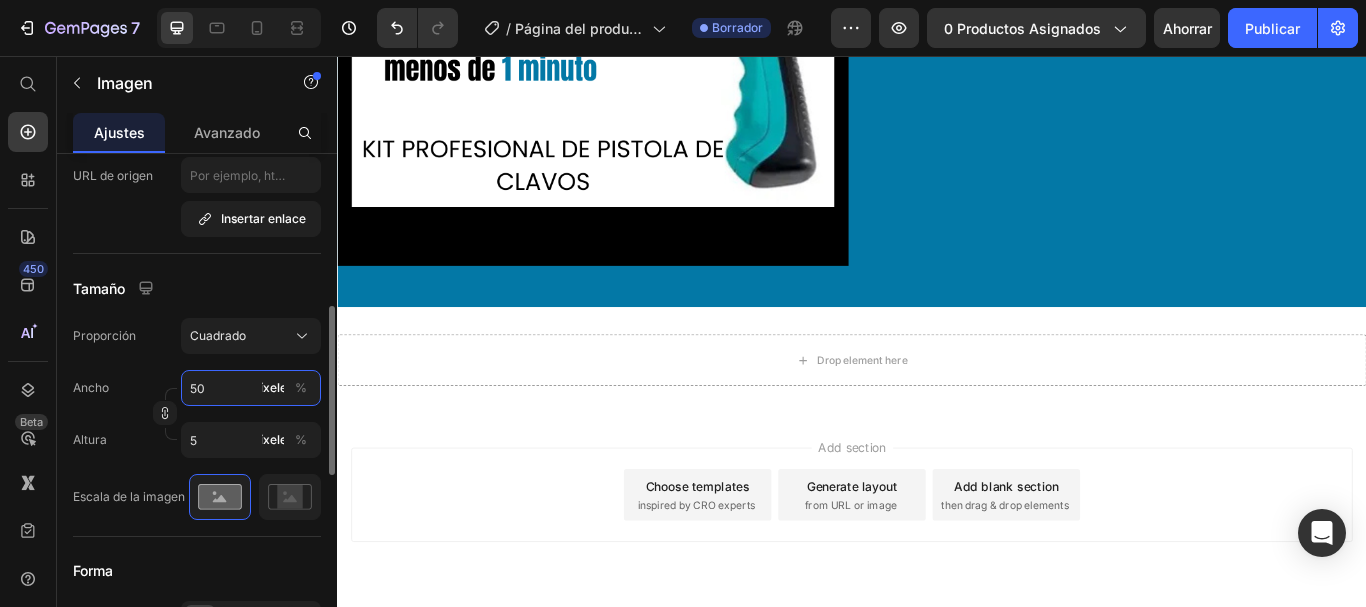type on "50" 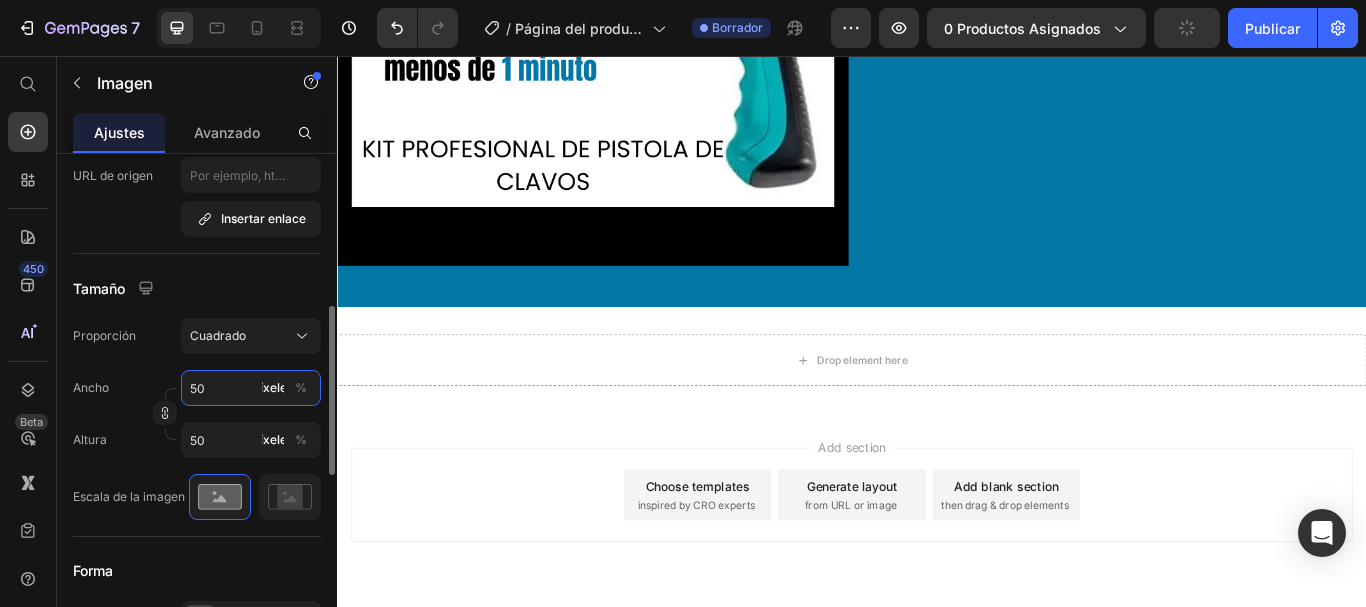 type 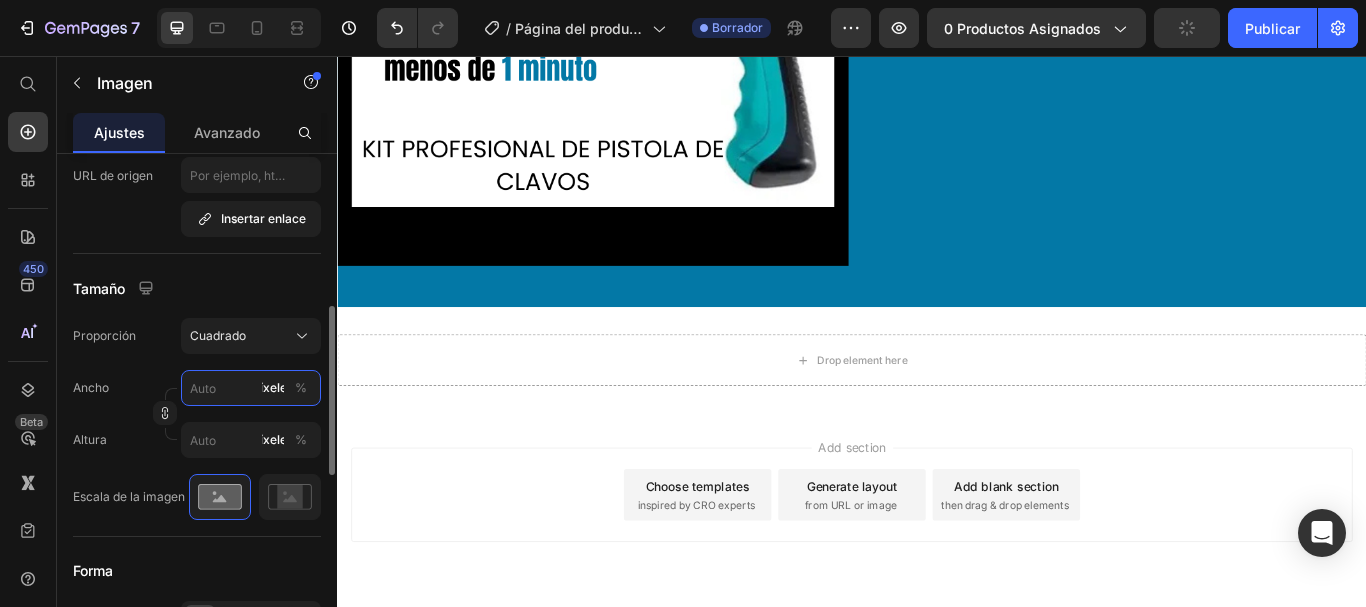 type on "0" 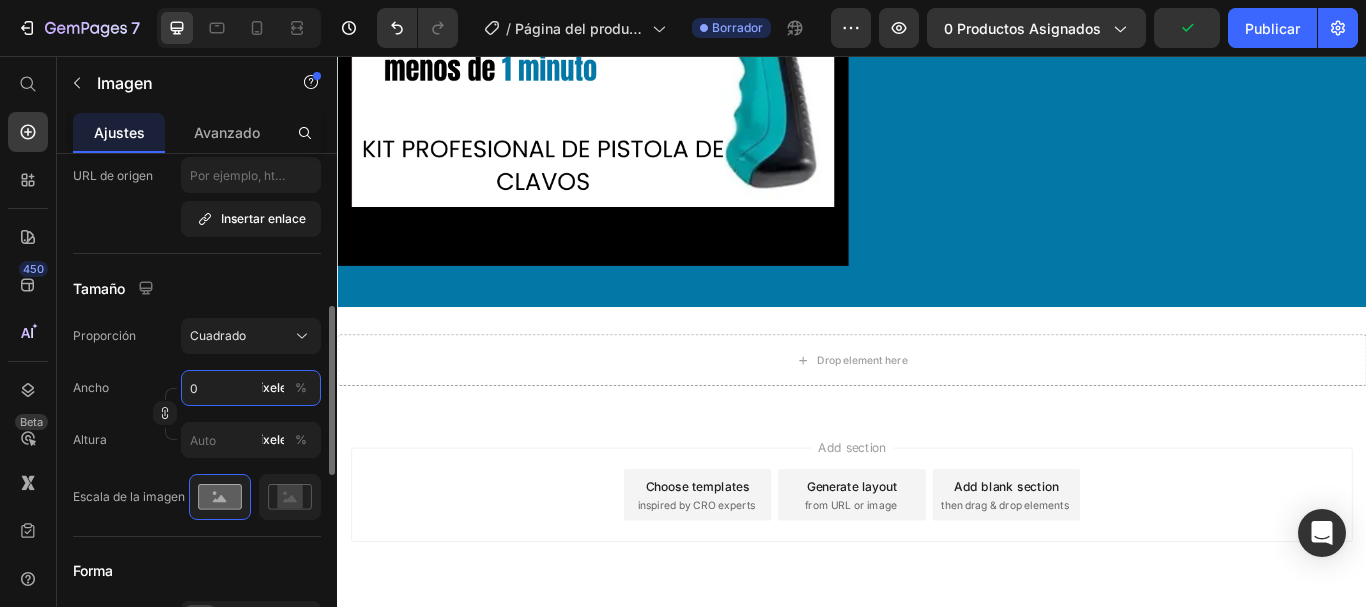type on "0" 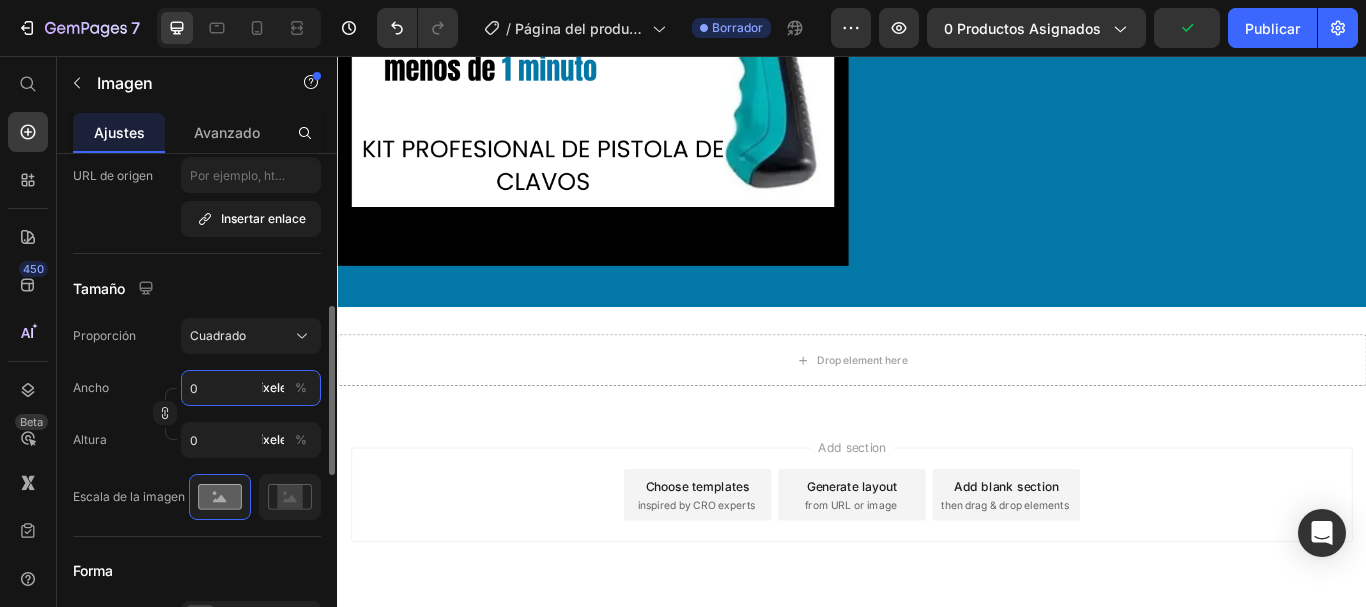 type 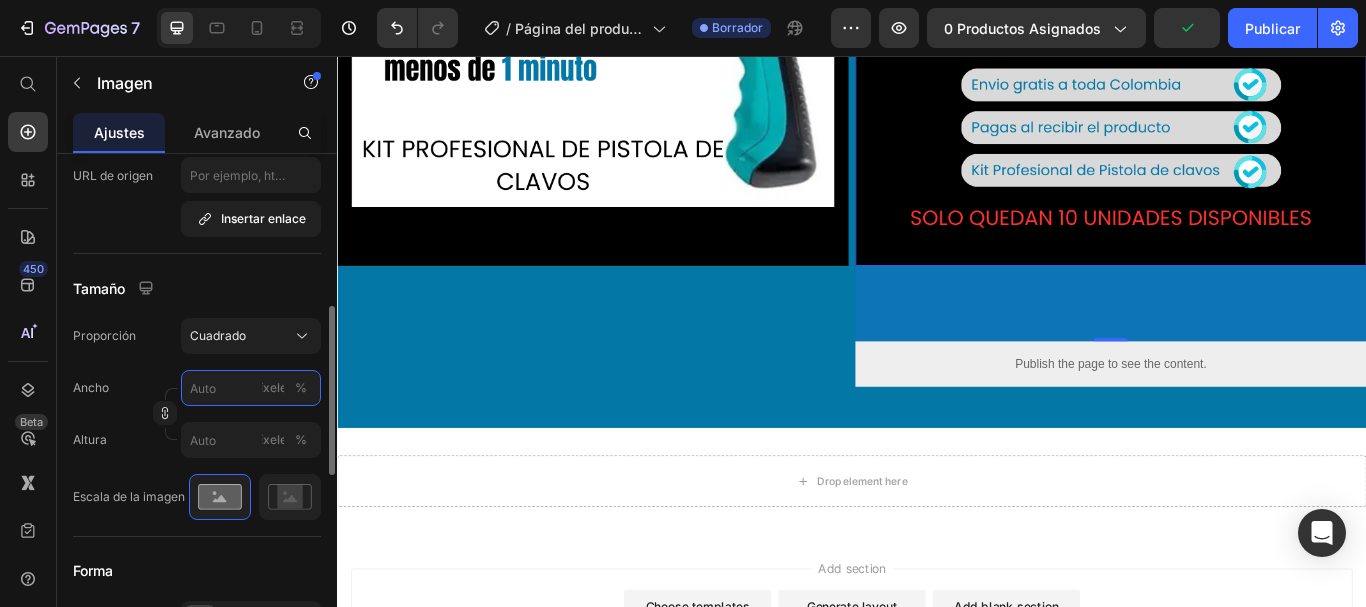 type on "5" 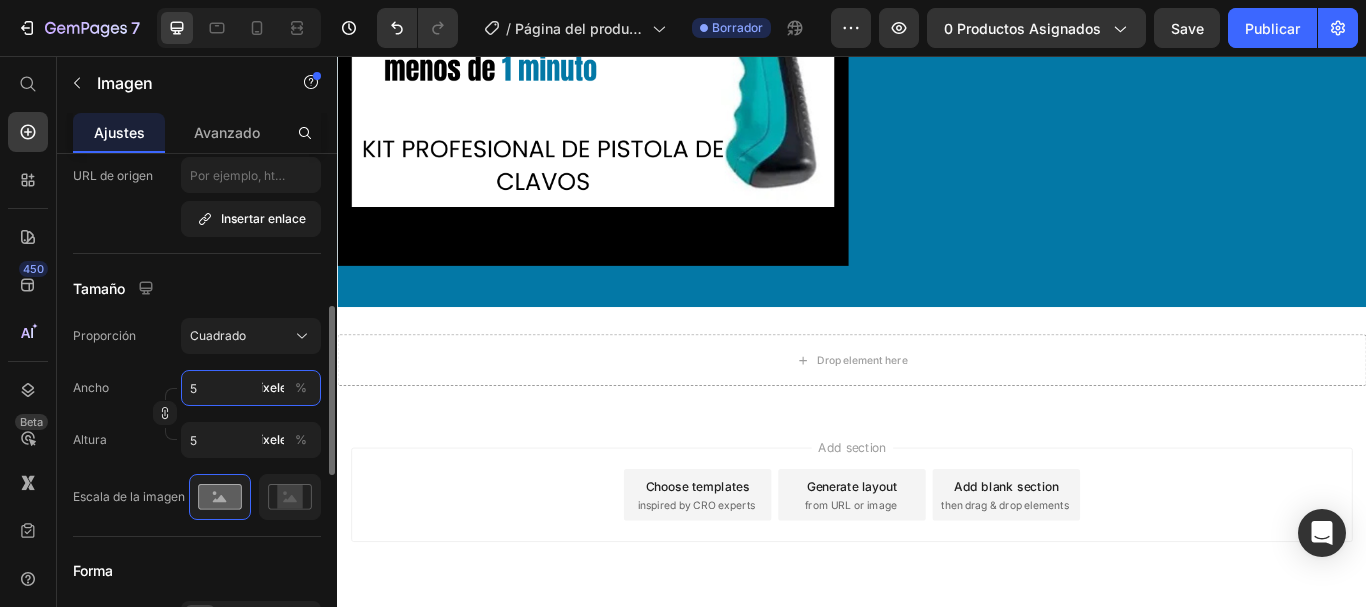 type on "50" 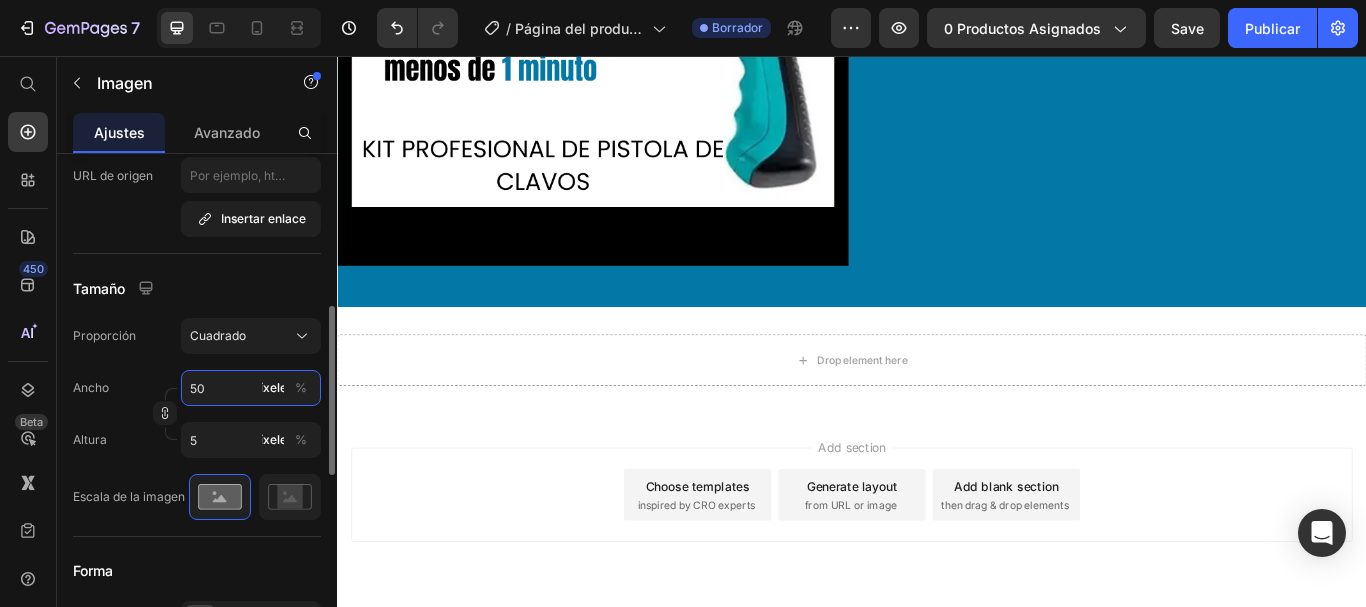 type on "50" 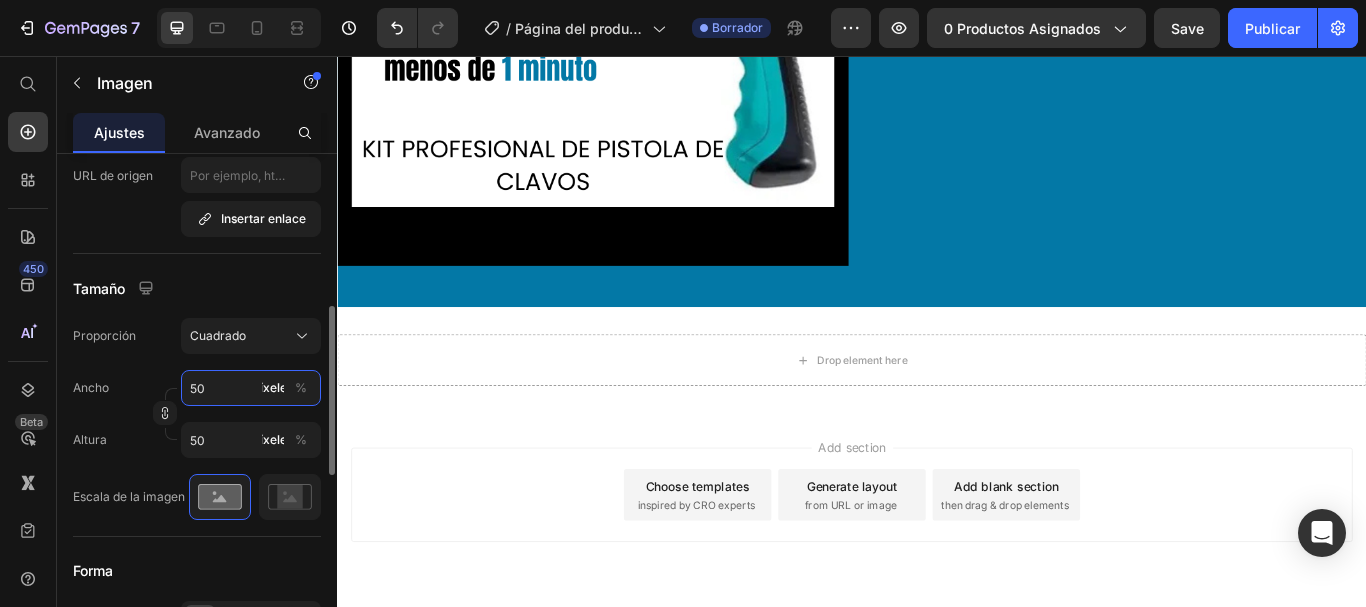 type on "500" 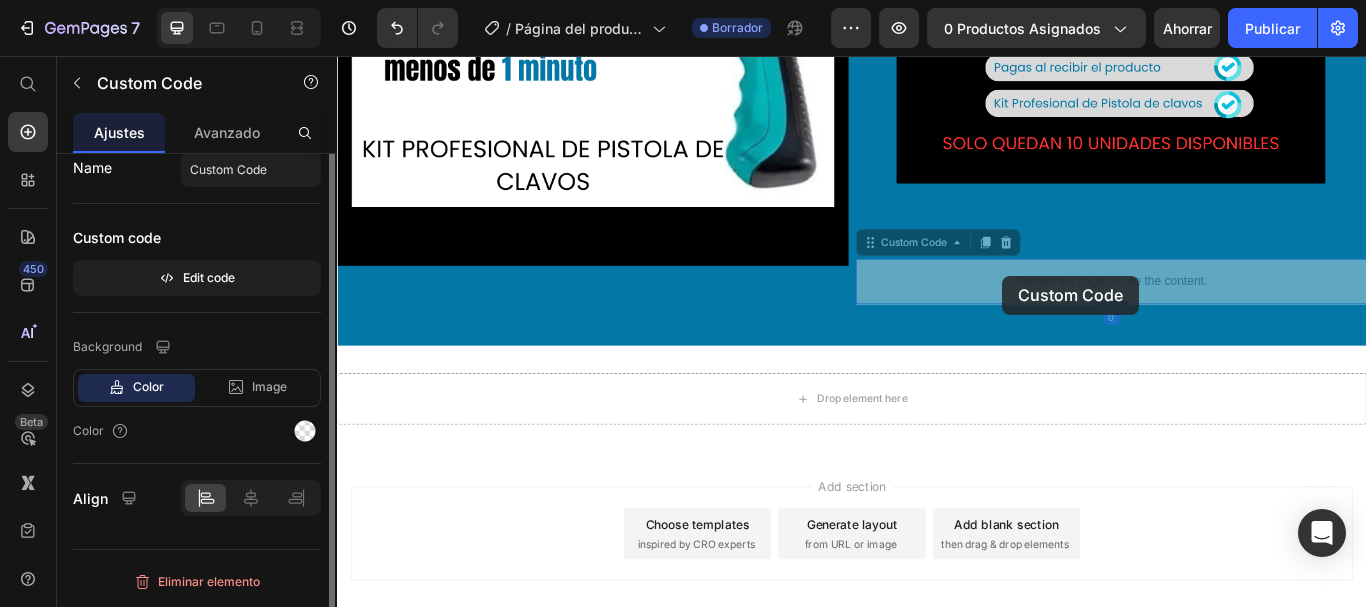 scroll, scrollTop: 0, scrollLeft: 0, axis: both 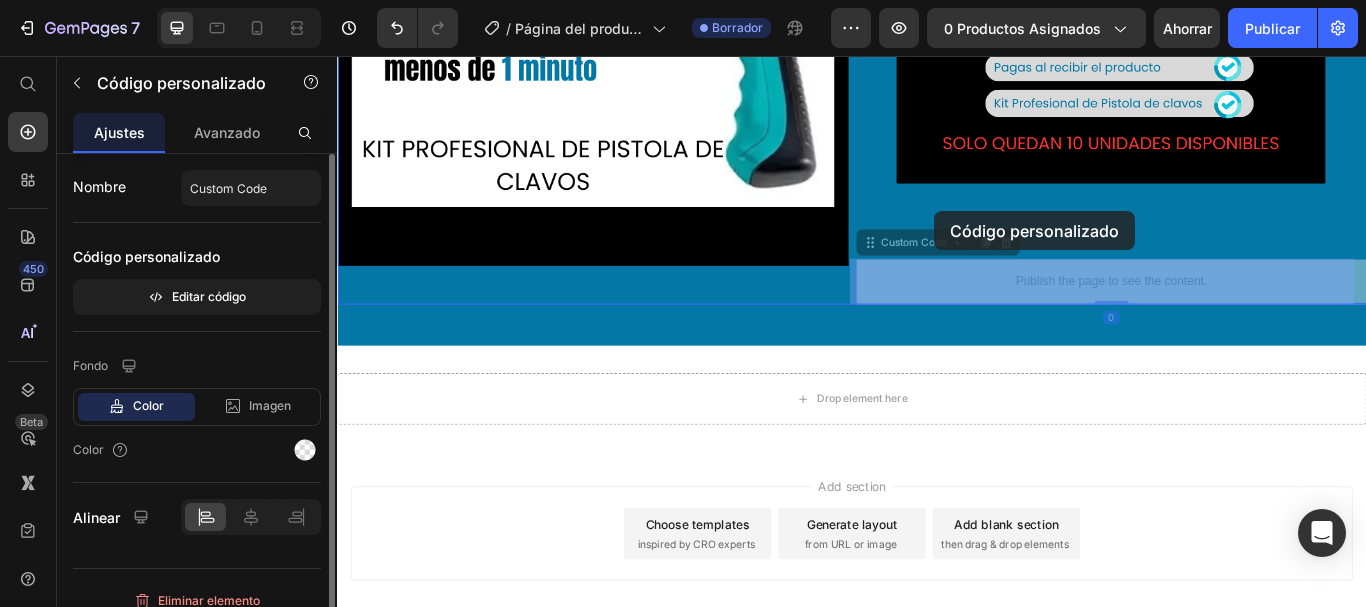 drag, startPoint x: 1105, startPoint y: 327, endPoint x: 1033, endPoint y: 237, distance: 115.25623 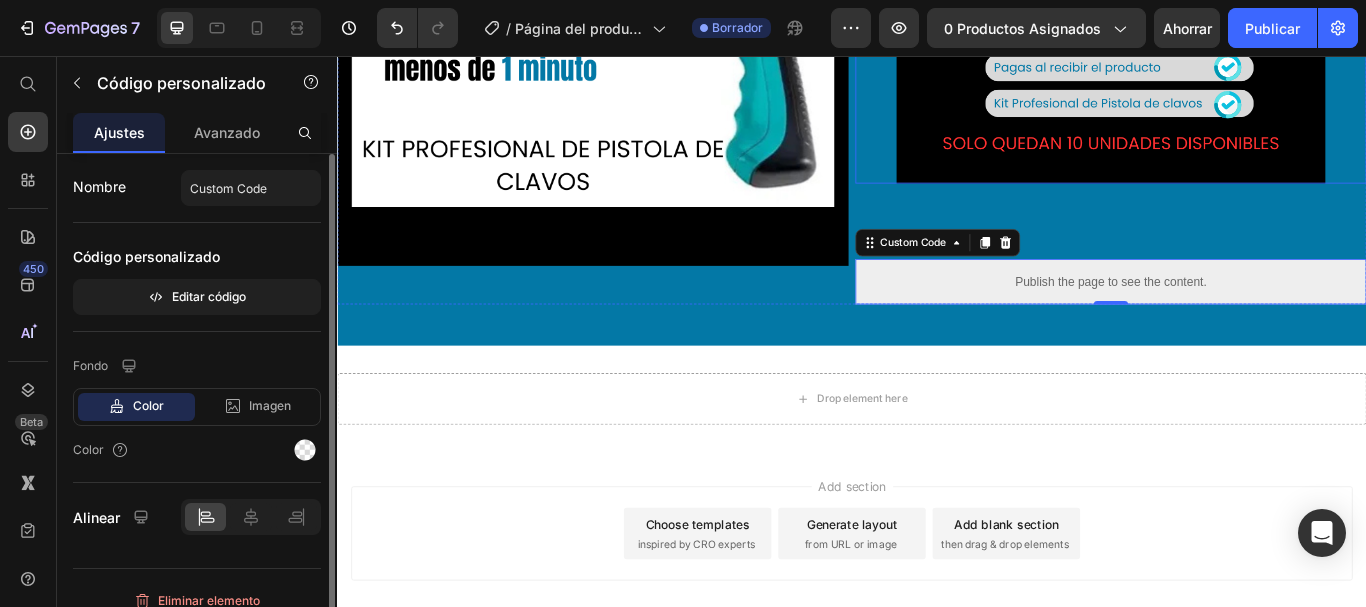 click at bounding box center [1239, -45] 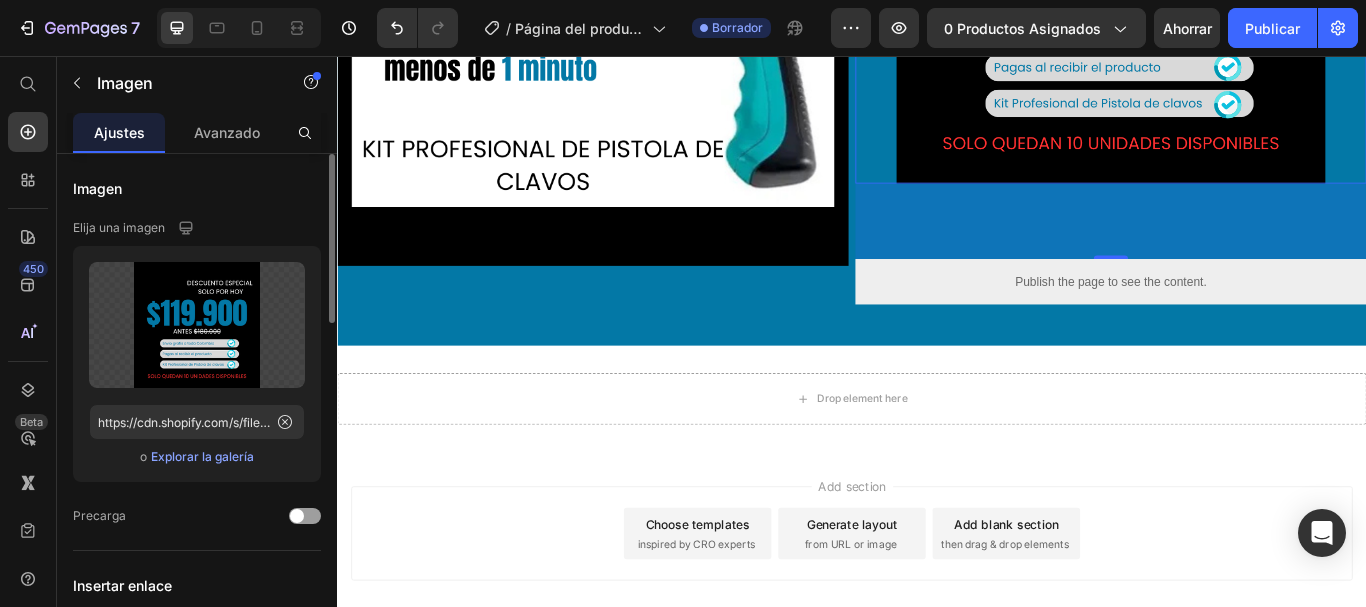 click at bounding box center (1239, -45) 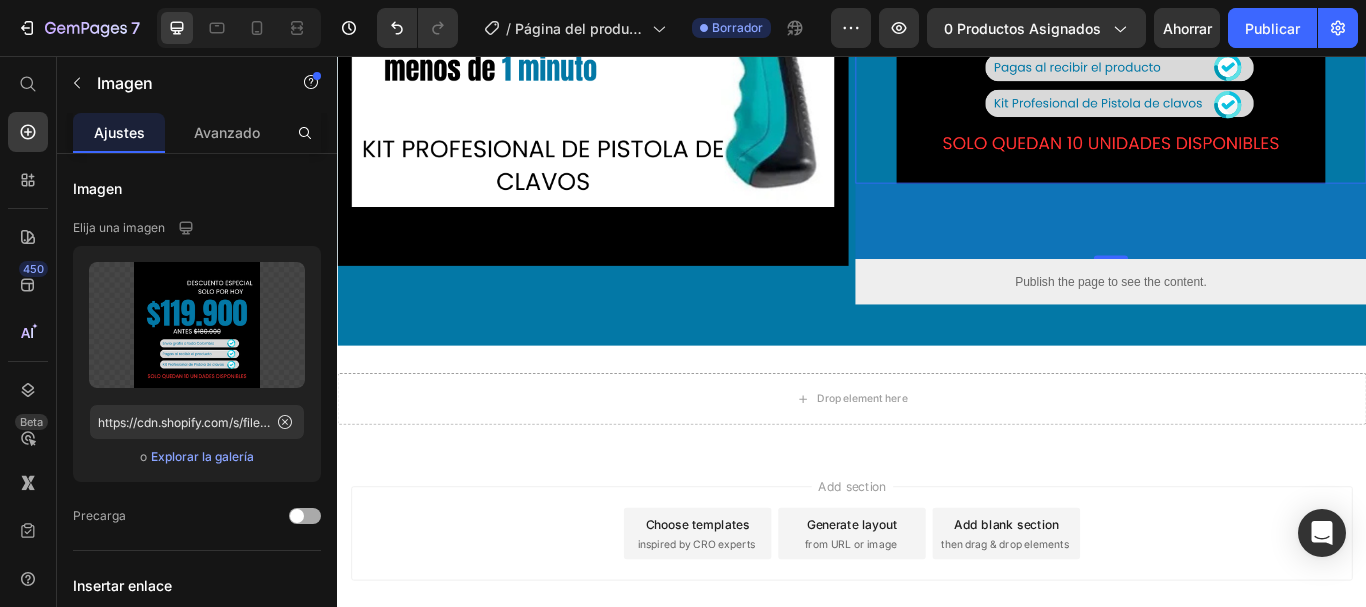 scroll, scrollTop: 394, scrollLeft: 0, axis: vertical 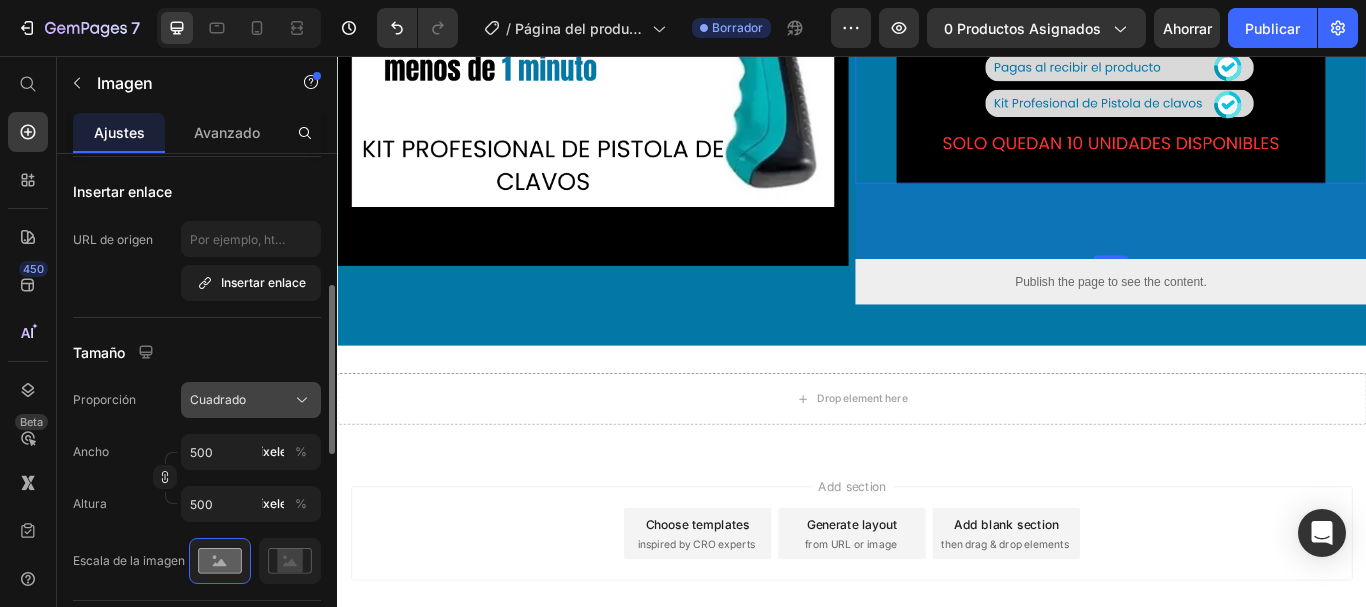 click on "Cuadrado" at bounding box center (218, 399) 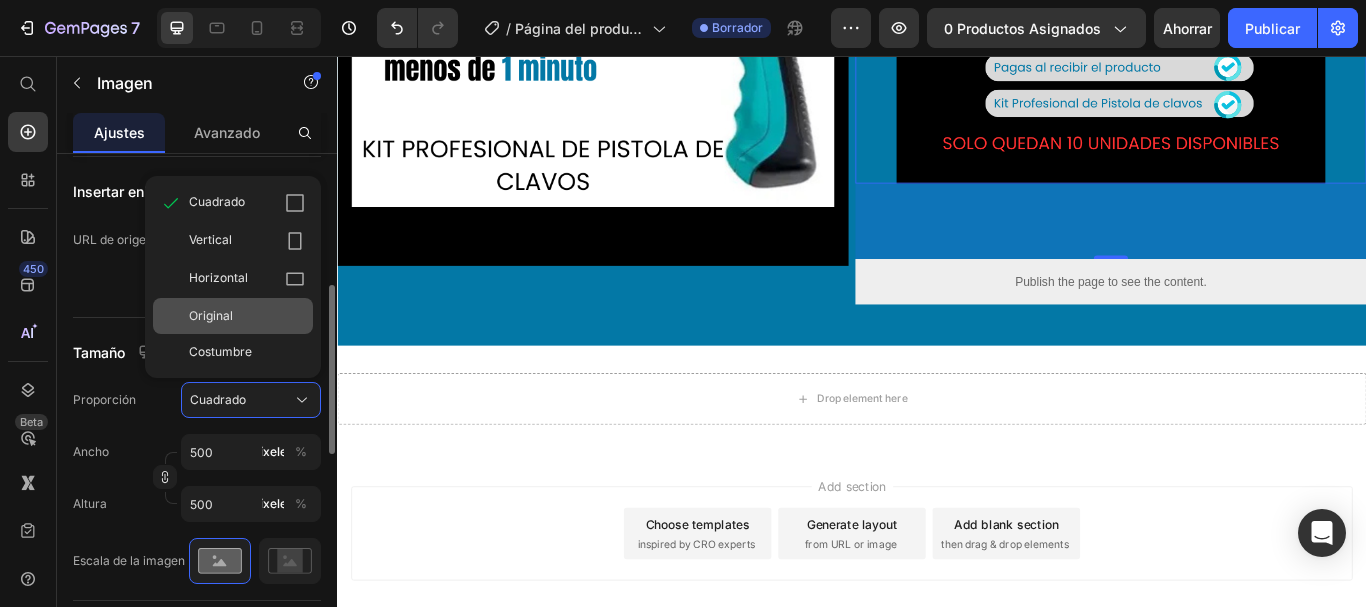 click on "Original" at bounding box center [211, 315] 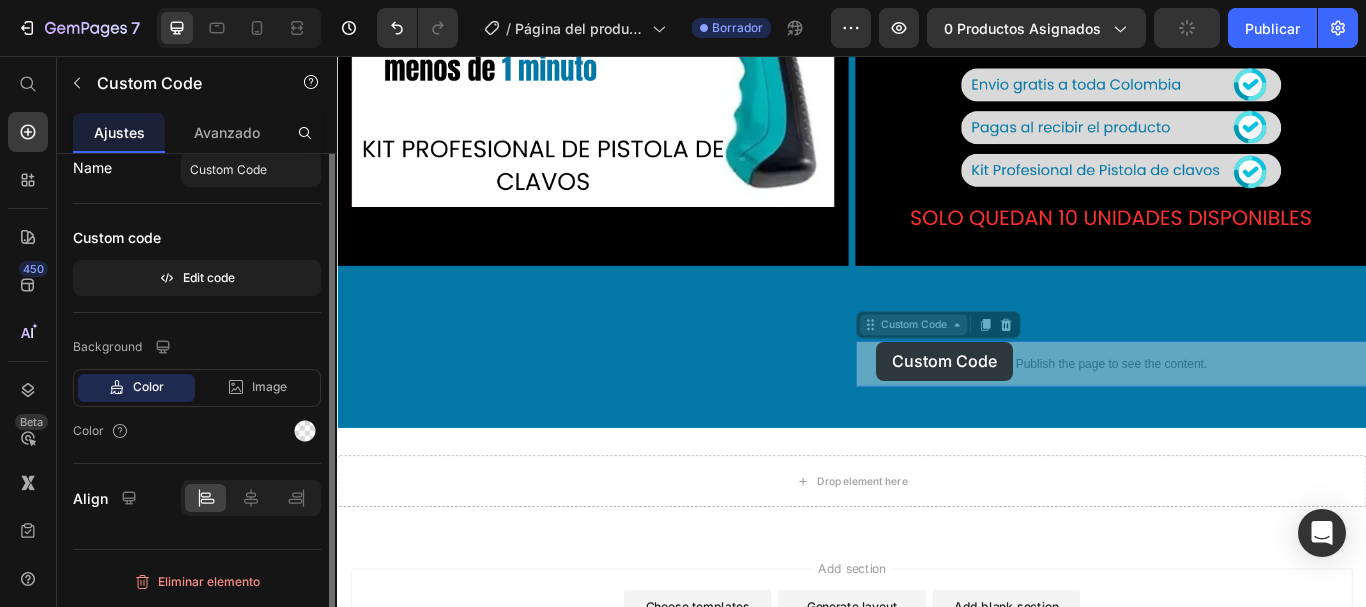 scroll, scrollTop: 0, scrollLeft: 0, axis: both 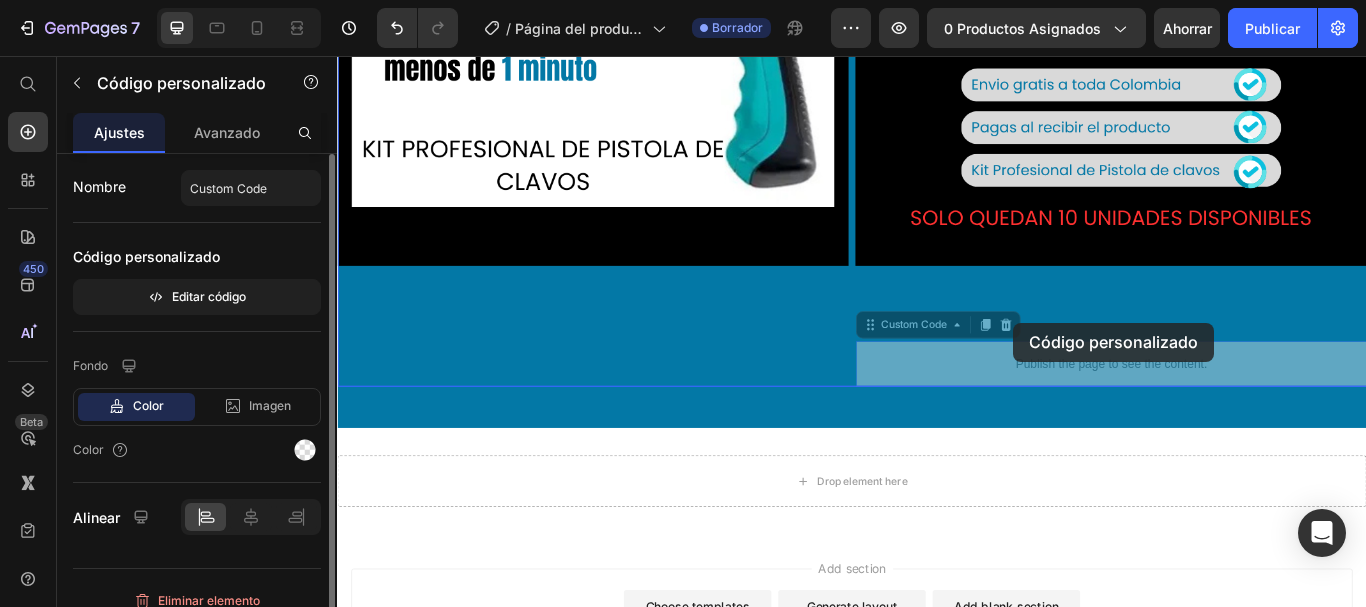 drag, startPoint x: 966, startPoint y: 398, endPoint x: 1125, endPoint y: 370, distance: 161.44658 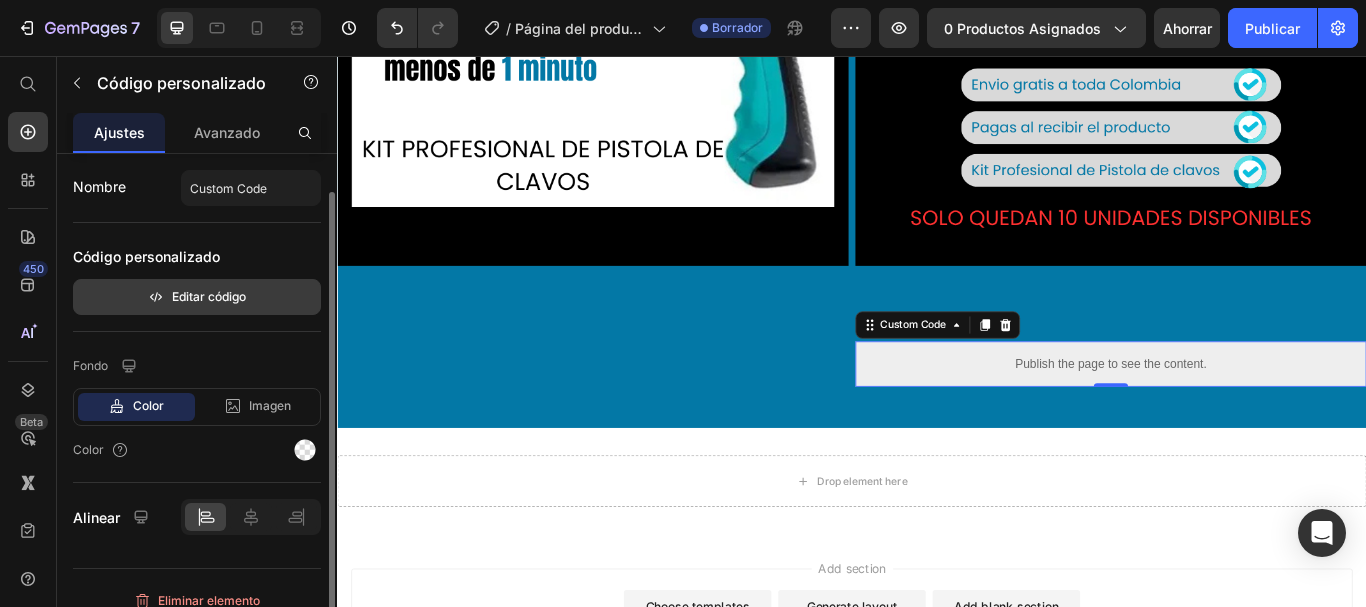 scroll, scrollTop: 19, scrollLeft: 0, axis: vertical 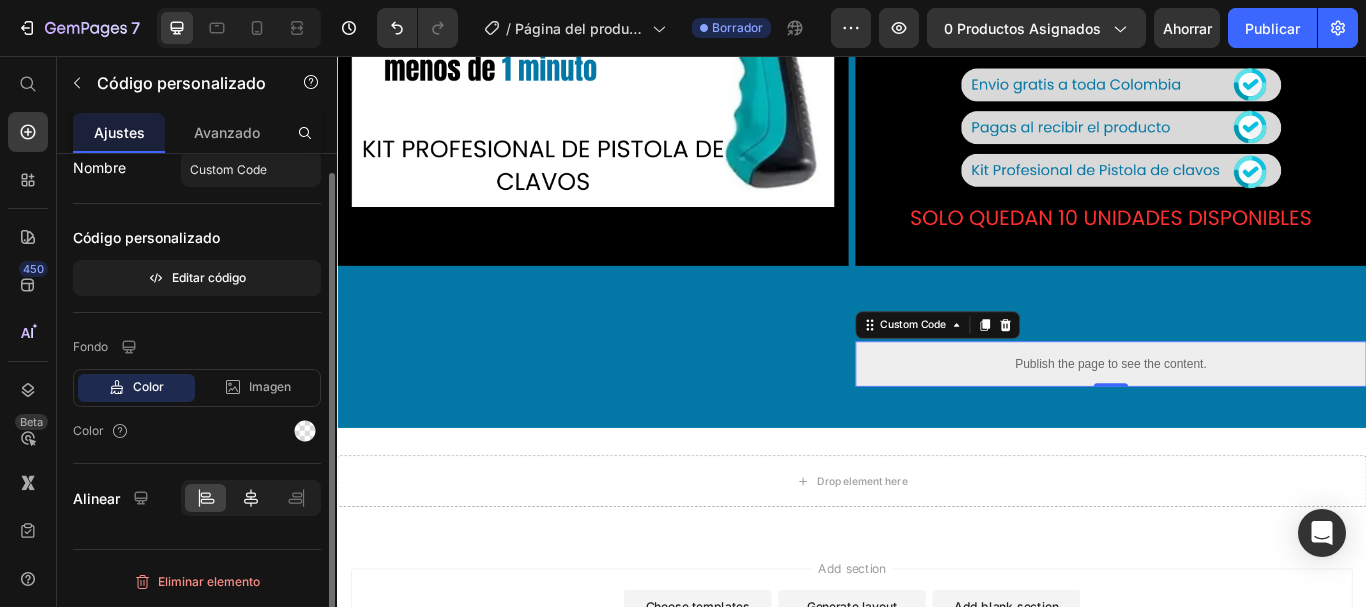 click 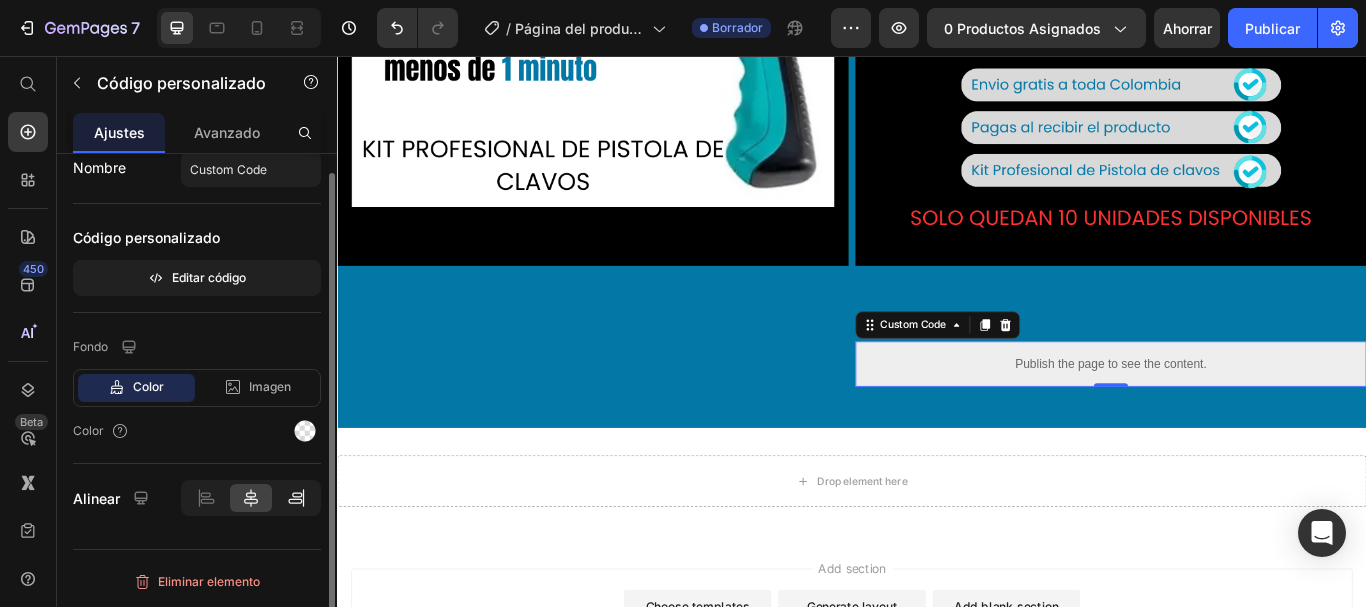 click 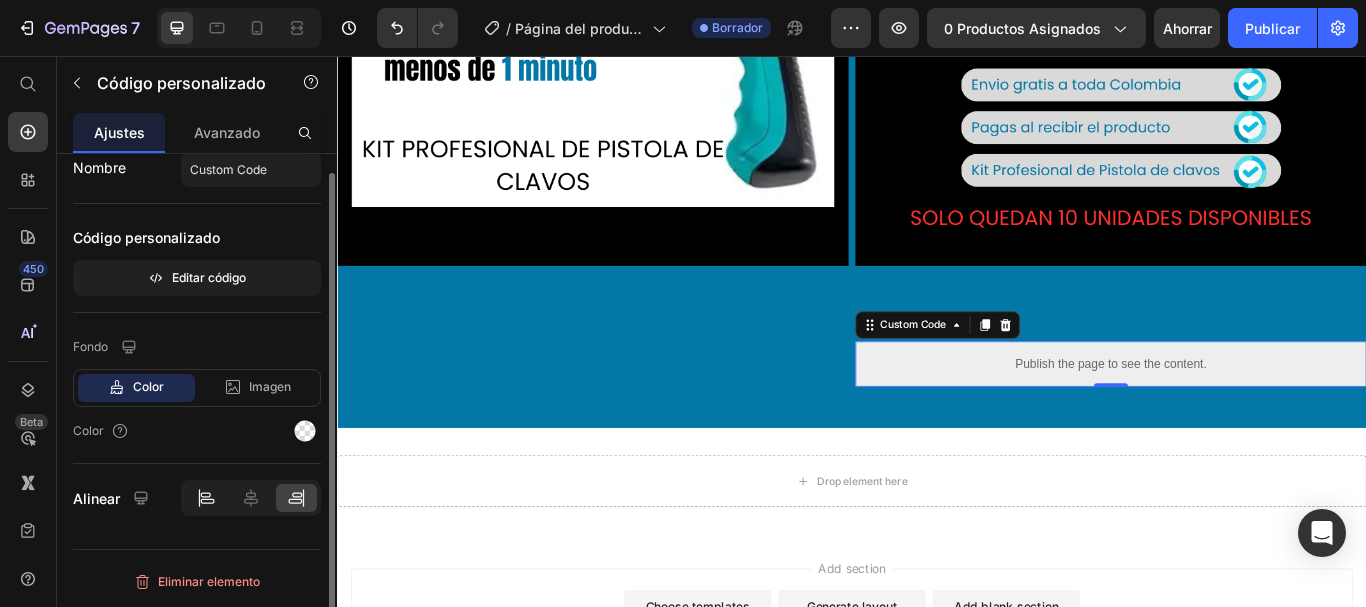 click 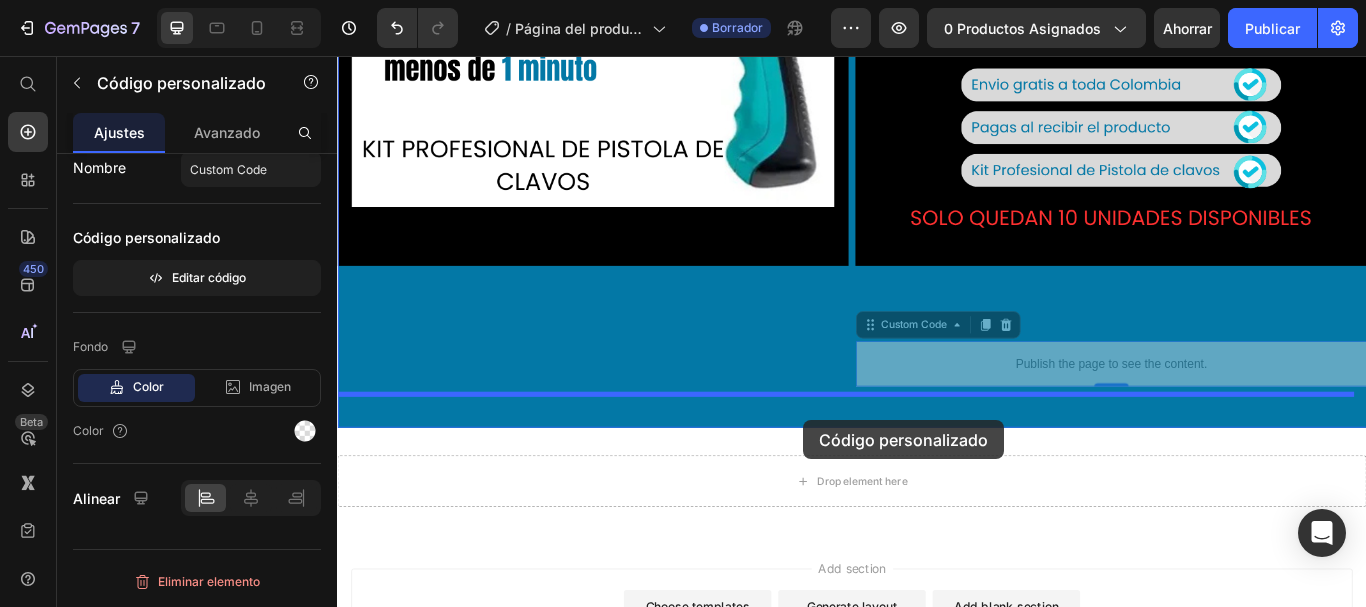drag, startPoint x: 1022, startPoint y: 397, endPoint x: 880, endPoint y: 481, distance: 164.98485 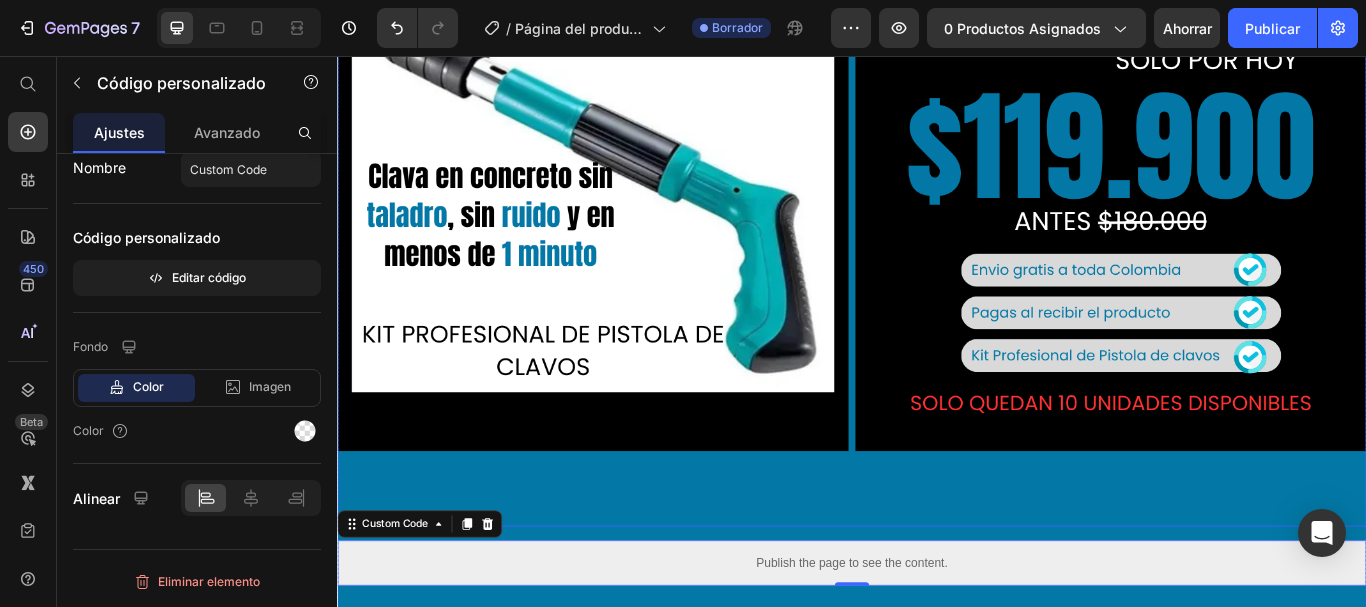 scroll, scrollTop: 341, scrollLeft: 0, axis: vertical 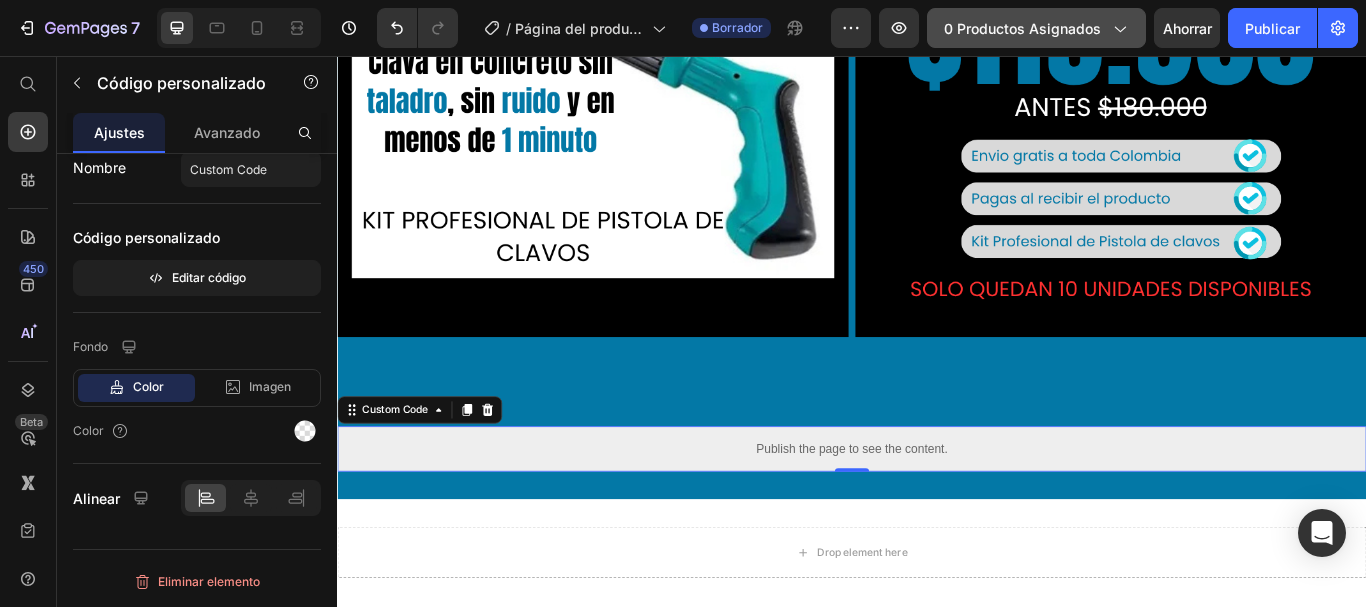 click on "0 productos asignados" at bounding box center (1022, 28) 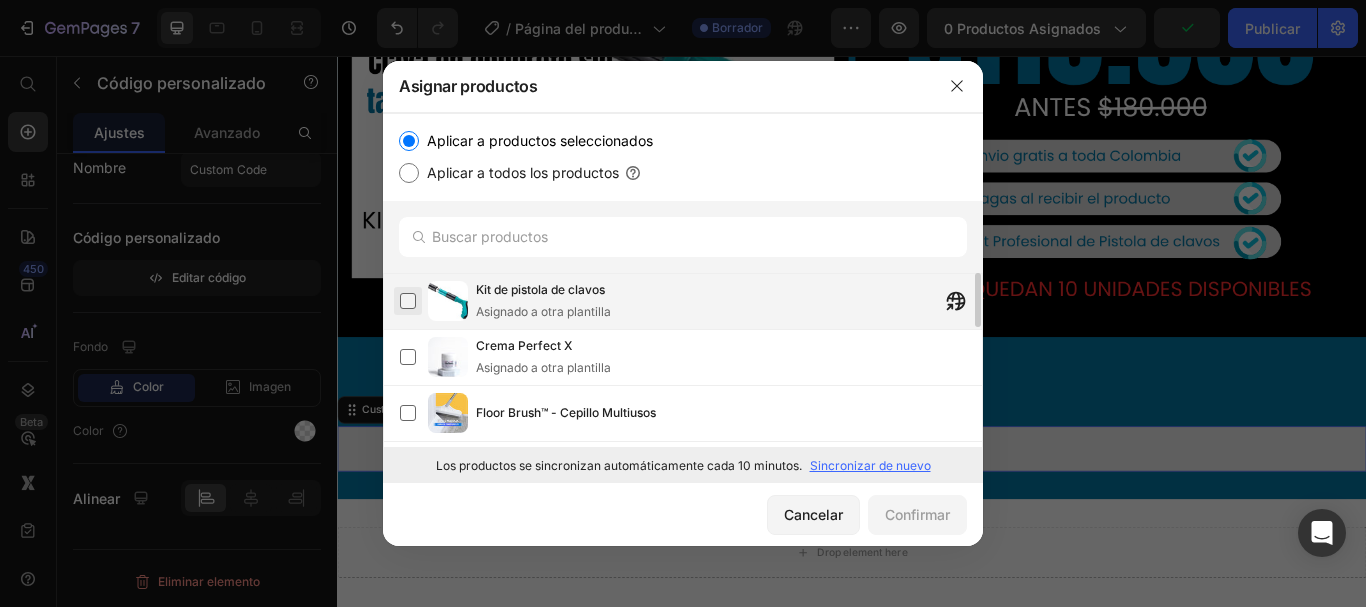 click at bounding box center [408, 301] 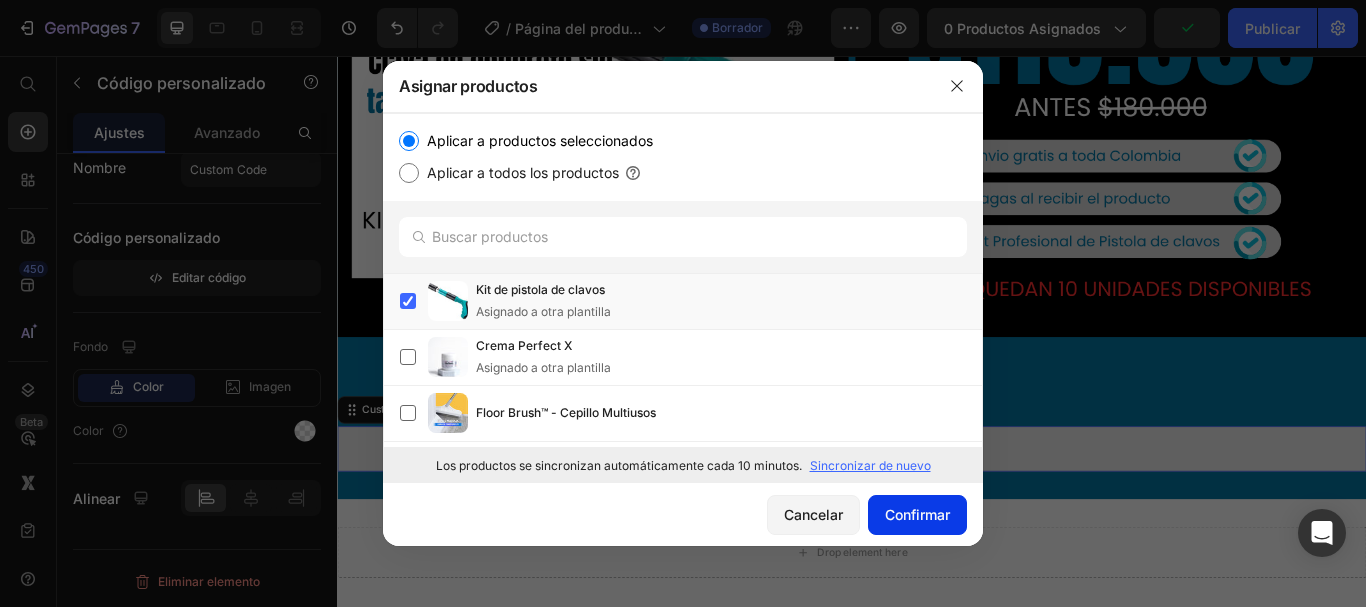 click on "Confirmar" at bounding box center [917, 514] 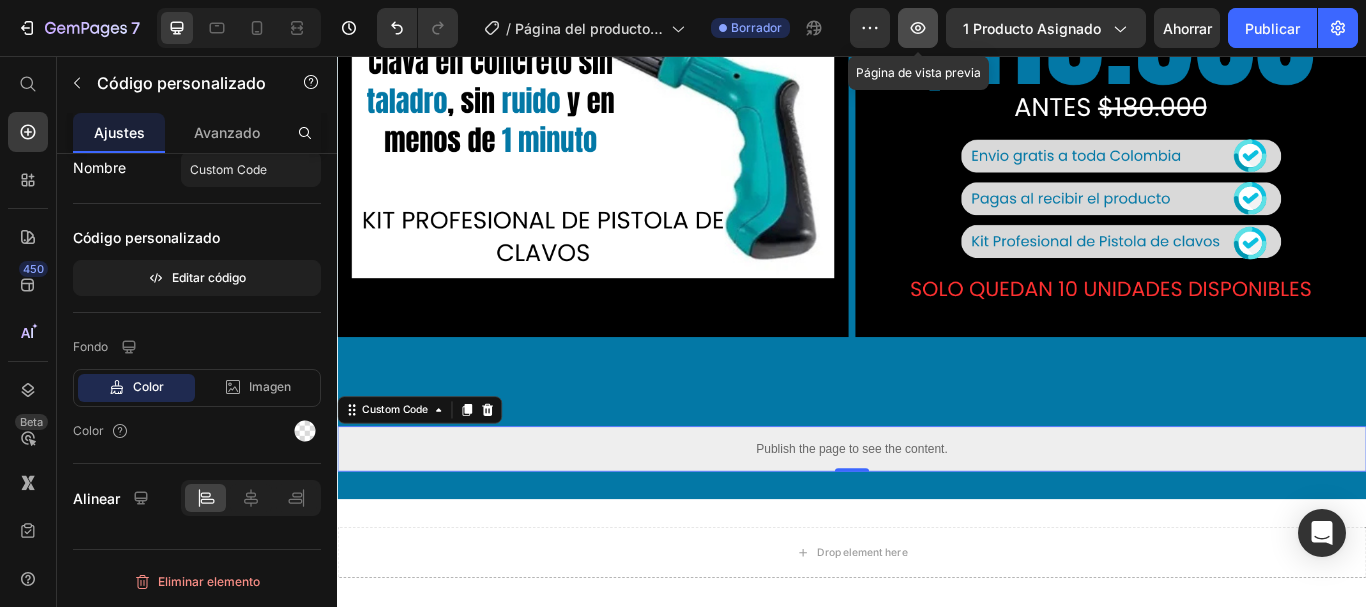 click 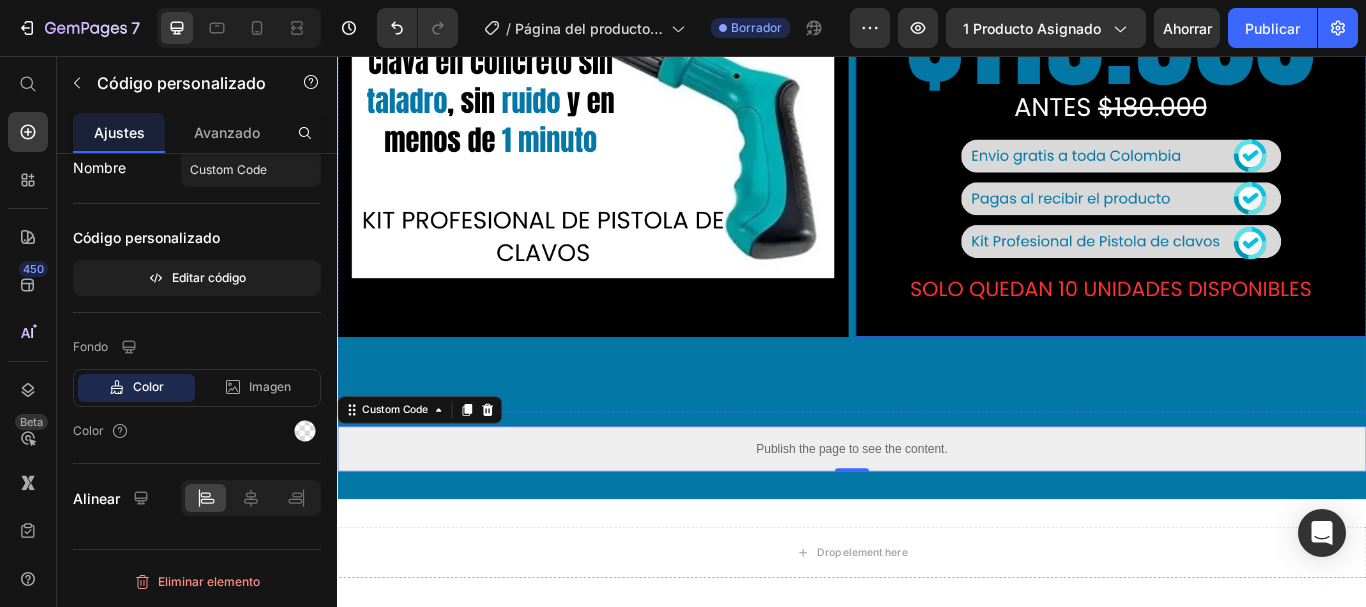 click at bounding box center (1239, 86) 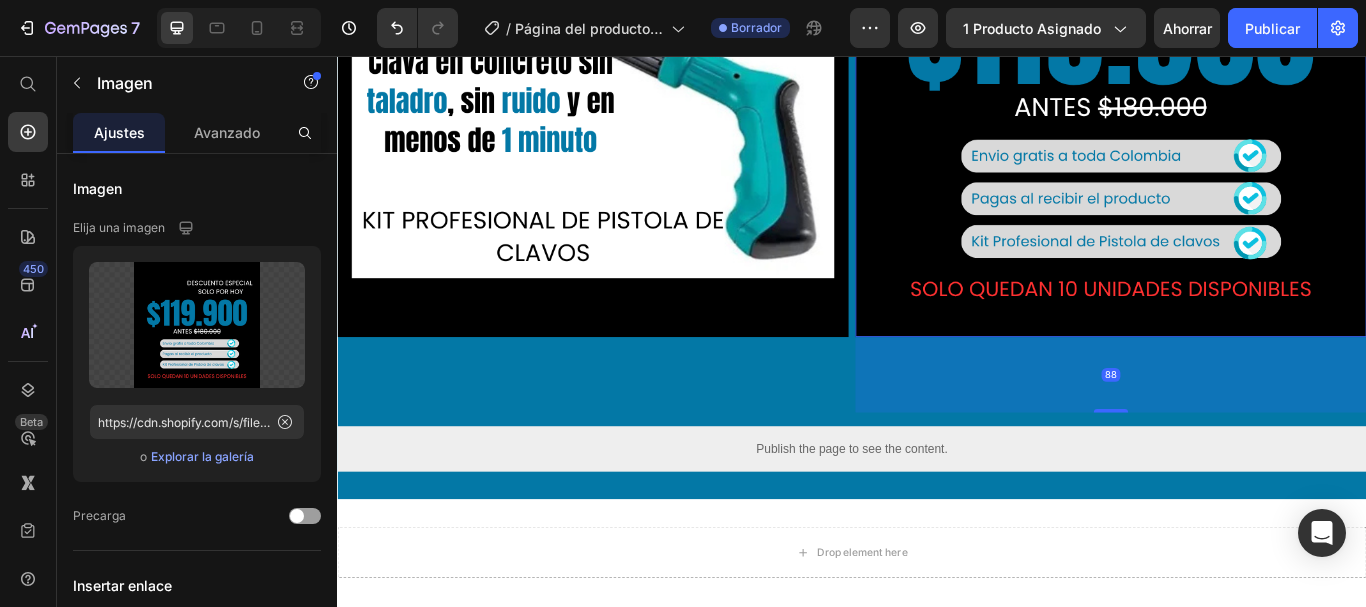 scroll, scrollTop: 352, scrollLeft: 0, axis: vertical 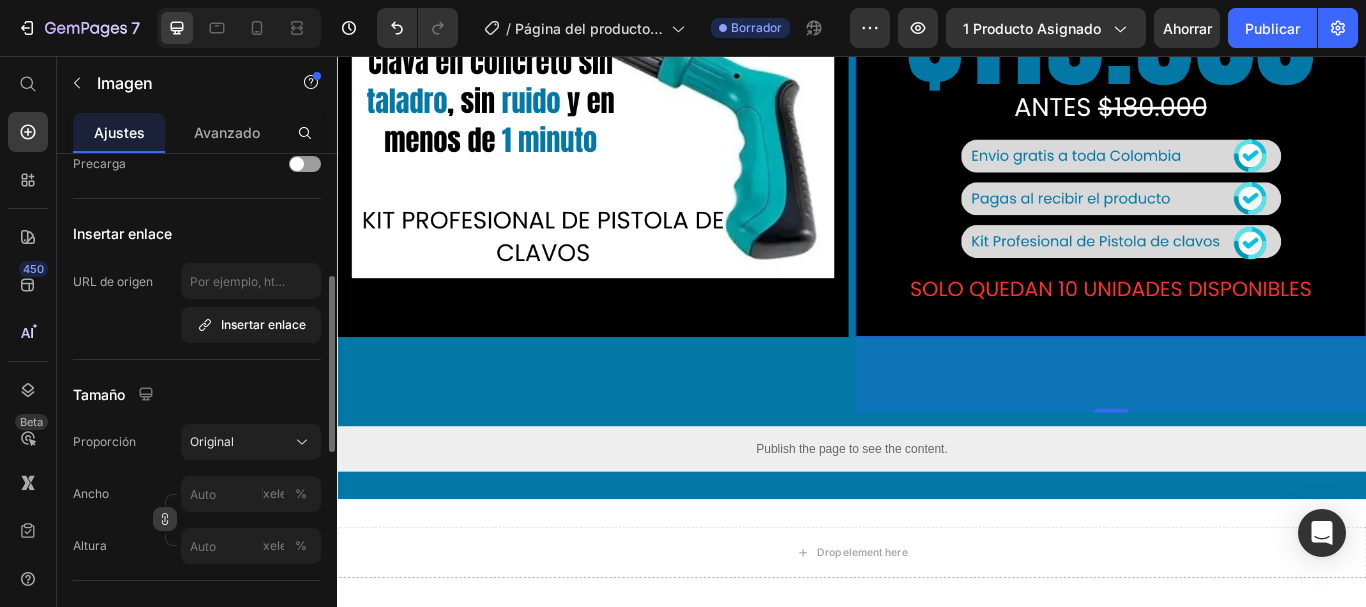 click 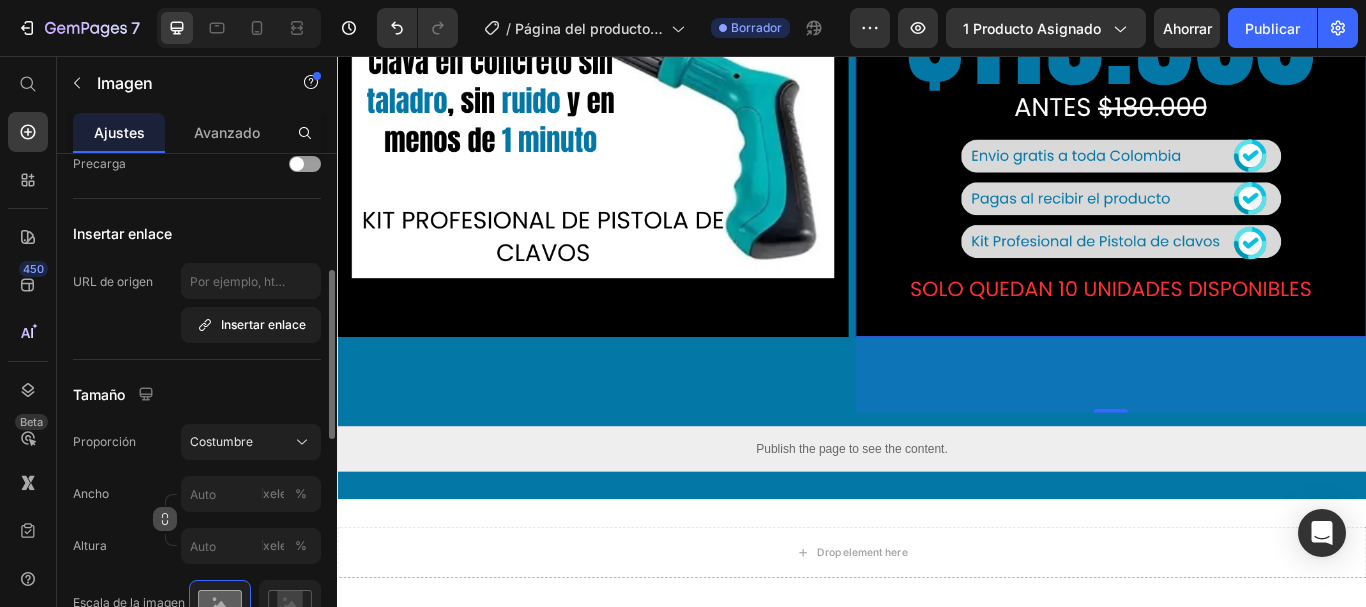click 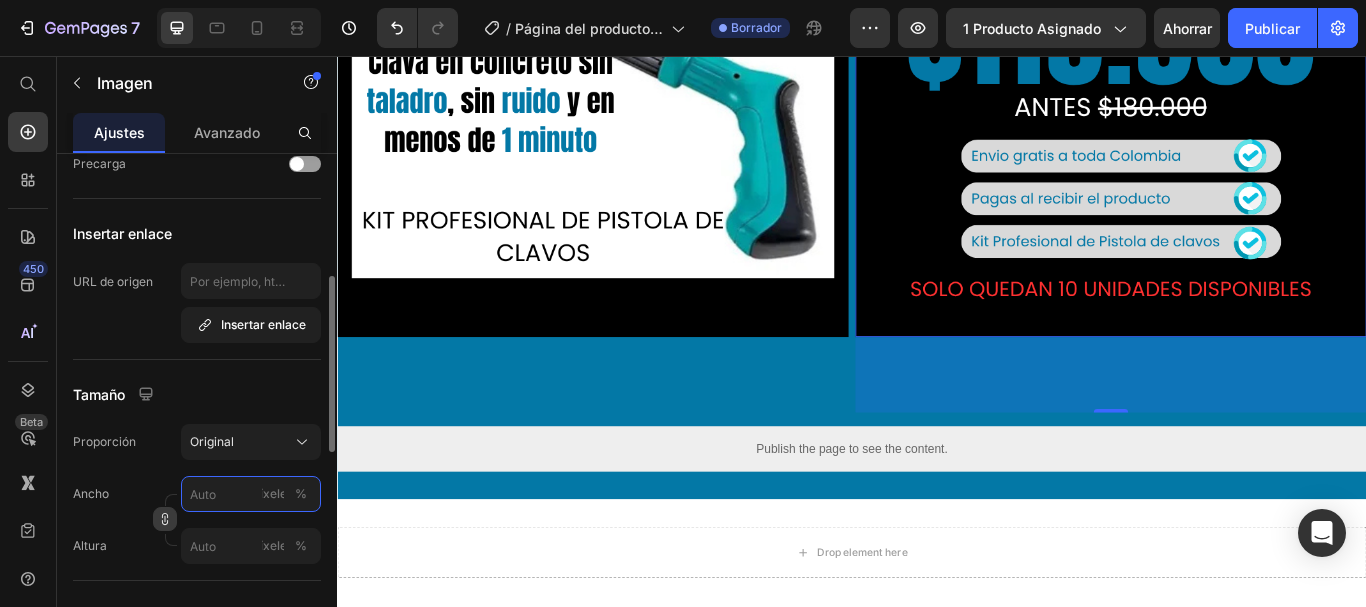 click on "píxeles %" at bounding box center [251, 494] 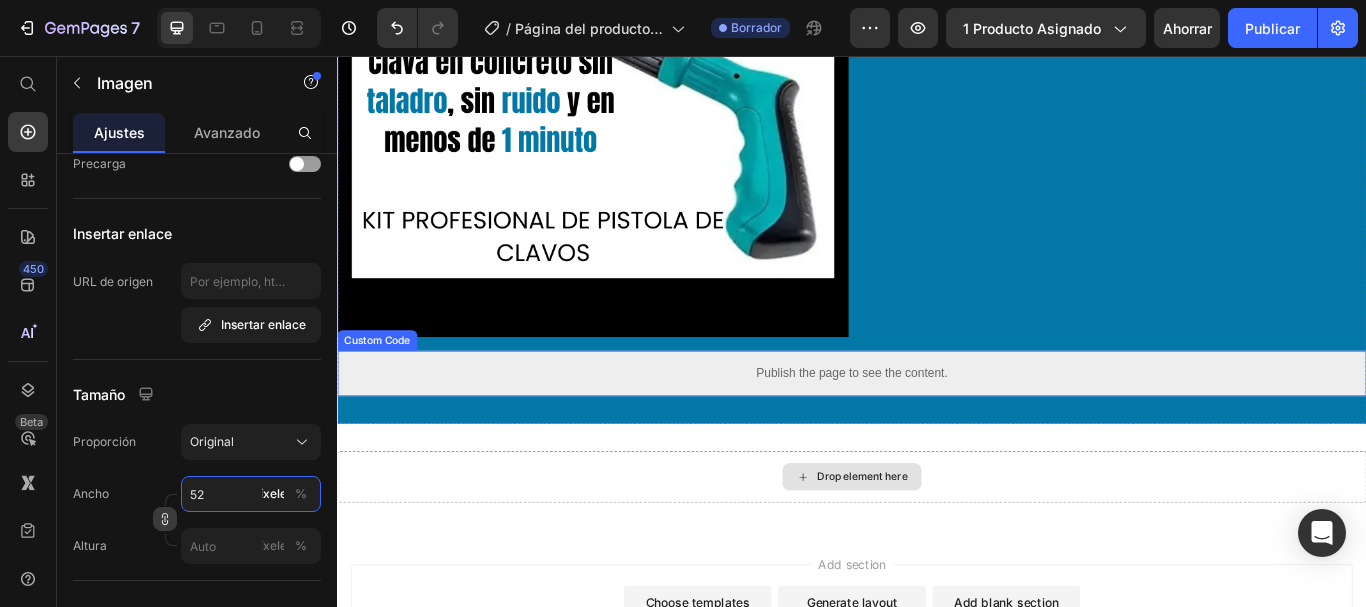 type on "525" 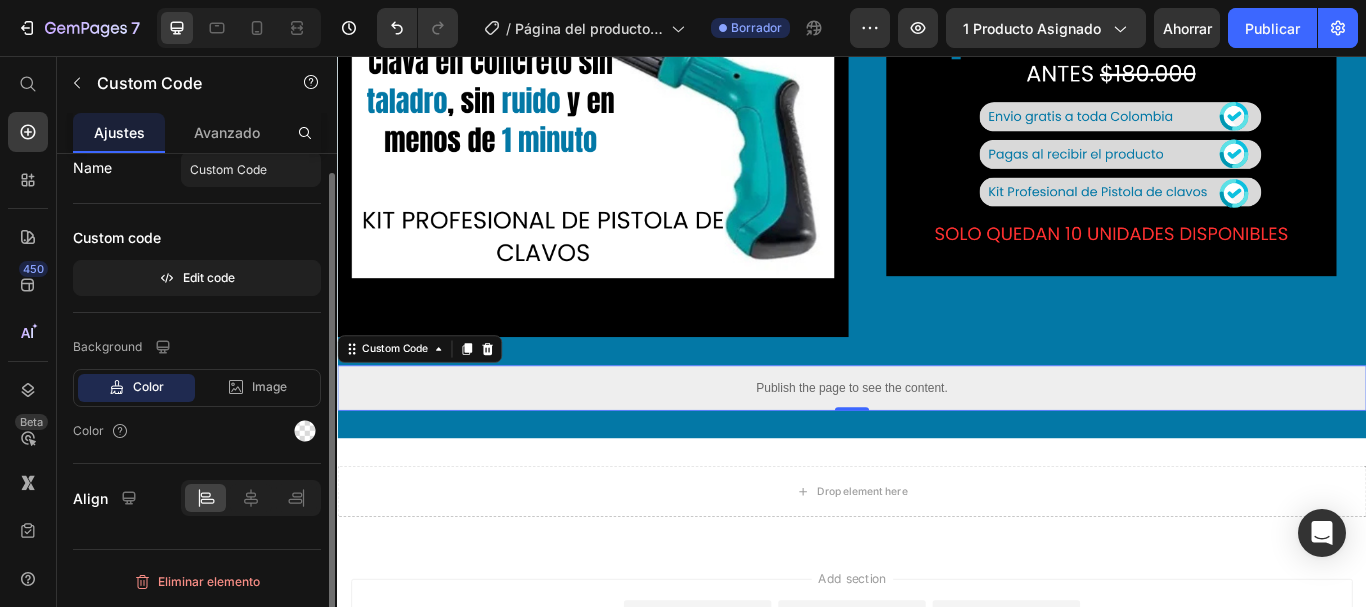 scroll, scrollTop: 0, scrollLeft: 0, axis: both 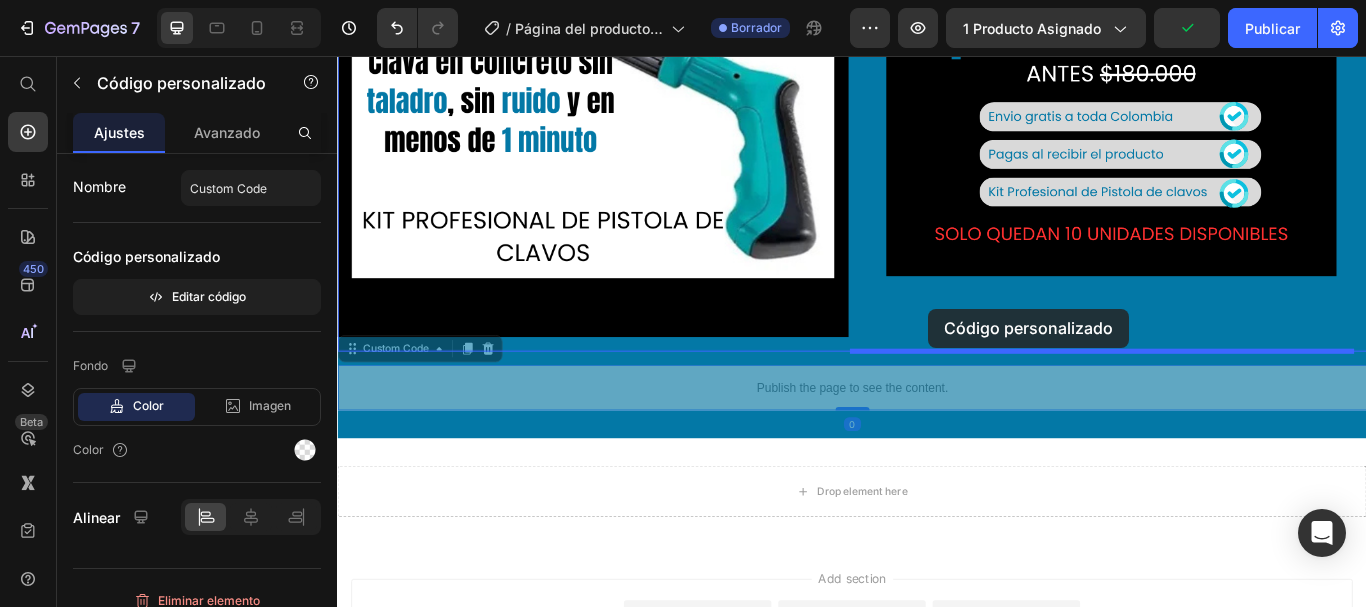 drag, startPoint x: 893, startPoint y: 447, endPoint x: 1026, endPoint y: 351, distance: 164.02744 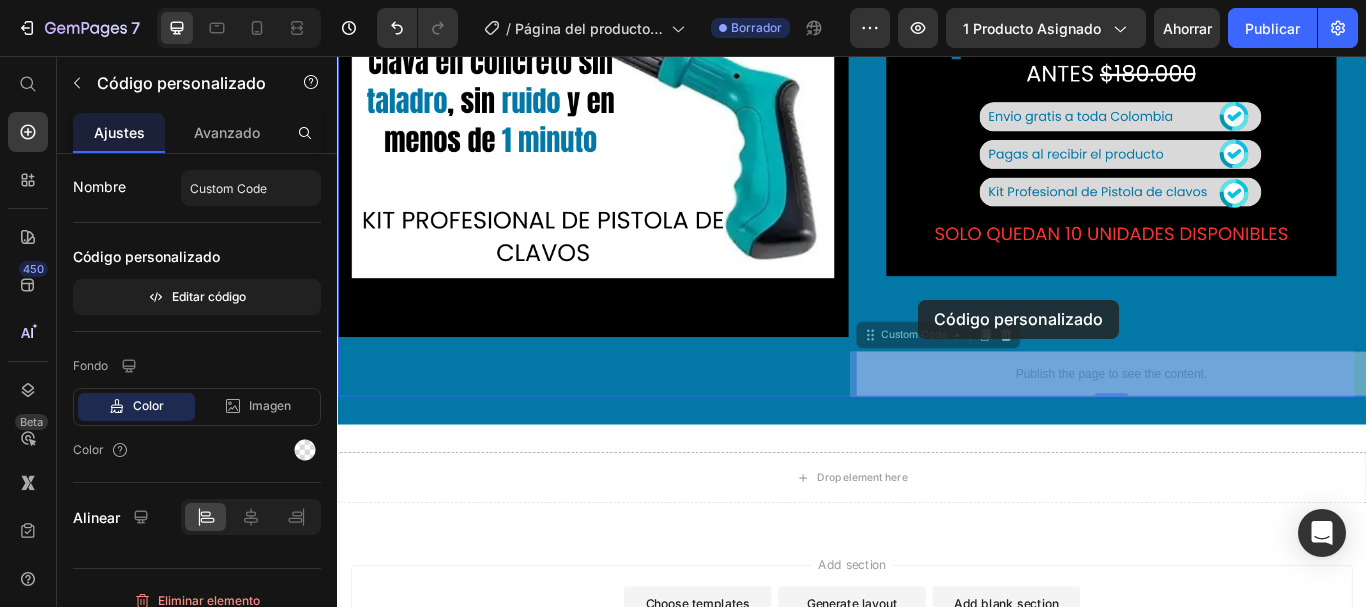 drag, startPoint x: 1030, startPoint y: 416, endPoint x: 1015, endPoint y: 339, distance: 78.44743 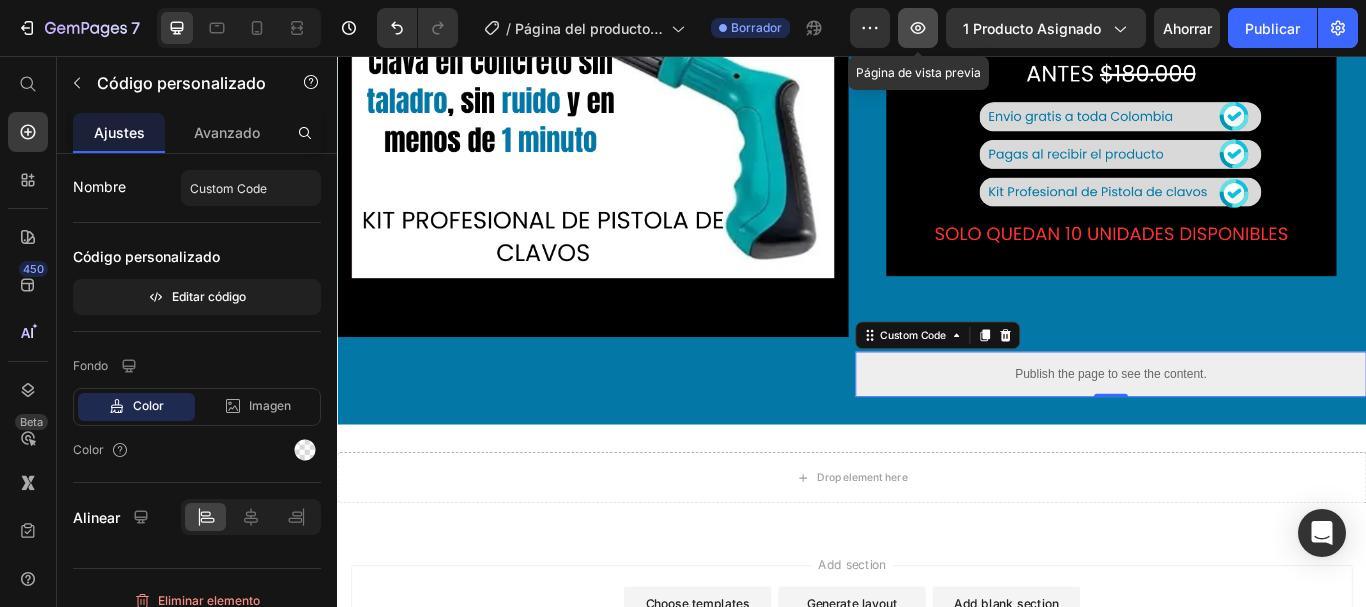 click 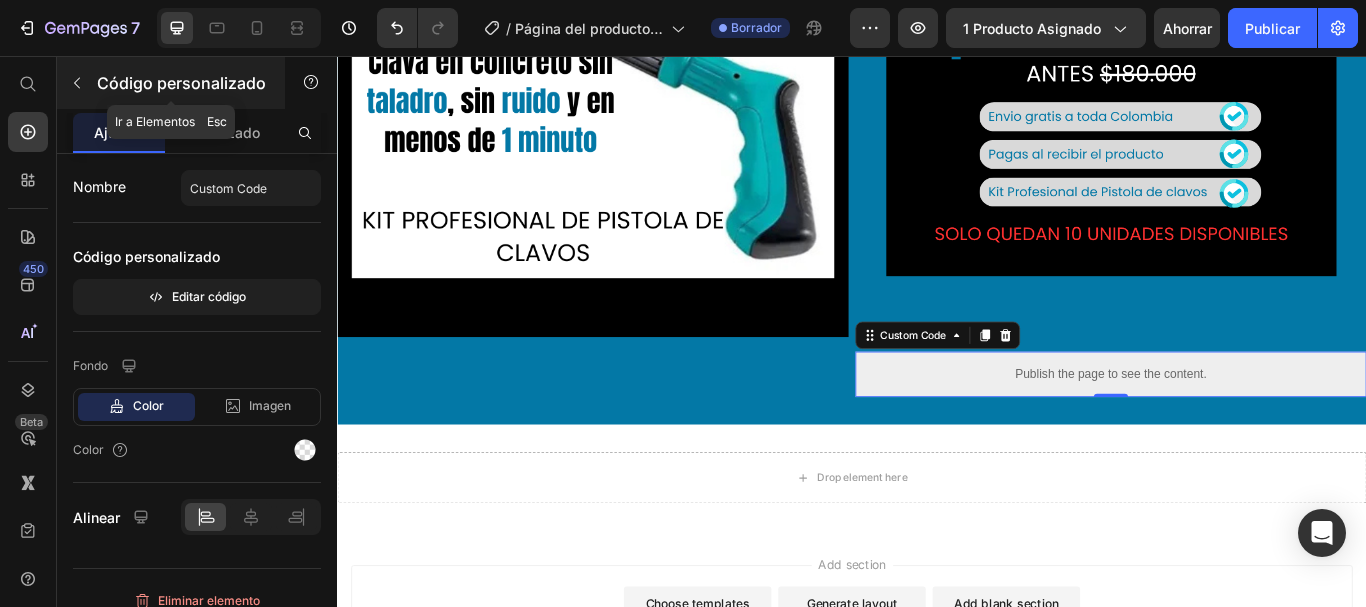 click 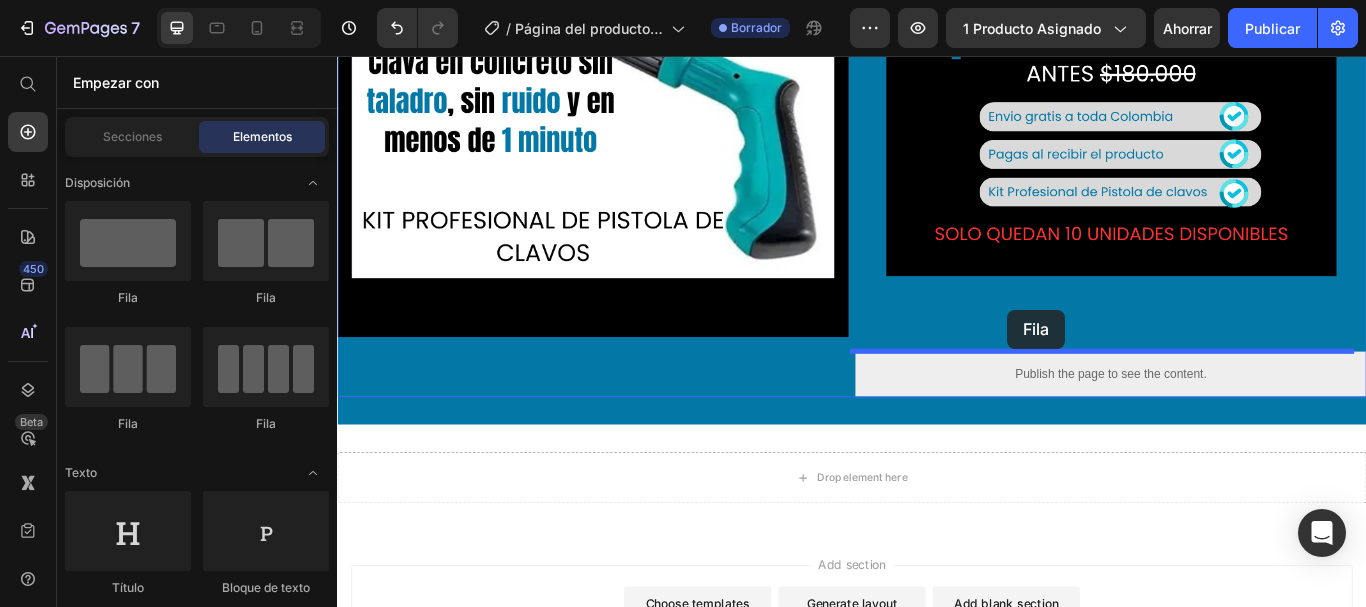 drag, startPoint x: 486, startPoint y: 315, endPoint x: 1118, endPoint y: 353, distance: 633.14136 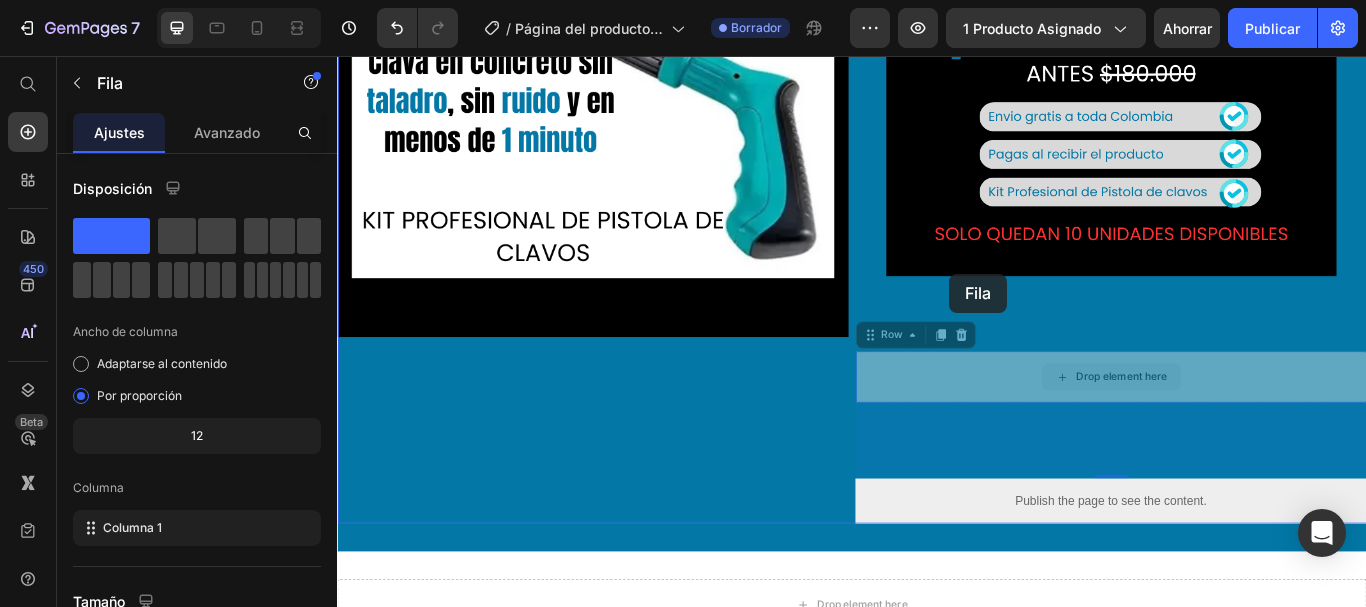 drag, startPoint x: 1034, startPoint y: 418, endPoint x: 1051, endPoint y: 310, distance: 109.32977 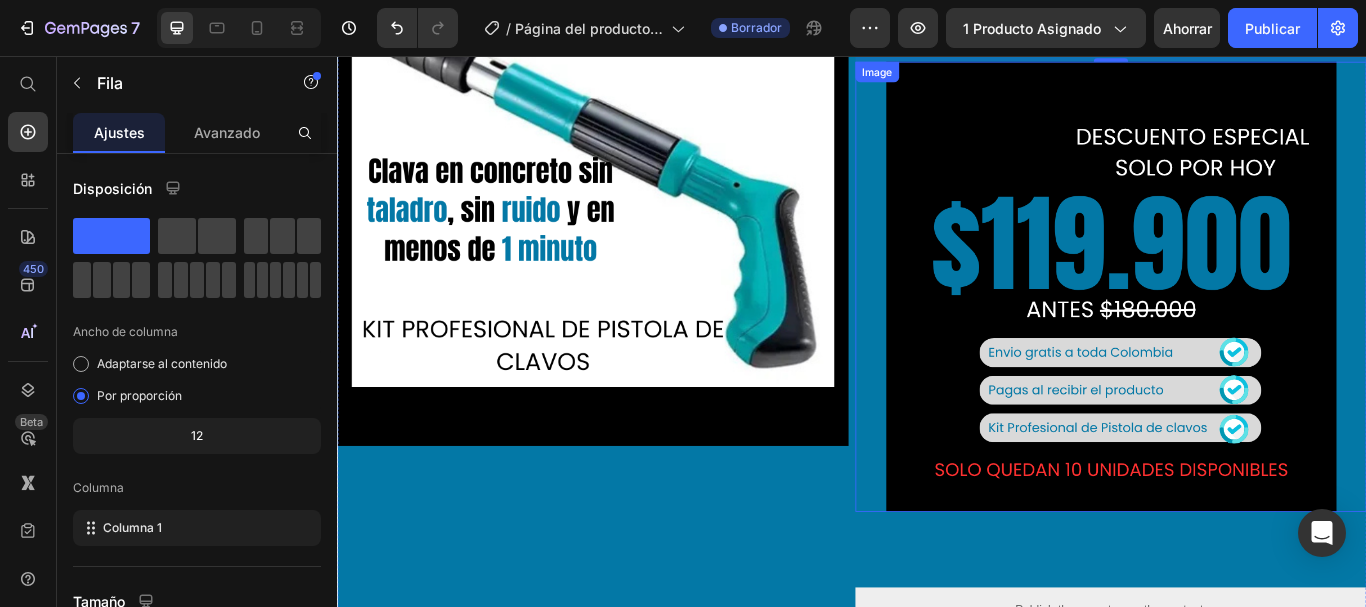 scroll, scrollTop: 0, scrollLeft: 0, axis: both 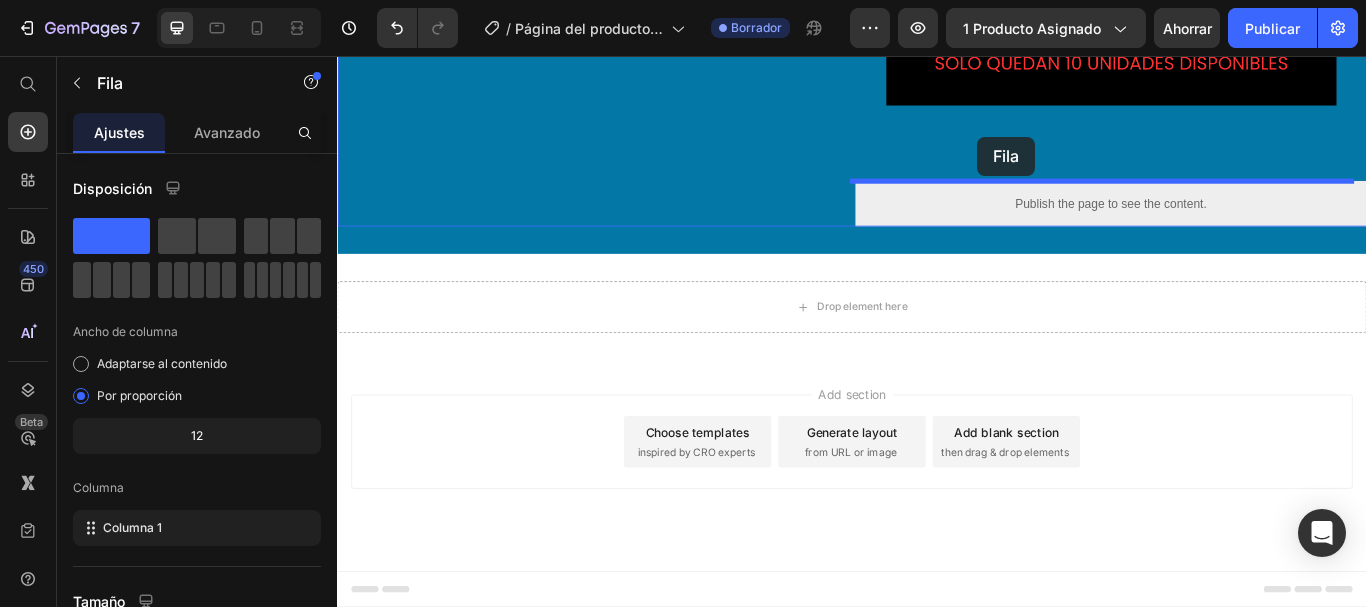 drag, startPoint x: 1113, startPoint y: 153, endPoint x: 1083, endPoint y: 150, distance: 30.149628 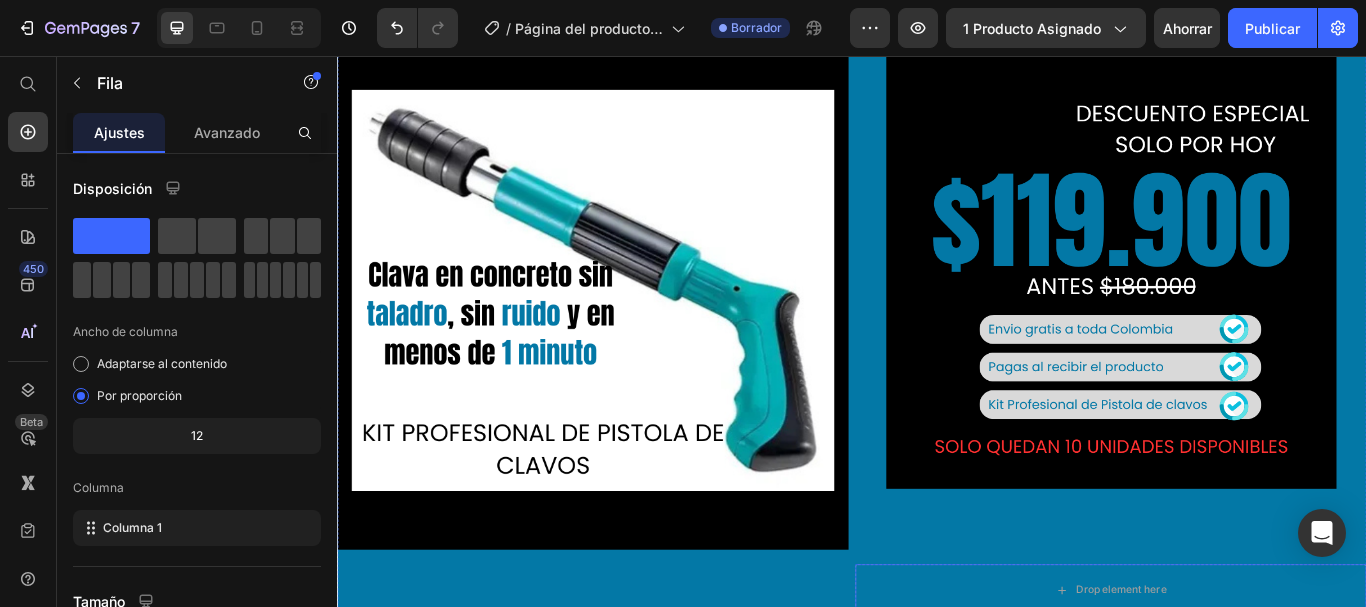 scroll, scrollTop: 139, scrollLeft: 0, axis: vertical 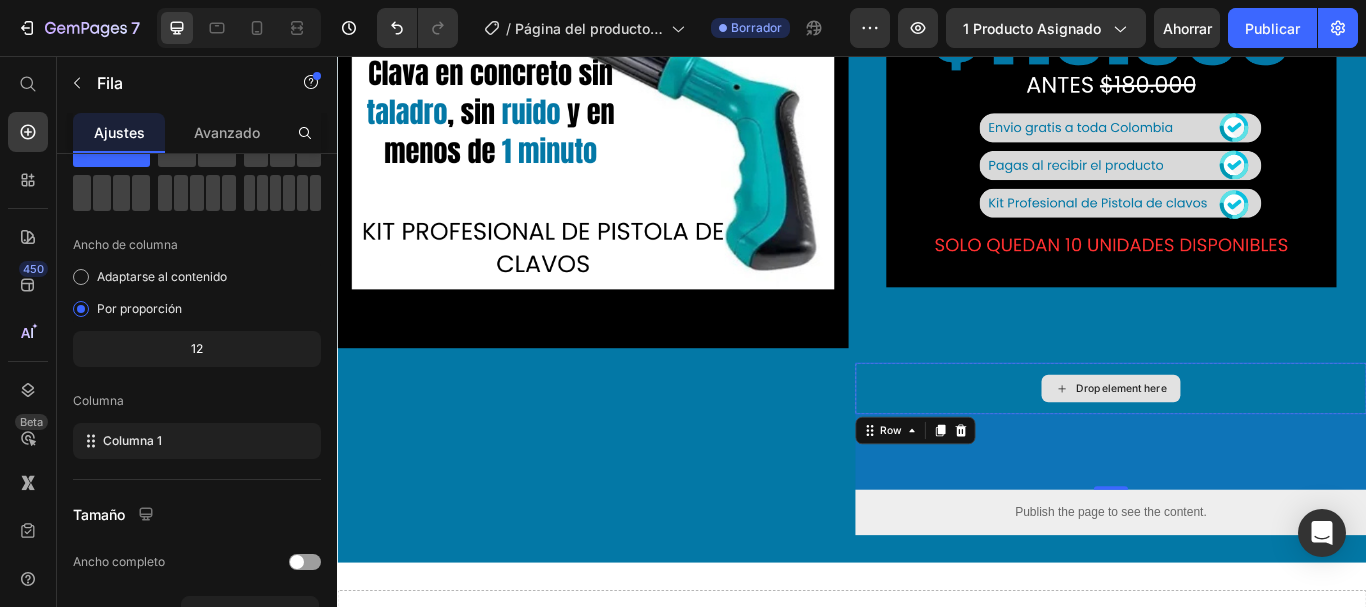 click on "Drop element here" at bounding box center [1239, 444] 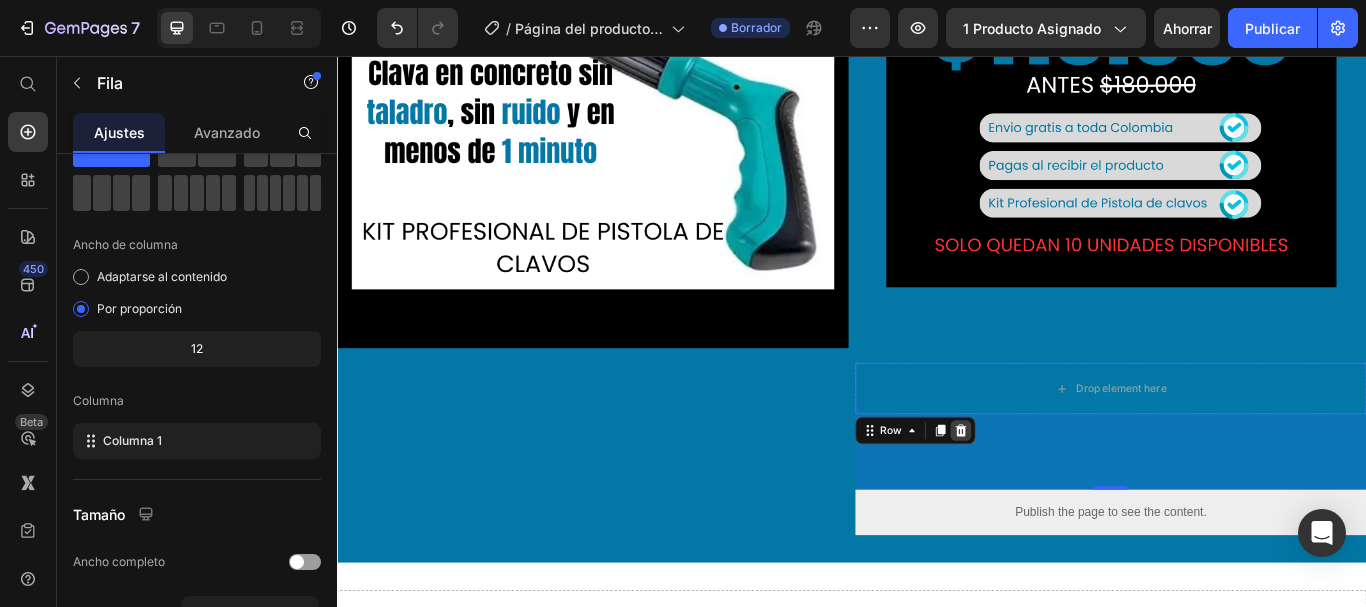 click 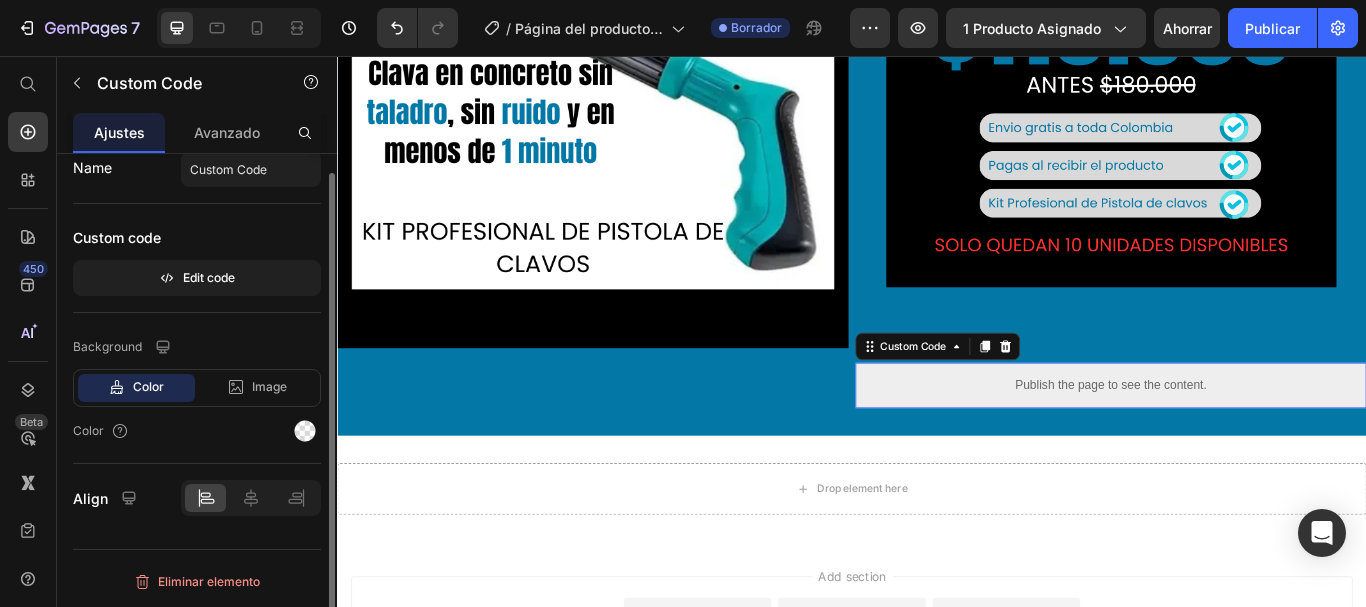 scroll, scrollTop: 0, scrollLeft: 0, axis: both 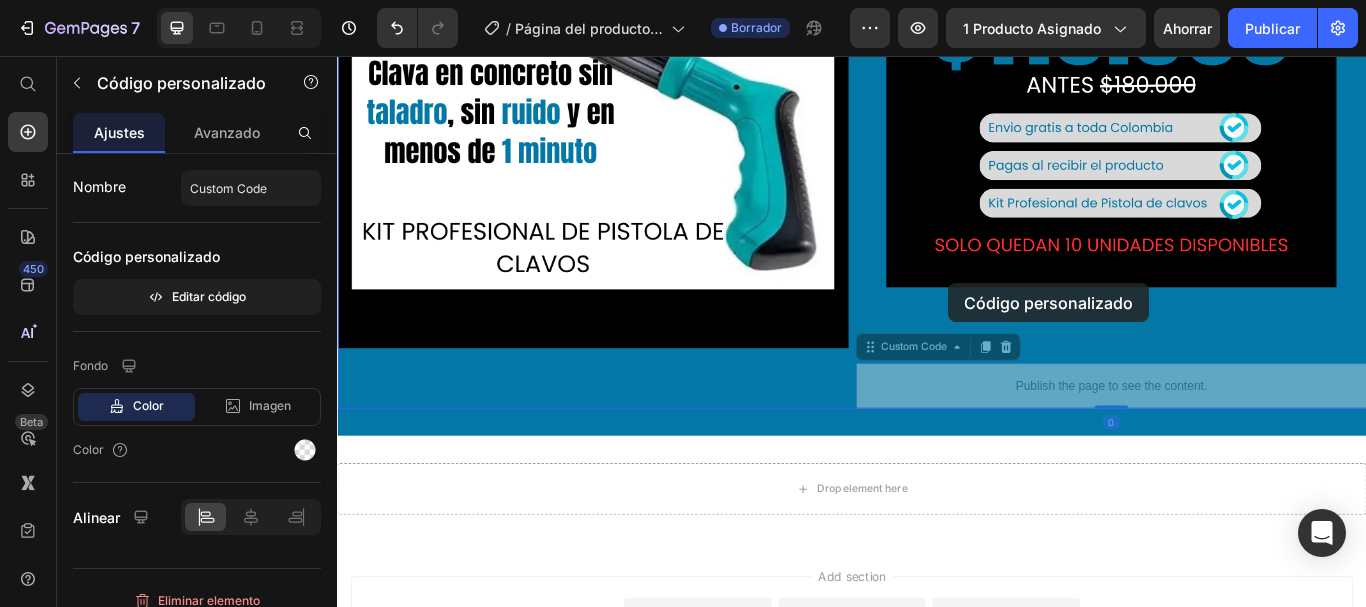 drag, startPoint x: 1055, startPoint y: 439, endPoint x: 1049, endPoint y: 321, distance: 118.15244 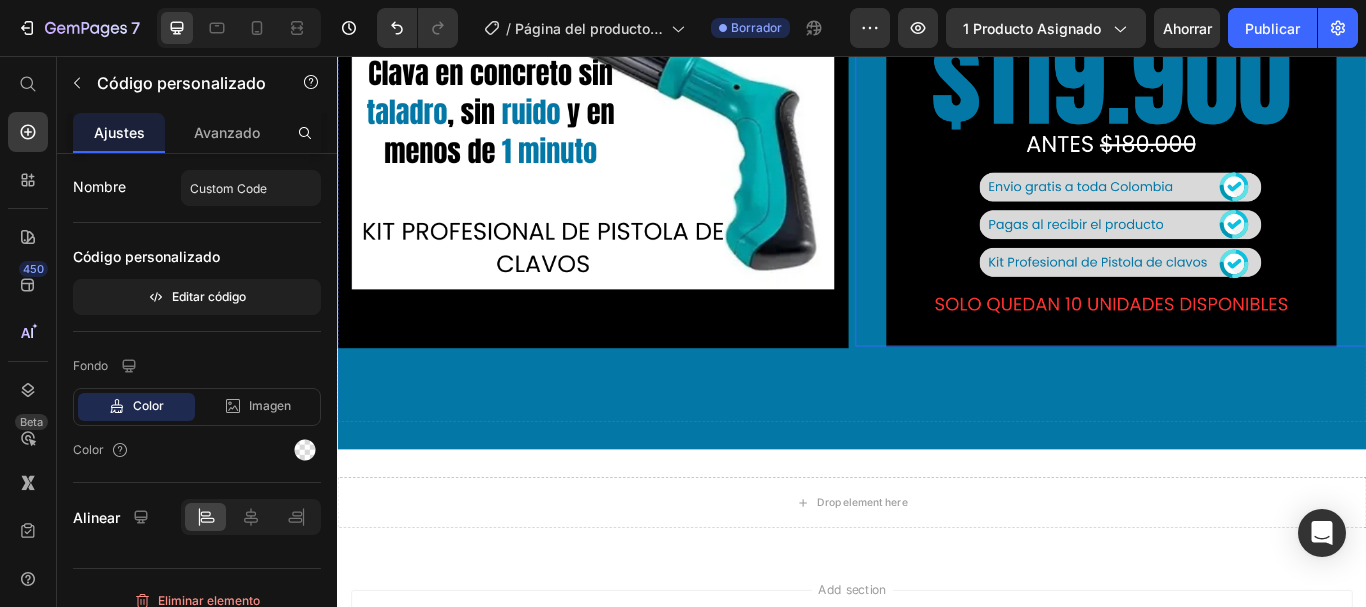 scroll, scrollTop: 0, scrollLeft: 0, axis: both 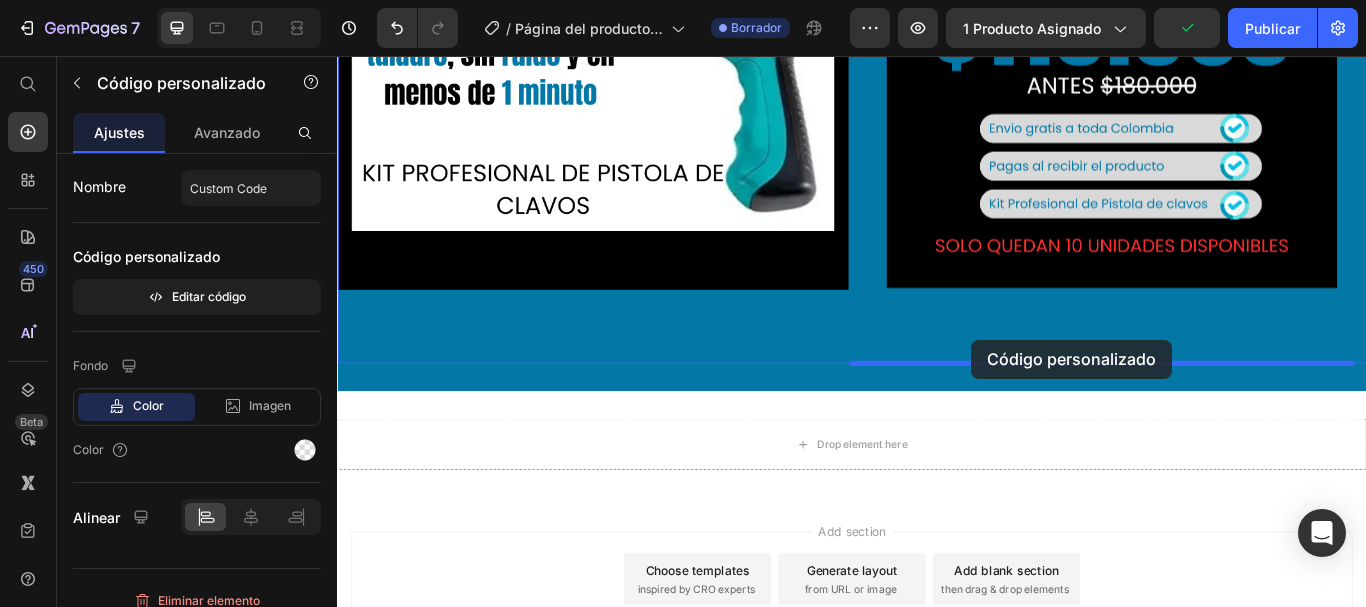 drag, startPoint x: 1083, startPoint y: 145, endPoint x: 1076, endPoint y: 387, distance: 242.10121 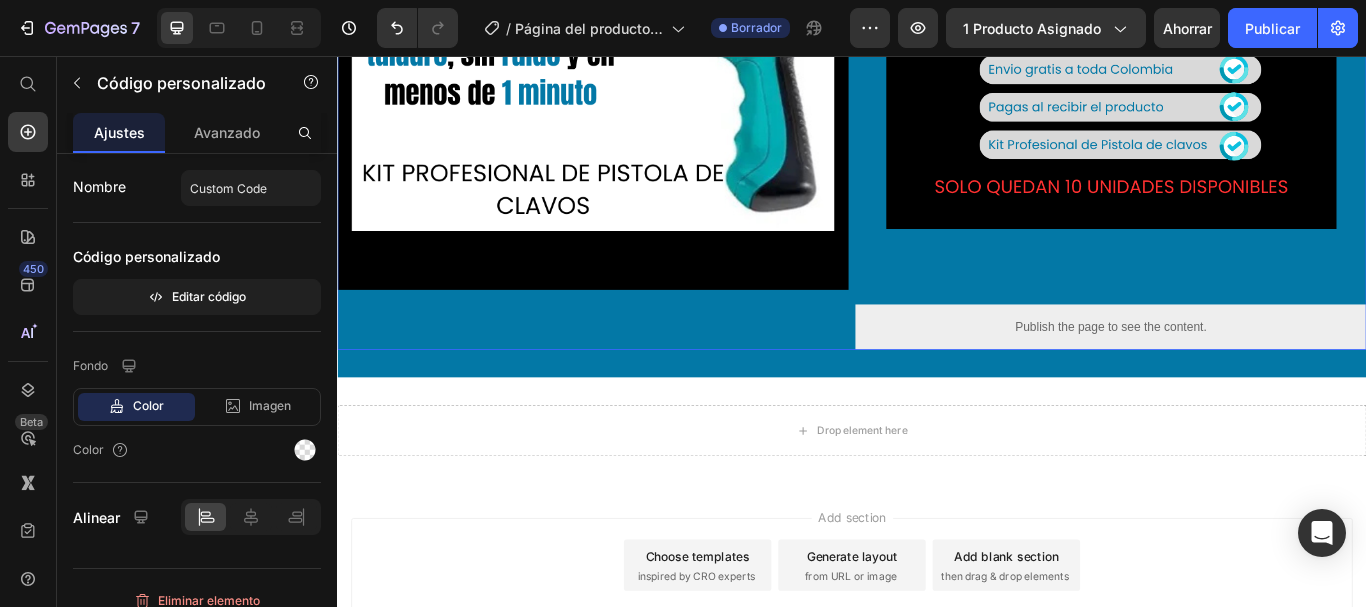 click on "Image" at bounding box center (635, 66) 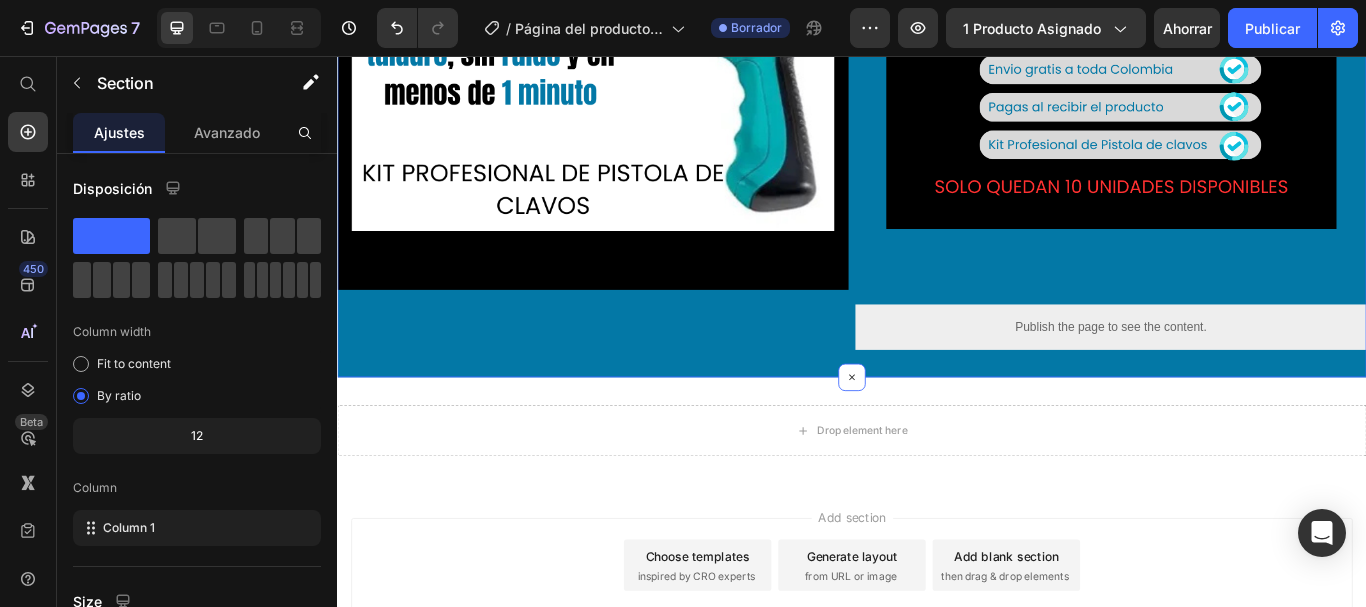 click on "Image Image
Publish the page to see the content.
Custom Code Row Section 1   You can create reusable sections Create Theme Section AI Content Write with GemAI What would you like to describe here? Tone and Voice Persuasive Product Show more Generate" at bounding box center [937, 66] 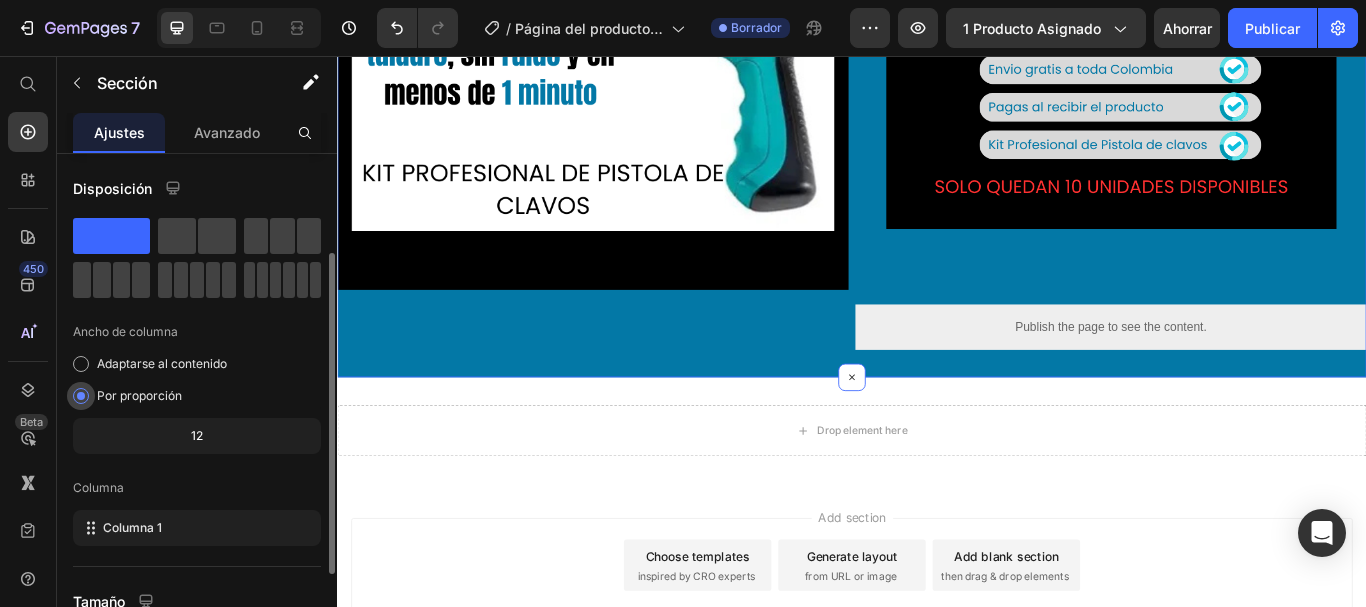 scroll, scrollTop: 61, scrollLeft: 0, axis: vertical 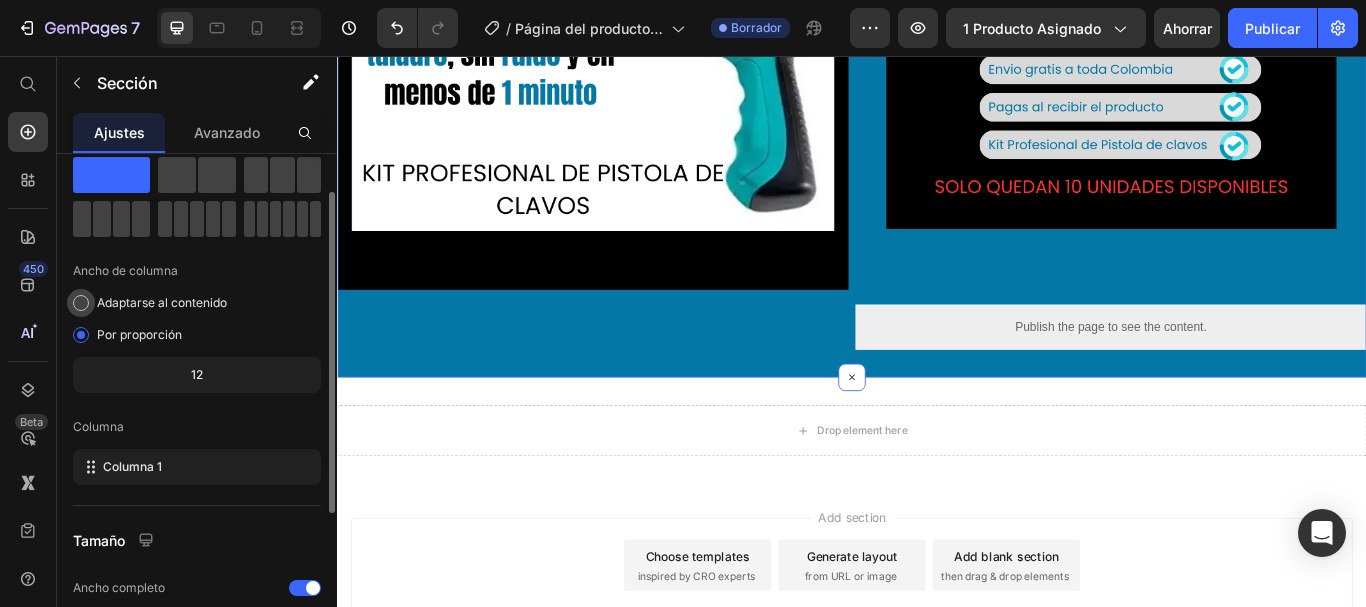 click at bounding box center (81, 303) 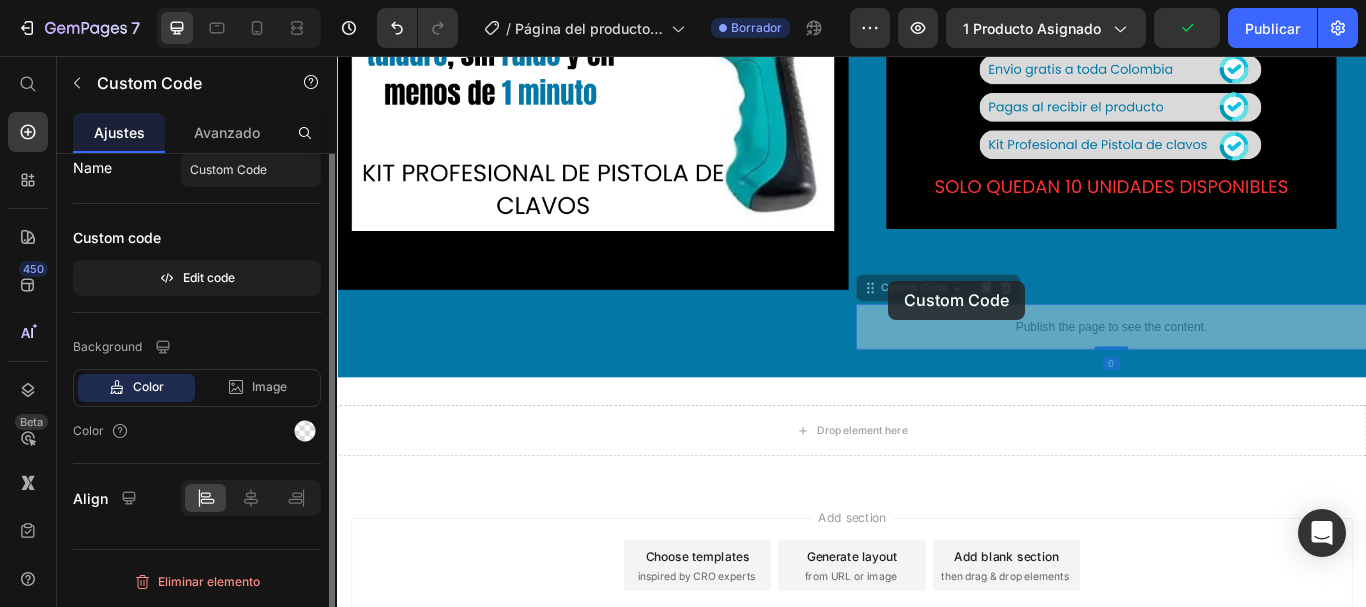 scroll, scrollTop: 0, scrollLeft: 0, axis: both 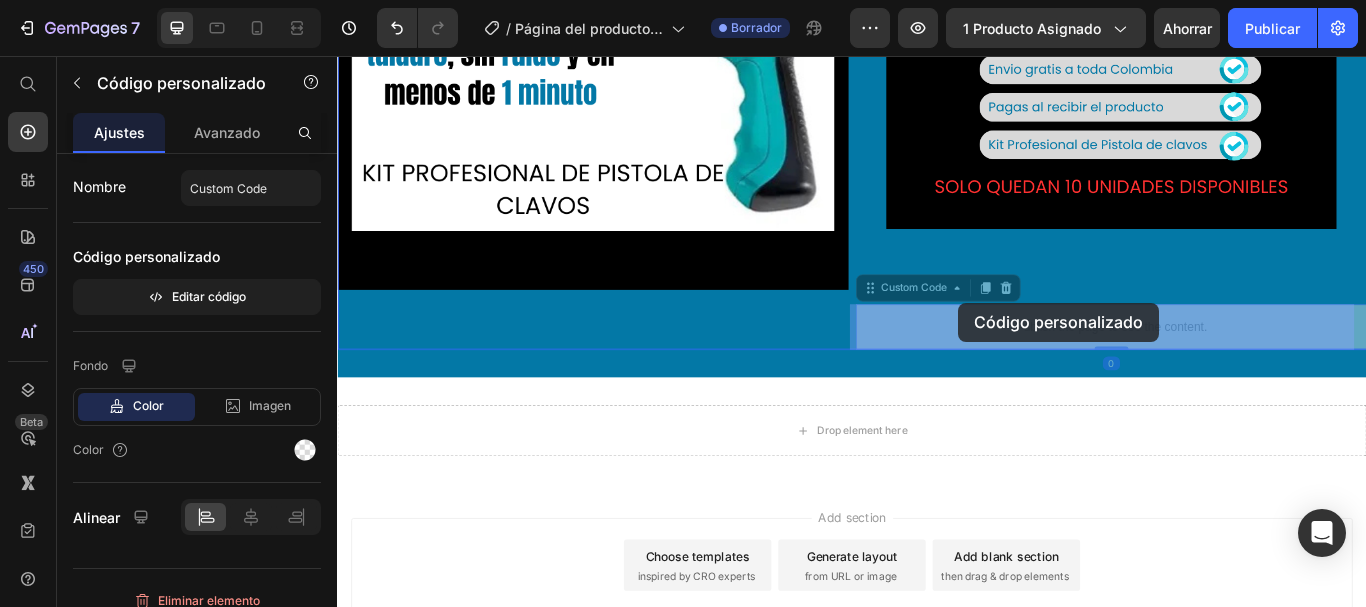 drag, startPoint x: 970, startPoint y: 375, endPoint x: 1061, endPoint y: 344, distance: 96.13532 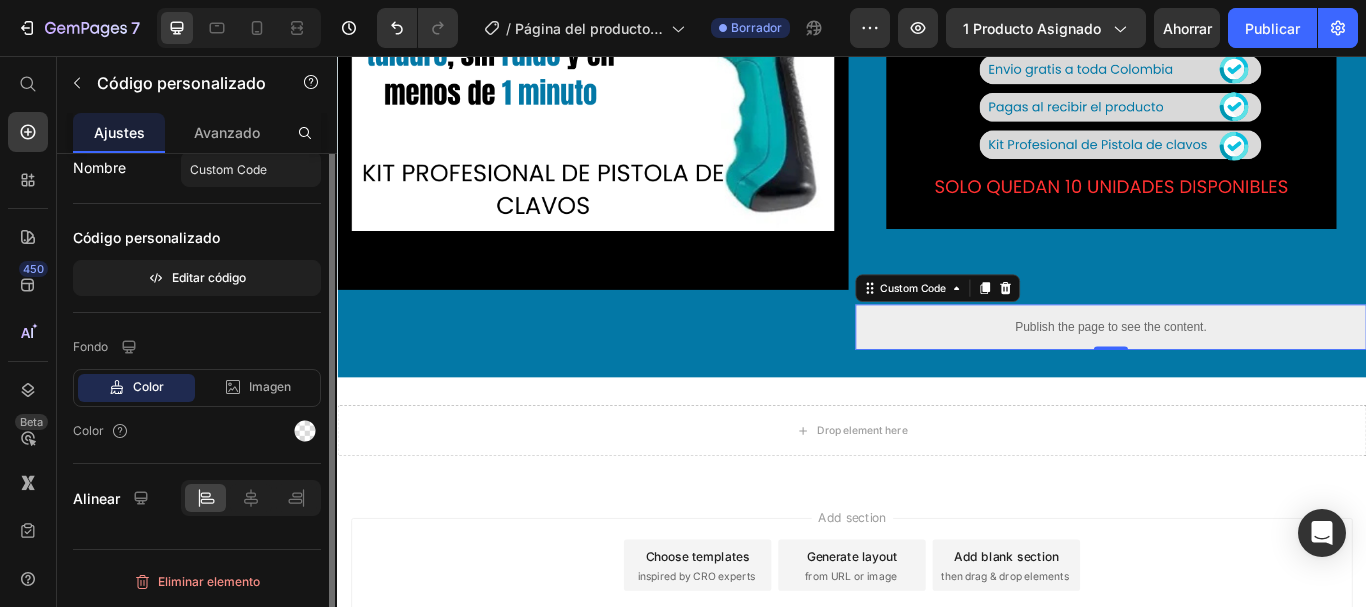 scroll, scrollTop: 0, scrollLeft: 0, axis: both 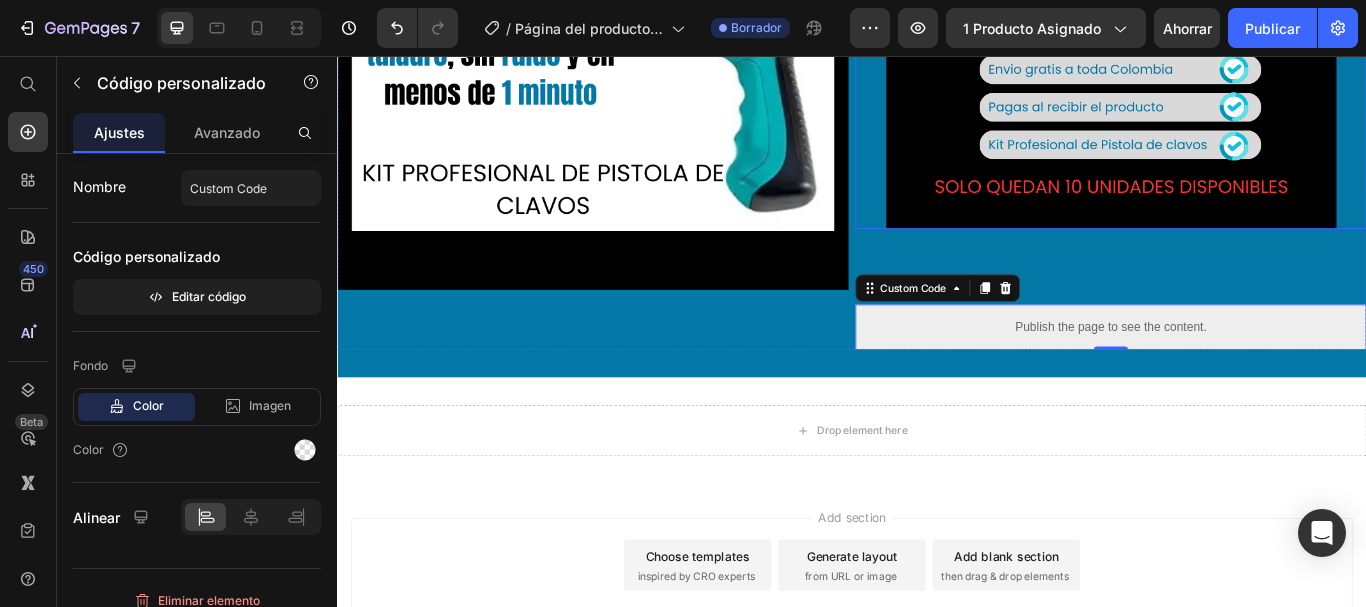 click at bounding box center [1239, -5] 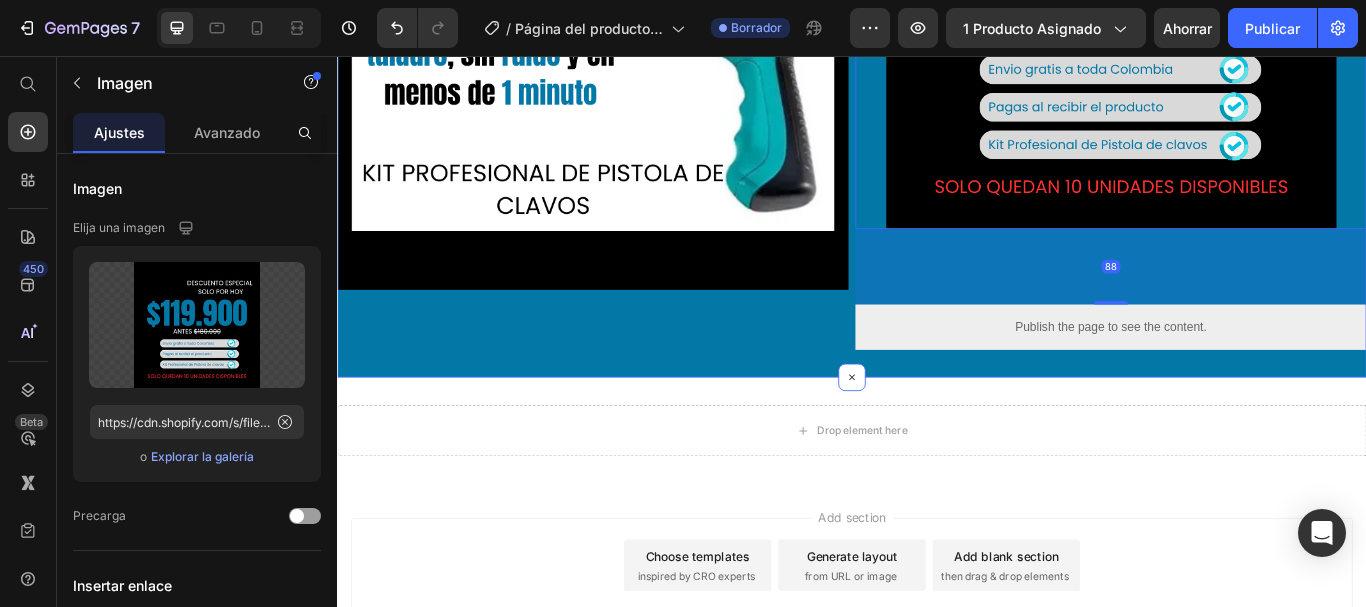 click on "Image Image   88
Publish the page to see the content.
Custom Code Row Section 1" at bounding box center (937, 66) 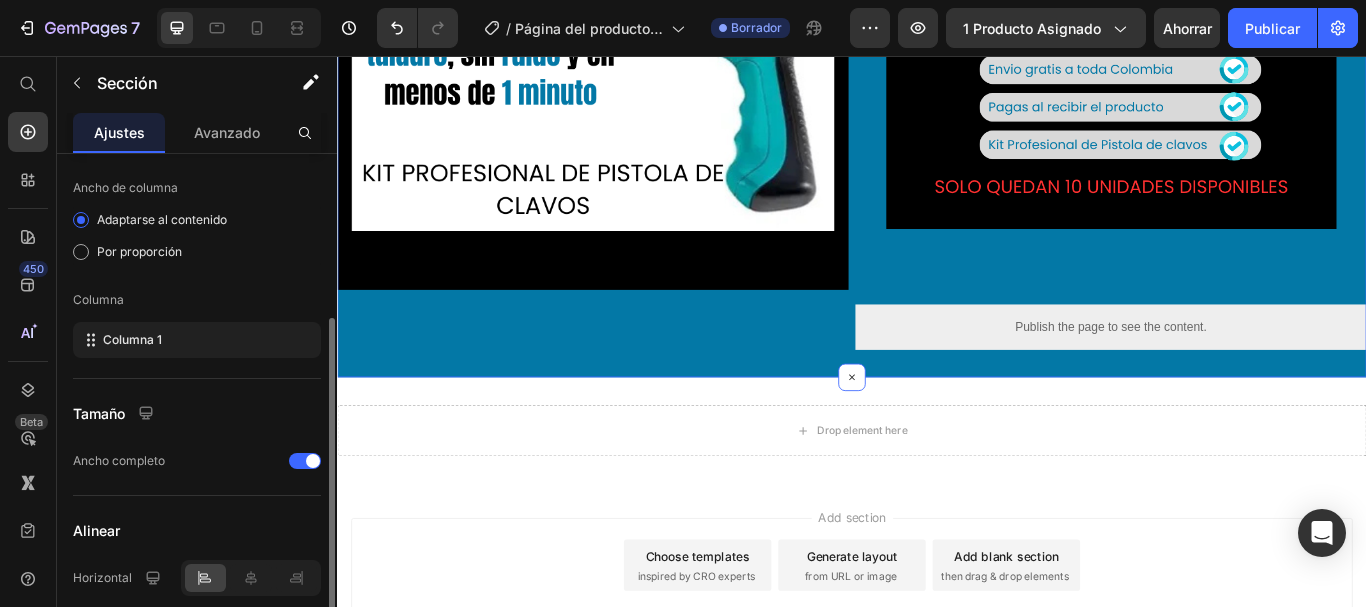 scroll, scrollTop: 195, scrollLeft: 0, axis: vertical 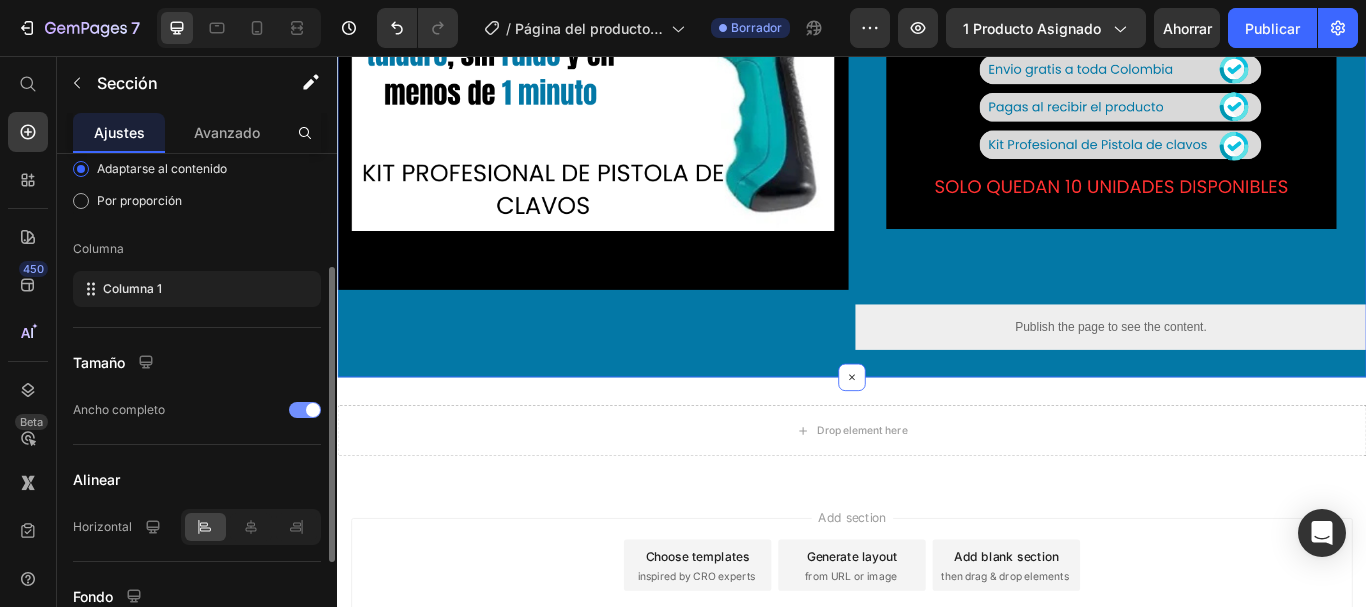 click at bounding box center [313, 410] 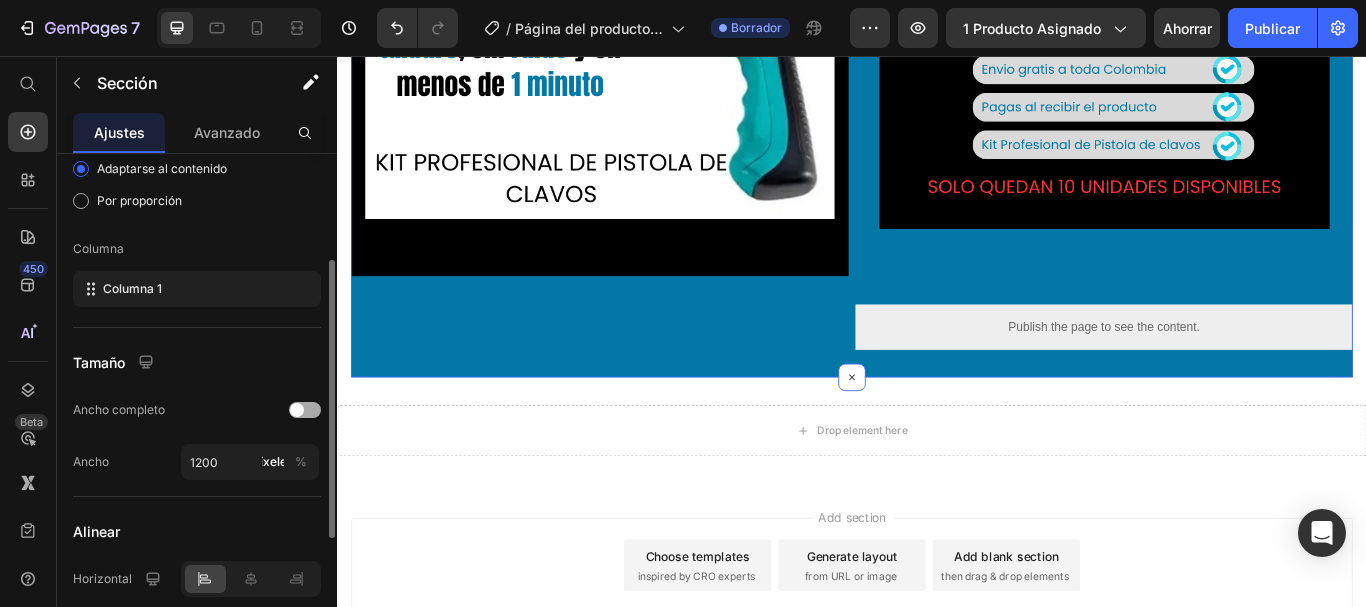 click at bounding box center [305, 410] 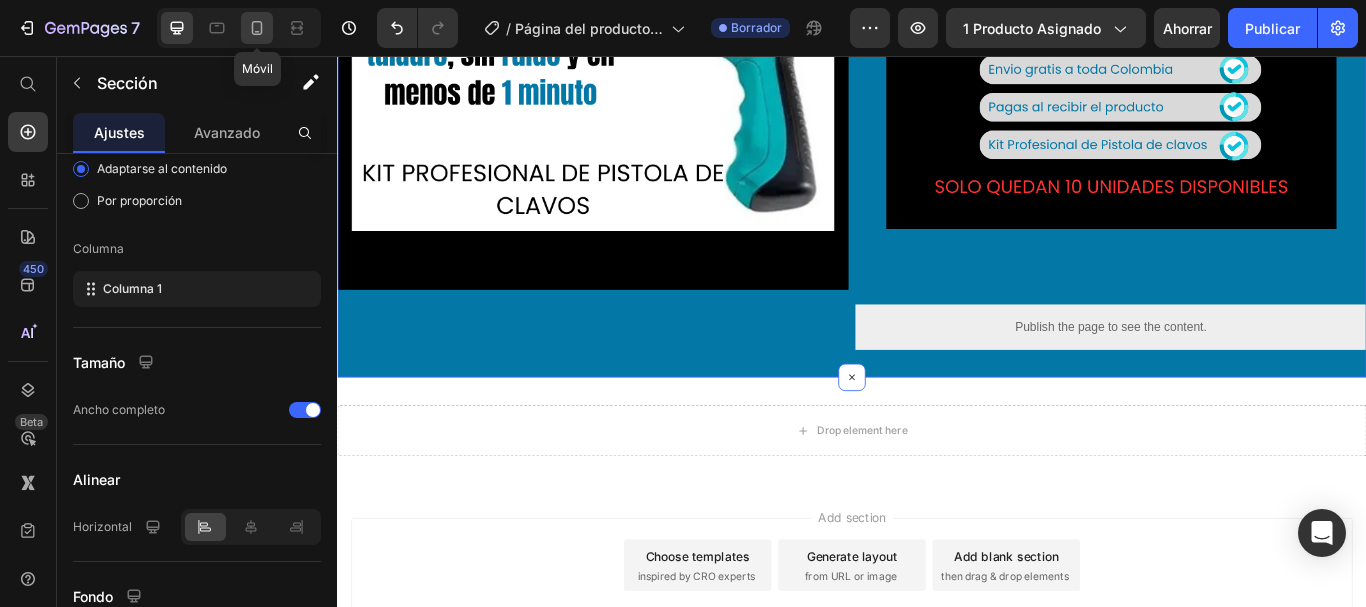 click 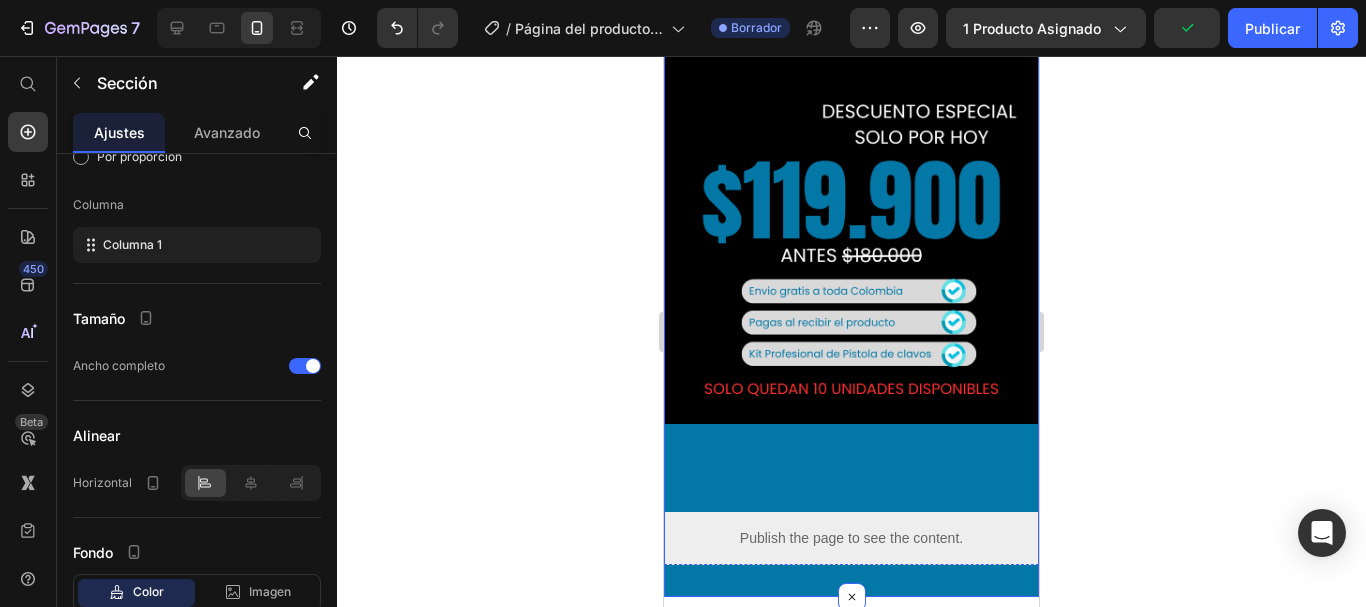 scroll, scrollTop: 456, scrollLeft: 0, axis: vertical 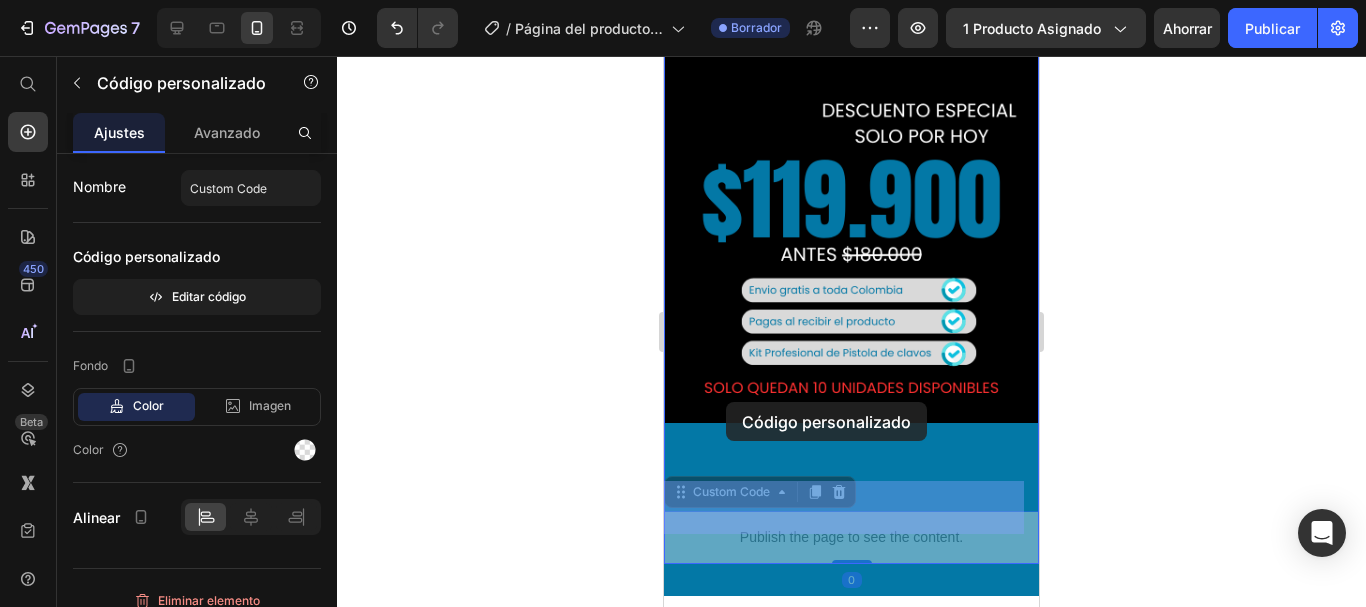 drag, startPoint x: 729, startPoint y: 504, endPoint x: 726, endPoint y: 402, distance: 102.044106 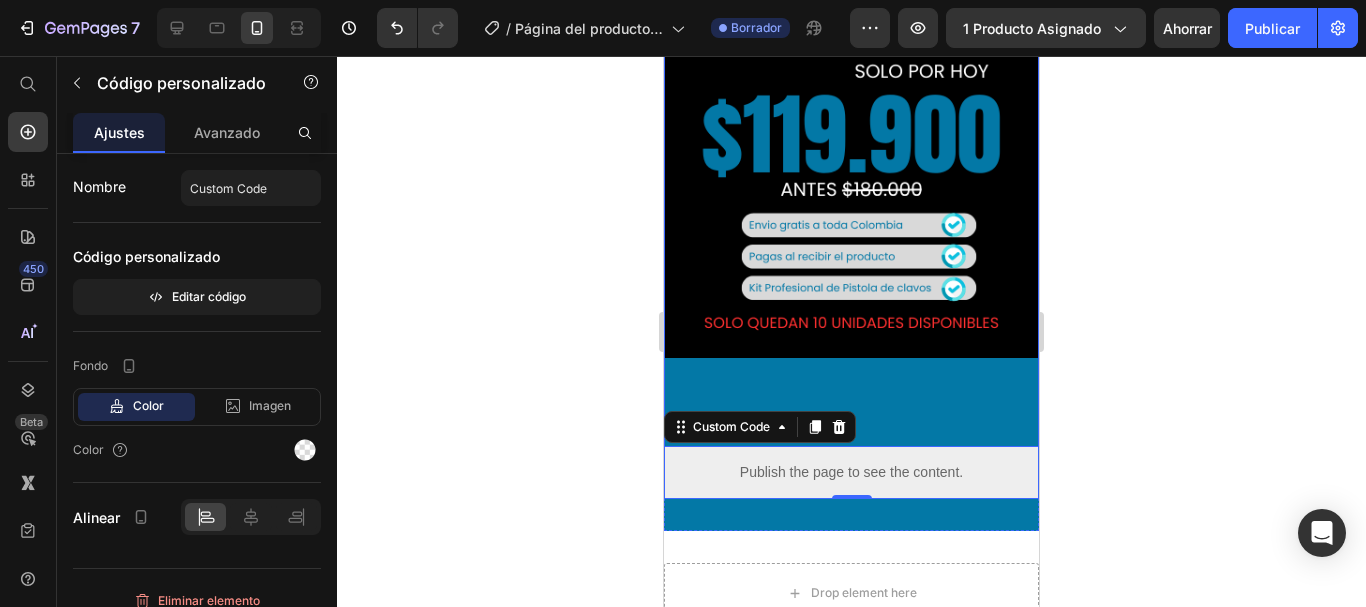 scroll, scrollTop: 528, scrollLeft: 0, axis: vertical 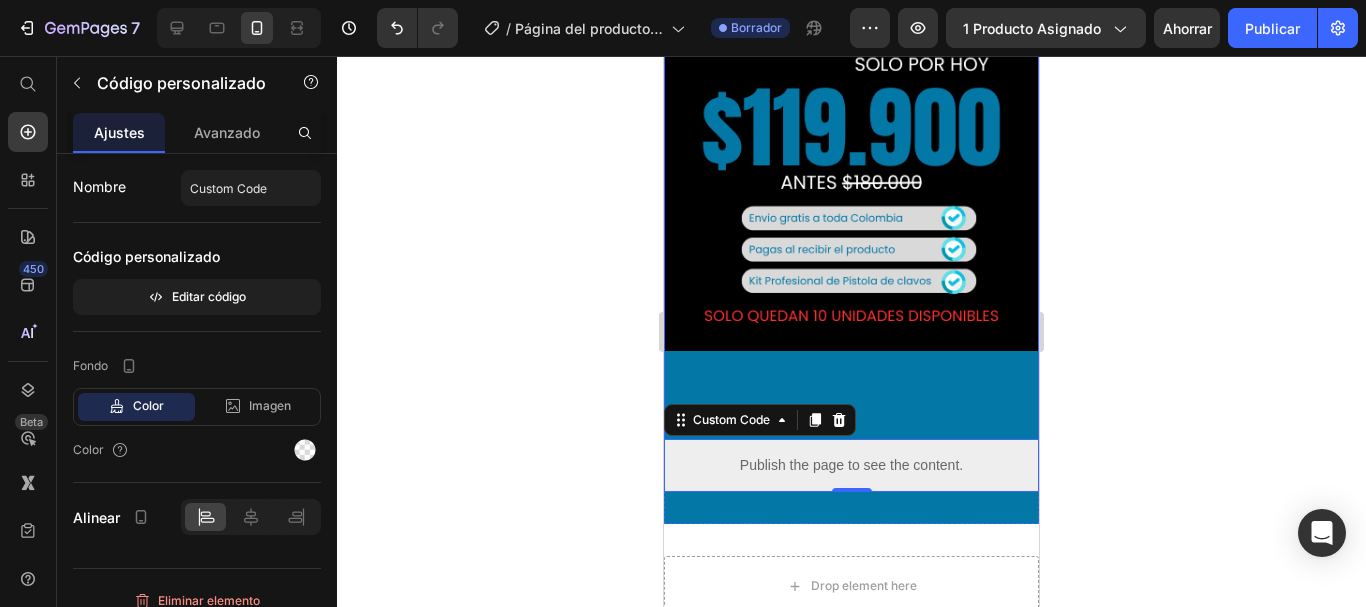 click on "Image
Publish the page to see the content.
Custom Code   0" at bounding box center [851, 234] 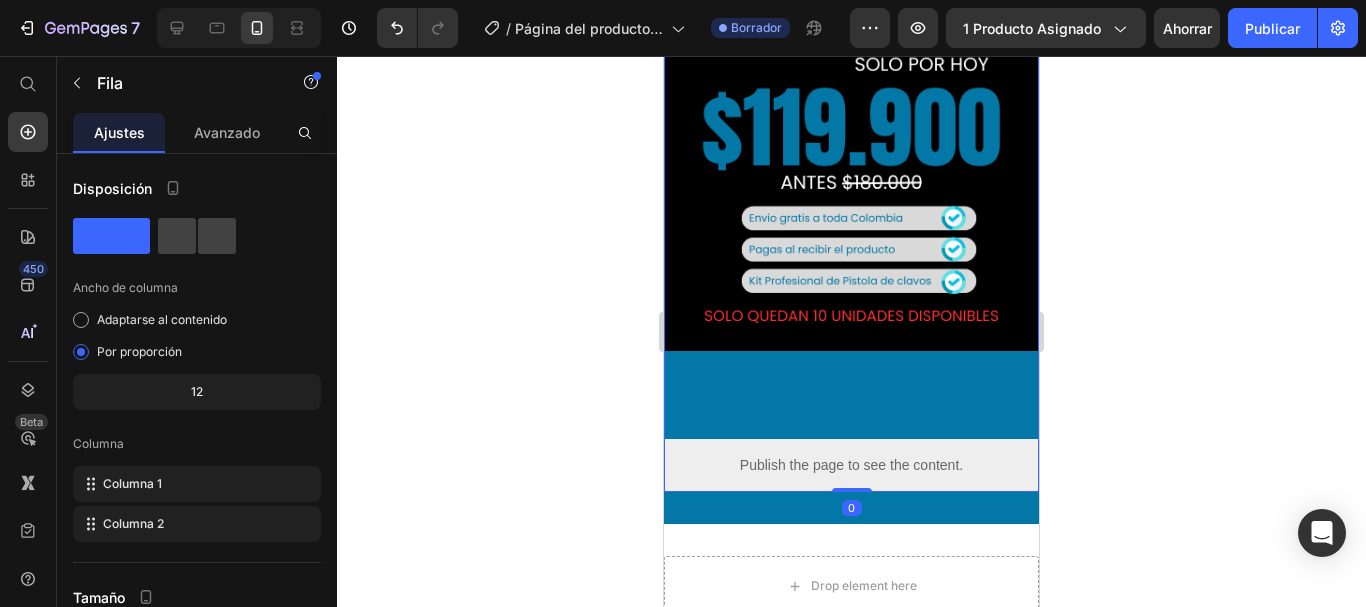 scroll, scrollTop: 398, scrollLeft: 0, axis: vertical 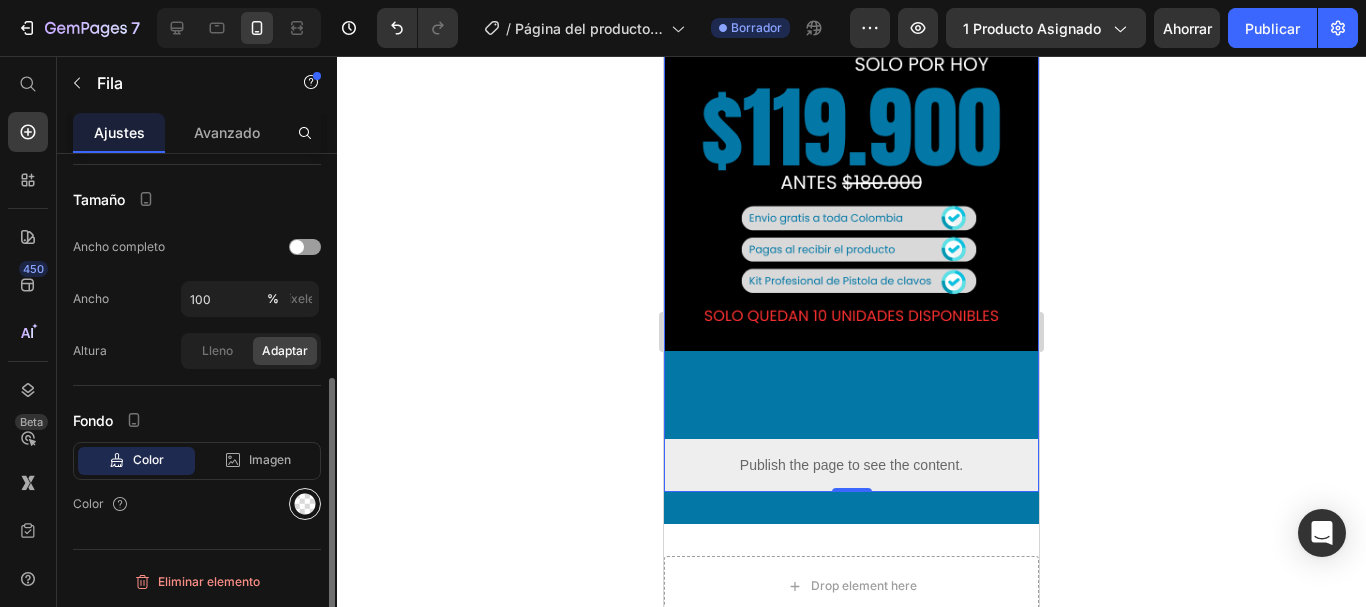click at bounding box center [305, 504] 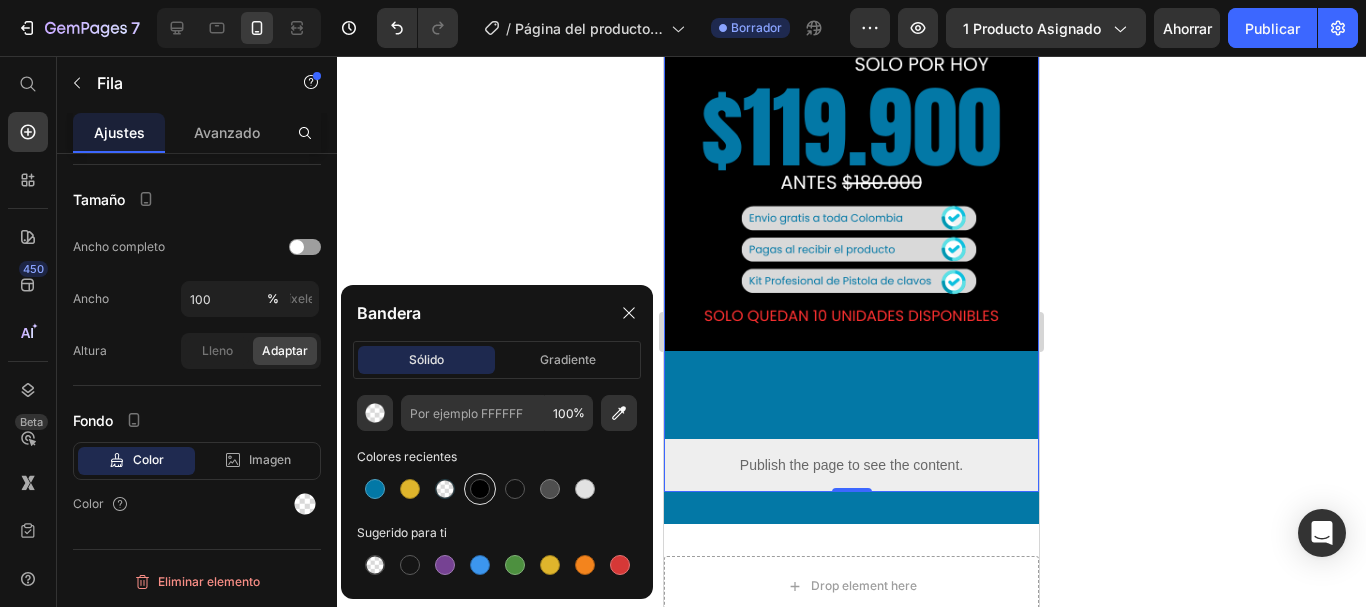 click at bounding box center (480, 489) 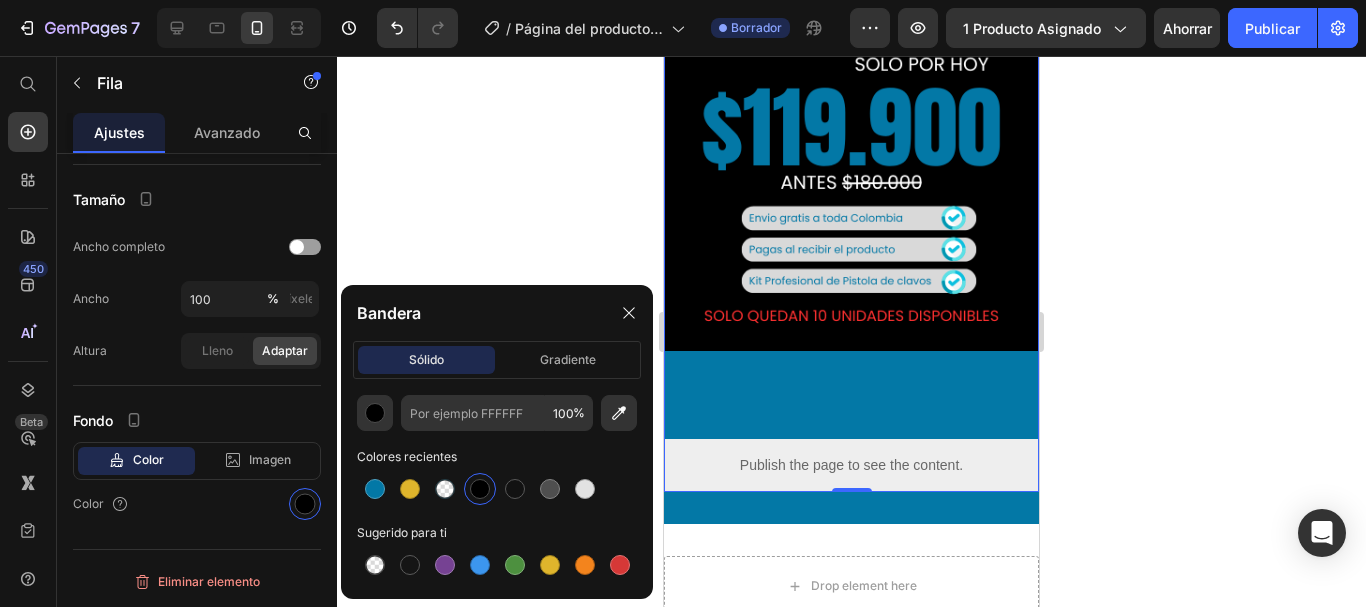 type on "000000" 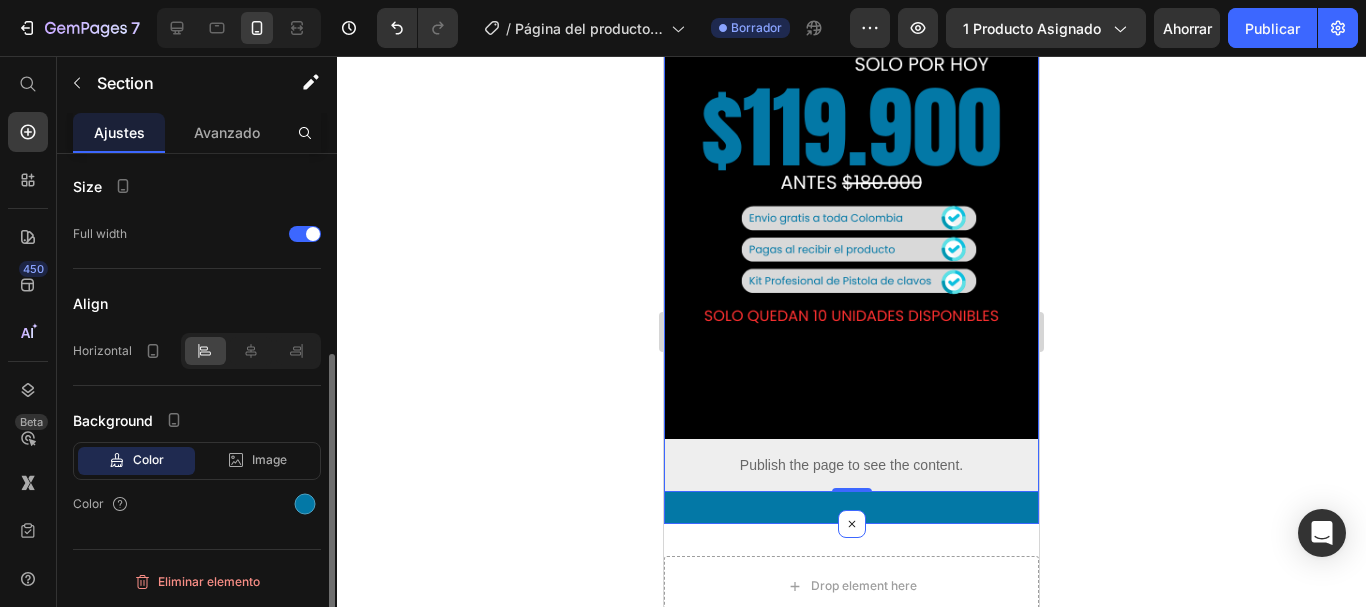 click on "Image Image
Publish the page to see the content.
Custom Code Row   0 Section 1" at bounding box center (851, 46) 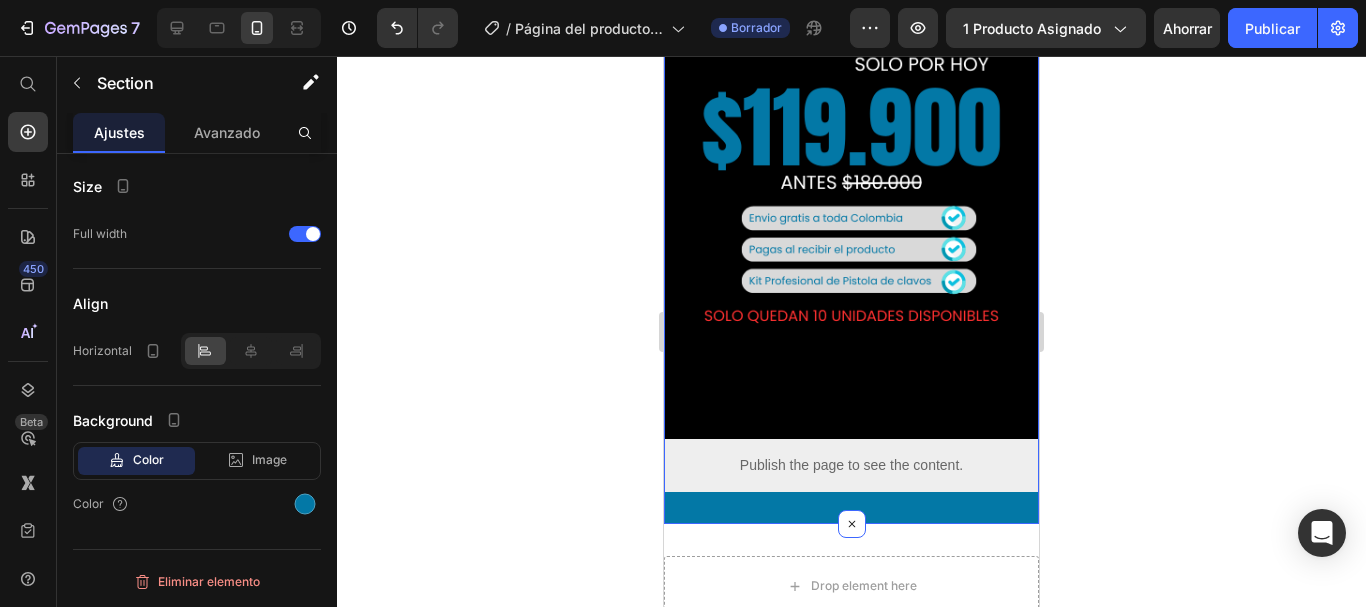 scroll, scrollTop: 0, scrollLeft: 0, axis: both 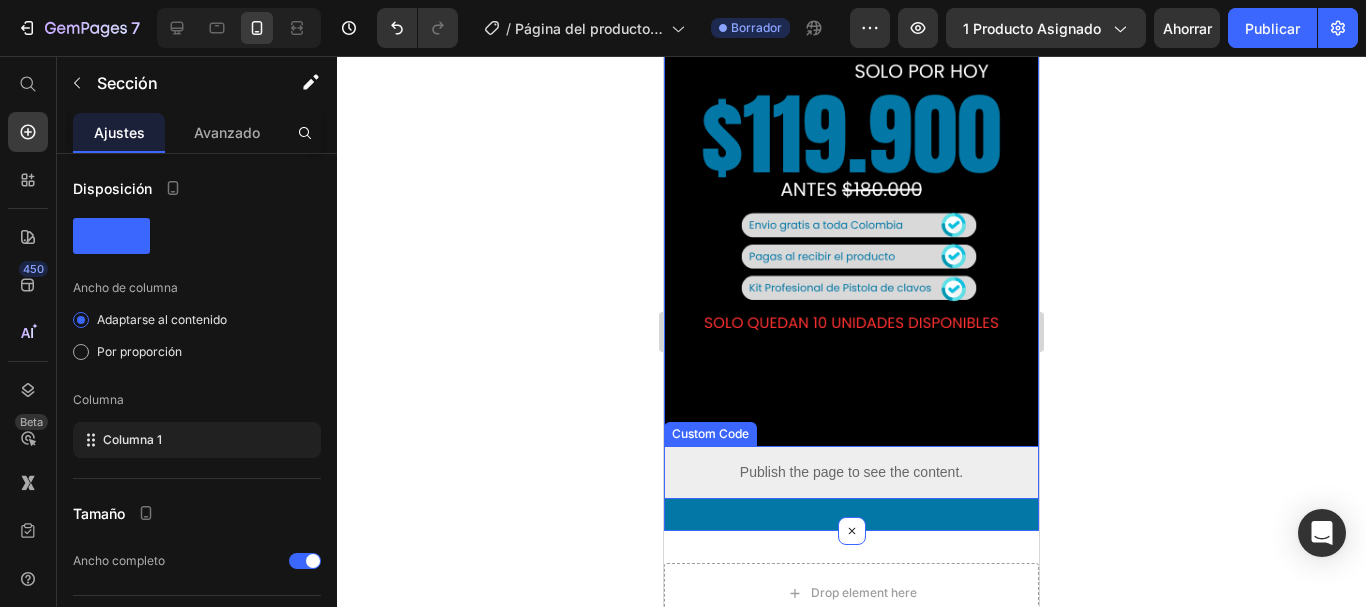 click on "Publish the page to see the content." at bounding box center (851, 472) 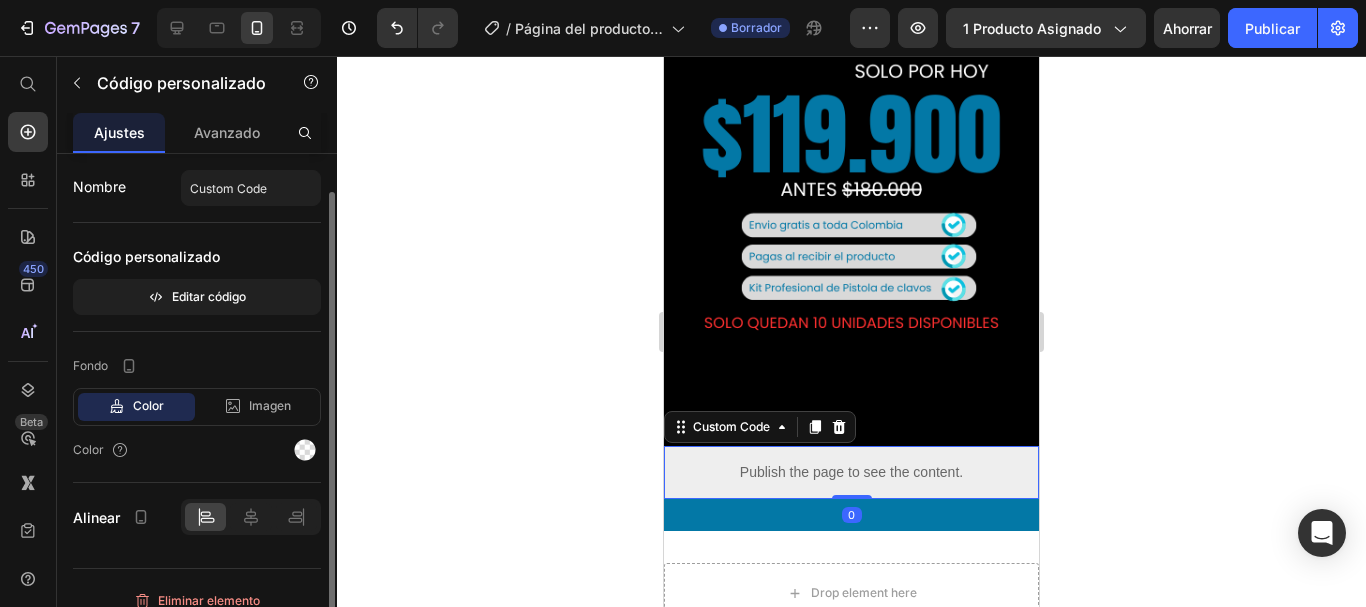 scroll, scrollTop: 19, scrollLeft: 0, axis: vertical 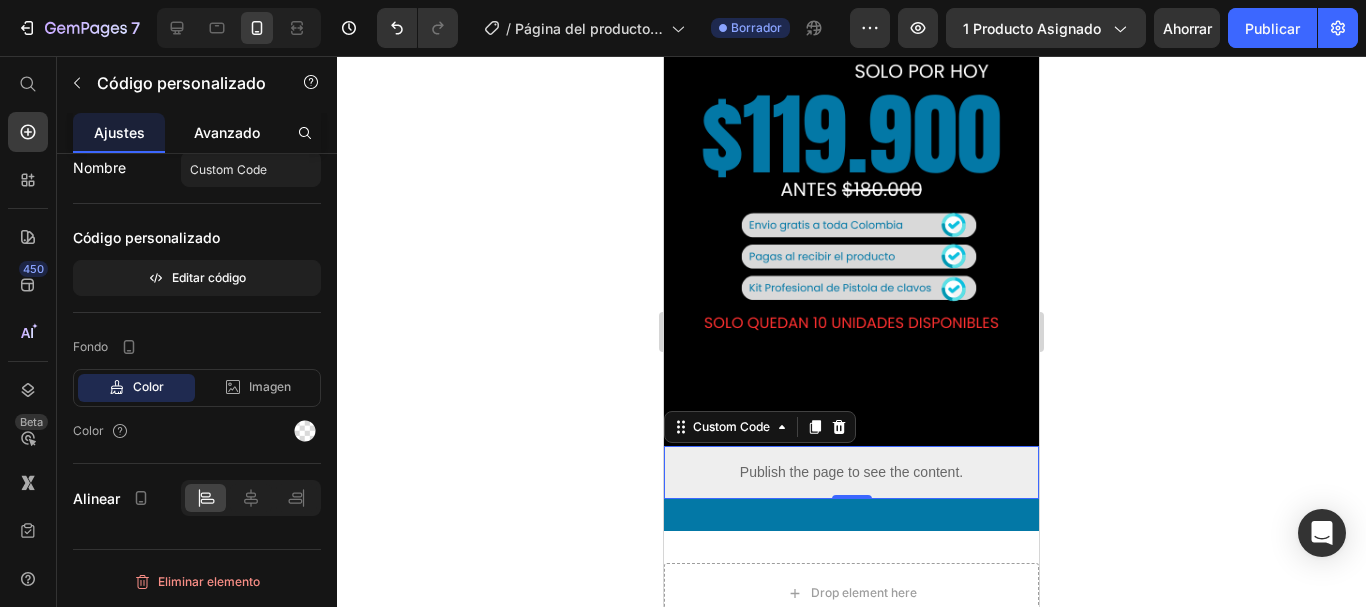 click on "Avanzado" at bounding box center [227, 132] 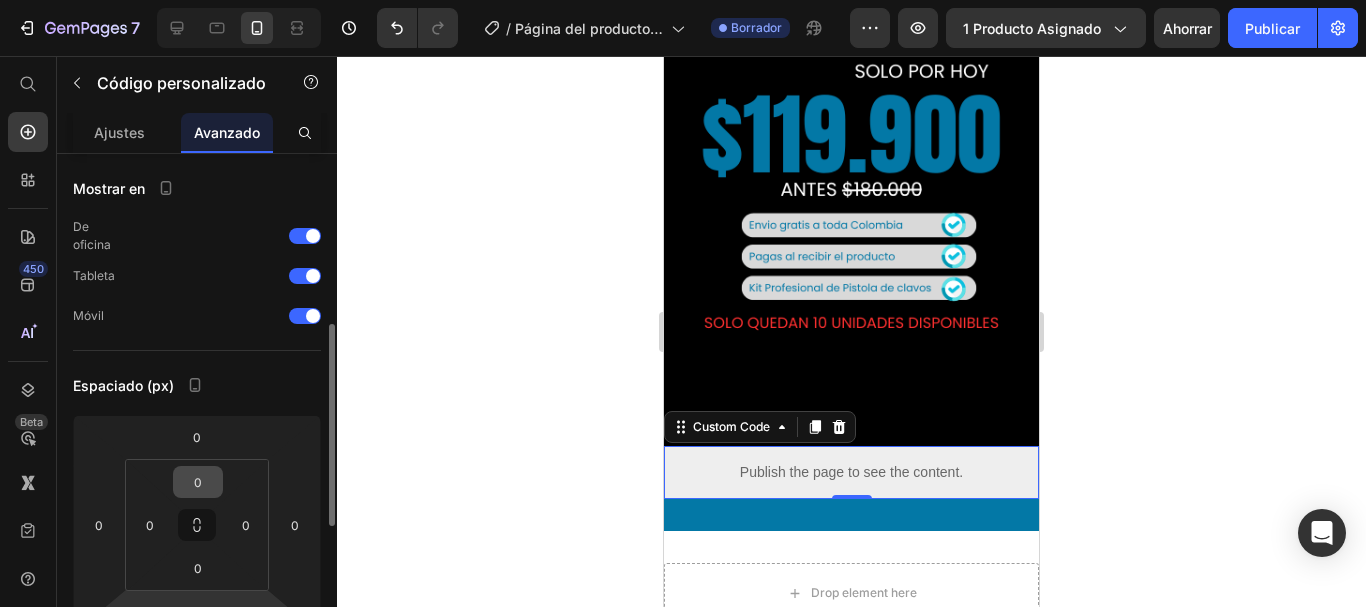 scroll, scrollTop: 122, scrollLeft: 0, axis: vertical 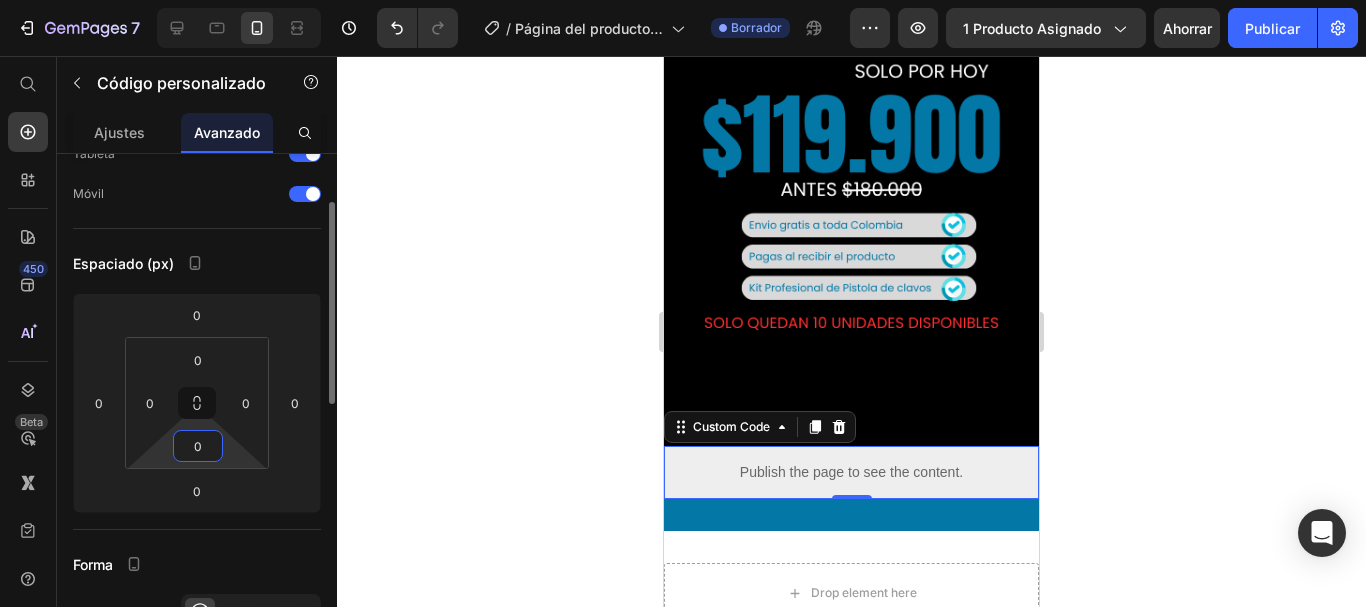 click on "0" at bounding box center (198, 446) 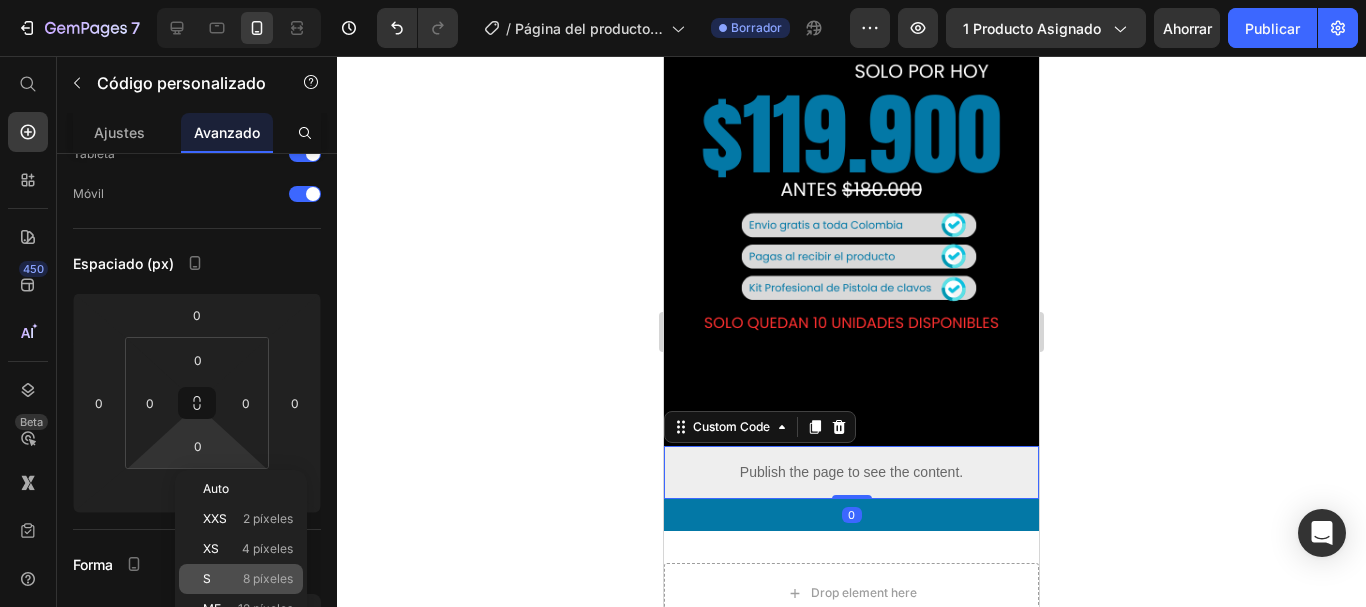 click on "8 píxeles" at bounding box center (268, 578) 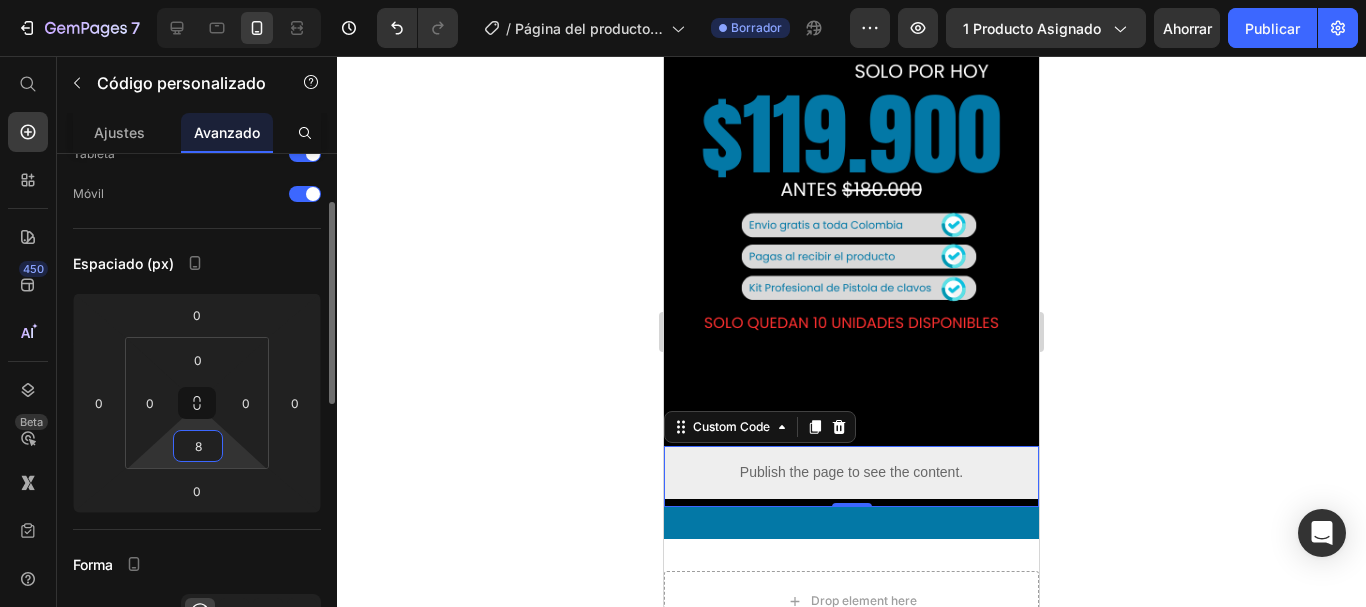 click on "8" at bounding box center (198, 446) 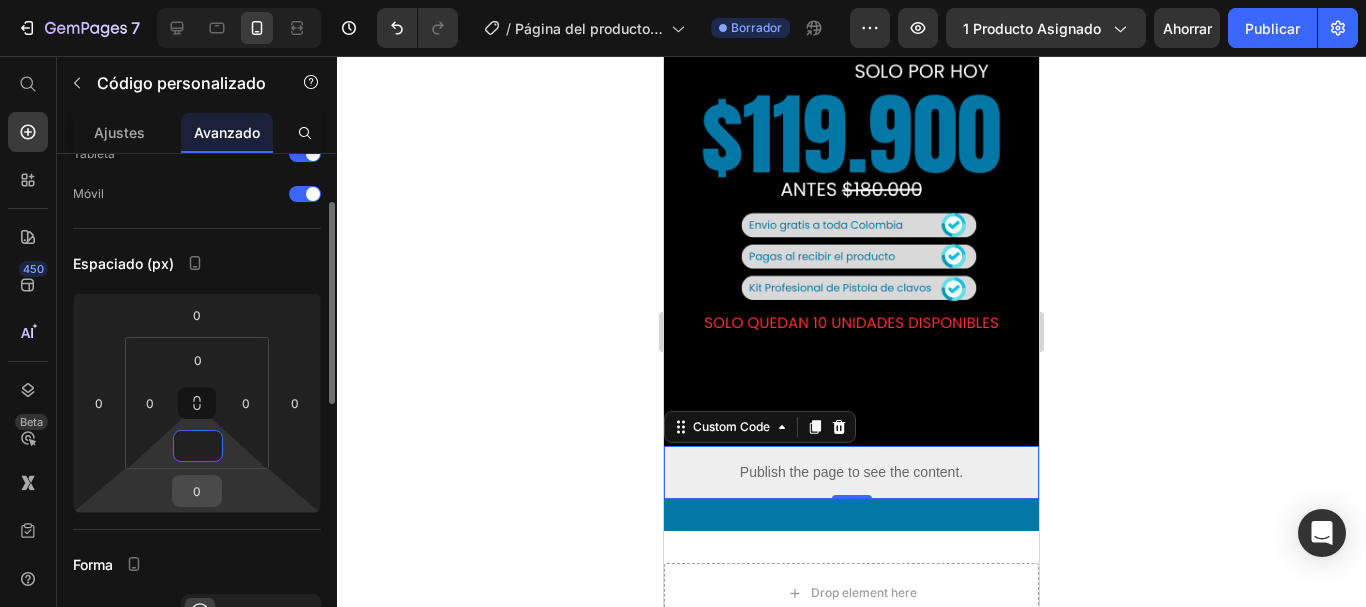 type on "0" 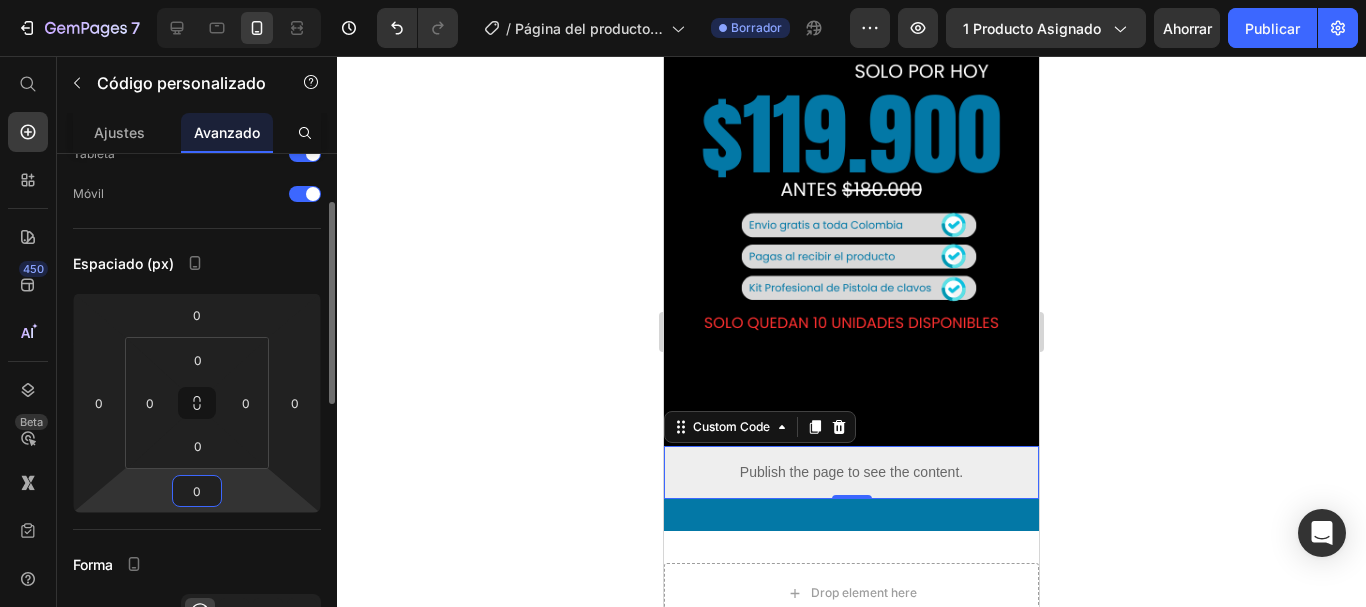 click on "0" at bounding box center (197, 491) 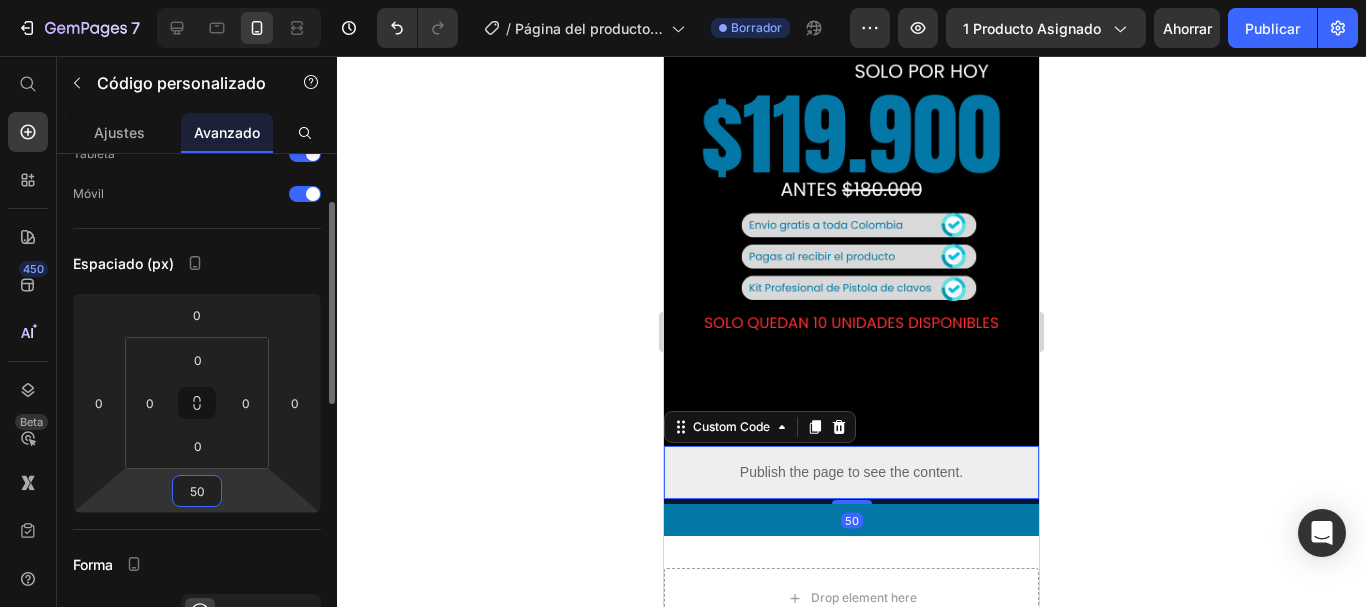 type on "5" 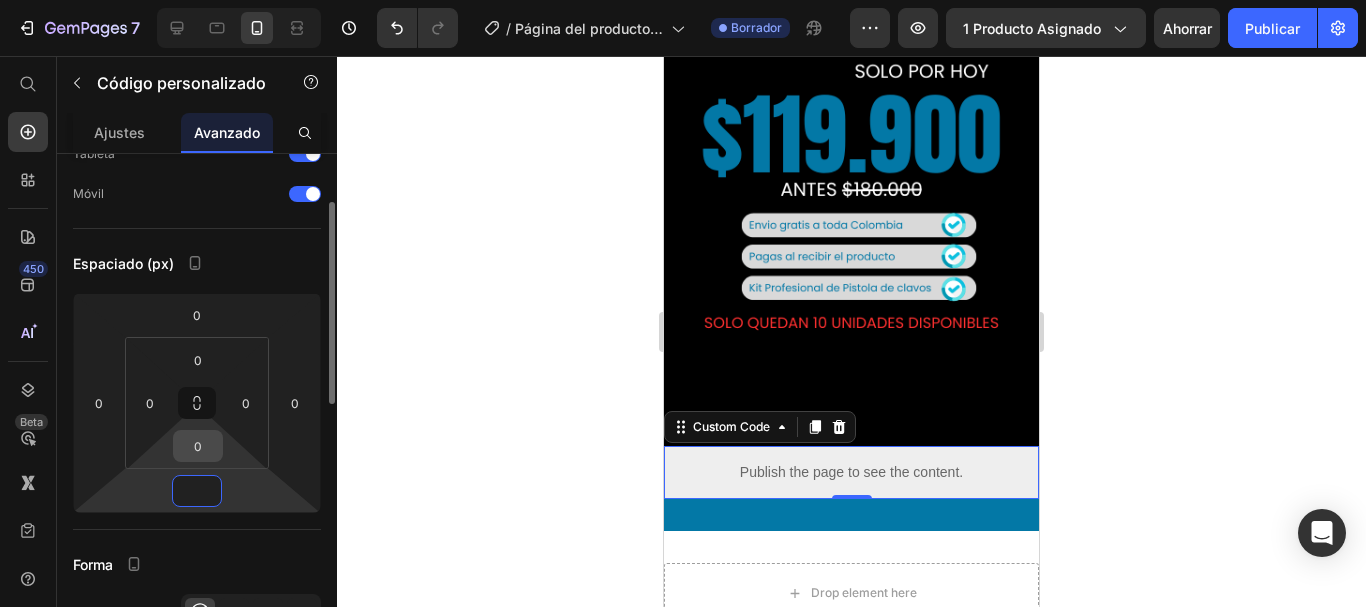 type on "0" 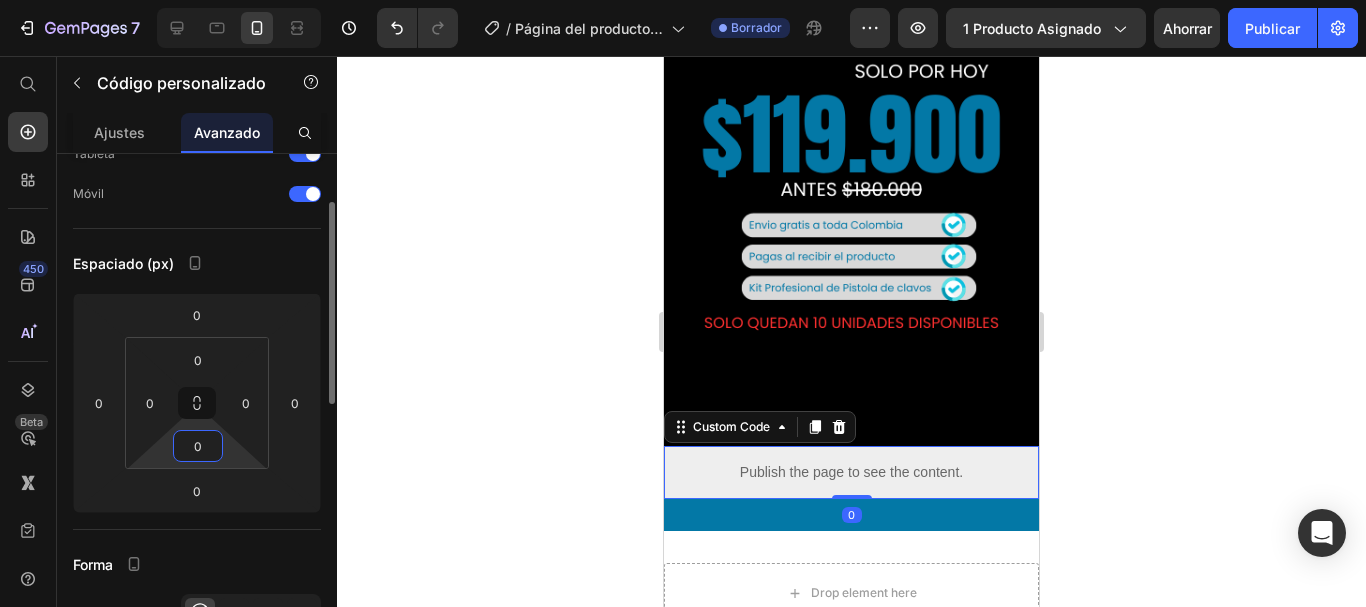 click on "0" at bounding box center (198, 446) 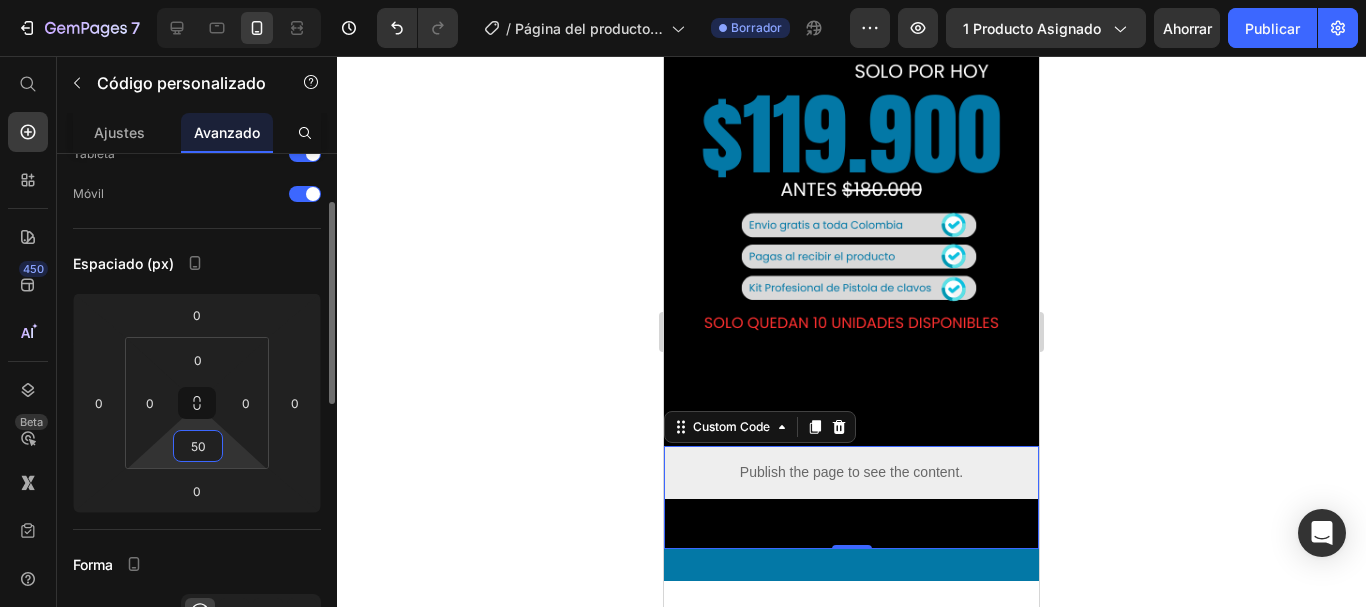 type on "5" 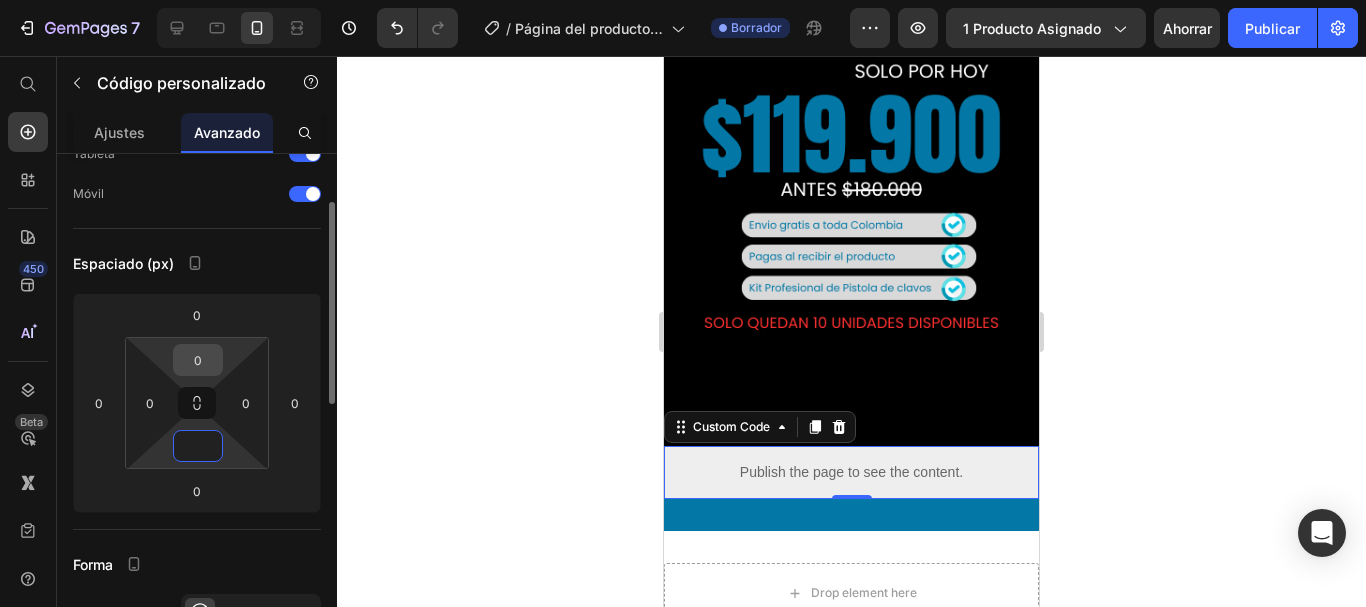type on "0" 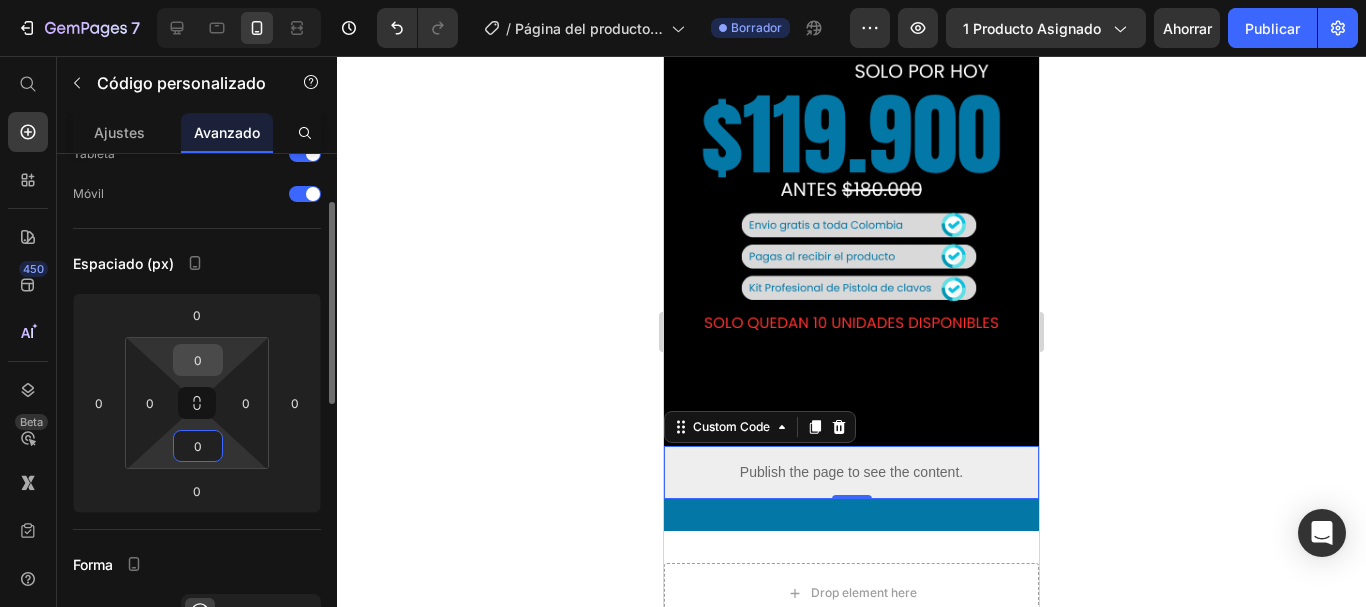 click on "0" at bounding box center [198, 360] 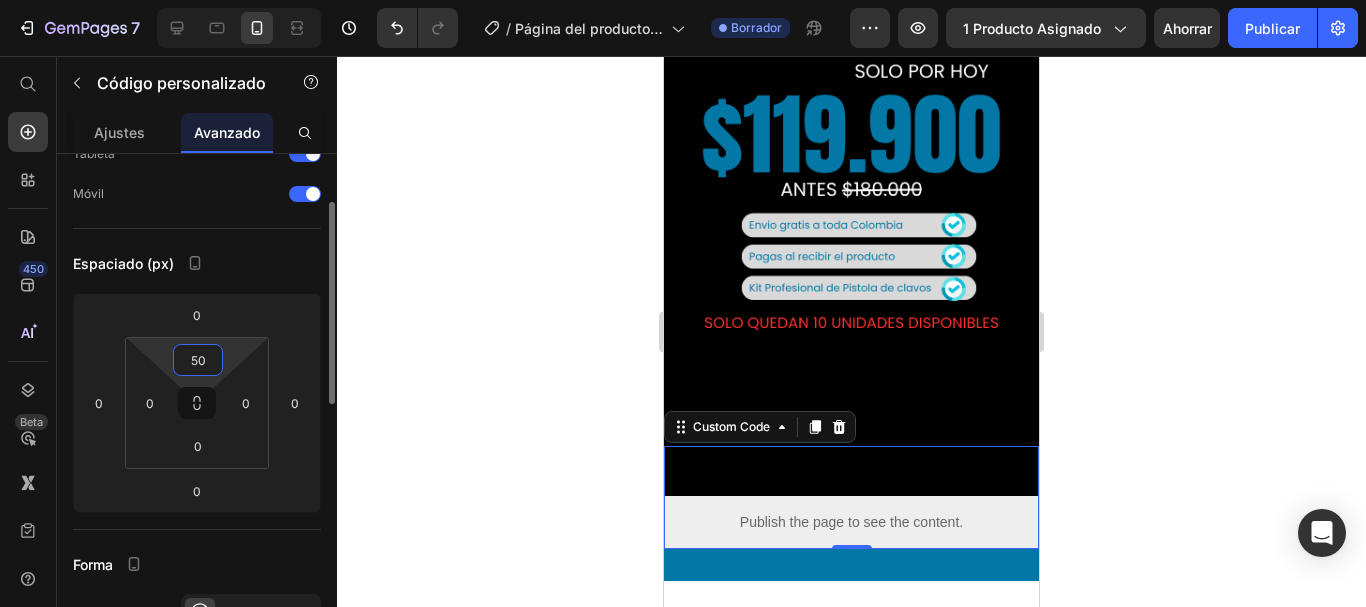 type on "5" 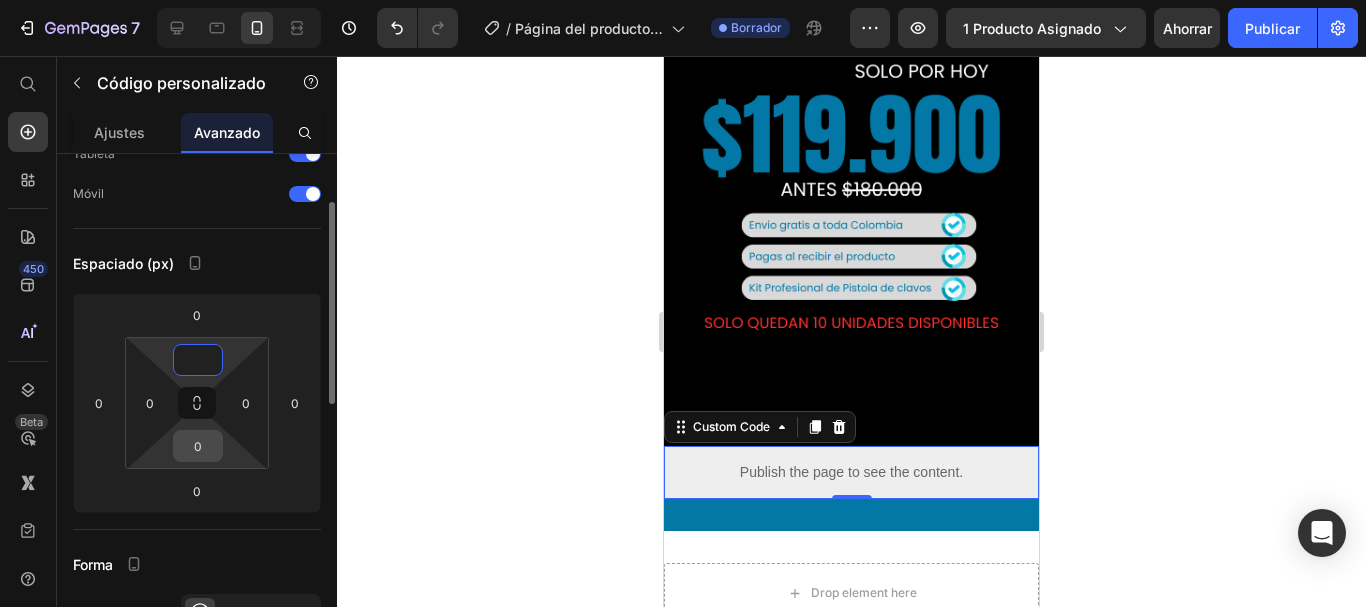 click on "0" at bounding box center [198, 446] 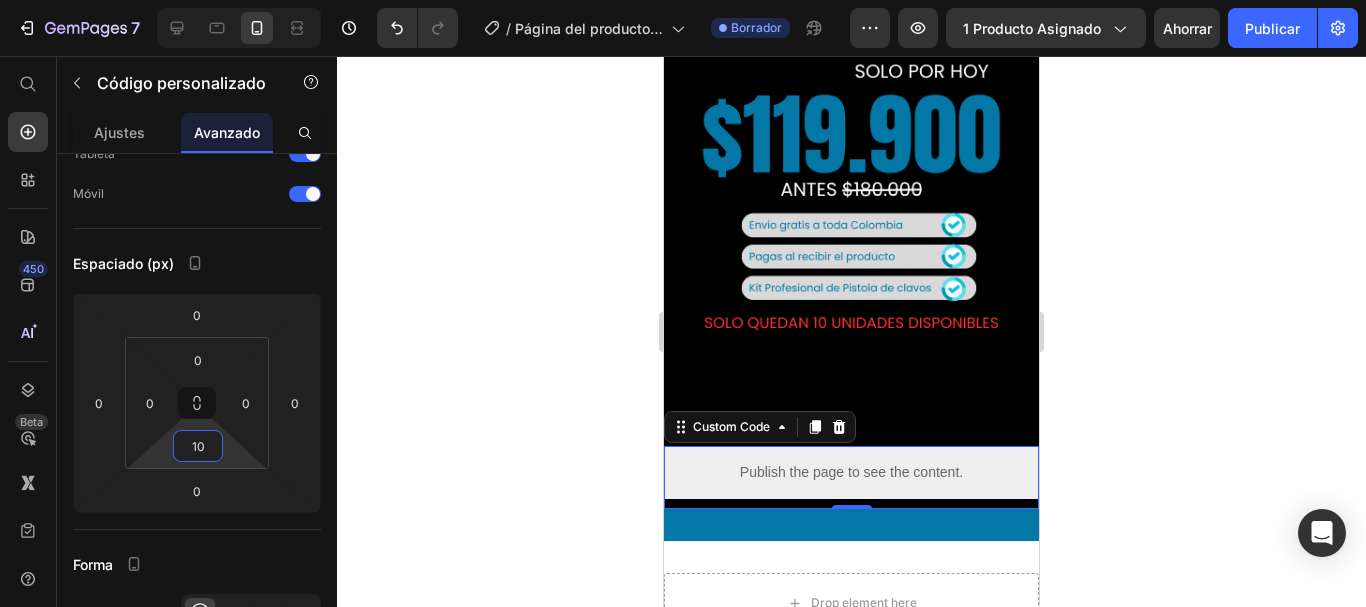 type on "1" 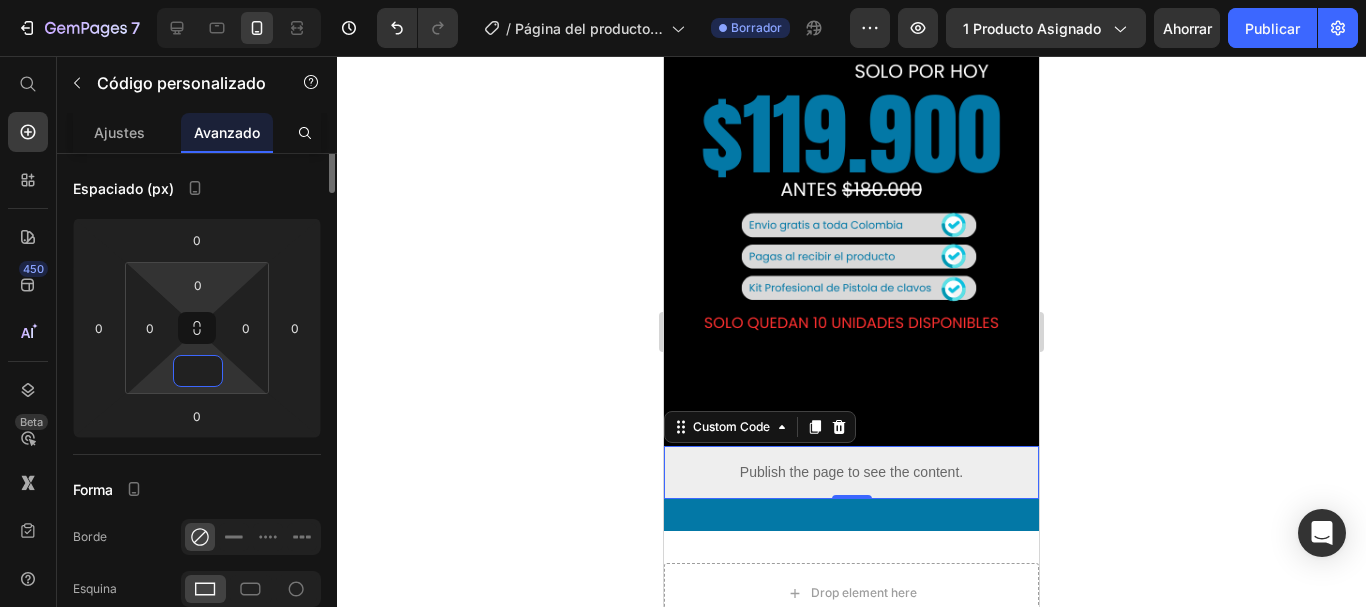 scroll, scrollTop: 25, scrollLeft: 0, axis: vertical 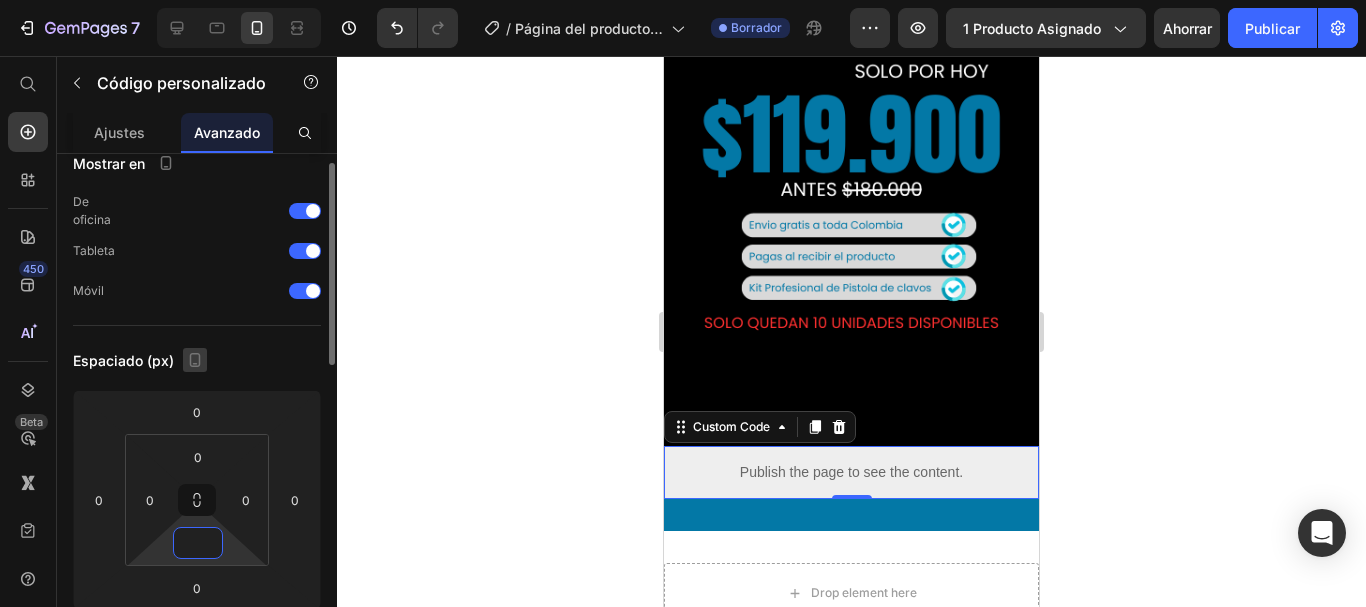 type on "0" 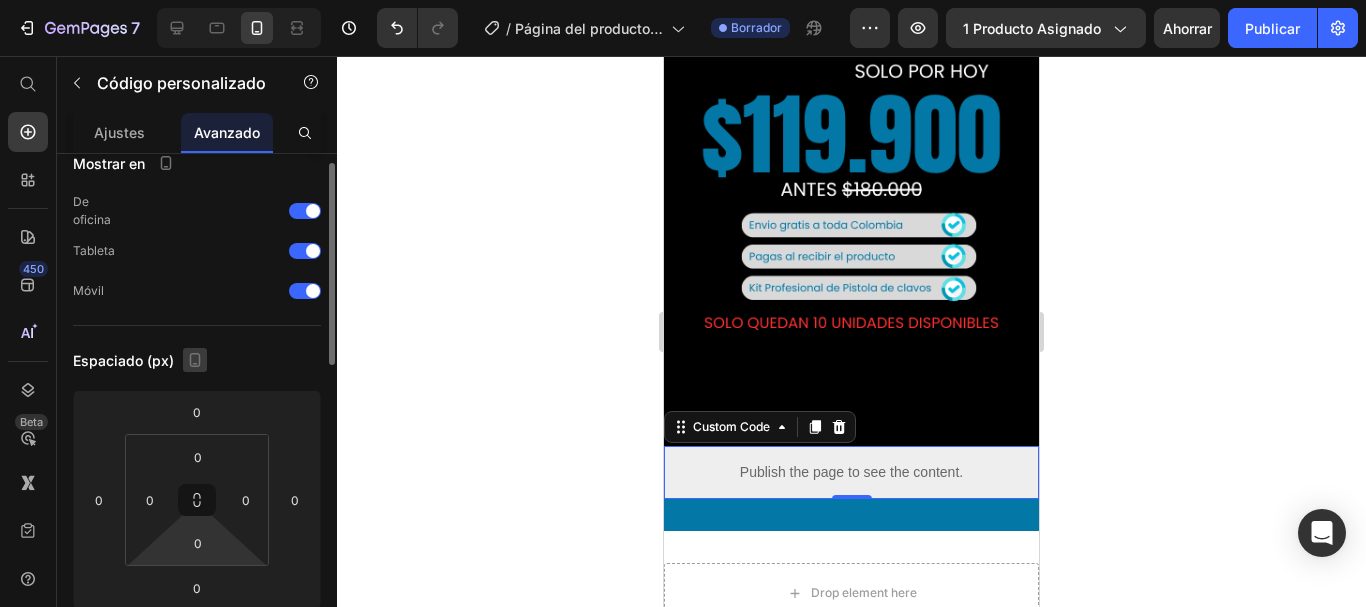 click 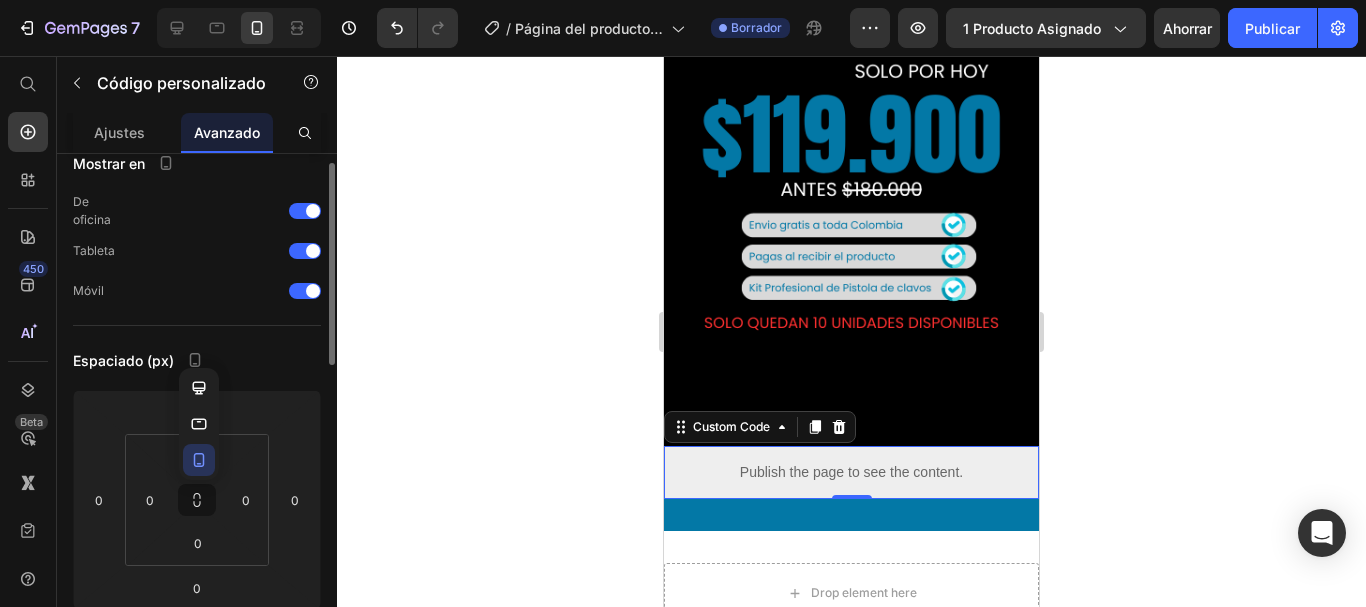 click on "Espaciado (px)" at bounding box center [197, 360] 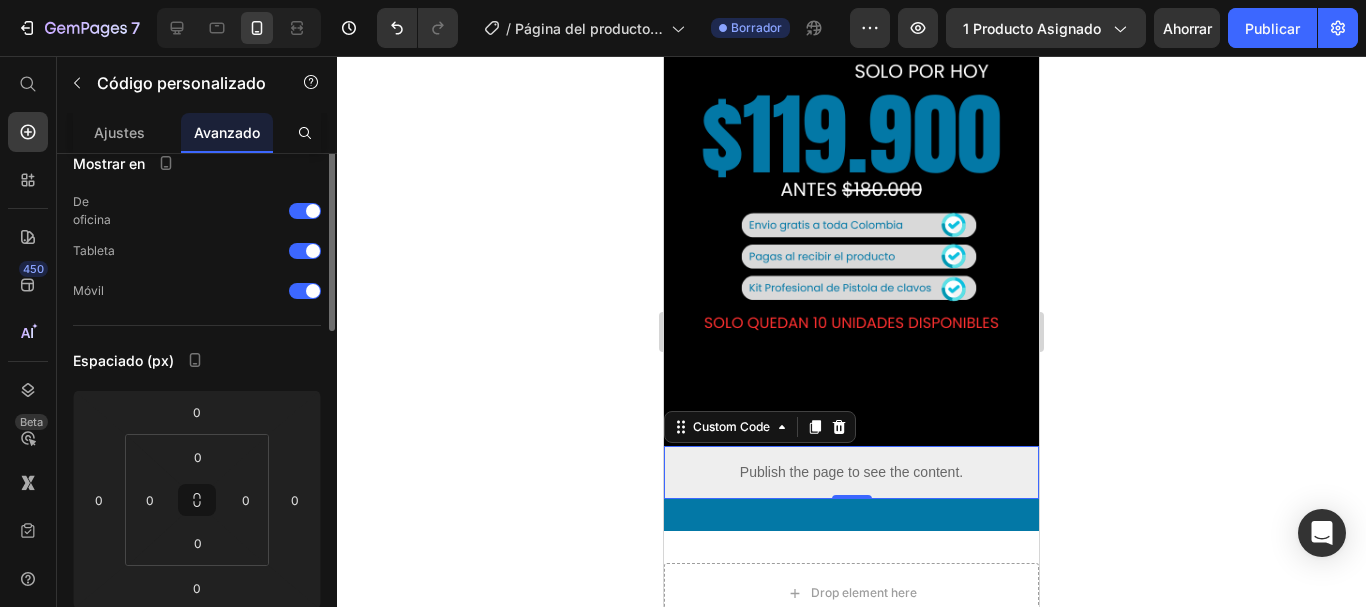 scroll, scrollTop: 0, scrollLeft: 0, axis: both 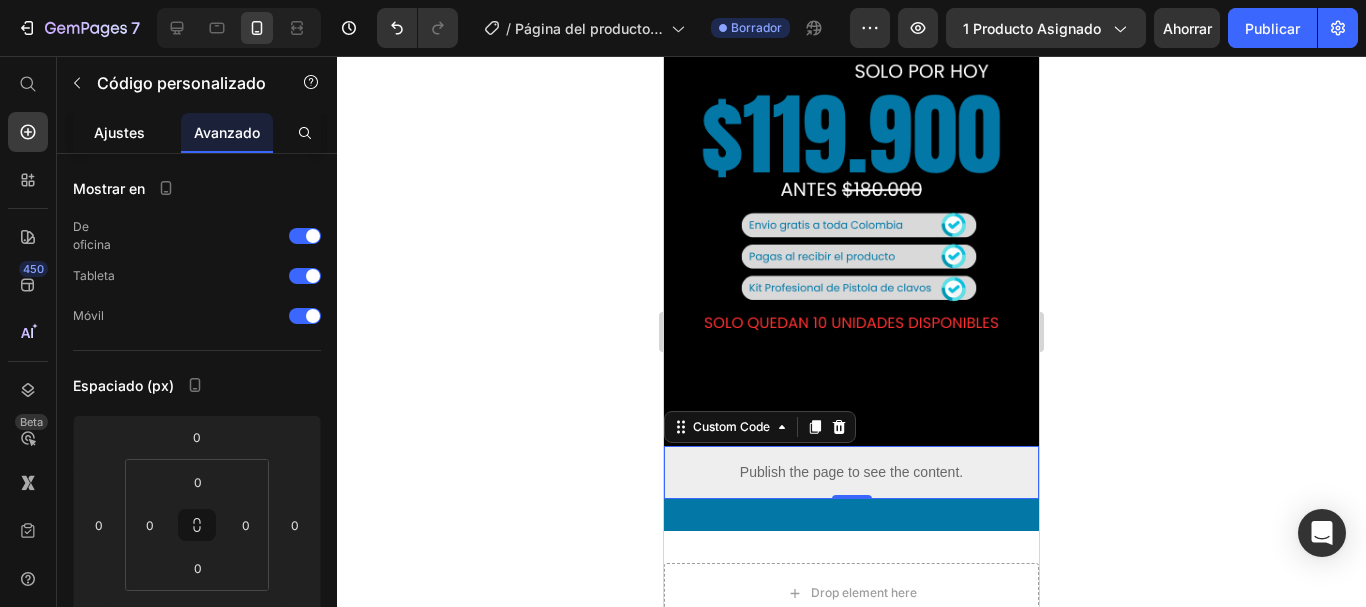 click on "Ajustes" at bounding box center (119, 132) 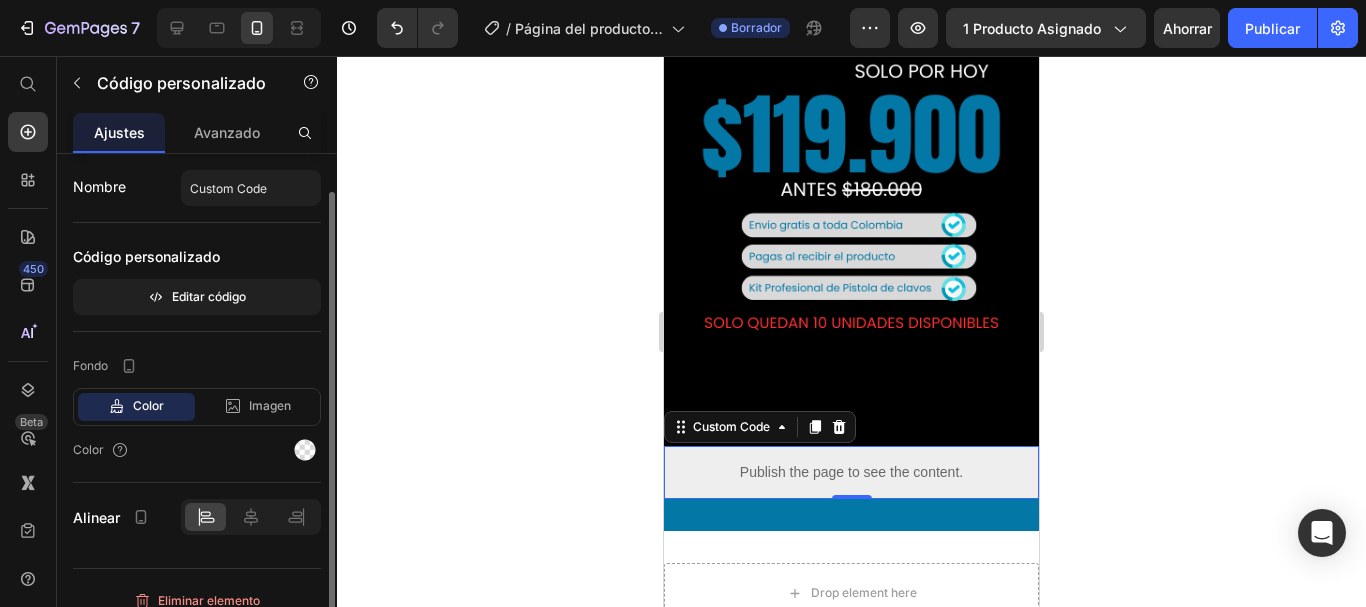 scroll, scrollTop: 19, scrollLeft: 0, axis: vertical 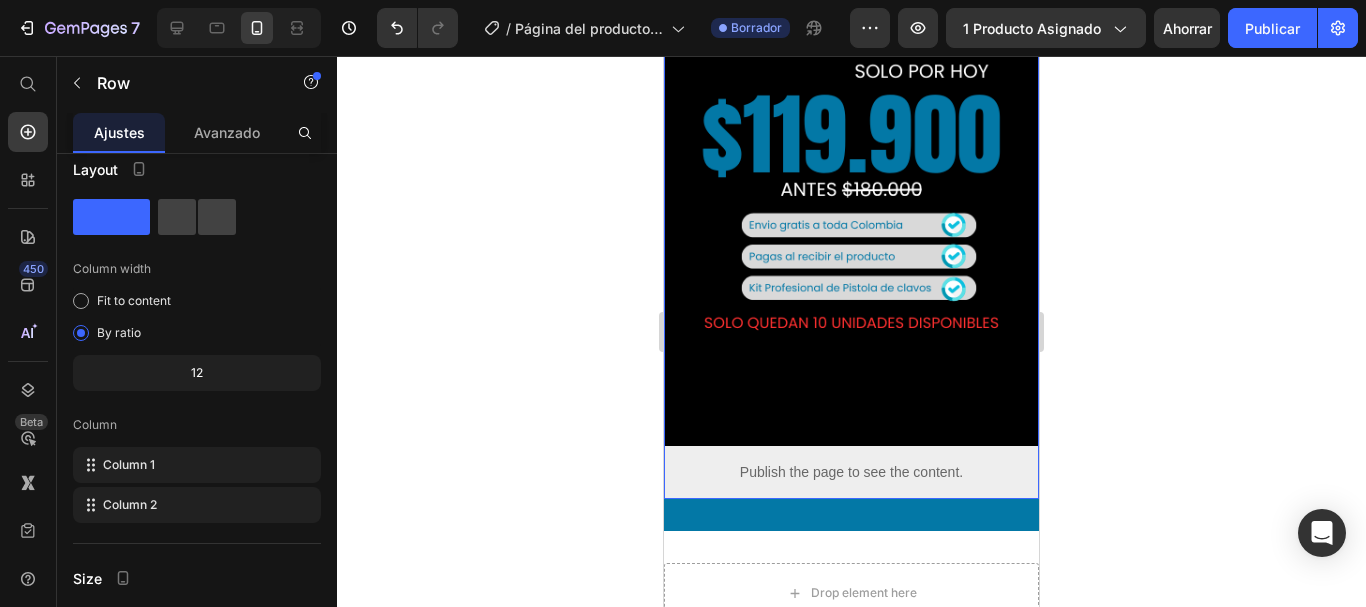 click on "Image
Publish the page to see the content.
Custom Code" at bounding box center (851, 241) 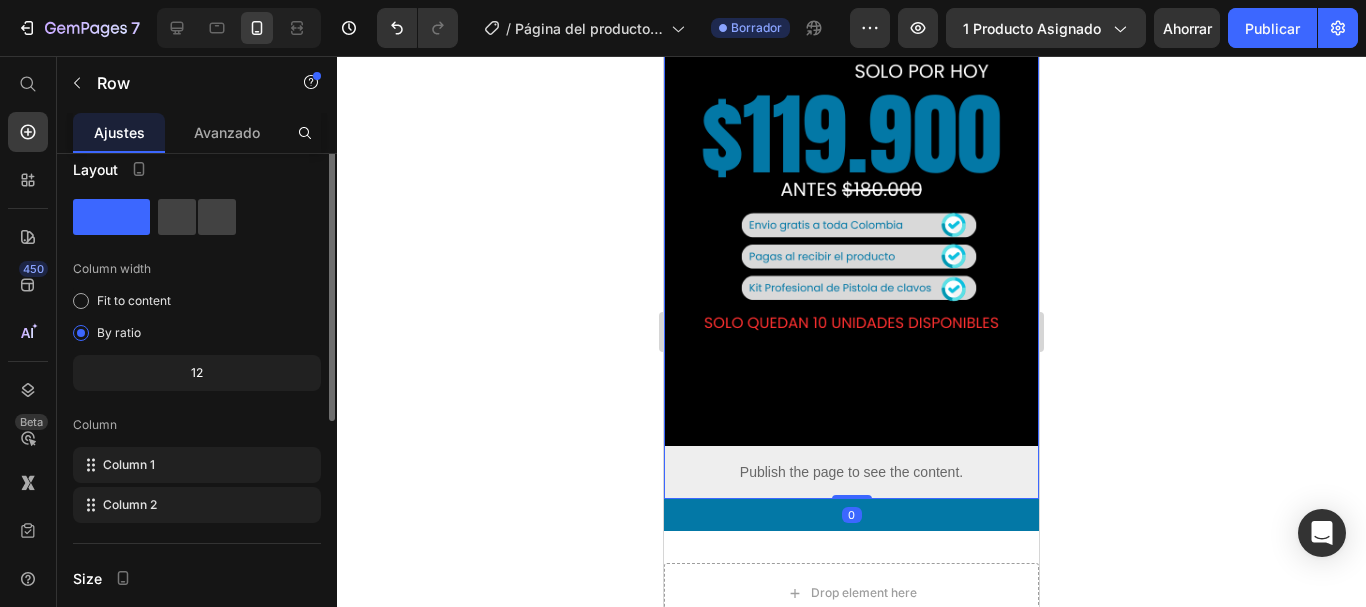 scroll, scrollTop: 0, scrollLeft: 0, axis: both 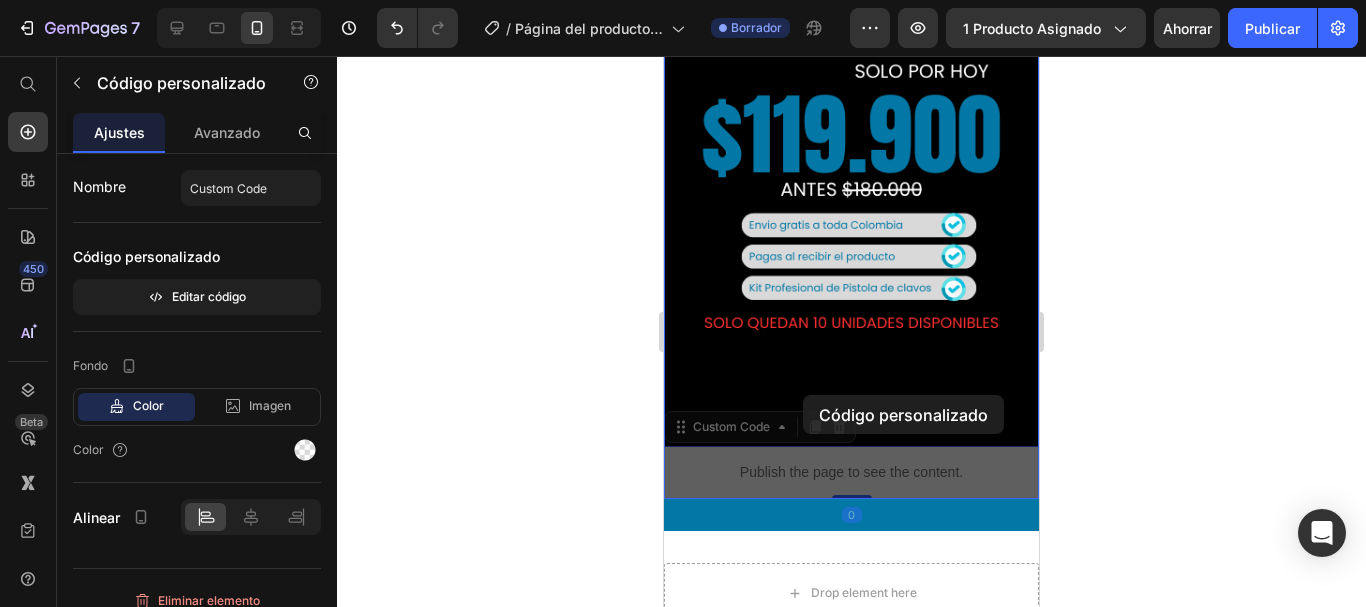 drag, startPoint x: 809, startPoint y: 426, endPoint x: 804, endPoint y: 398, distance: 28.442924 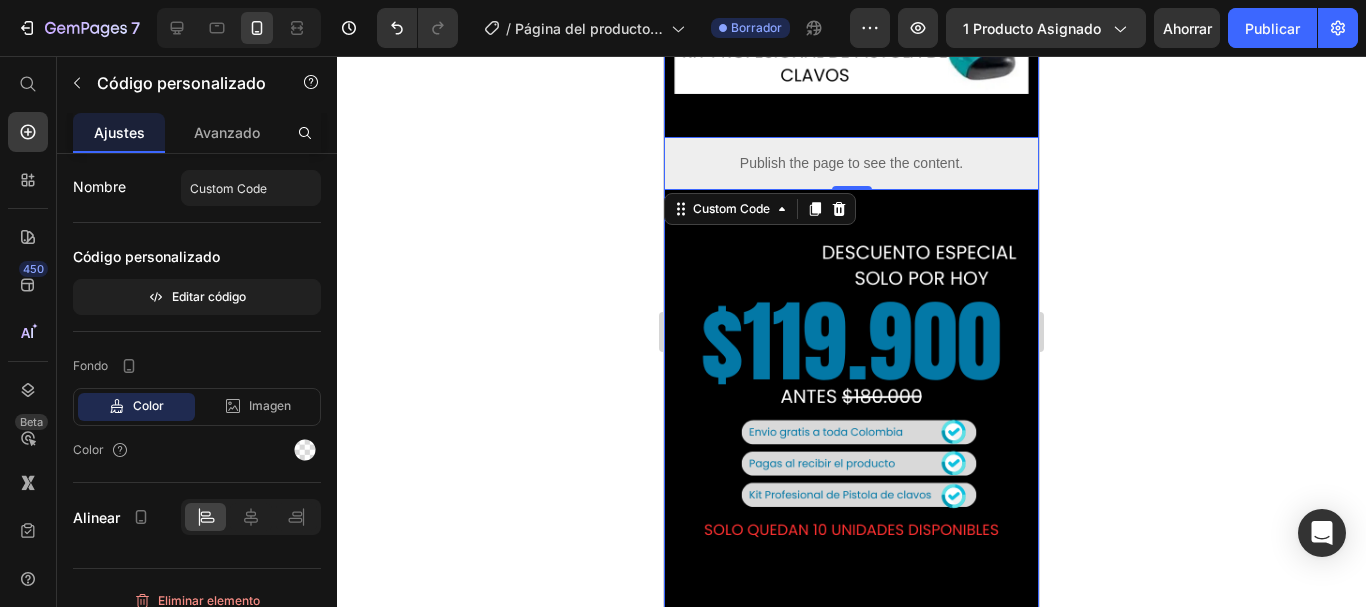 scroll, scrollTop: 349, scrollLeft: 0, axis: vertical 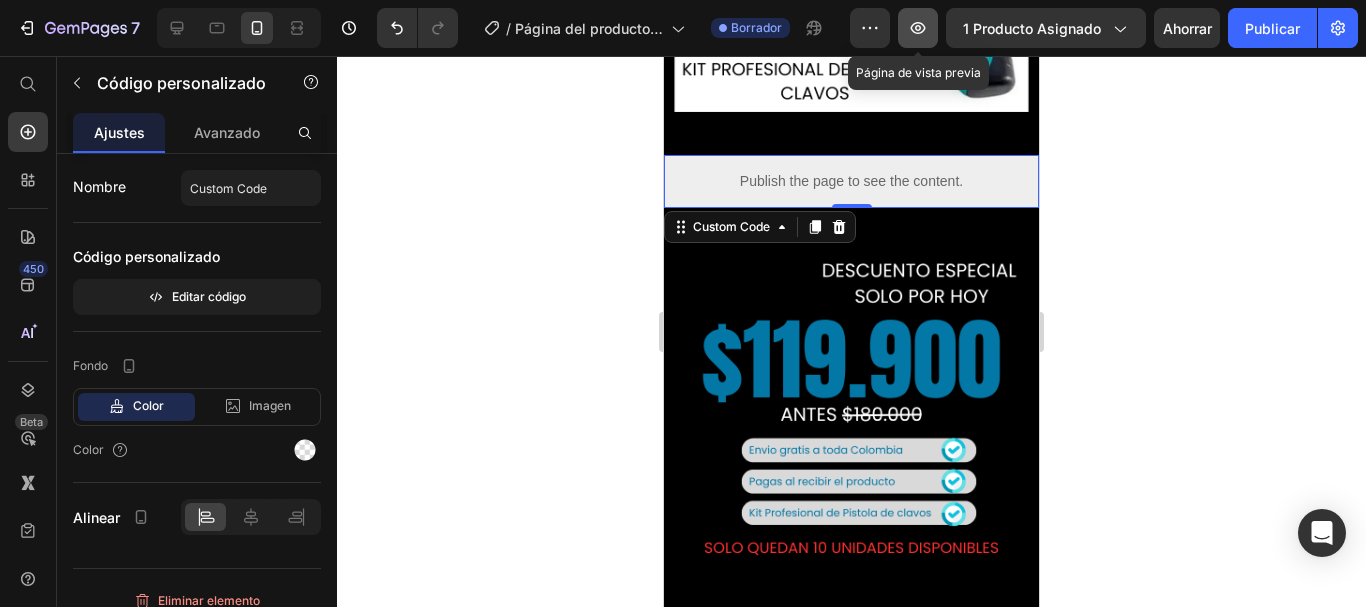 click 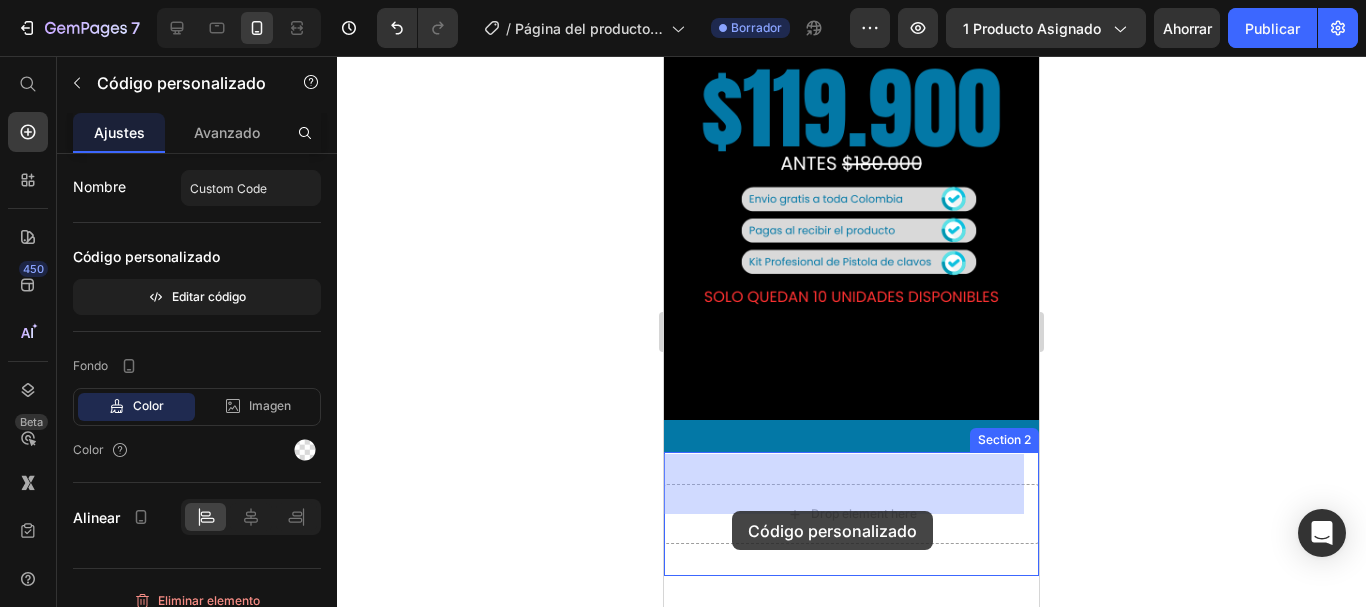 scroll, scrollTop: 640, scrollLeft: 0, axis: vertical 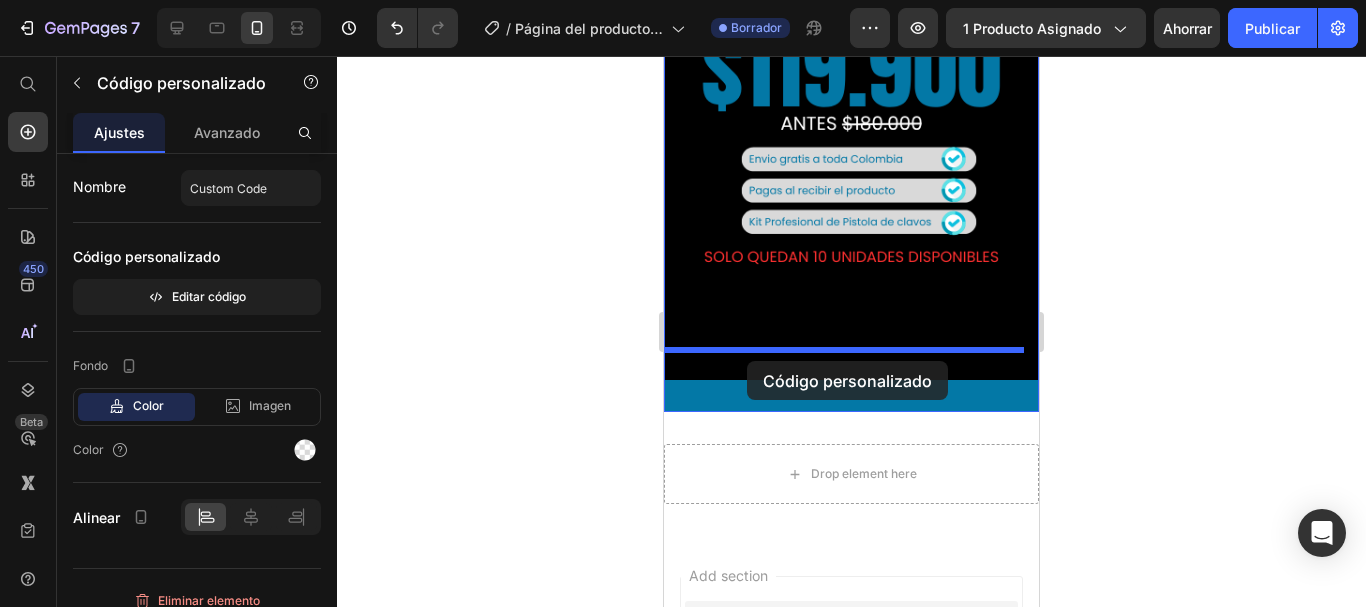 drag, startPoint x: 701, startPoint y: 156, endPoint x: 747, endPoint y: 361, distance: 210.0976 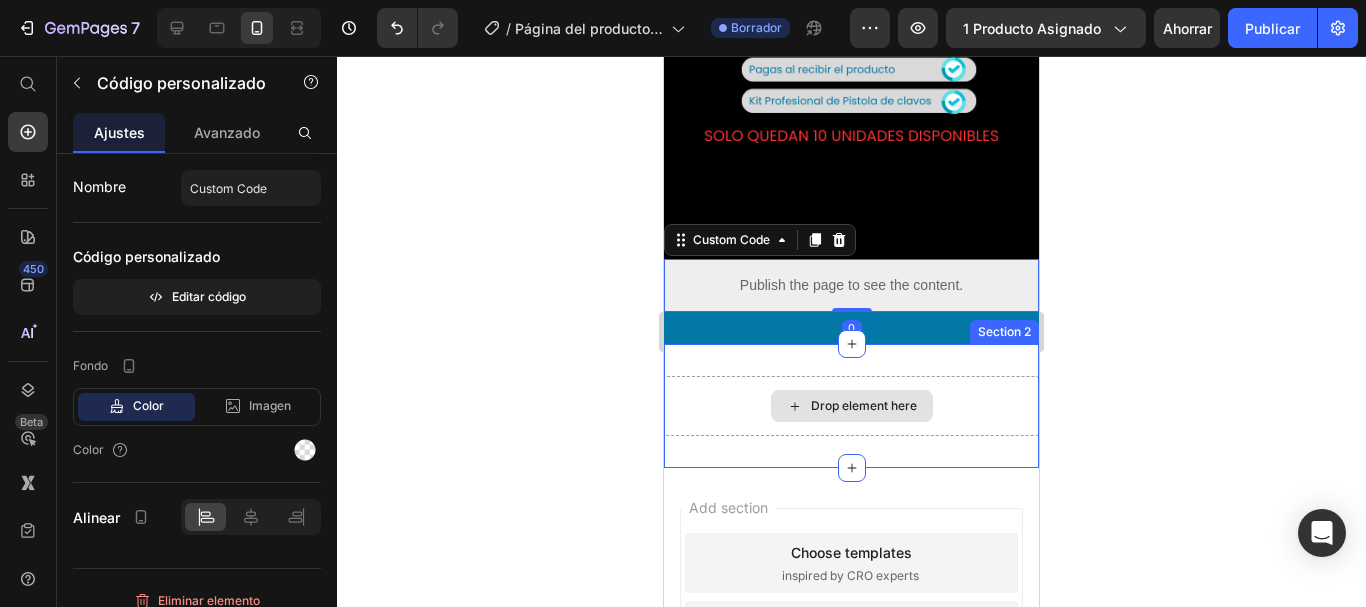 scroll, scrollTop: 548, scrollLeft: 0, axis: vertical 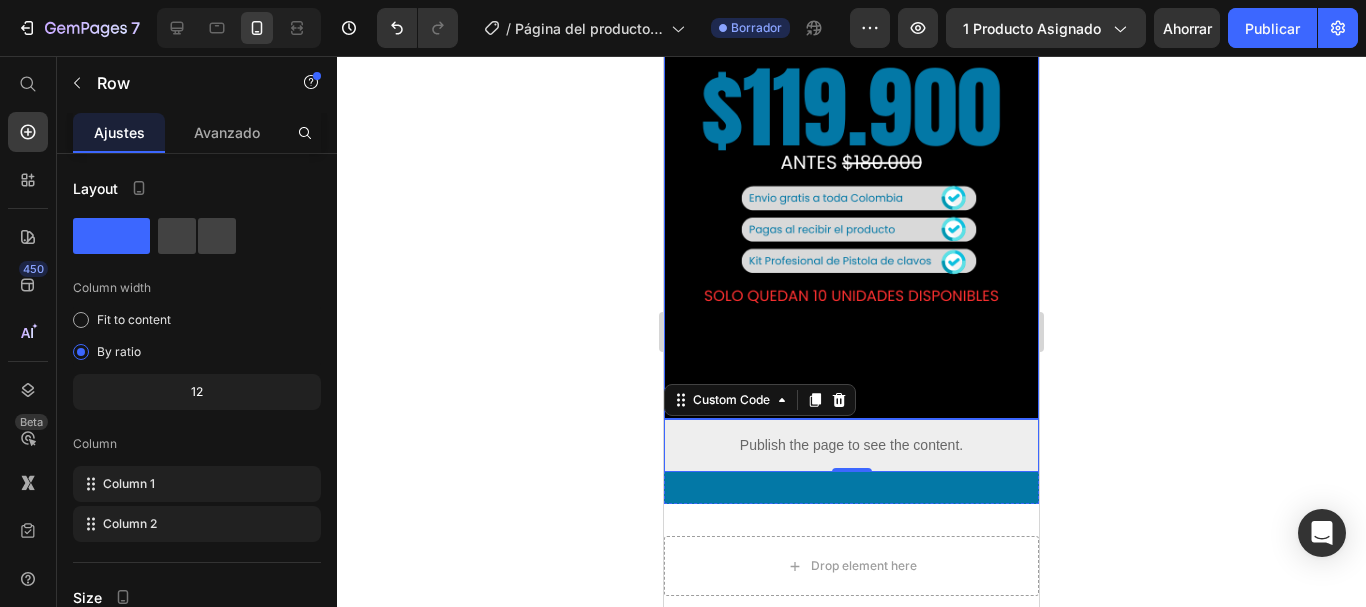click on "Image" at bounding box center [851, 187] 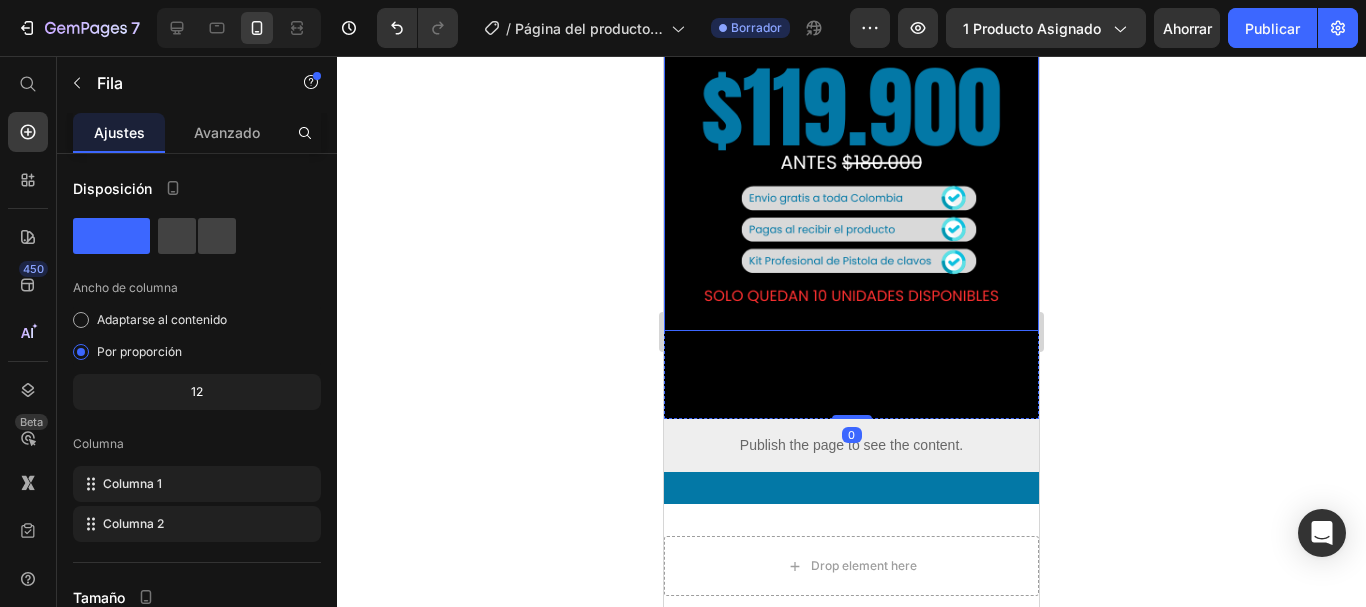 click at bounding box center [851, 143] 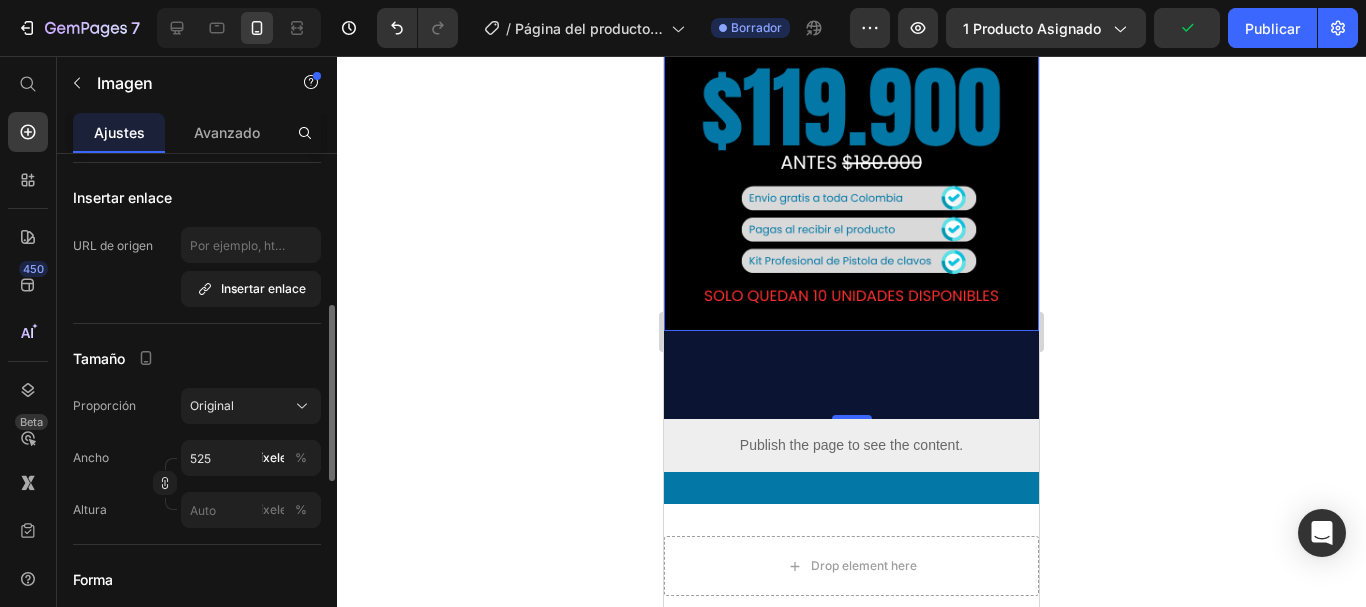 scroll, scrollTop: 400, scrollLeft: 0, axis: vertical 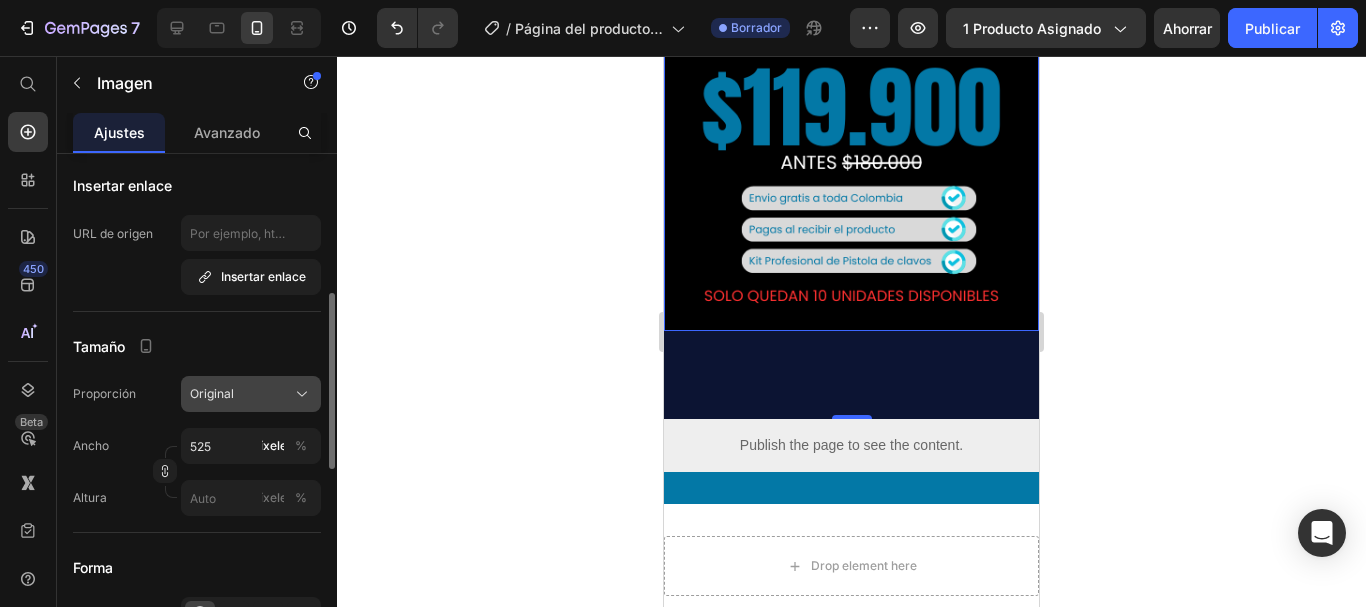 click on "Original" at bounding box center [212, 393] 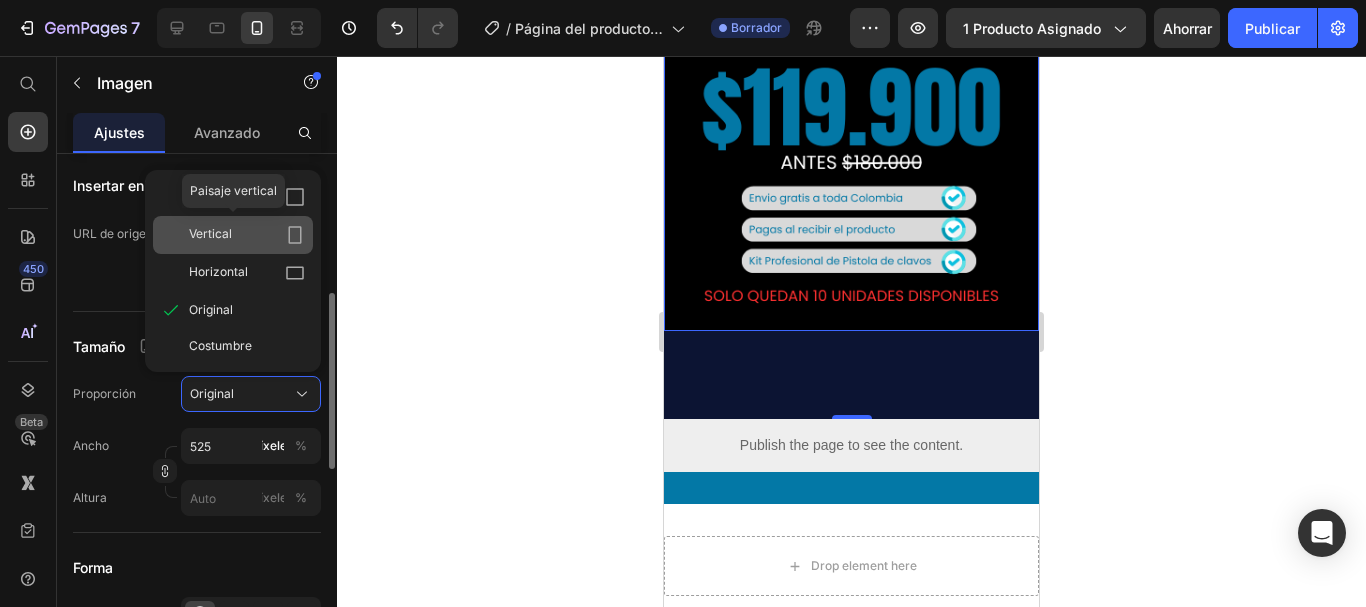 click on "Vertical" at bounding box center [210, 233] 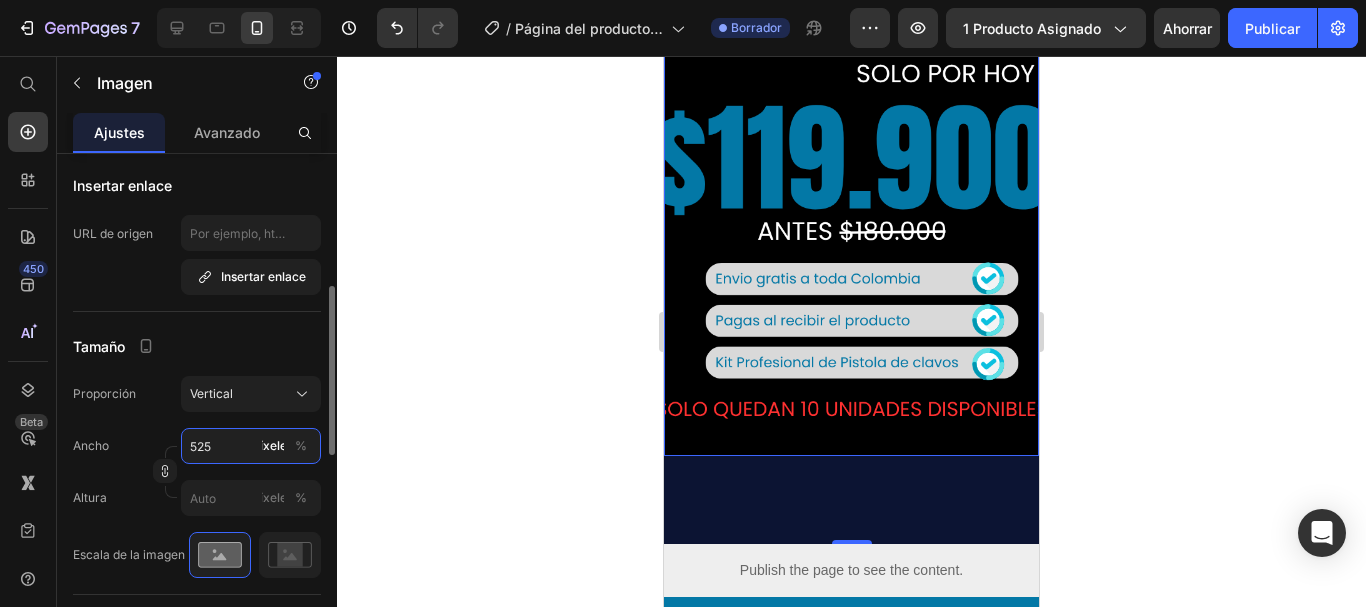 click on "525" at bounding box center (251, 446) 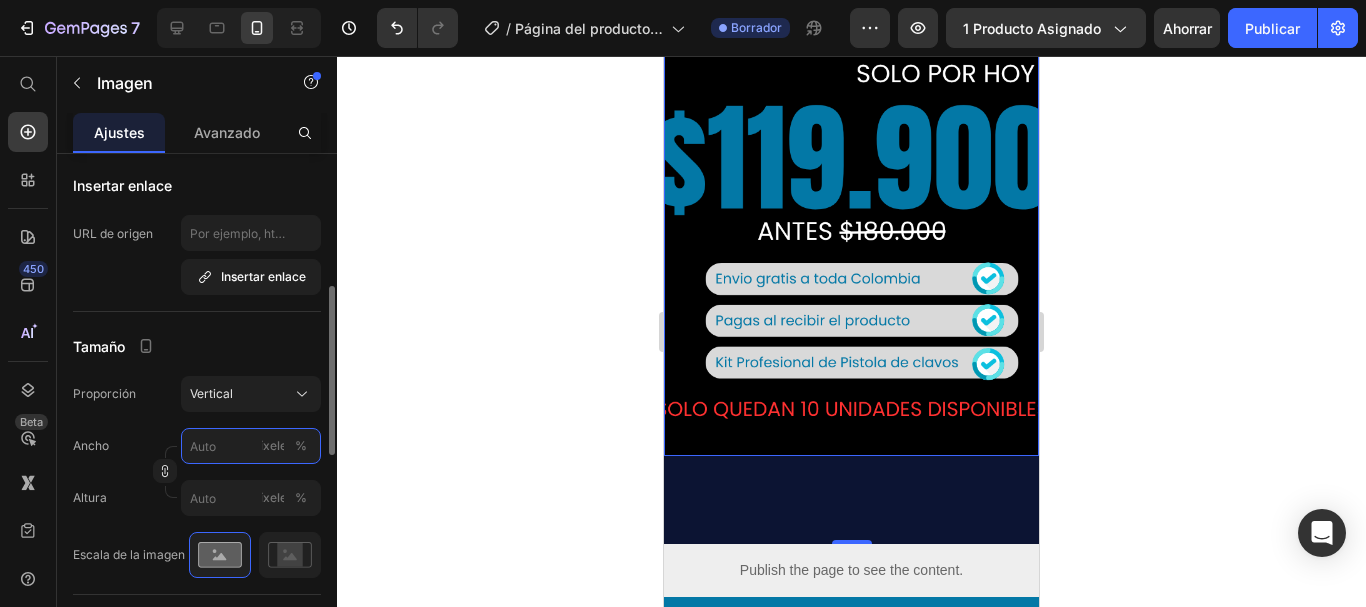 type 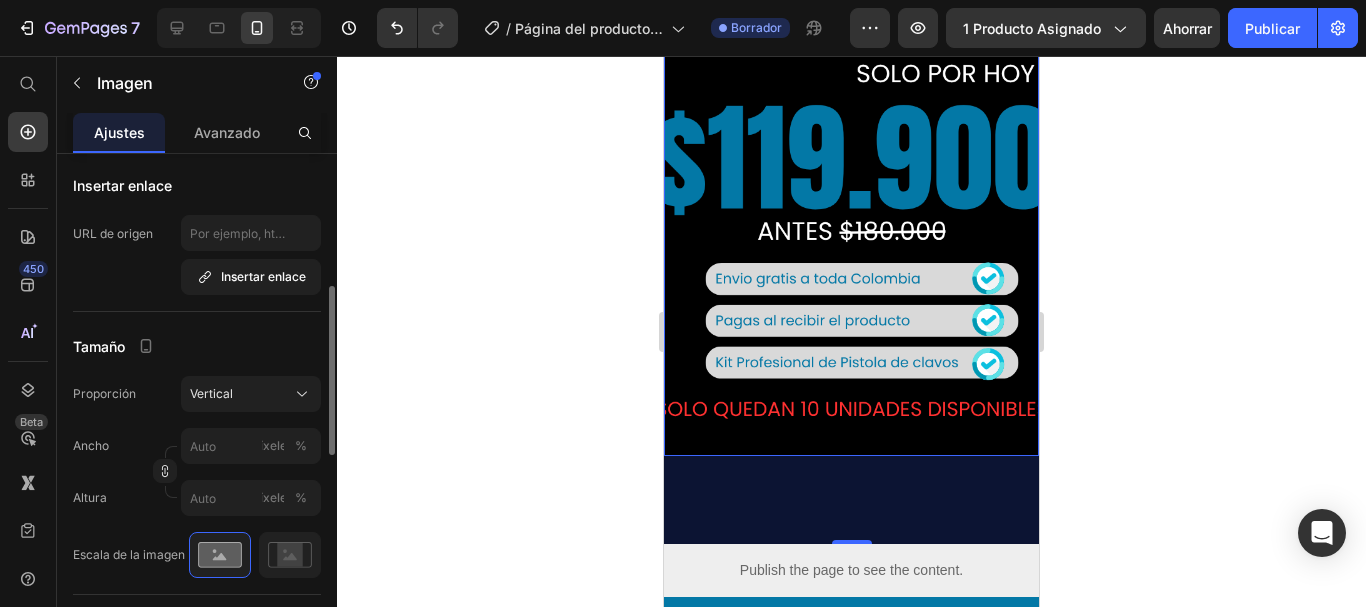click on "Ancho" at bounding box center (91, 445) 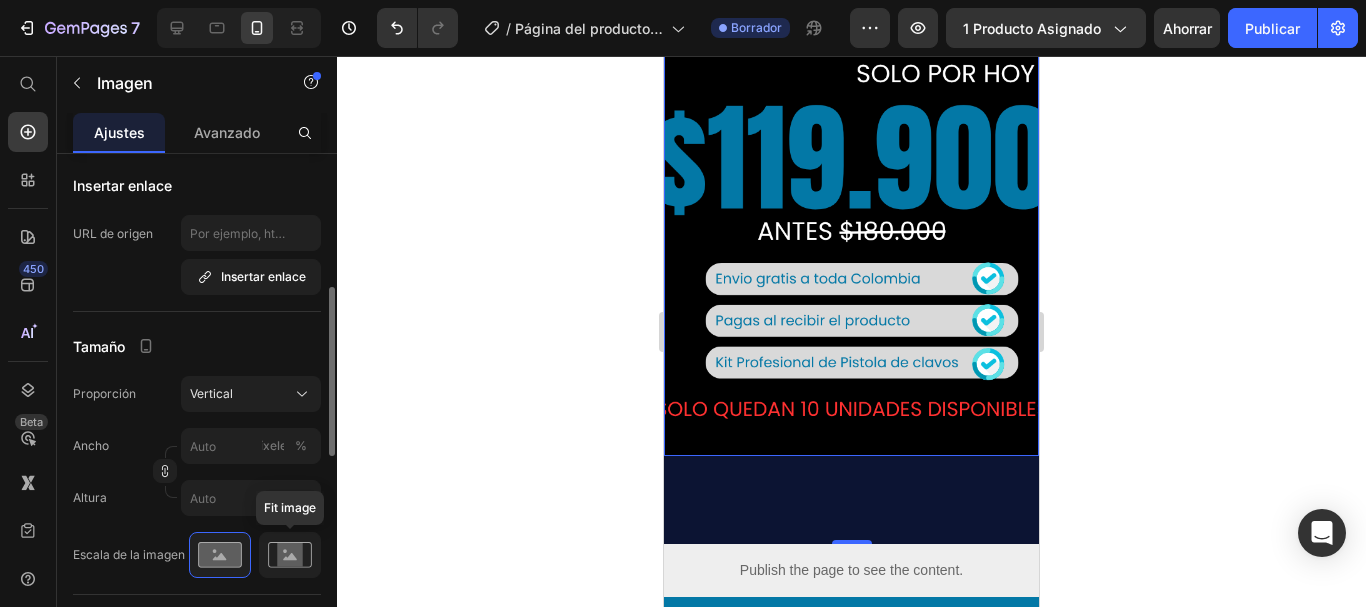click 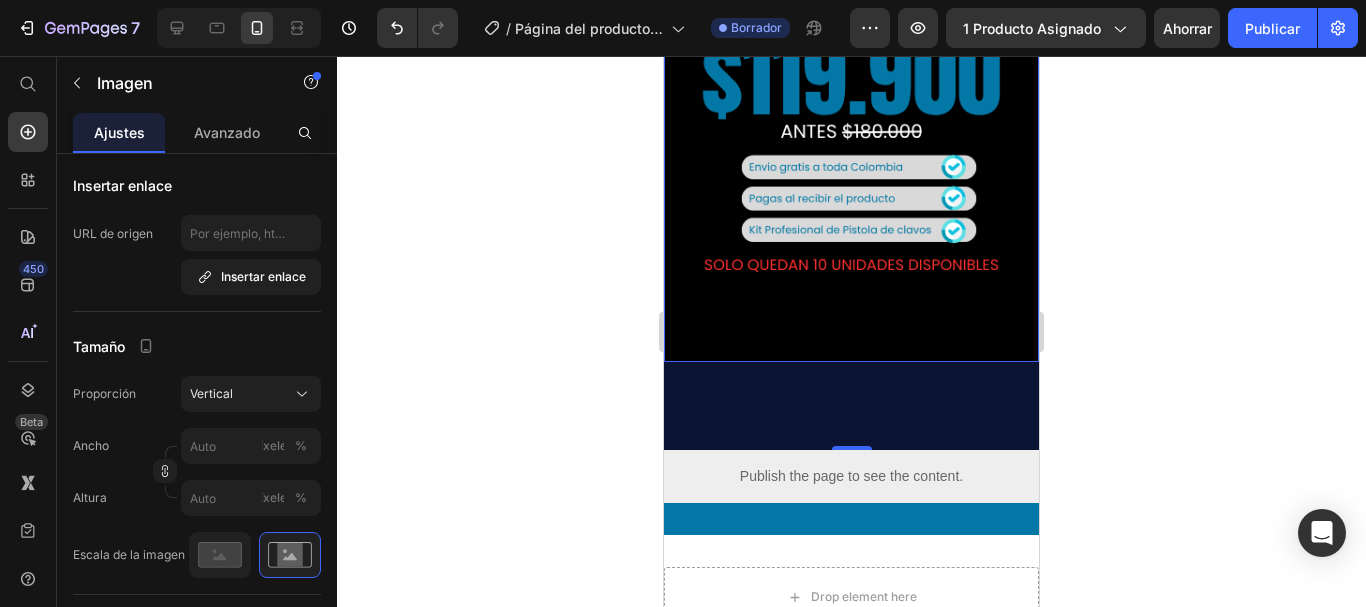 scroll, scrollTop: 653, scrollLeft: 0, axis: vertical 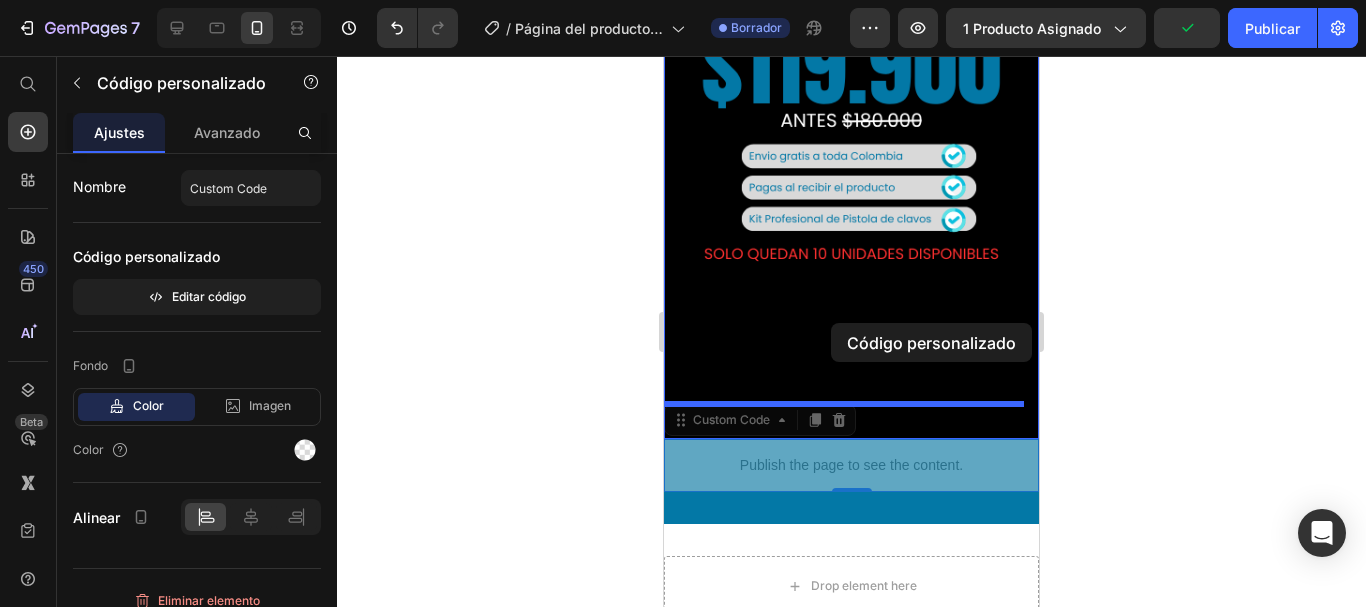 drag, startPoint x: 833, startPoint y: 423, endPoint x: 831, endPoint y: 323, distance: 100.02 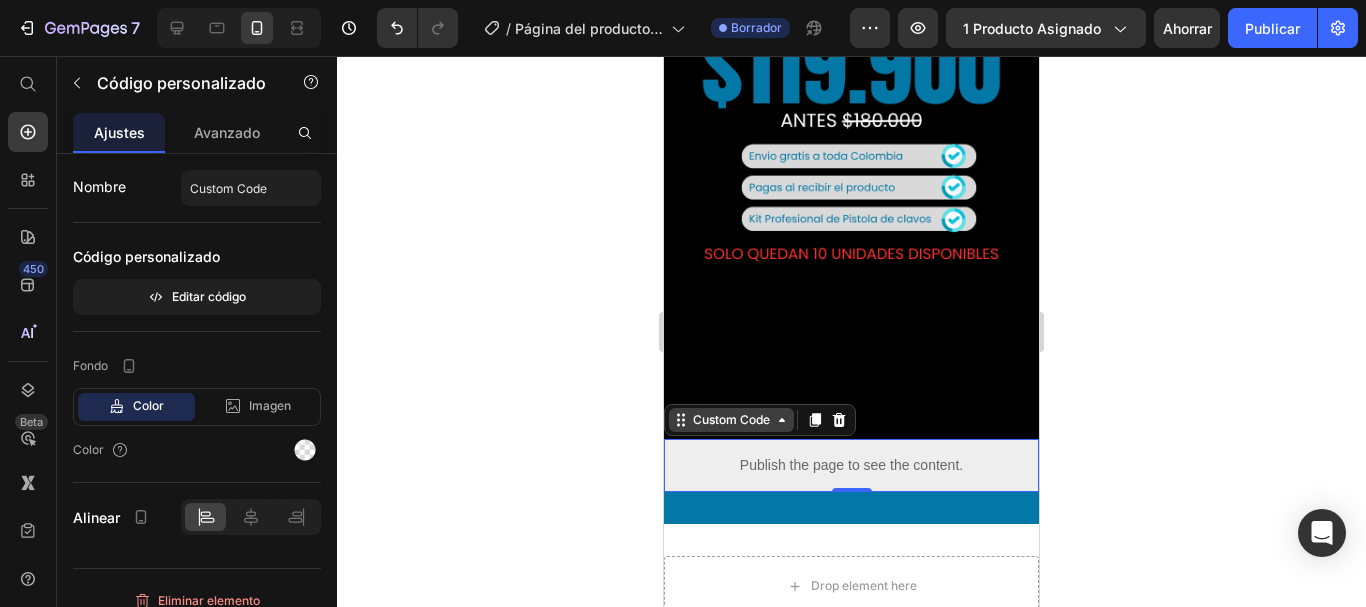 click on "Custom Code" at bounding box center [731, 420] 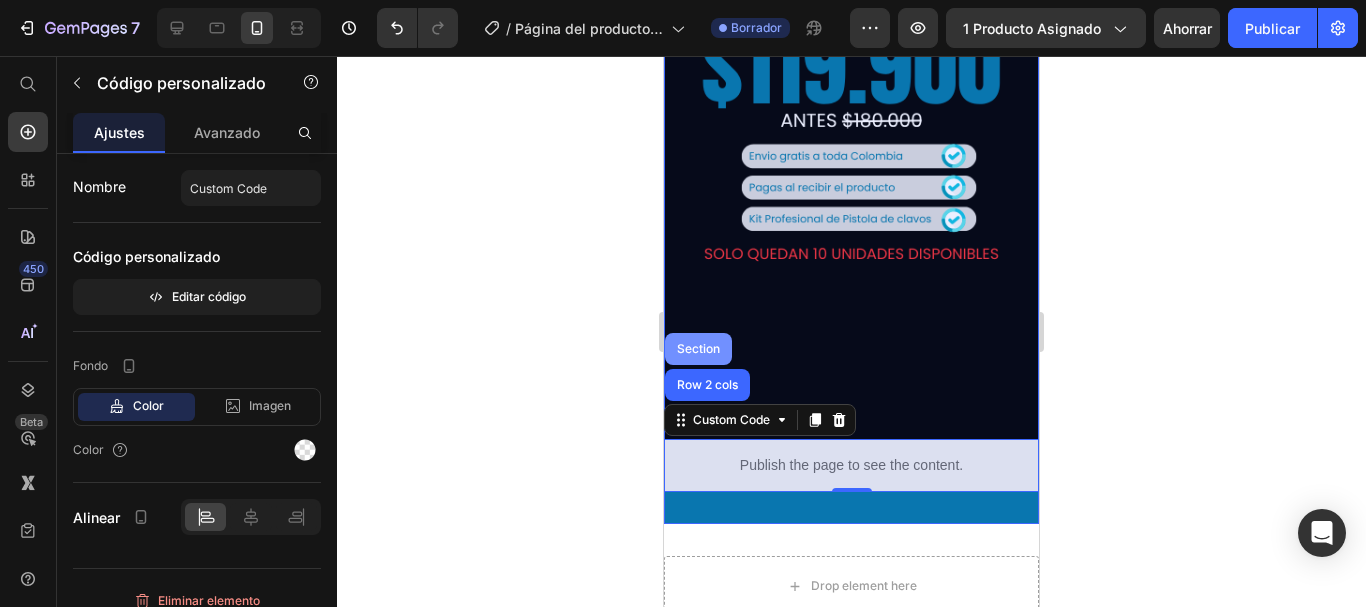 click on "Section" at bounding box center [698, 349] 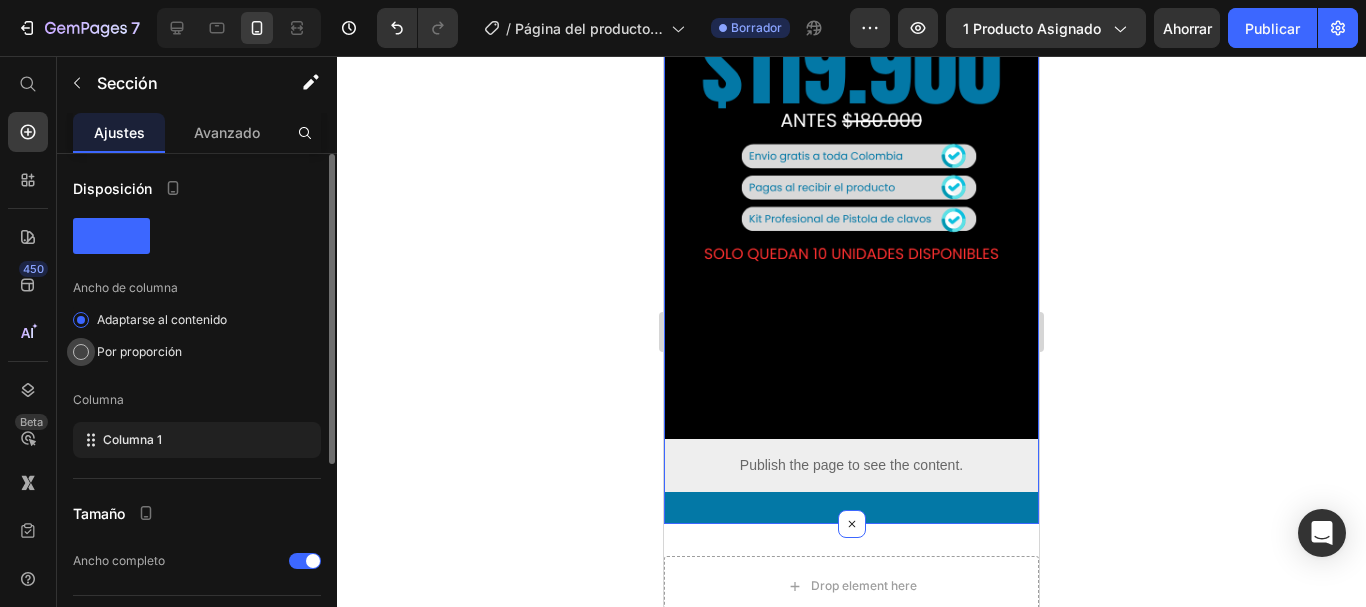 click at bounding box center [81, 352] 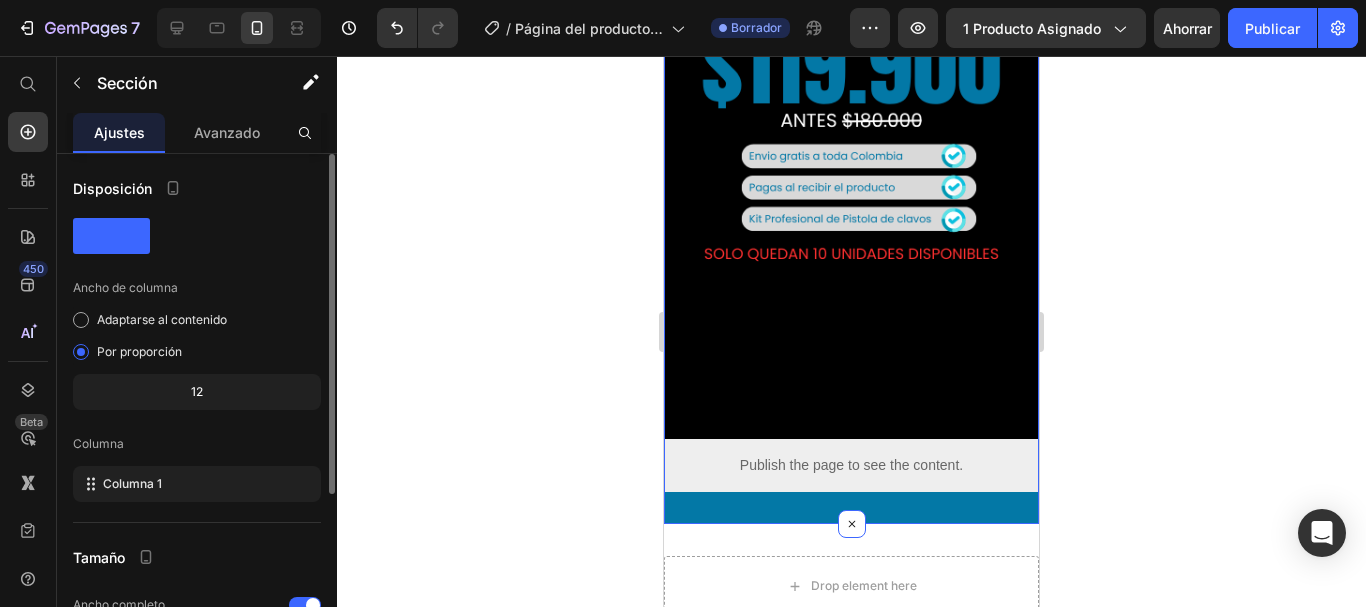 click on "12" 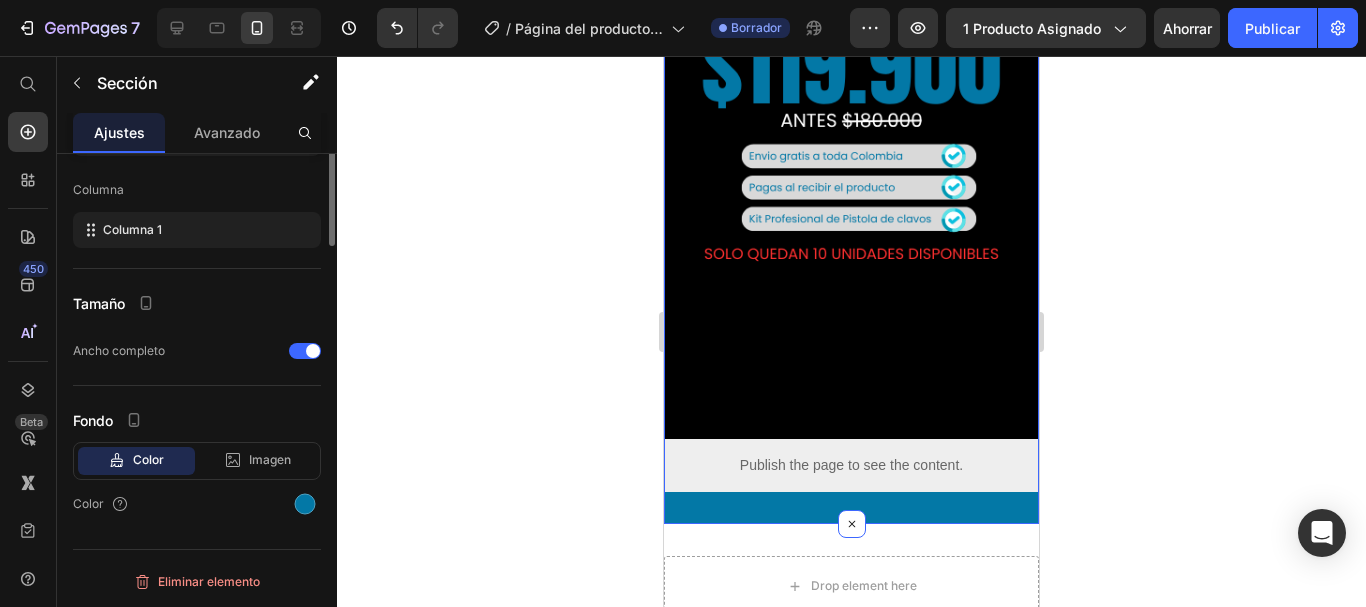 scroll, scrollTop: 4, scrollLeft: 0, axis: vertical 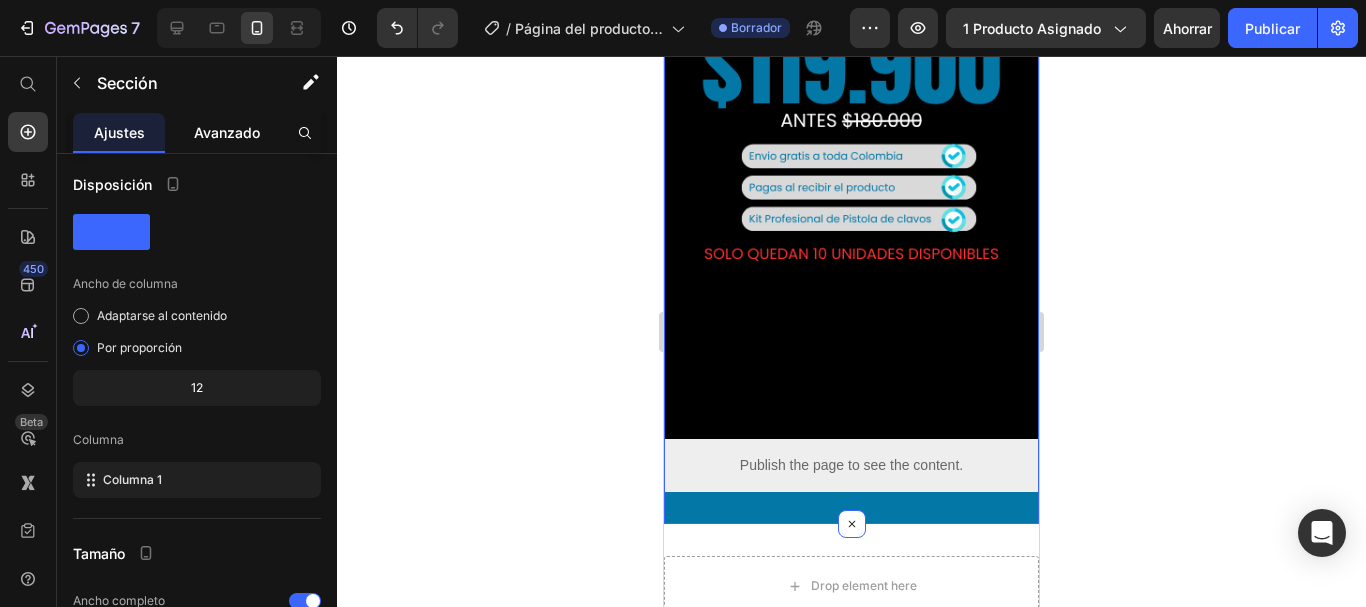 click on "Avanzado" 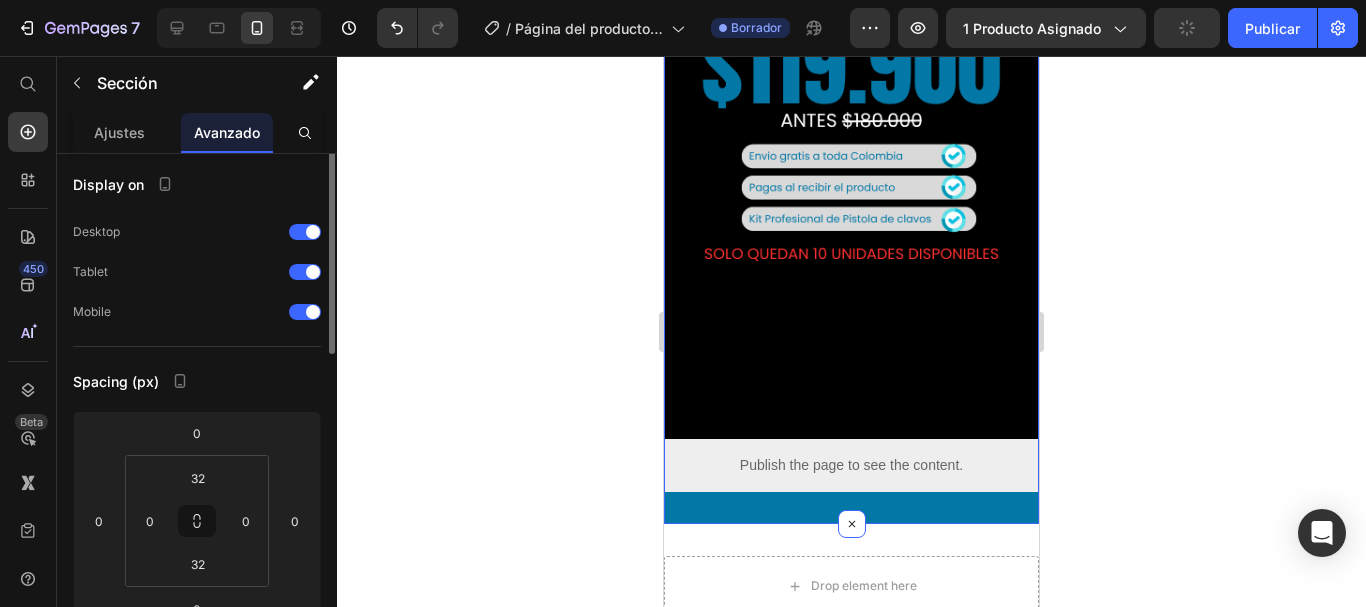 scroll, scrollTop: 0, scrollLeft: 0, axis: both 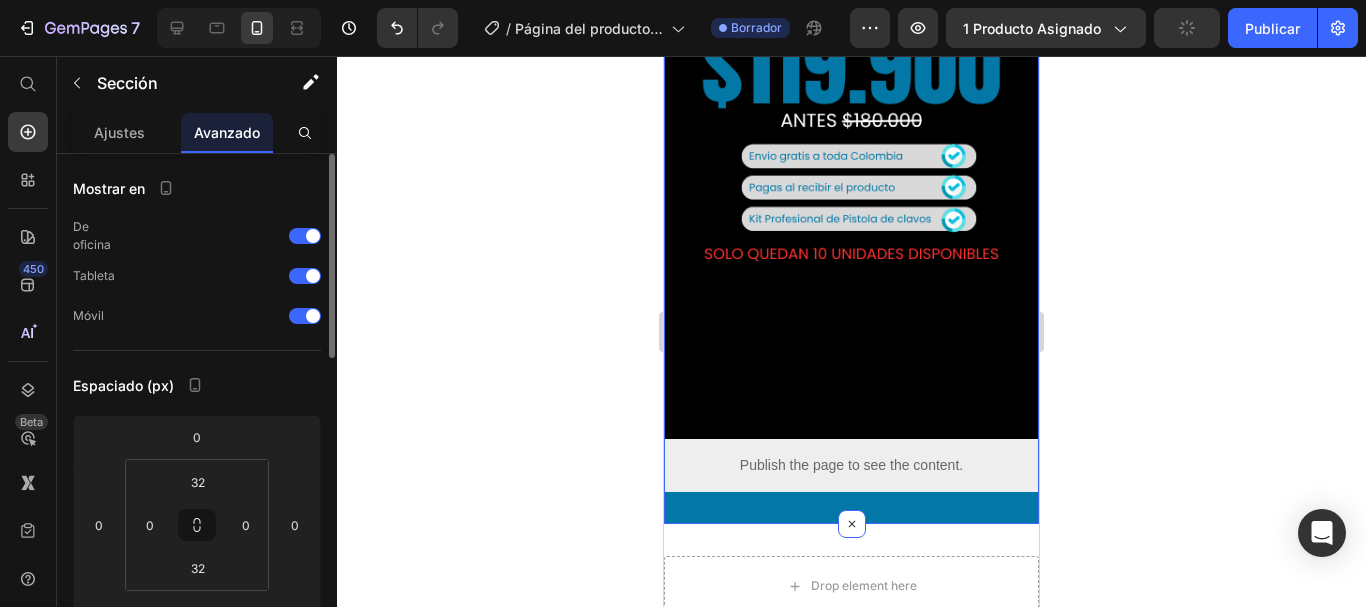 click on "Avanzado" at bounding box center (227, 132) 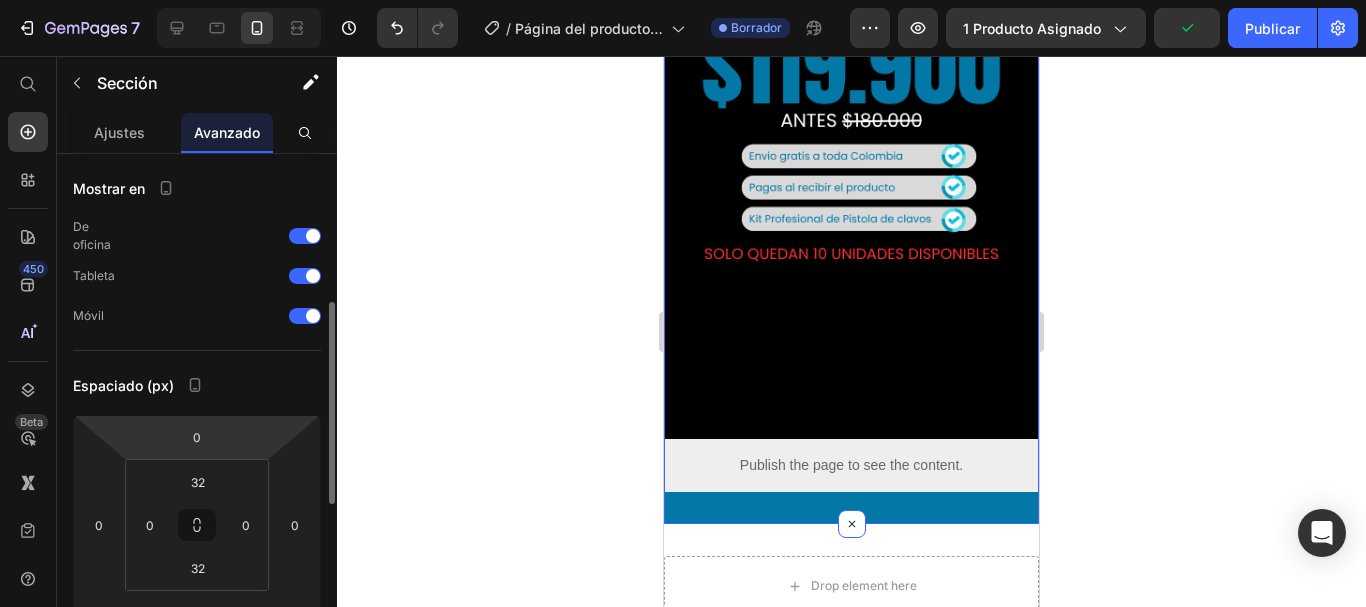 scroll, scrollTop: 106, scrollLeft: 0, axis: vertical 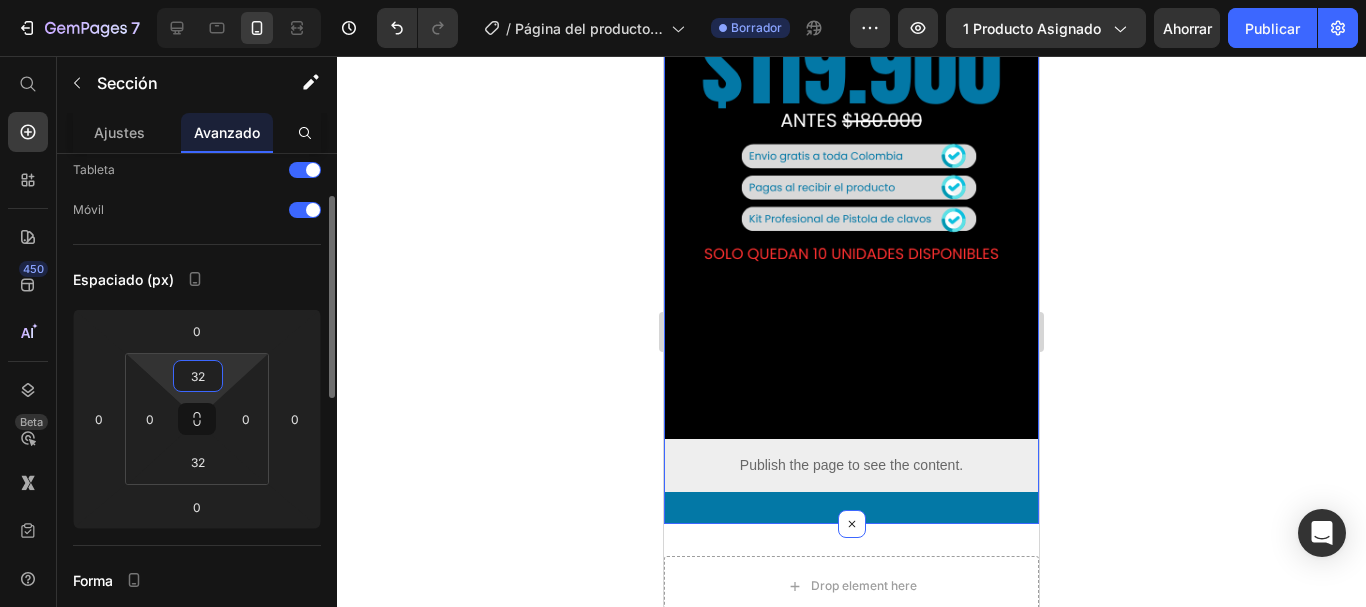 click on "32" at bounding box center [198, 376] 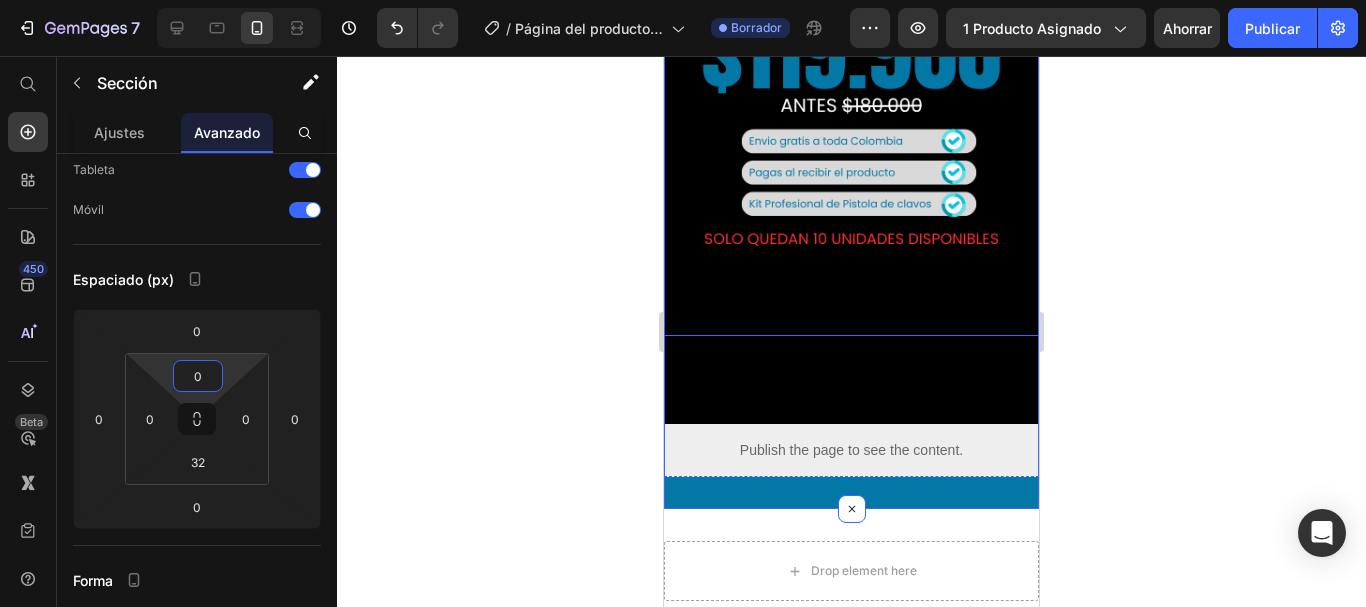 scroll, scrollTop: 653, scrollLeft: 0, axis: vertical 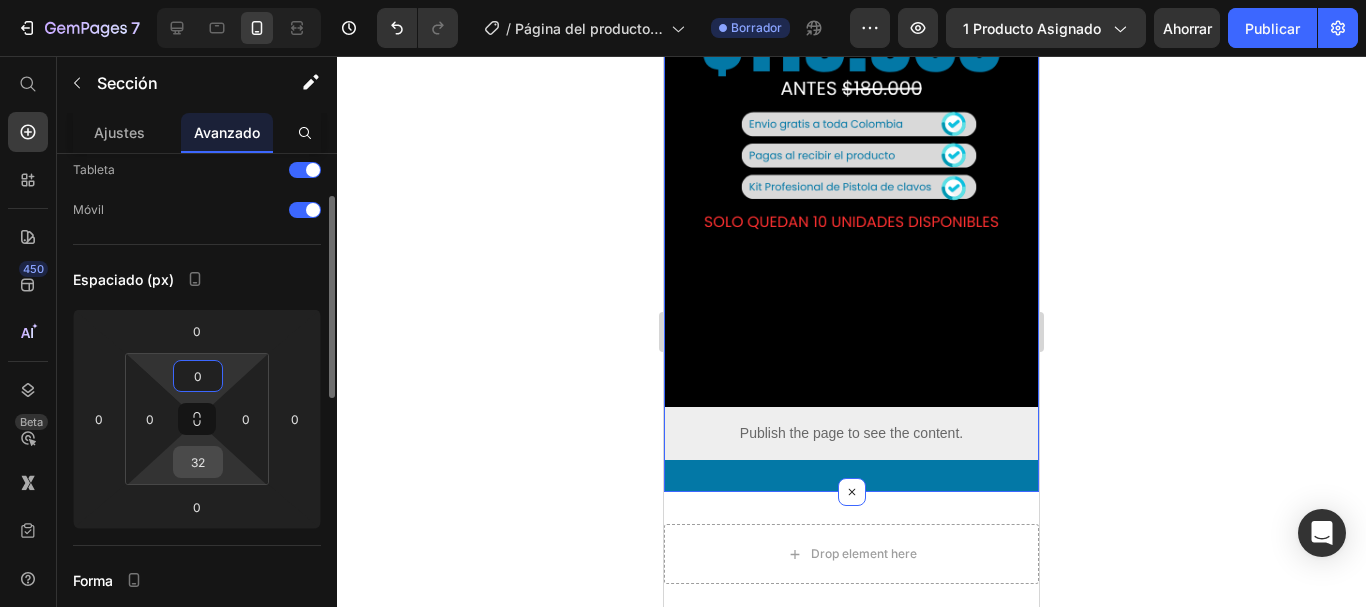 type on "0" 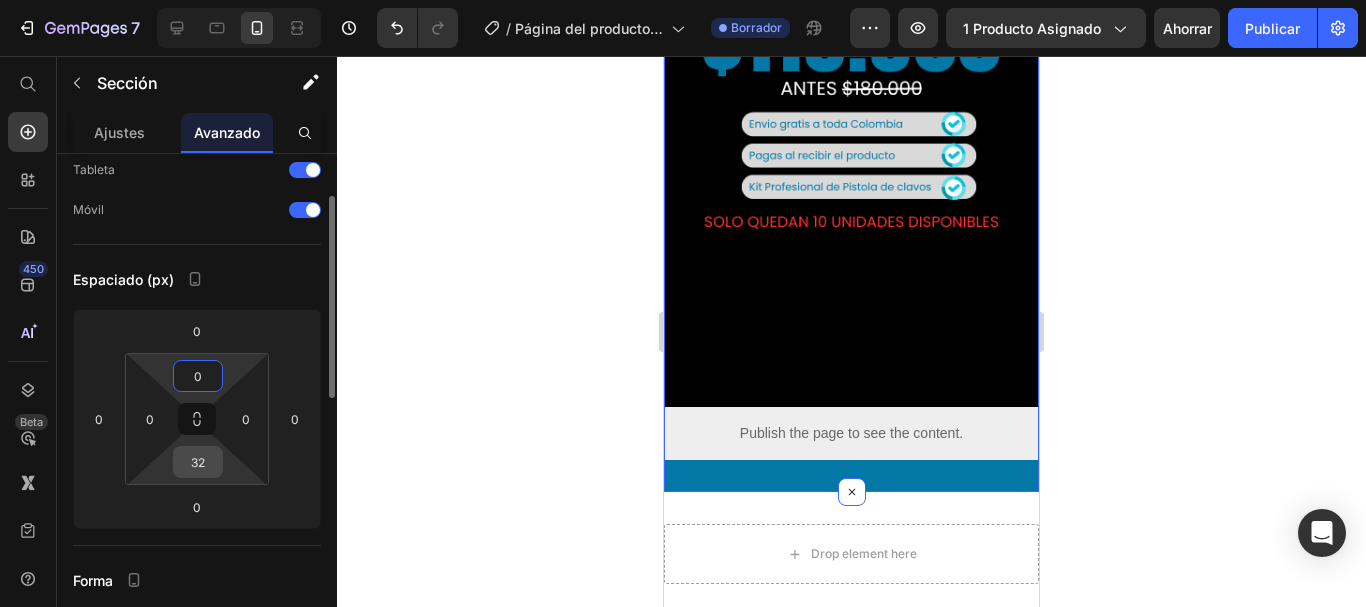 click on "32" at bounding box center (198, 462) 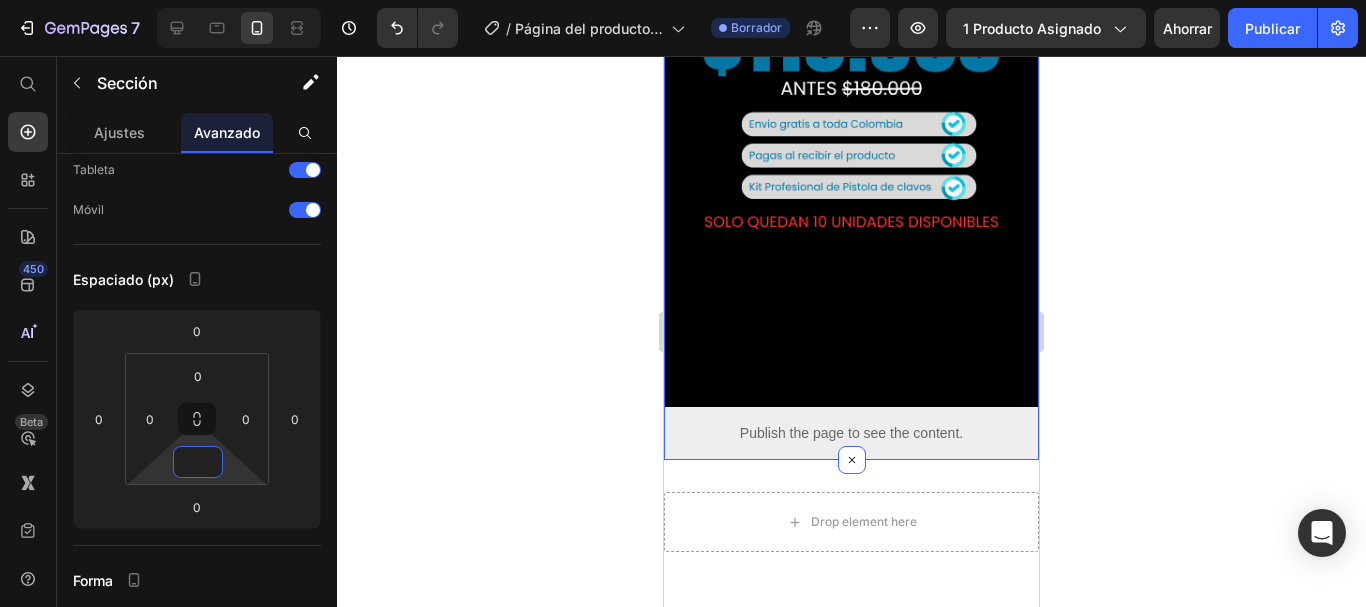 type on "0" 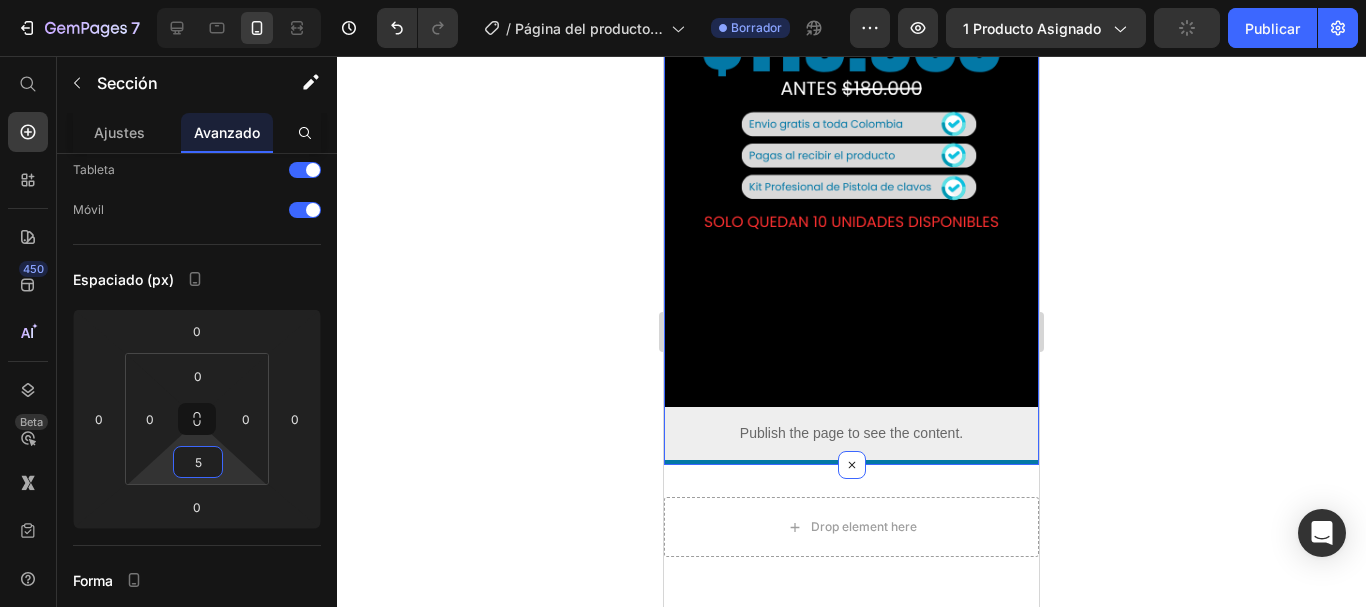 type 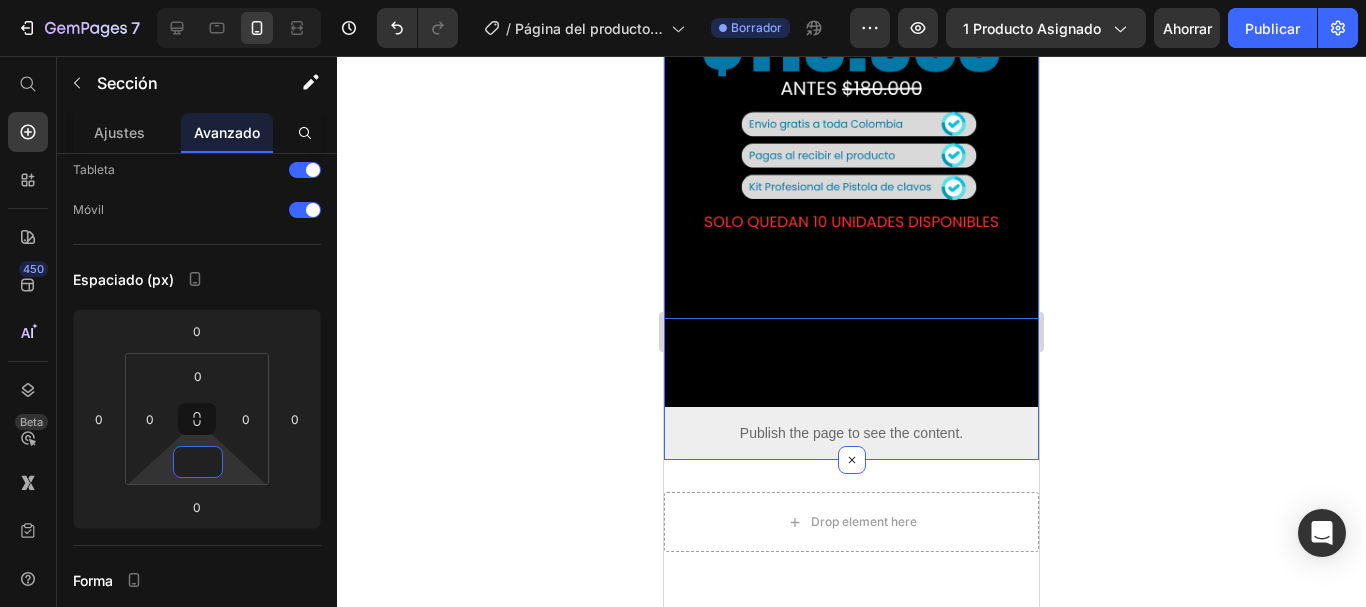 click at bounding box center [851, 69] 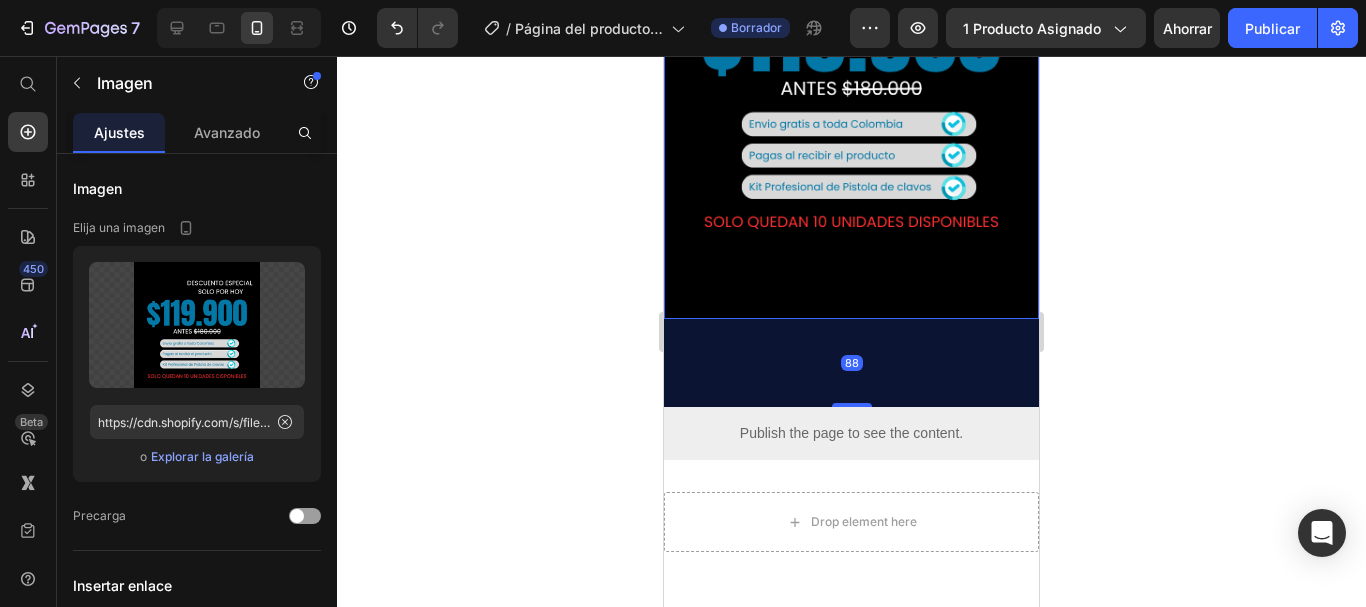 scroll, scrollTop: 356, scrollLeft: 0, axis: vertical 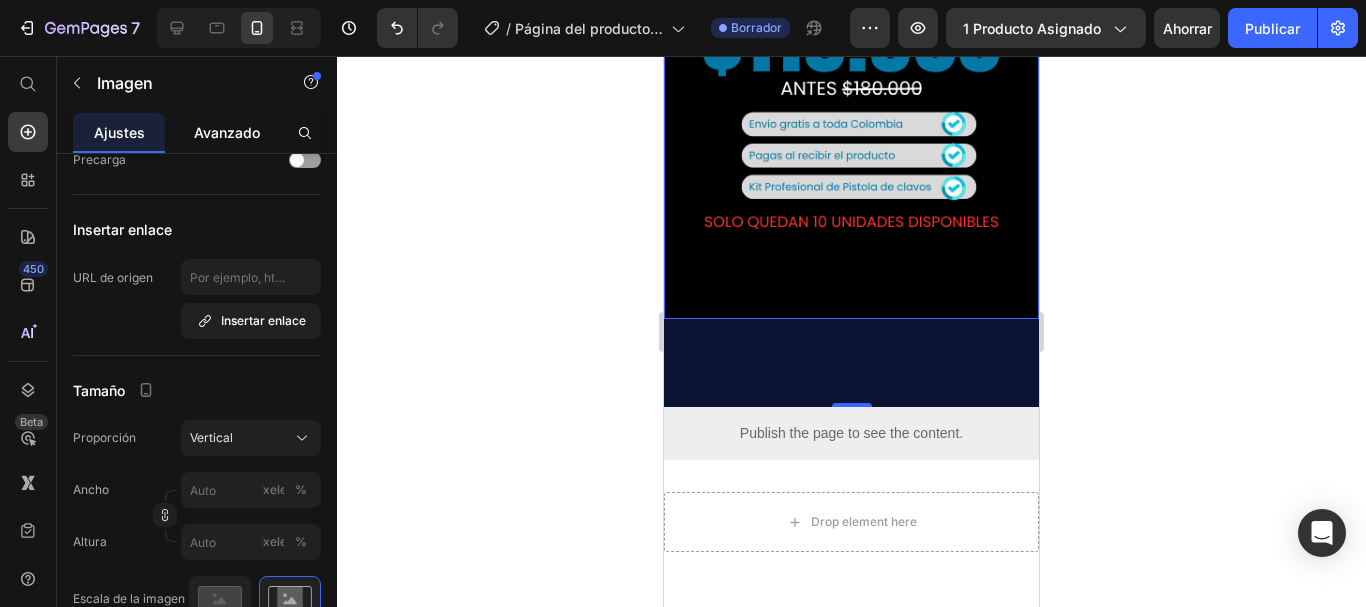 click on "Avanzado" at bounding box center (227, 132) 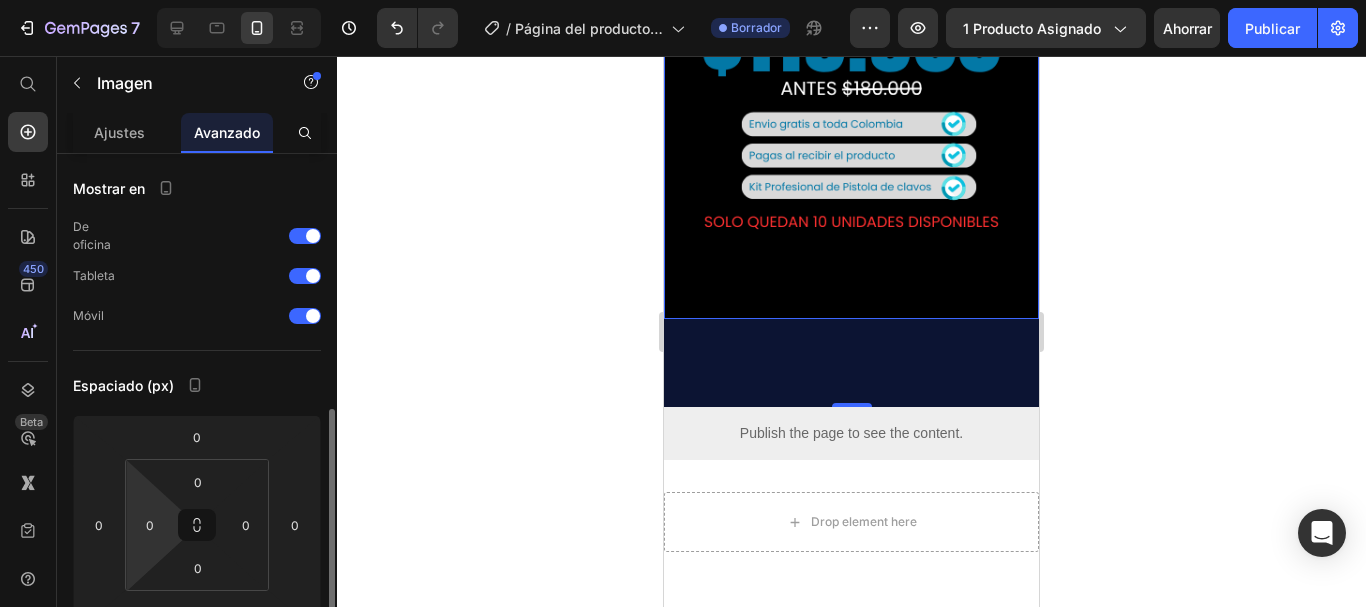 scroll, scrollTop: 183, scrollLeft: 0, axis: vertical 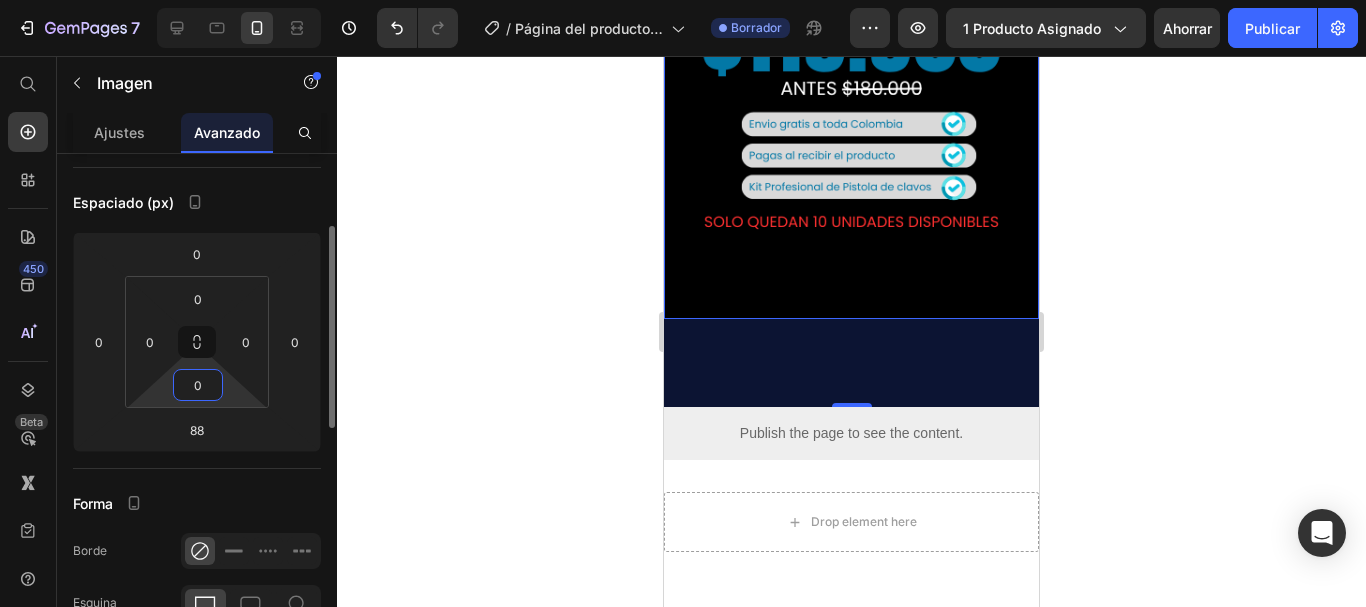 click on "0" at bounding box center [198, 385] 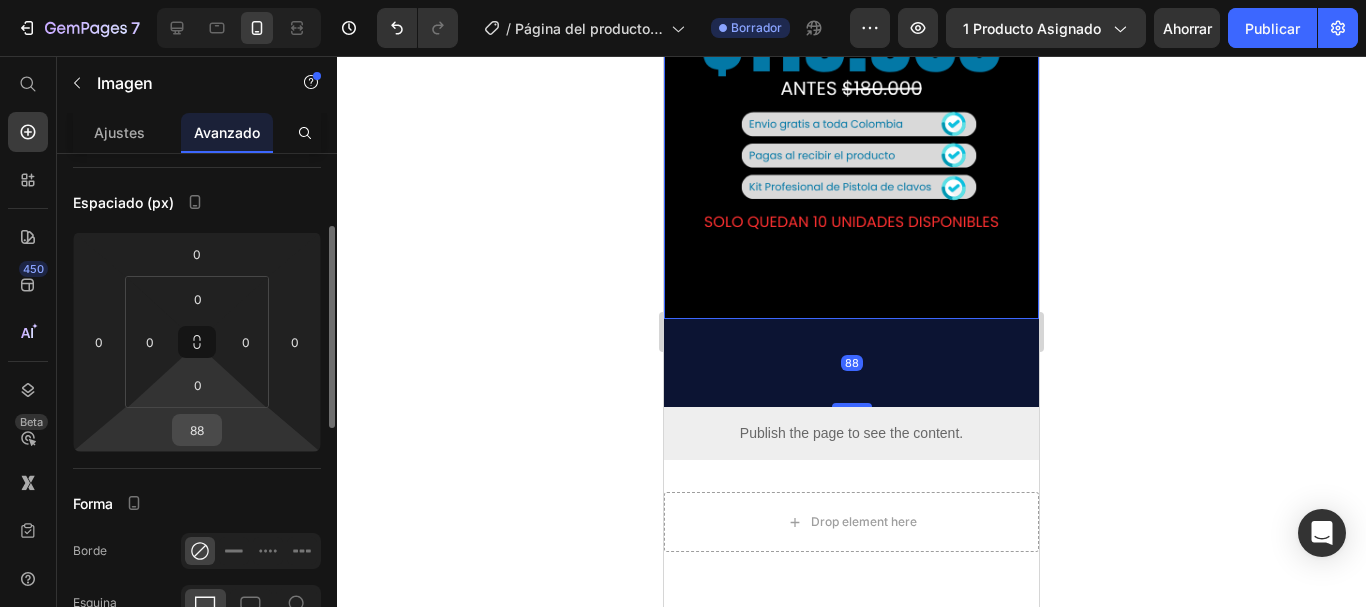 click on "88" at bounding box center (197, 430) 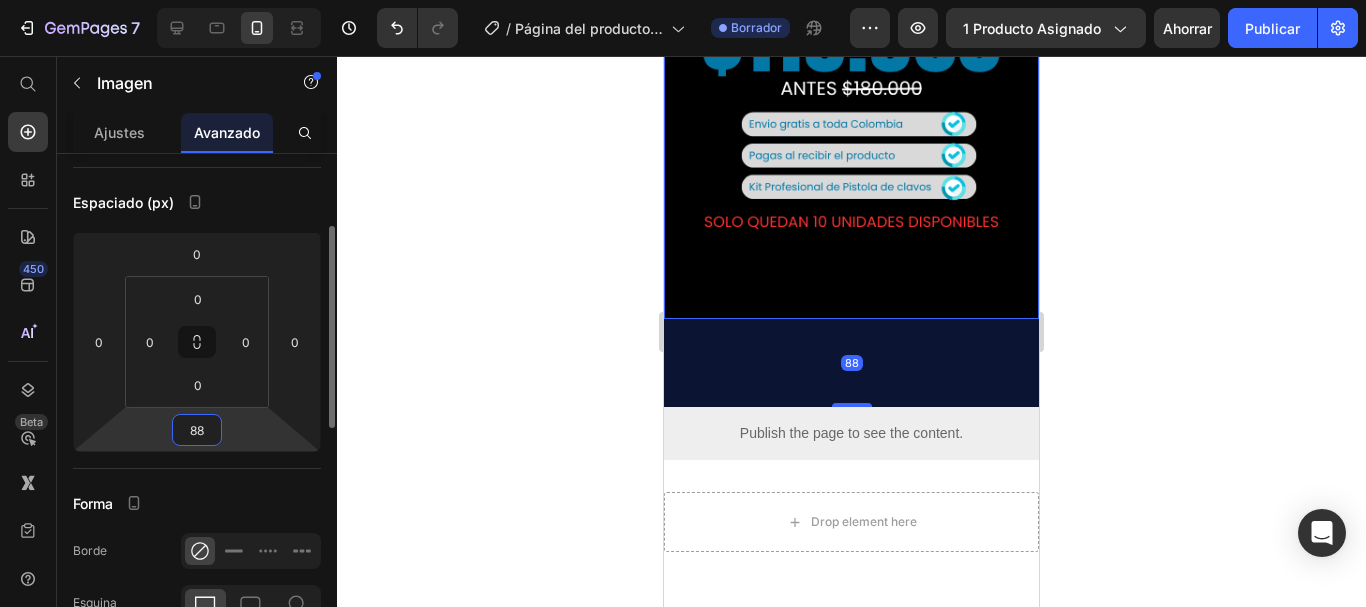 click on "88" at bounding box center [197, 430] 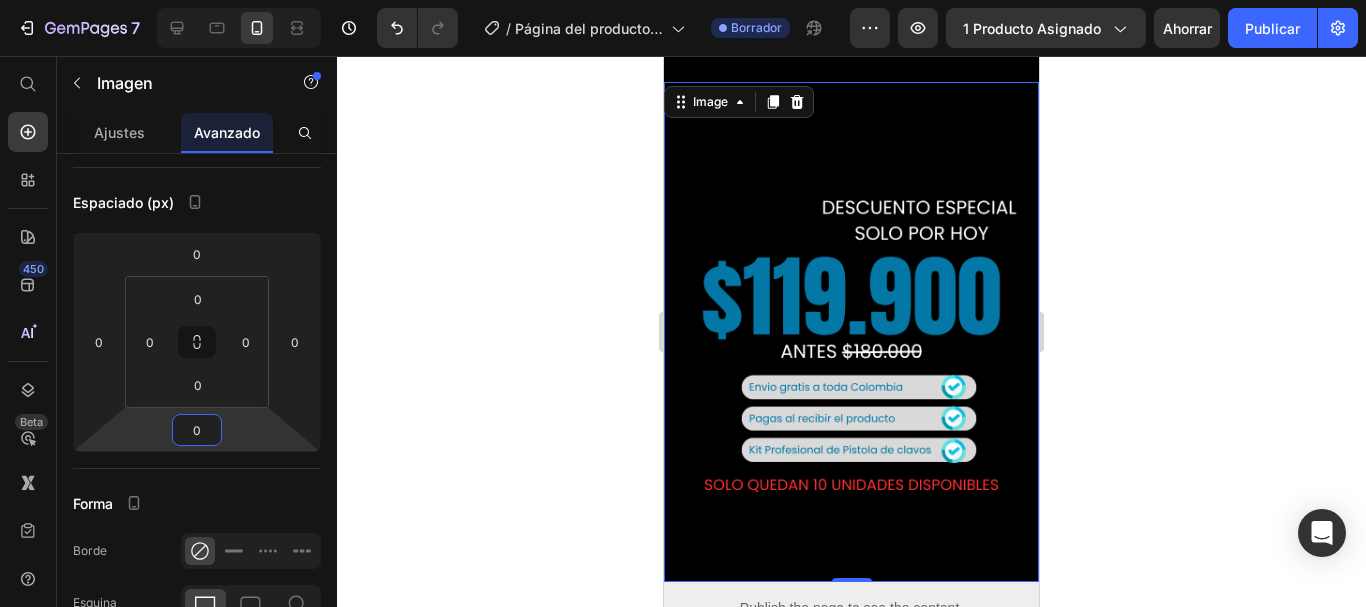 scroll, scrollTop: 392, scrollLeft: 0, axis: vertical 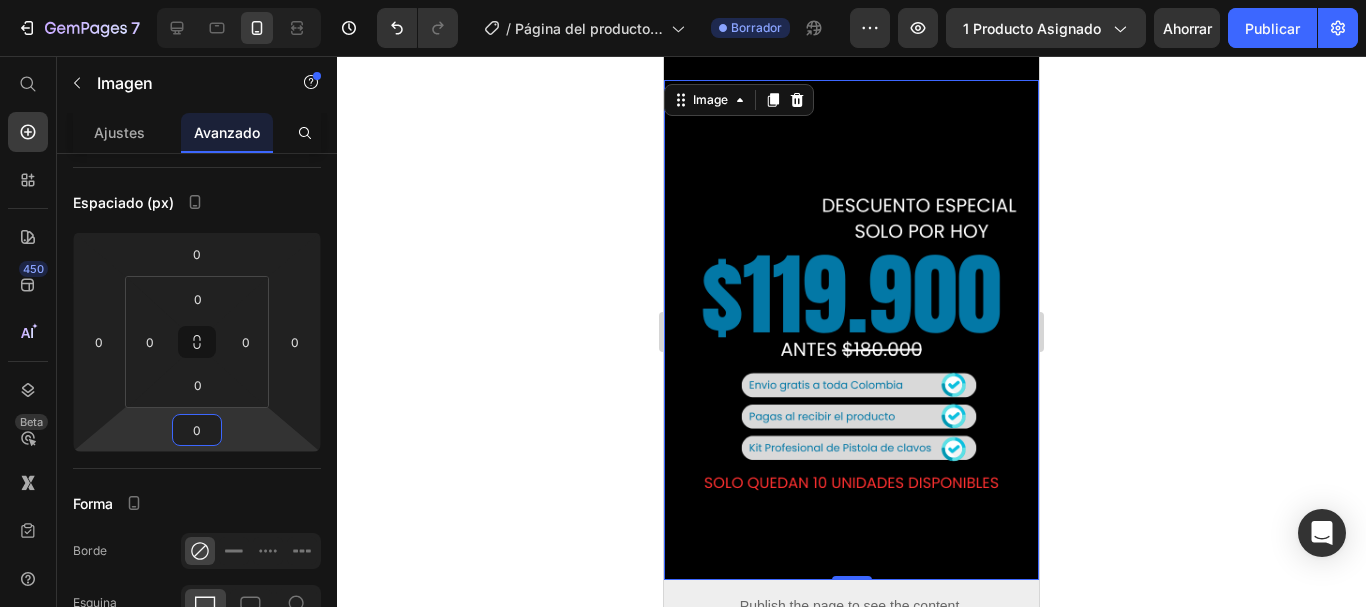 type on "0" 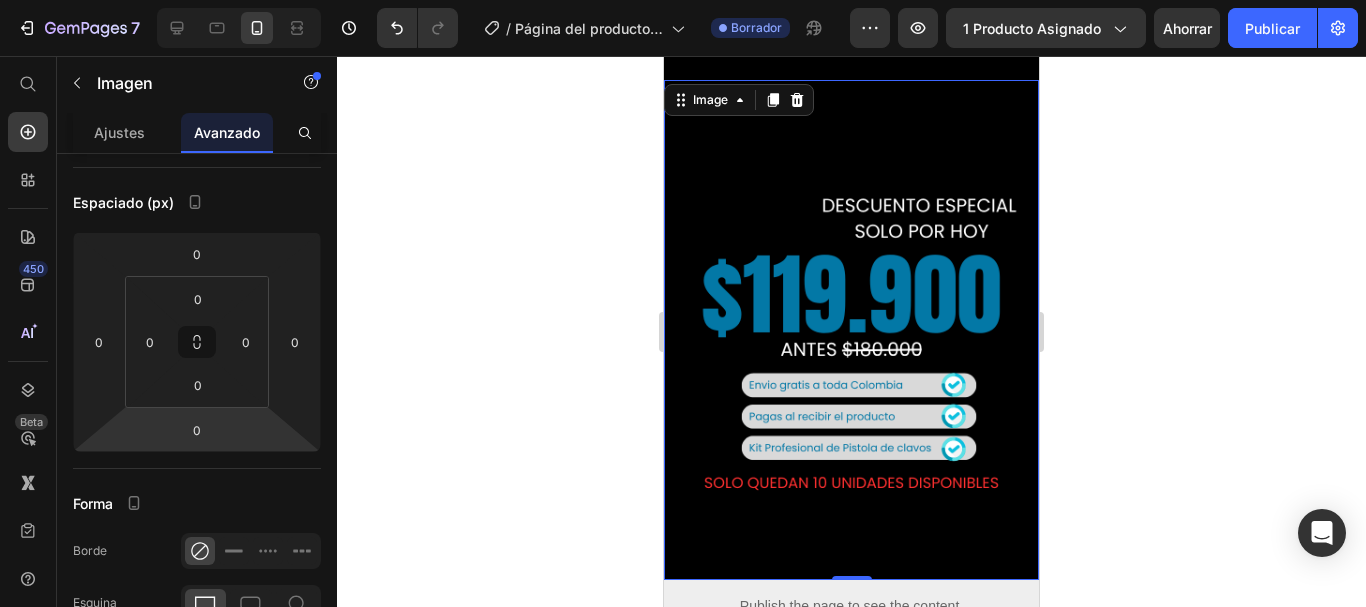 click at bounding box center [851, 330] 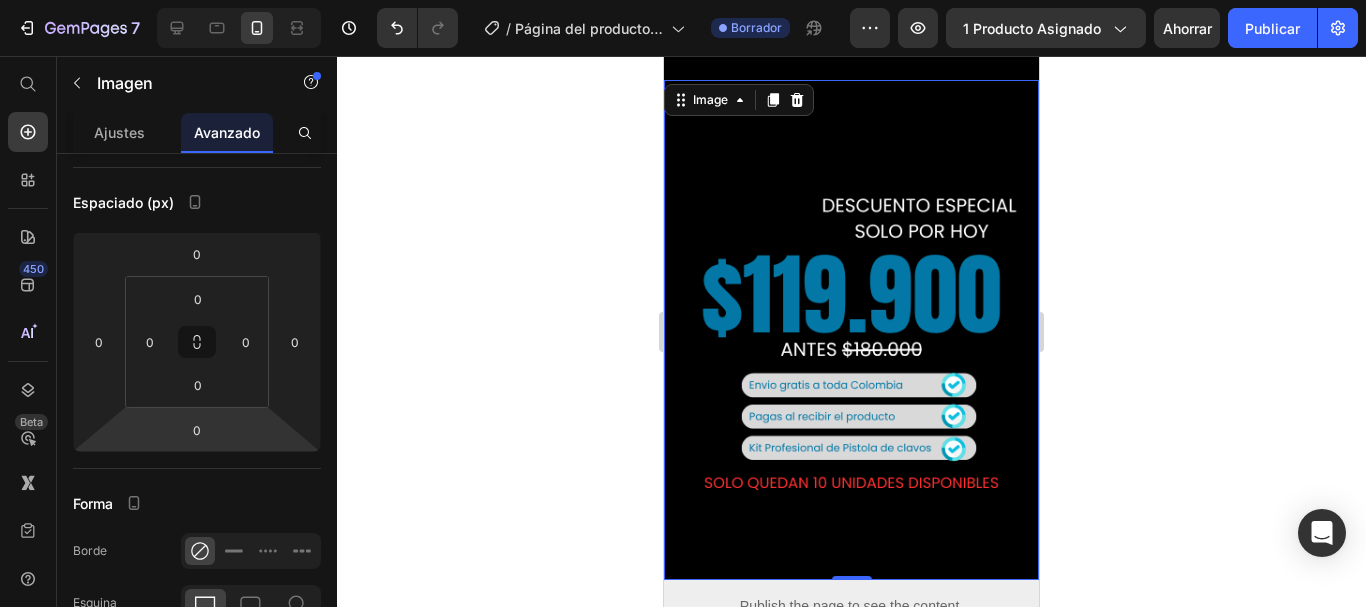 click at bounding box center (851, 330) 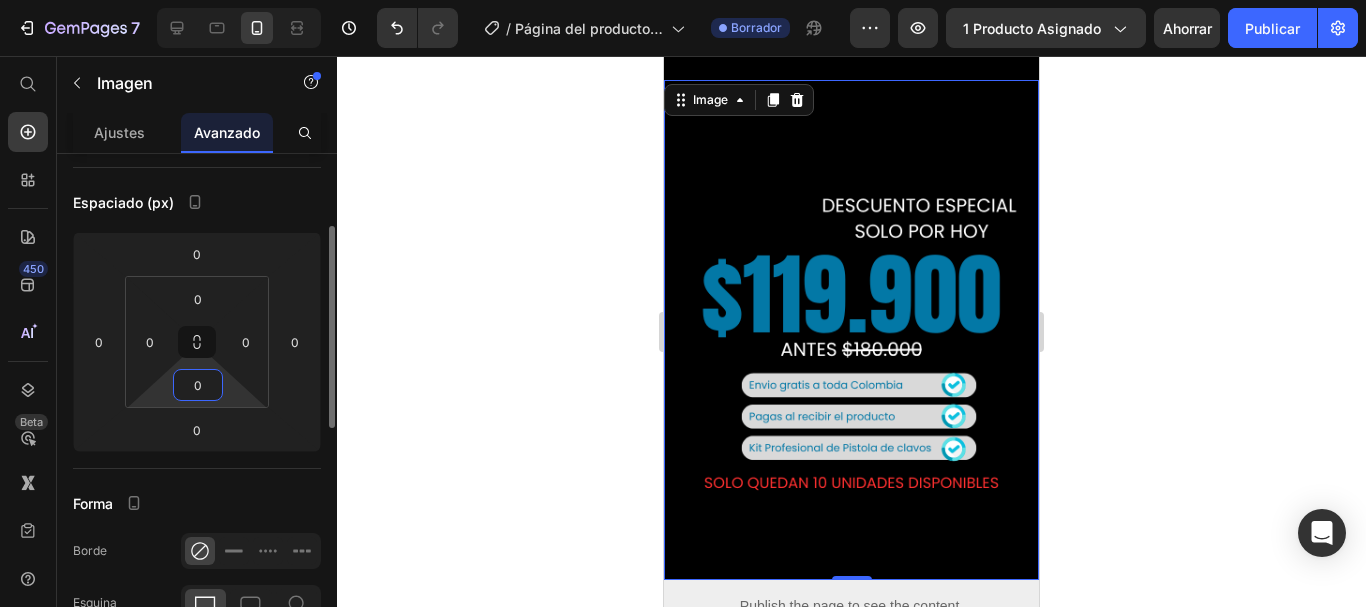 click on "0" at bounding box center [198, 385] 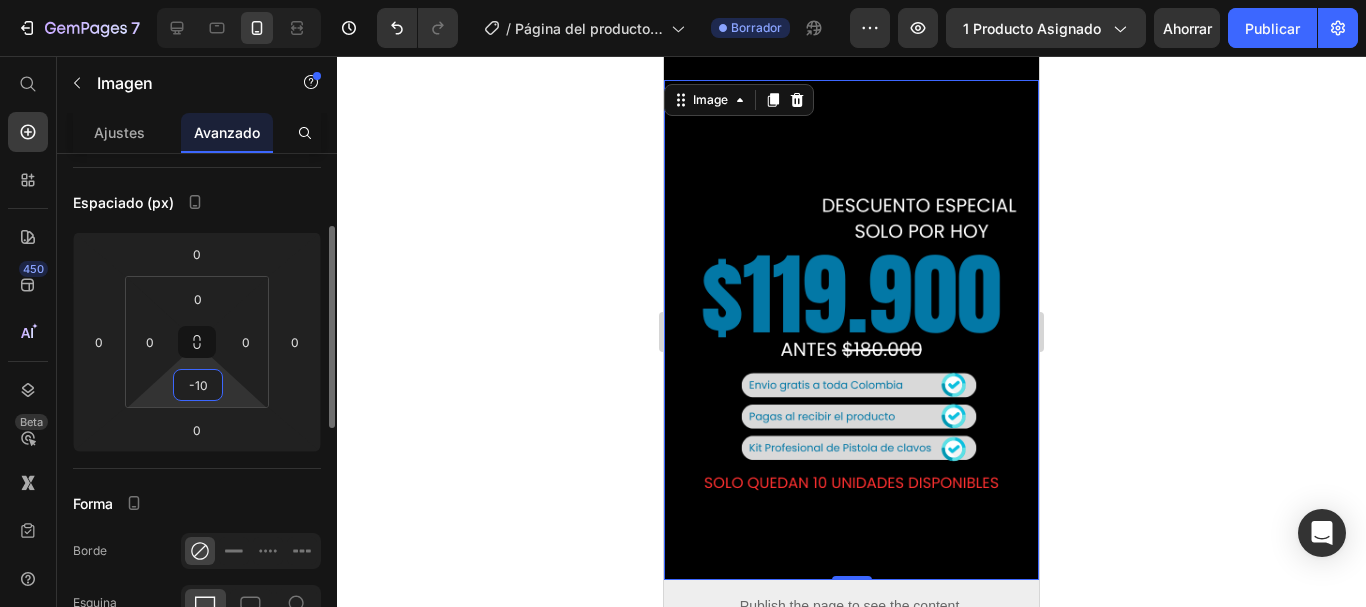 type on "10" 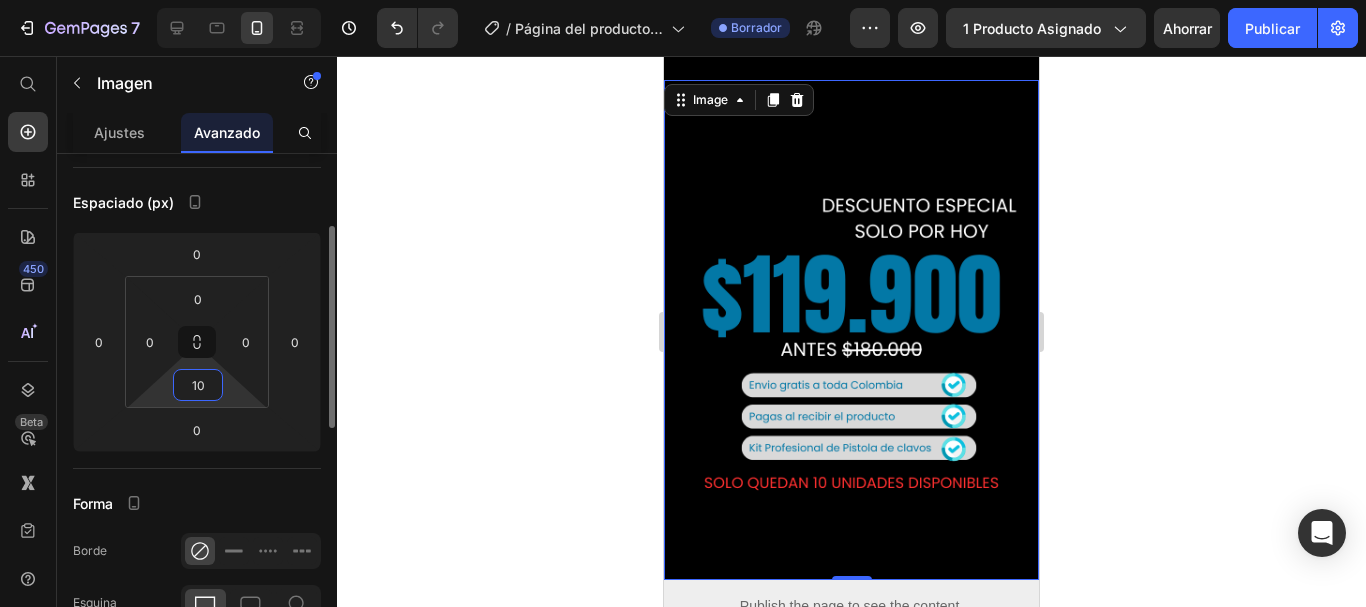 click on "Mostrar en De oficina Tableta Móvil Espaciado (px) 0 0 0 0 0 0 10 0 Forma Borde Esquina Sombra Posición Opacidad 100 % Animación Interacción Actualice al plan Optimize para desbloquear Interacción y otras funciones premium. Clase CSS" at bounding box center [197, 556] 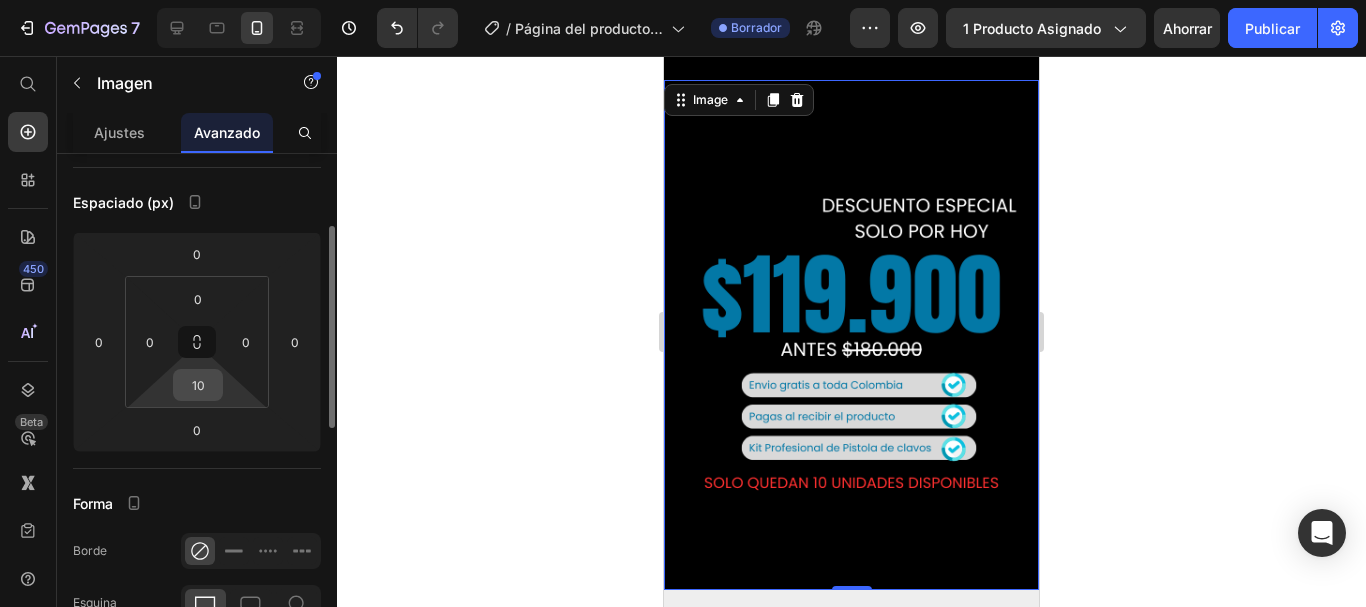 click on "10" at bounding box center [198, 385] 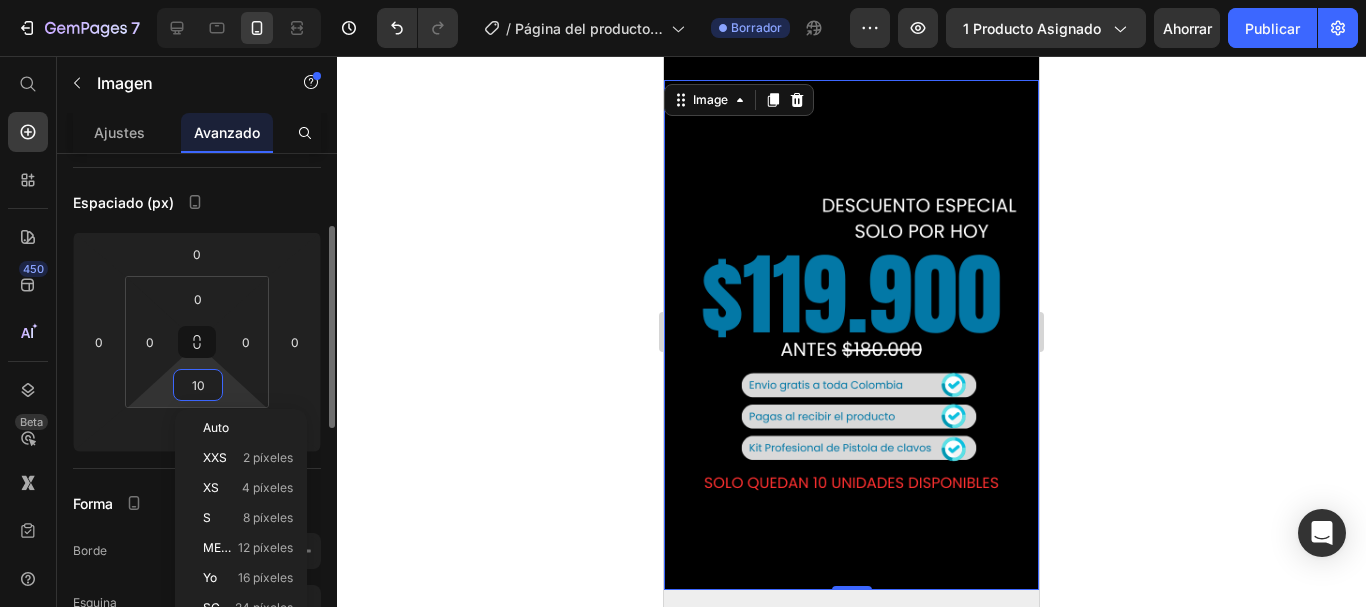type 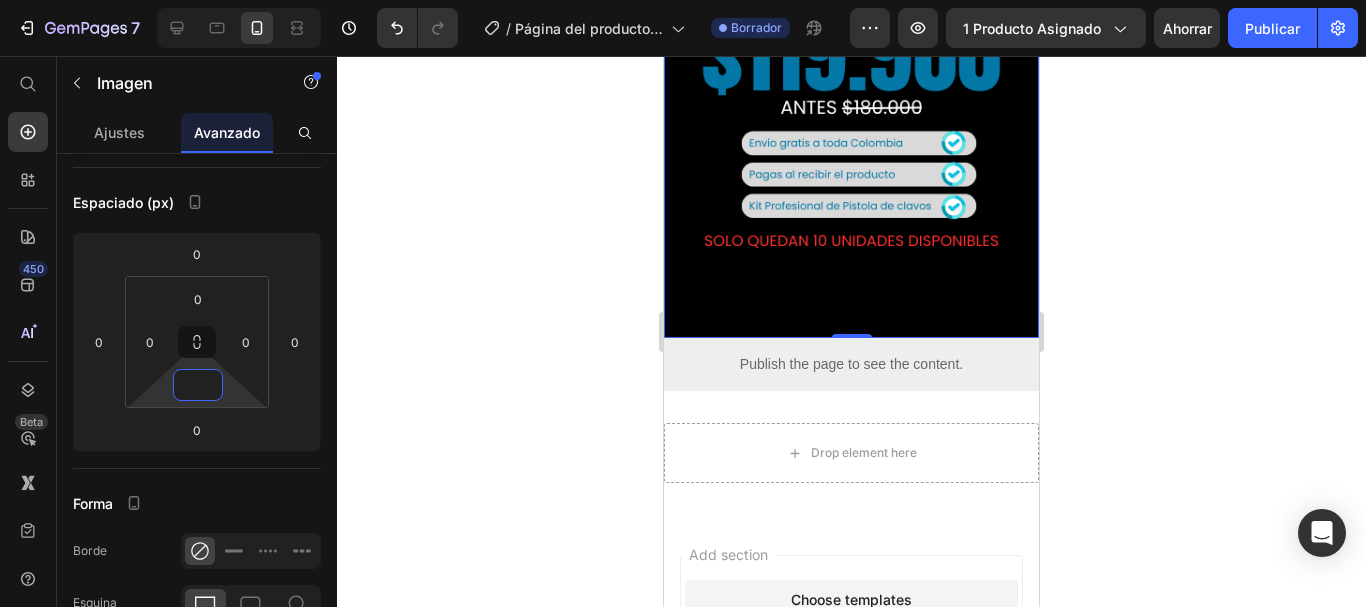 scroll, scrollTop: 644, scrollLeft: 0, axis: vertical 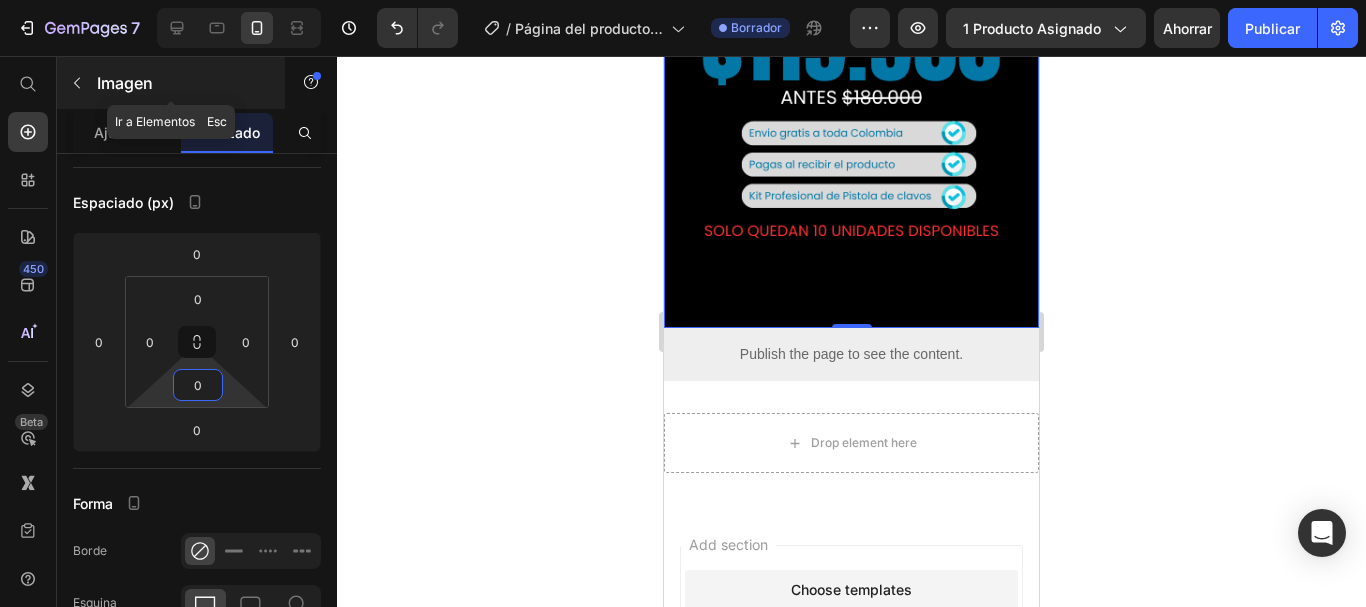 click 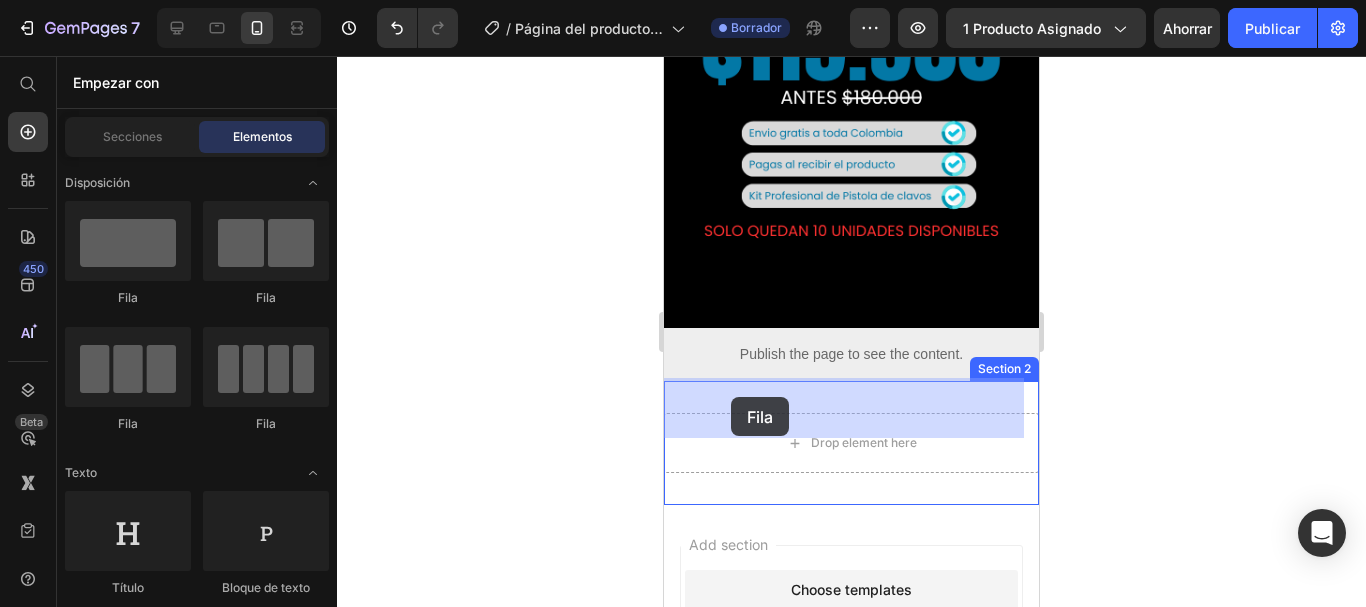 drag, startPoint x: 779, startPoint y: 291, endPoint x: 732, endPoint y: 397, distance: 115.952576 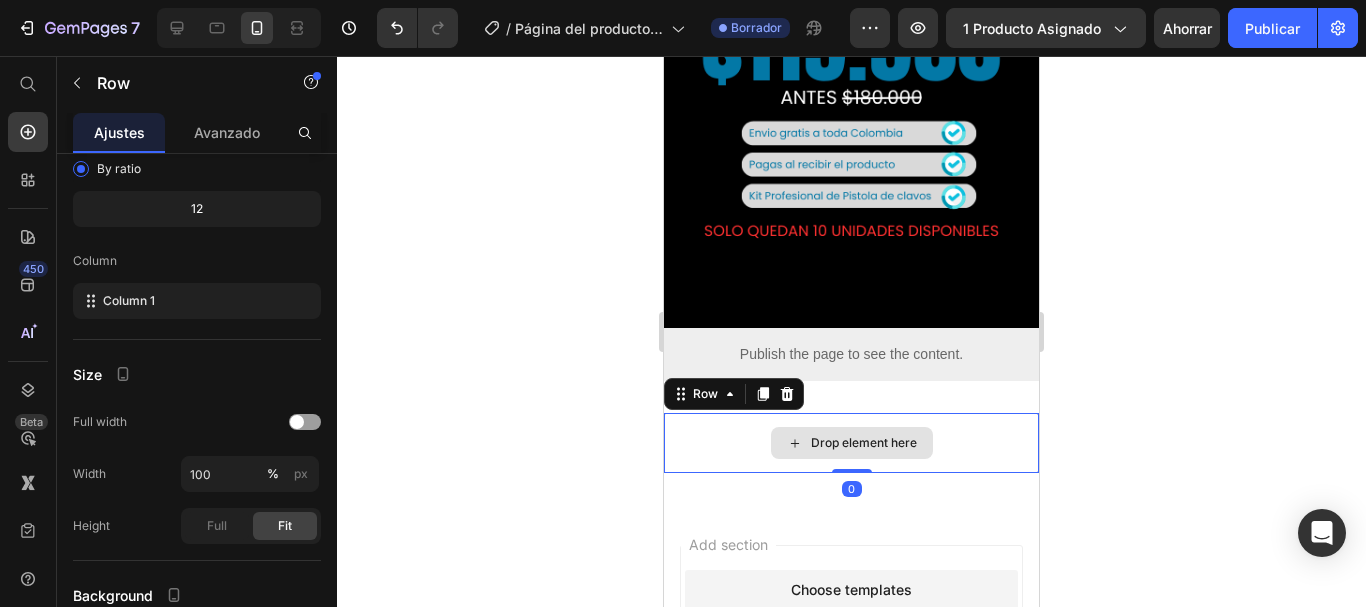 scroll, scrollTop: 0, scrollLeft: 0, axis: both 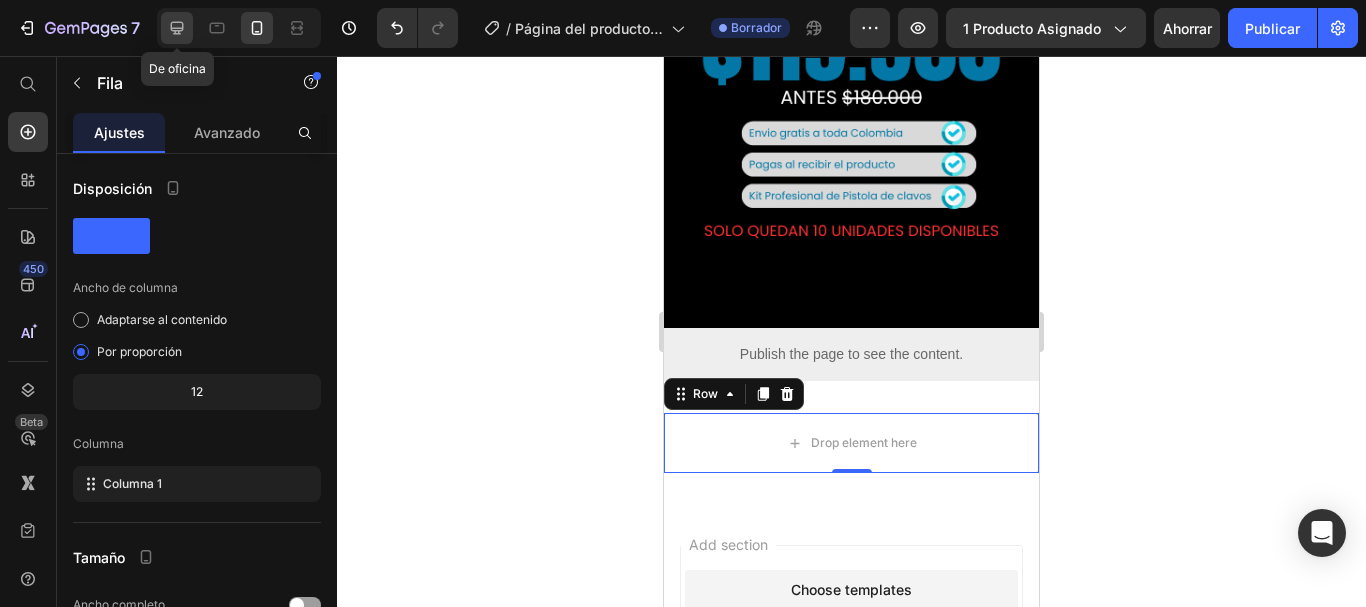 click 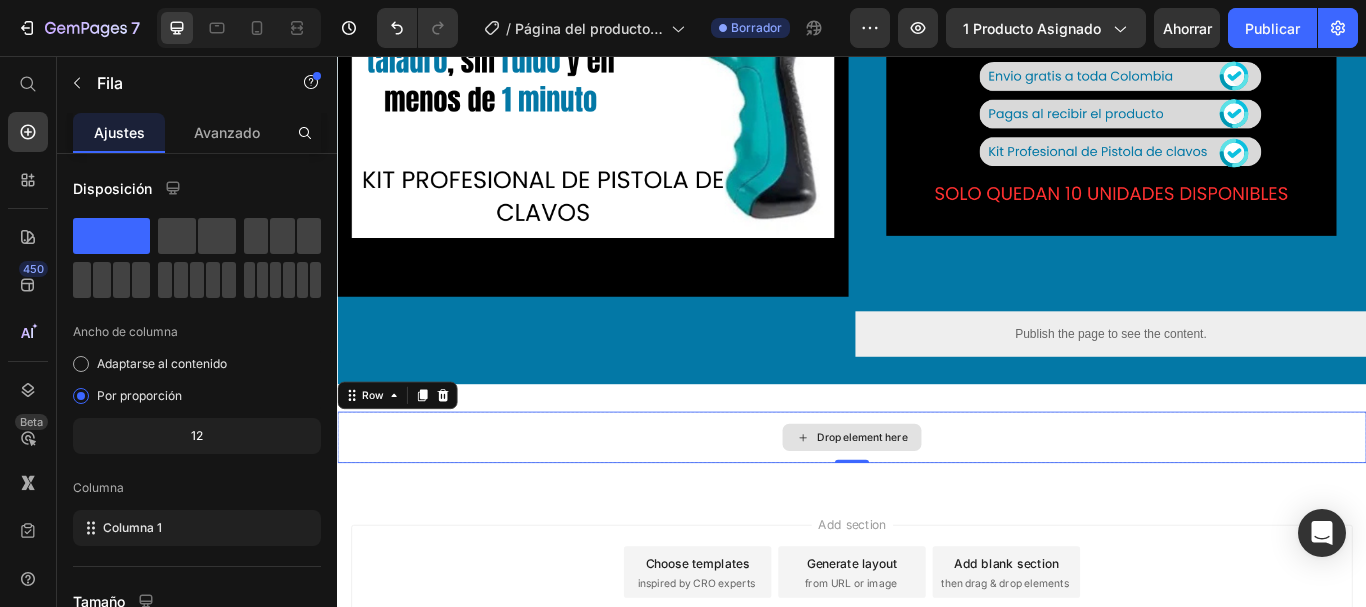 scroll, scrollTop: 368, scrollLeft: 0, axis: vertical 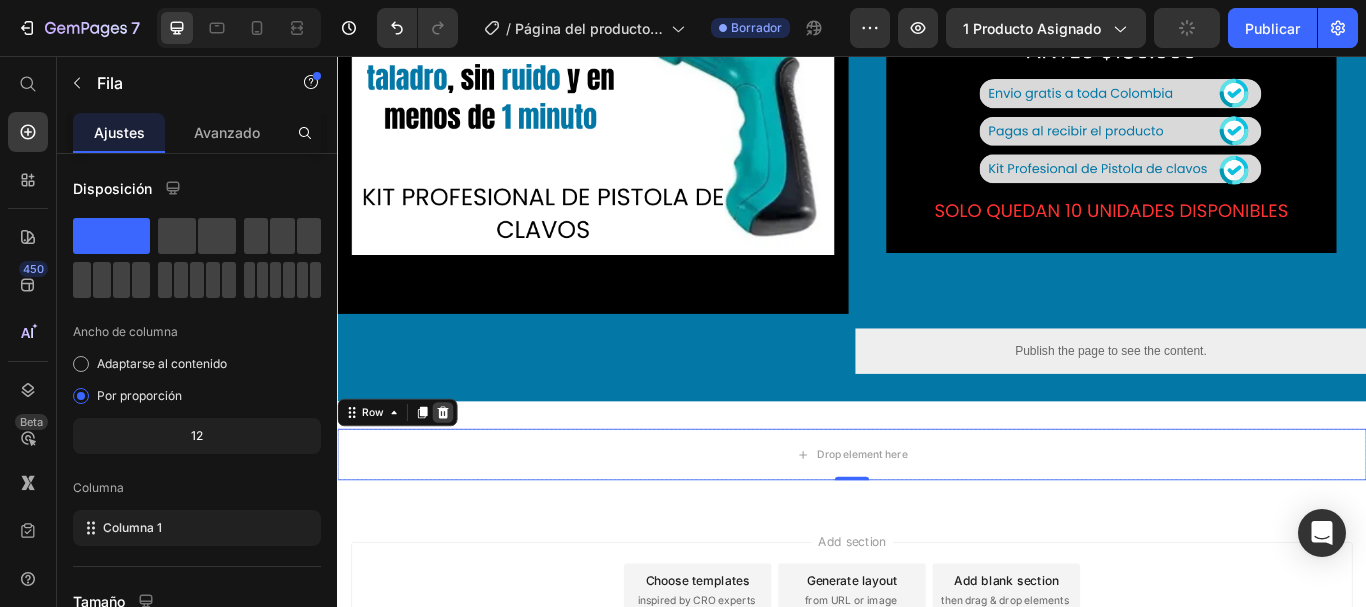 click 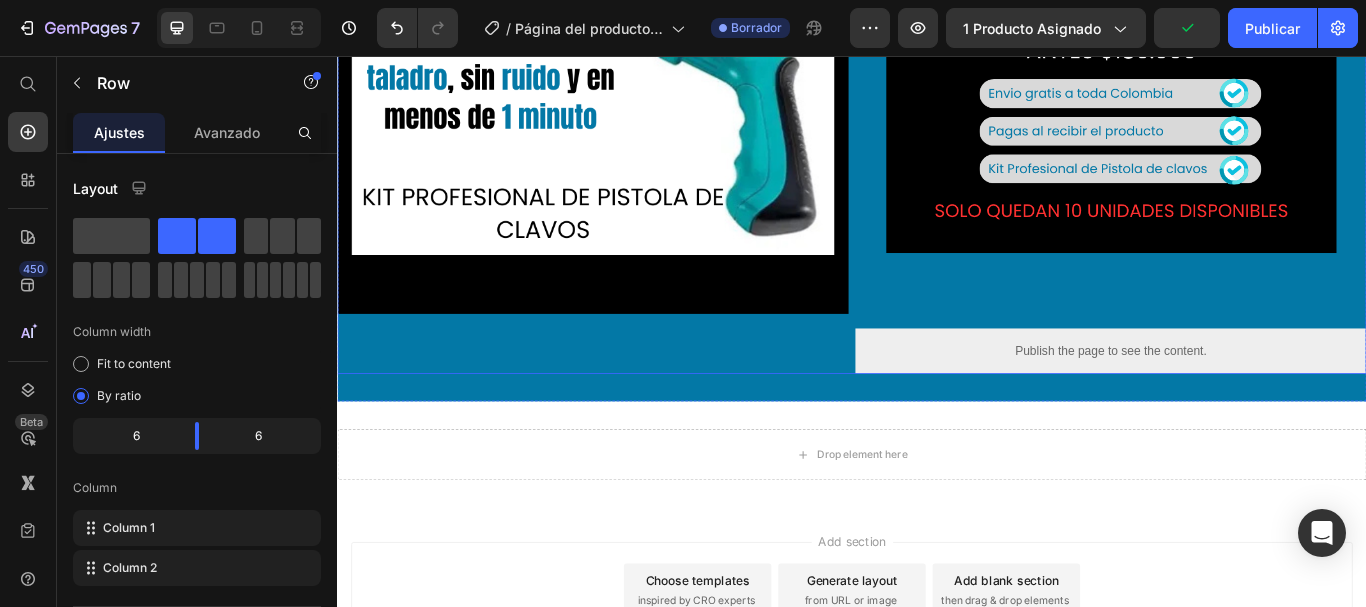 click on "Image" at bounding box center [635, 94] 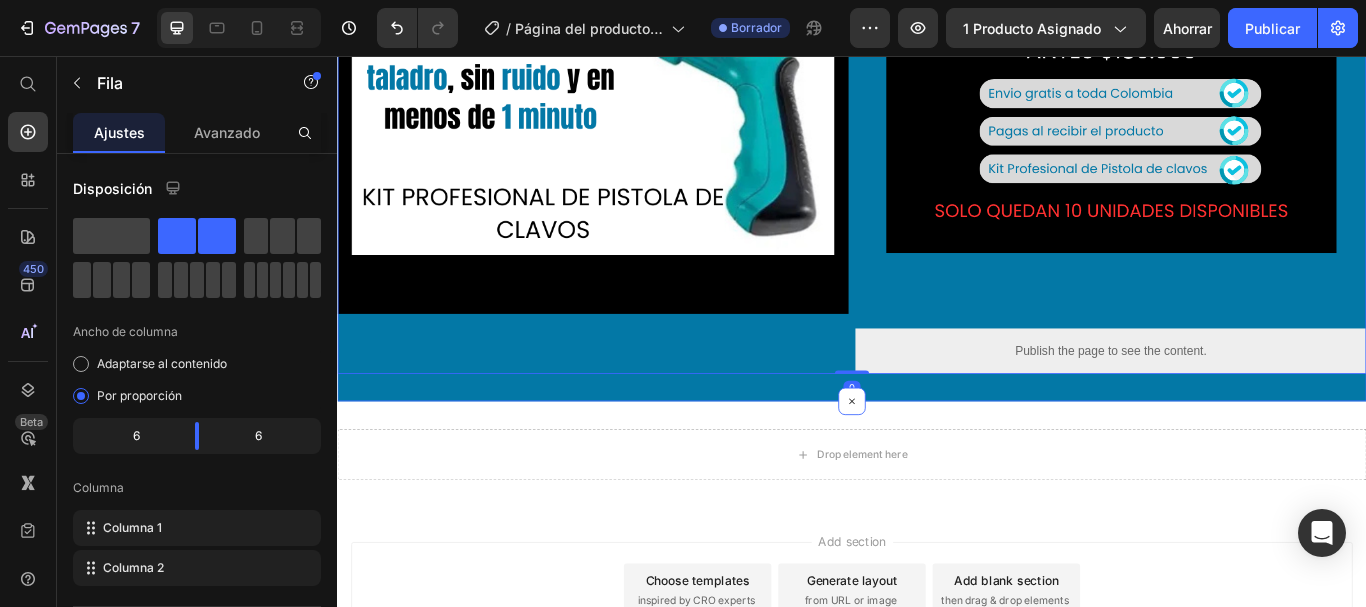 click on "Image Image
Publish the page to see the content.
Custom Code Row   0 Section 1" at bounding box center (937, 94) 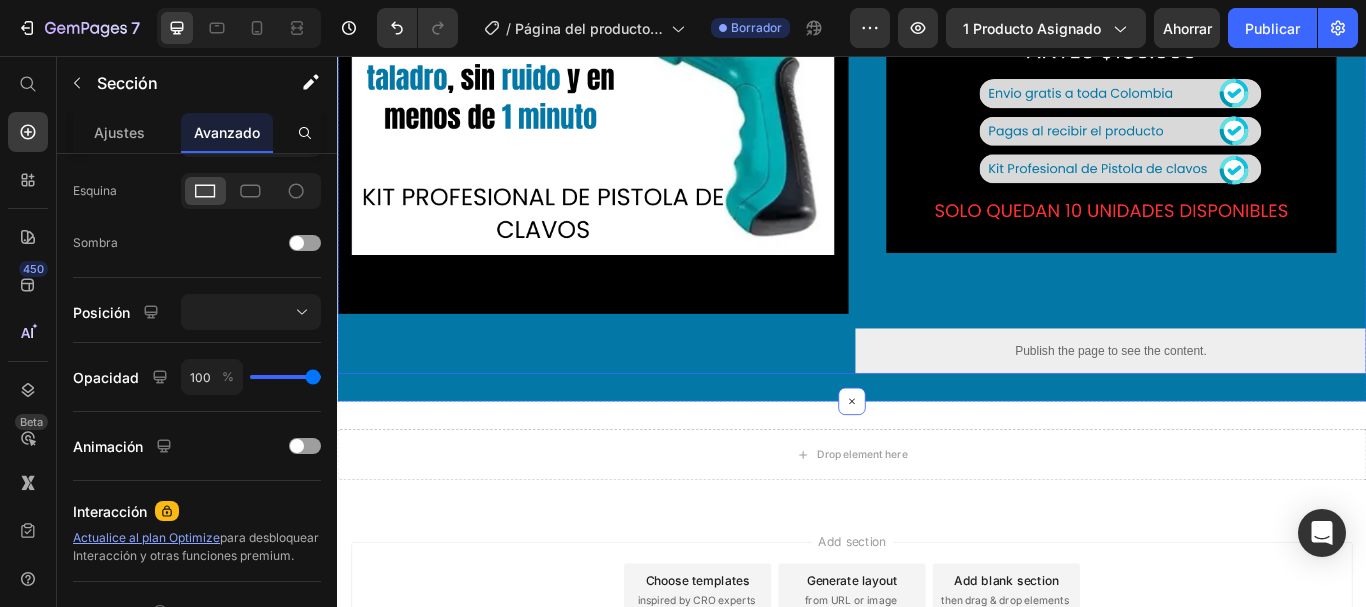 scroll, scrollTop: 0, scrollLeft: 0, axis: both 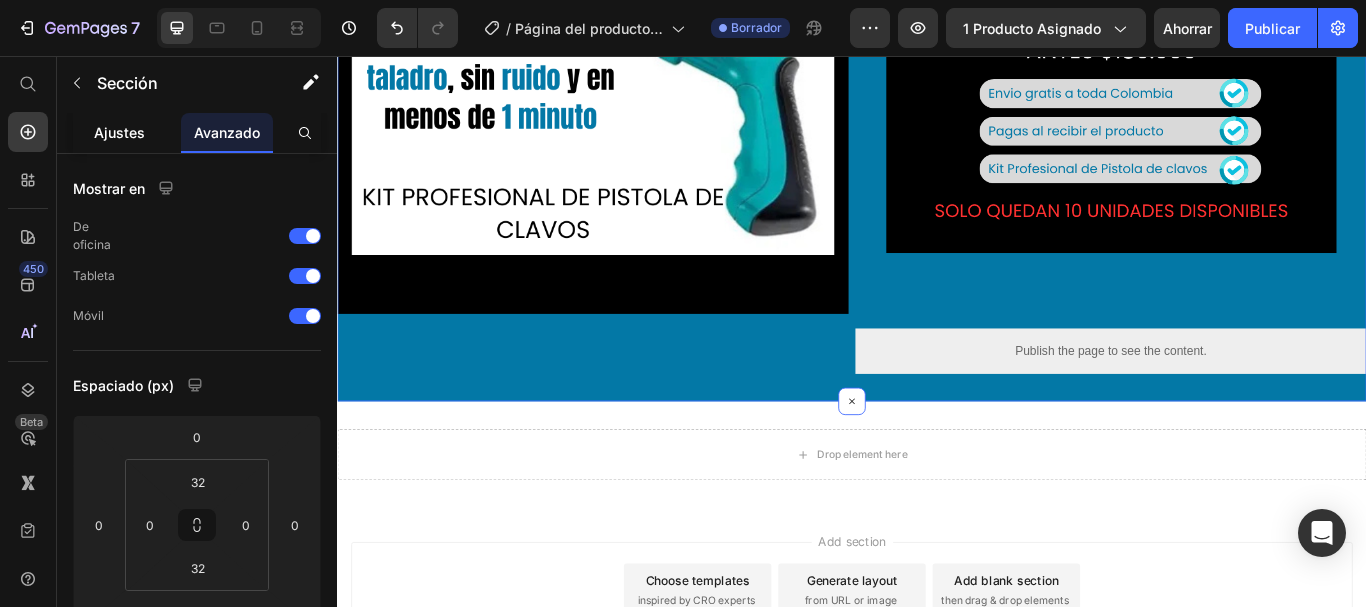 click on "Ajustes" 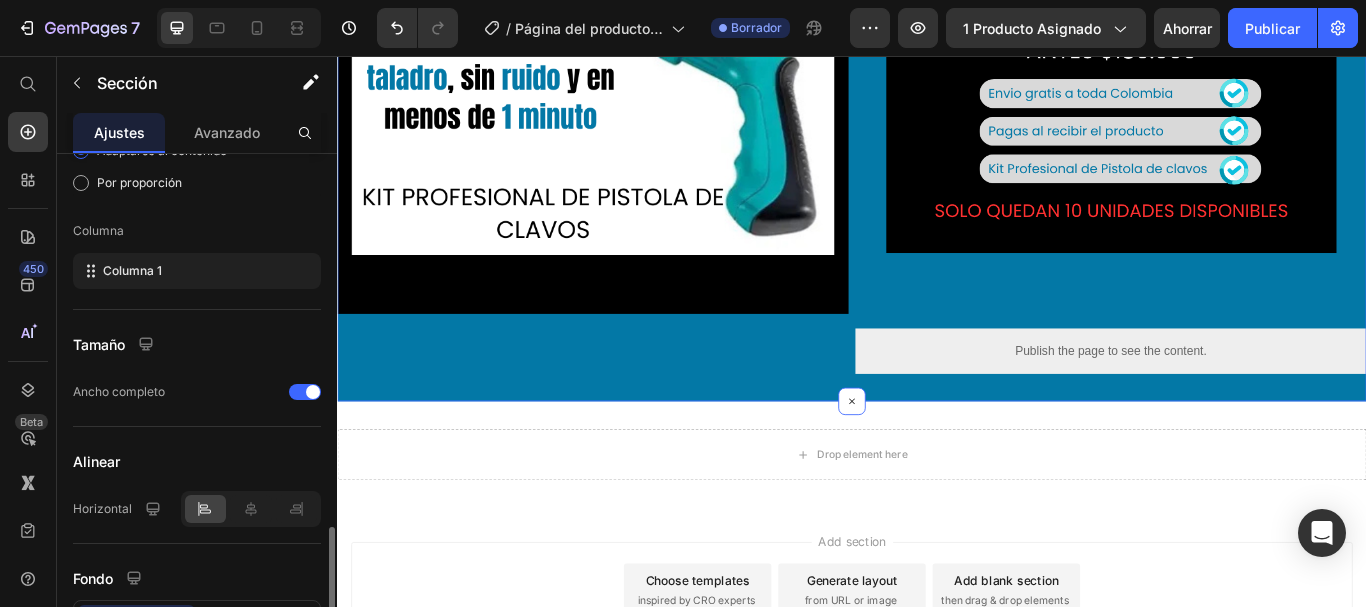 scroll, scrollTop: 371, scrollLeft: 0, axis: vertical 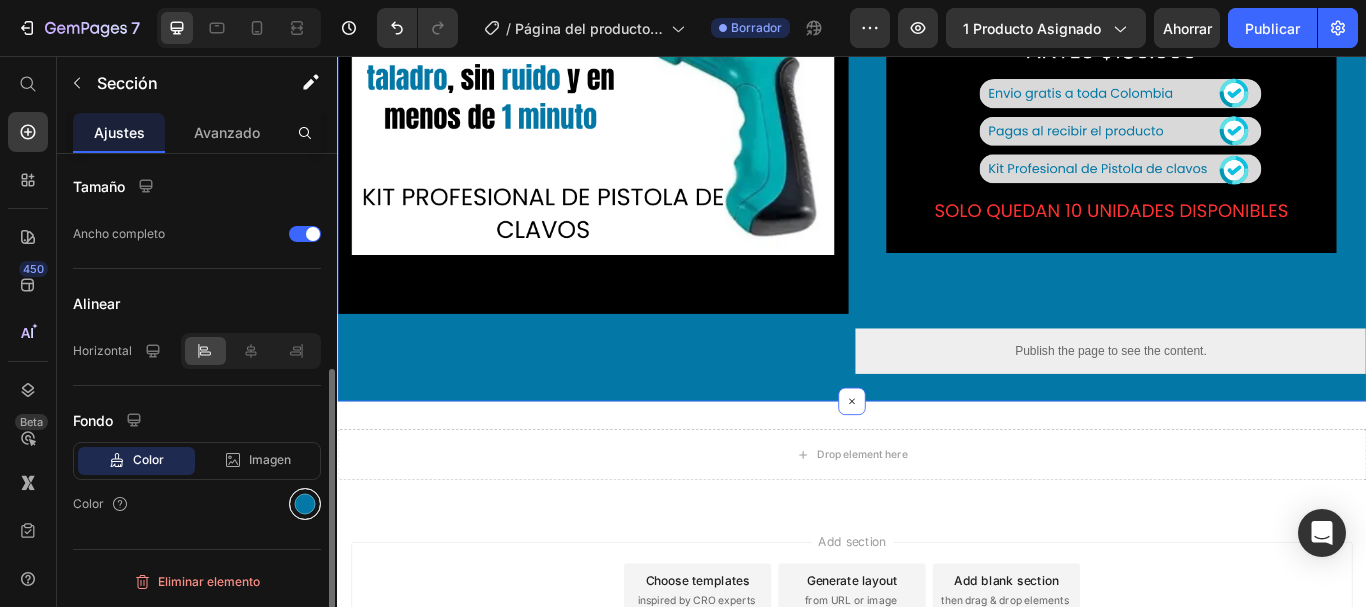 click at bounding box center [305, 504] 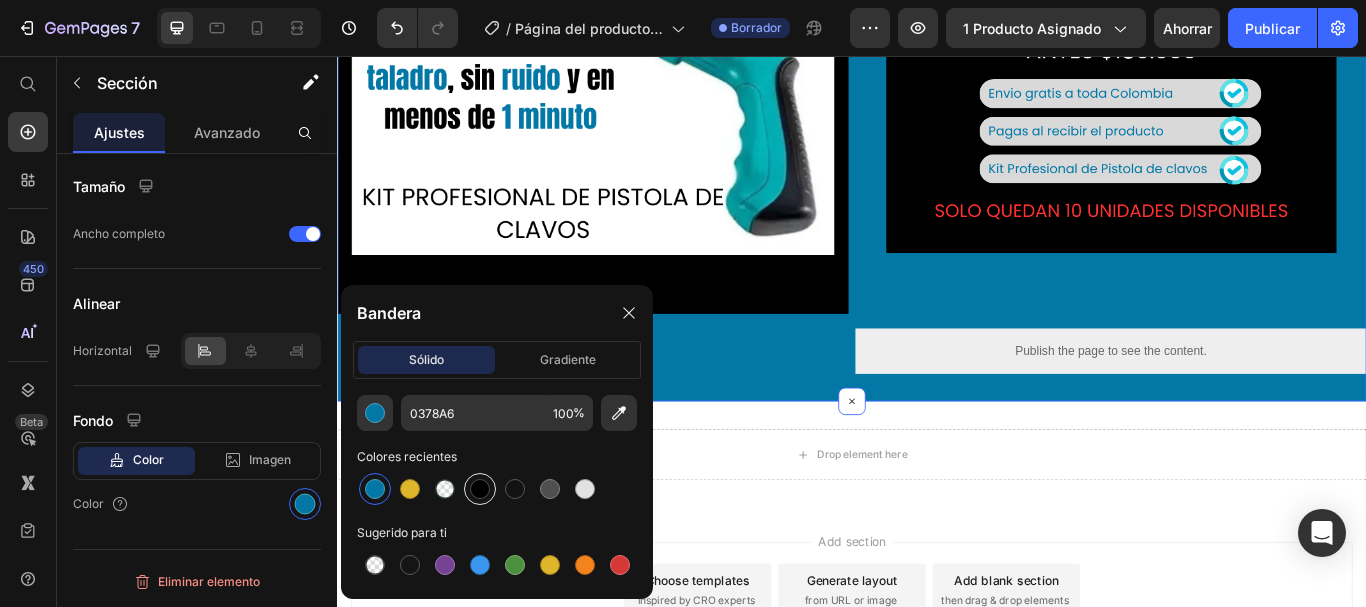 click at bounding box center (480, 489) 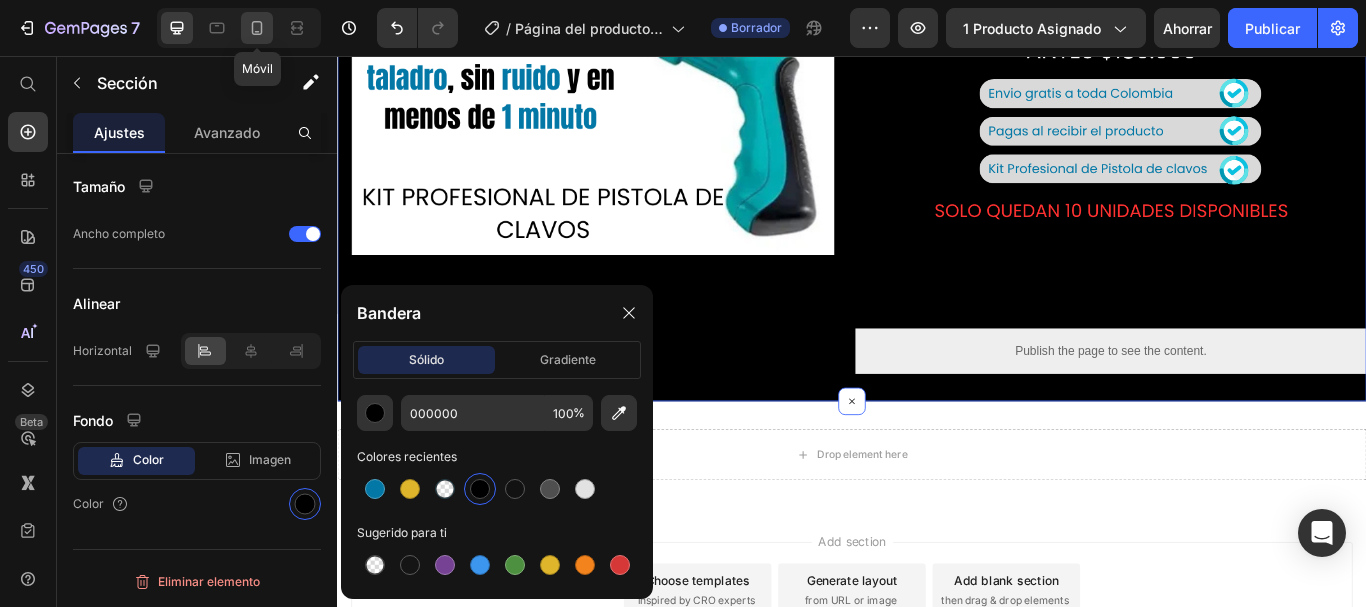 click 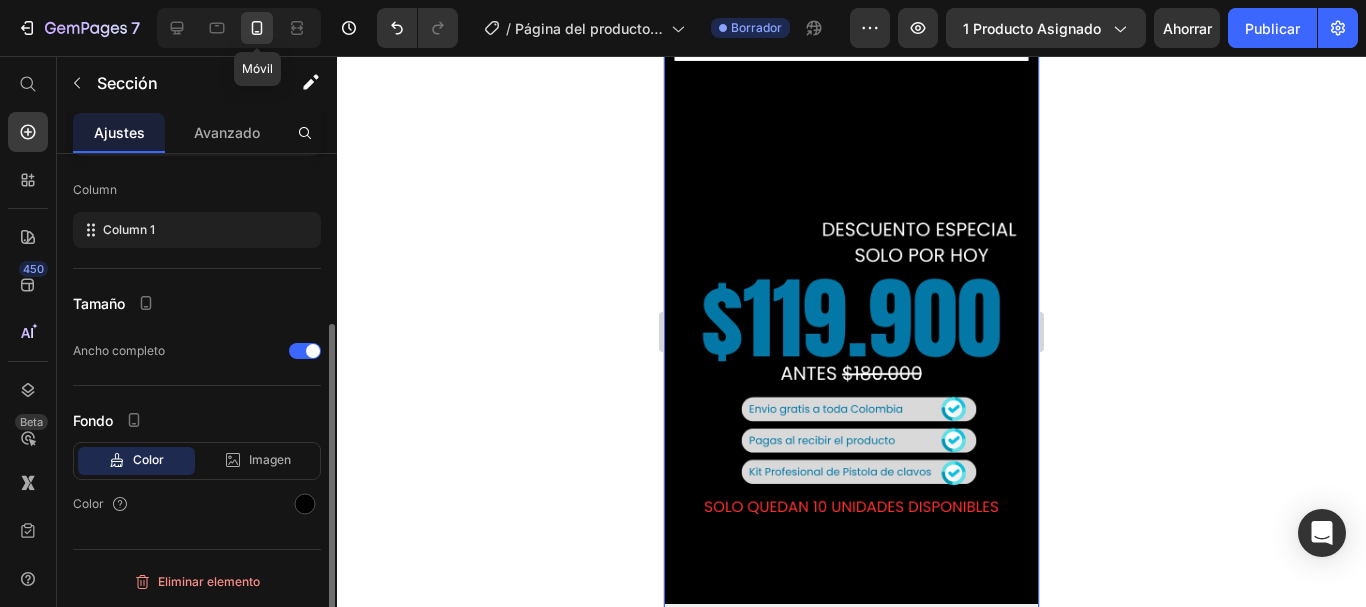 scroll, scrollTop: 254, scrollLeft: 0, axis: vertical 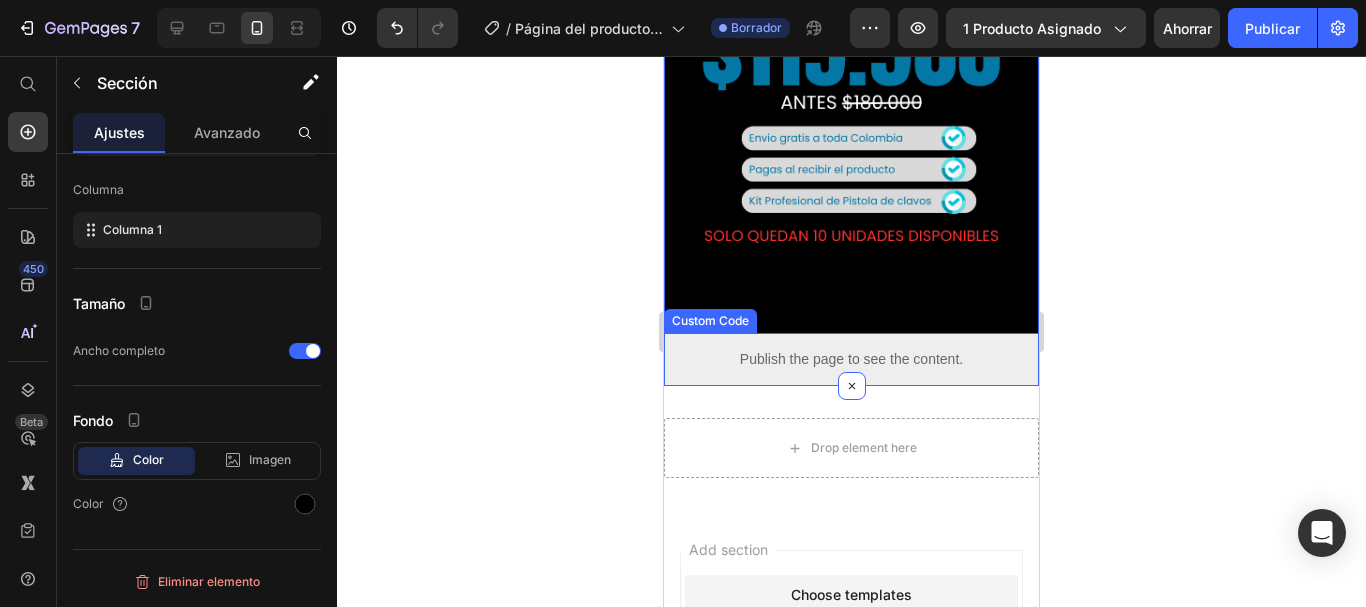 click on "Publish the page to see the content." at bounding box center [851, 359] 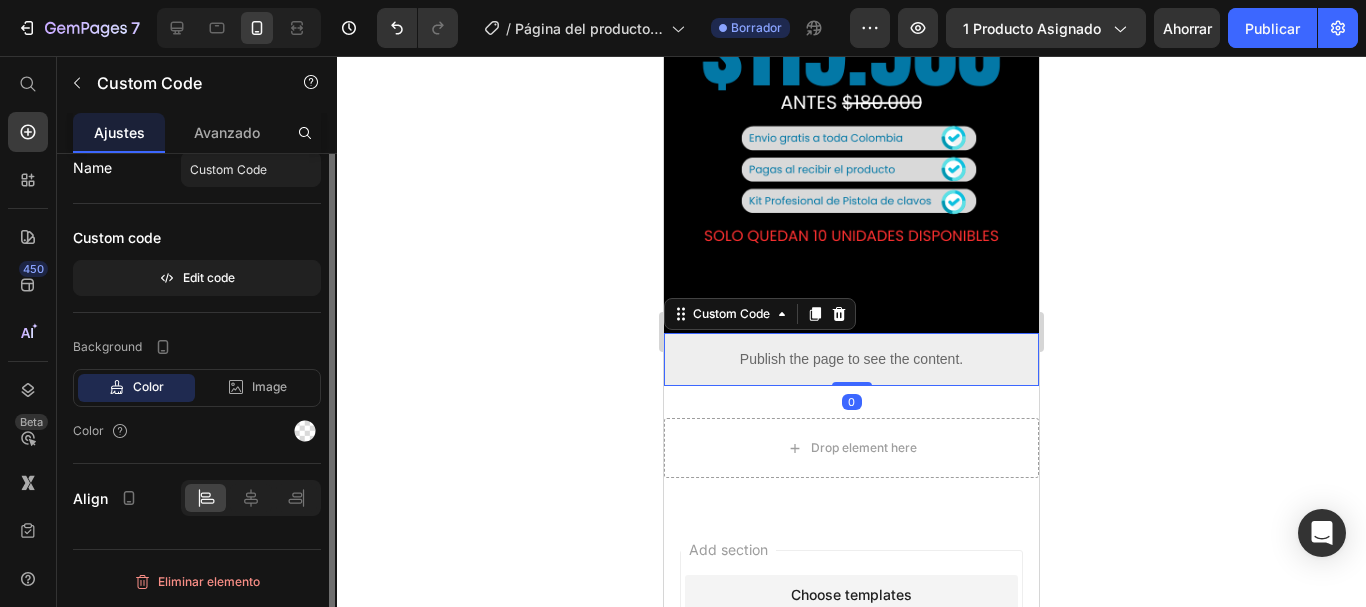 scroll, scrollTop: 0, scrollLeft: 0, axis: both 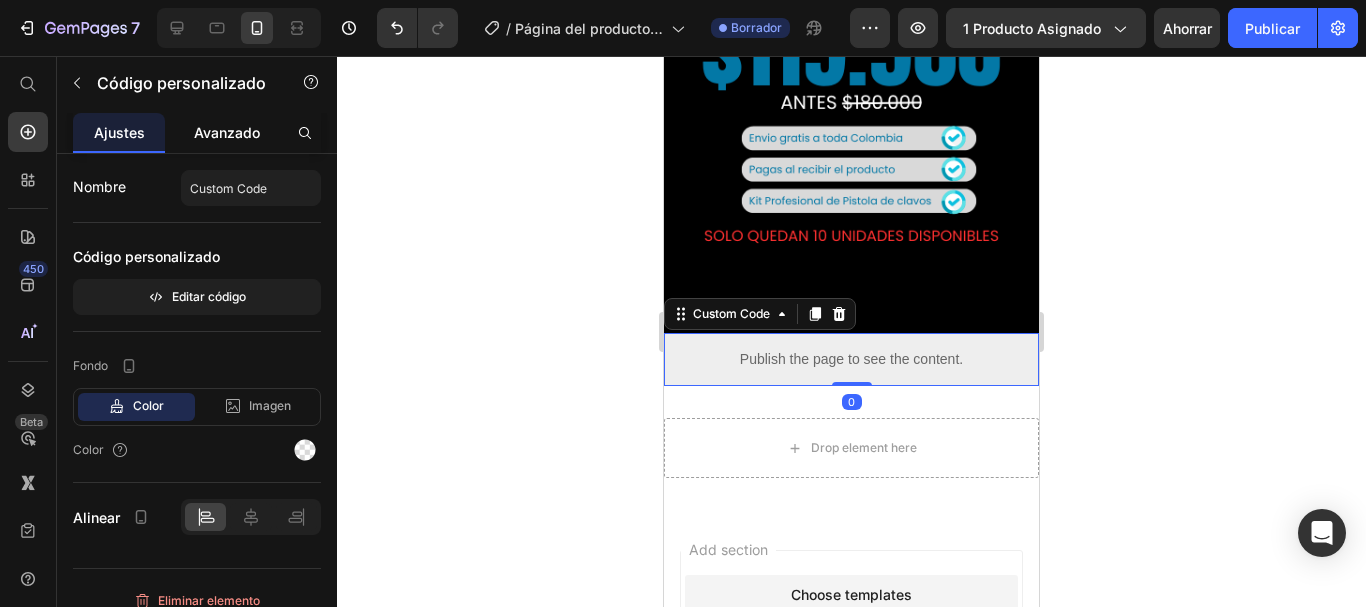 click on "Avanzado" at bounding box center [227, 132] 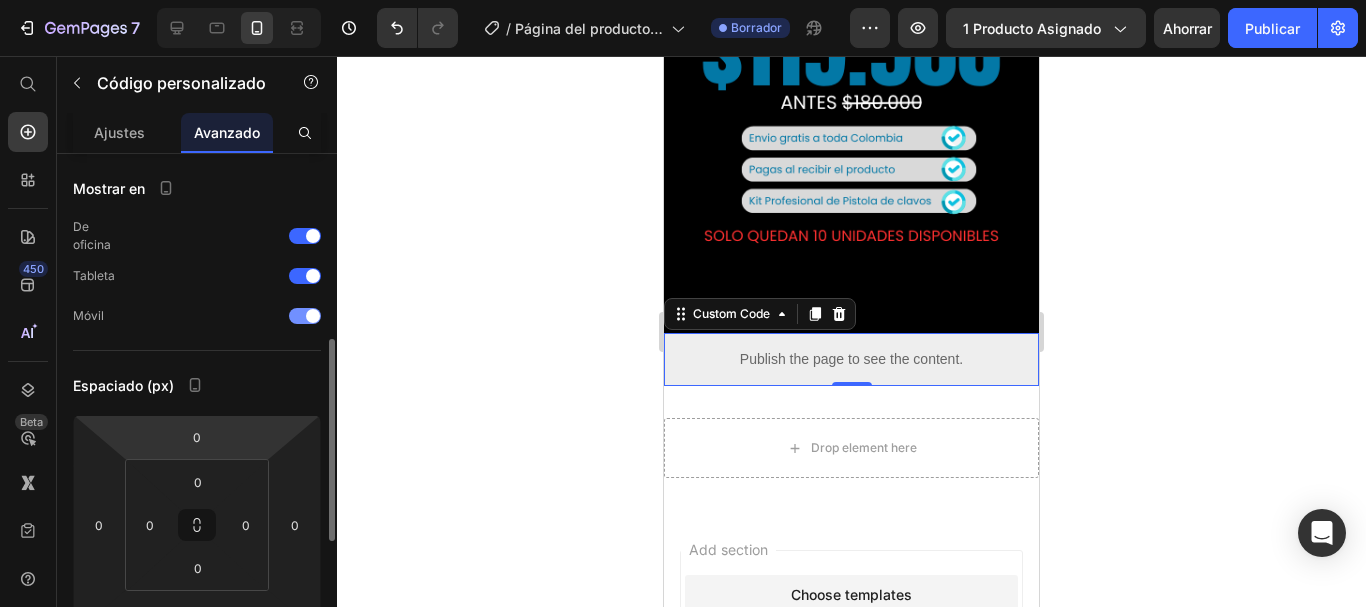 scroll, scrollTop: 133, scrollLeft: 0, axis: vertical 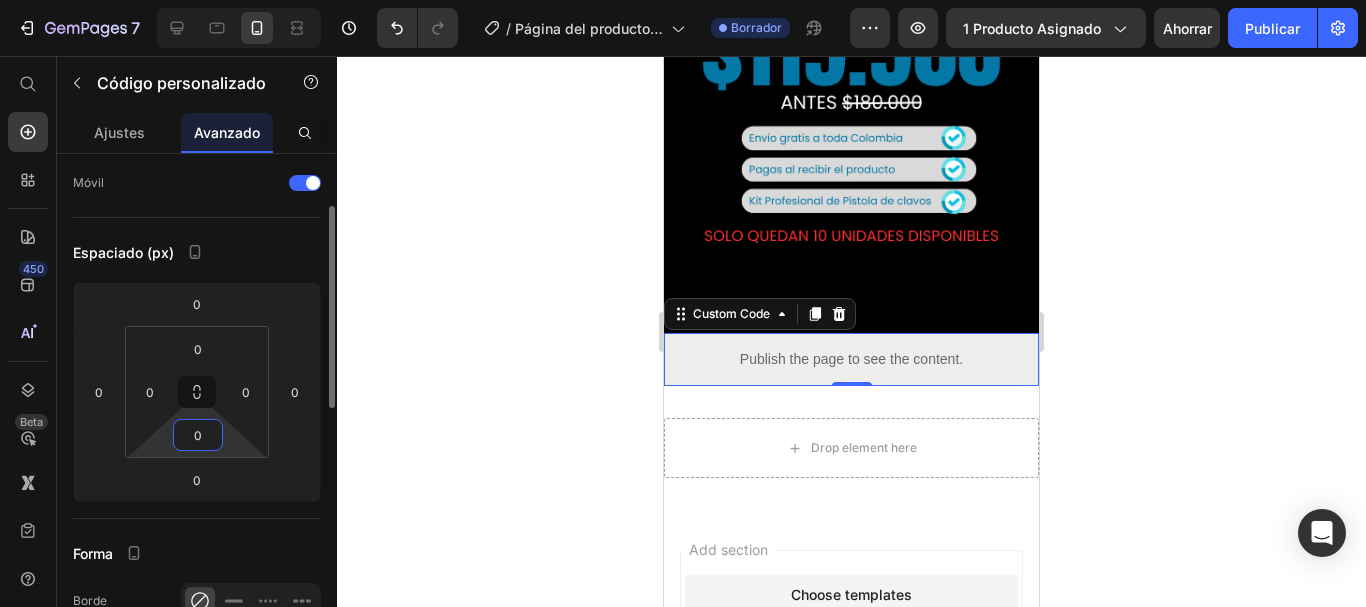 click on "0" at bounding box center (198, 435) 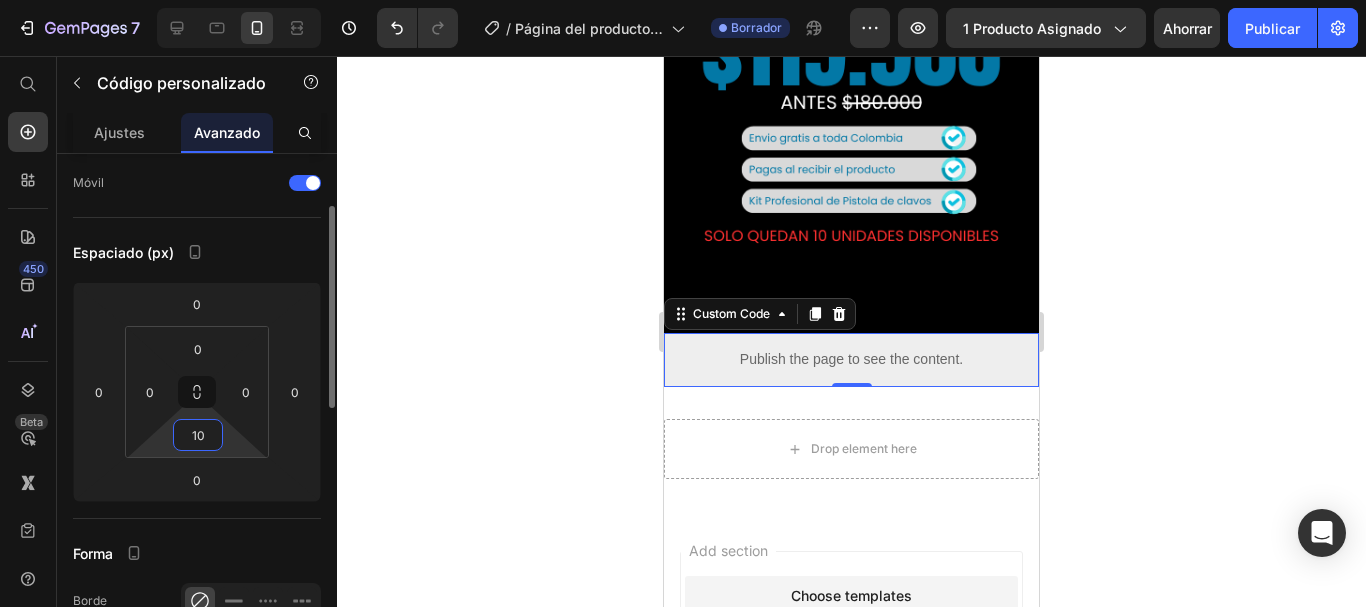 type on "1" 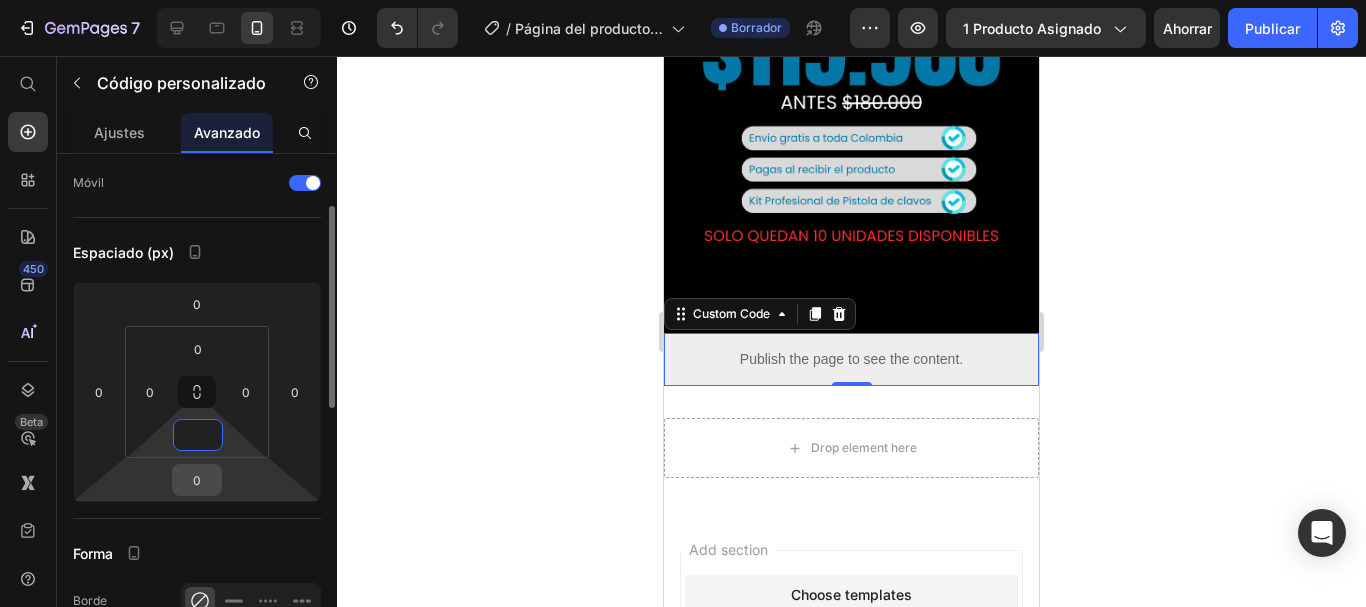 type on "0" 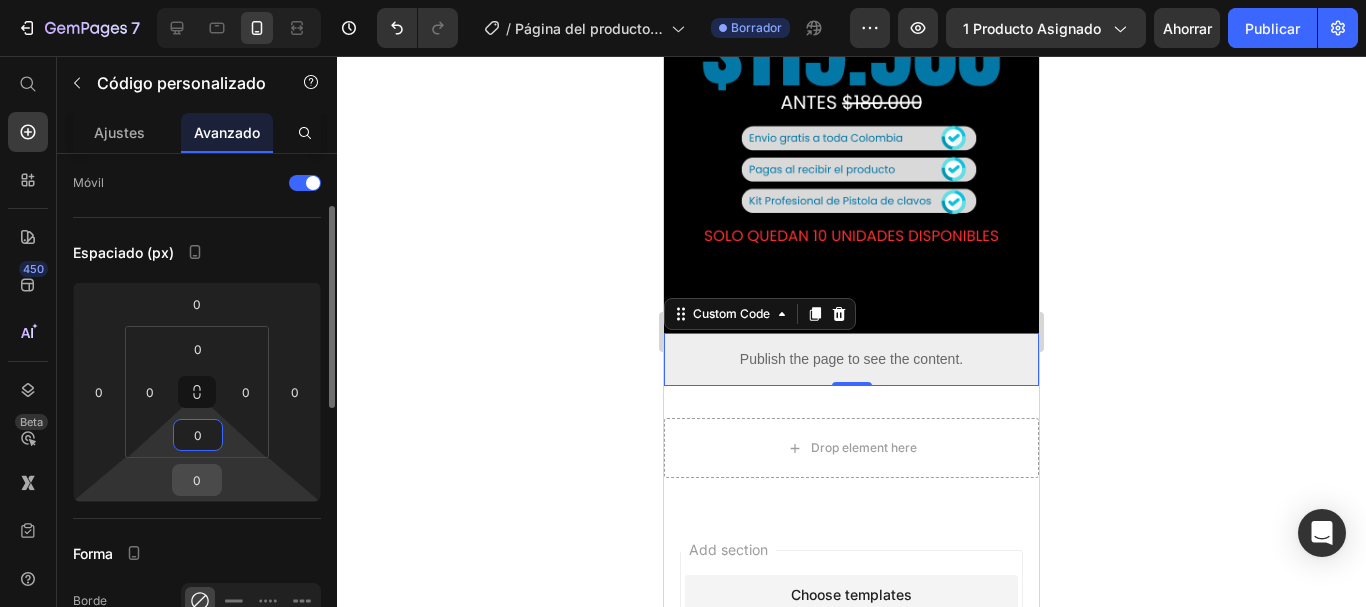 click on "0" at bounding box center (197, 480) 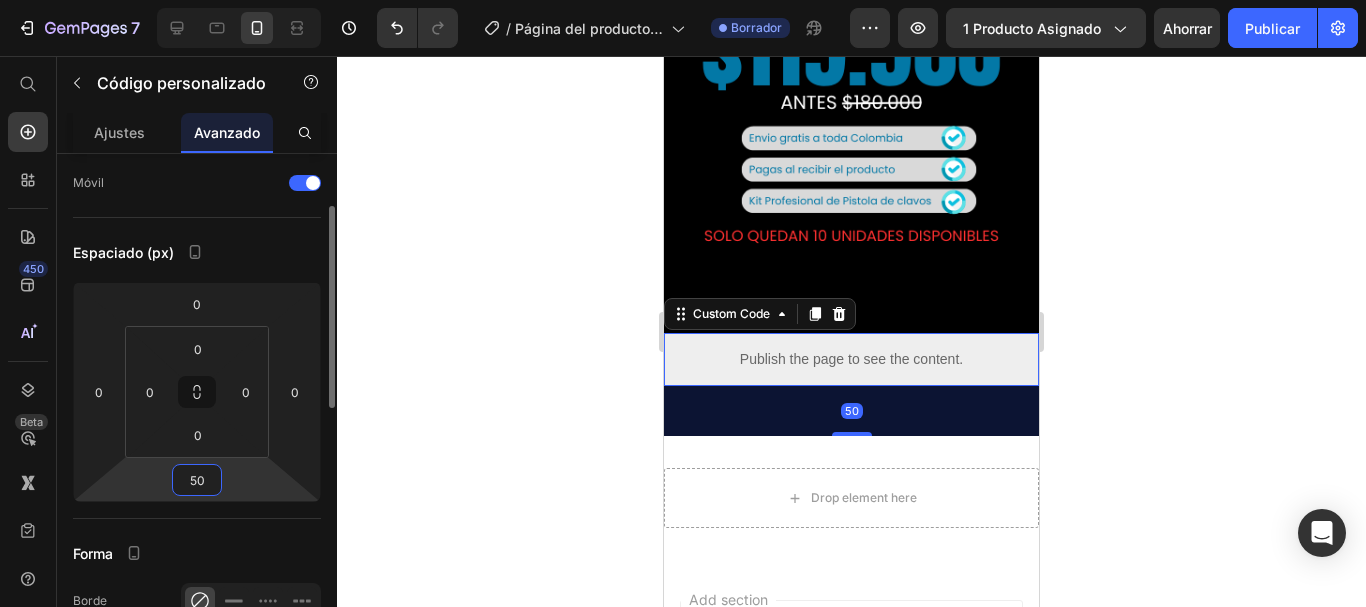 type on "5" 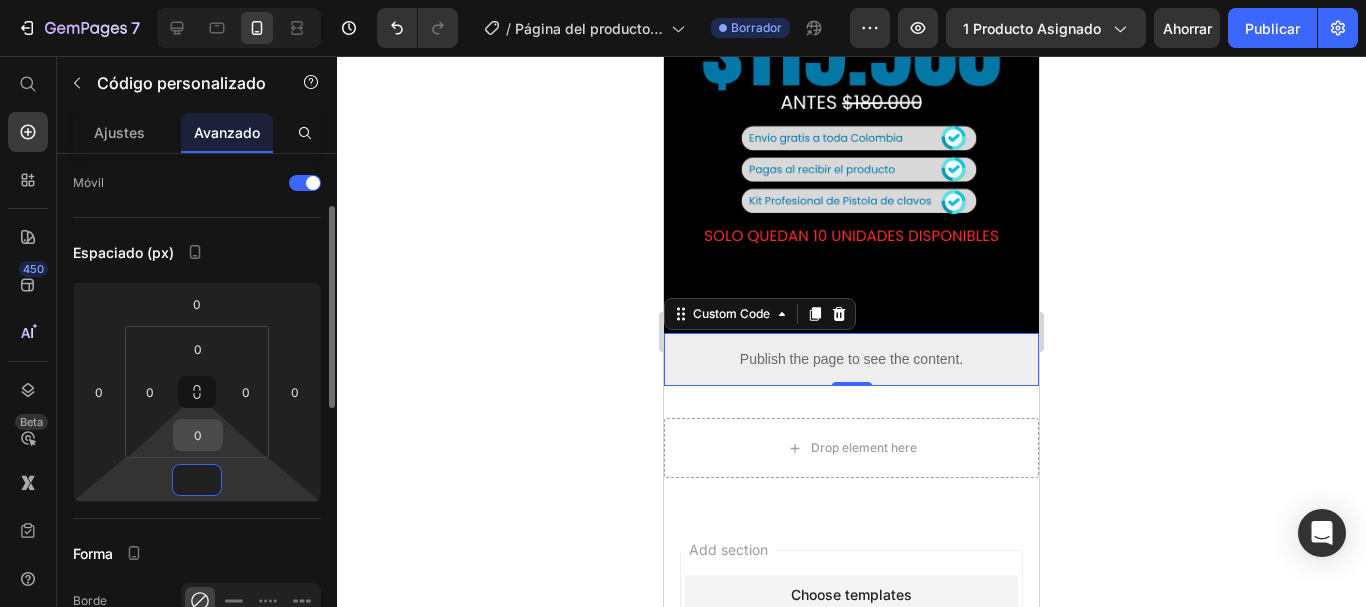 type on "0" 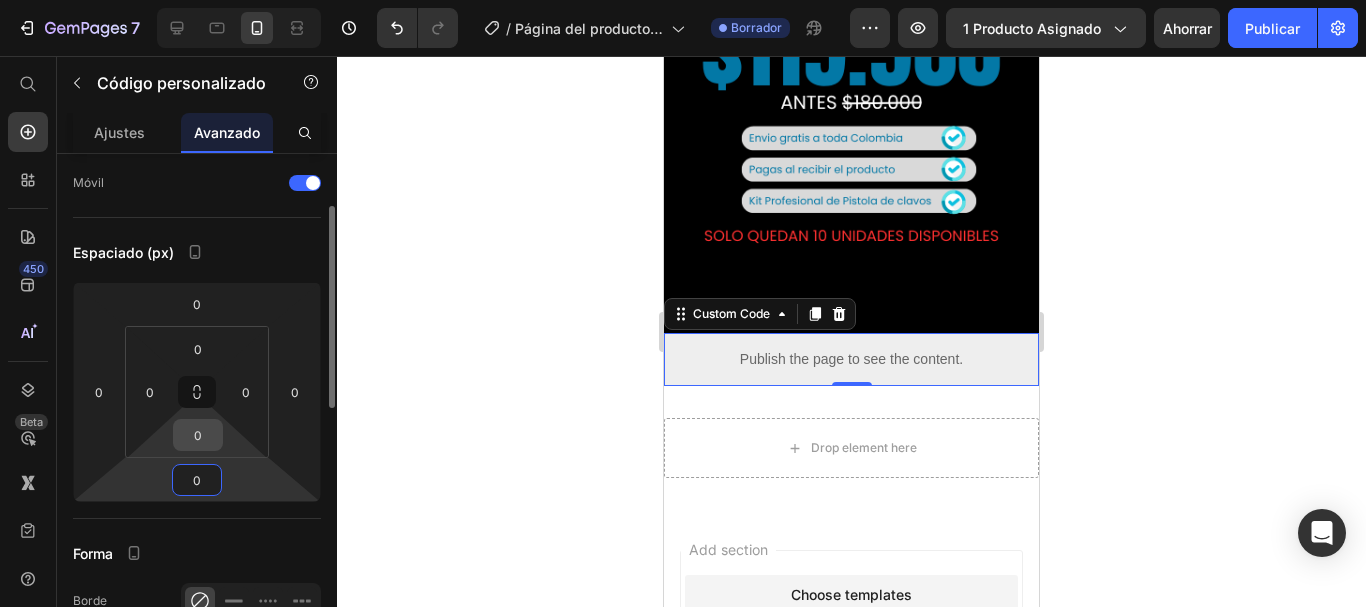 click on "0" at bounding box center [198, 435] 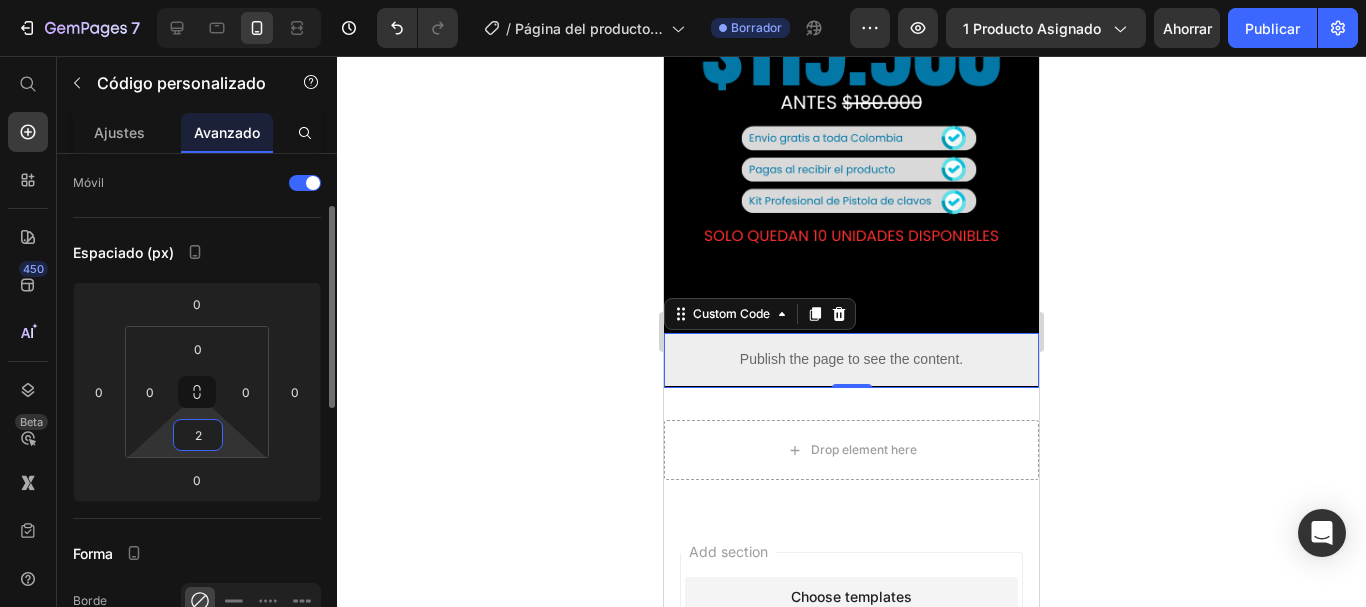 type on "25" 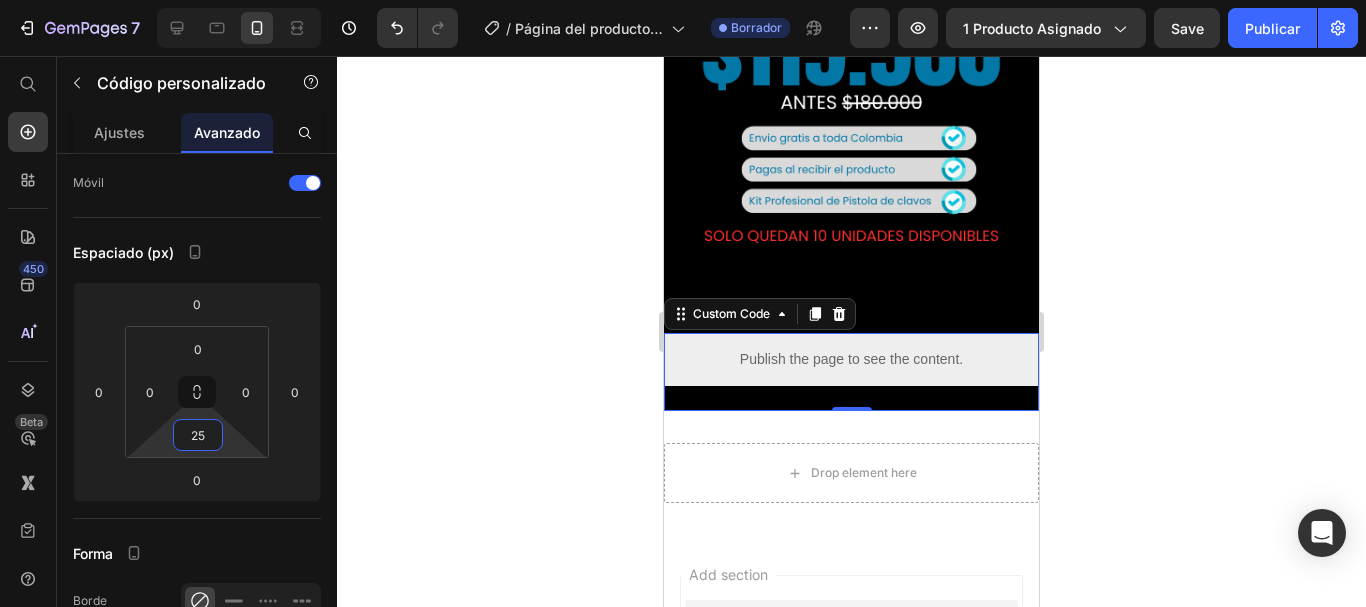 click 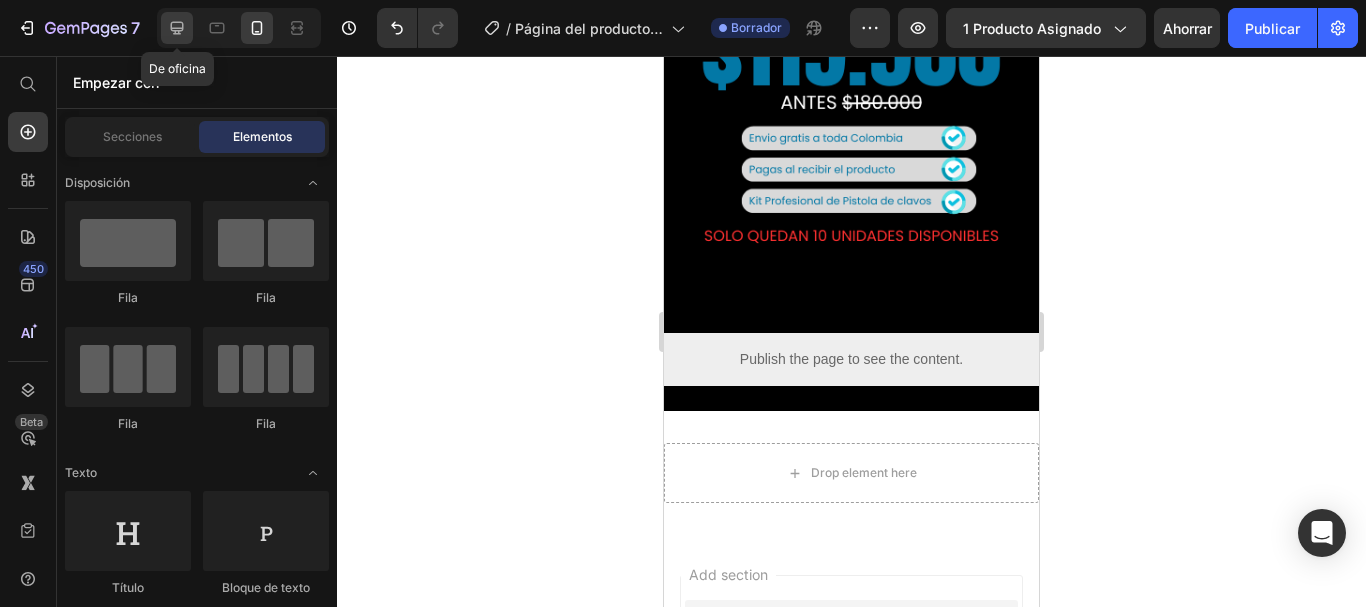 click 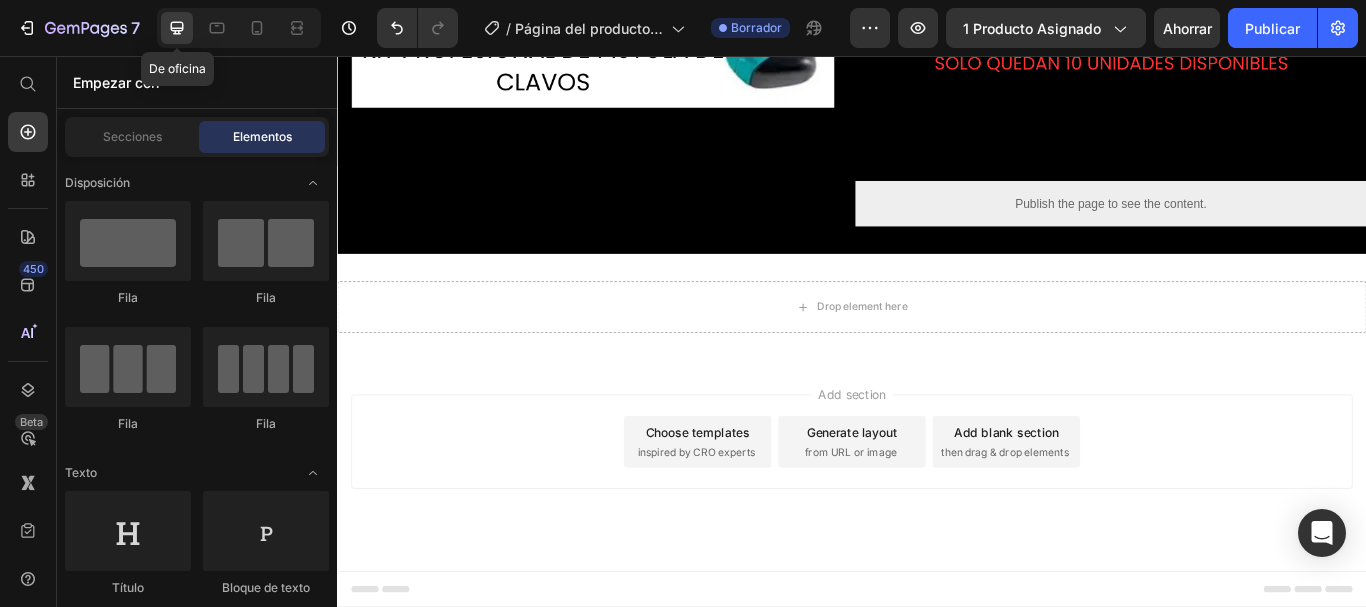 scroll, scrollTop: 540, scrollLeft: 0, axis: vertical 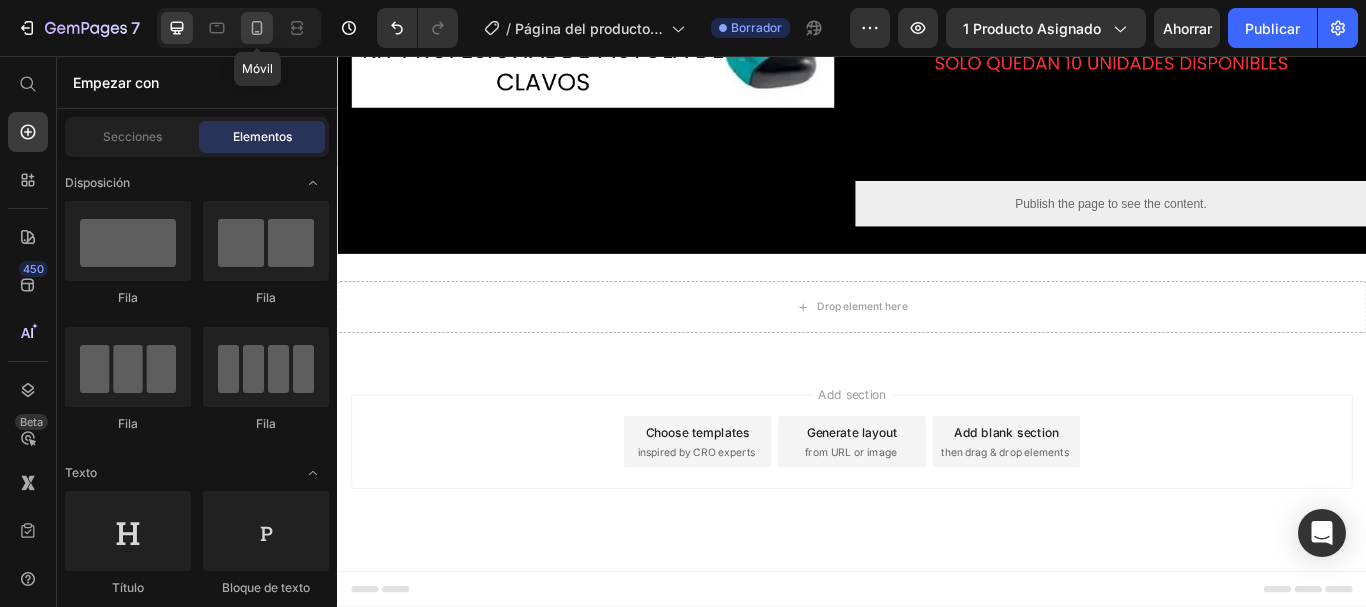 click 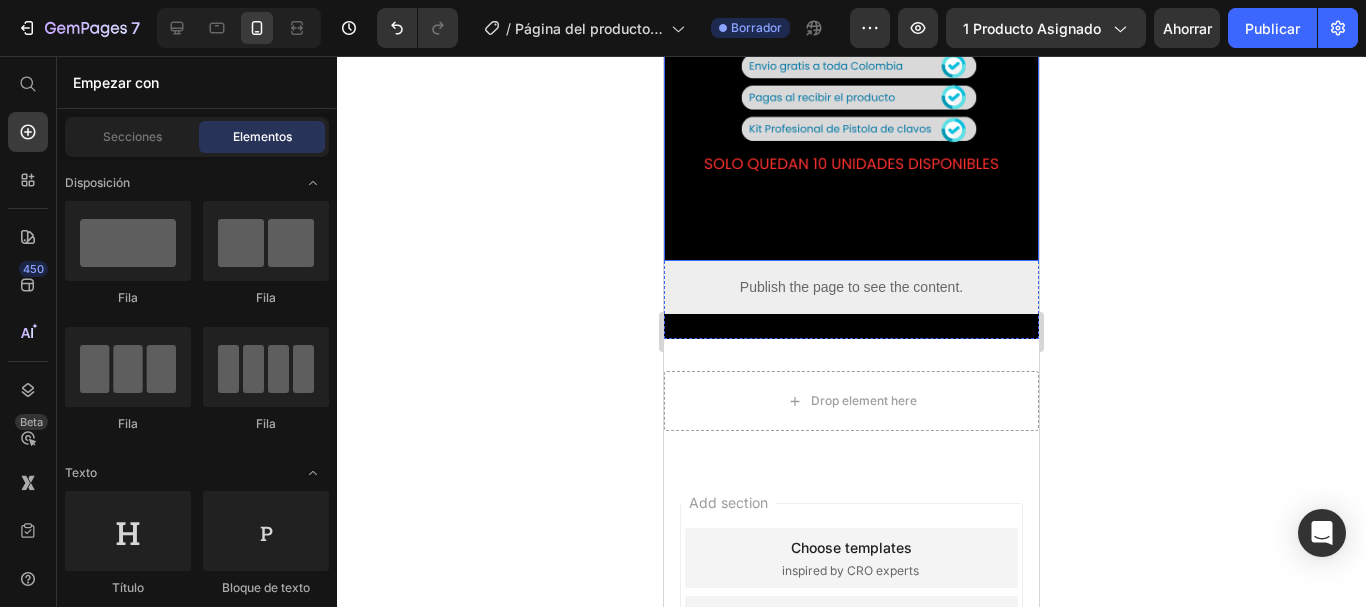 scroll, scrollTop: 754, scrollLeft: 0, axis: vertical 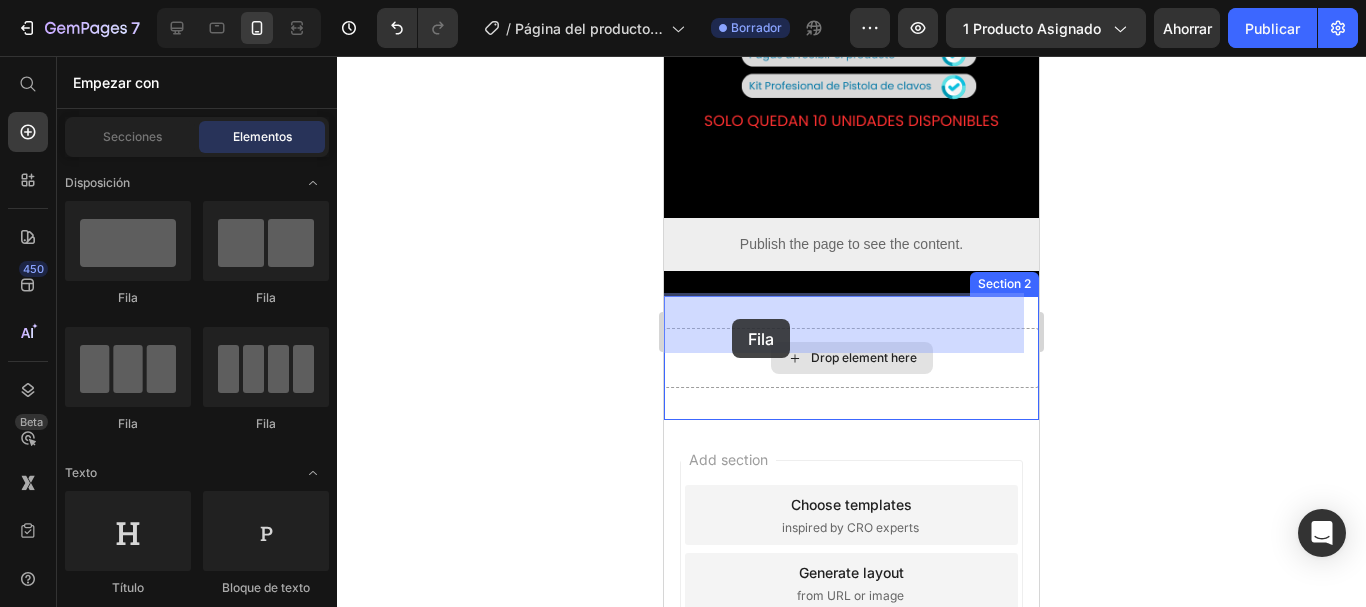 drag, startPoint x: 794, startPoint y: 309, endPoint x: 732, endPoint y: 319, distance: 62.801273 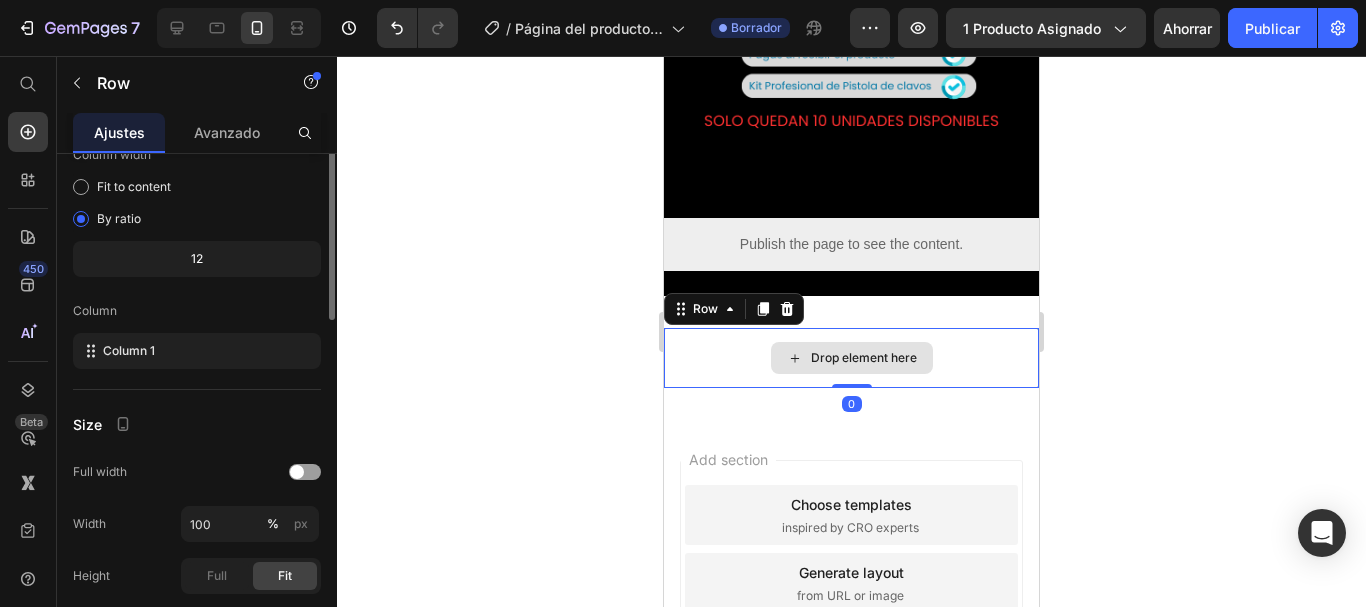scroll, scrollTop: 0, scrollLeft: 0, axis: both 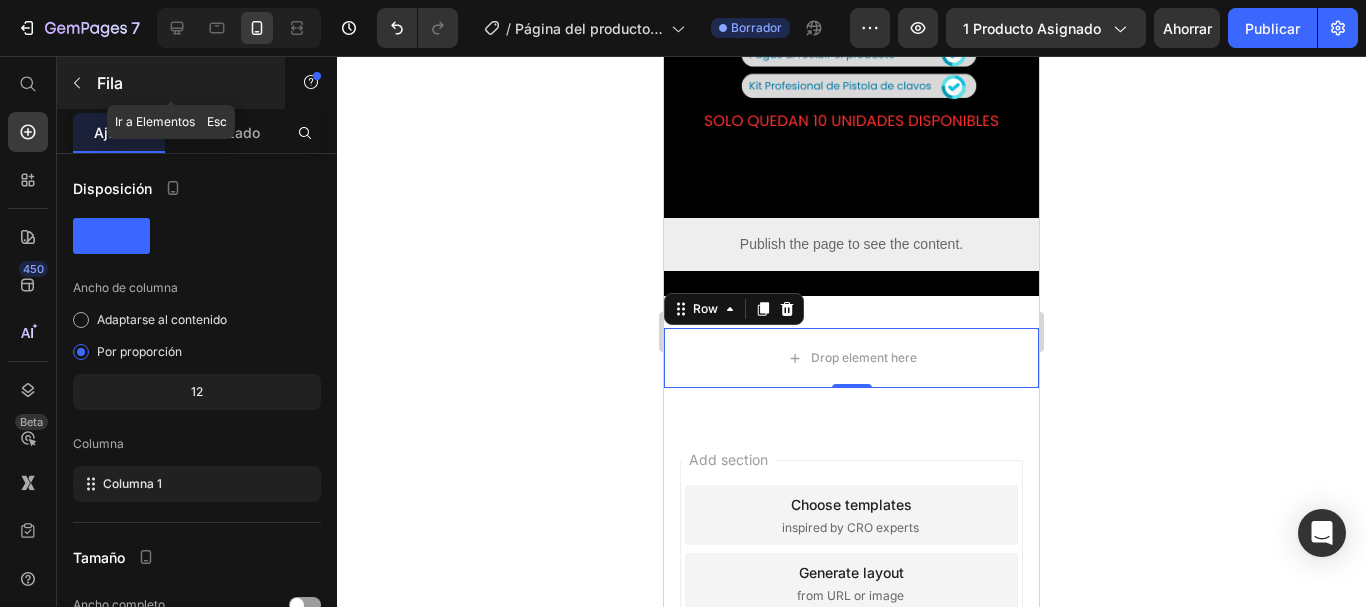 click 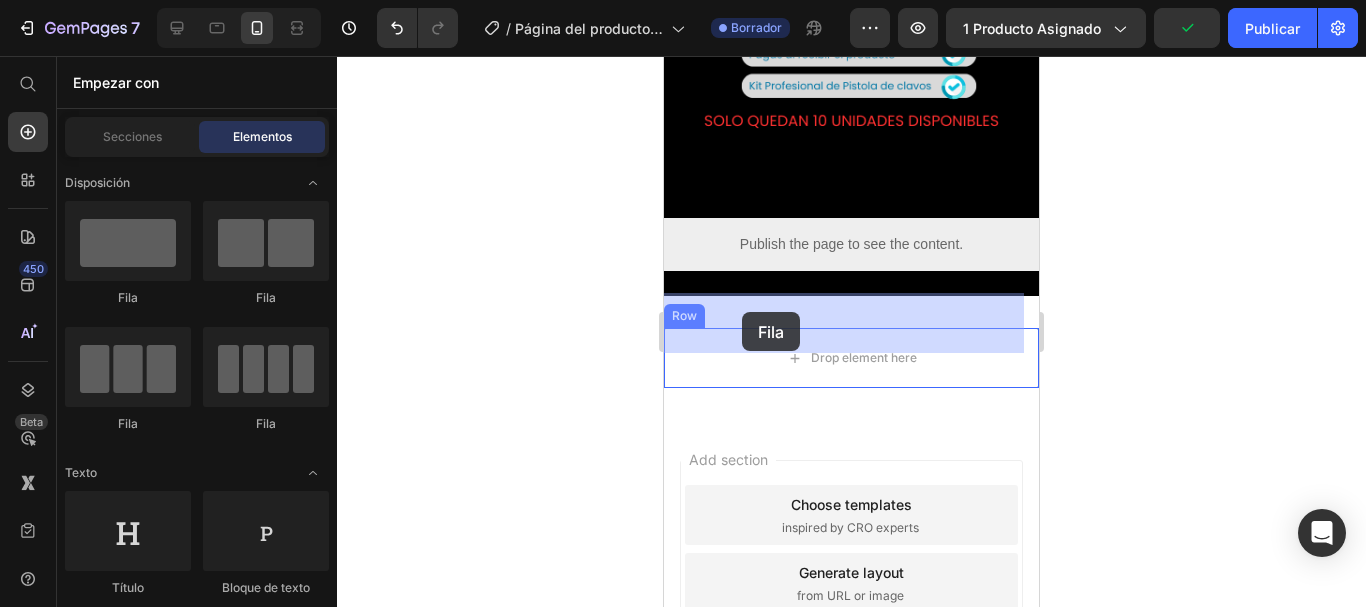 drag, startPoint x: 825, startPoint y: 323, endPoint x: 742, endPoint y: 312, distance: 83.725746 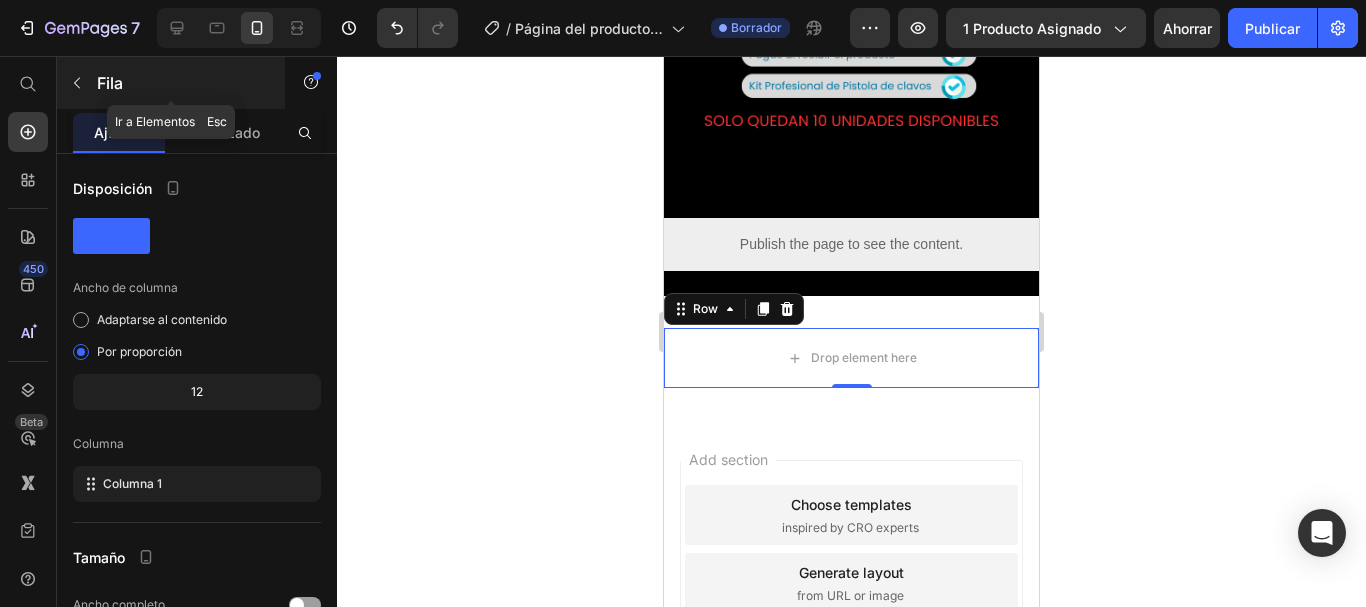click at bounding box center [77, 83] 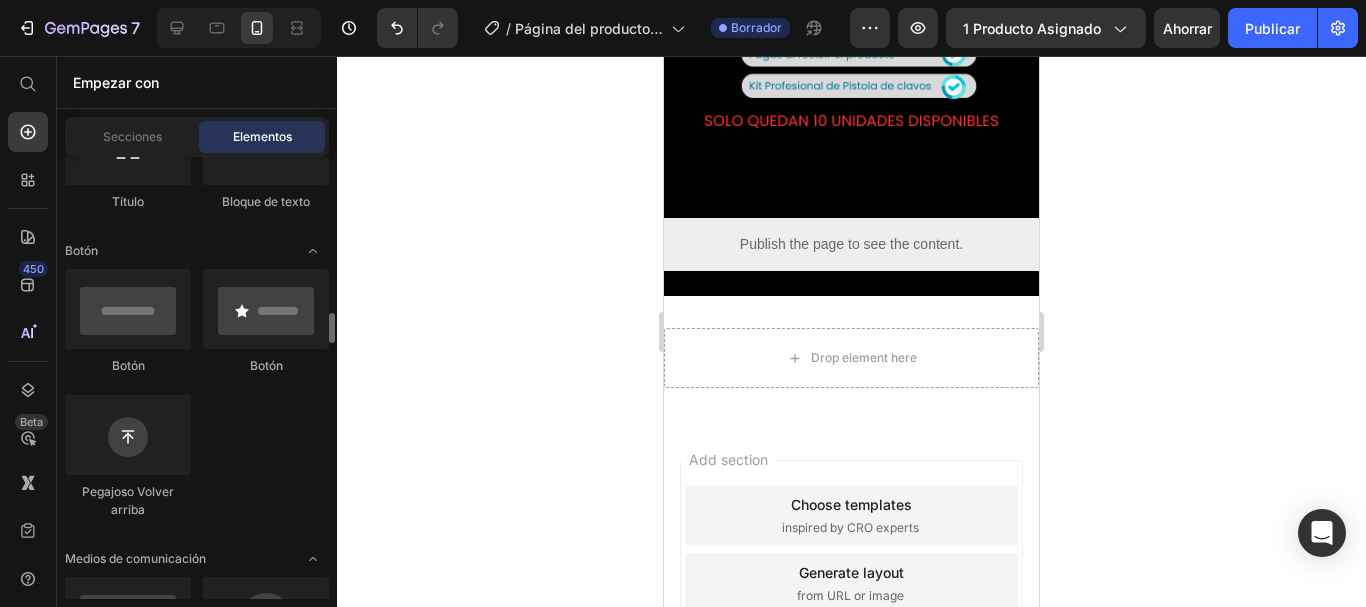 scroll, scrollTop: 508, scrollLeft: 0, axis: vertical 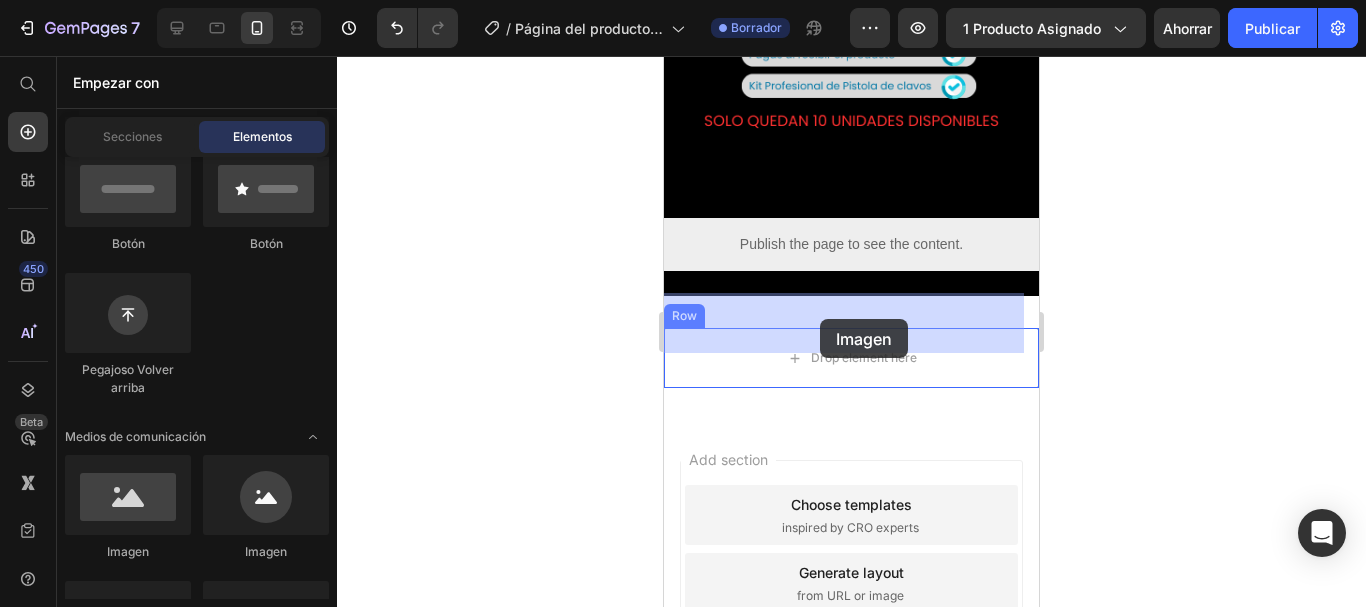 drag, startPoint x: 1189, startPoint y: 445, endPoint x: 820, endPoint y: 319, distance: 389.91922 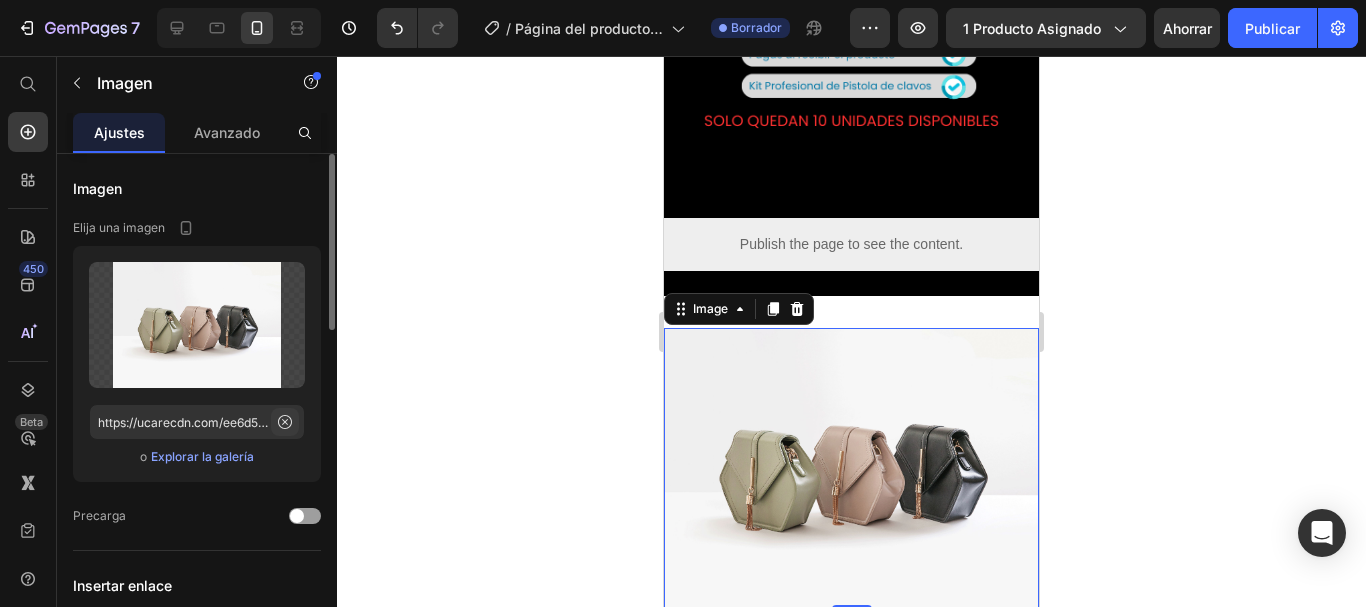 click 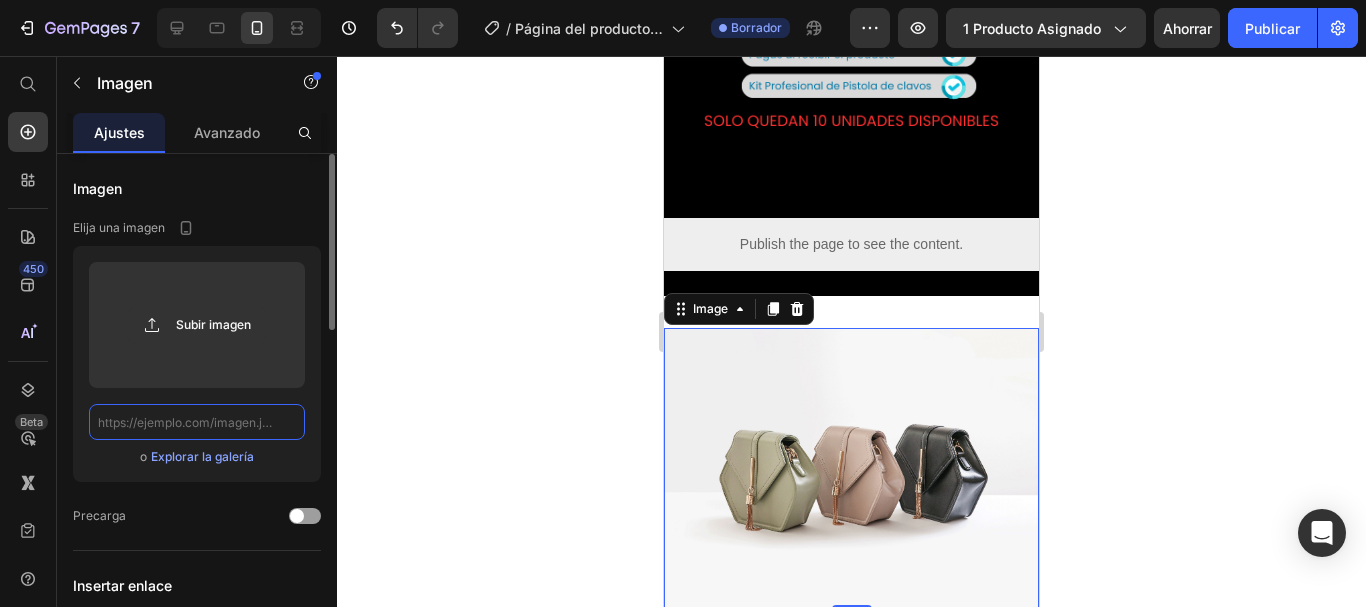 scroll, scrollTop: 0, scrollLeft: 0, axis: both 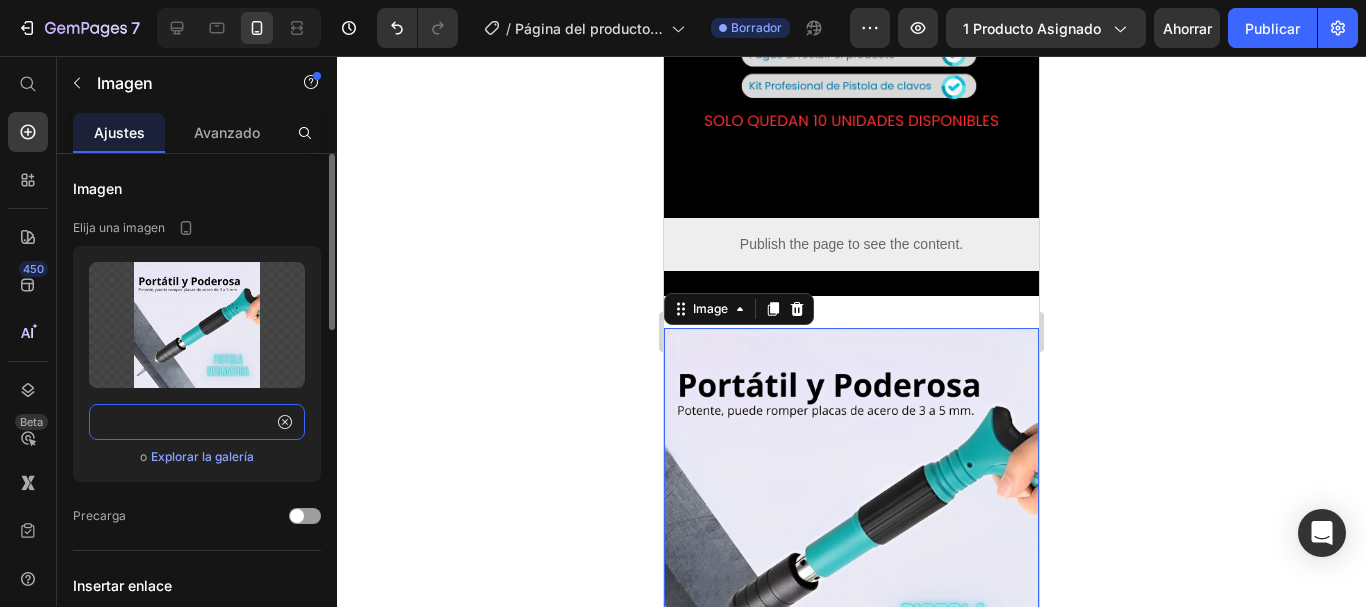 type on "https://cdn.shopify.com/s/files/1/0659/9023/0102/files/gempages_573023815991297140-543f45cf-3219-45c9-b117-15f9eda446fe.webp" 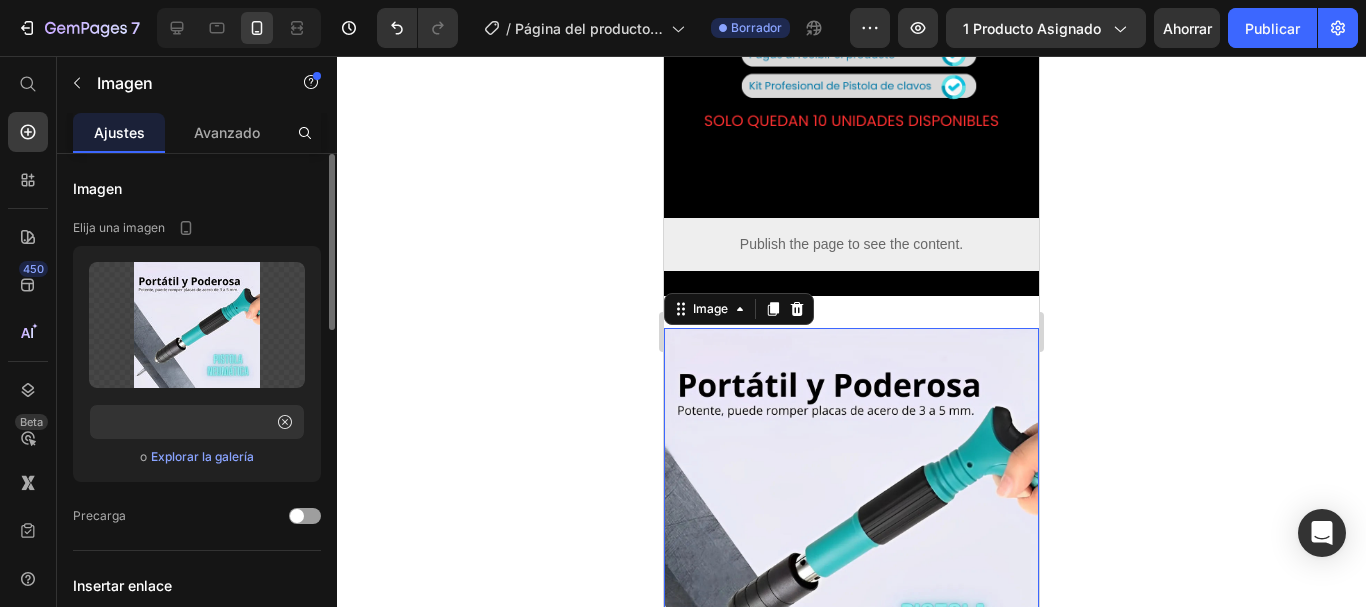 scroll, scrollTop: 0, scrollLeft: 0, axis: both 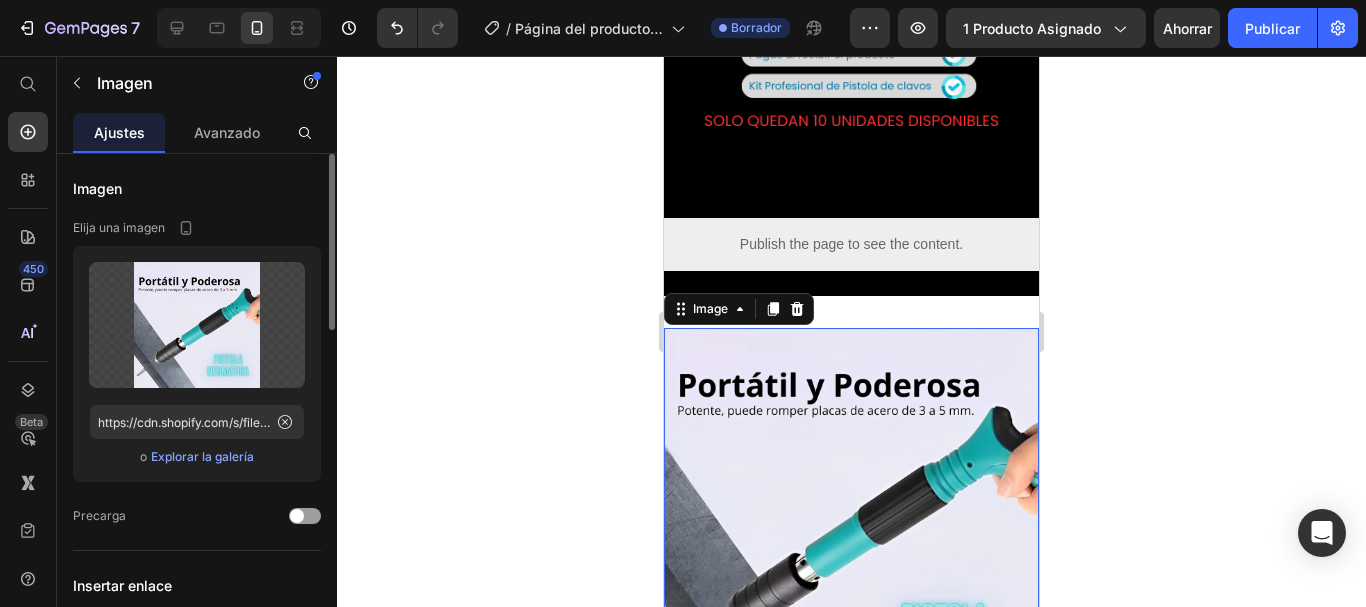 click on "Imagen Elija una imagen Subir imagen https://cdn.shopify.com/s/files/1/0659/9023/0102/files/gempages_573023815991297140-543f45cf-3219-45c9-b117-15f9eda446fe.webp o Explorar la galería Precarga" 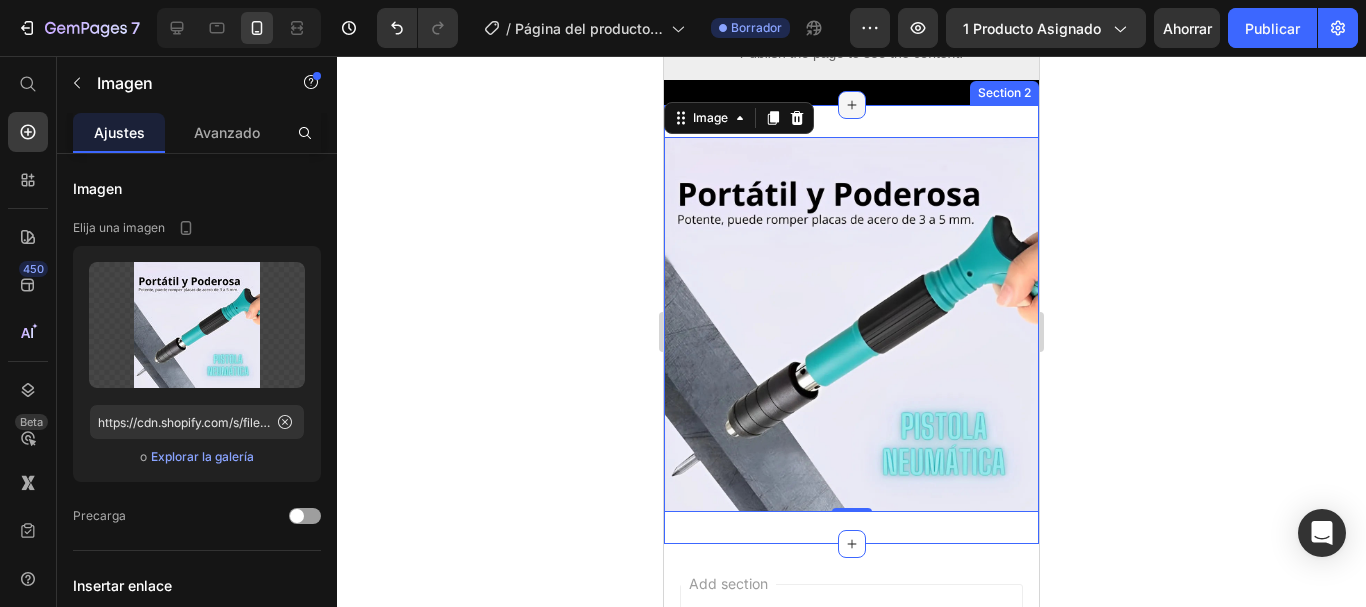 scroll, scrollTop: 1037, scrollLeft: 0, axis: vertical 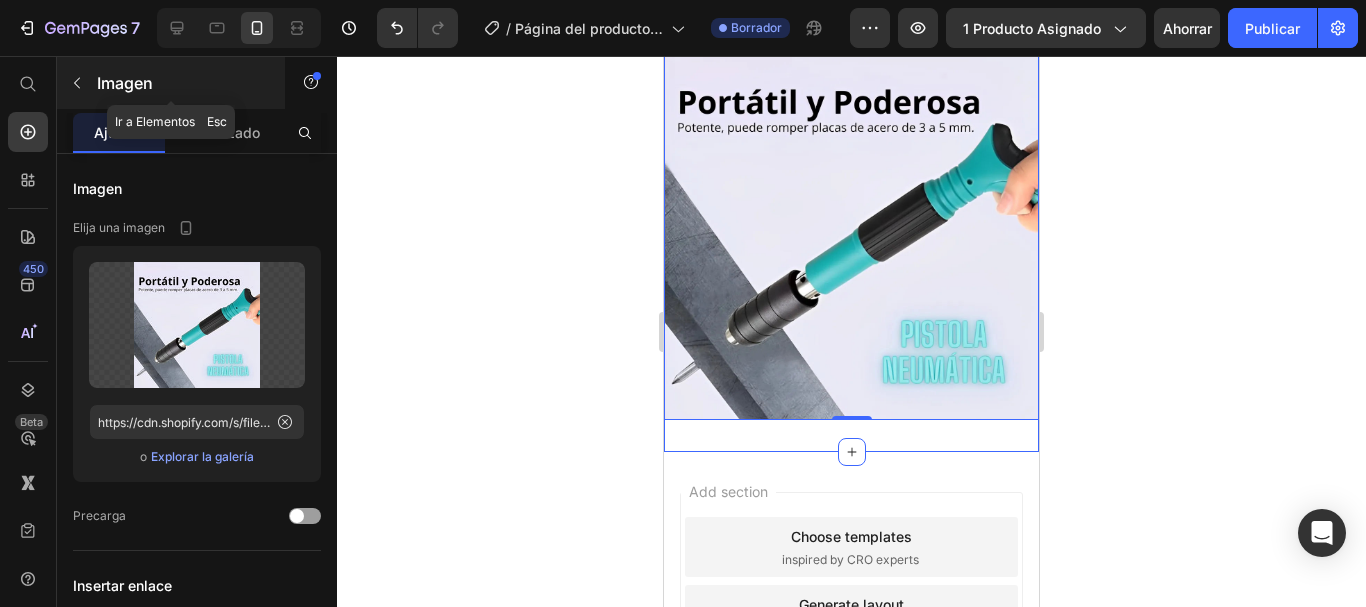 click 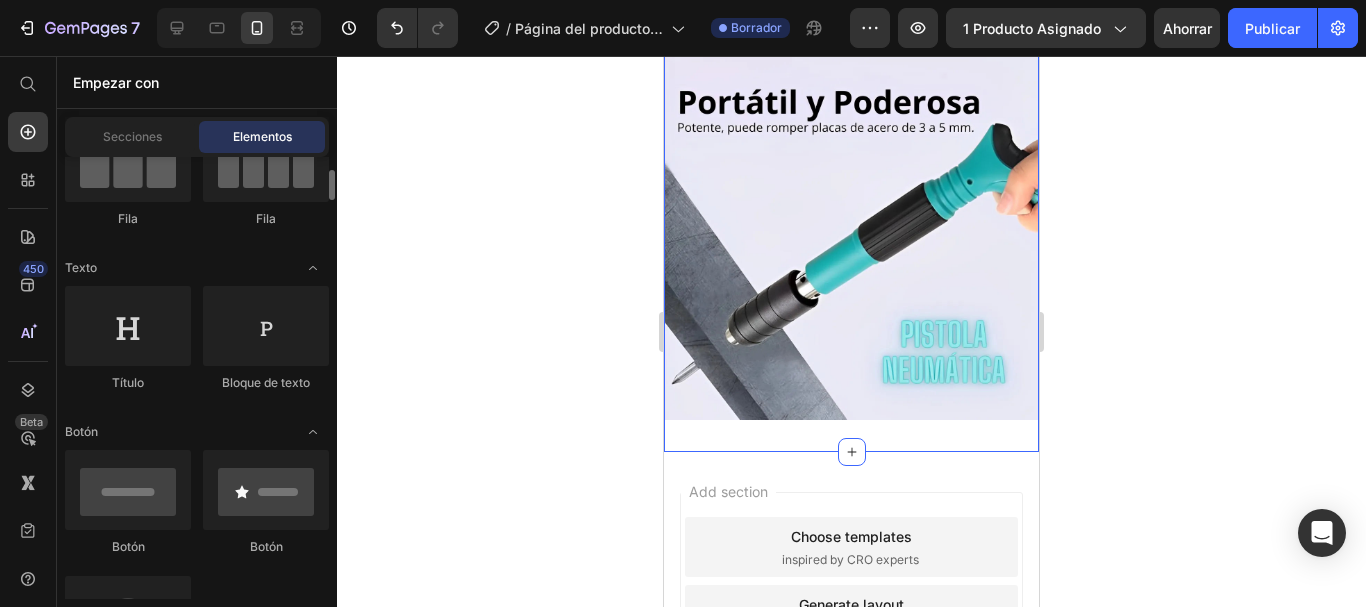 scroll, scrollTop: 176, scrollLeft: 0, axis: vertical 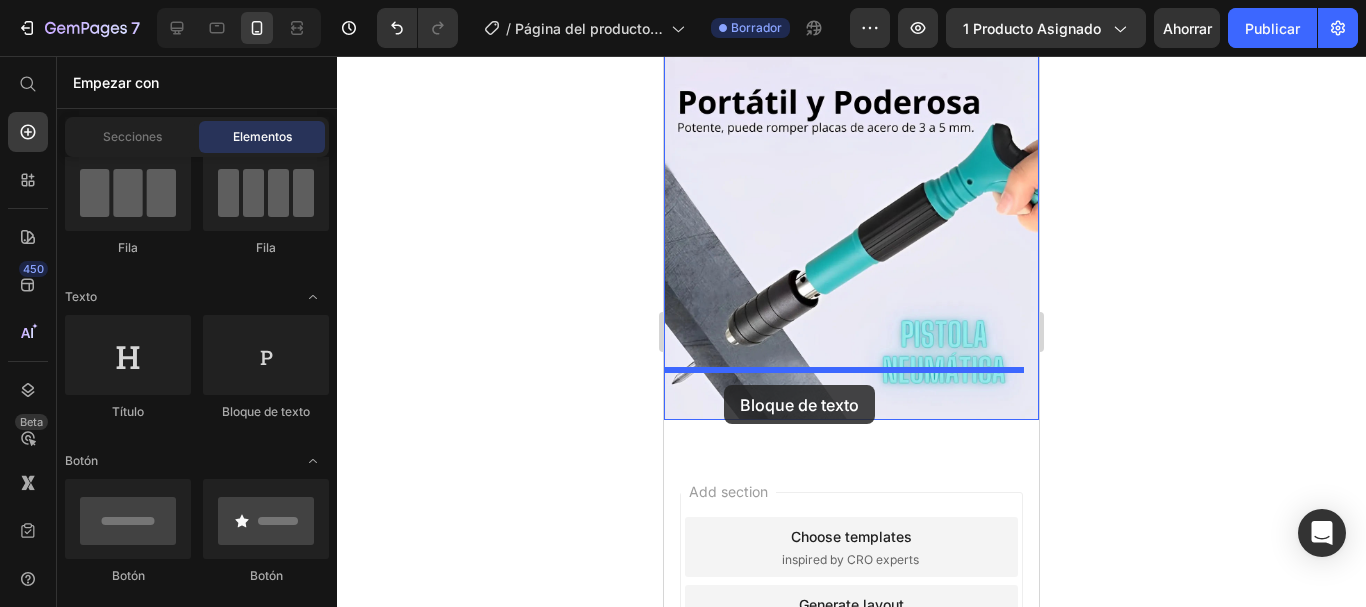 drag, startPoint x: 911, startPoint y: 431, endPoint x: 724, endPoint y: 385, distance: 192.57466 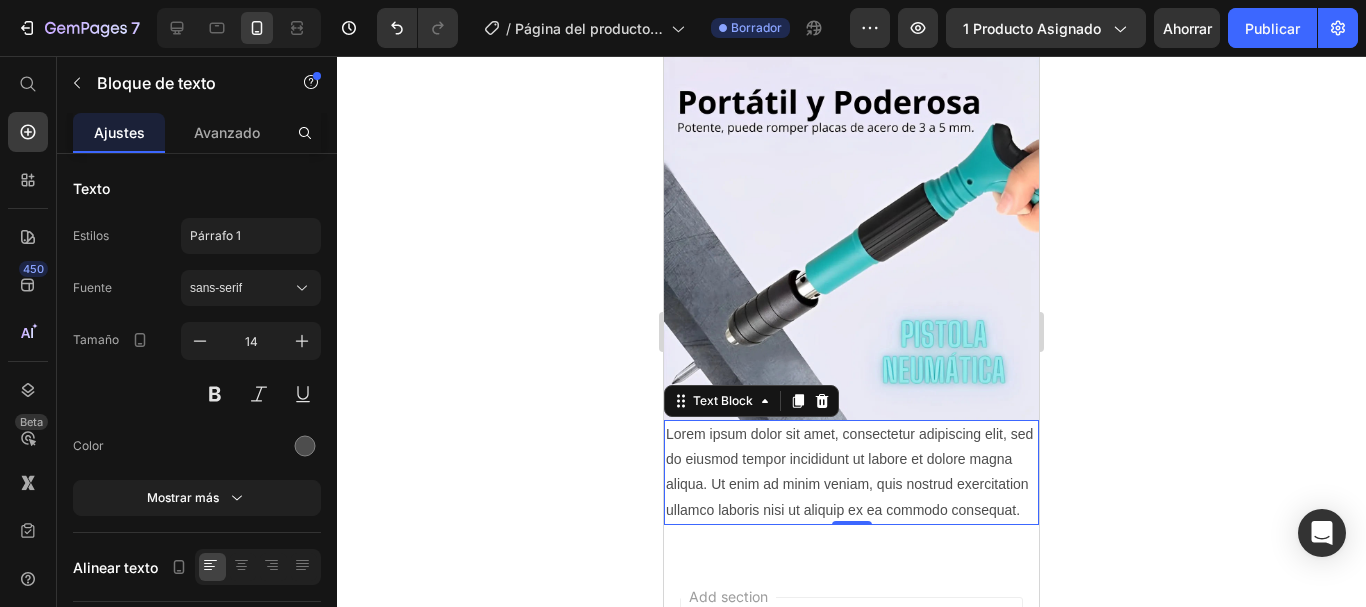 click on "Lorem ipsum dolor sit amet, consectetur adipiscing elit, sed do eiusmod tempor incididunt ut labore et dolore magna aliqua. Ut enim ad minim veniam, quis nostrud exercitation ullamco laboris nisi ut aliquip ex ea commodo consequat." at bounding box center (851, 472) 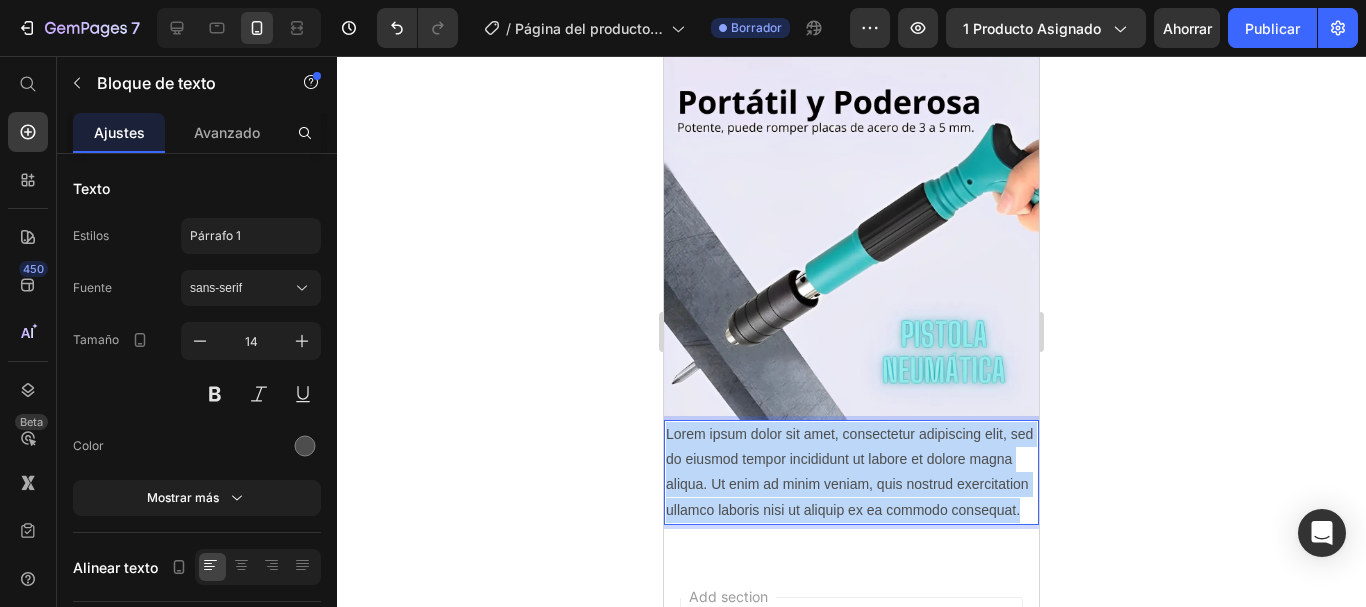 drag, startPoint x: 811, startPoint y: 482, endPoint x: 661, endPoint y: 380, distance: 181.39459 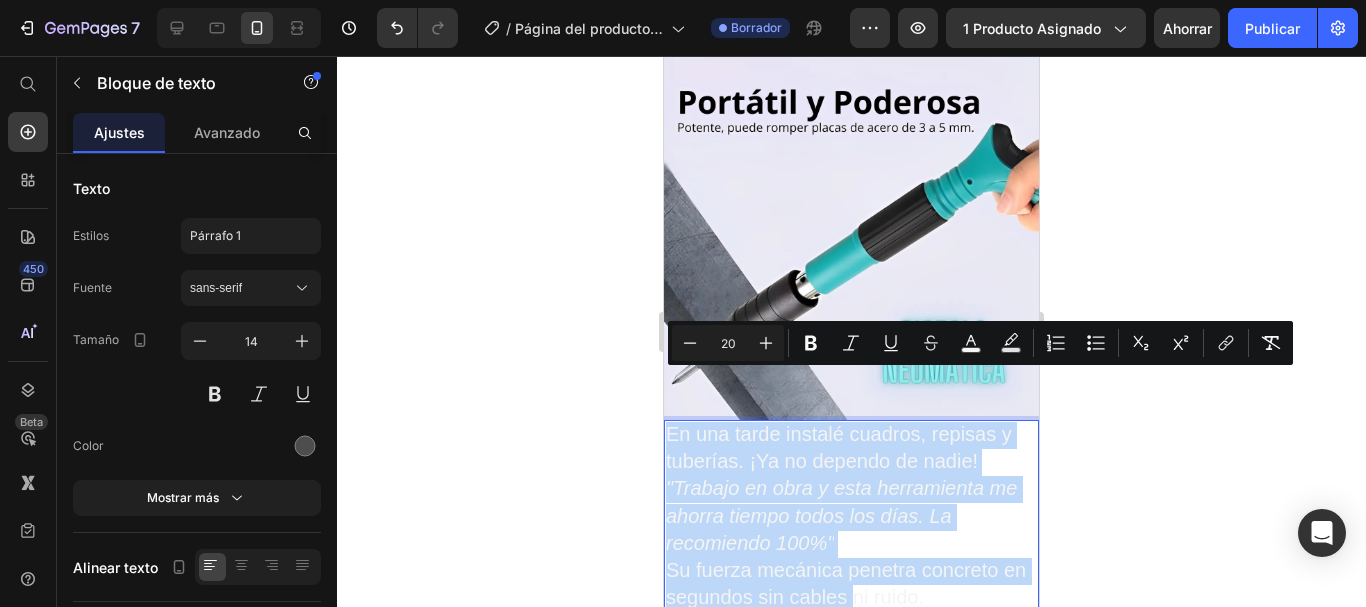 drag, startPoint x: 882, startPoint y: 539, endPoint x: 1327, endPoint y: 434, distance: 457.21985 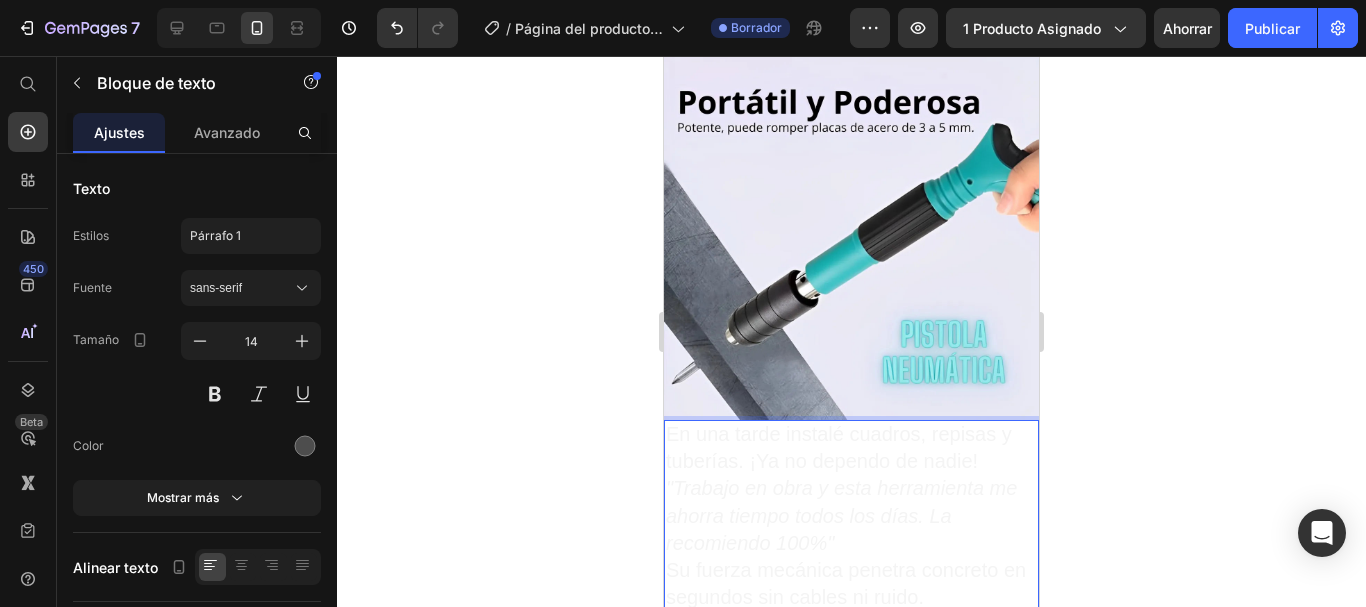 click on "En una tarde instalé cuadros, repisas y tuberías. ¡Ya no dependo de nadie! "Trabajo en obra y esta herramienta me ahorra tiempo todos los días. La recomiendo 100%" Su fuerza mecánica penetra concreto en segundos sin cables ni ruido." at bounding box center (851, 517) 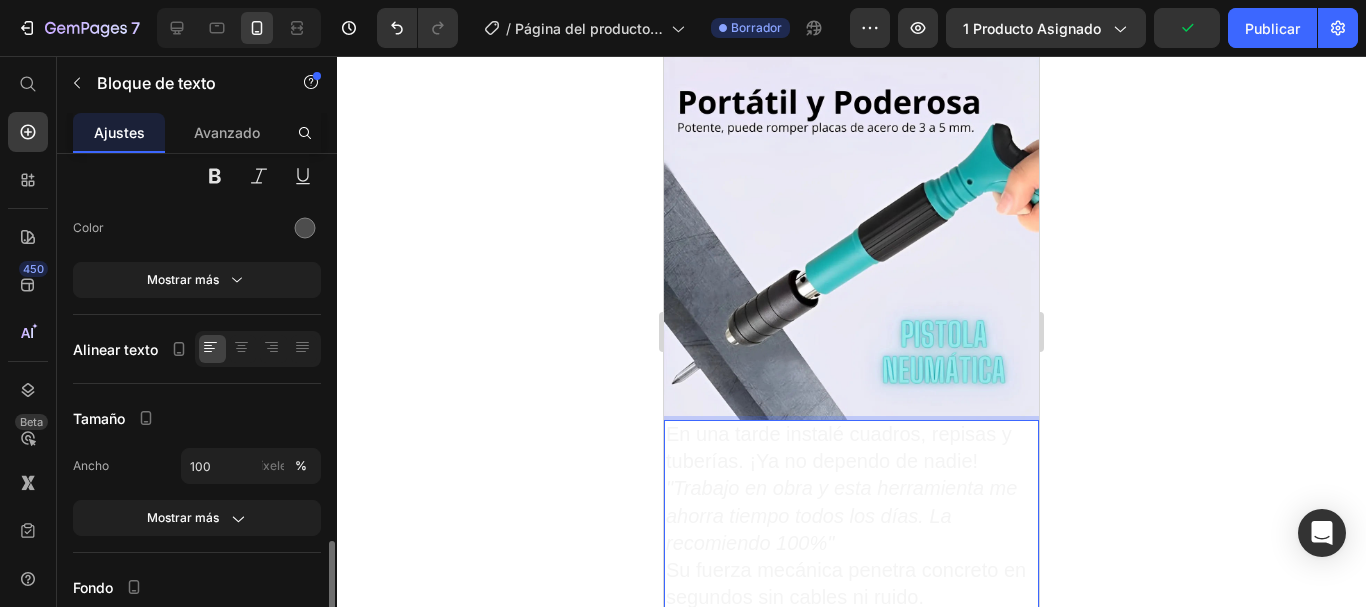 scroll, scrollTop: 385, scrollLeft: 0, axis: vertical 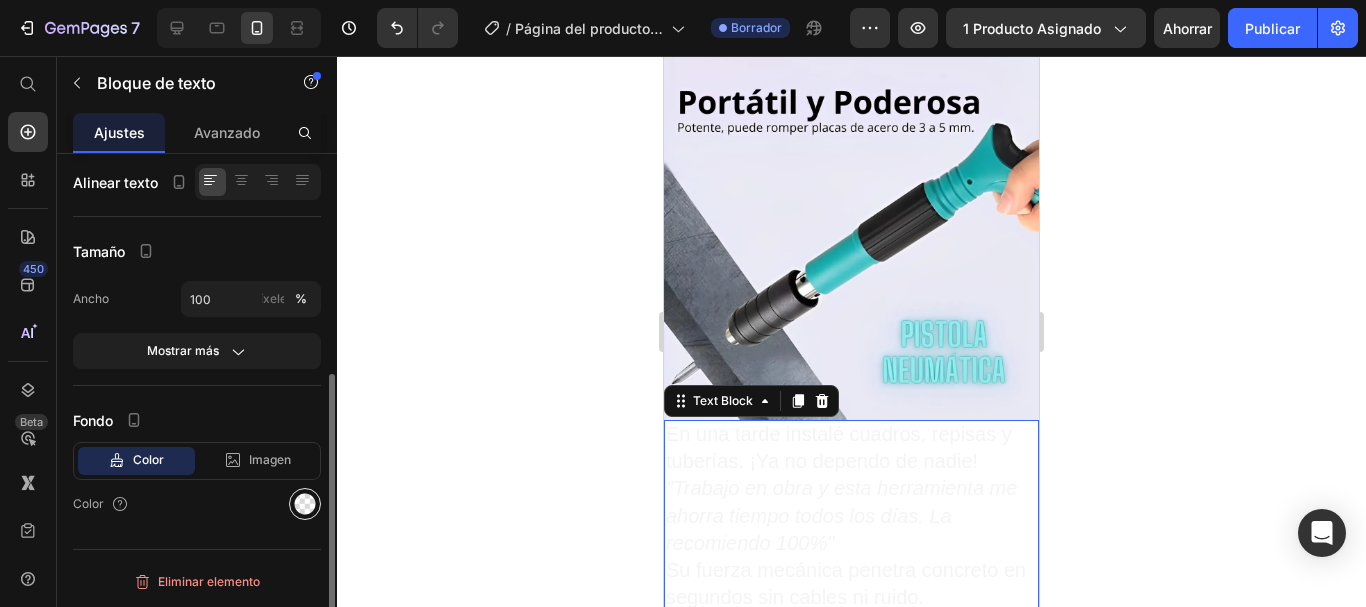 click at bounding box center (305, 504) 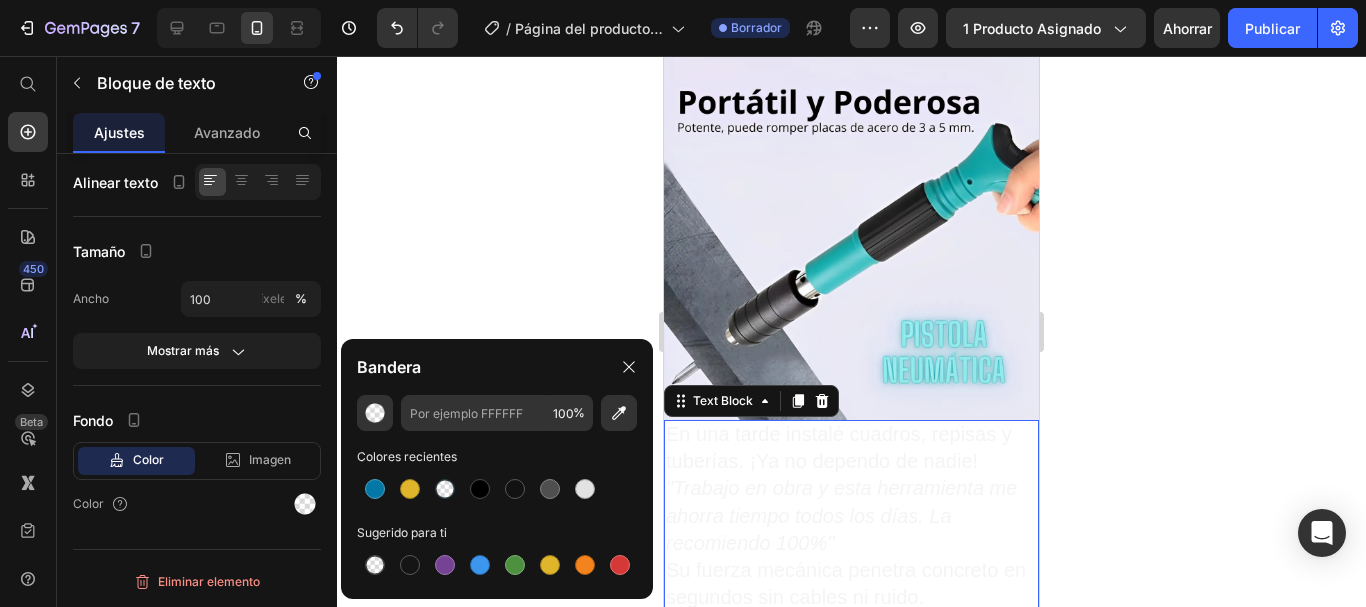 click 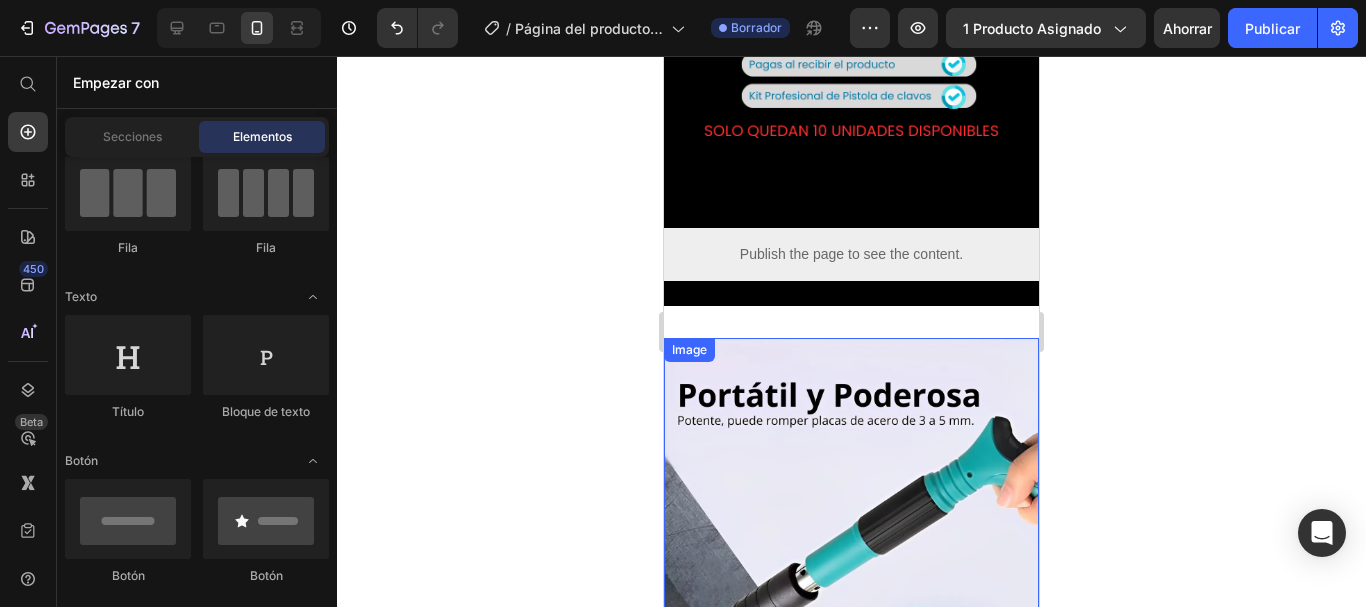 scroll, scrollTop: 743, scrollLeft: 0, axis: vertical 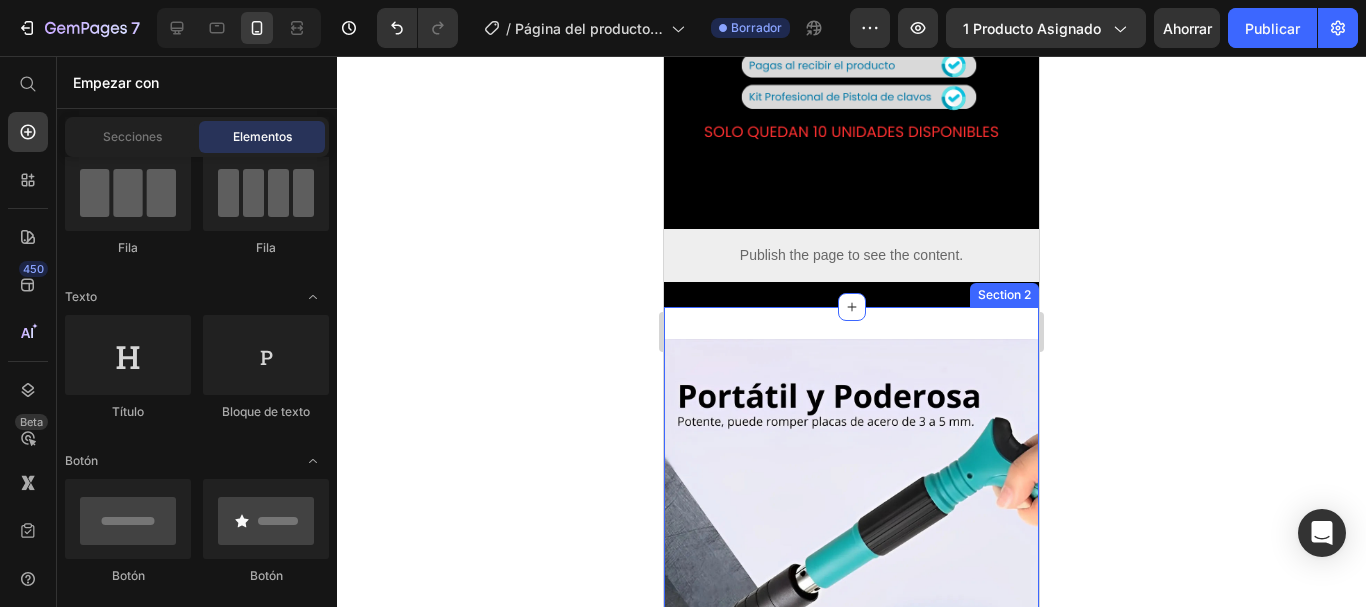 click on "Image En una tarde instalé cuadros, repisas y tuberías. ¡Ya no dependo de nadie! "Trabajo en obra y esta herramienta me ahorra tiempo todos los días. La recomiendo 100%" Su fuerza mecánica penetra concreto en segundos sin cables ni ruido. Text Block Row Row Section 2" at bounding box center [851, 623] 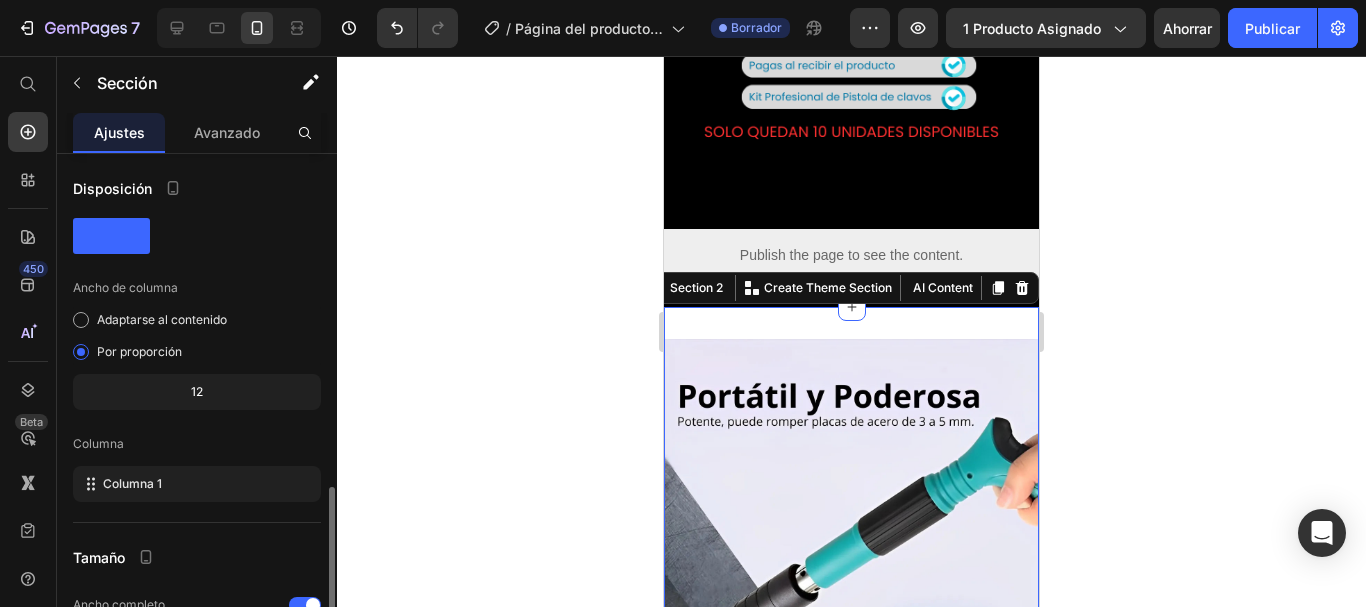 scroll, scrollTop: 254, scrollLeft: 0, axis: vertical 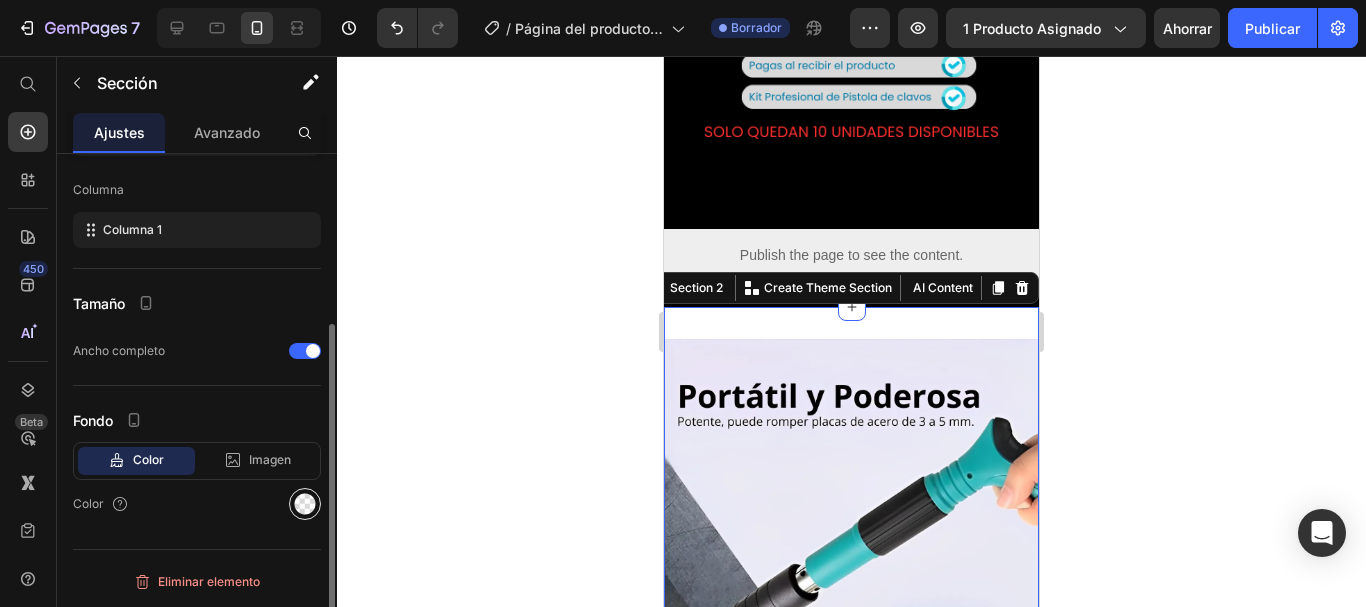 click at bounding box center [305, 504] 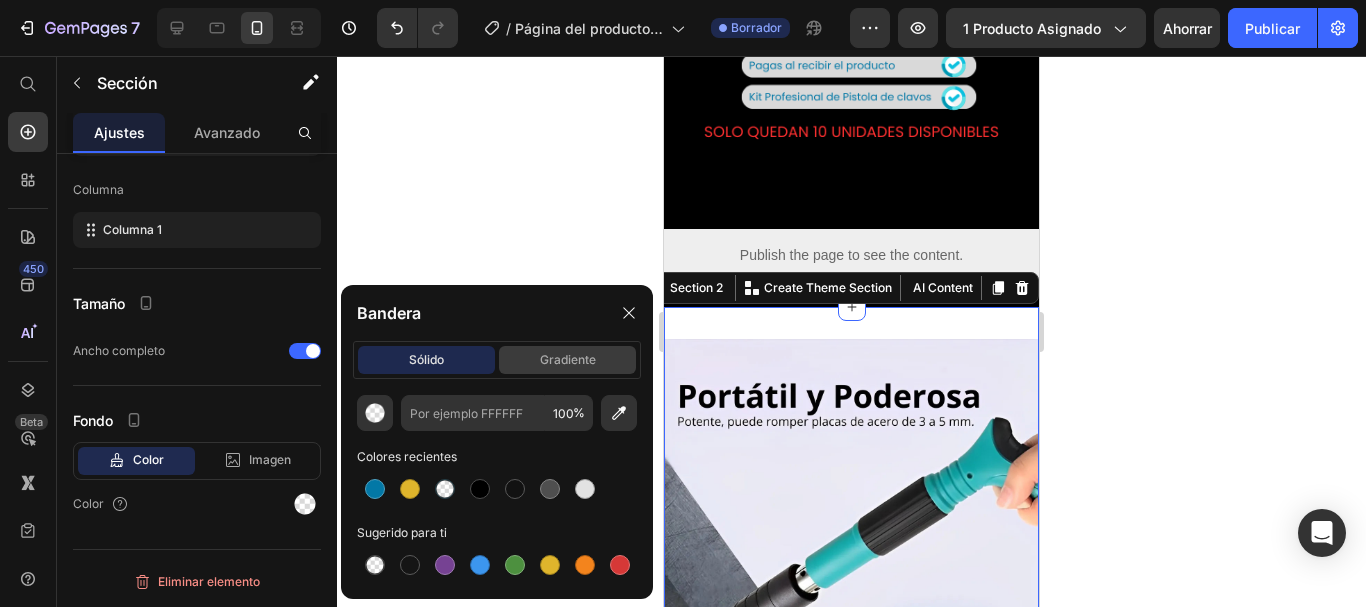 click on "gradiente" 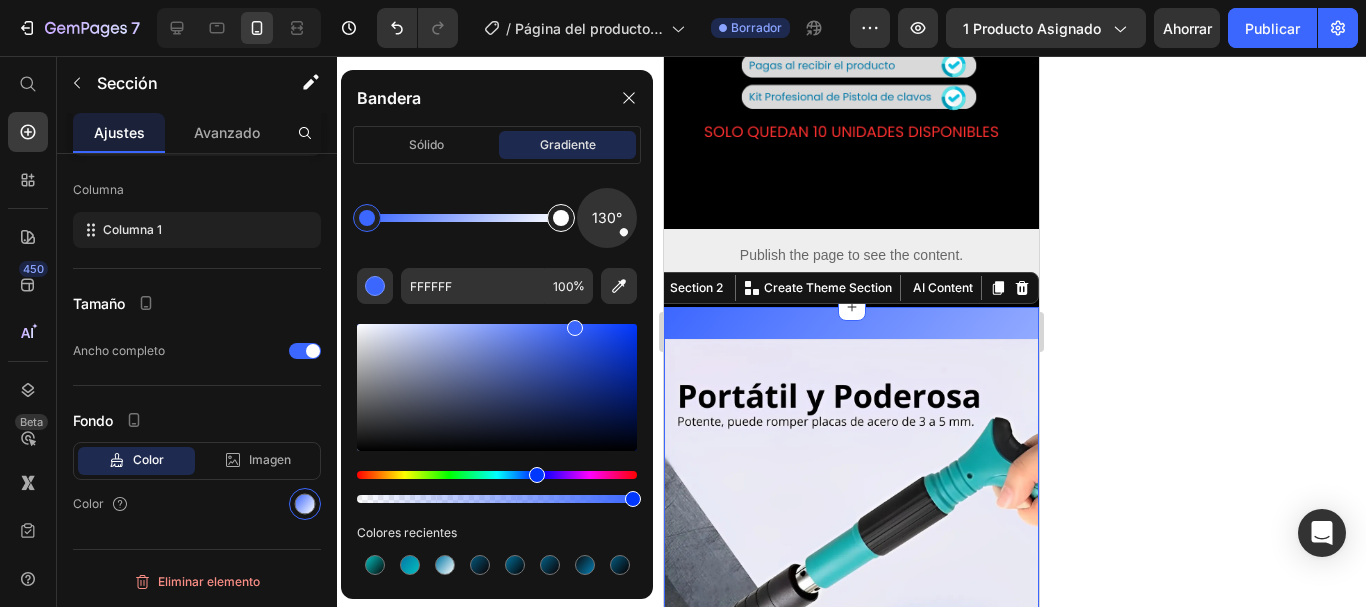 click at bounding box center (561, 218) 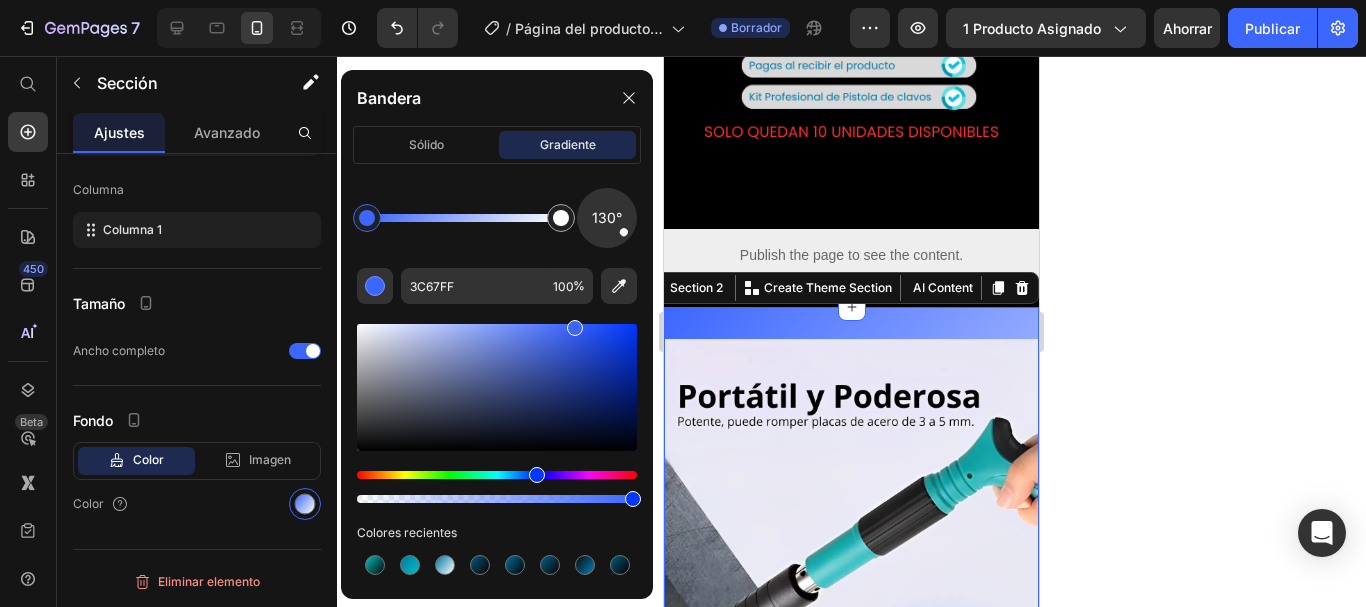 click at bounding box center (367, 218) 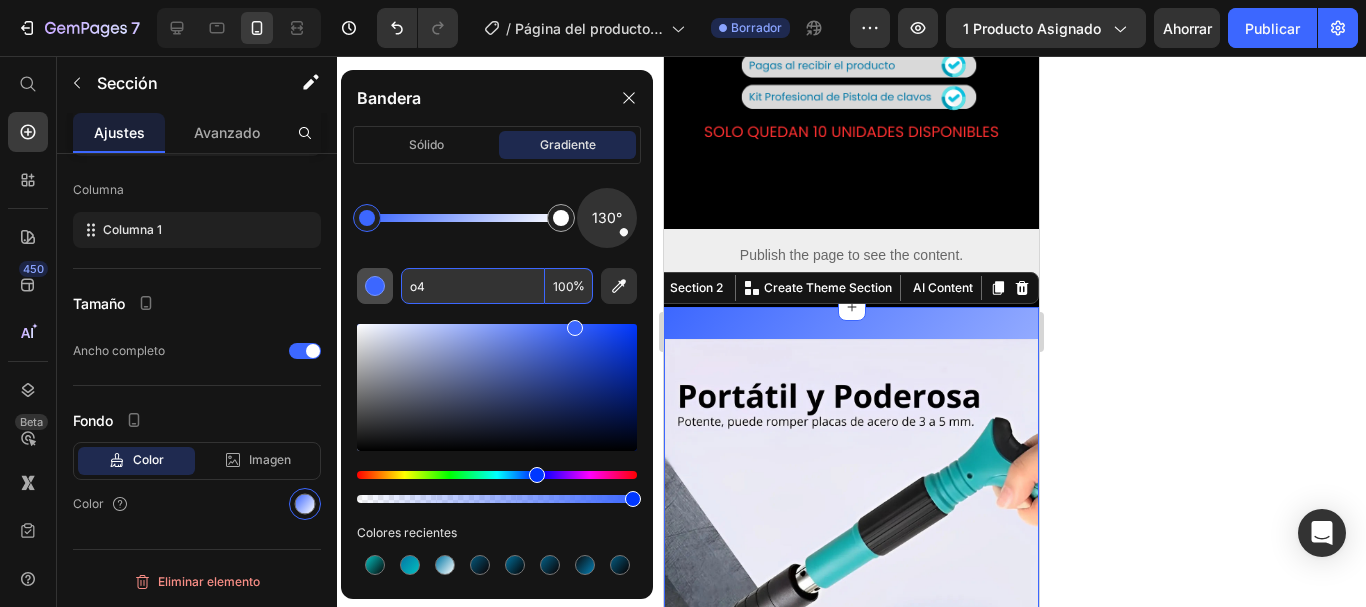 type on "o" 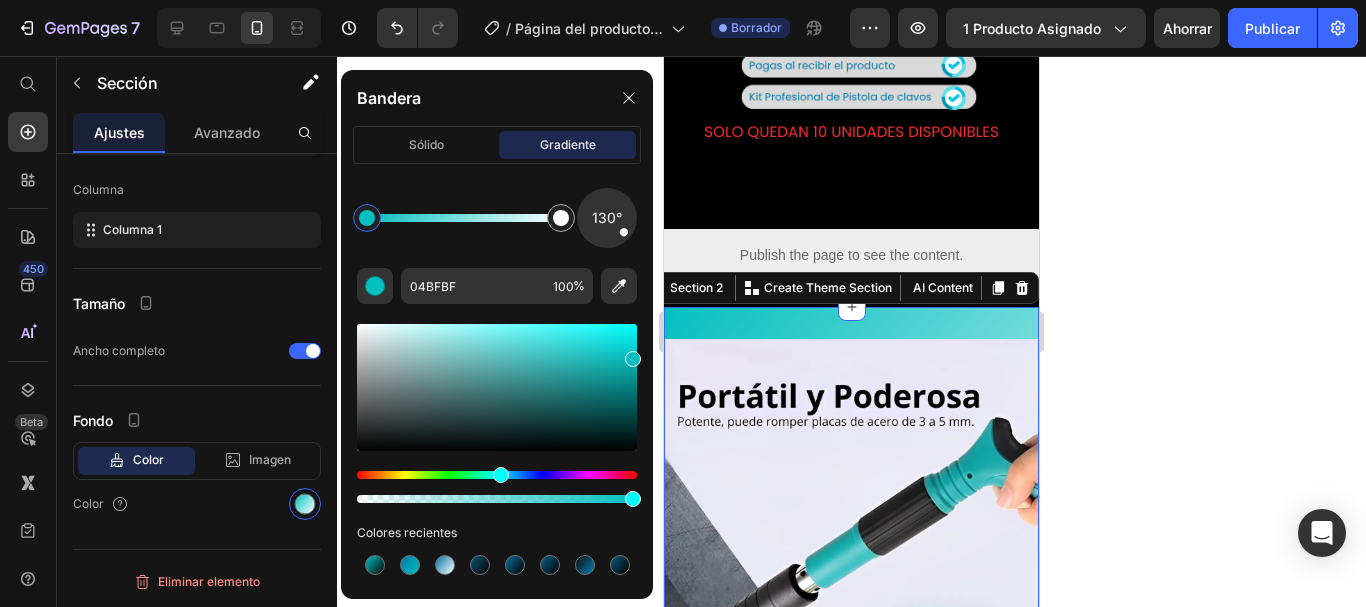 click on "130° 04BFBF 100 % Colores recientes" 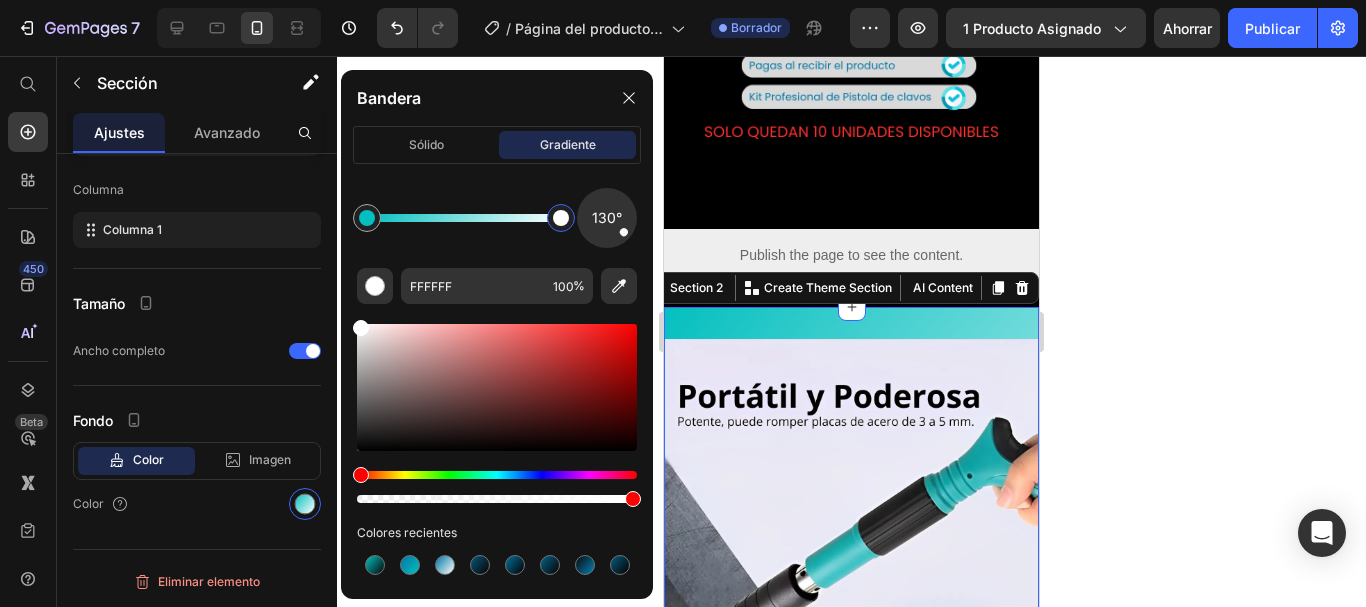click at bounding box center [561, 218] 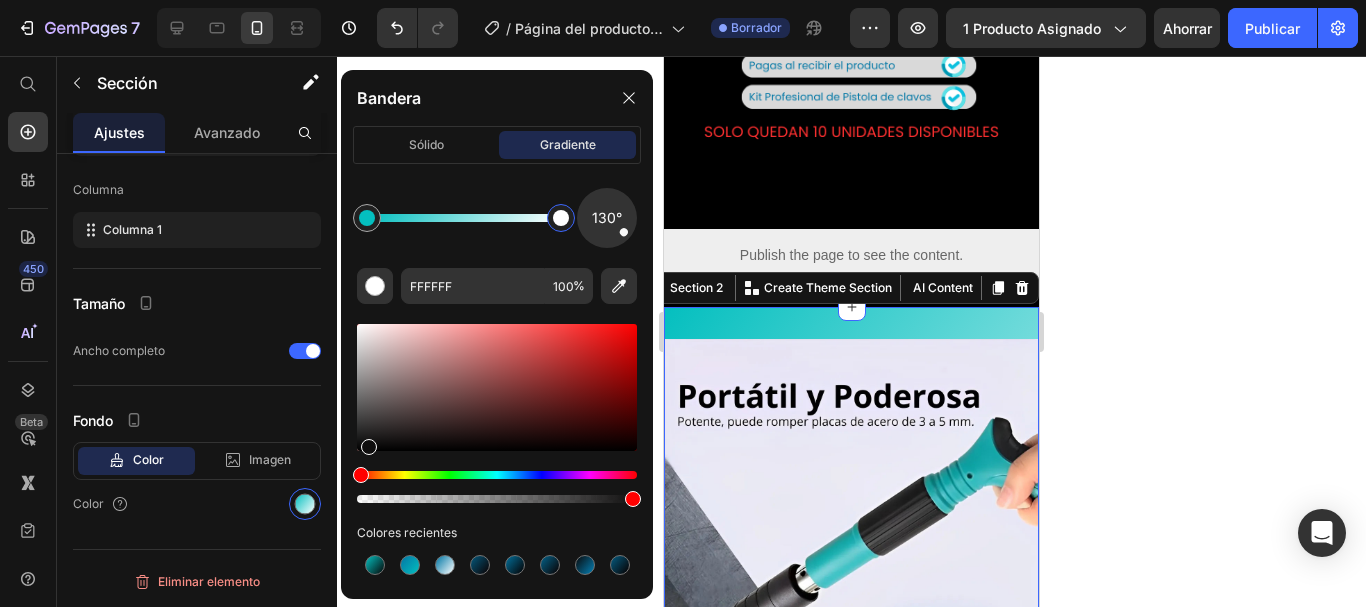 click at bounding box center [497, 387] 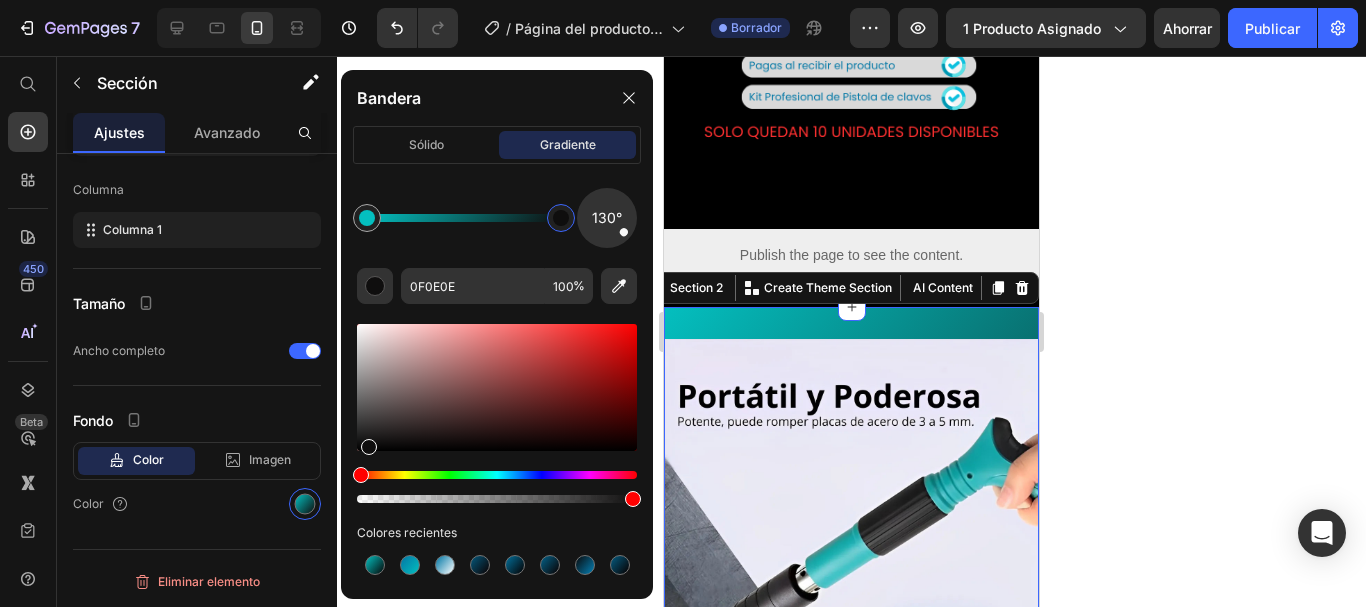 click 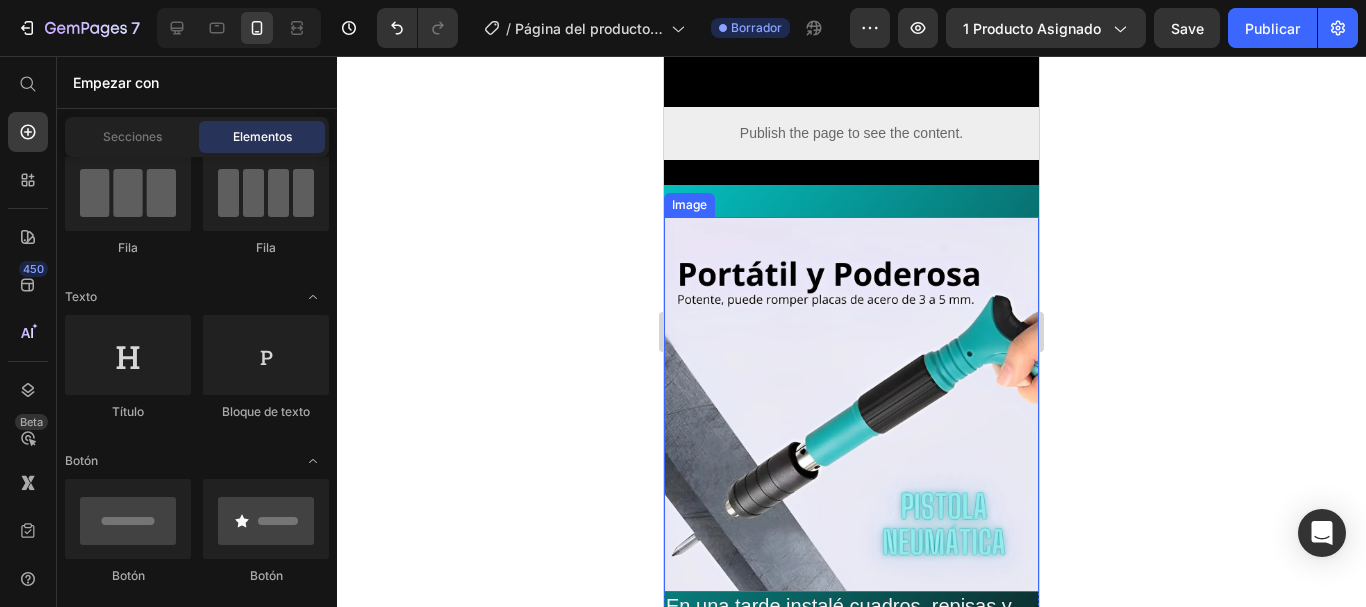 scroll, scrollTop: 870, scrollLeft: 0, axis: vertical 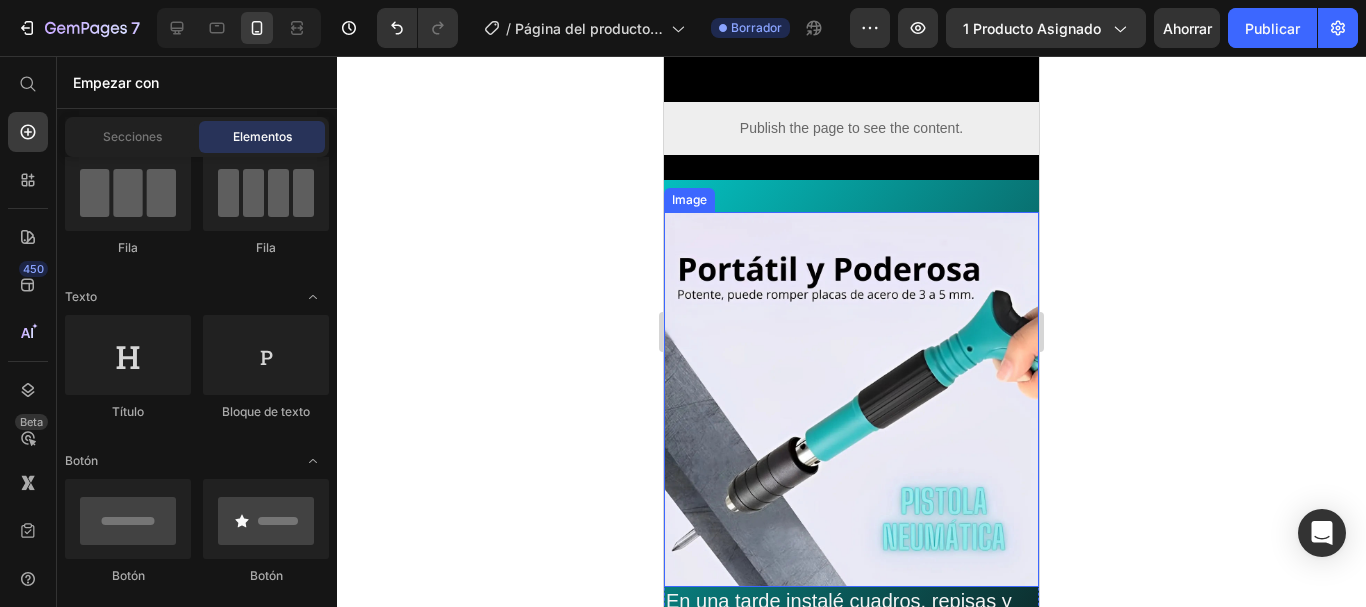 click at bounding box center [851, 399] 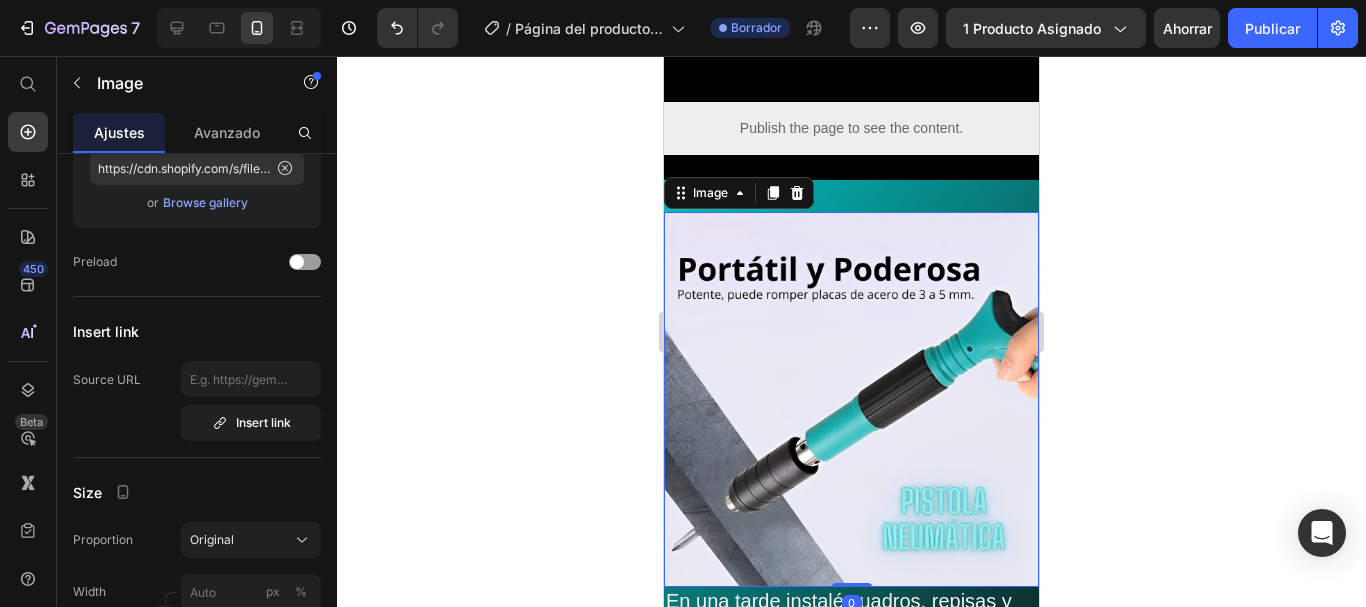 scroll, scrollTop: 0, scrollLeft: 0, axis: both 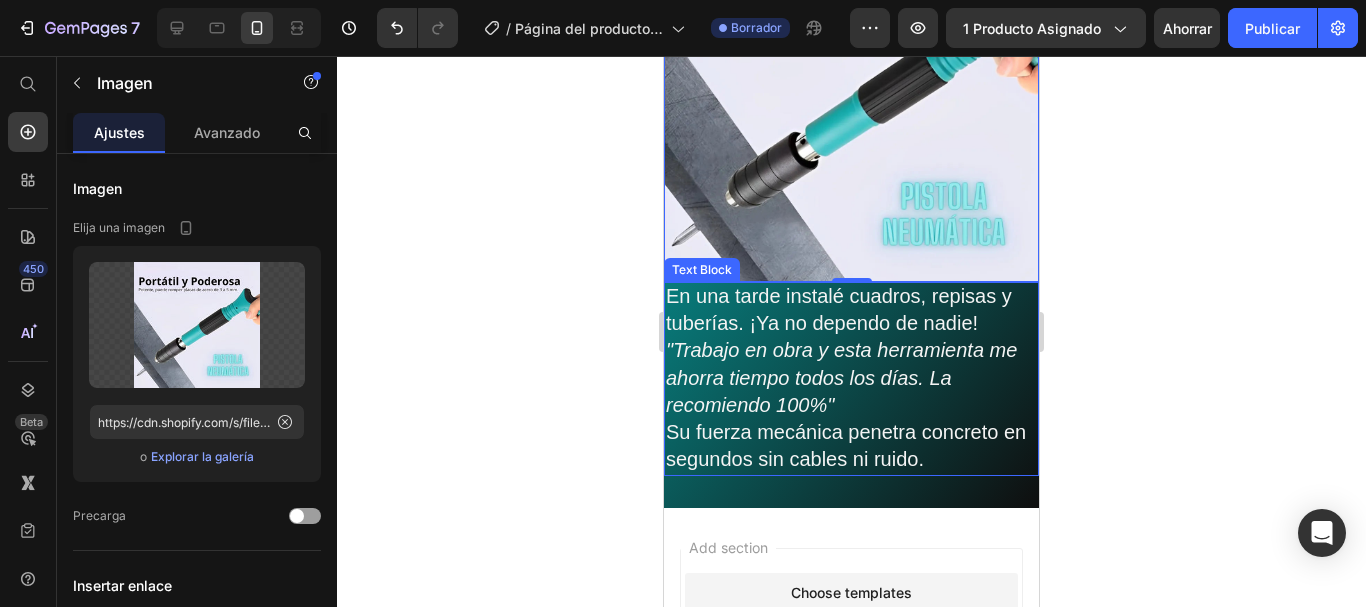 click on "En una tarde instalé cuadros, repisas y tuberías. ¡Ya no dependo de nadie!" at bounding box center [839, 309] 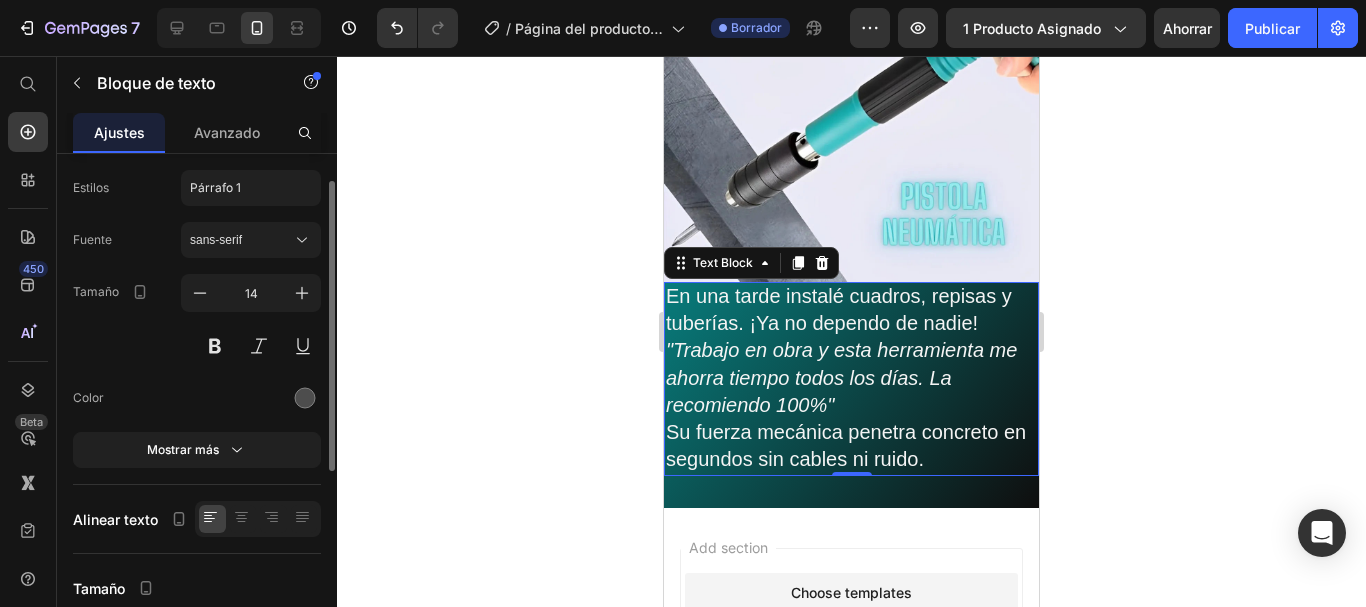 scroll, scrollTop: 0, scrollLeft: 0, axis: both 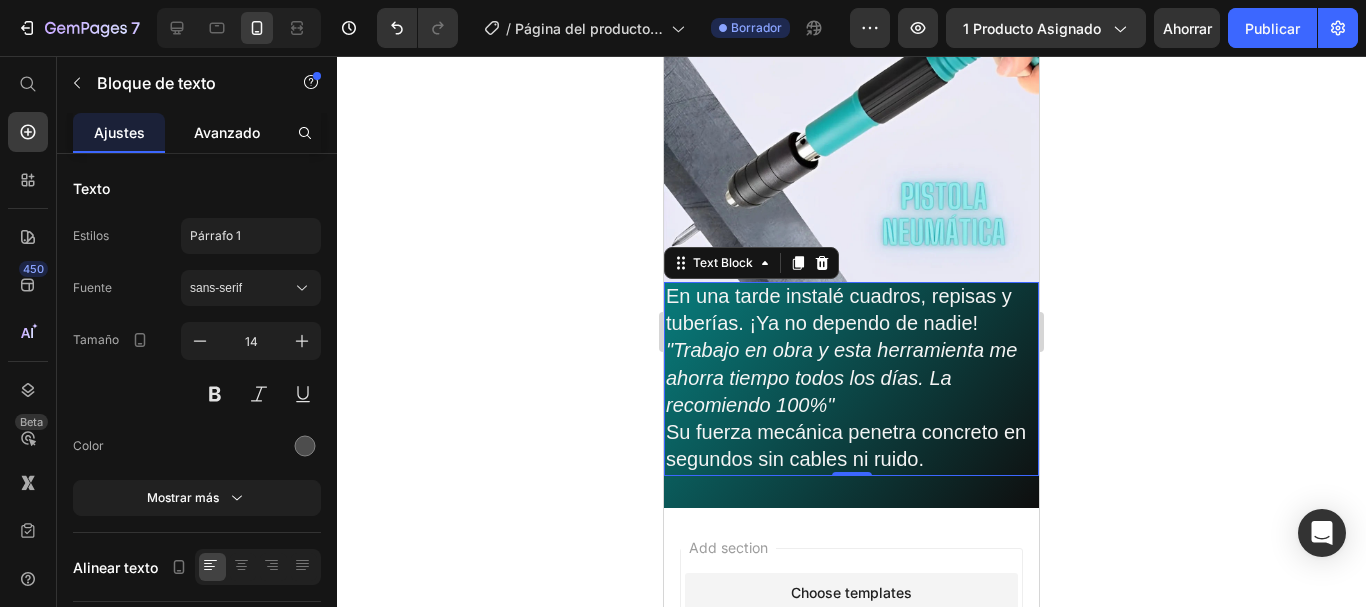 click on "Avanzado" 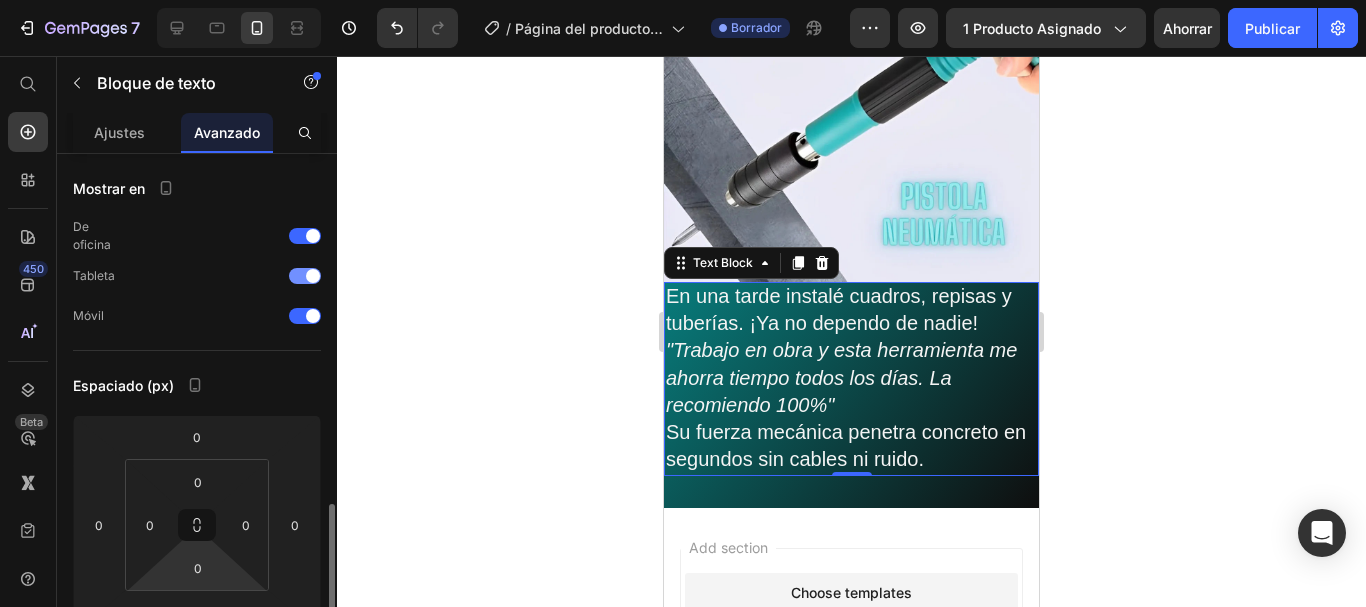 scroll, scrollTop: 251, scrollLeft: 0, axis: vertical 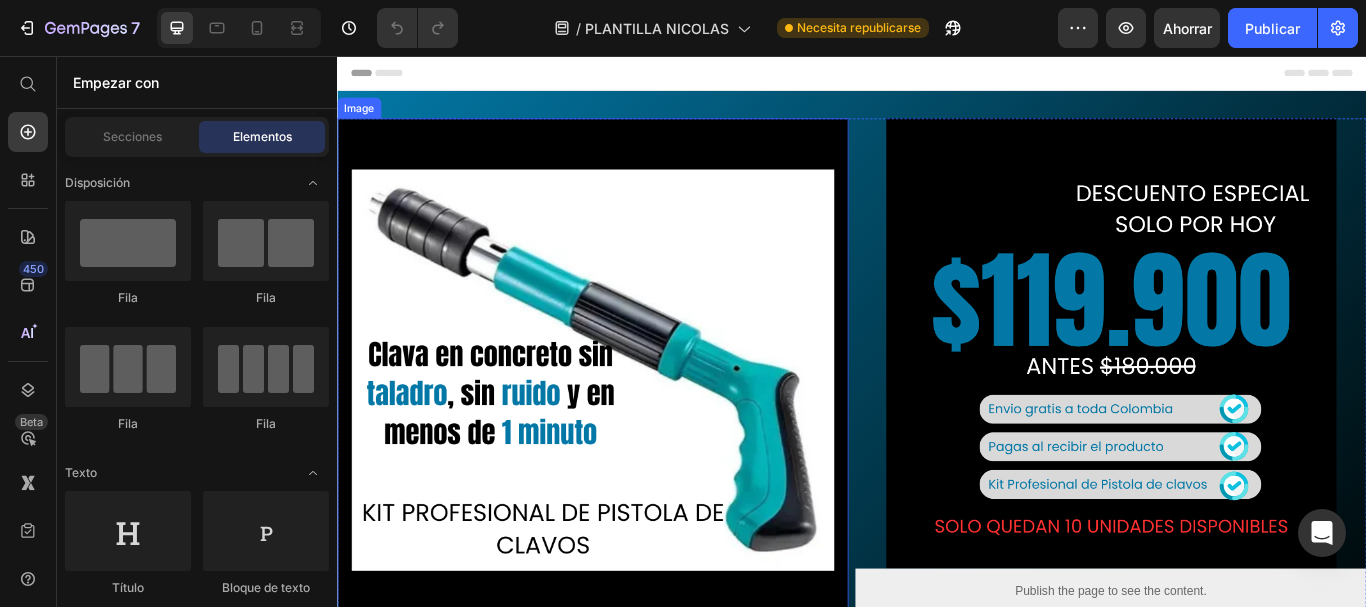 click at bounding box center [635, 427] 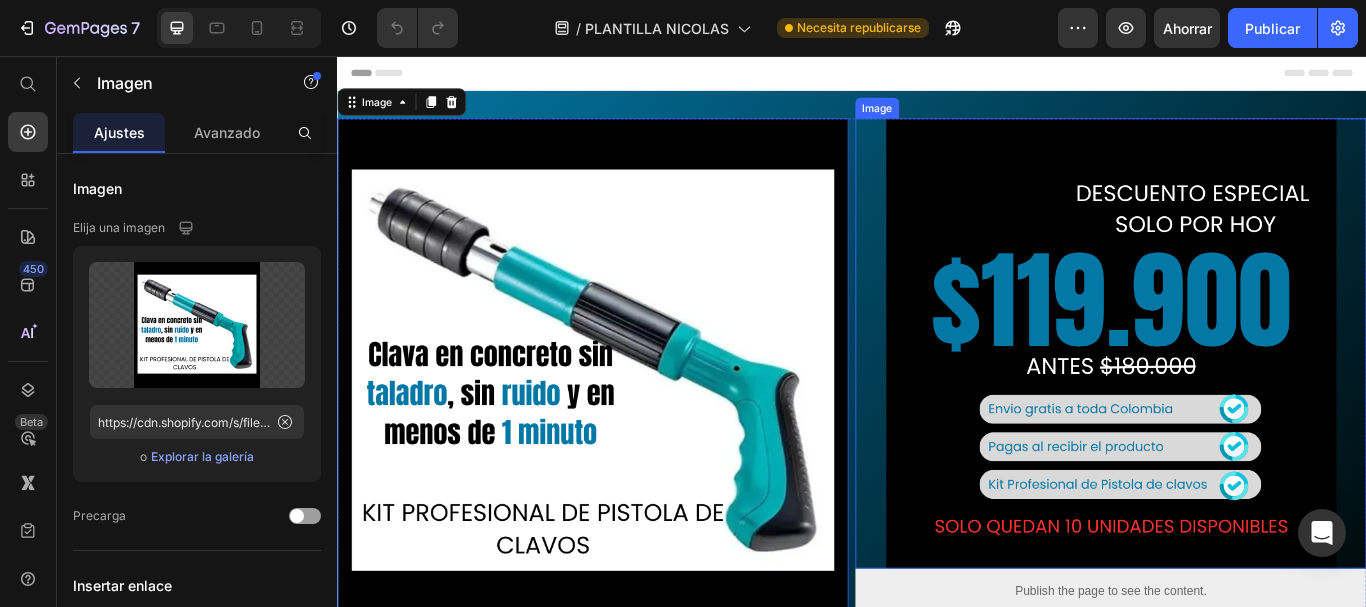 click at bounding box center [1239, 391] 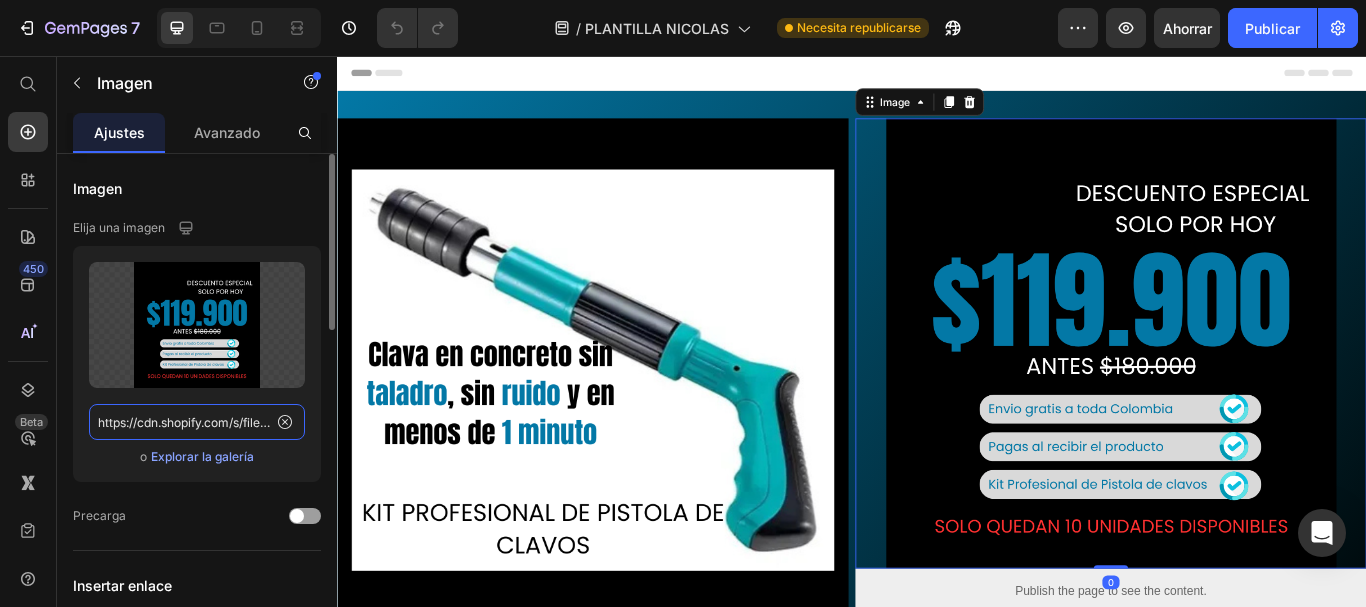 click on "https://cdn.shopify.com/s/files/1/0659/9023/0102/files/gempages_573023815991297140-55218bff-09d3-403a-bbed-f37753e0cd76.png" 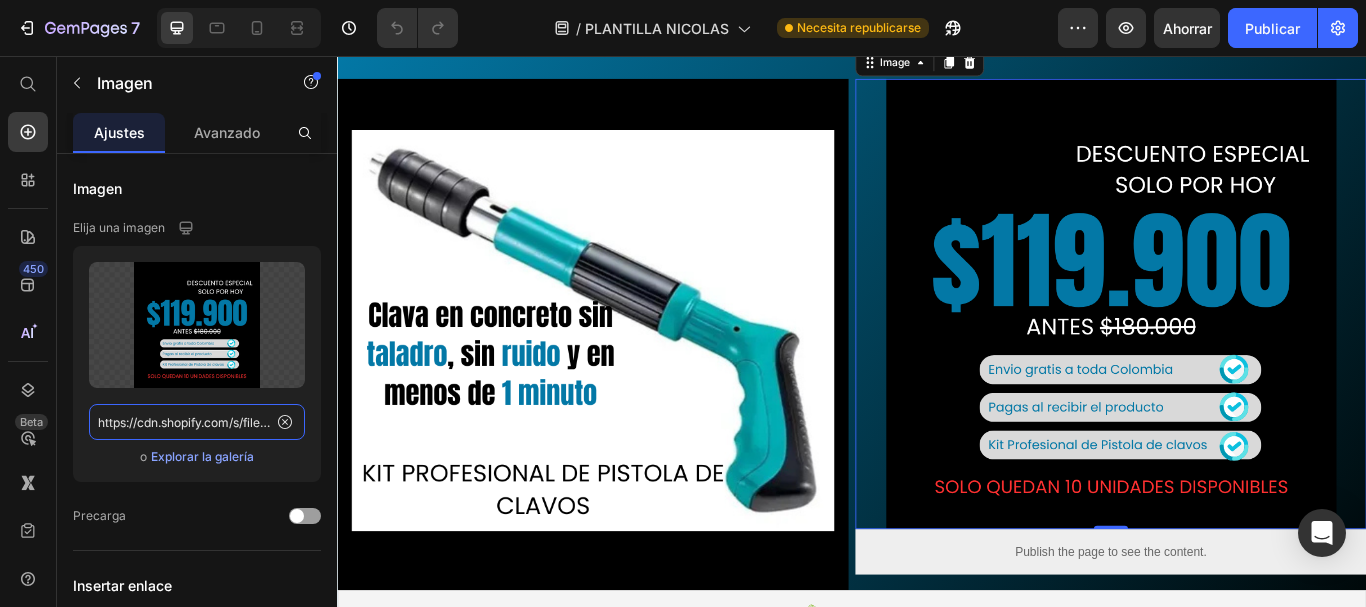 scroll, scrollTop: 0, scrollLeft: 0, axis: both 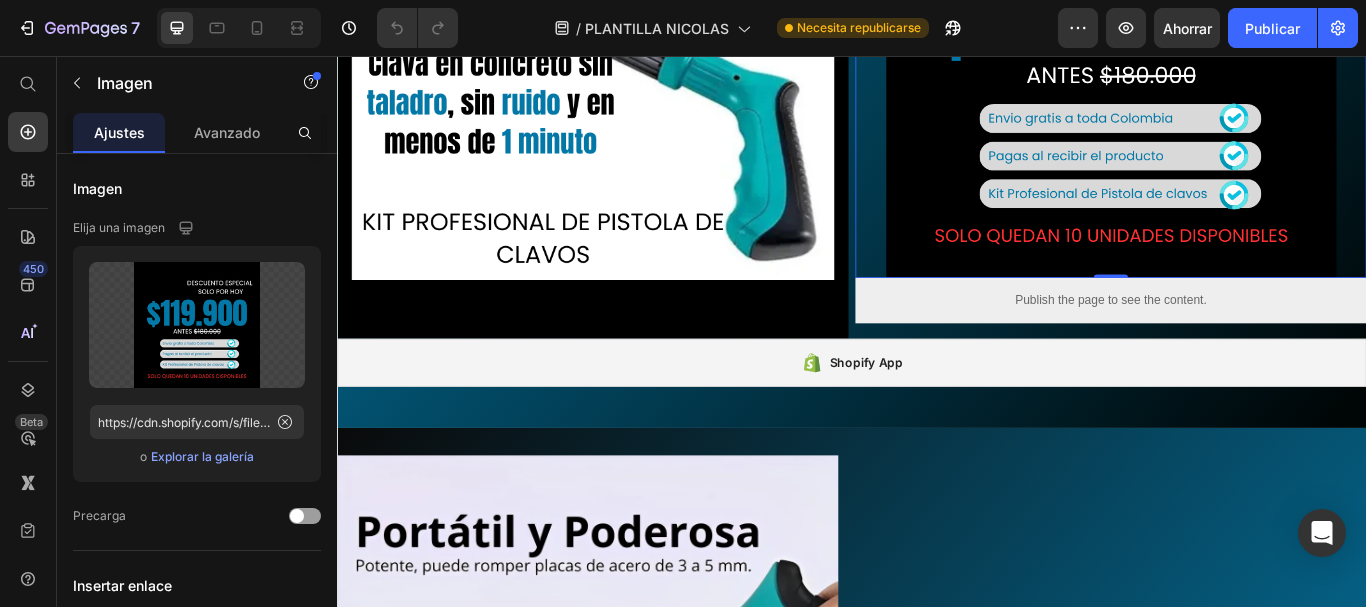 click at bounding box center (1239, 52) 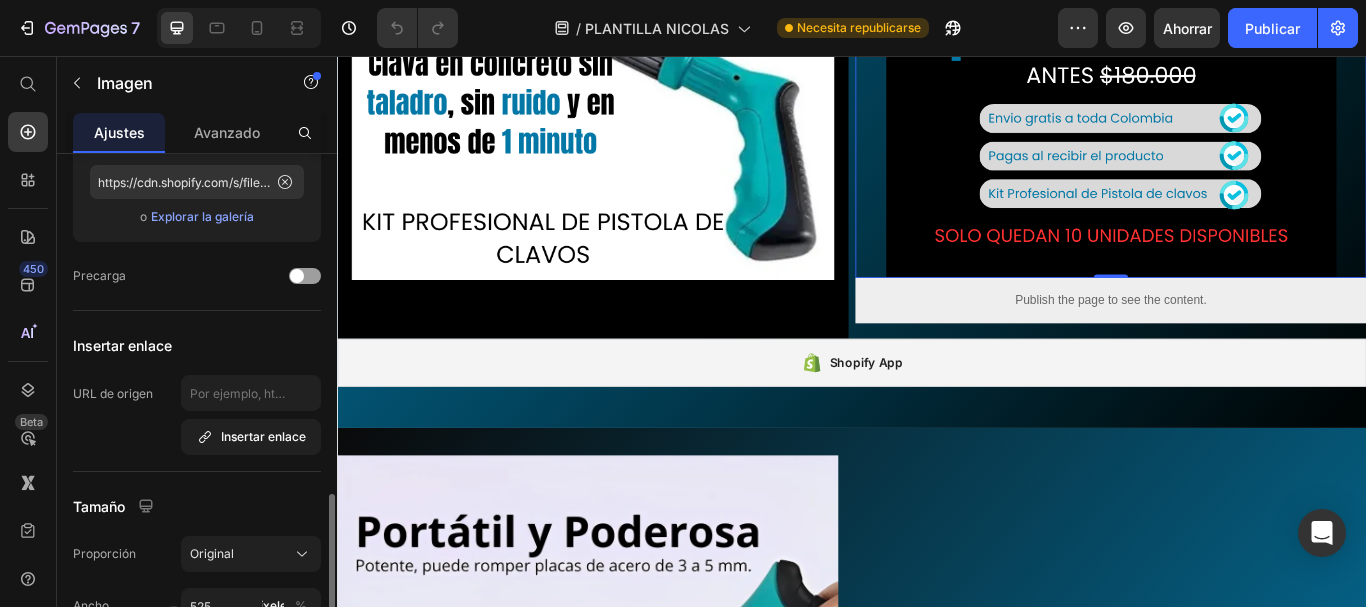 scroll, scrollTop: 448, scrollLeft: 0, axis: vertical 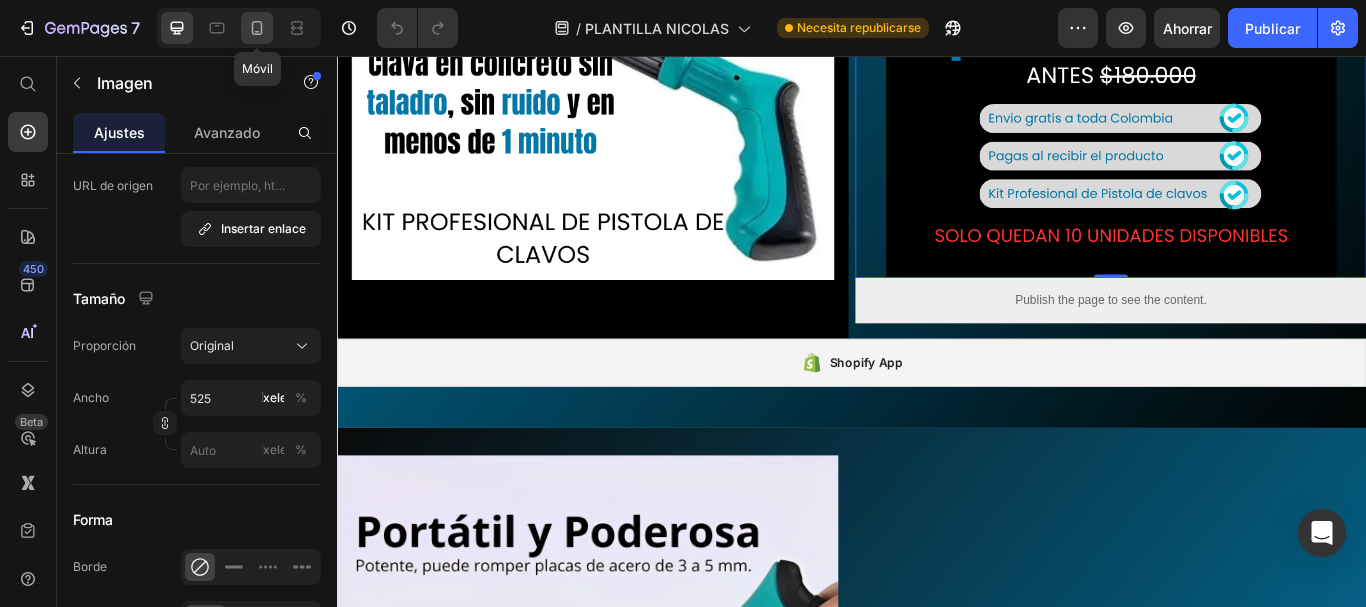 click 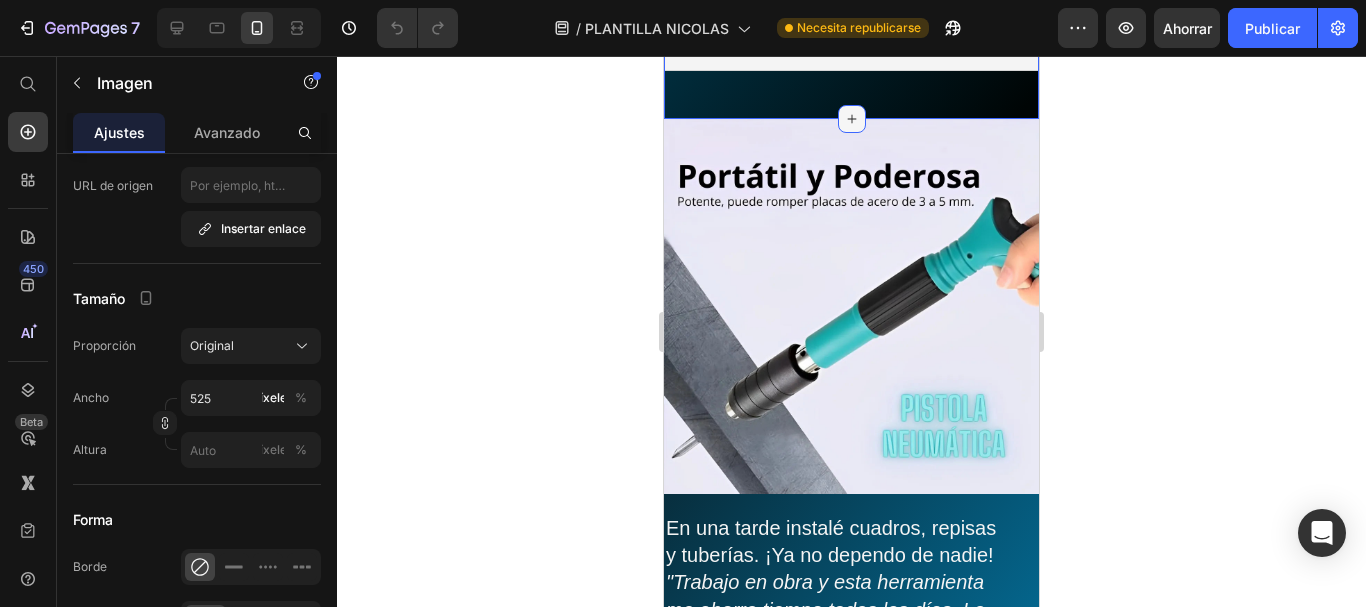 scroll, scrollTop: 918, scrollLeft: 0, axis: vertical 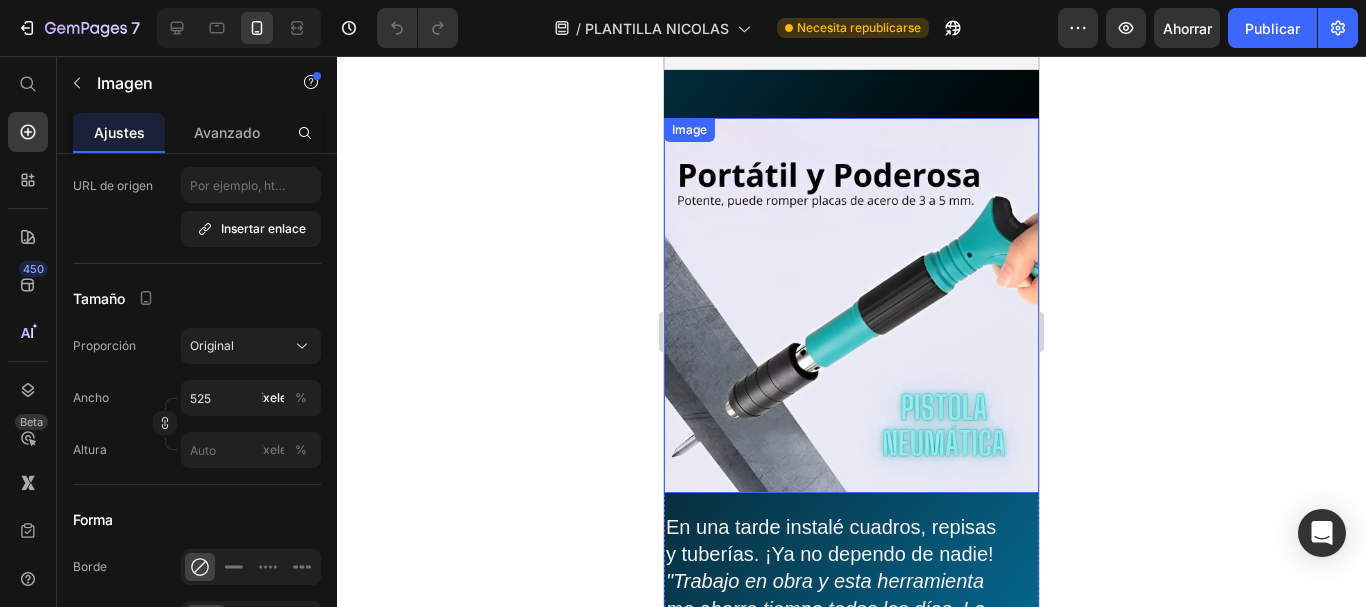 click at bounding box center (851, 305) 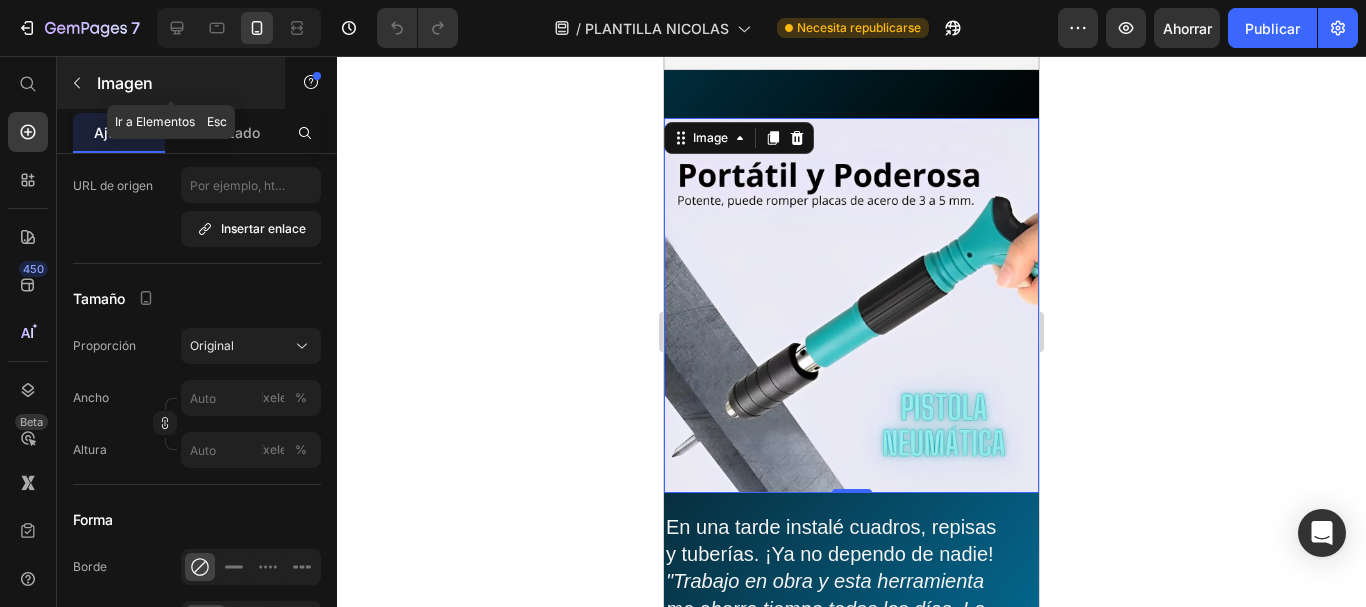 click at bounding box center [77, 83] 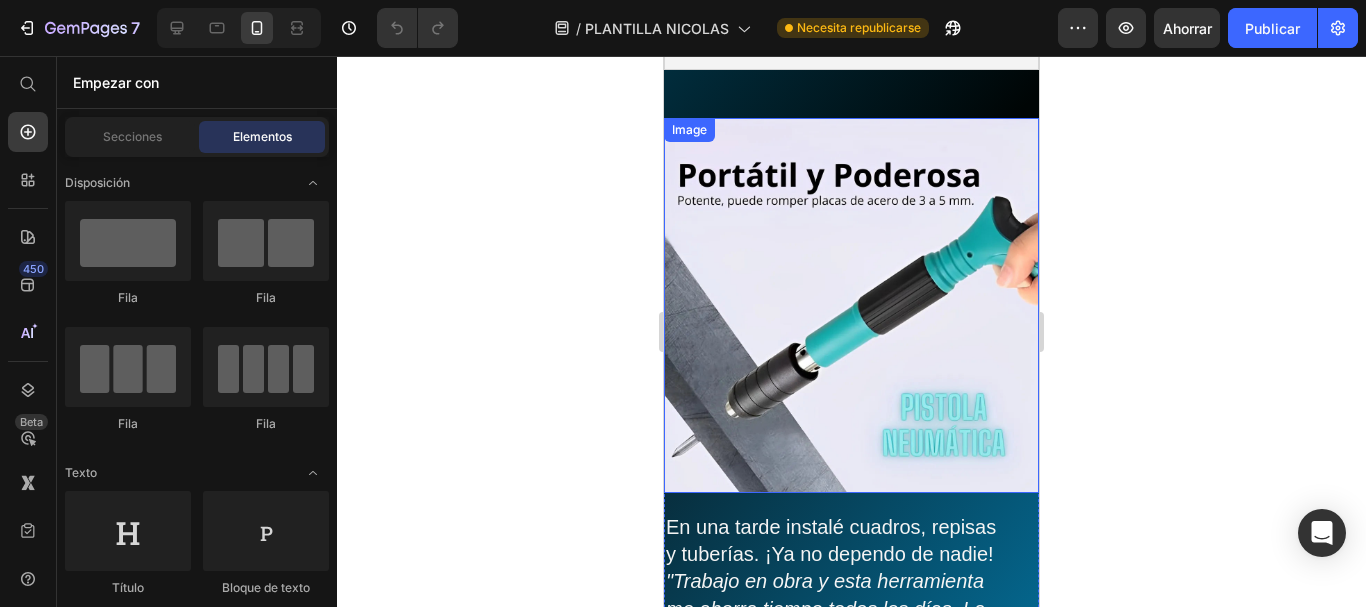 click at bounding box center [851, 305] 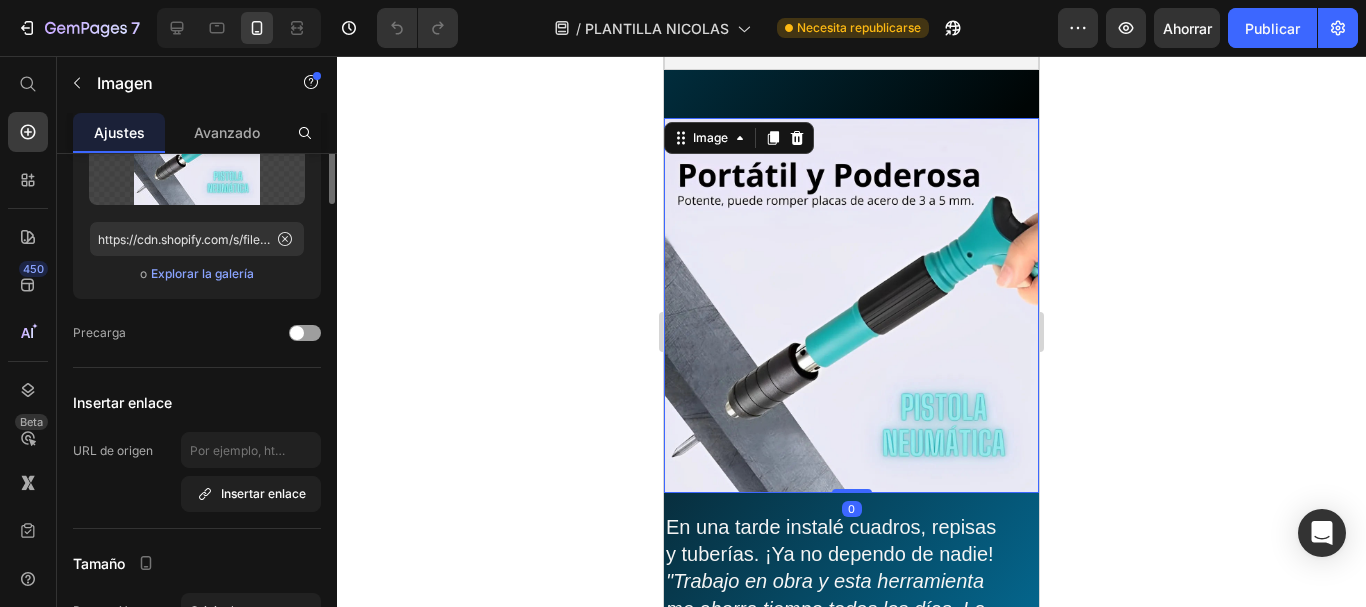 scroll, scrollTop: 32, scrollLeft: 0, axis: vertical 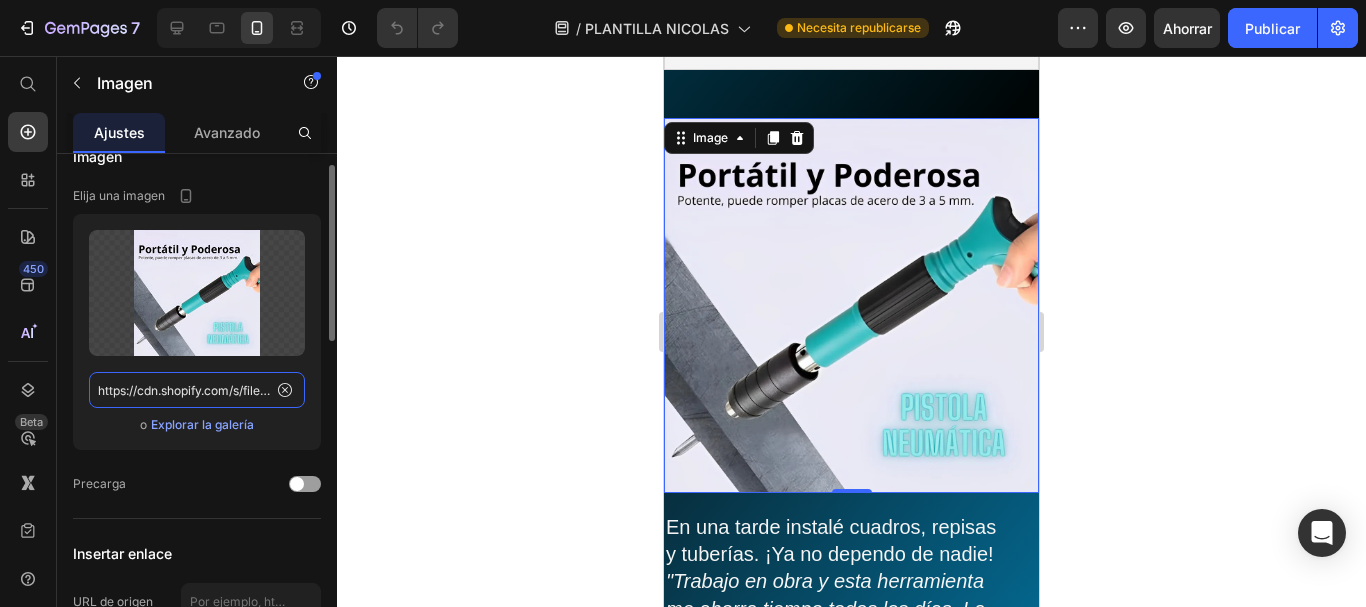 click on "https://cdn.shopify.com/s/files/1/0659/9023/0102/files/gempages_573023815991297140-543f45cf-3219-45c9-b117-15f9eda446fe.webp" 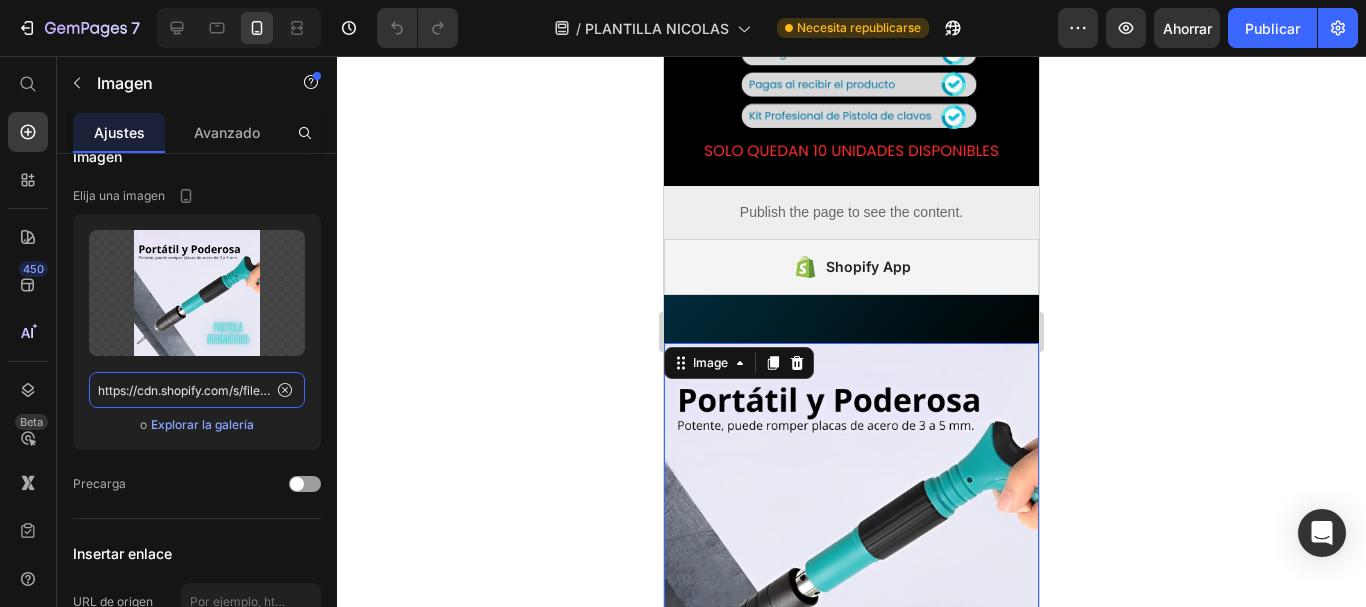 scroll, scrollTop: 552, scrollLeft: 0, axis: vertical 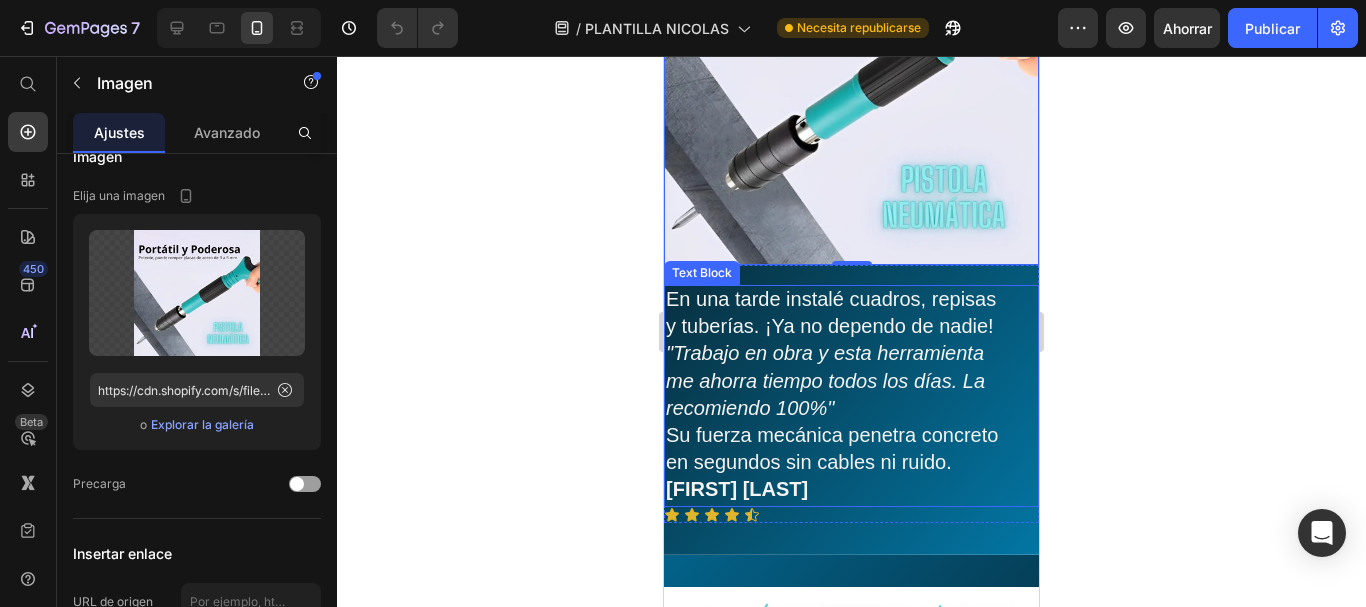 click on "En una tarde instalé cuadros, repisas y tuberías. ¡Ya no dependo de nadie! "Trabajo en obra y esta herramienta me ahorra tiempo todos los días. La recomiendo 100%" Su fuerza mecánica penetra concreto en segundos sin cables ni ruido. Ernesto Avilan" at bounding box center [833, 396] 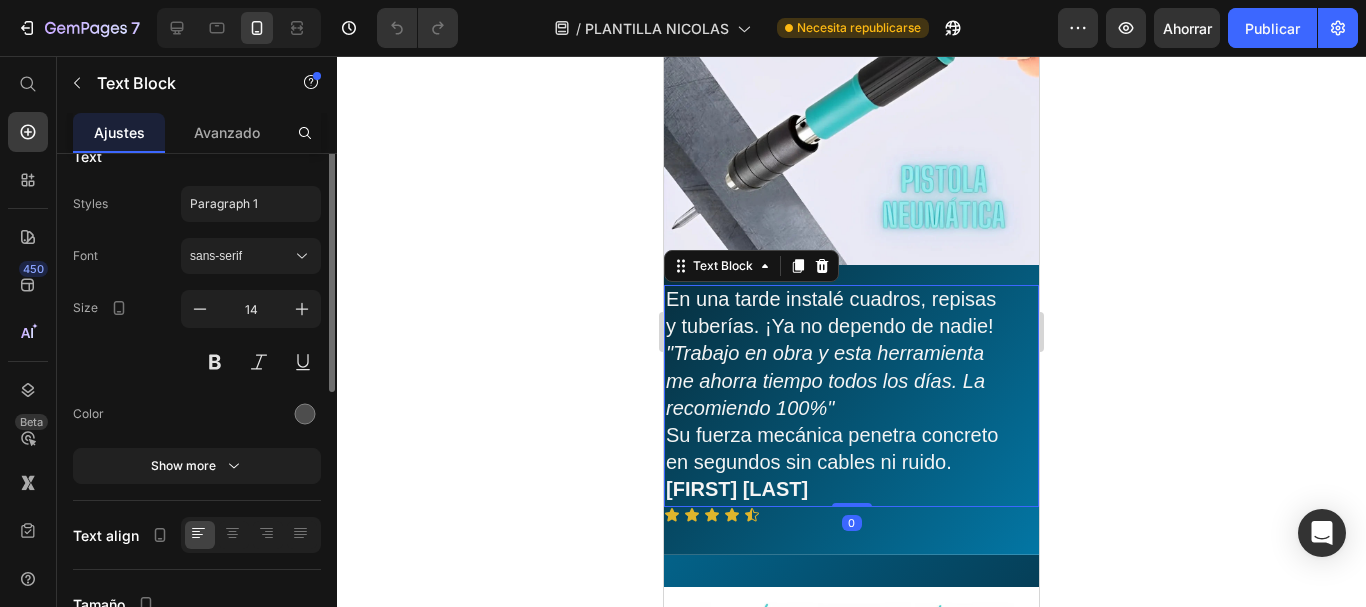 scroll, scrollTop: 0, scrollLeft: 0, axis: both 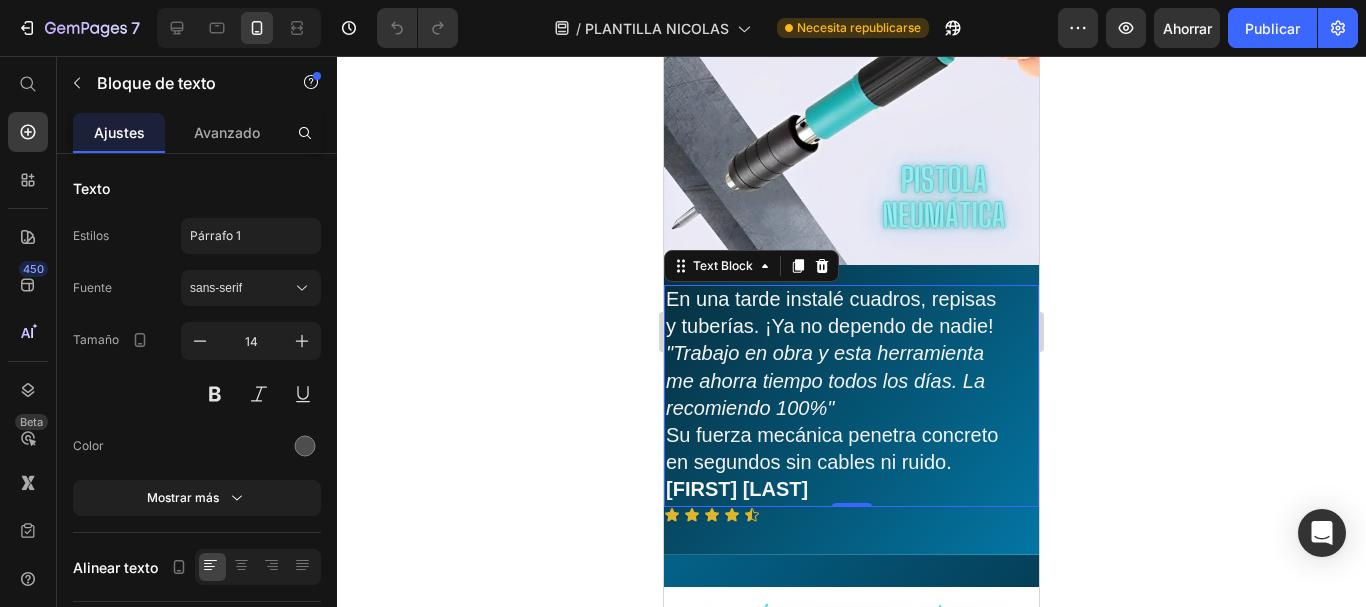 click on "En una tarde instalé cuadros, repisas y tuberías. ¡Ya no dependo de nadie! "Trabajo en obra y esta herramienta me ahorra tiempo todos los días. La recomiendo 100%" Su fuerza mecánica penetra concreto en segundos sin cables ni ruido." at bounding box center [833, 382] 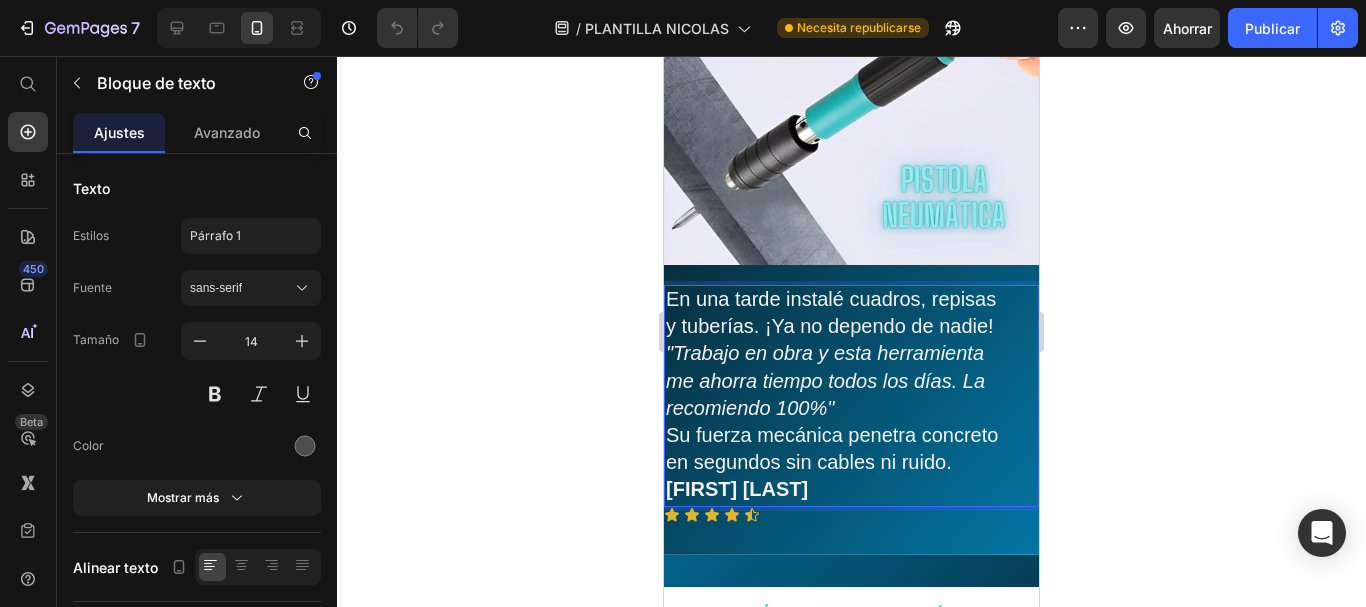 drag, startPoint x: 720, startPoint y: 474, endPoint x: 686, endPoint y: 416, distance: 67.23094 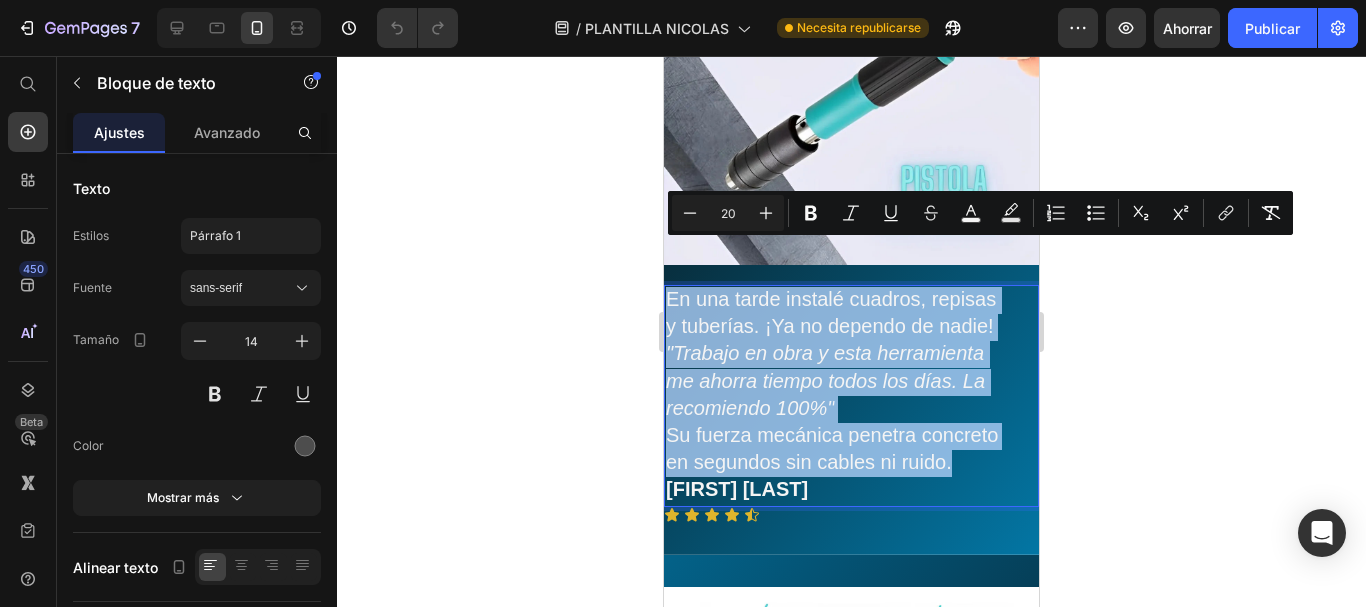 drag, startPoint x: 721, startPoint y: 473, endPoint x: 667, endPoint y: 253, distance: 226.53035 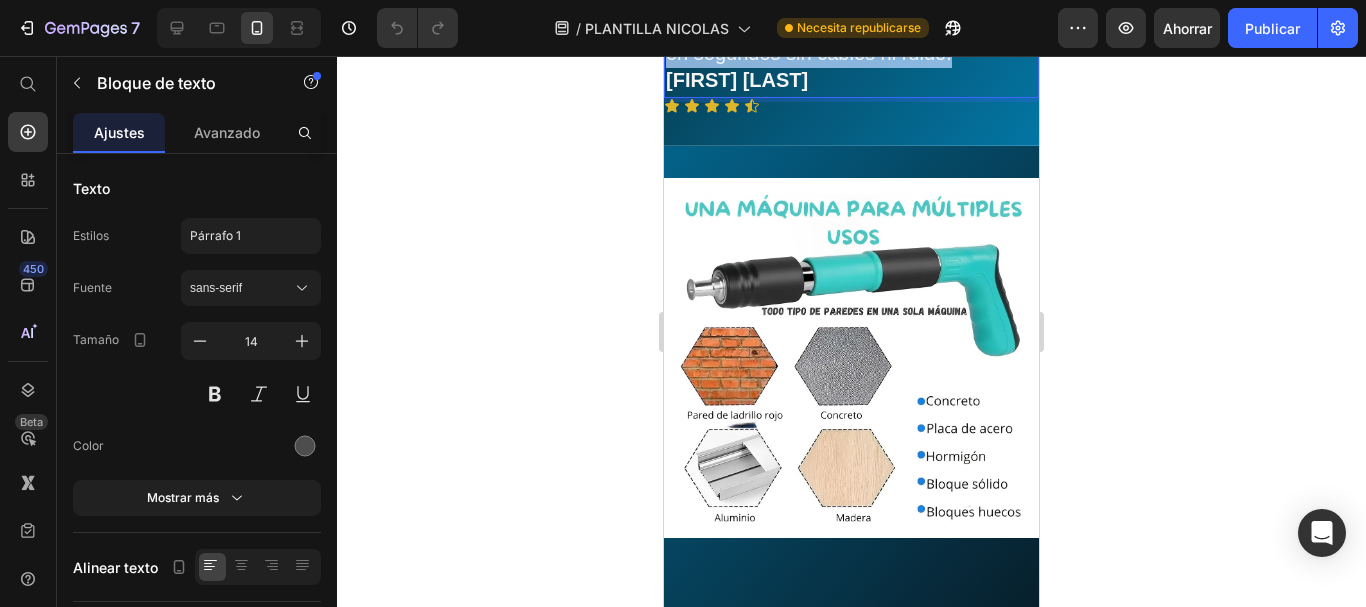 scroll, scrollTop: 1635, scrollLeft: 0, axis: vertical 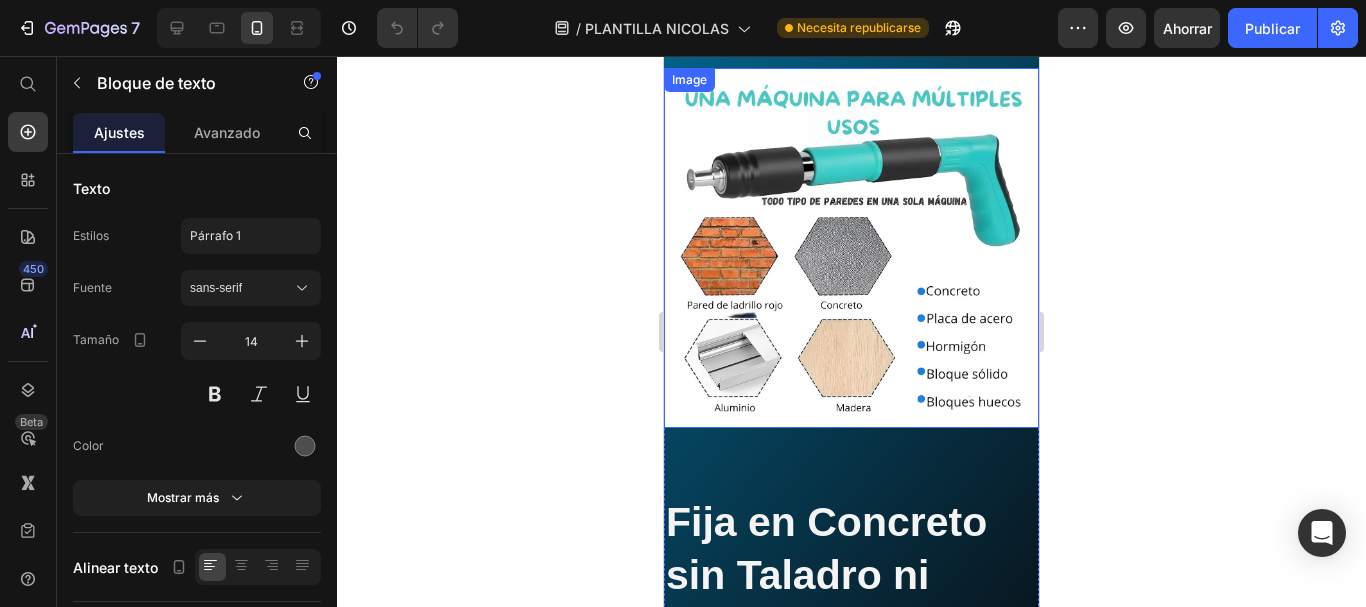 click at bounding box center (851, 248) 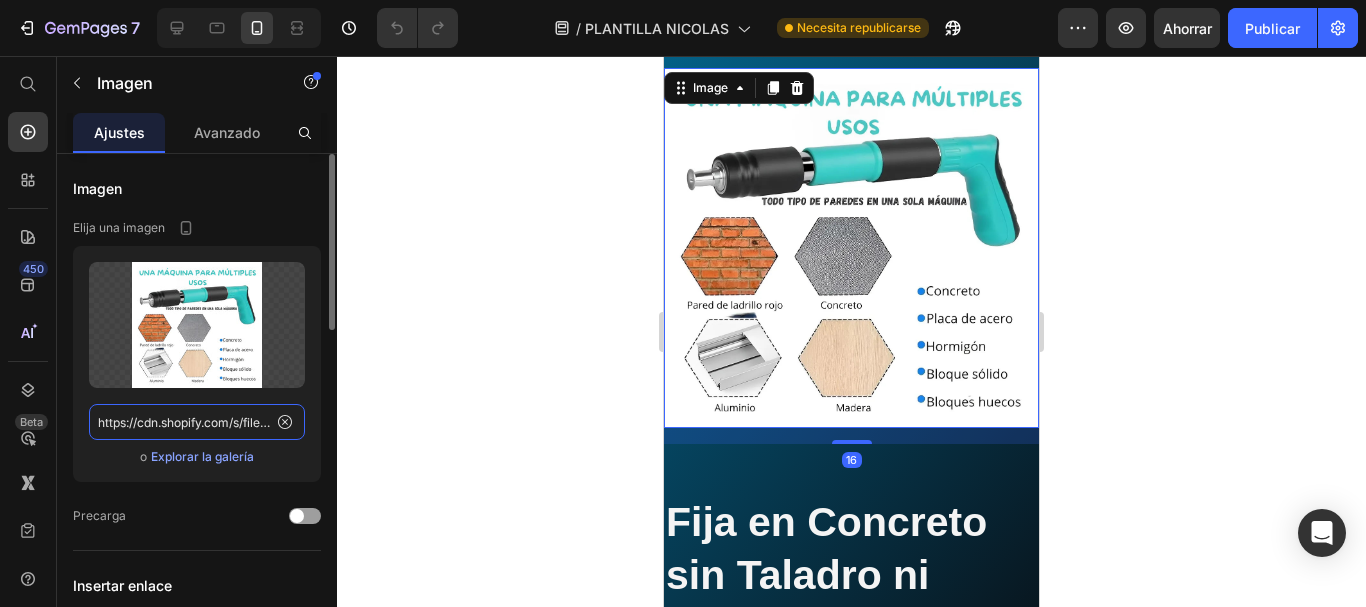 click on "https://cdn.shopify.com/s/files/1/0659/9023/0102/files/gempages_573023815991297140-5aec70ee-5d92-44cd-bf97-44e9b31a6a22.webp" 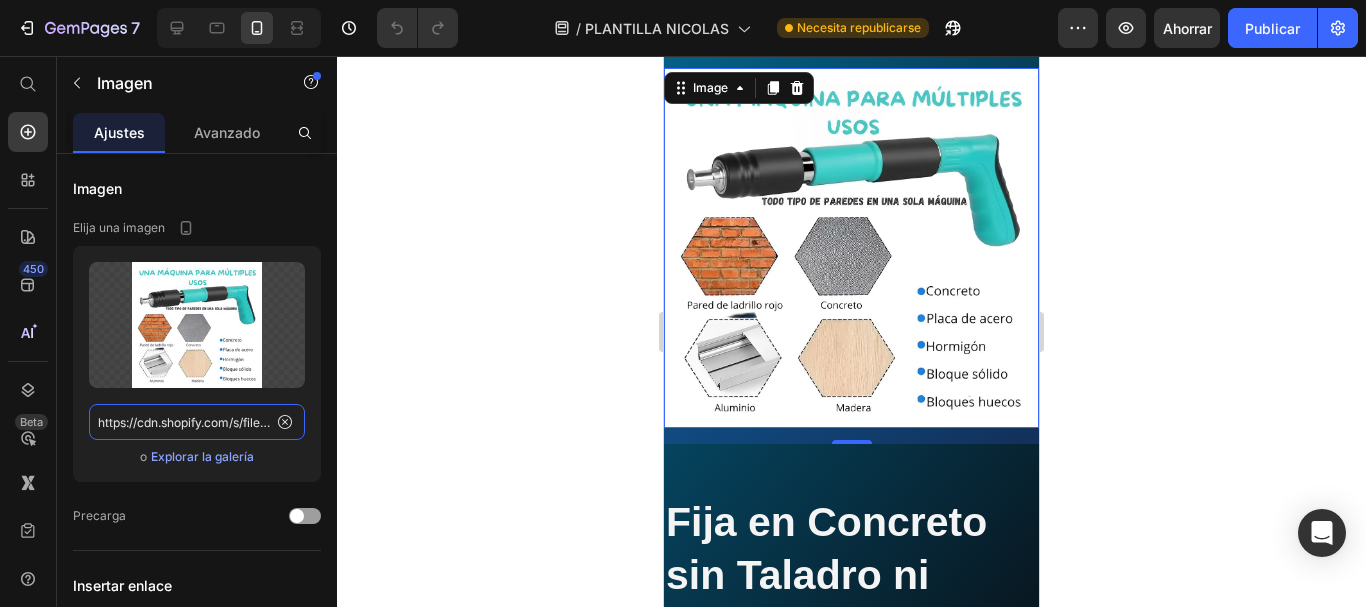scroll, scrollTop: 1885, scrollLeft: 0, axis: vertical 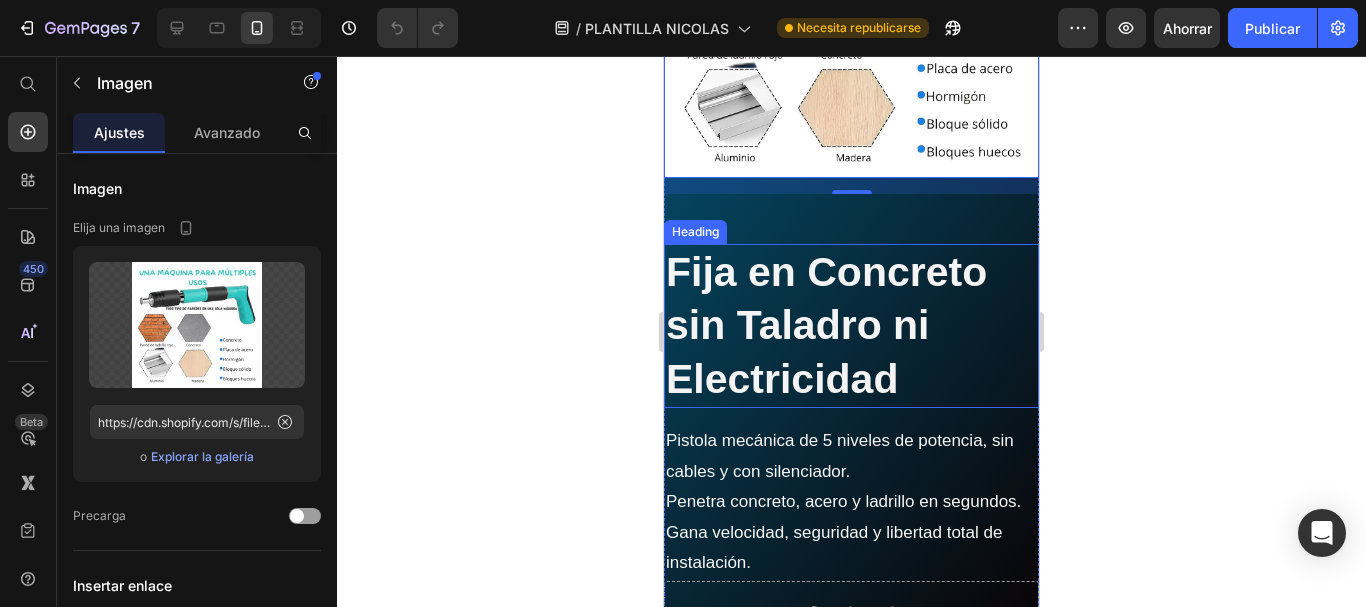 click on "Fija en Concreto sin Taladro ni Electricidad" at bounding box center [833, 326] 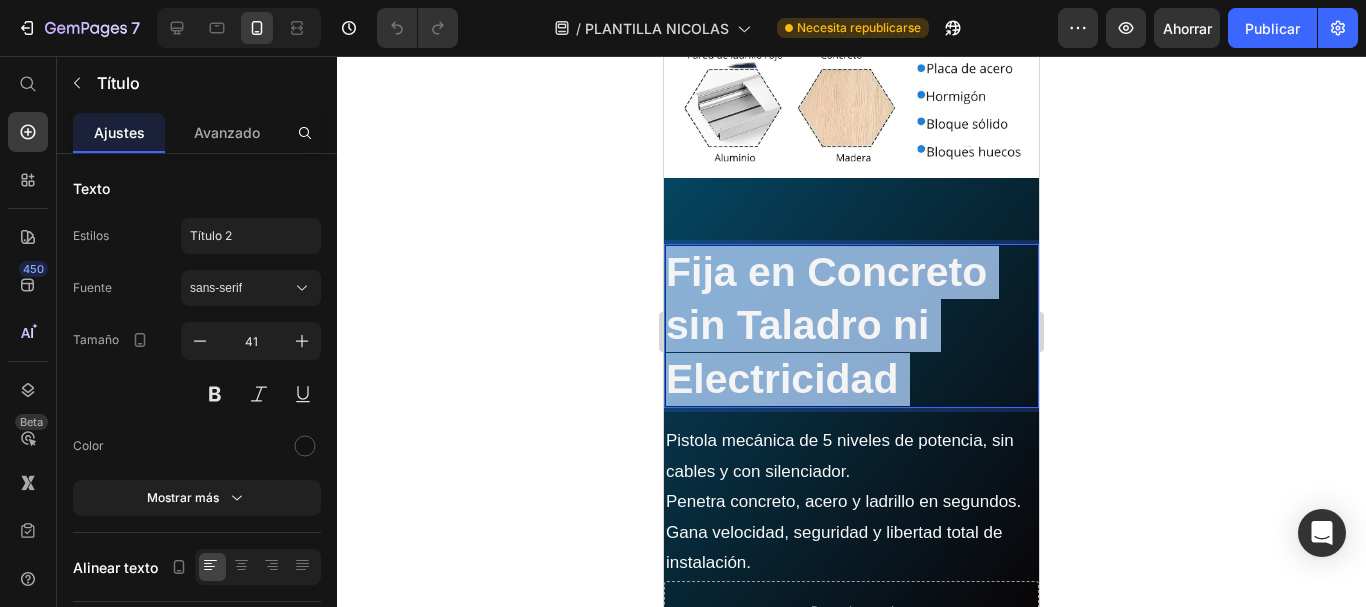 drag, startPoint x: 904, startPoint y: 456, endPoint x: 691, endPoint y: 325, distance: 250.06 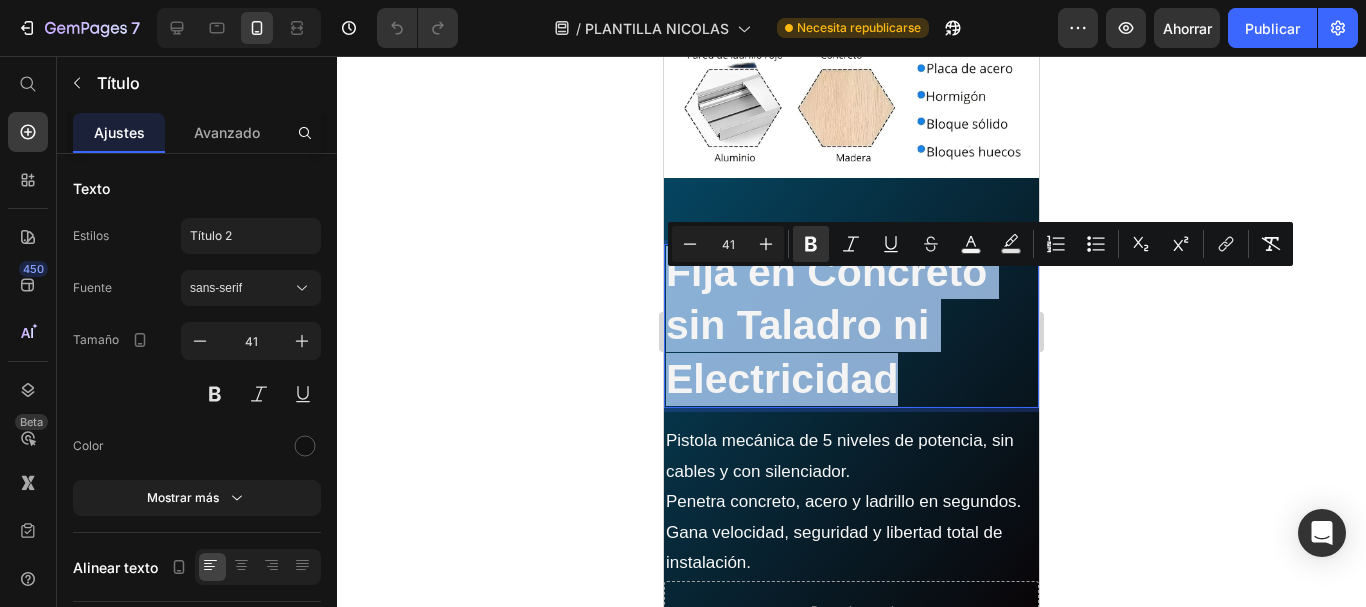 drag, startPoint x: 904, startPoint y: 461, endPoint x: 667, endPoint y: 276, distance: 300.65594 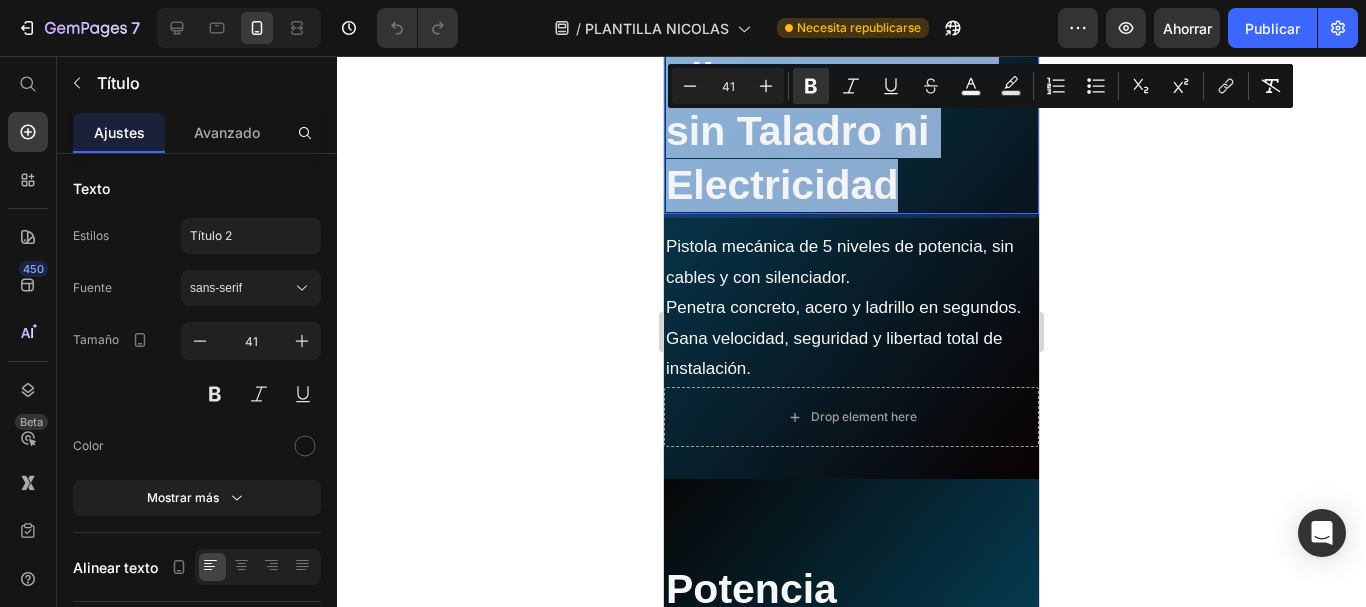 scroll, scrollTop: 2180, scrollLeft: 0, axis: vertical 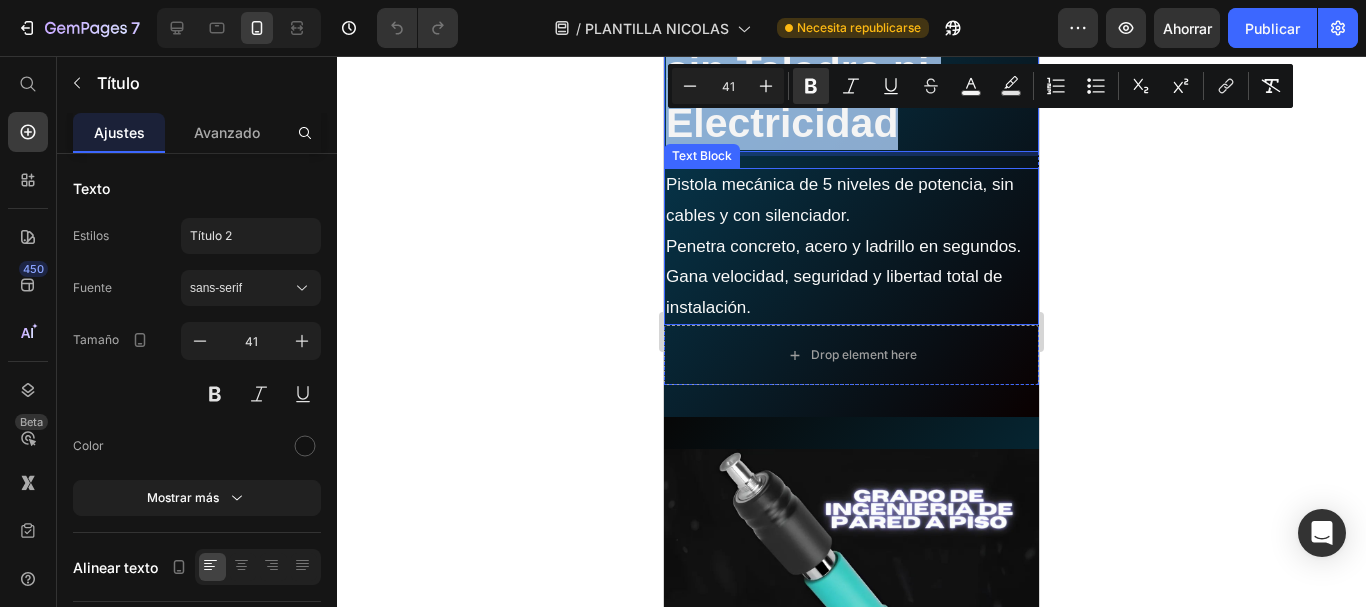 click on "Pistola mecánica de 5 niveles de potencia, sin cables y con silenciador. Penetra concreto, acero y ladrillo en segundos. Gana velocidad, seguridad y libertad total de instalación." at bounding box center [851, 246] 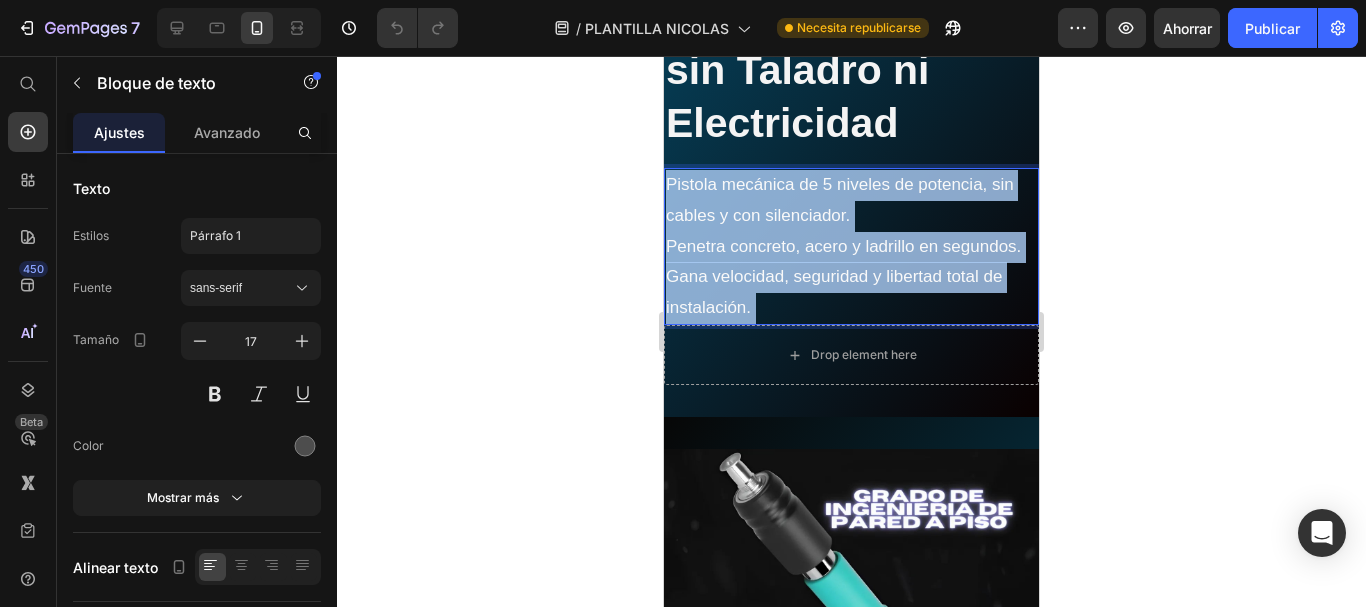 click on "Pistola mecánica de 5 niveles de potencia, sin cables y con silenciador. Penetra concreto, acero y ladrillo en segundos. Gana velocidad, seguridad y libertad total de instalación." at bounding box center (851, 246) 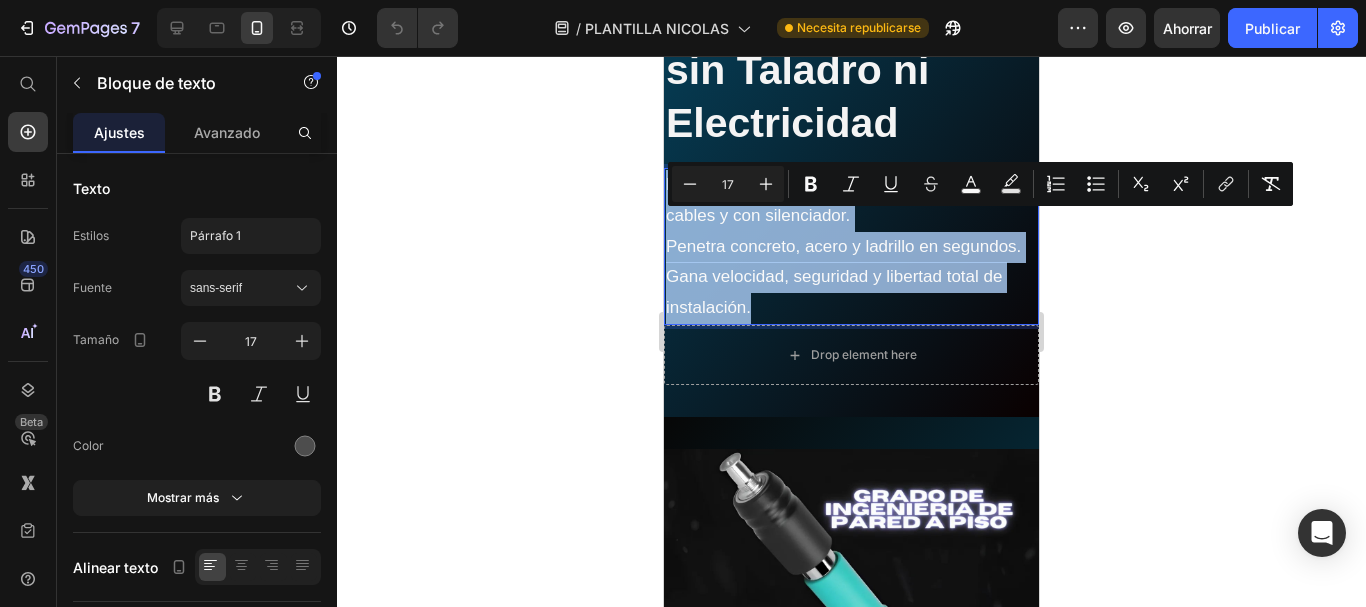 drag, startPoint x: 752, startPoint y: 347, endPoint x: 667, endPoint y: 226, distance: 147.87157 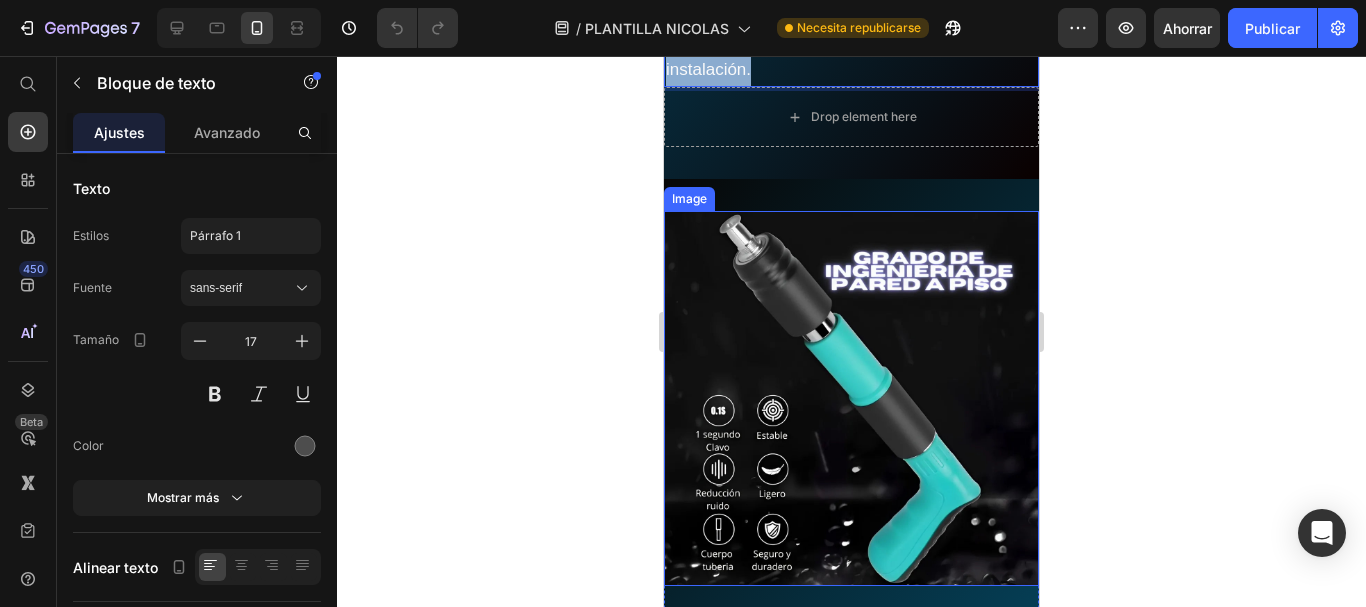 scroll, scrollTop: 2663, scrollLeft: 0, axis: vertical 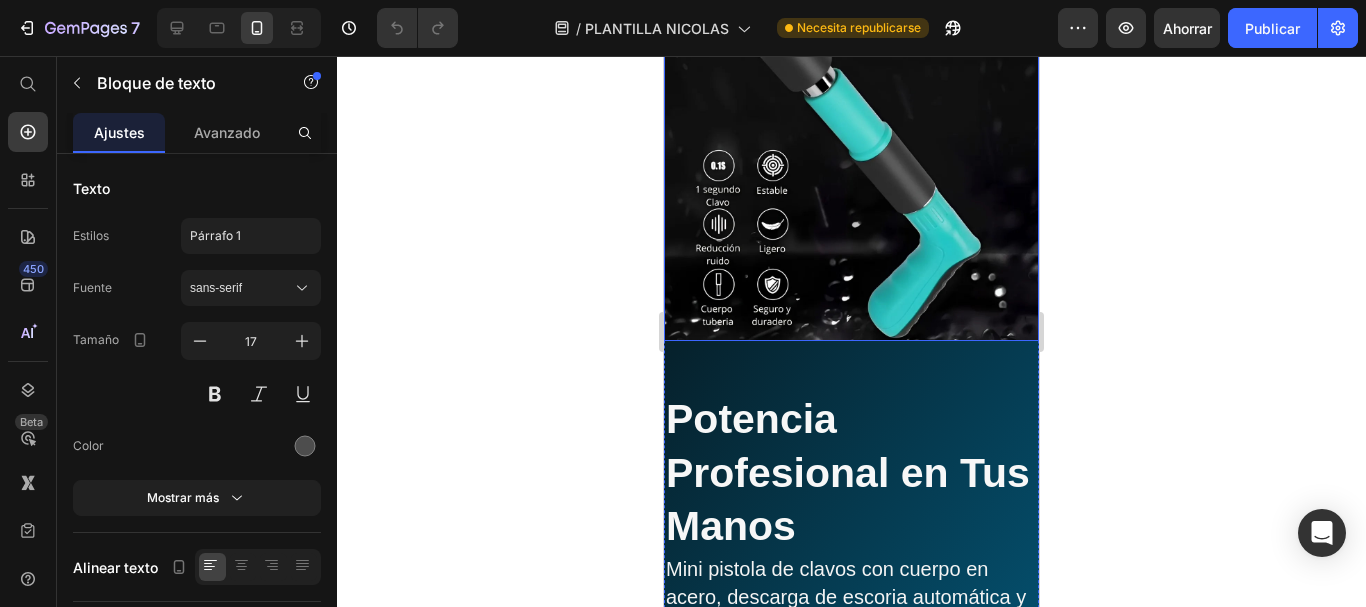 click at bounding box center [851, 153] 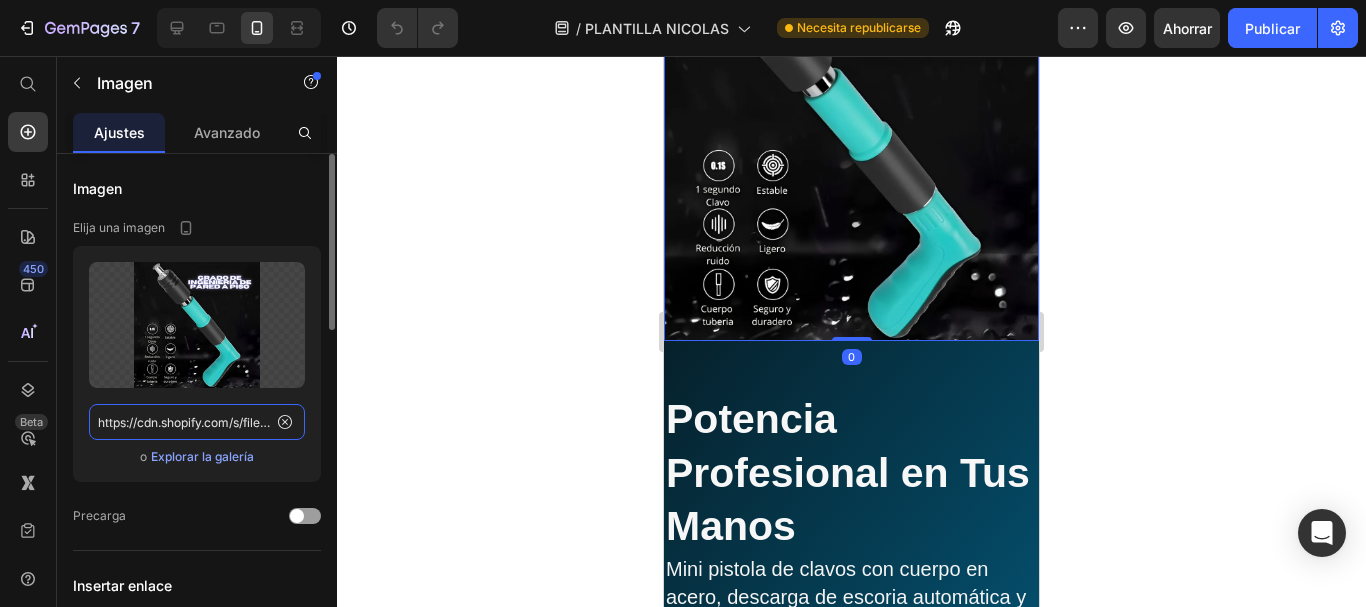 click on "https://cdn.shopify.com/s/files/1/0659/9023/0102/files/gempages_573023815991297140-5b2d2a0e-ef65-45f0-a1fb-cffaea23d5e4.webp" 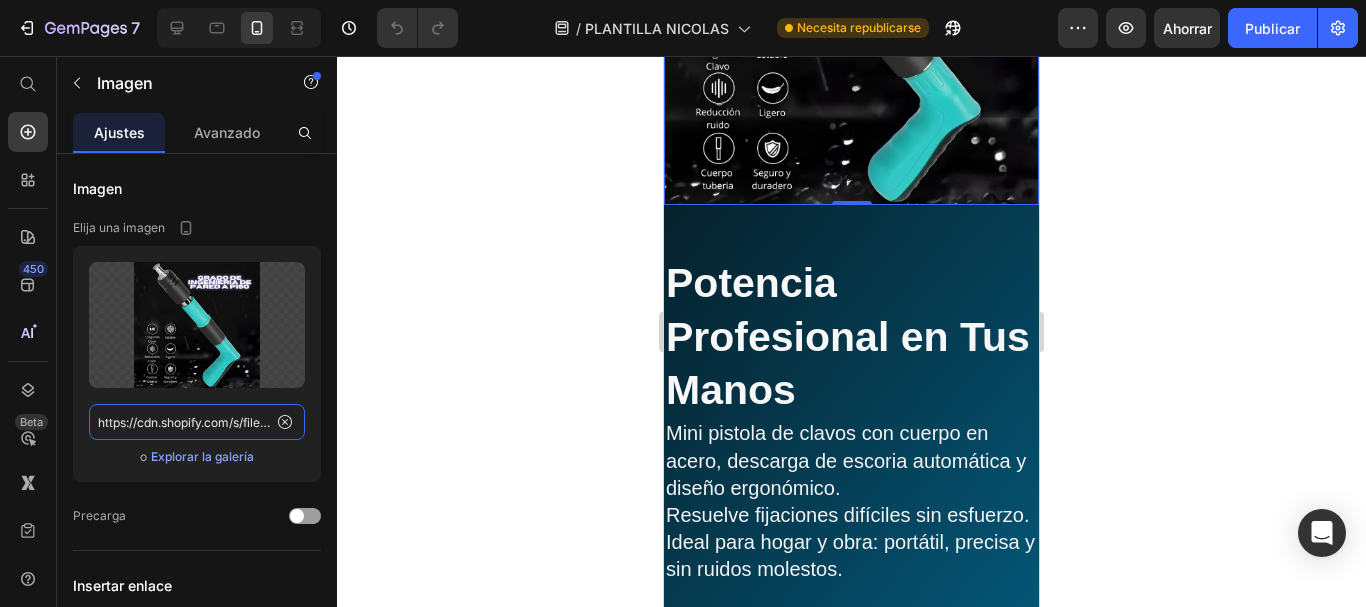 scroll, scrollTop: 2813, scrollLeft: 0, axis: vertical 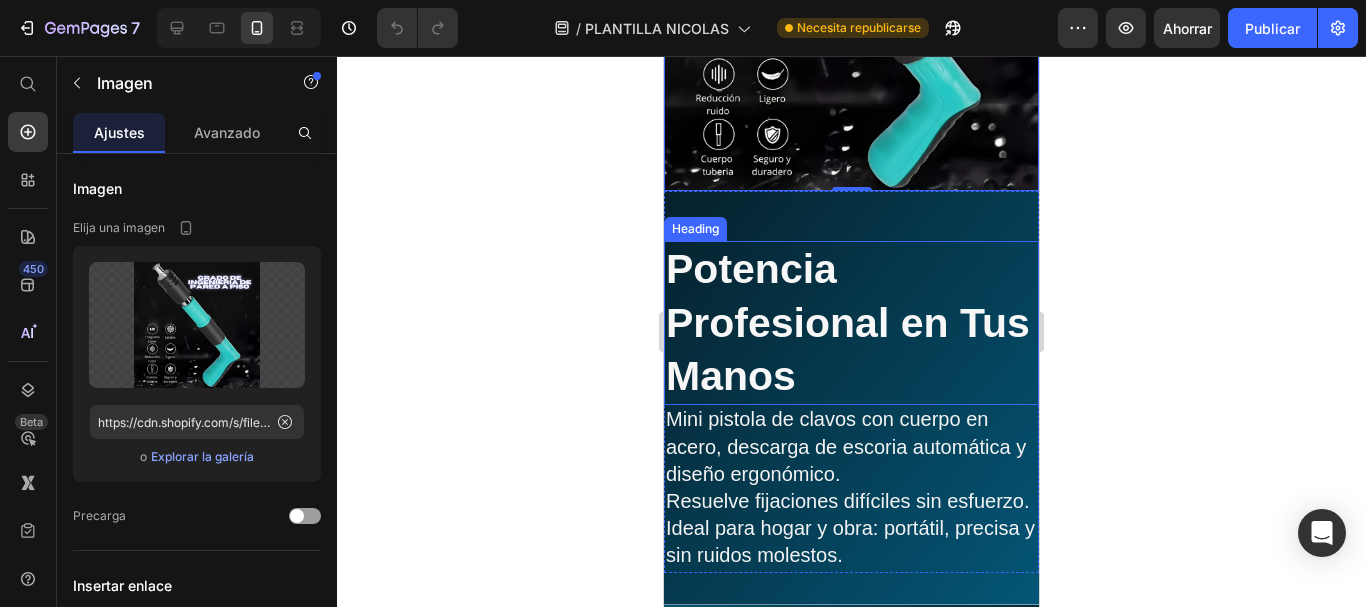 click on "Potencia Profesional en Tus Manos" at bounding box center (848, 322) 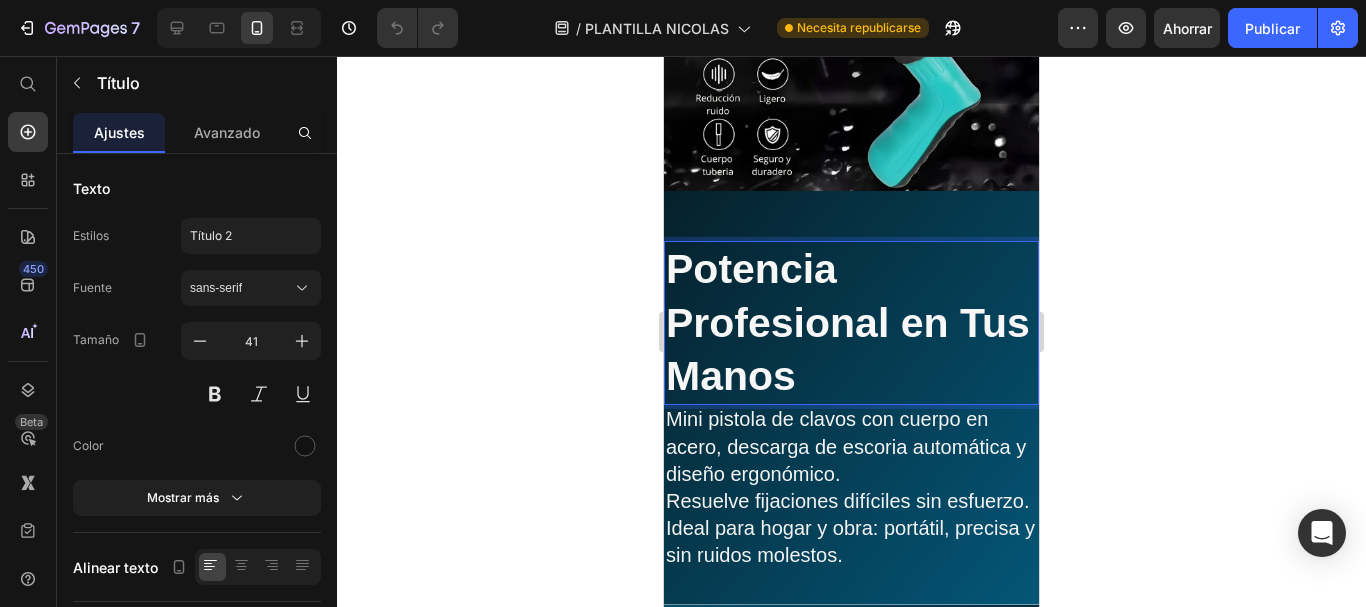 click on "Potencia Profesional en Tus Manos" at bounding box center [848, 322] 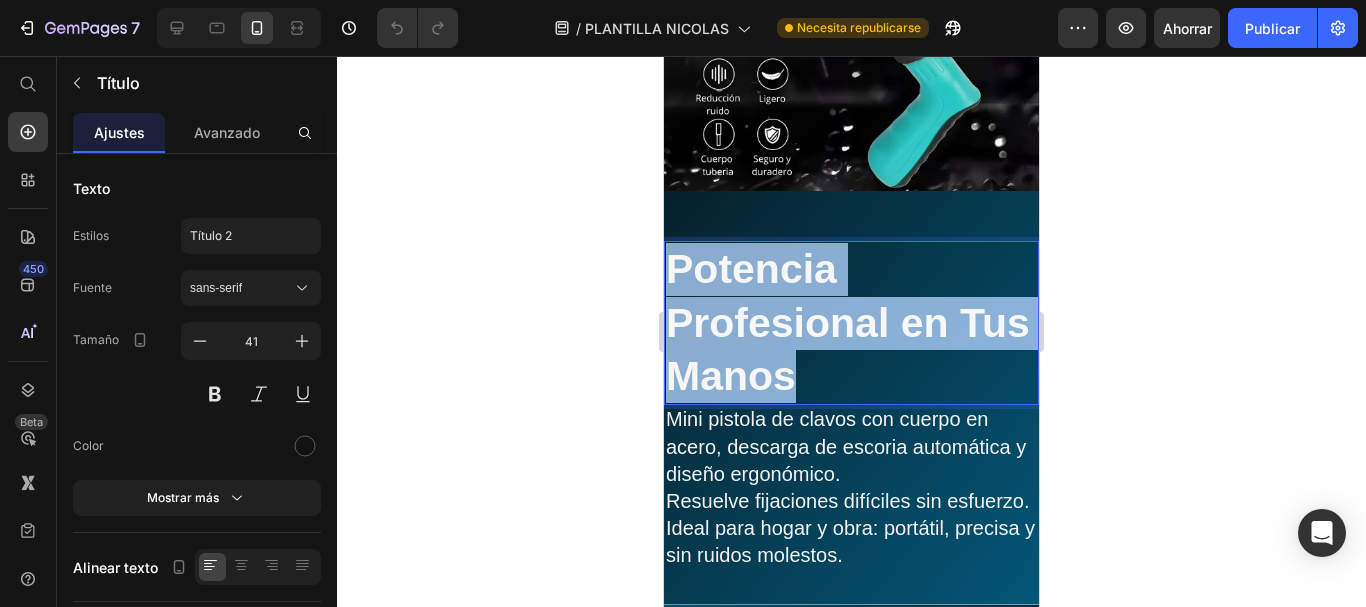 drag, startPoint x: 876, startPoint y: 399, endPoint x: 671, endPoint y: 291, distance: 231.70886 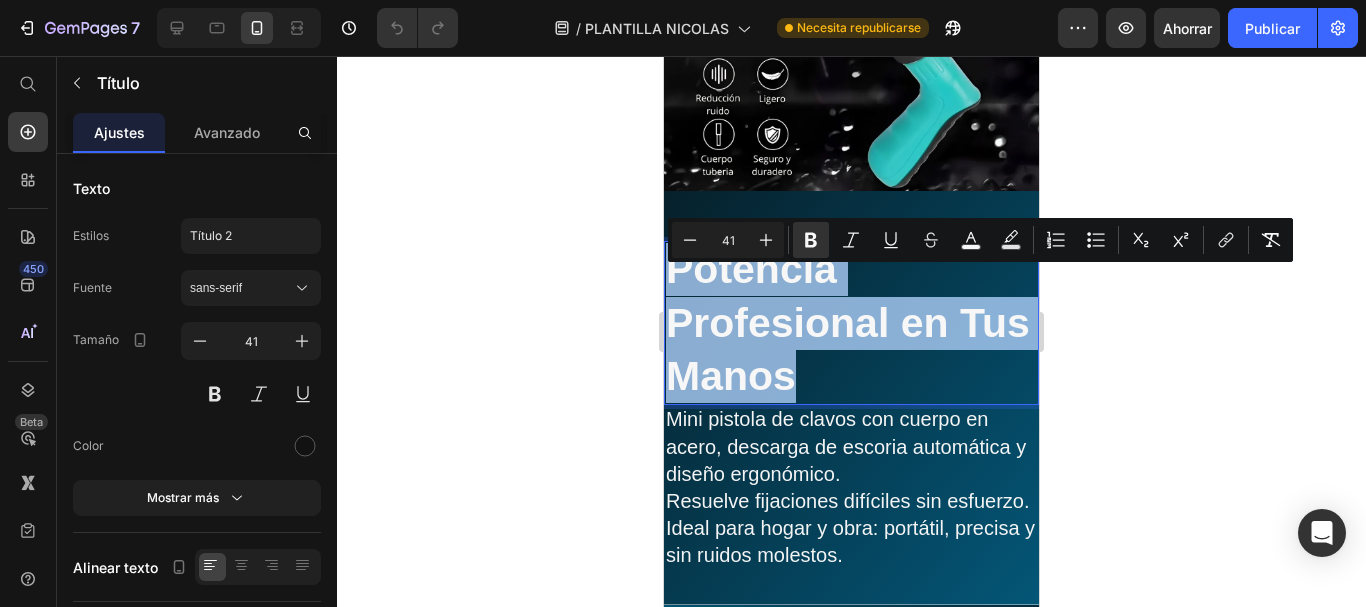 copy on "Potencia Profesional en Tus Manos" 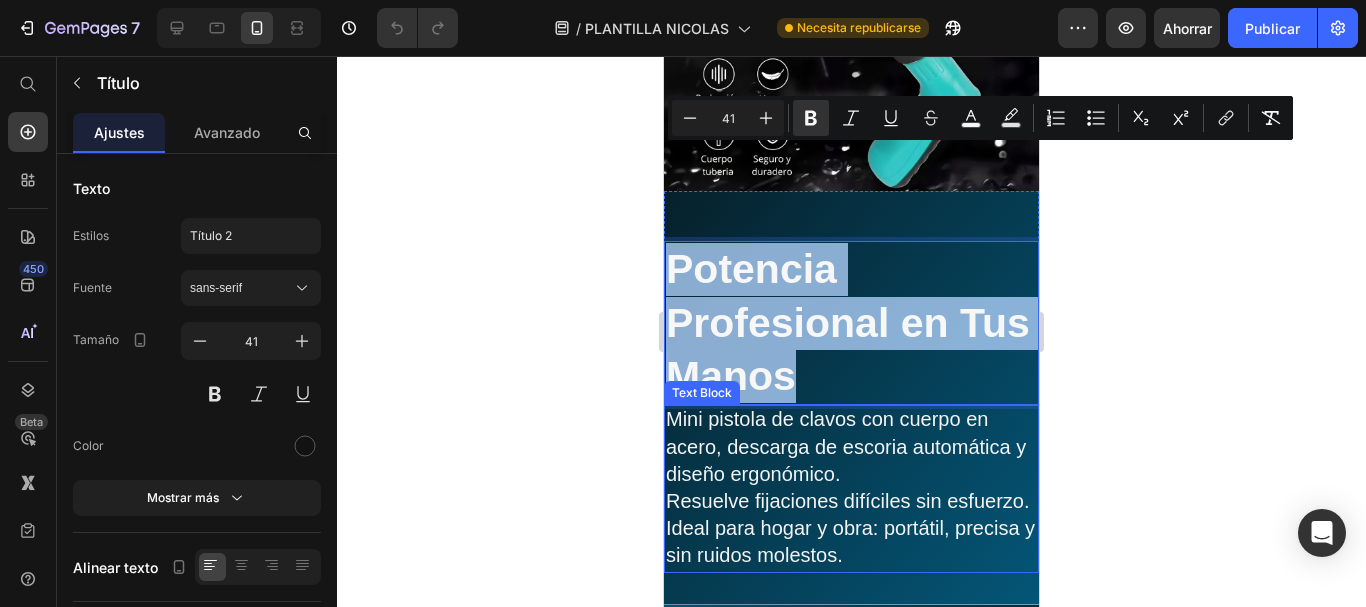scroll, scrollTop: 2985, scrollLeft: 0, axis: vertical 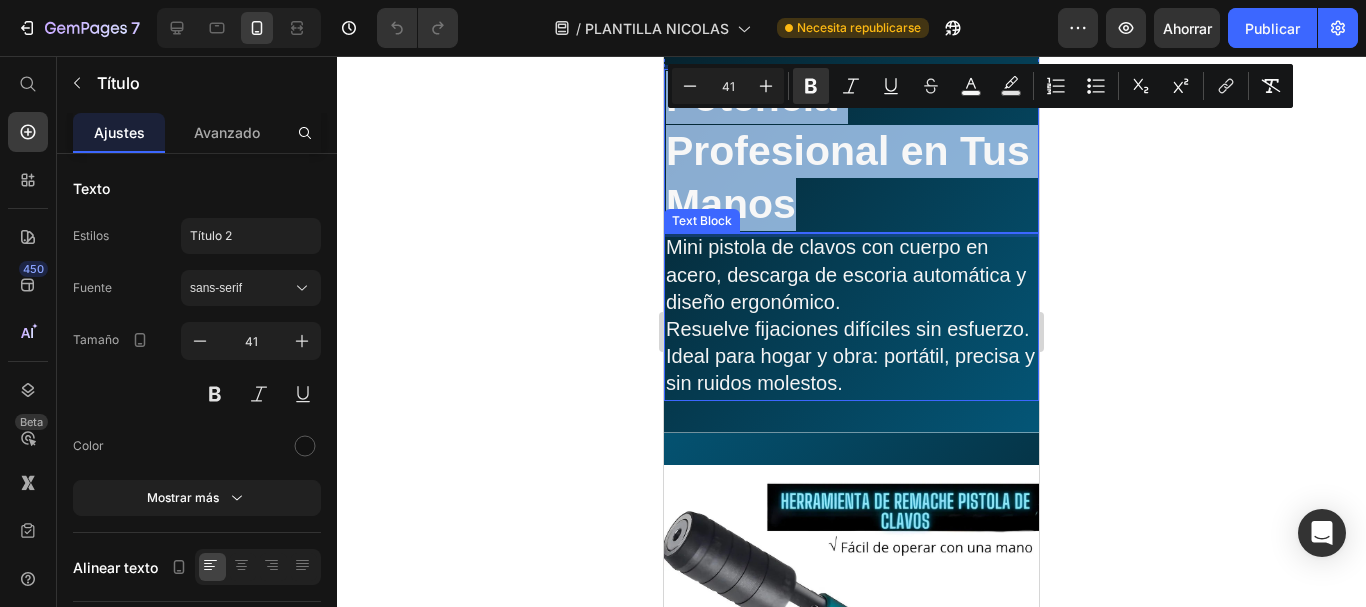 click on "Mini pistola de clavos con cuerpo en acero, descarga de escoria automática y diseño ergonómico. Resuelve fijaciones difíciles sin esfuerzo. Ideal para hogar y obra: portátil, precisa y sin ruidos molestos." at bounding box center (851, 316) 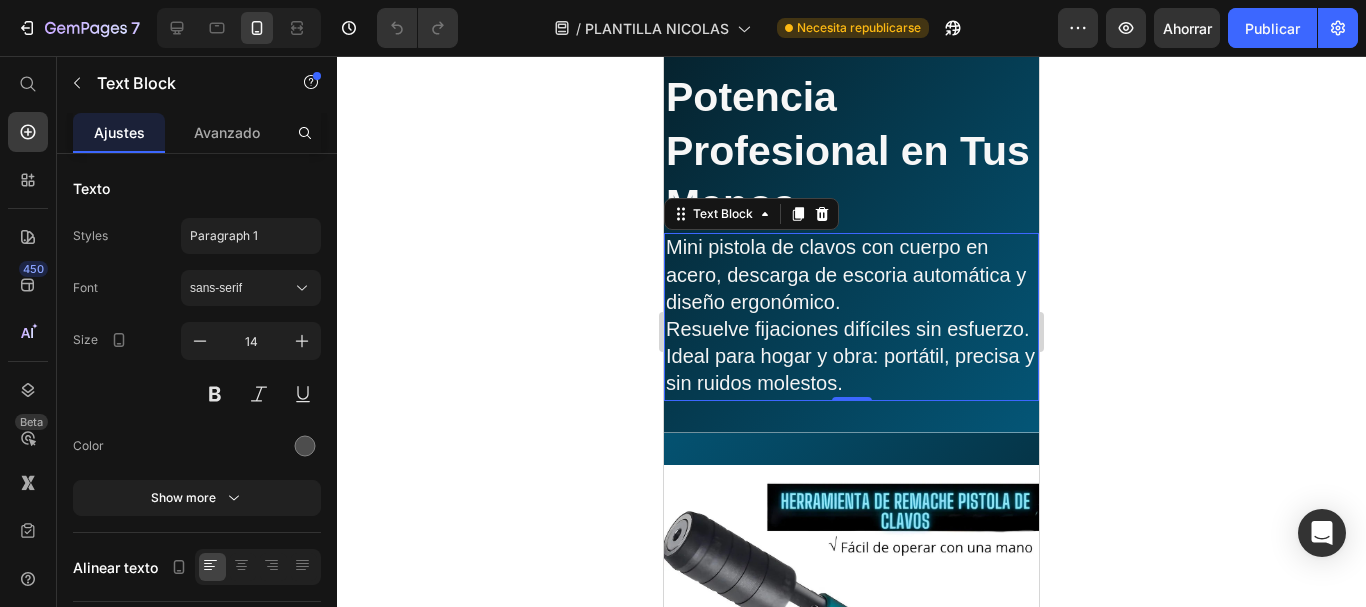 click on "Mini pistola de clavos con cuerpo en acero, descarga de escoria automática y diseño ergonómico. Resuelve fijaciones difíciles sin esfuerzo. Ideal para hogar y obra: portátil, precisa y sin ruidos molestos." at bounding box center (851, 316) 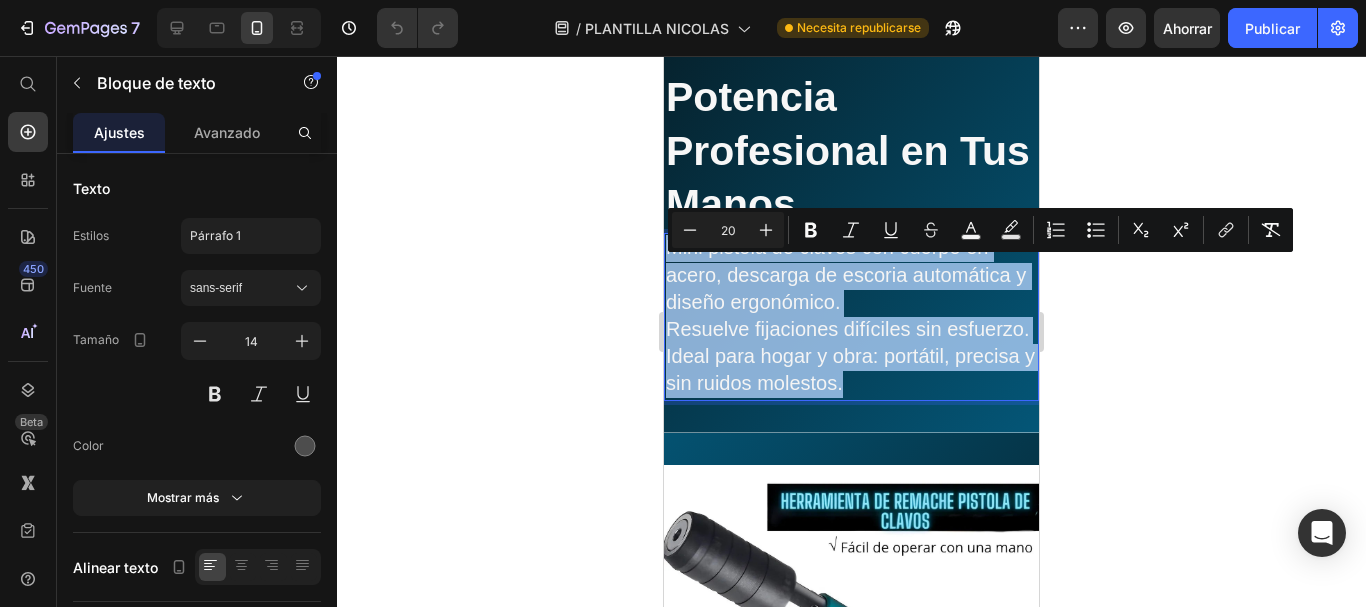 drag, startPoint x: 867, startPoint y: 434, endPoint x: 670, endPoint y: 278, distance: 251.28668 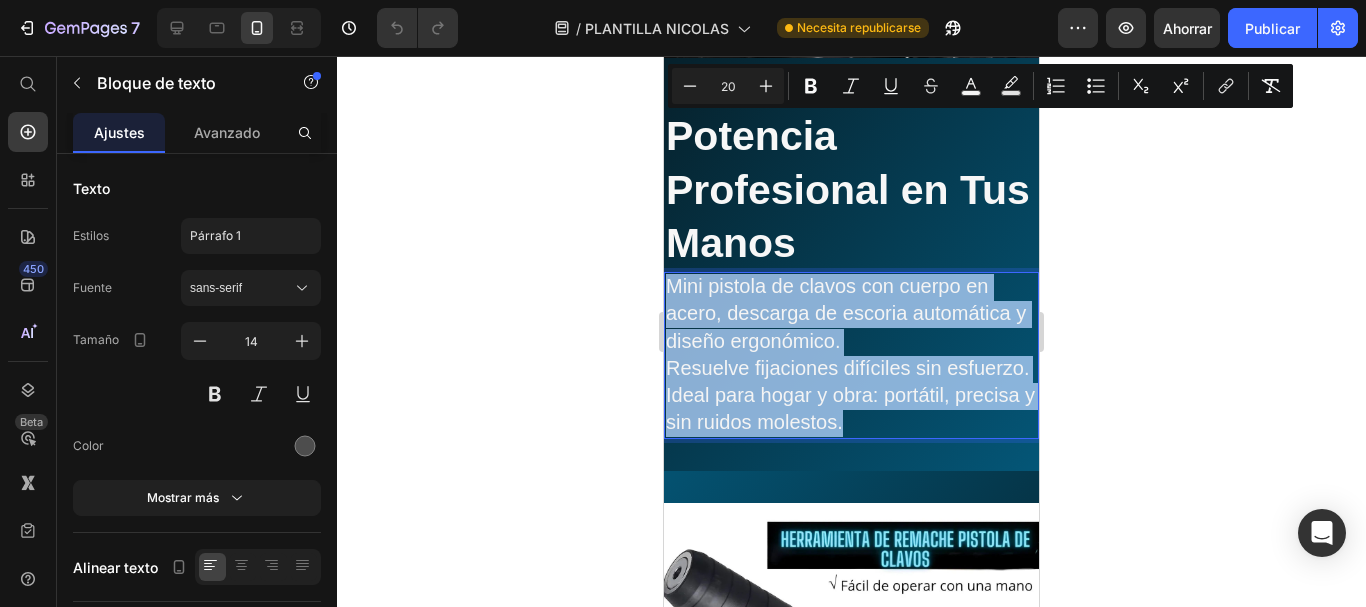 scroll, scrollTop: 3196, scrollLeft: 0, axis: vertical 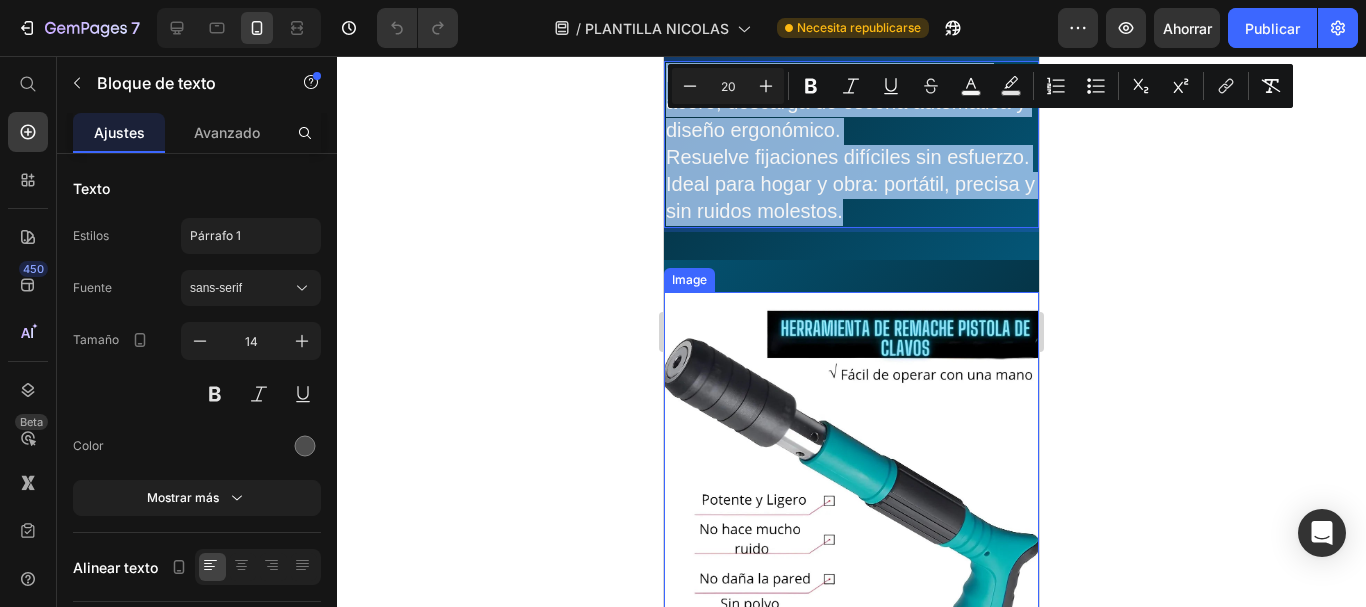 click at bounding box center (851, 490) 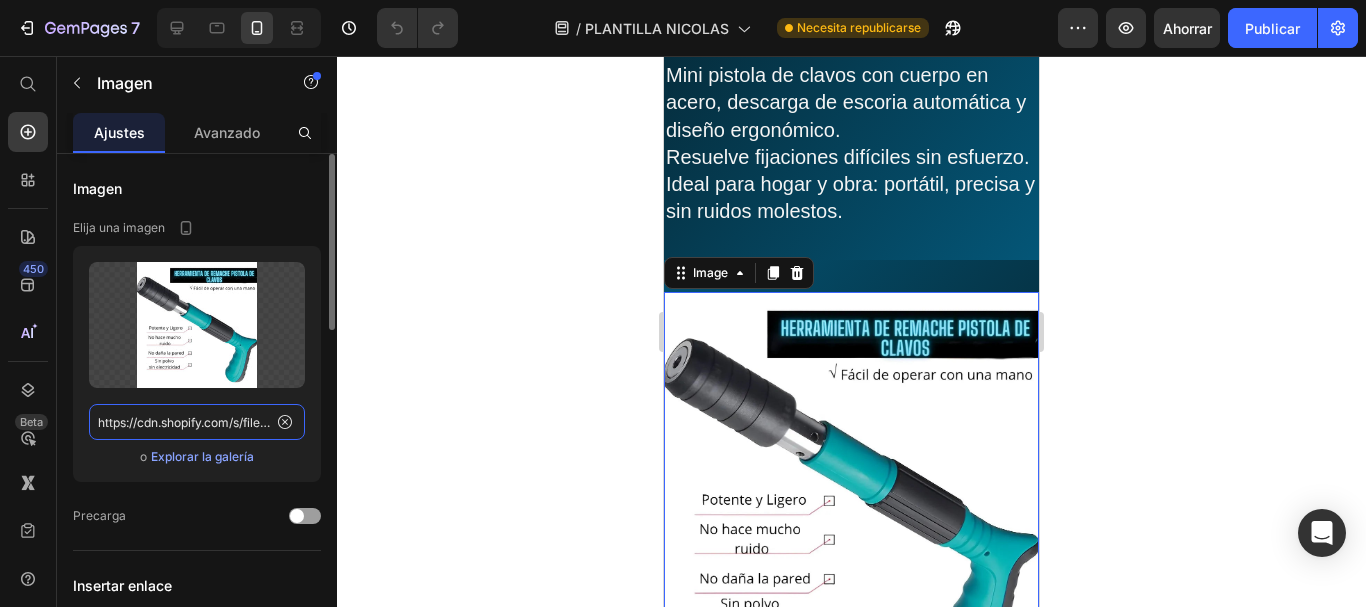 click on "https://cdn.shopify.com/s/files/1/0659/9023/0102/files/gempages_573023815991297140-4c1ad307-7e65-4049-9676-8abf7ed8d201.webp" 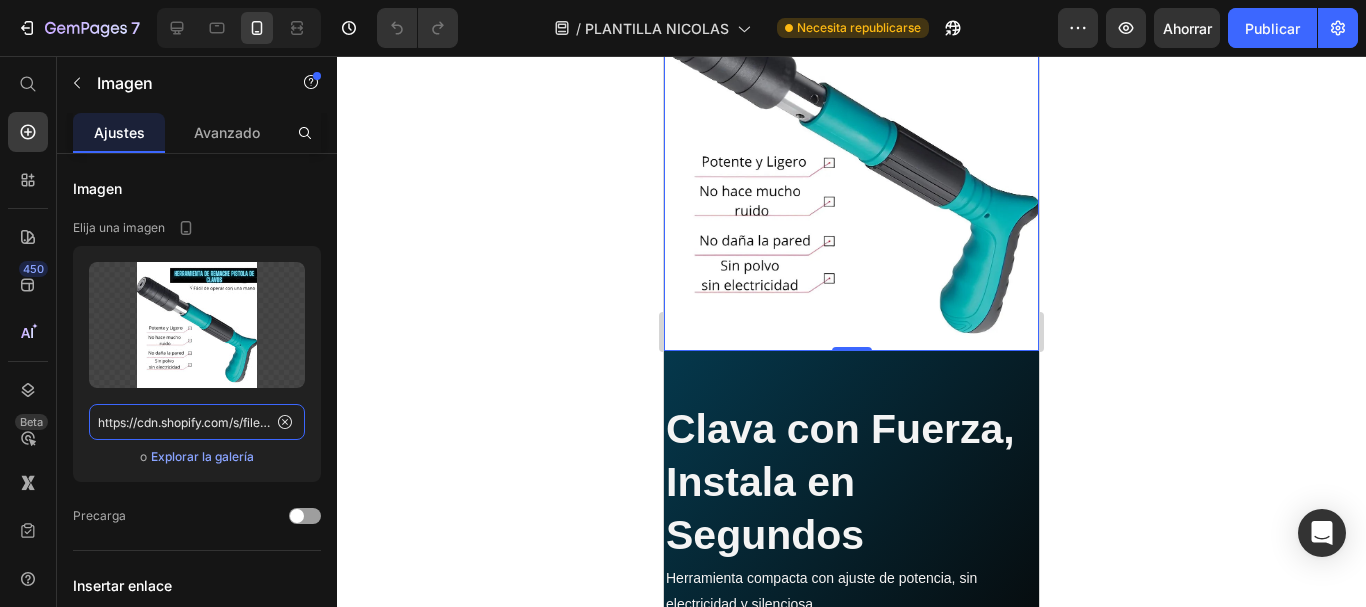 scroll, scrollTop: 3613, scrollLeft: 0, axis: vertical 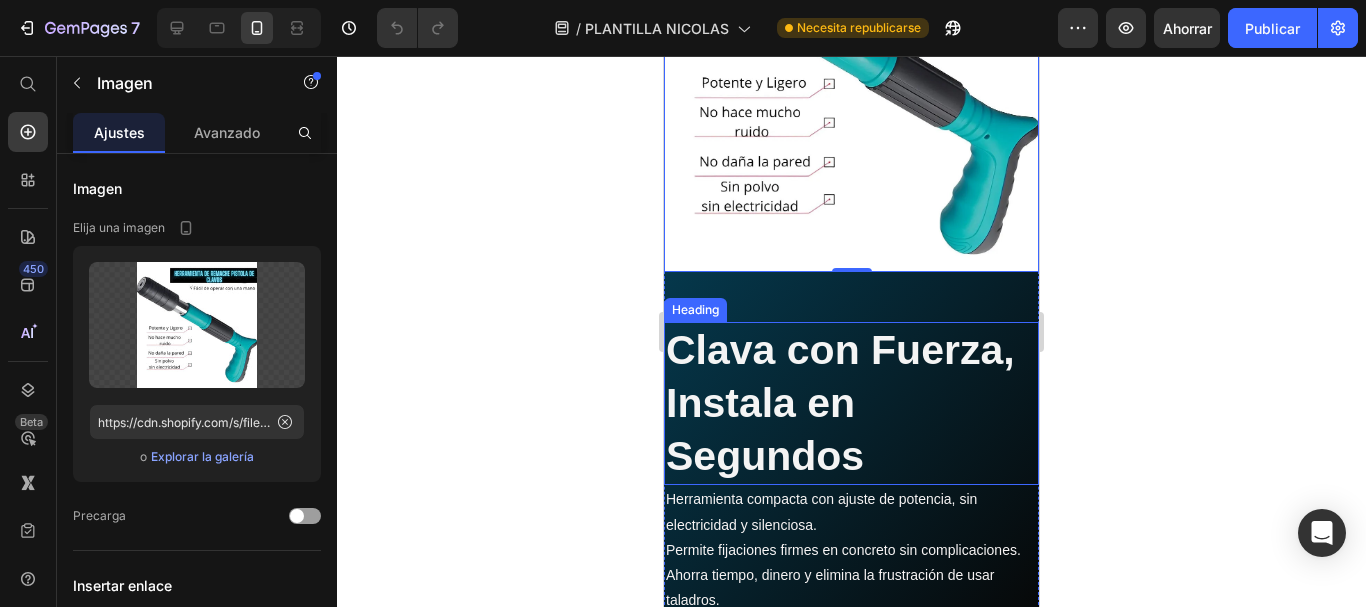 click on "Clava con Fuerza, Instala en Segundos" at bounding box center [851, 404] 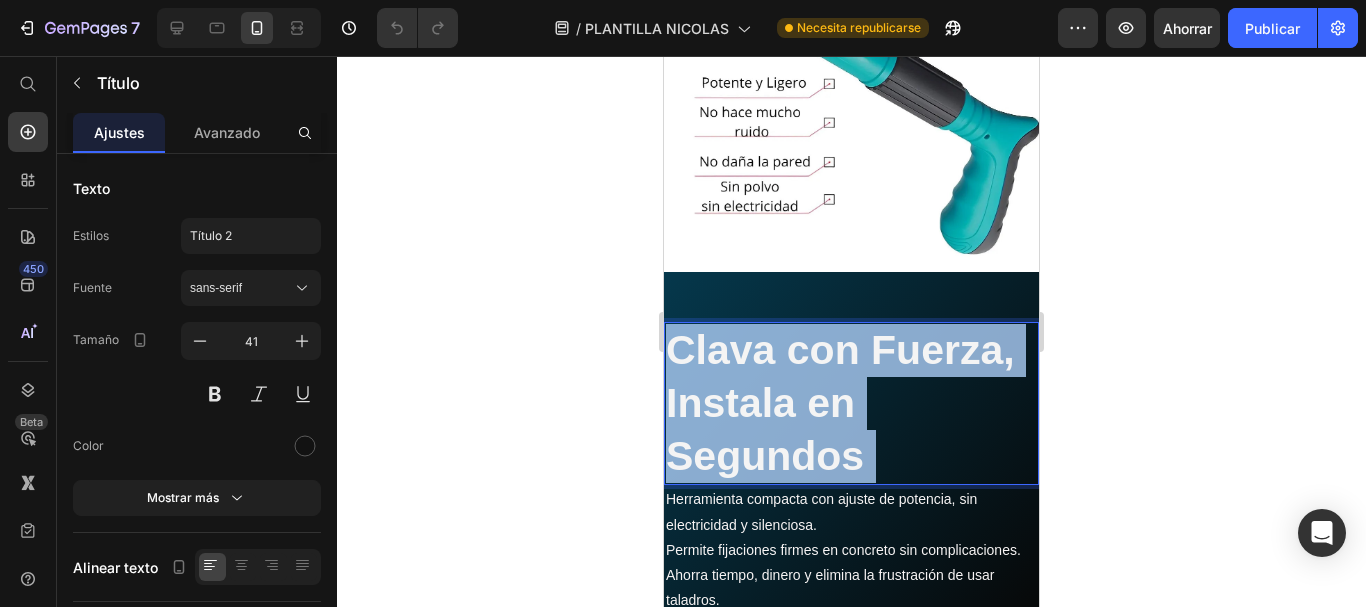 drag, startPoint x: 869, startPoint y: 452, endPoint x: 674, endPoint y: 336, distance: 226.89424 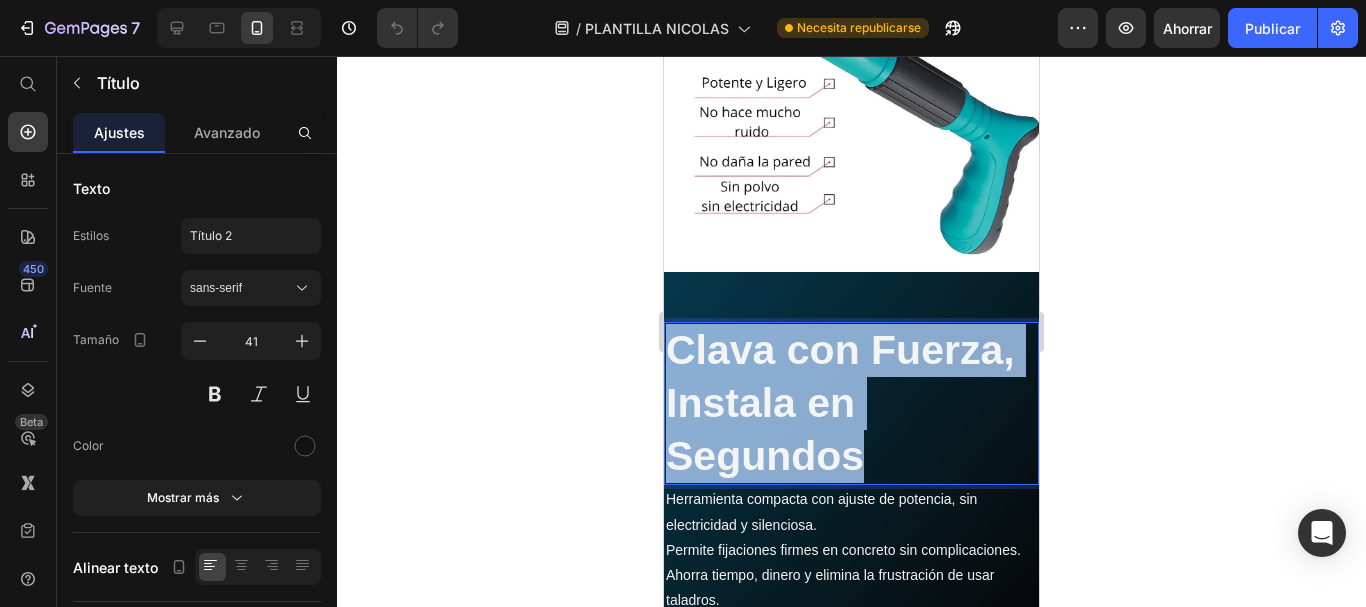drag, startPoint x: 876, startPoint y: 455, endPoint x: 672, endPoint y: 350, distance: 229.43626 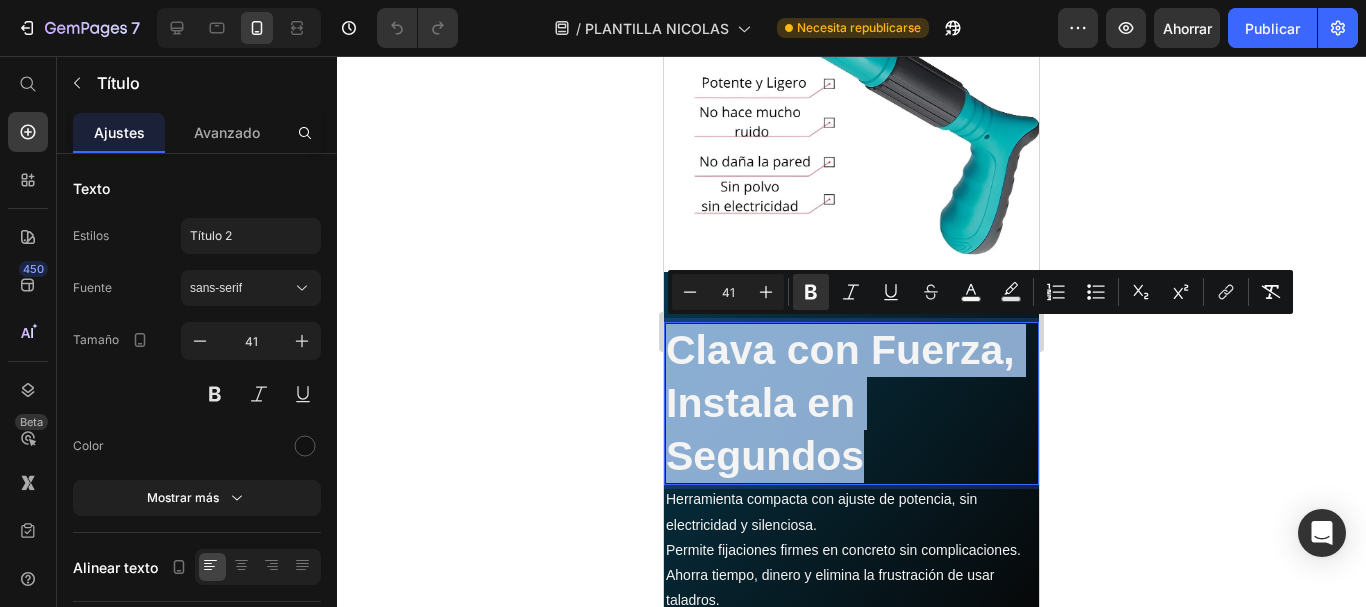 copy on "Clava con Fuerza, Instala en Segundos" 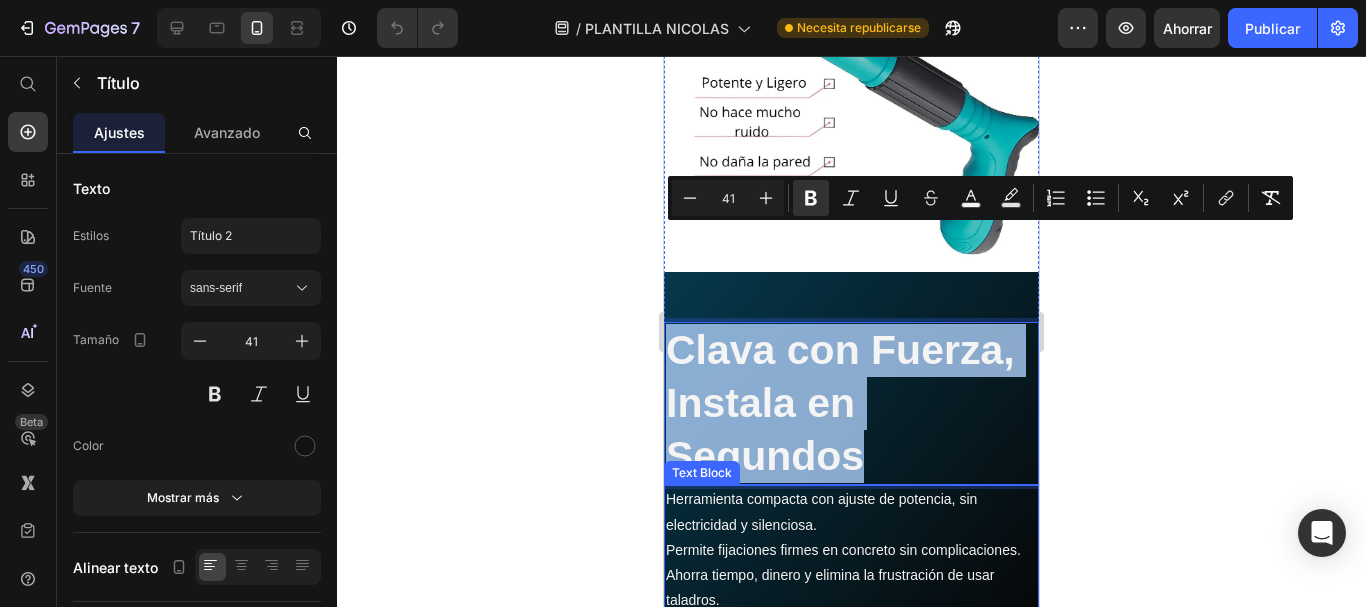 scroll, scrollTop: 3813, scrollLeft: 0, axis: vertical 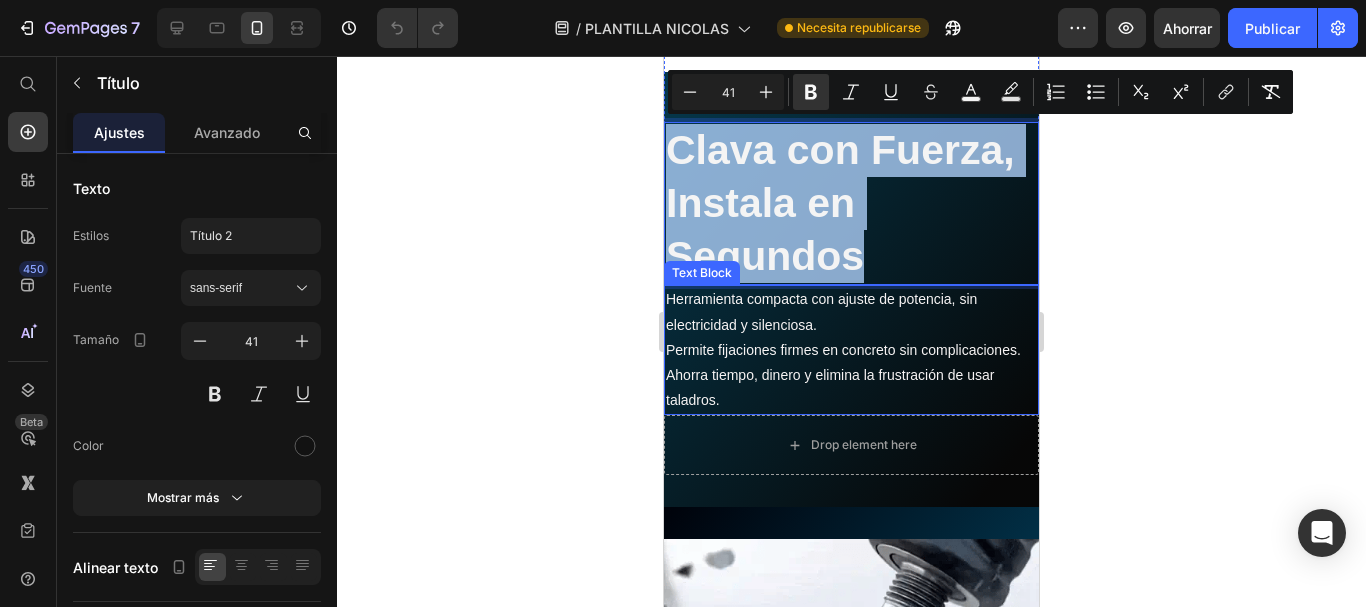 click on "Herramienta compacta con ajuste de potencia, sin electricidad y silenciosa. Permite fijaciones firmes en concreto sin complicaciones. Ahorra tiempo, dinero y elimina la frustración de usar taladros." at bounding box center [851, 350] 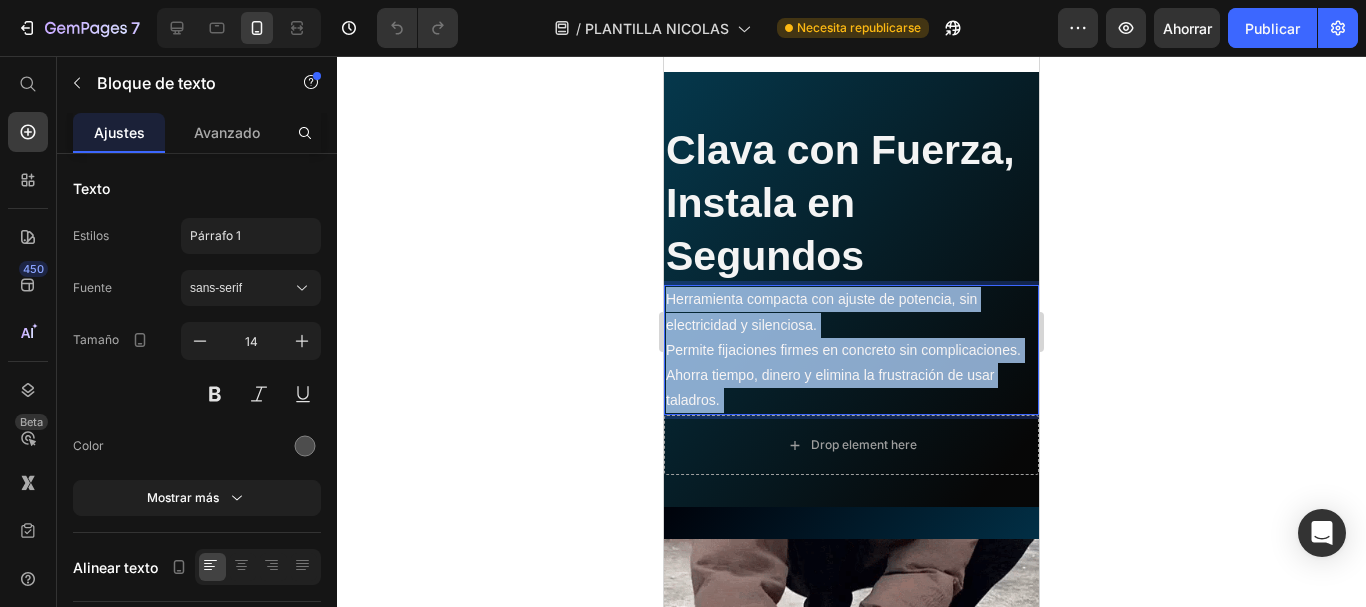 drag, startPoint x: 725, startPoint y: 396, endPoint x: 687, endPoint y: 368, distance: 47.201694 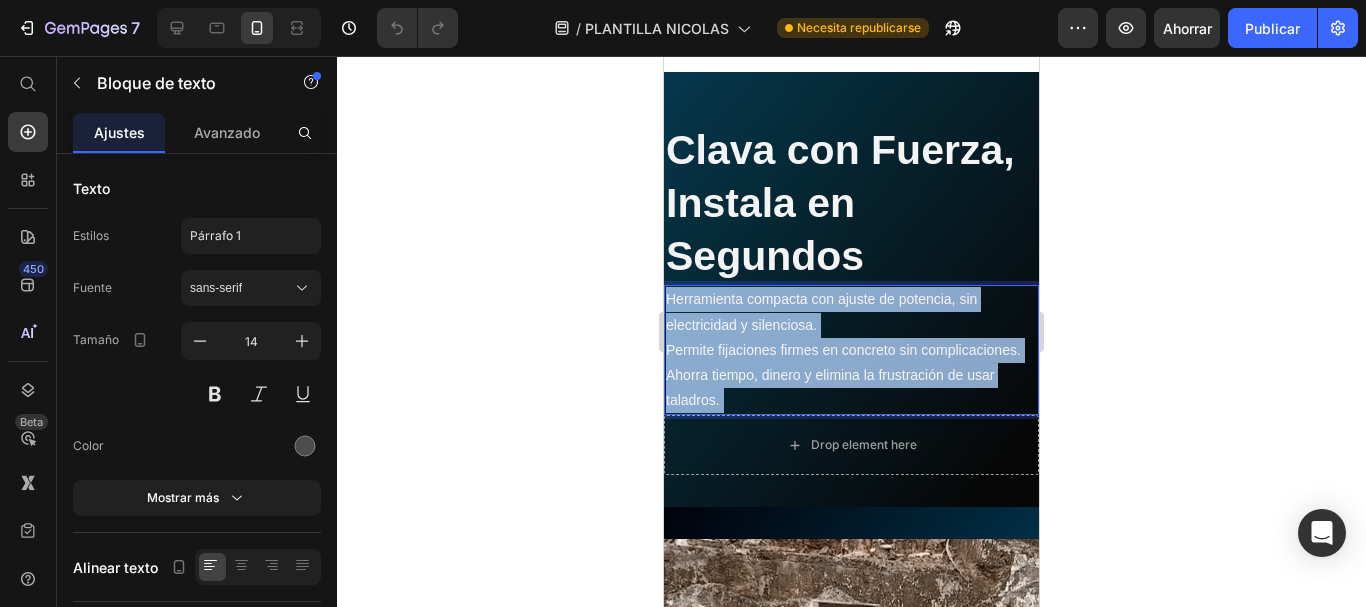 click on "Herramienta compacta con ajuste de potencia, sin electricidad y silenciosa. Permite fijaciones firmes en concreto sin complicaciones. Ahorra tiempo, dinero y elimina la frustración de usar taladros." at bounding box center (851, 350) 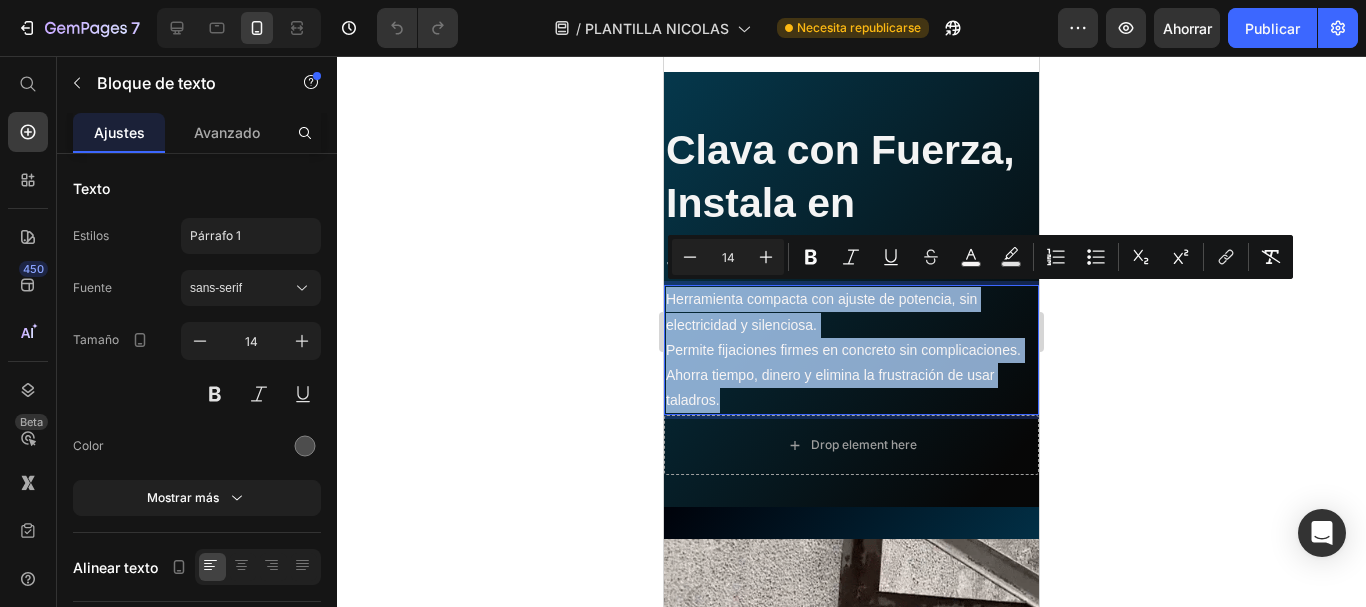drag, startPoint x: 726, startPoint y: 394, endPoint x: 665, endPoint y: 296, distance: 115.43397 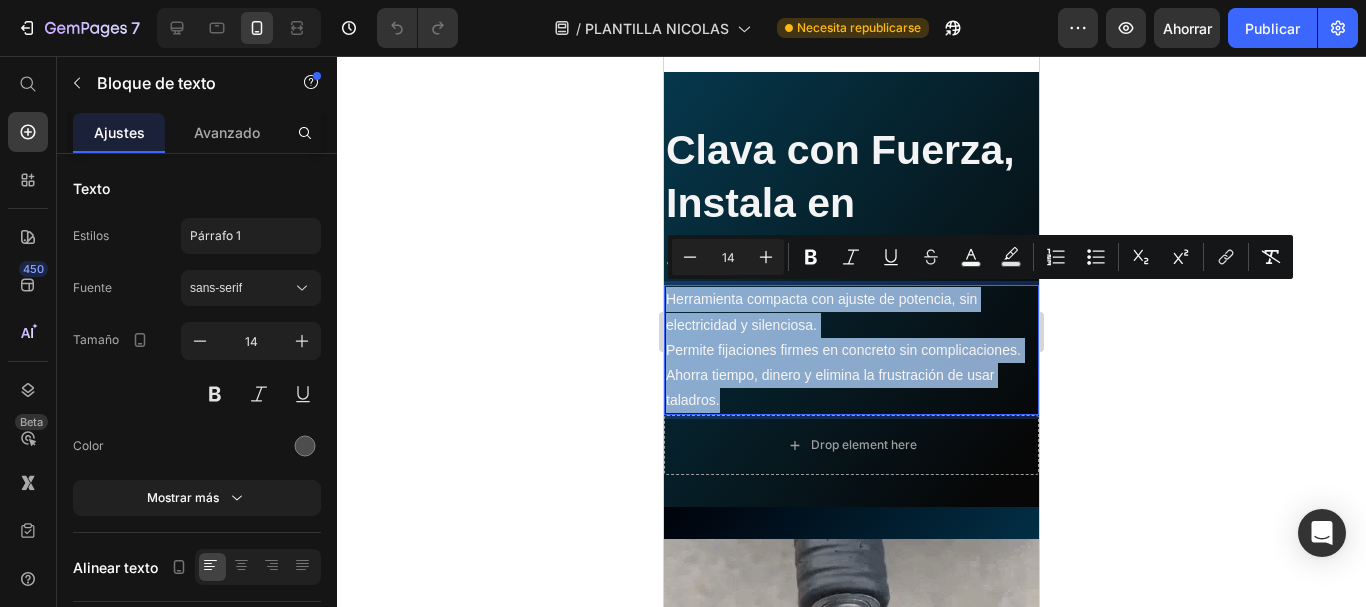 click on "Herramienta compacta con ajuste de potencia, sin electricidad y silenciosa. Permite fijaciones firmes en concreto sin complicaciones. Ahorra tiempo, dinero y elimina la frustración de usar taladros." at bounding box center (851, 350) 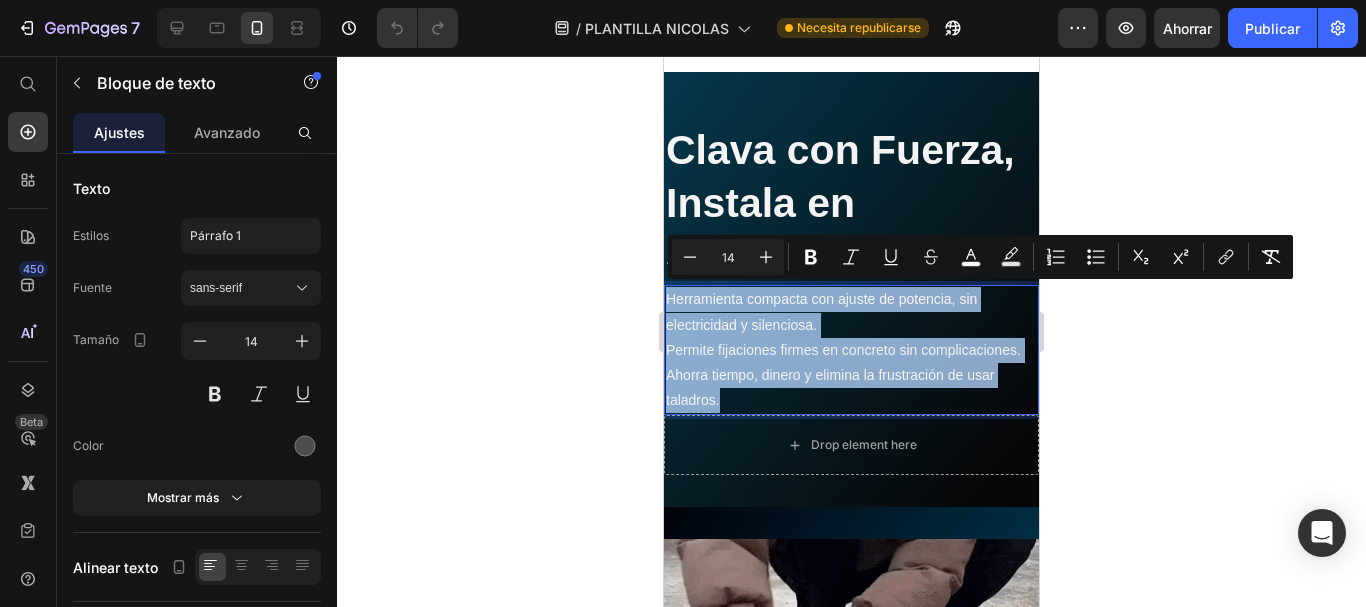 copy on "Herramienta compacta con ajuste de potencia, sin electricidad y silenciosa. Permite fijaciones firmes en concreto sin complicaciones. Ahorra tiempo, dinero y elimina la frustración de usar taladros." 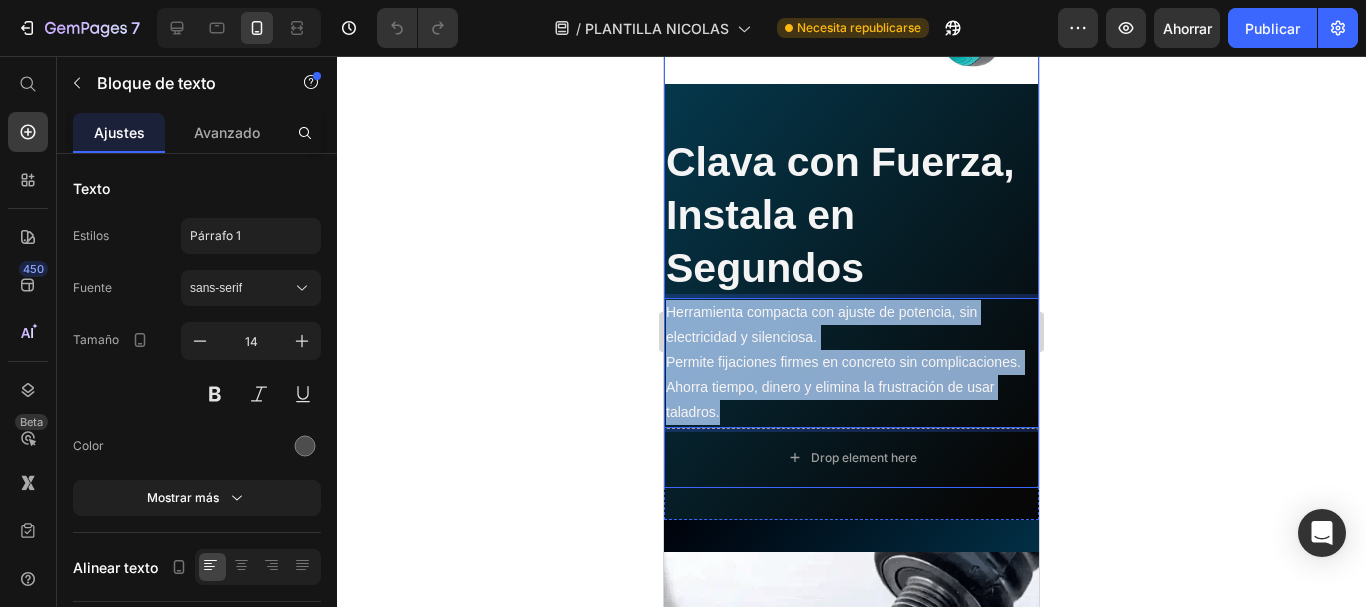 scroll, scrollTop: 4185, scrollLeft: 0, axis: vertical 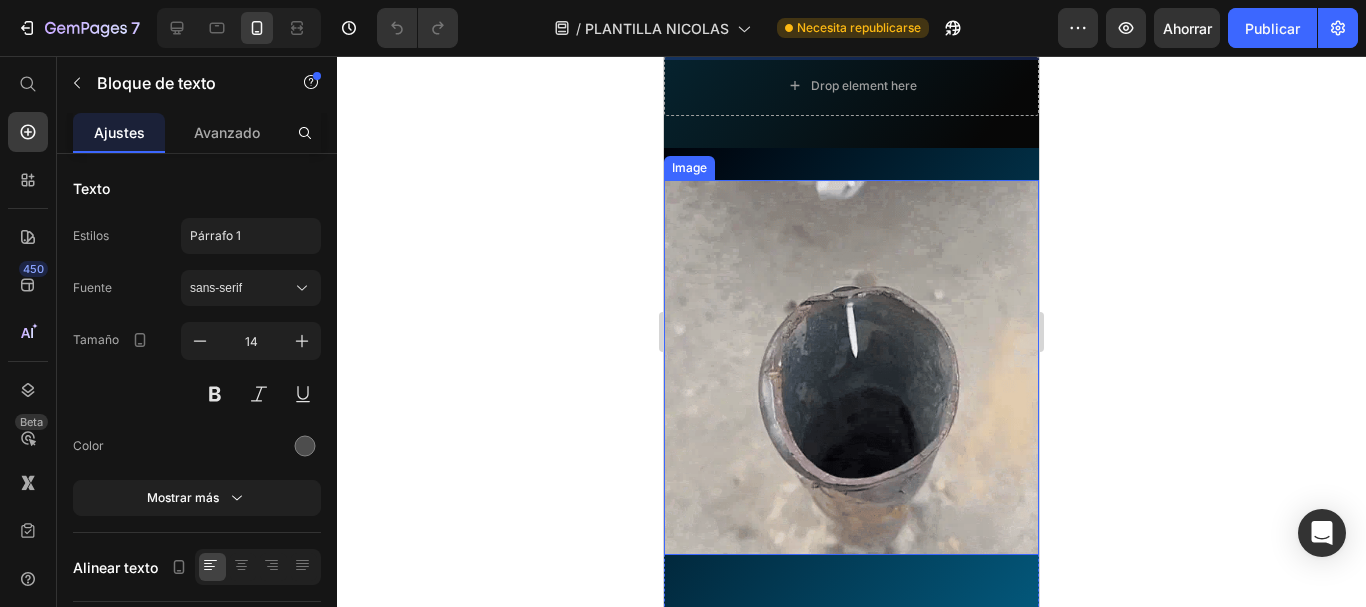 click at bounding box center (851, 367) 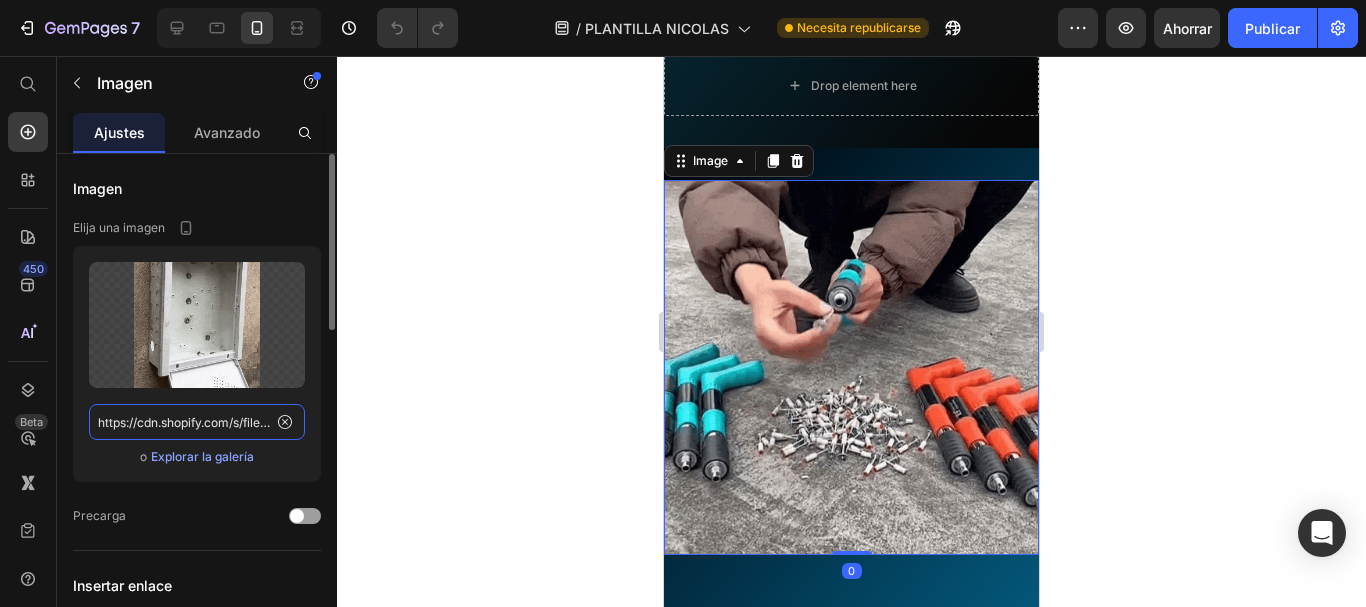 click on "https://cdn.shopify.com/s/files/1/0659/9023/0102/files/gempages_573023815991297140-05a68150-562e-4bb8-9b57-16f73924b114.webp" 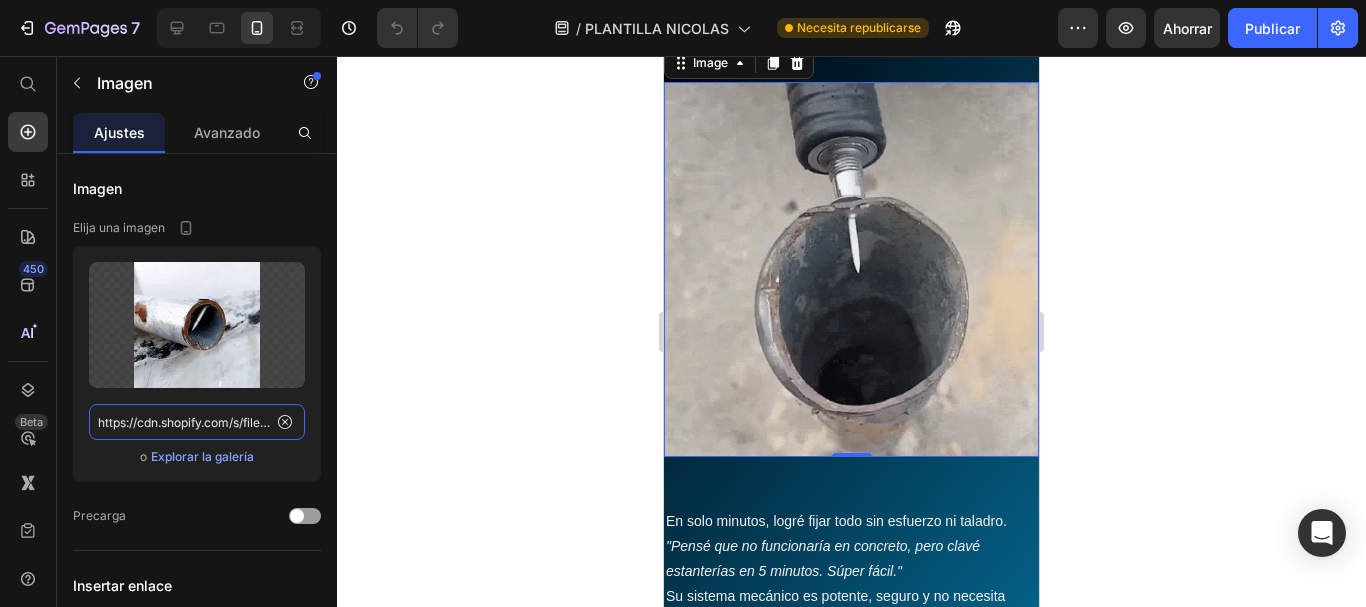 scroll, scrollTop: 4441, scrollLeft: 0, axis: vertical 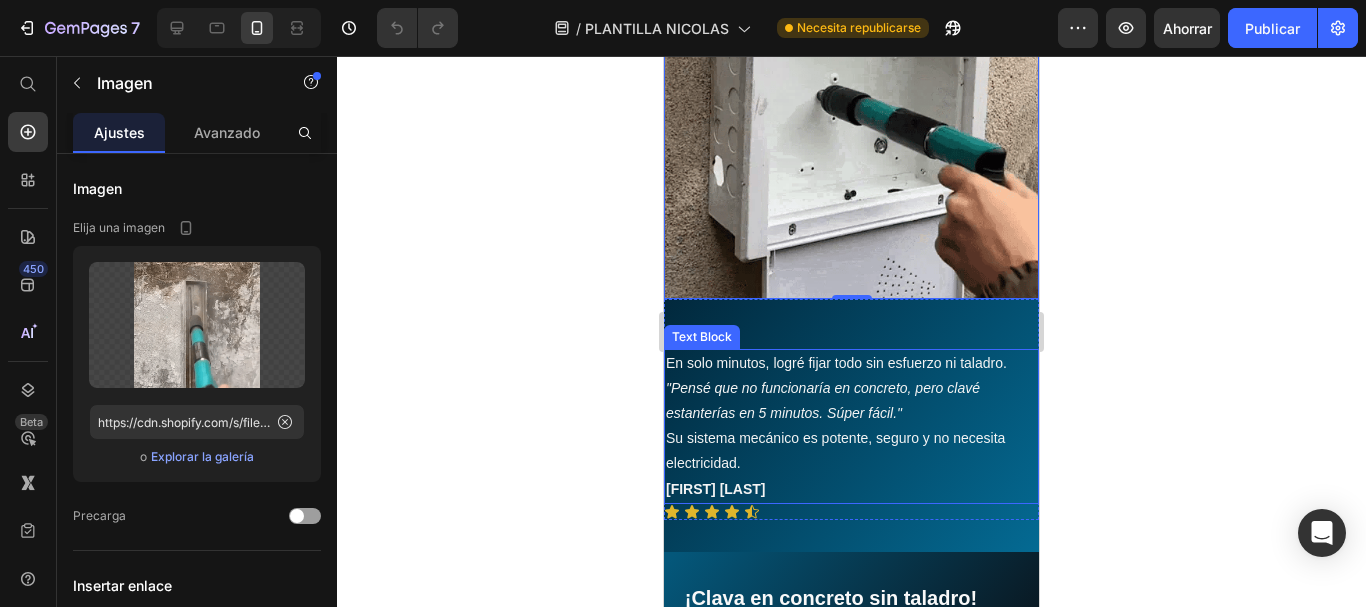 click on "En solo minutos, logré fijar todo sin esfuerzo ni taladro. "Pensé que no funcionaría en concreto, pero clavé estanterías en 5 minutos. Súper fácil." Su sistema mecánico es potente, seguro y no necesita electricidad." at bounding box center [851, 414] 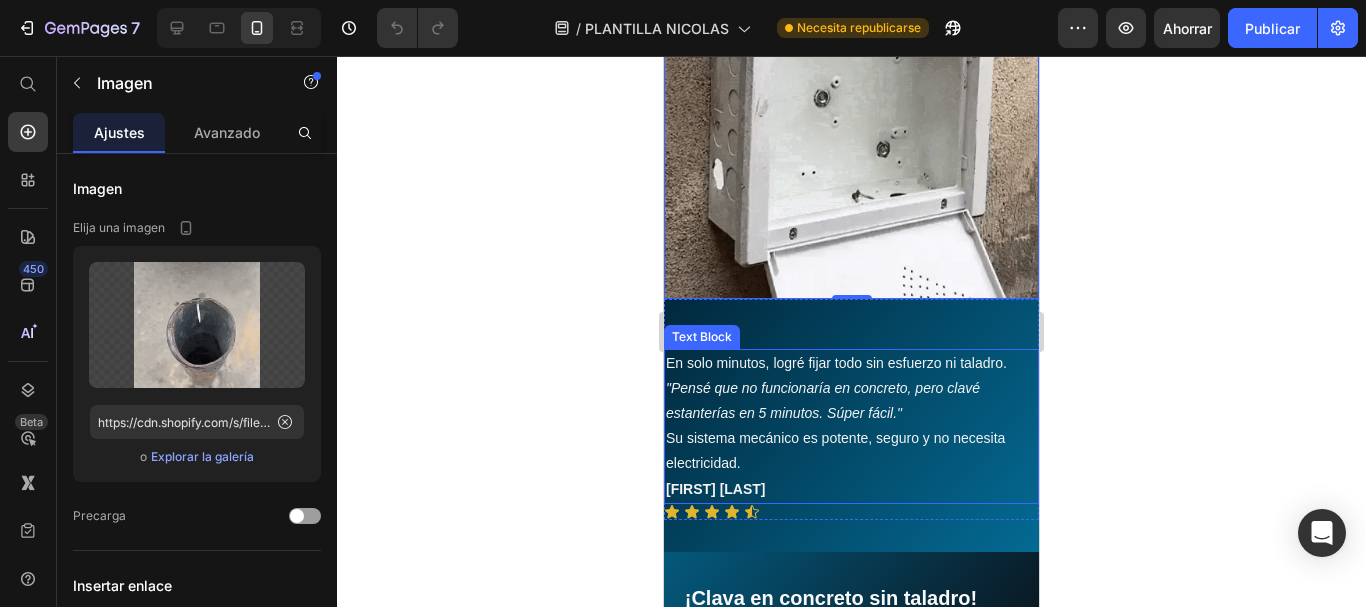 click on "En solo minutos, logré fijar todo sin esfuerzo ni taladro. "Pensé que no funcionaría en concreto, pero clavé estanterías en 5 minutos. Súper fácil." Su sistema mecánico es potente, seguro y no necesita electricidad." at bounding box center (851, 414) 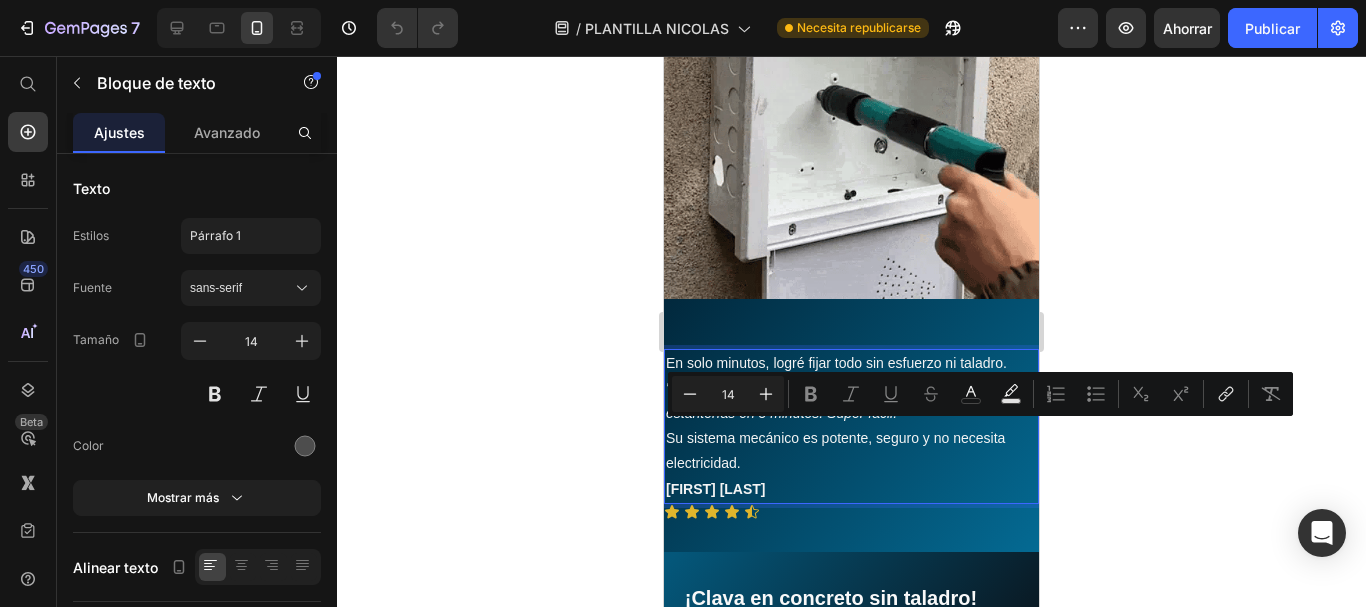 click on "En solo minutos, logré fijar todo sin esfuerzo ni taladro. "Pensé que no funcionaría en concreto, pero clavé estanterías en 5 minutos. Súper fácil." Su sistema mecánico es potente, seguro y no necesita electricidad." at bounding box center [851, 414] 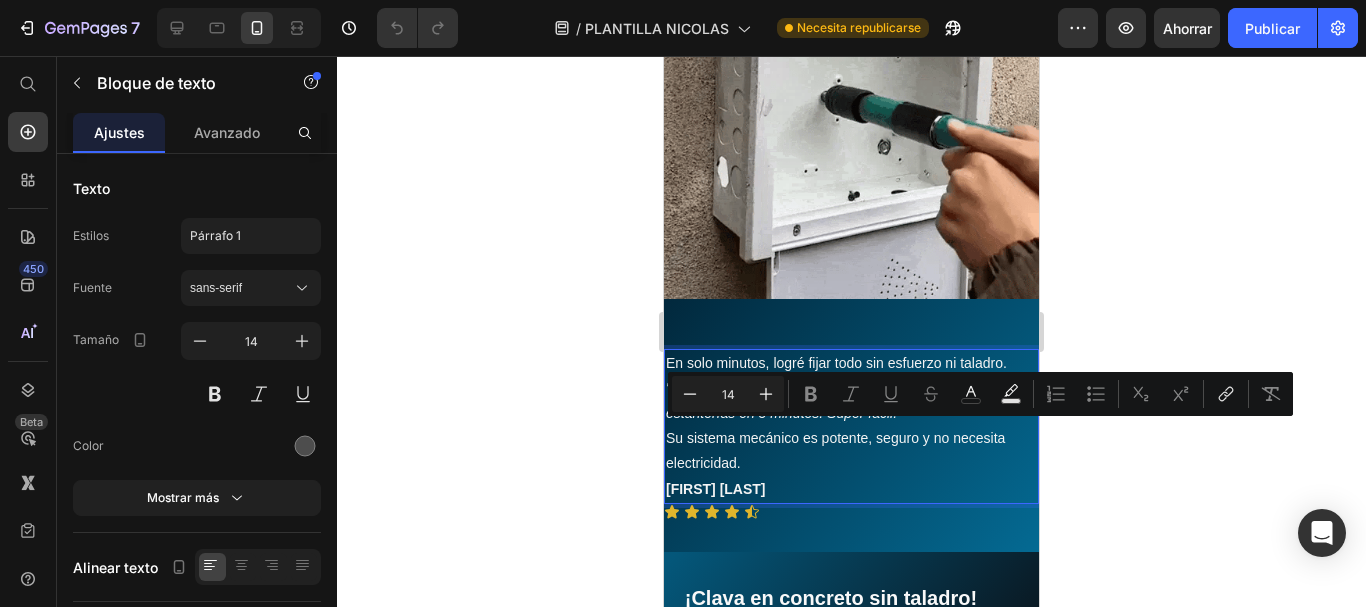 click on "En solo minutos, logré fijar todo sin esfuerzo ni taladro. "Pensé que no funcionaría en concreto, pero clavé estanterías en 5 minutos. Súper fácil." Su sistema mecánico es potente, seguro y no necesita electricidad." at bounding box center [851, 414] 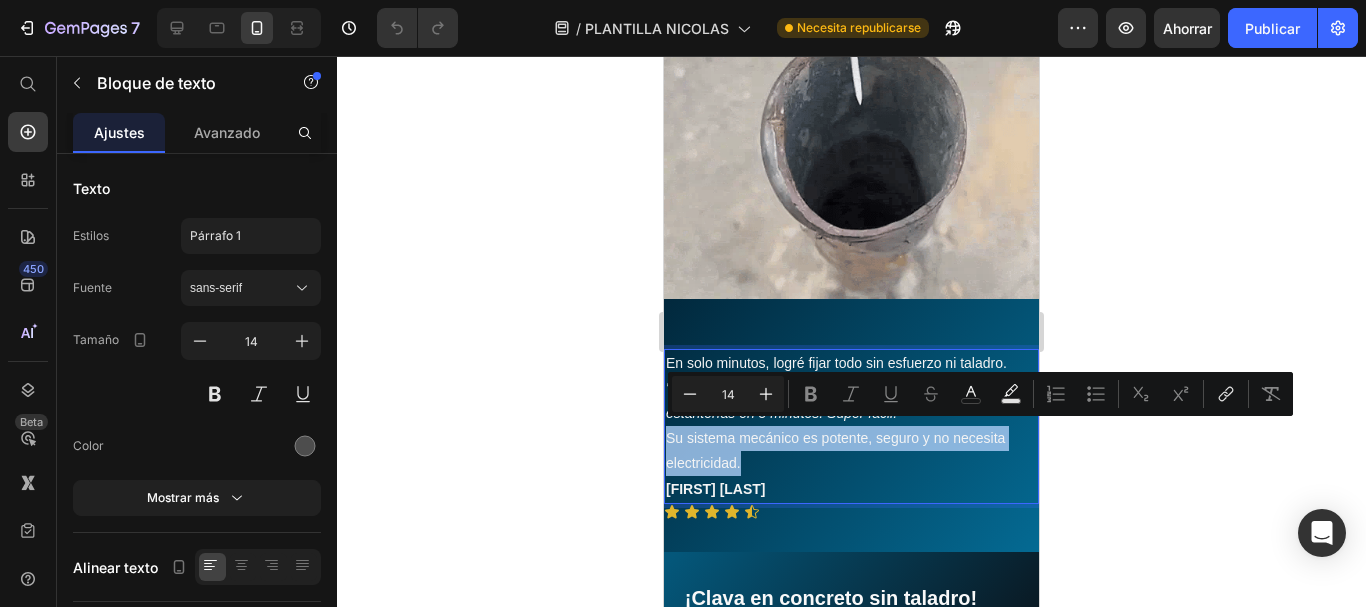 click on "En solo minutos, logré fijar todo sin esfuerzo ni taladro. "Pensé que no funcionaría en concreto, pero clavé estanterías en 5 minutos. Súper fácil." Su sistema mecánico es potente, seguro y no necesita electricidad." at bounding box center [851, 414] 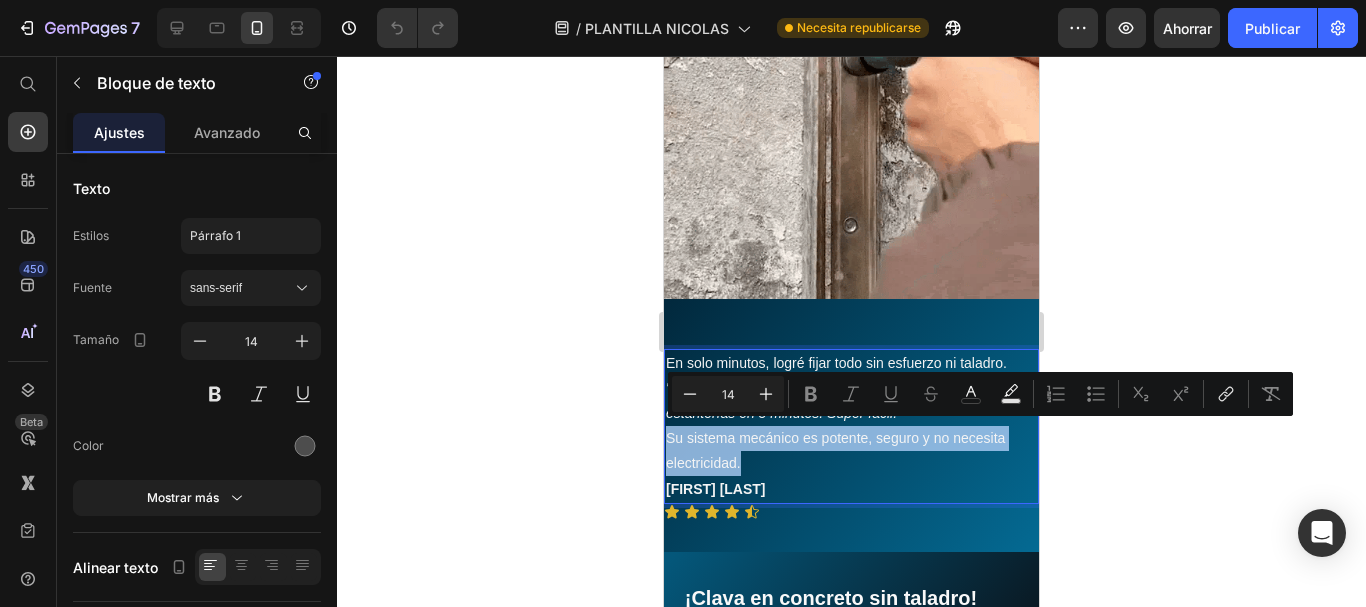 click on "En solo minutos, logré fijar todo sin esfuerzo ni taladro. "Pensé que no funcionaría en concreto, pero clavé estanterías en 5 minutos. Súper fácil." Su sistema mecánico es potente, seguro y no necesita electricidad." at bounding box center [851, 414] 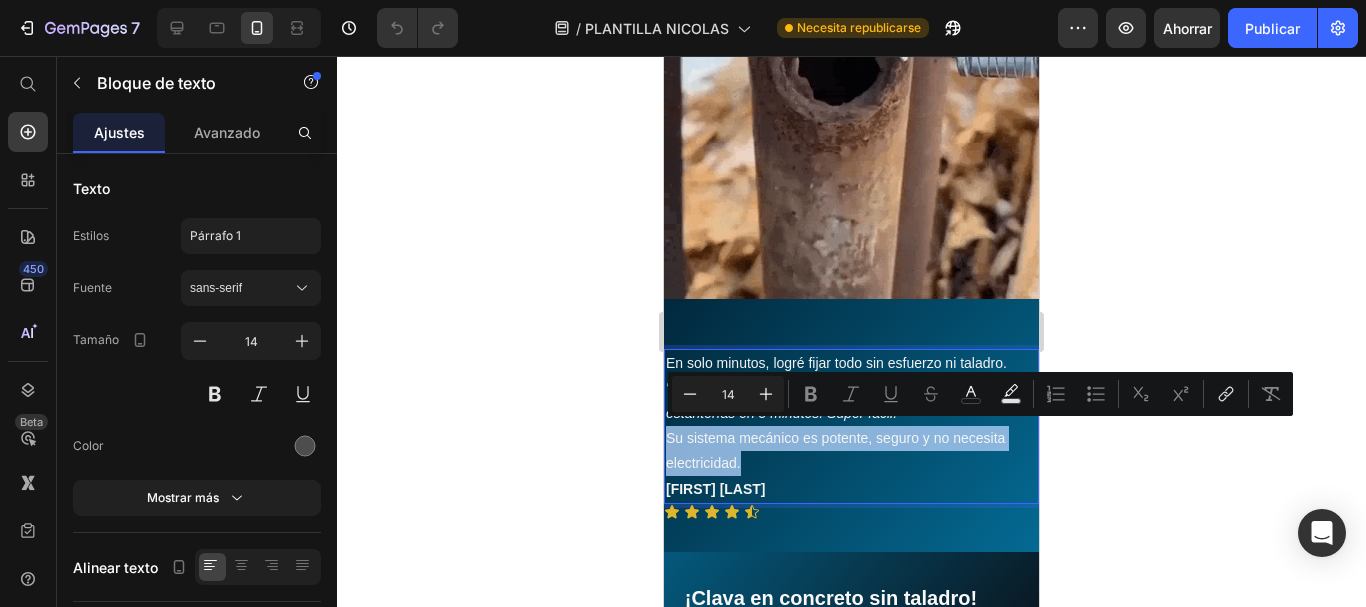click on "En solo minutos, logré fijar todo sin esfuerzo ni taladro. "Pensé que no funcionaría en concreto, pero clavé estanterías en 5 minutos. Súper fácil." Su sistema mecánico es potente, seguro y no necesita electricidad." at bounding box center [851, 414] 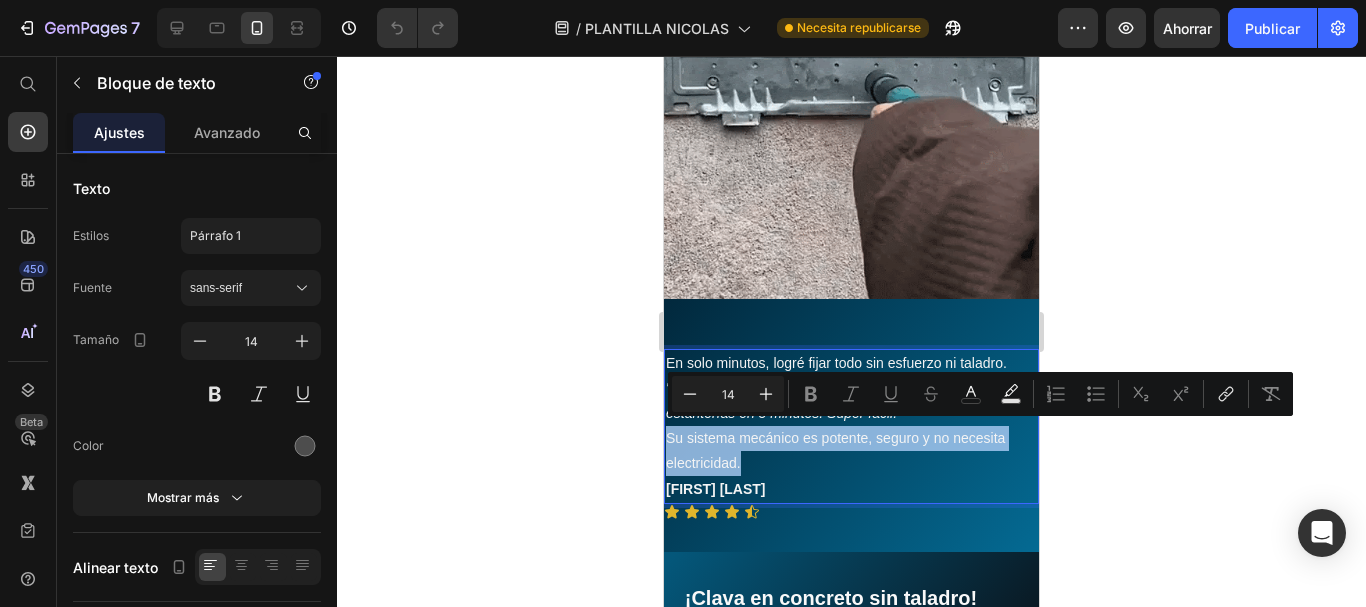 click on "En solo minutos, logré fijar todo sin esfuerzo ni taladro. "Pensé que no funcionaría en concreto, pero clavé estanterías en 5 minutos. Súper fácil." Su sistema mecánico es potente, seguro y no necesita electricidad." at bounding box center [851, 414] 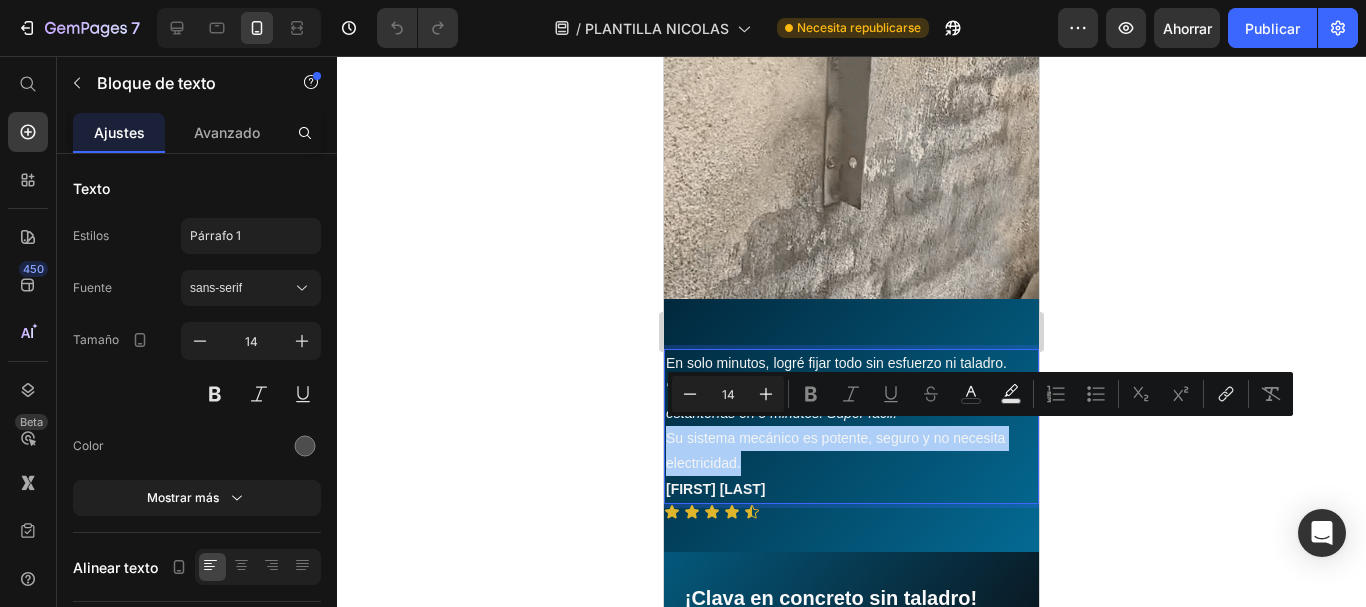click 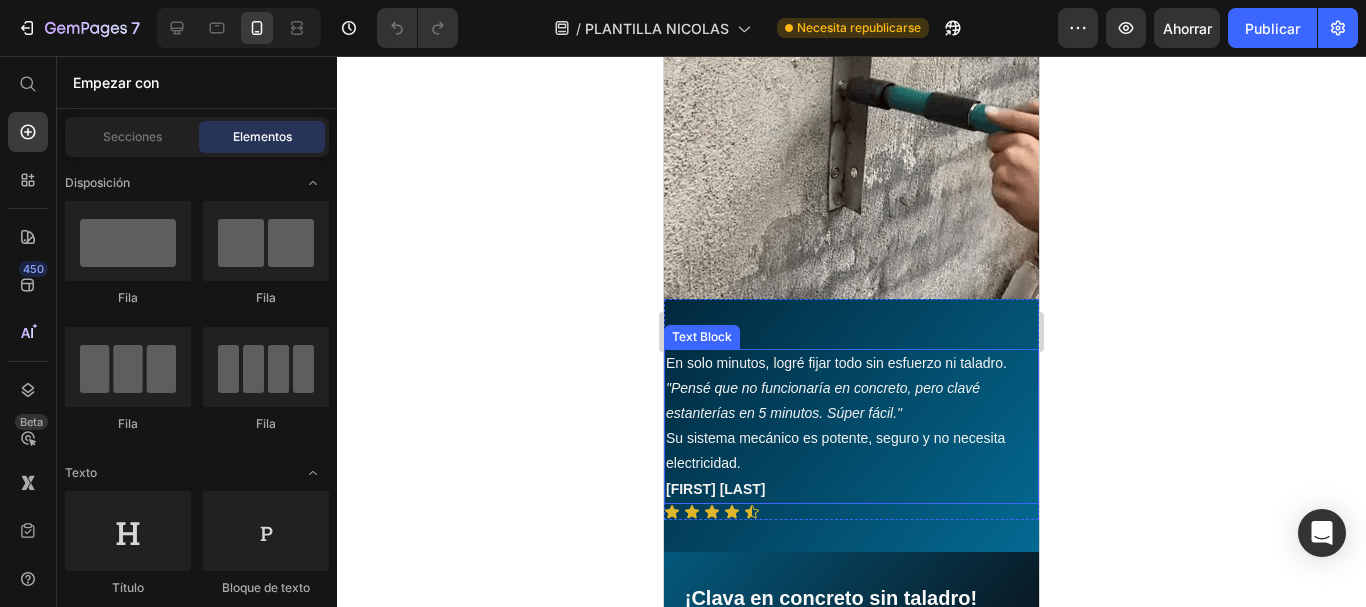 click on "Su sistema mecánico es potente, seguro y no necesita electricidad." at bounding box center (835, 450) 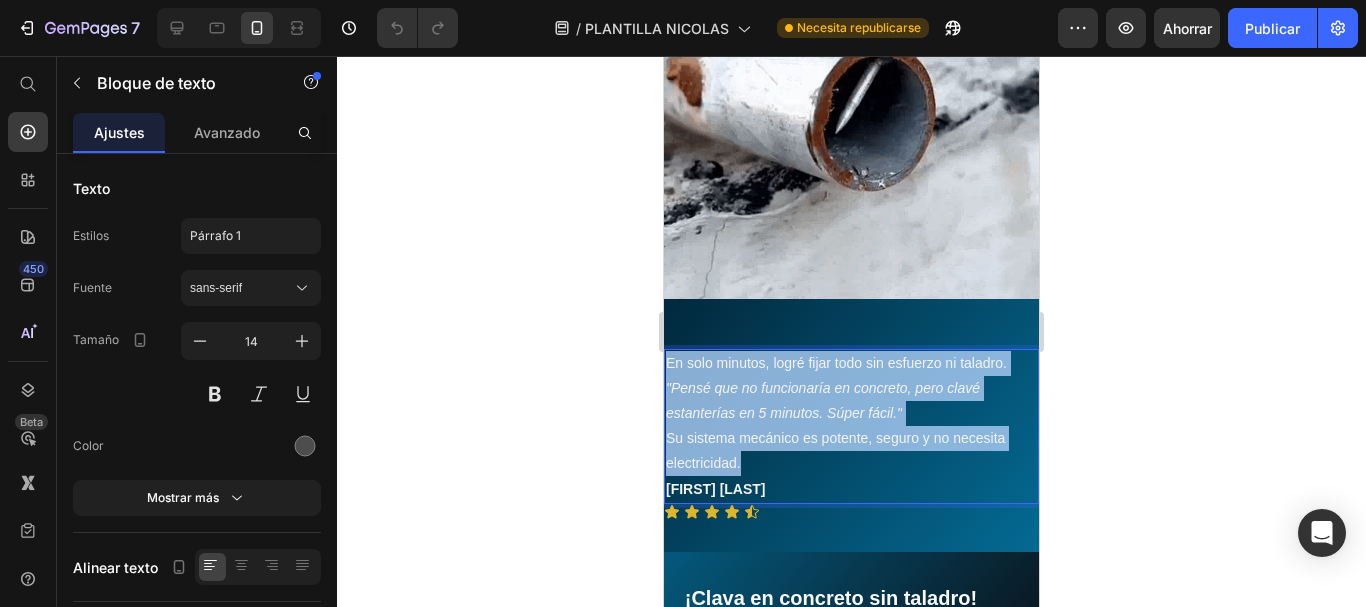 drag, startPoint x: 740, startPoint y: 431, endPoint x: 668, endPoint y: 329, distance: 124.85191 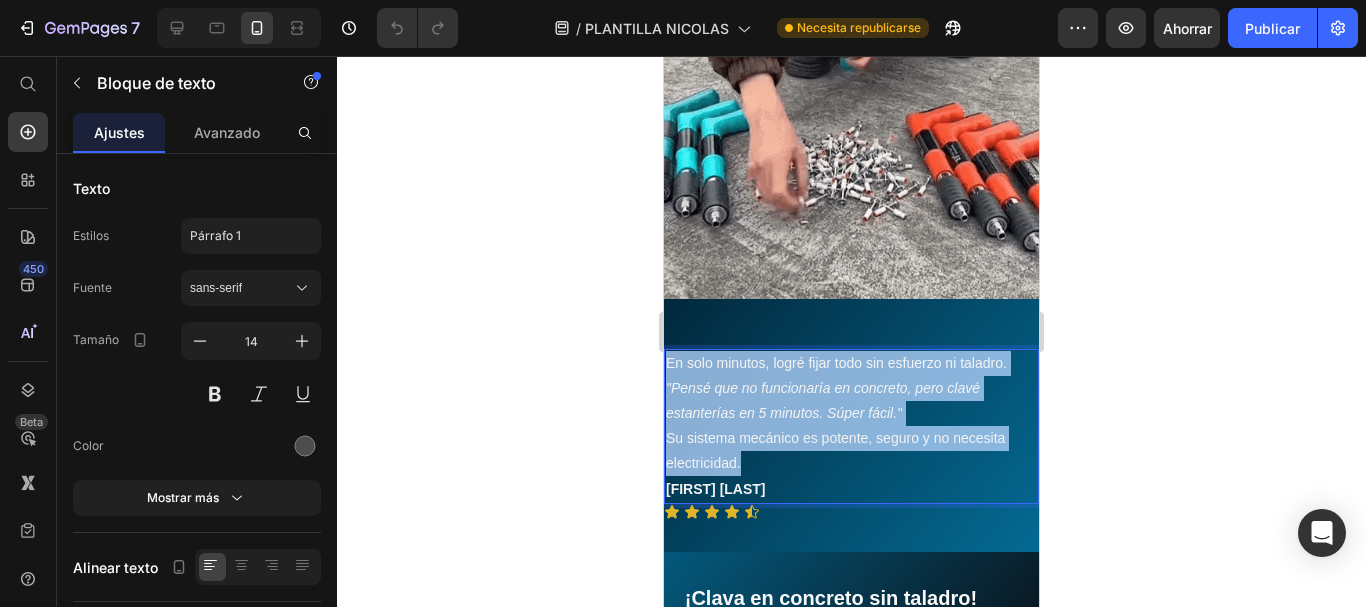 click on "En solo minutos, logré fijar todo sin esfuerzo ni taladro. "Pensé que no funcionaría en concreto, pero clavé estanterías en 5 minutos. Súper fácil." Su sistema mecánico es potente, seguro y no necesita electricidad." at bounding box center [851, 414] 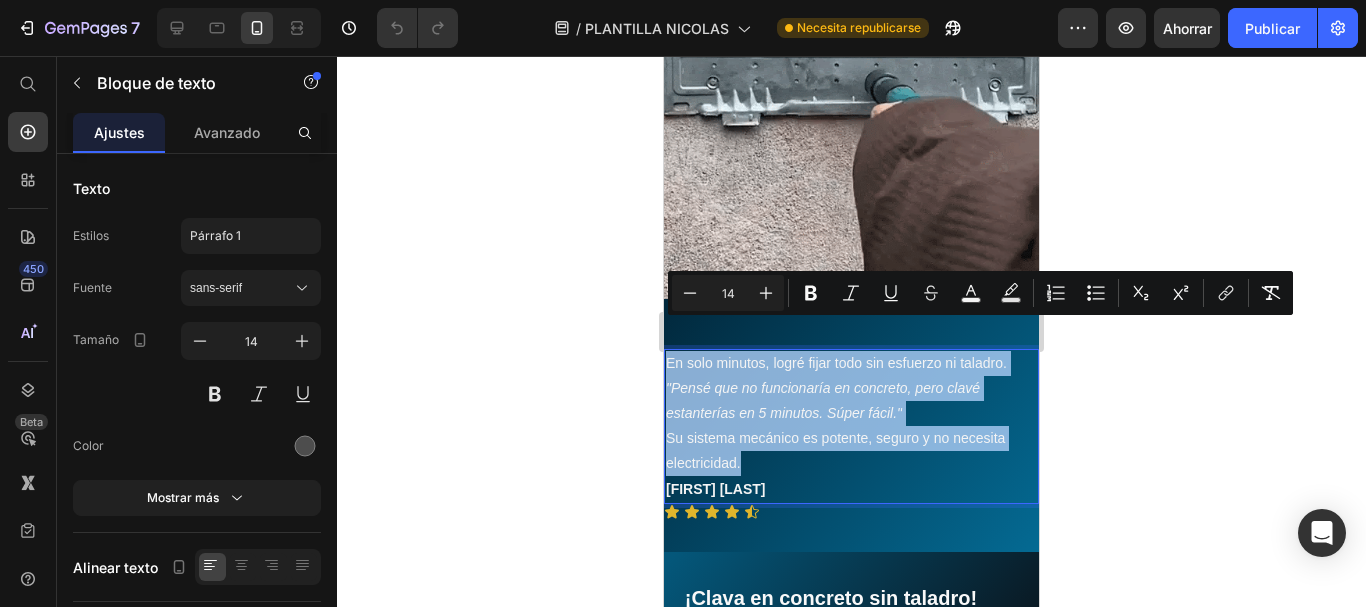 copy on "En solo minutos, logré fijar todo sin esfuerzo ni taladro. "Pensé que no funcionaría en concreto, pero clavé estanterías en 5 minutos. Súper fácil." Su sistema mecánico es potente, seguro y no necesita electricidad." 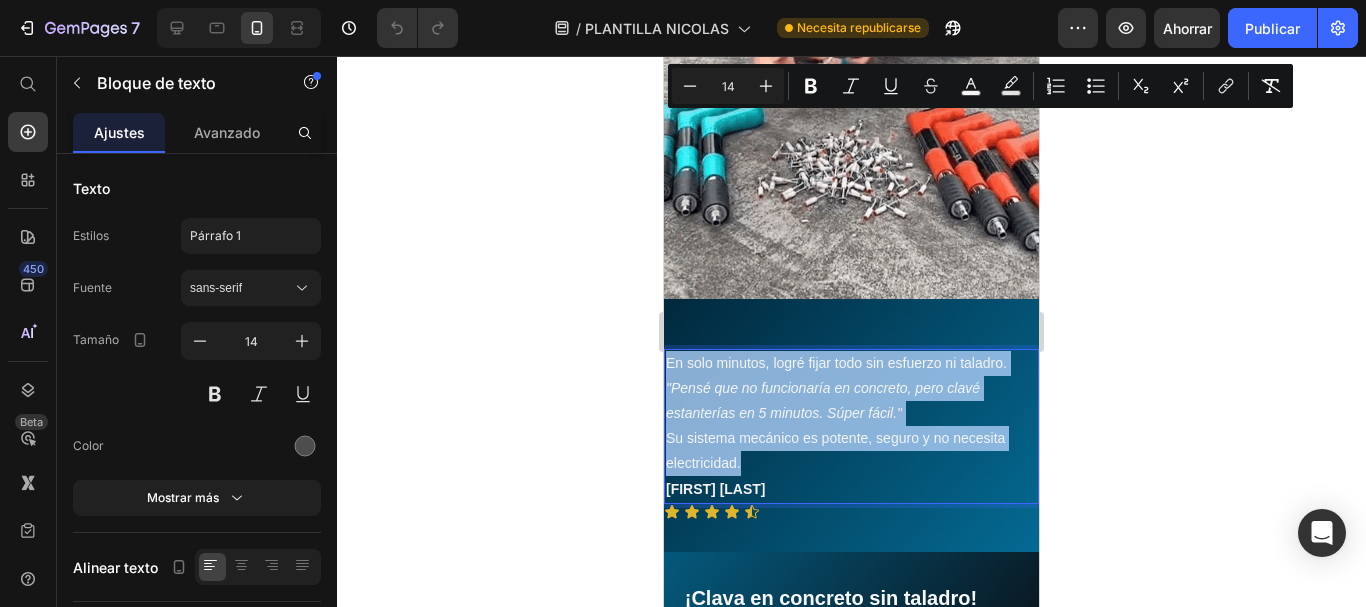 scroll, scrollTop: 4752, scrollLeft: 0, axis: vertical 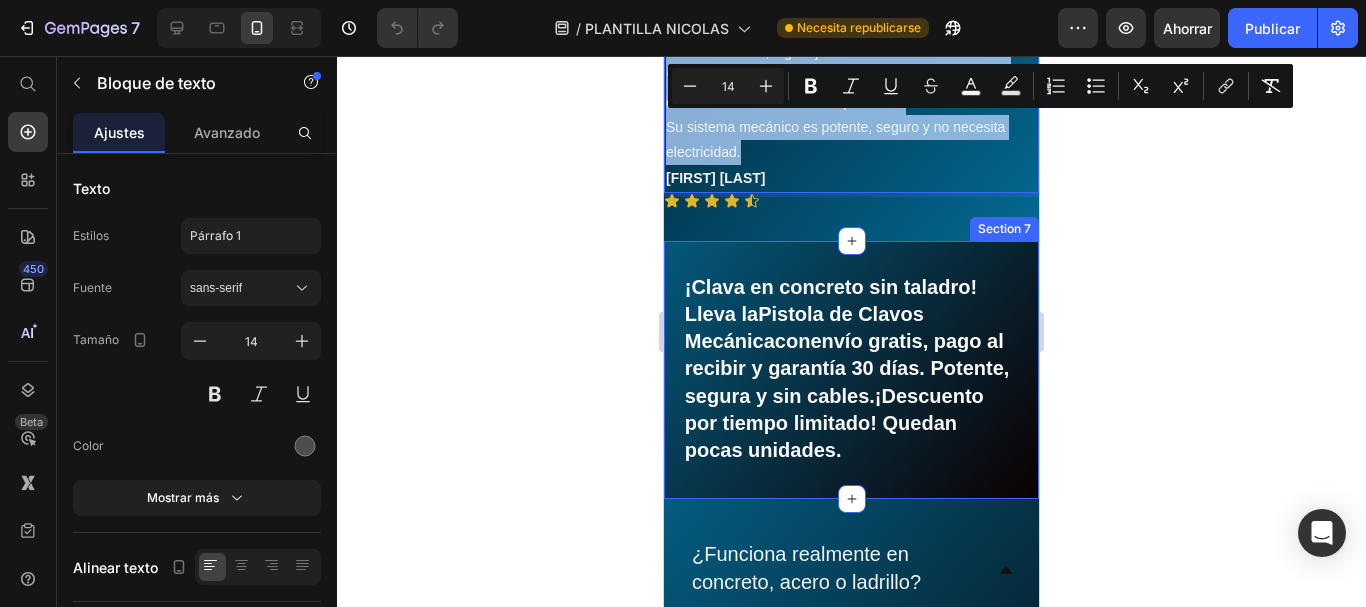 click on "¡Clava en concreto sin taladro! Lleva la  Pistola de Clavos Mecánica  con  envío gratis, pago al recibir y garantía 30 días . Potente, segura y sin cables.  ¡Descuento por tiempo limitado! Quedan pocas unidades. Text Block Row" at bounding box center (851, 370) 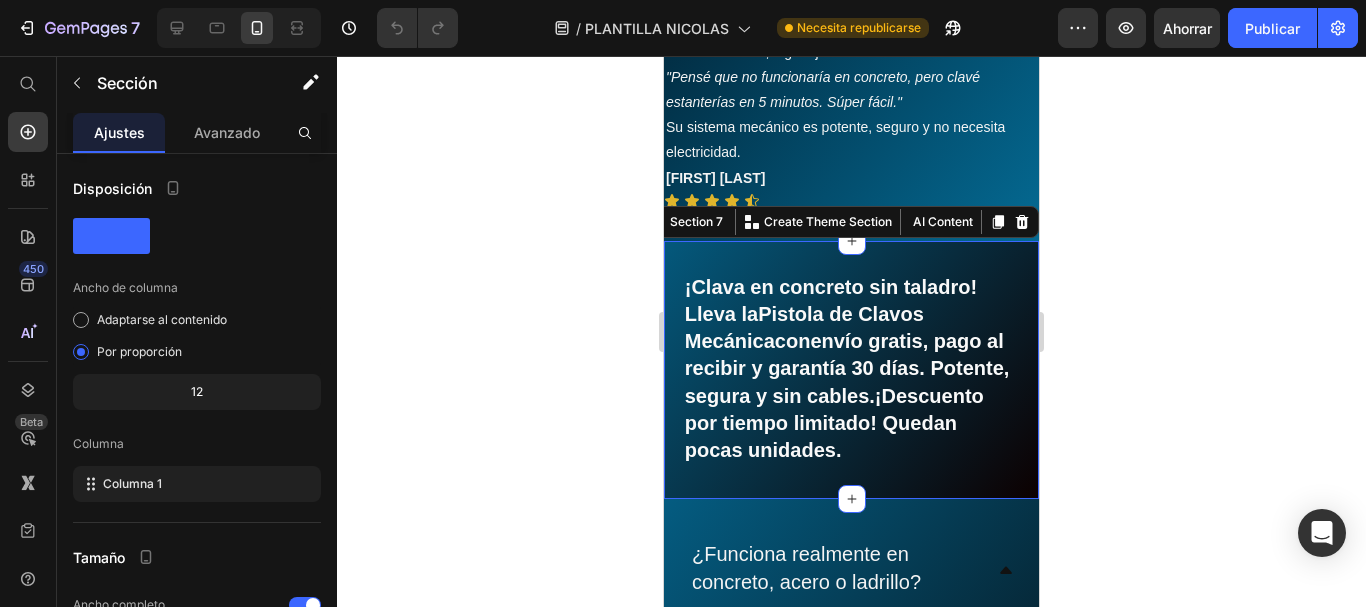 click on "¡Clava en concreto sin taladro! Lleva la  Pistola de Clavos Mecánica  con  envío gratis, pago al recibir y garantía 30 días . Potente, segura y sin cables.  ¡Descuento por tiempo limitado! Quedan pocas unidades. Text Block Row" at bounding box center (851, 370) 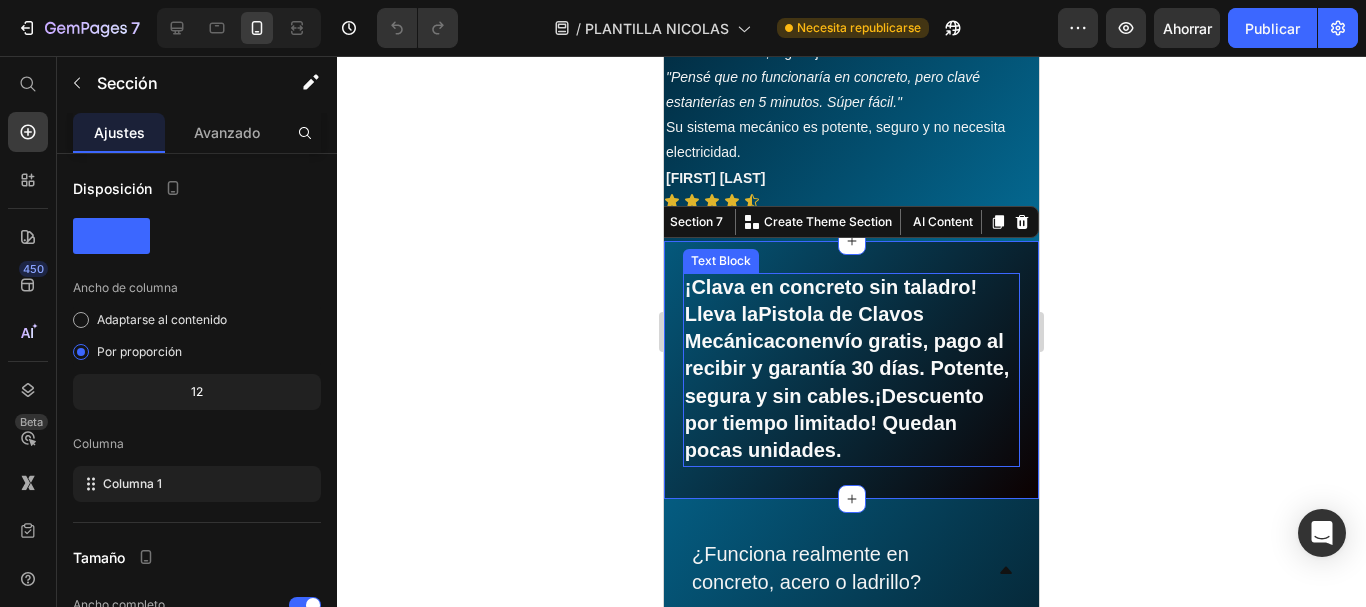 click on "¡Clava en concreto sin taladro! Lleva la  Pistola de Clavos Mecánica  con  envío gratis, pago al recibir y garantía 30 días . Potente, segura y sin cables.  ¡Descuento por tiempo limitado! Quedan pocas unidades." at bounding box center (847, 368) 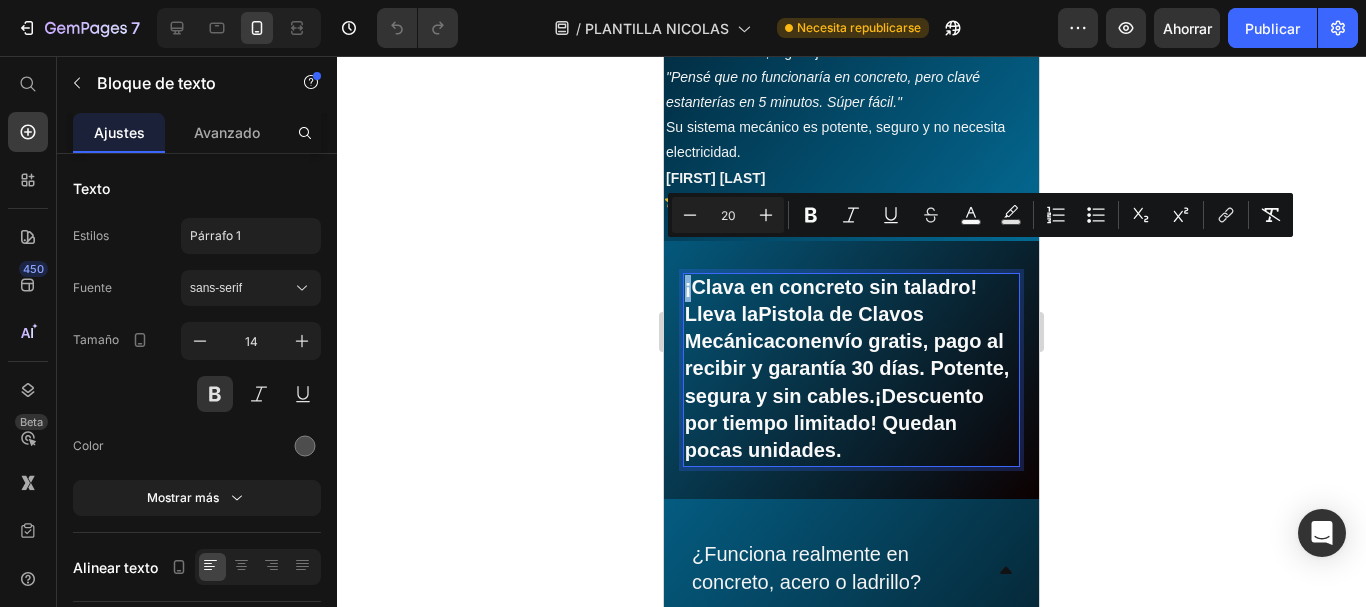 click on "¡Clava en concreto sin taladro! Lleva la  Pistola de Clavos Mecánica  con  envío gratis, pago al recibir y garantía 30 días . Potente, segura y sin cables.  ¡Descuento por tiempo limitado! Quedan pocas unidades." at bounding box center (847, 368) 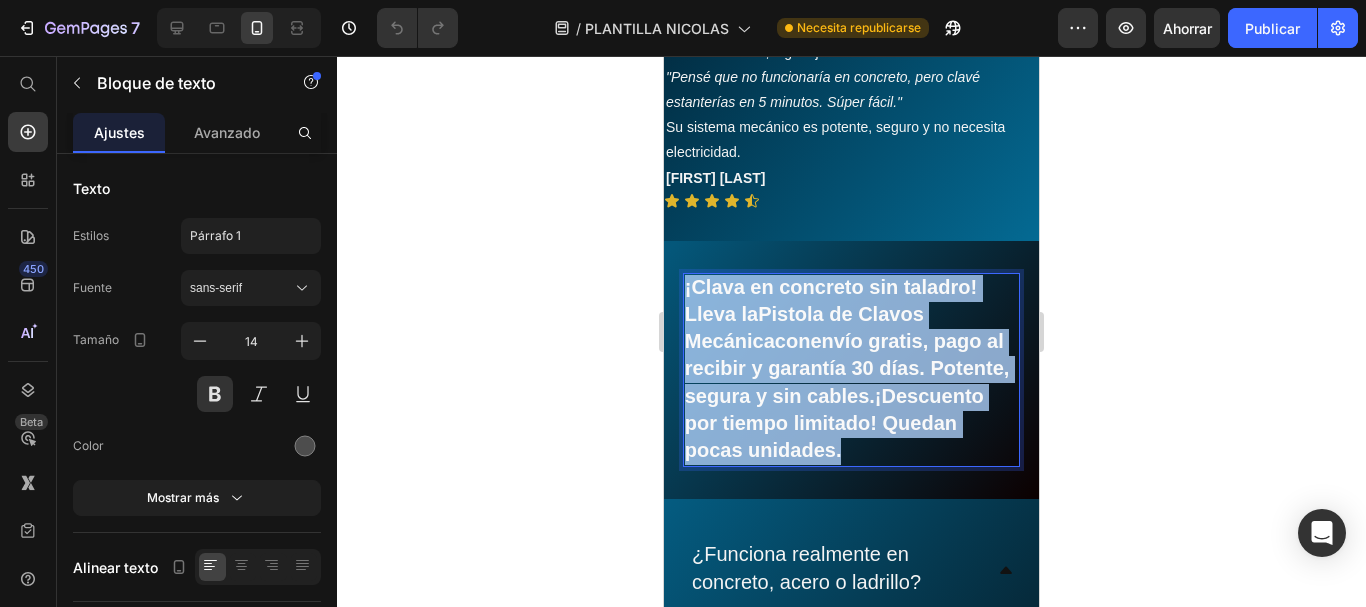 drag, startPoint x: 685, startPoint y: 254, endPoint x: 930, endPoint y: 418, distance: 294.82367 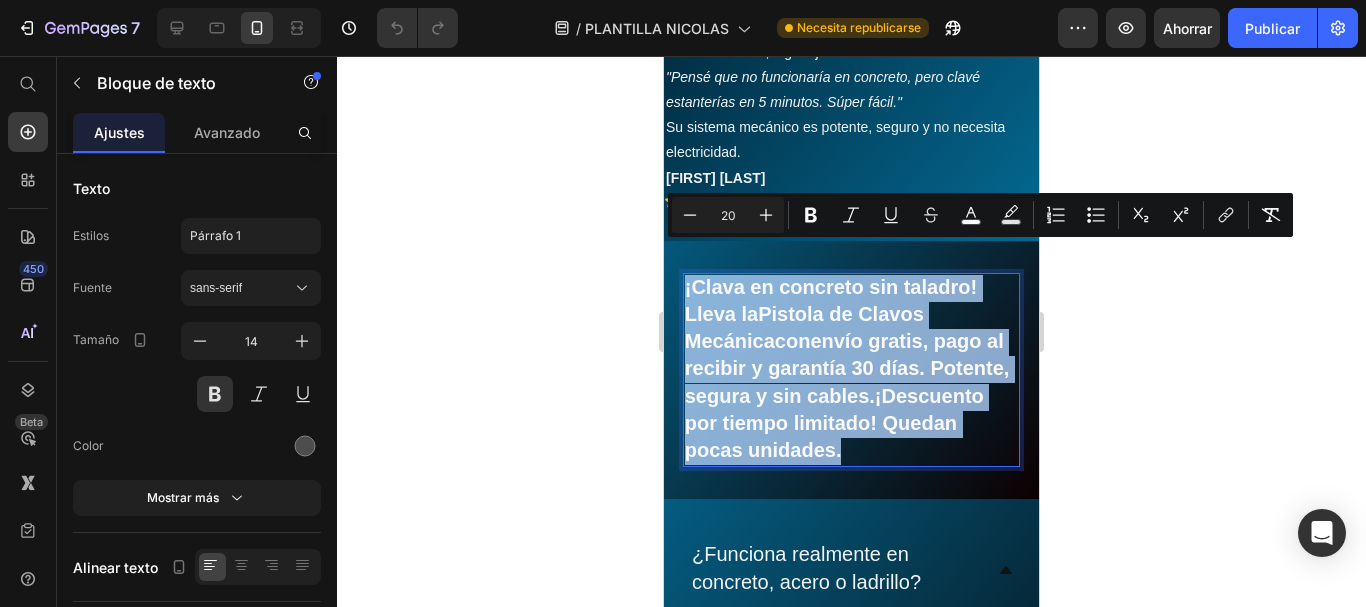 copy on "¡Clava en concreto sin taladro! Lleva la  Pistola de Clavos Mecánica  con  envío gratis, pago al recibir y garantía 30 días . Potente, segura y sin cables.  ¡Descuento por tiempo limitado! Quedan pocas unidades." 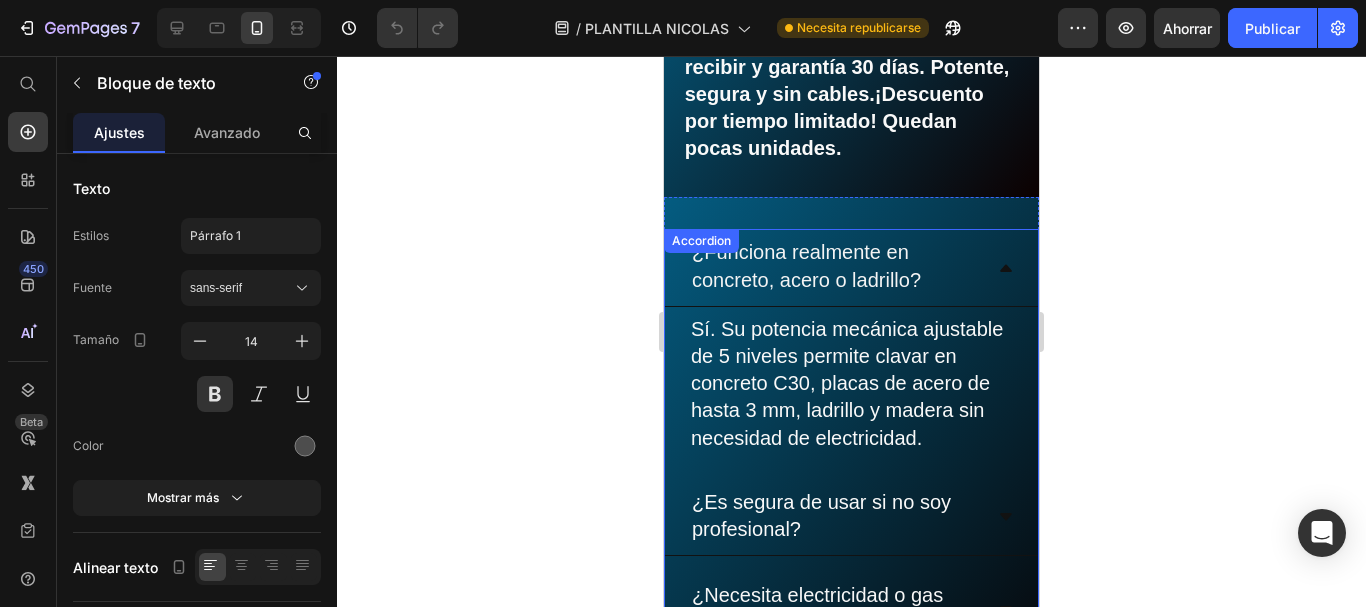 scroll, scrollTop: 5034, scrollLeft: 0, axis: vertical 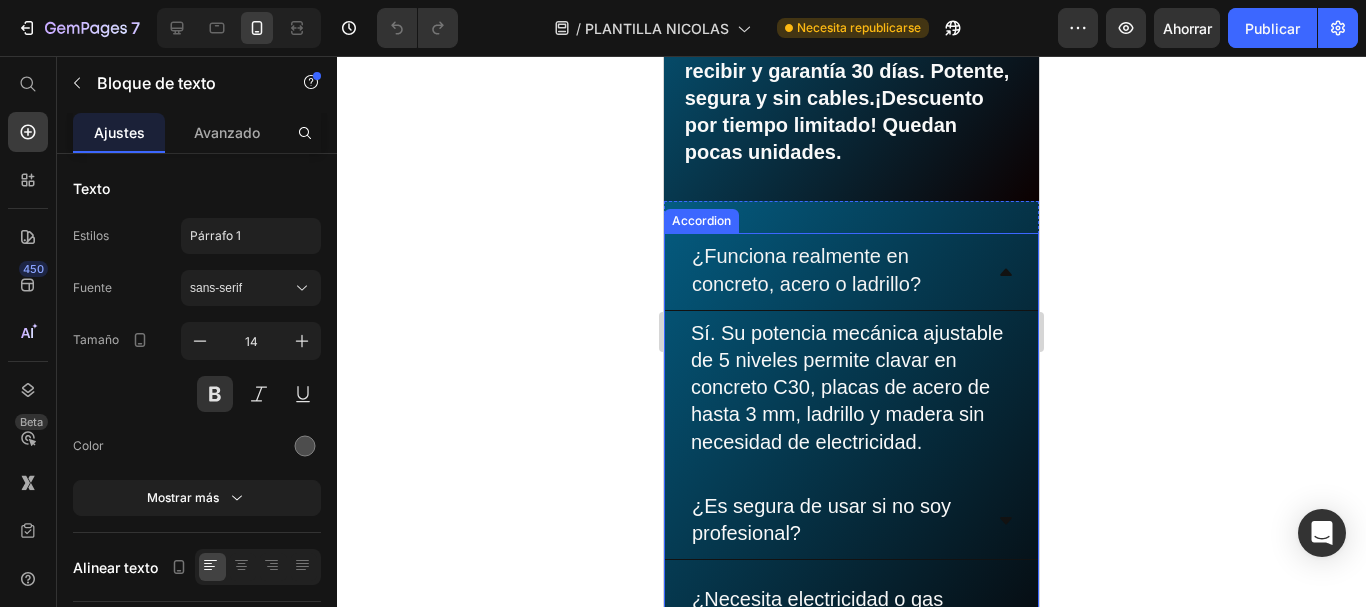 click on "¿Funciona realmente en concreto, acero o ladrillo?" at bounding box center [806, 269] 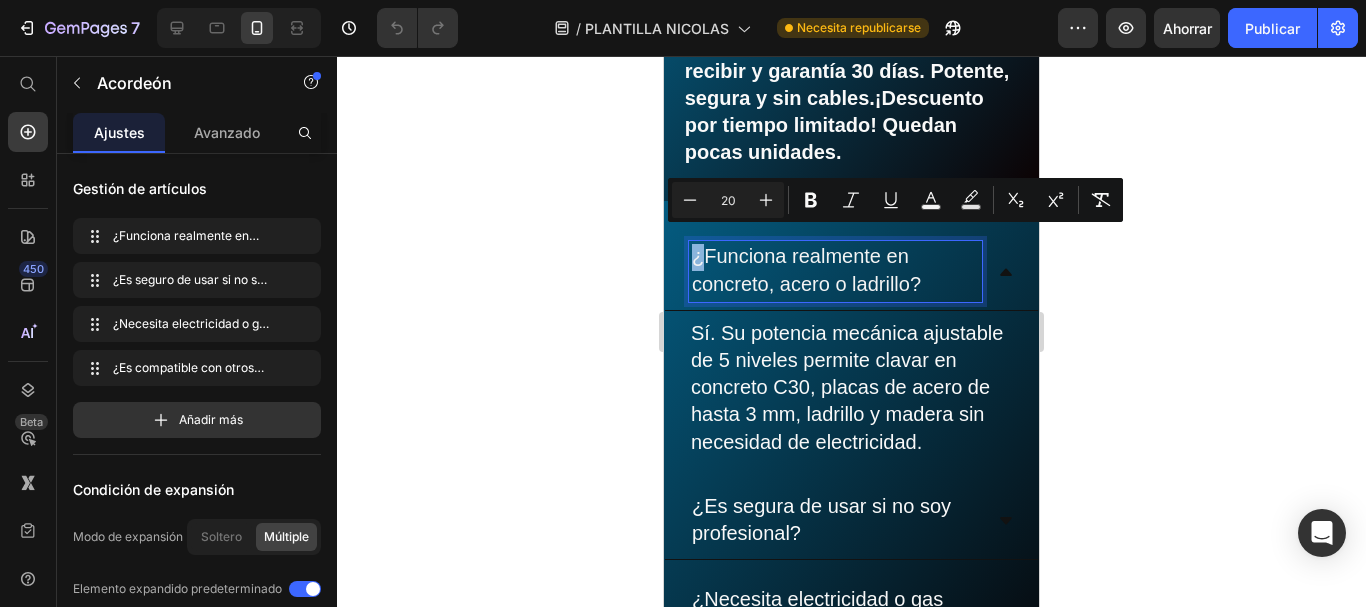 click on "¿Funciona realmente en concreto, acero o ladrillo?" at bounding box center [806, 269] 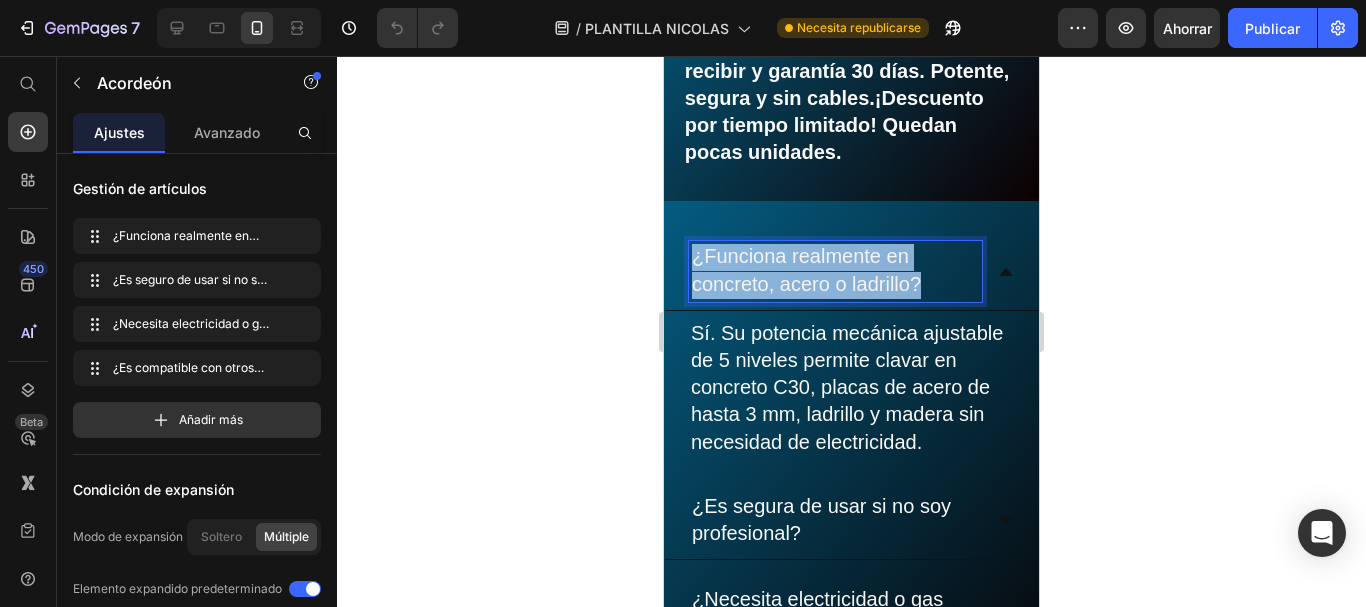 drag, startPoint x: 693, startPoint y: 242, endPoint x: 936, endPoint y: 271, distance: 244.72433 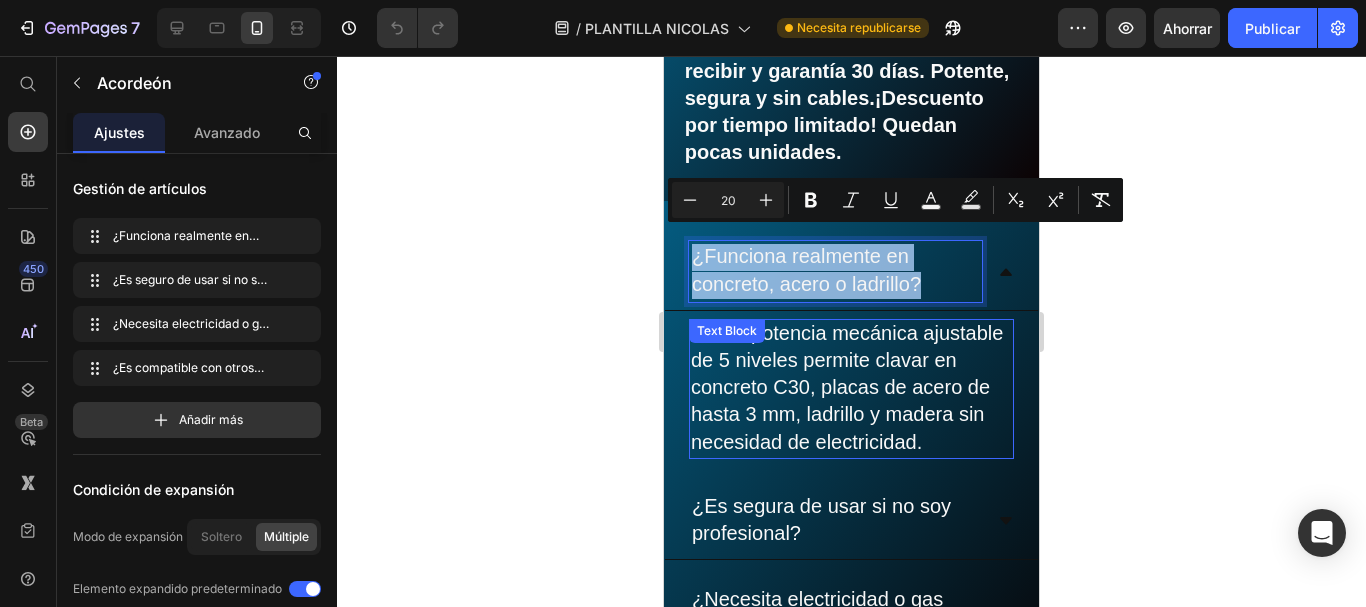click on "Text Block" at bounding box center [727, 331] 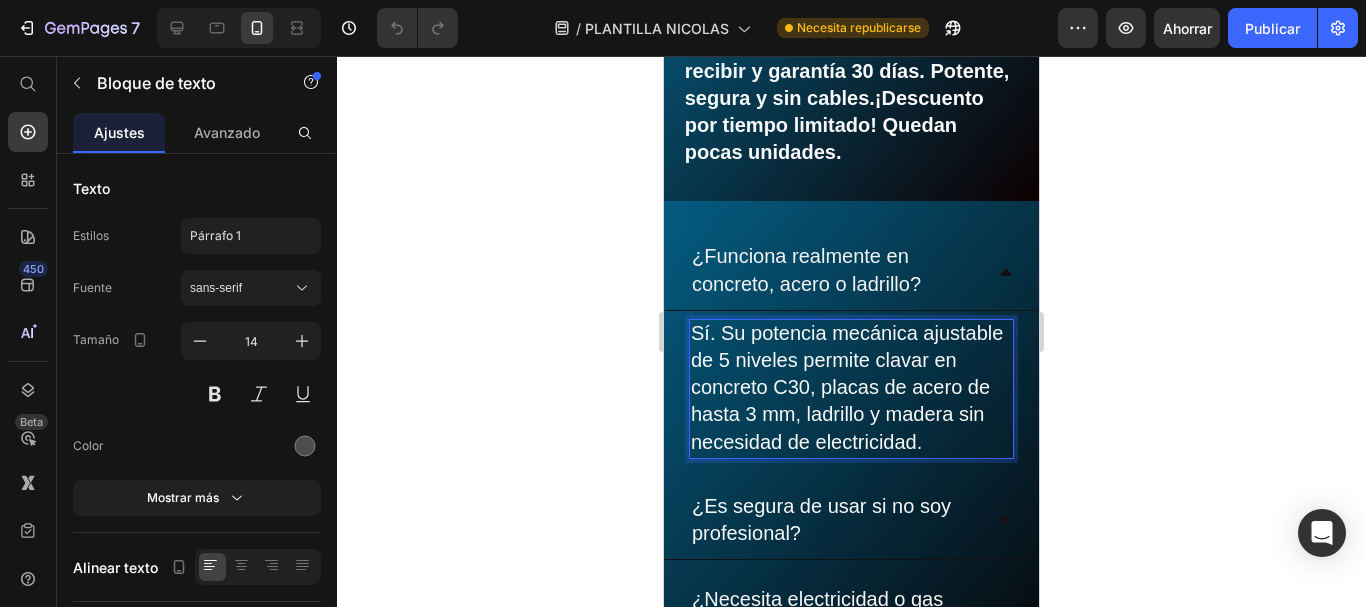 click on "Sí. Su potencia mecánica ajustable de 5 niveles permite clavar en concreto C30, placas de acero de hasta 3 mm, ladrillo y madera sin necesidad de electricidad." at bounding box center (851, 389) 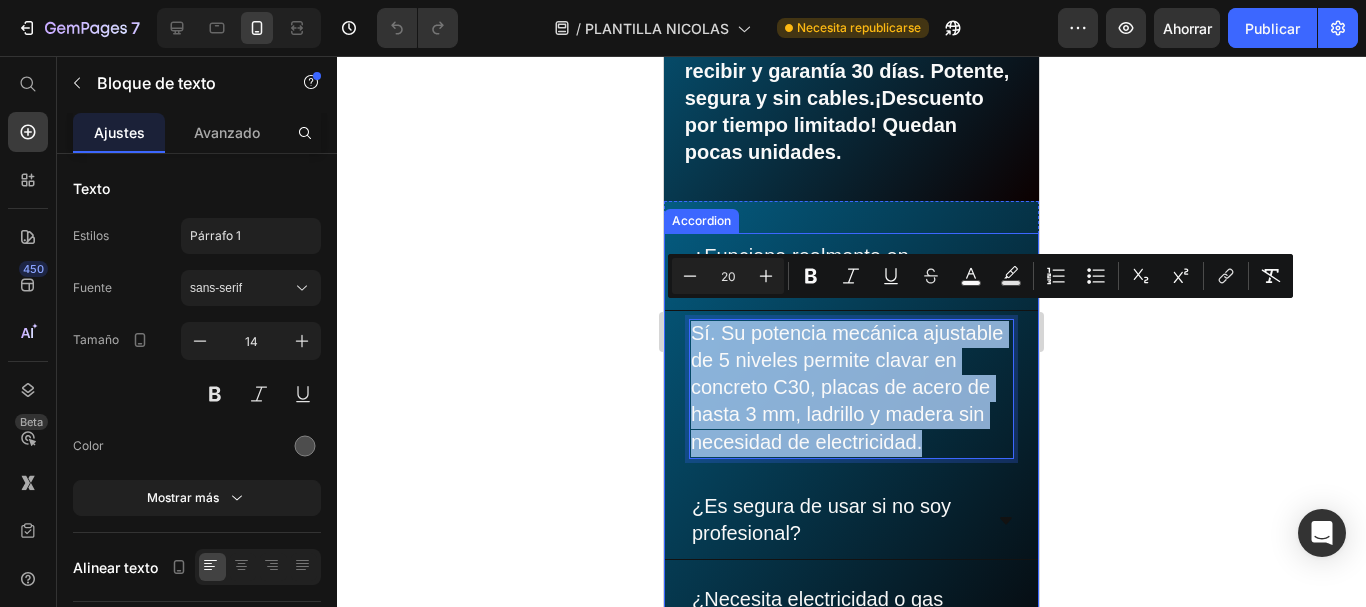 drag, startPoint x: 797, startPoint y: 454, endPoint x: 688, endPoint y: 319, distance: 173.5108 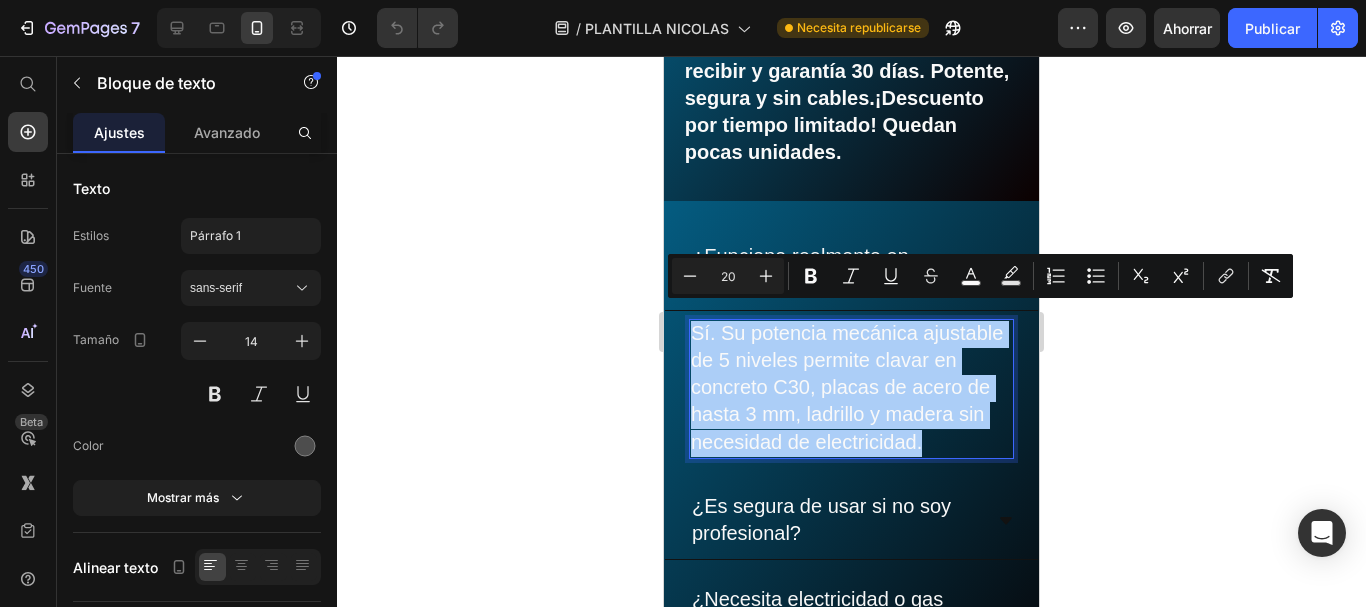 click 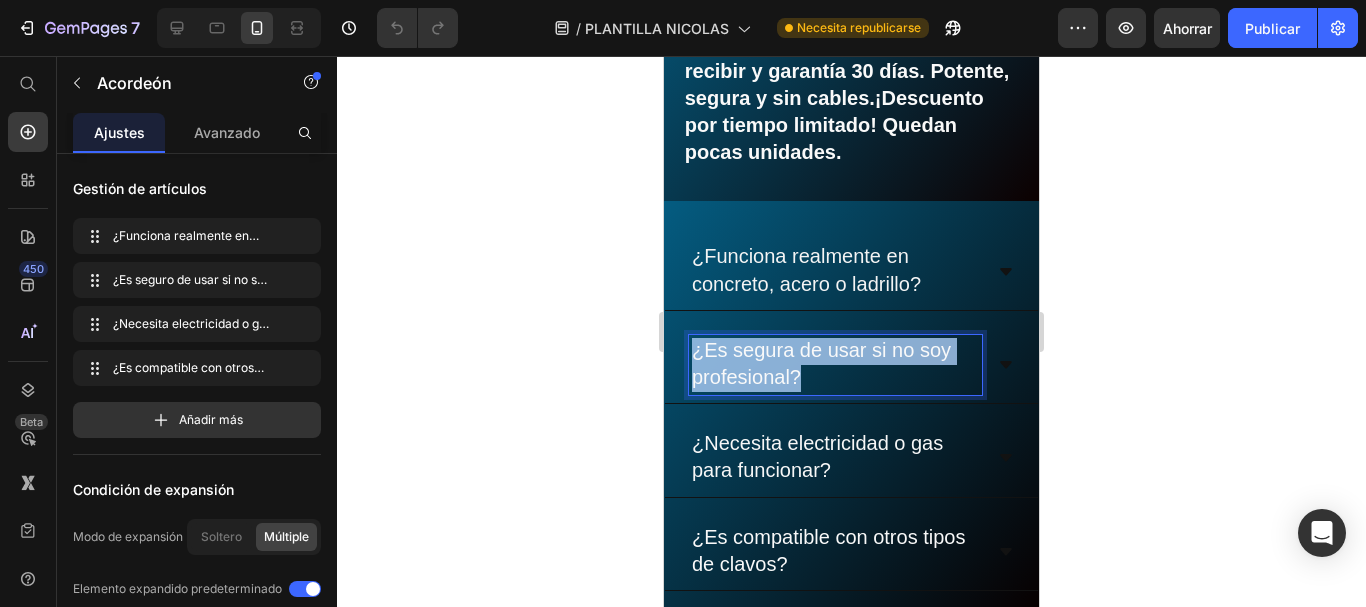 drag, startPoint x: 801, startPoint y: 359, endPoint x: 694, endPoint y: 338, distance: 109.041275 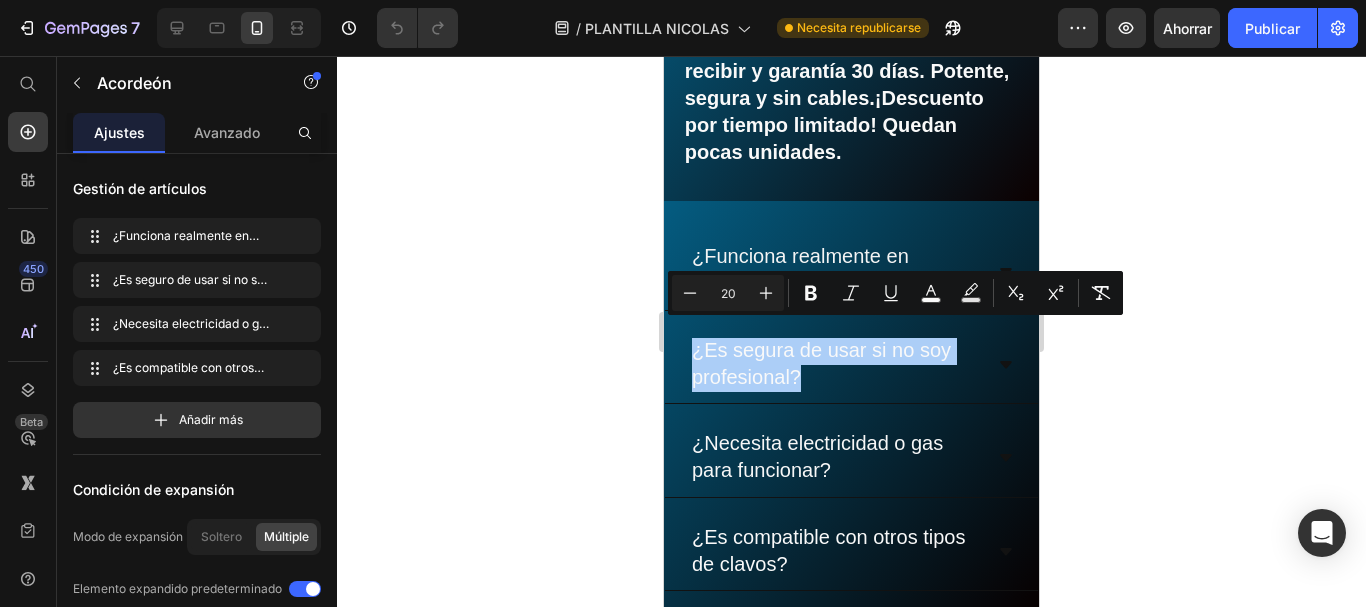click 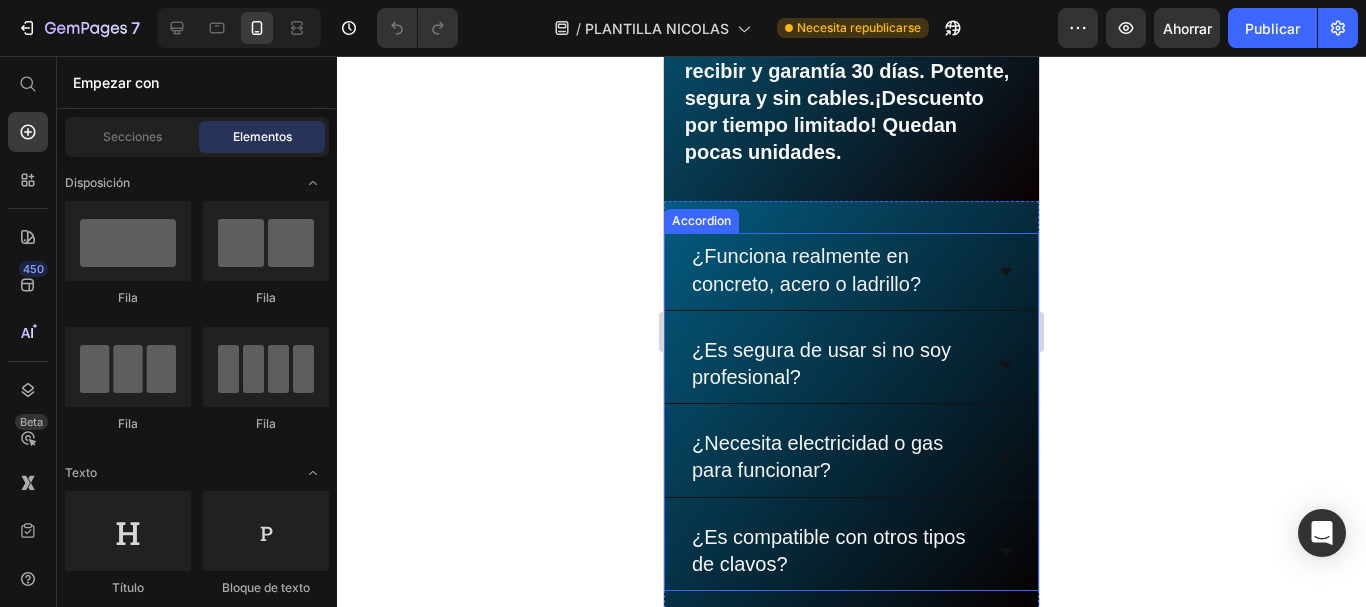 click 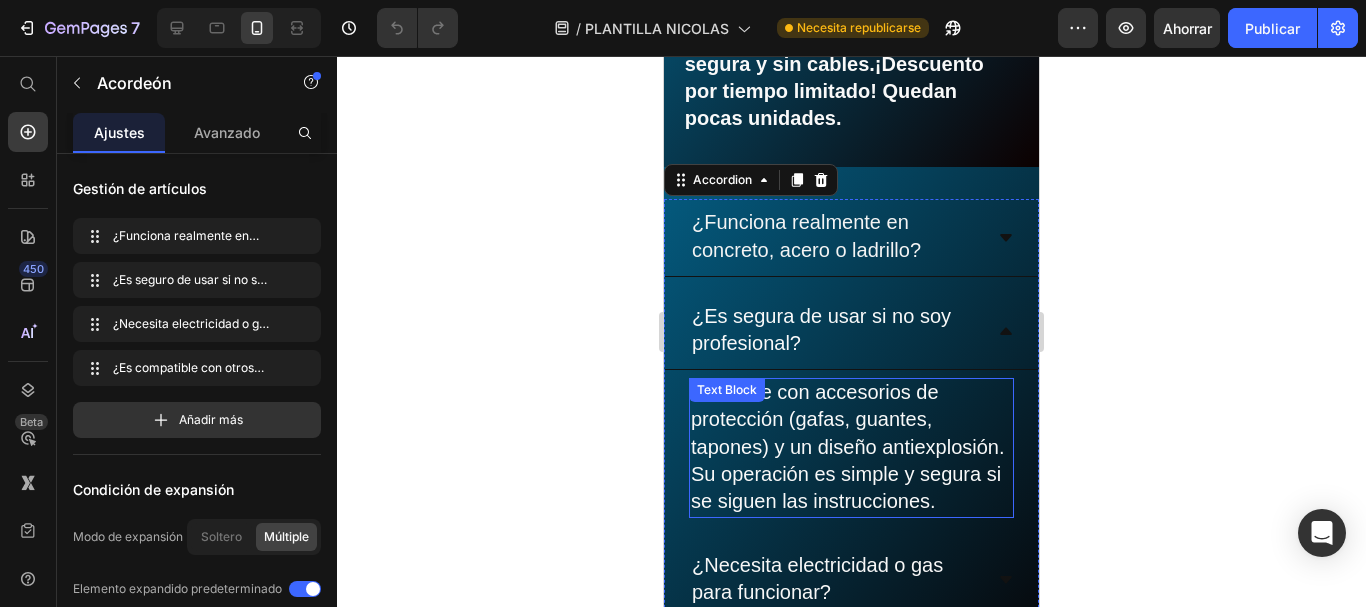 scroll, scrollTop: 5073, scrollLeft: 0, axis: vertical 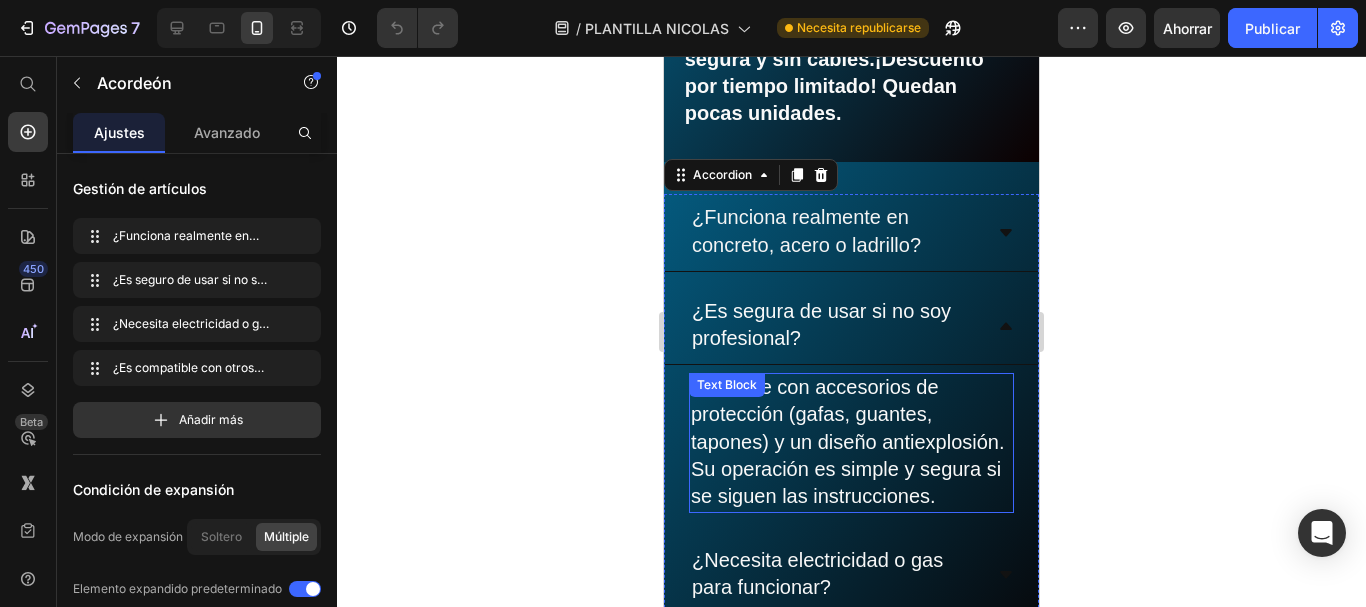 click on "Sí. Viene con accesorios de protección (gafas, guantes, tapones) y un diseño antiexplosión. Su operación es simple y segura si se siguen las instrucciones." at bounding box center [851, 443] 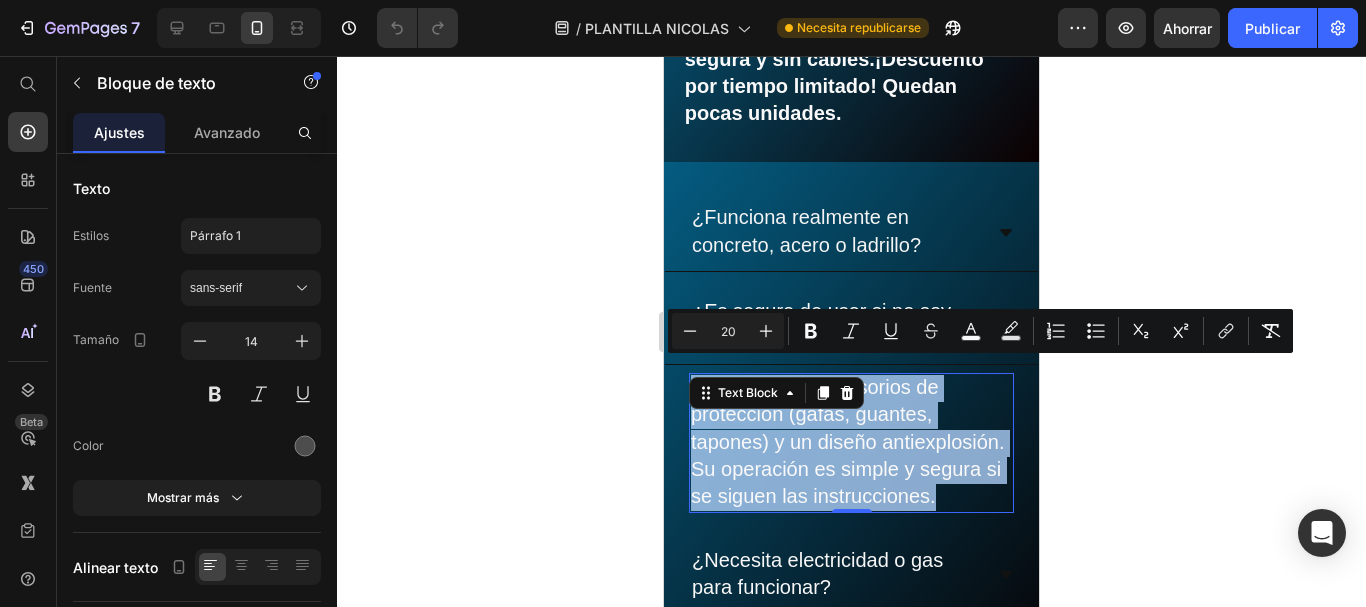 drag, startPoint x: 815, startPoint y: 510, endPoint x: 691, endPoint y: 374, distance: 184.04347 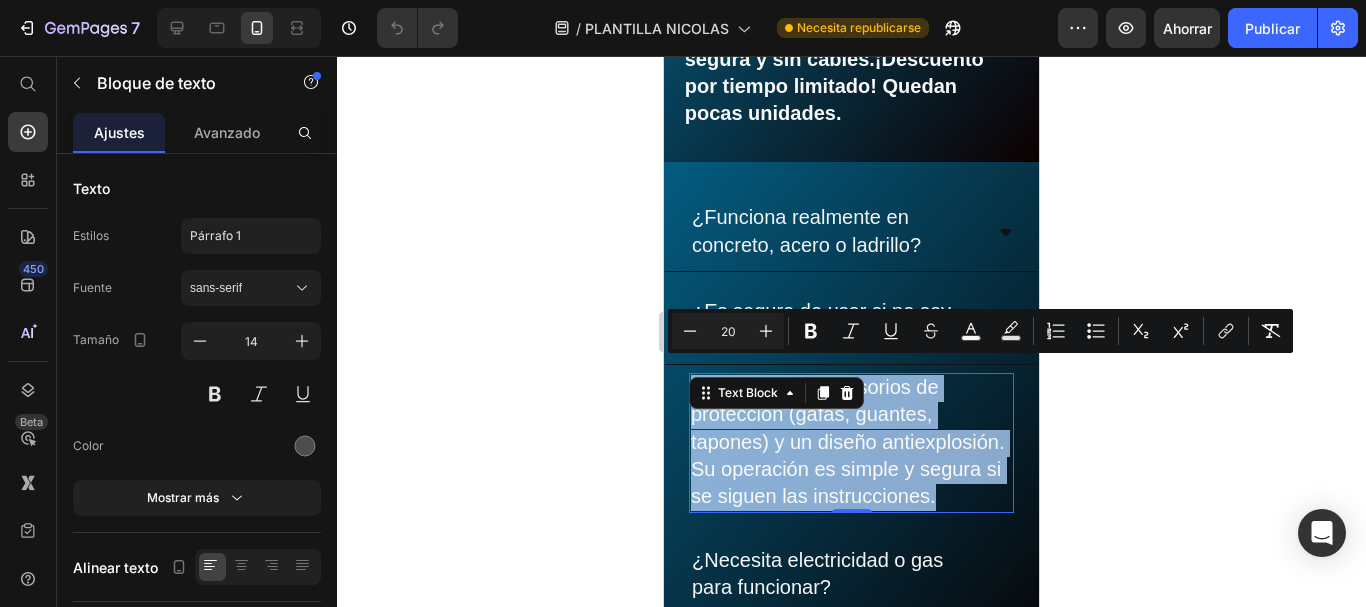 click on "Sí. Viene con accesorios de protección (gafas, guantes, tapones) y un diseño antiexplosión. Su operación es simple y segura si se siguen las instrucciones. Text Block   0" at bounding box center [851, 443] 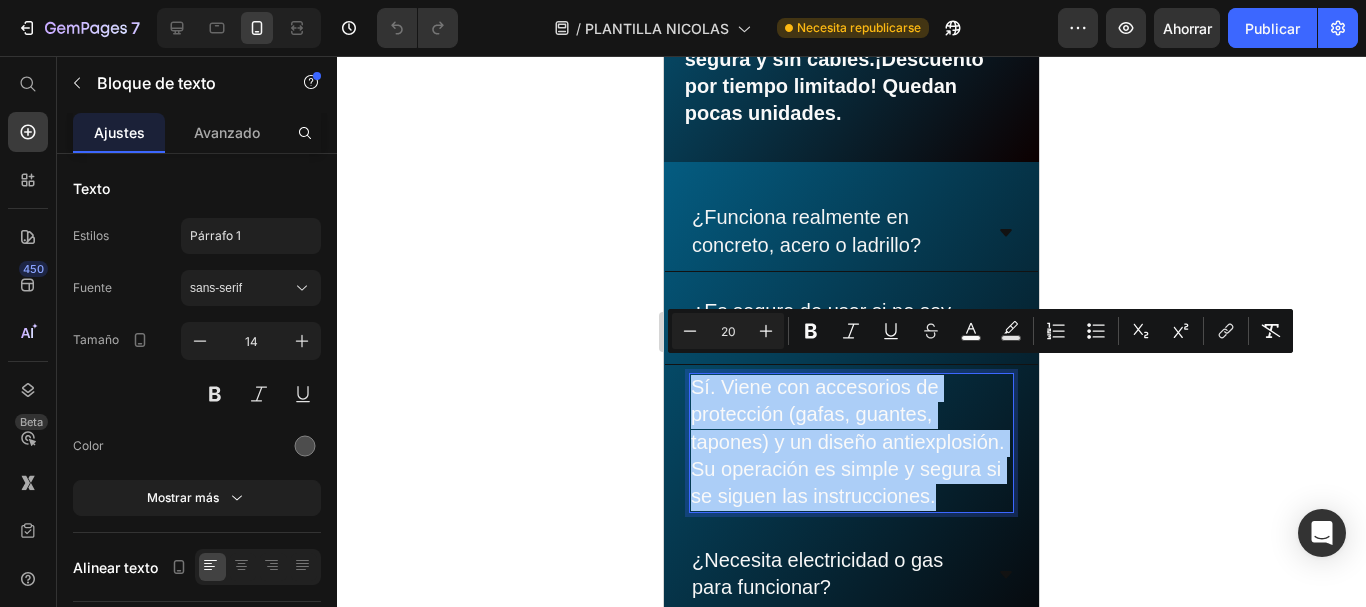 click 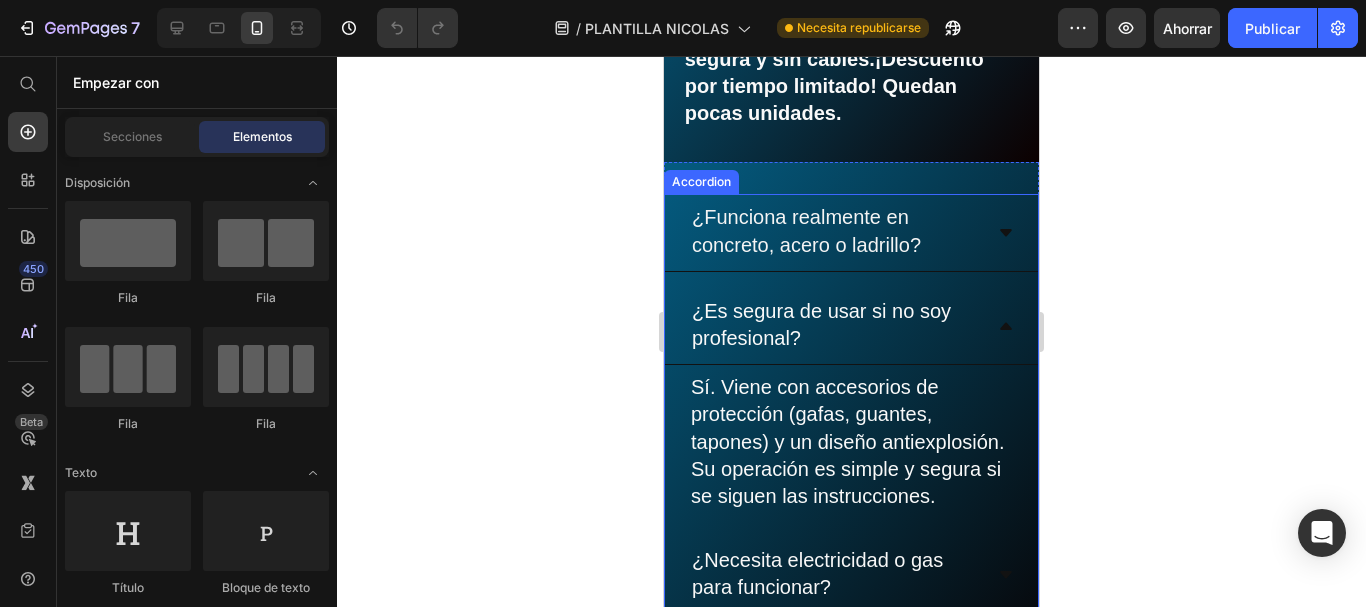 click 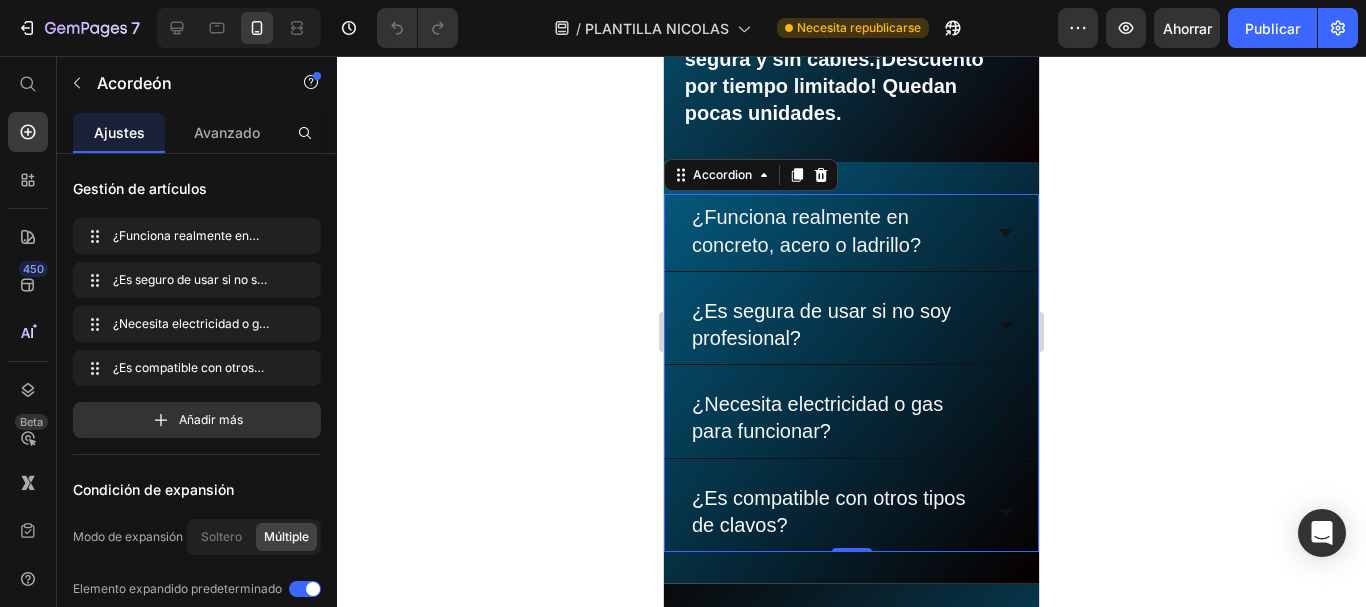 click 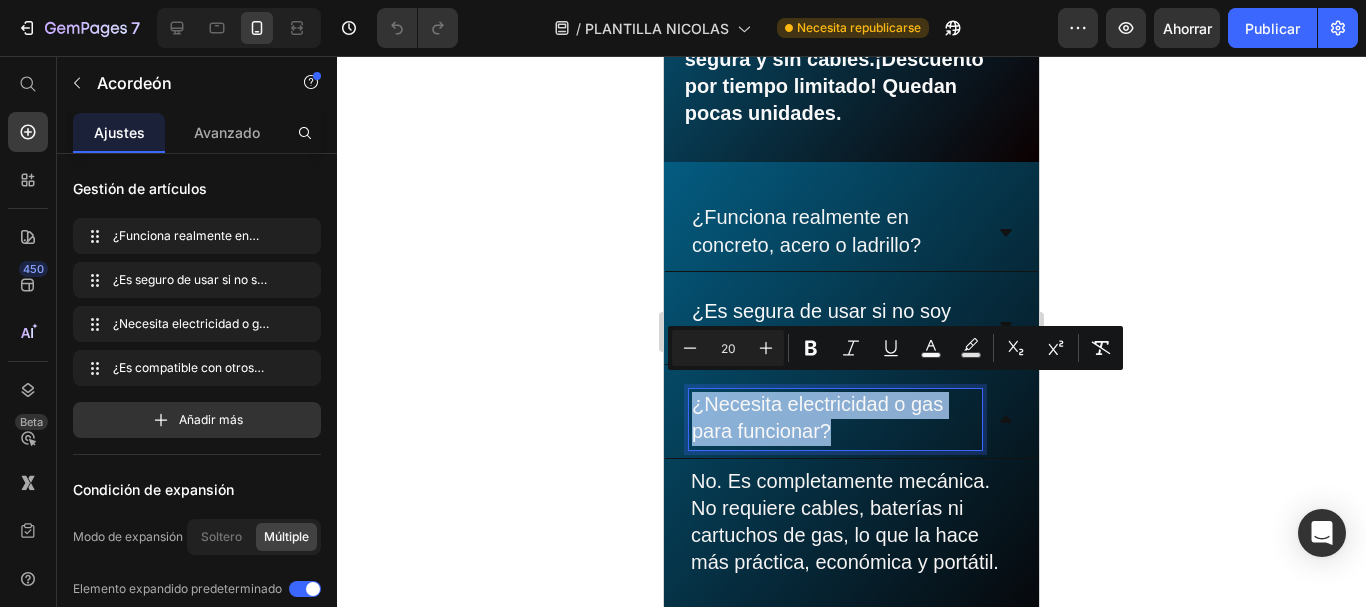 drag, startPoint x: 832, startPoint y: 418, endPoint x: 693, endPoint y: 390, distance: 141.7921 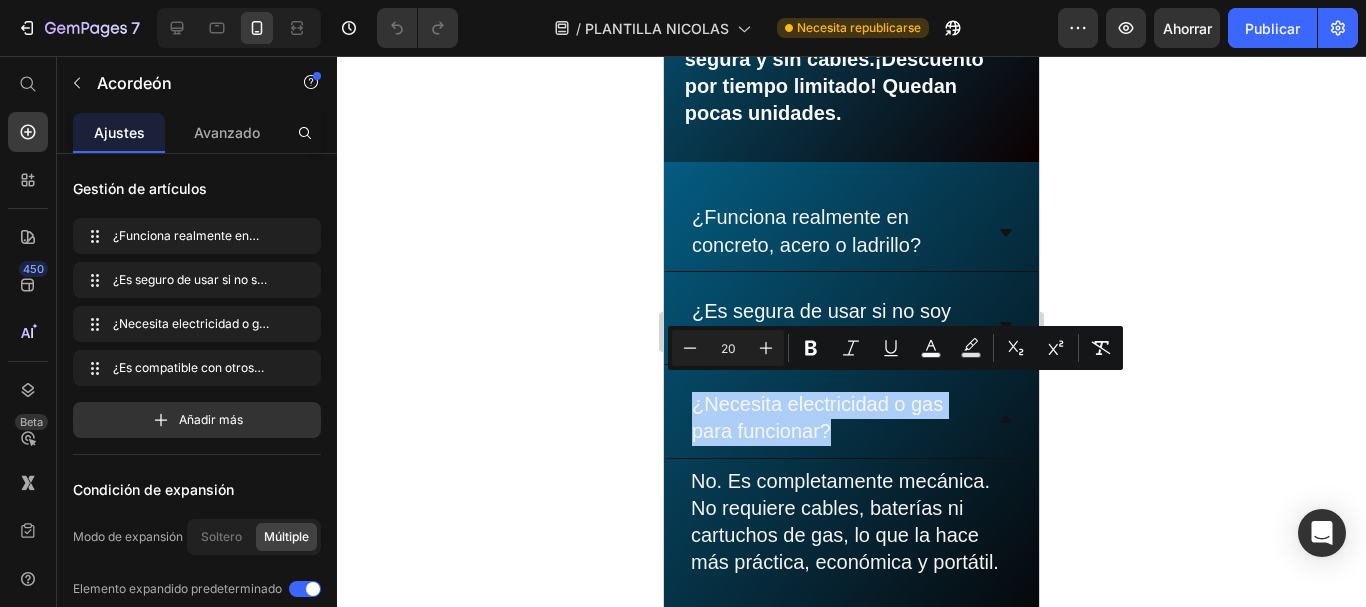 click 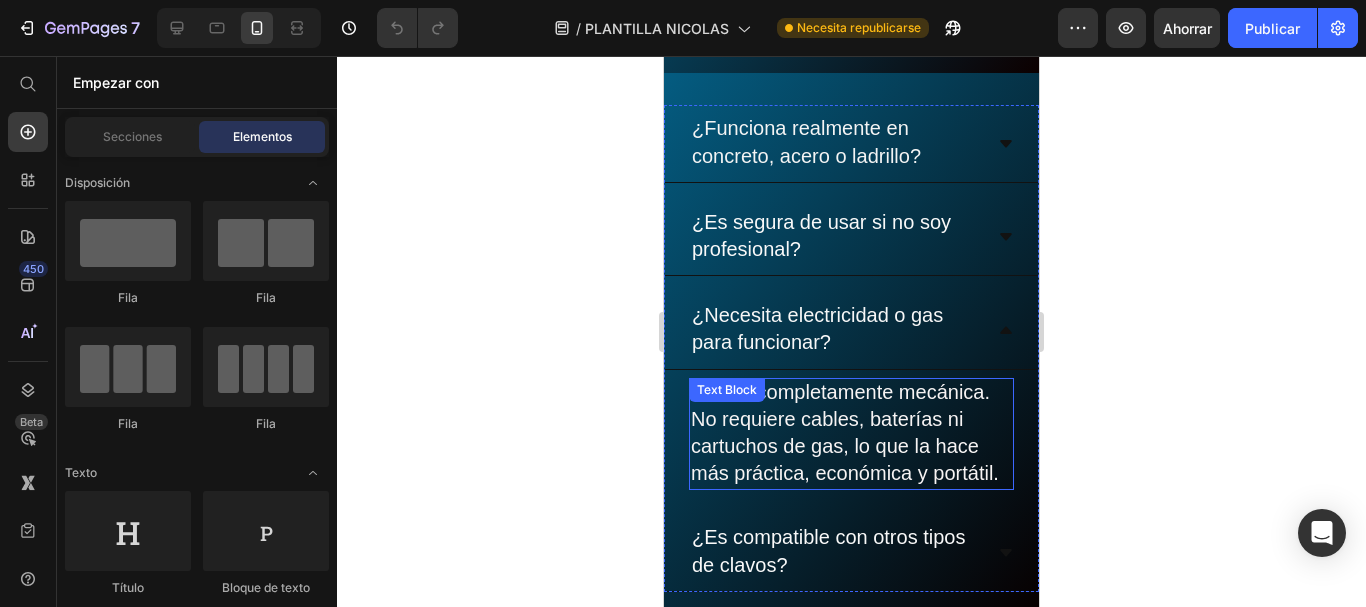 scroll, scrollTop: 5173, scrollLeft: 0, axis: vertical 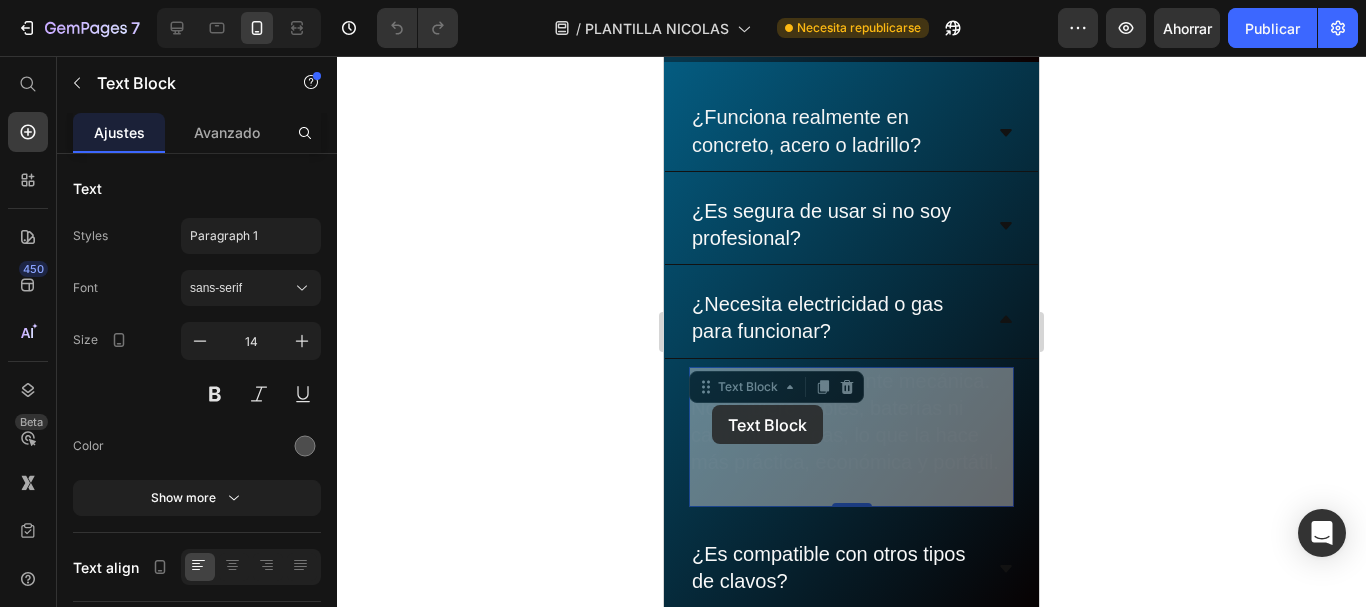 drag, startPoint x: 724, startPoint y: 405, endPoint x: 724, endPoint y: 421, distance: 16 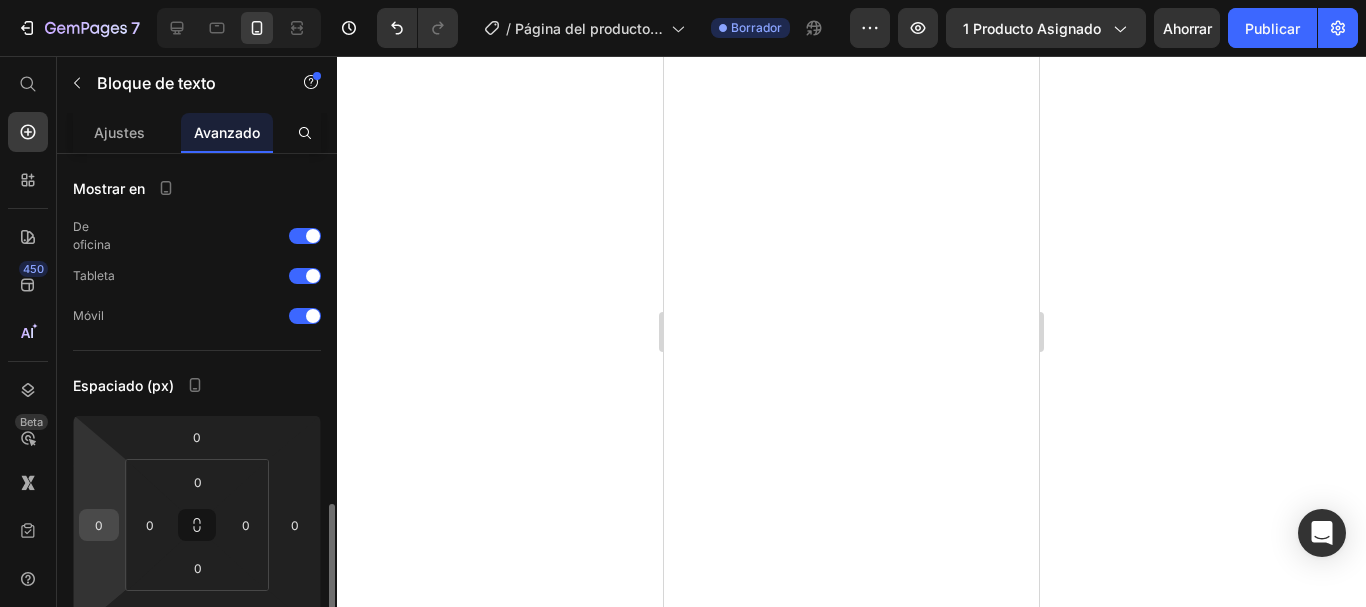 scroll, scrollTop: 0, scrollLeft: 0, axis: both 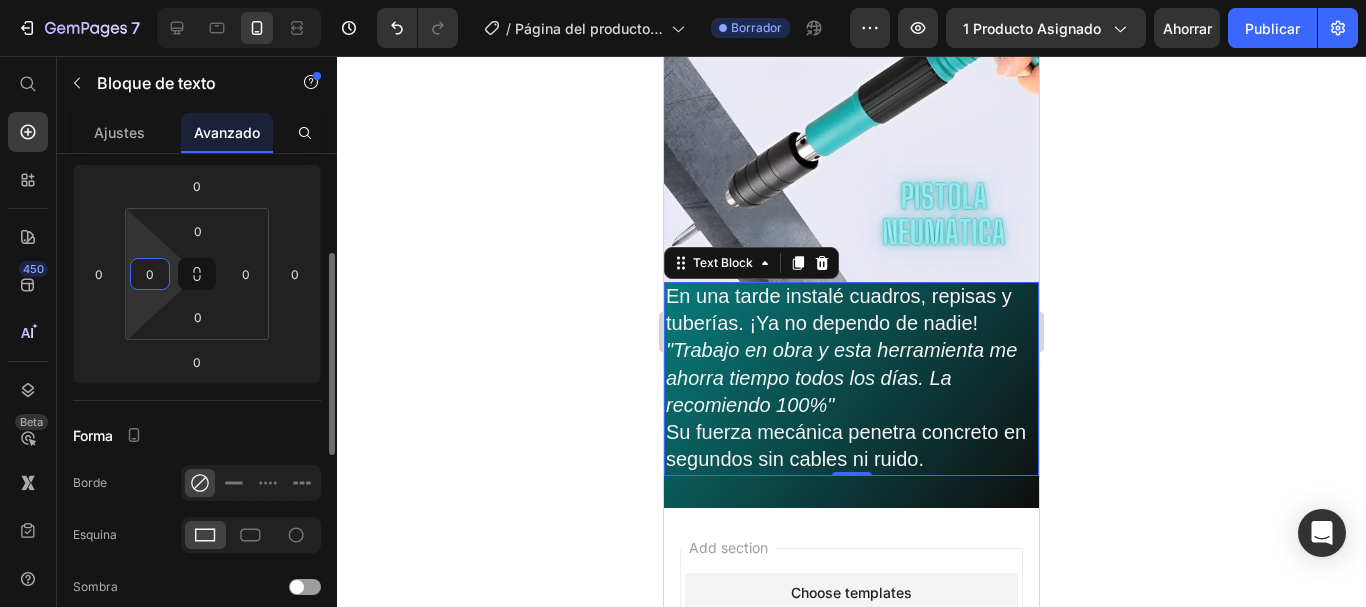 click on "0" at bounding box center (150, 274) 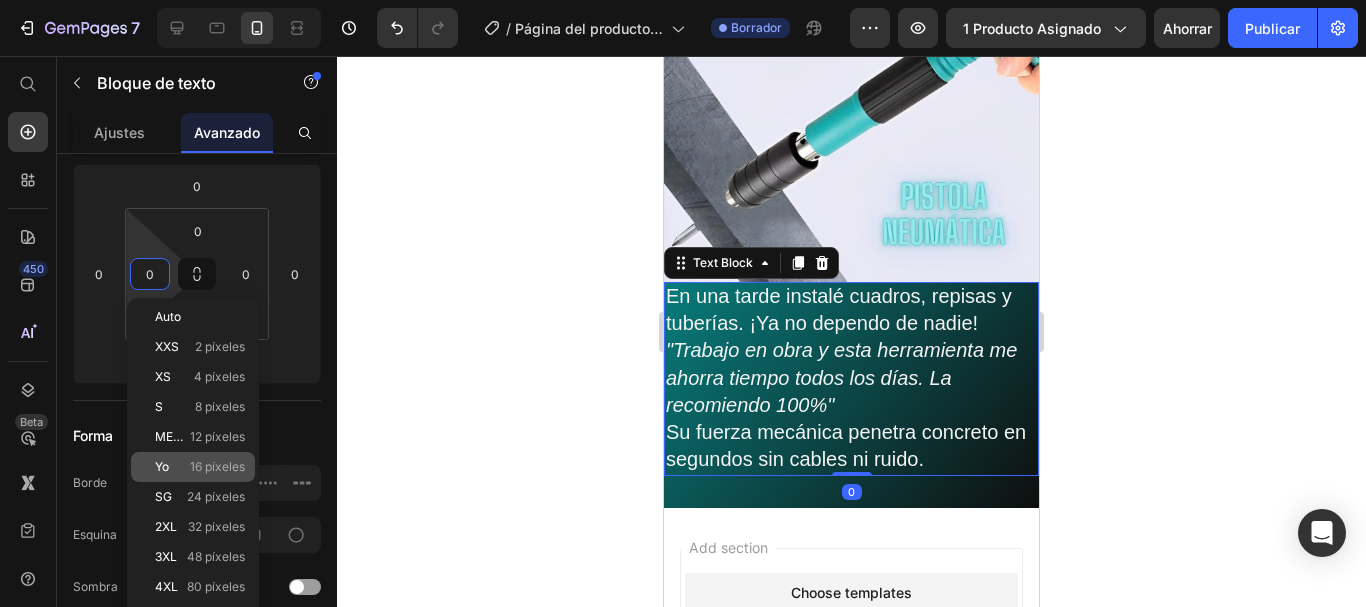 click on "16 píxeles" at bounding box center (217, 466) 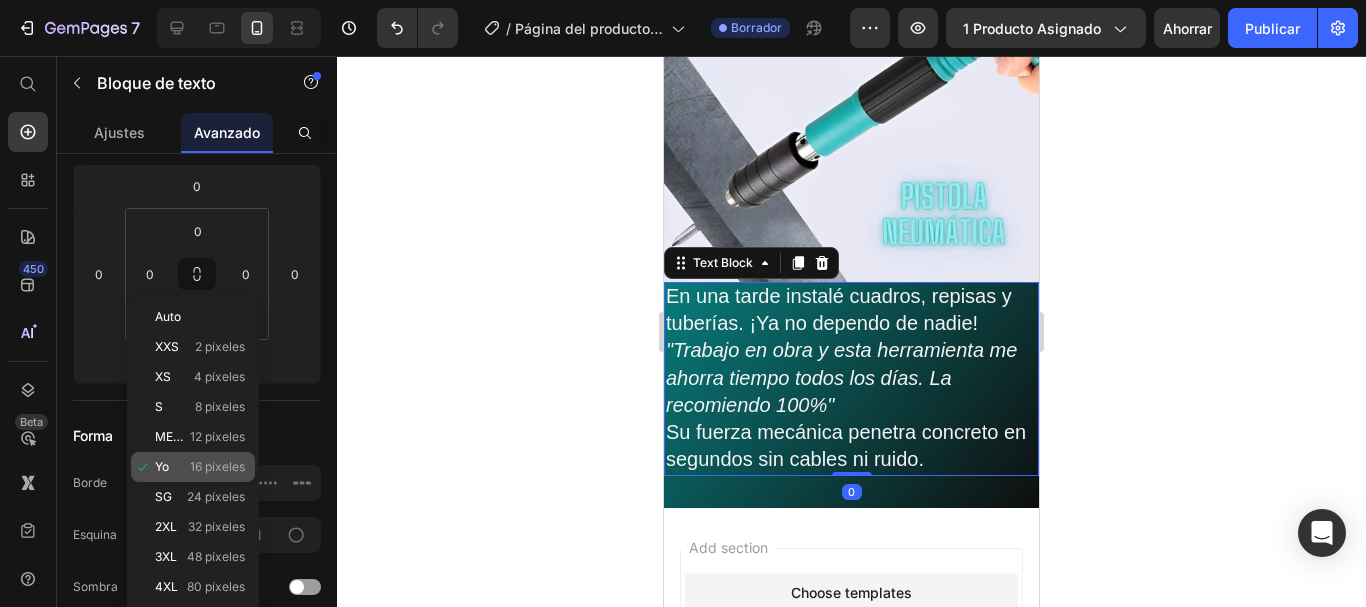 type on "16" 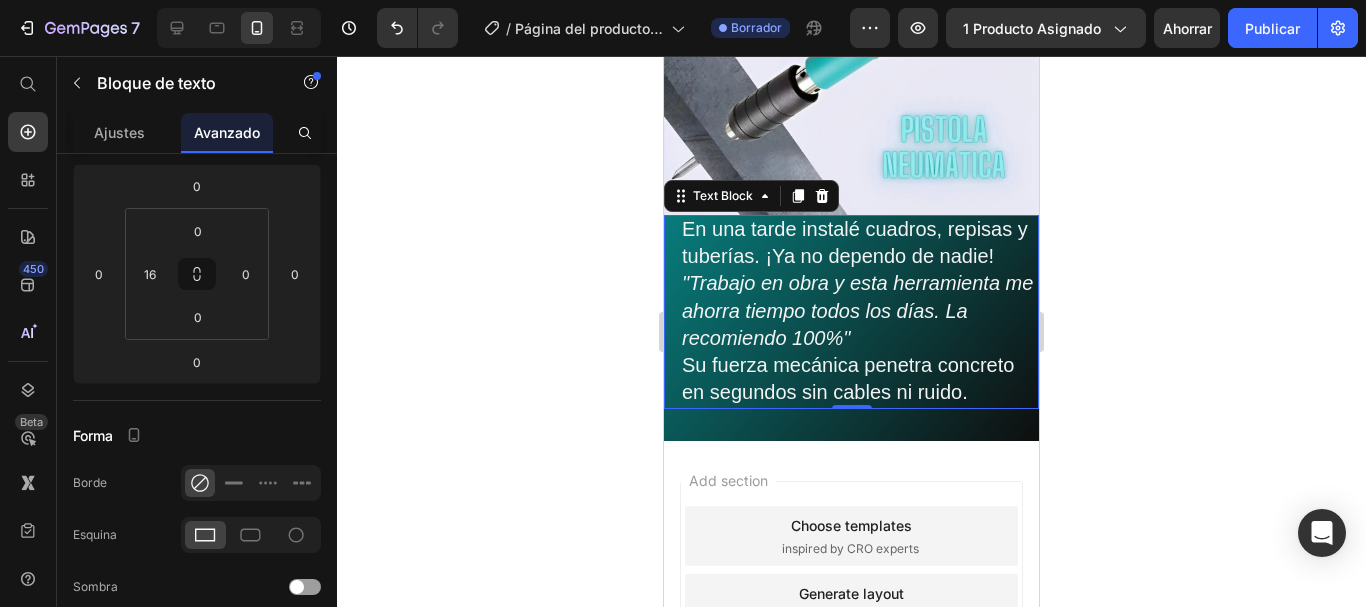 scroll, scrollTop: 1263, scrollLeft: 0, axis: vertical 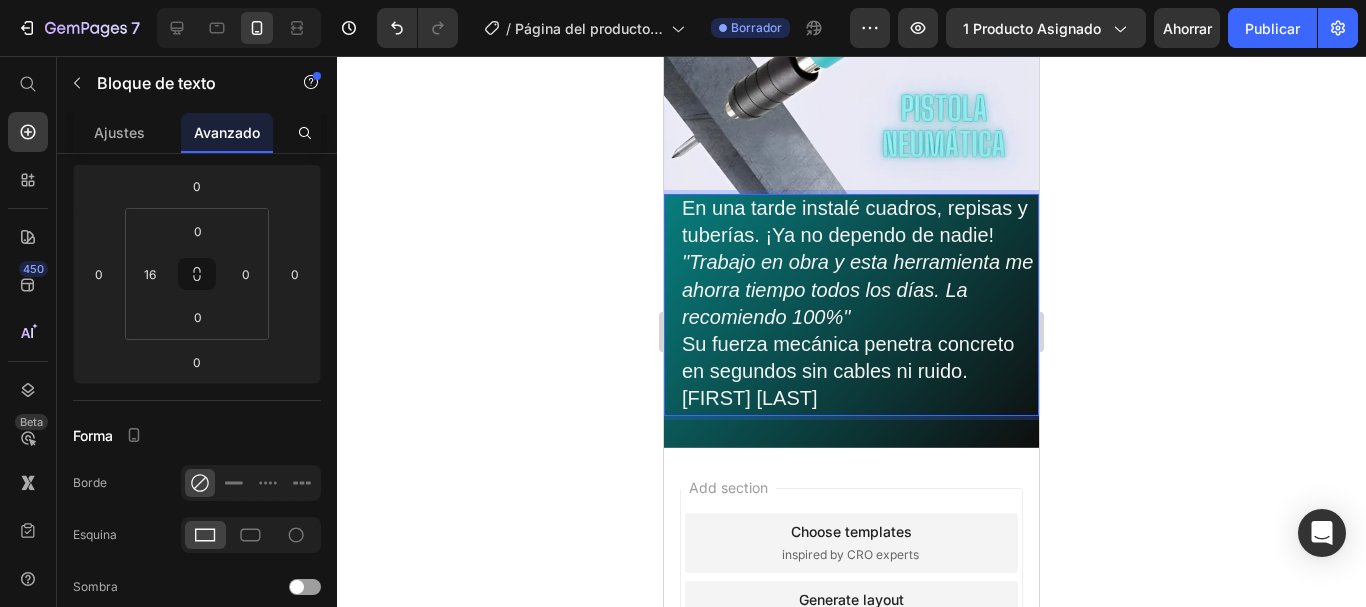 click on "[FIRST] [LAST]" at bounding box center (859, 399) 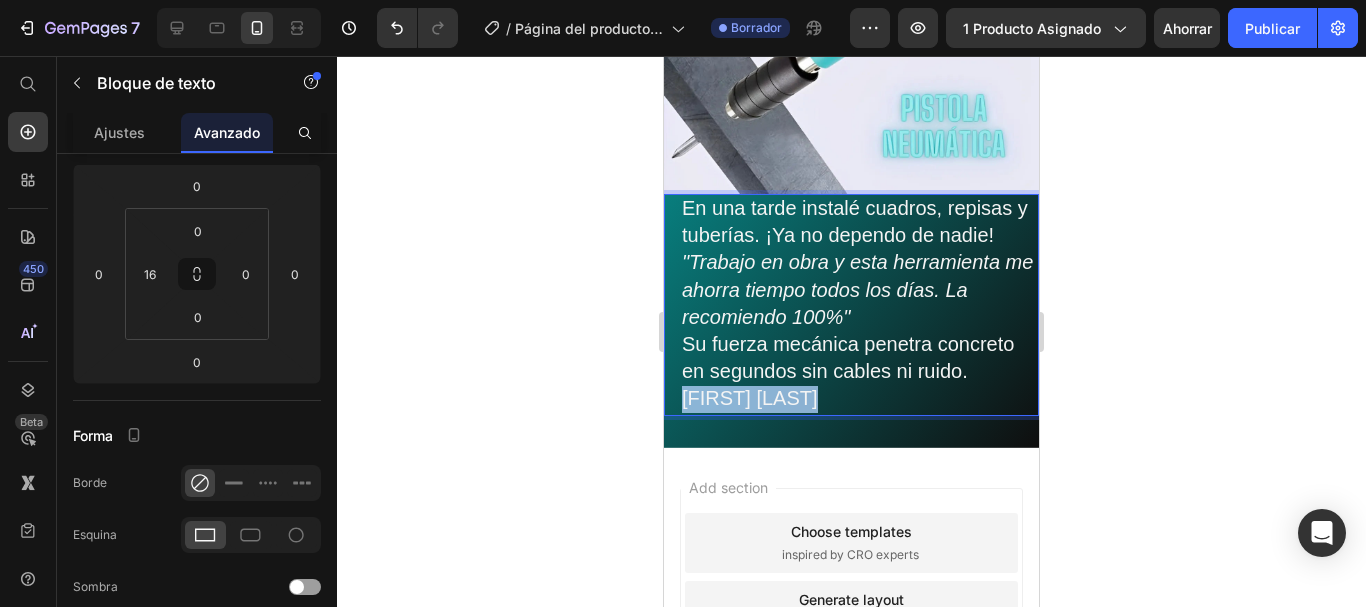 drag, startPoint x: 819, startPoint y: 350, endPoint x: 684, endPoint y: 349, distance: 135.00371 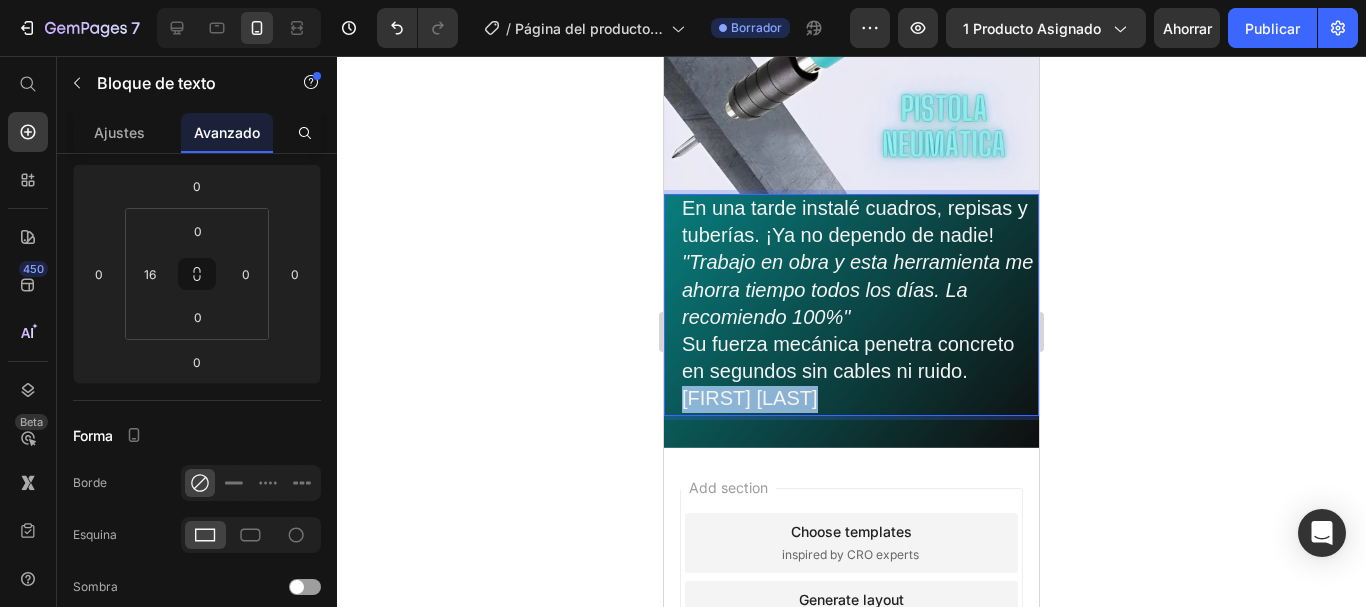 click on "[FIRST] [LAST]" at bounding box center (859, 399) 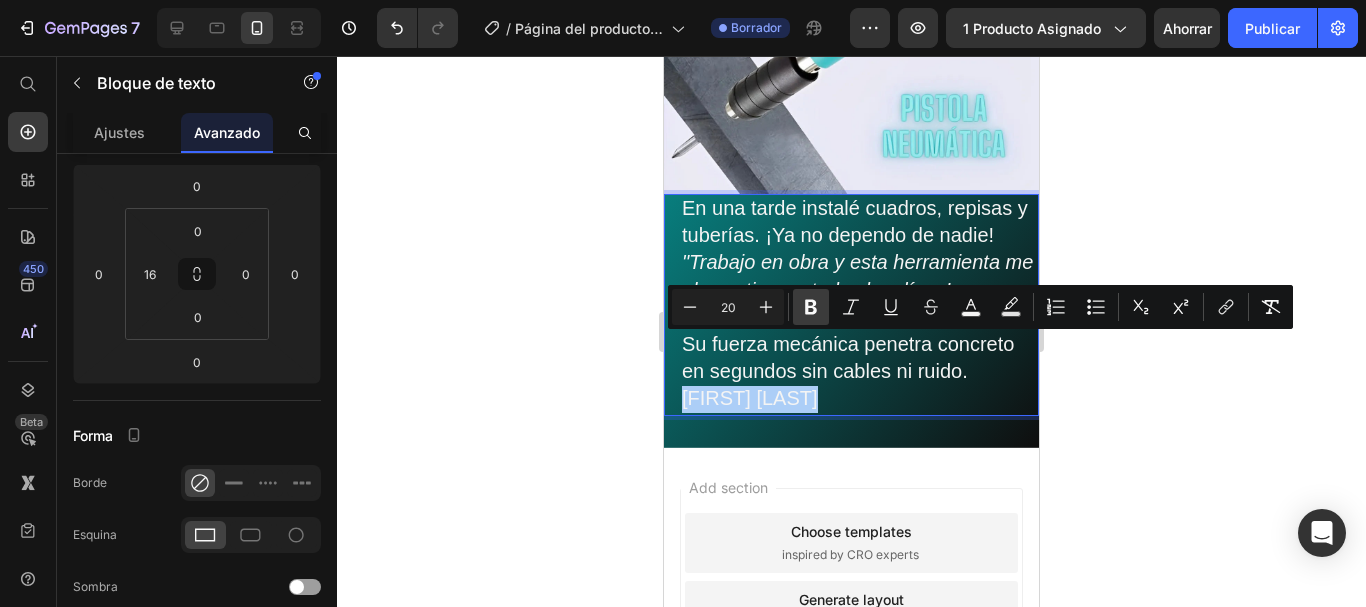 click 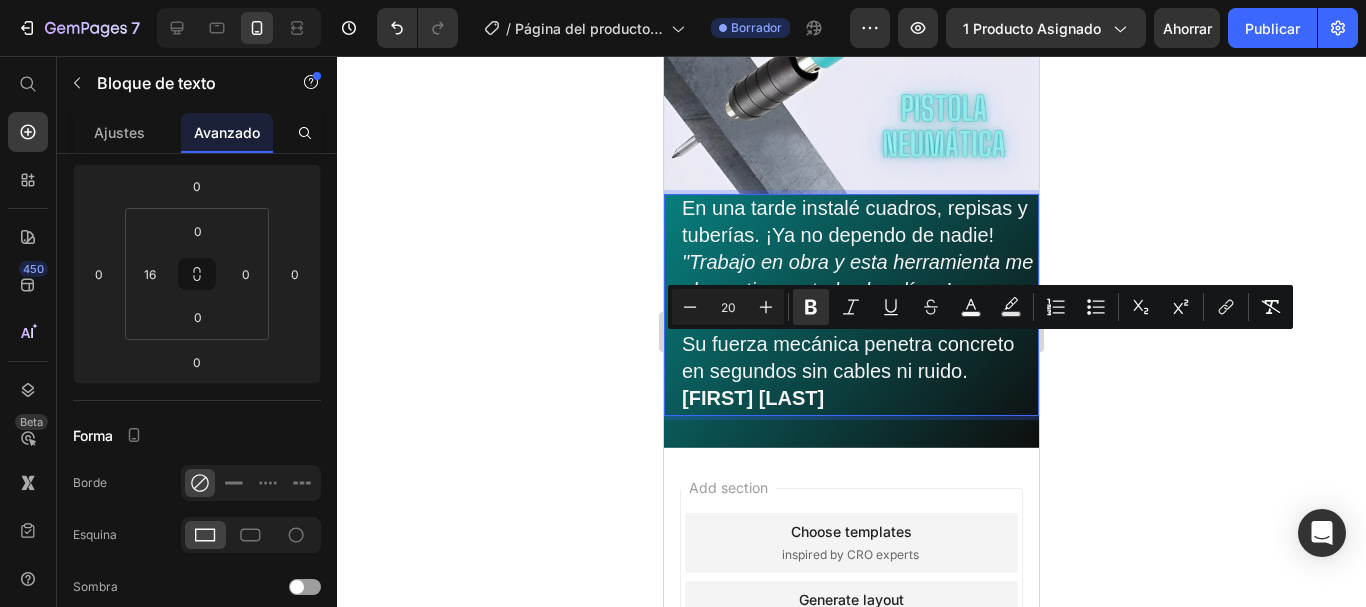 click on "[FIRST] [LAST]" at bounding box center [859, 399] 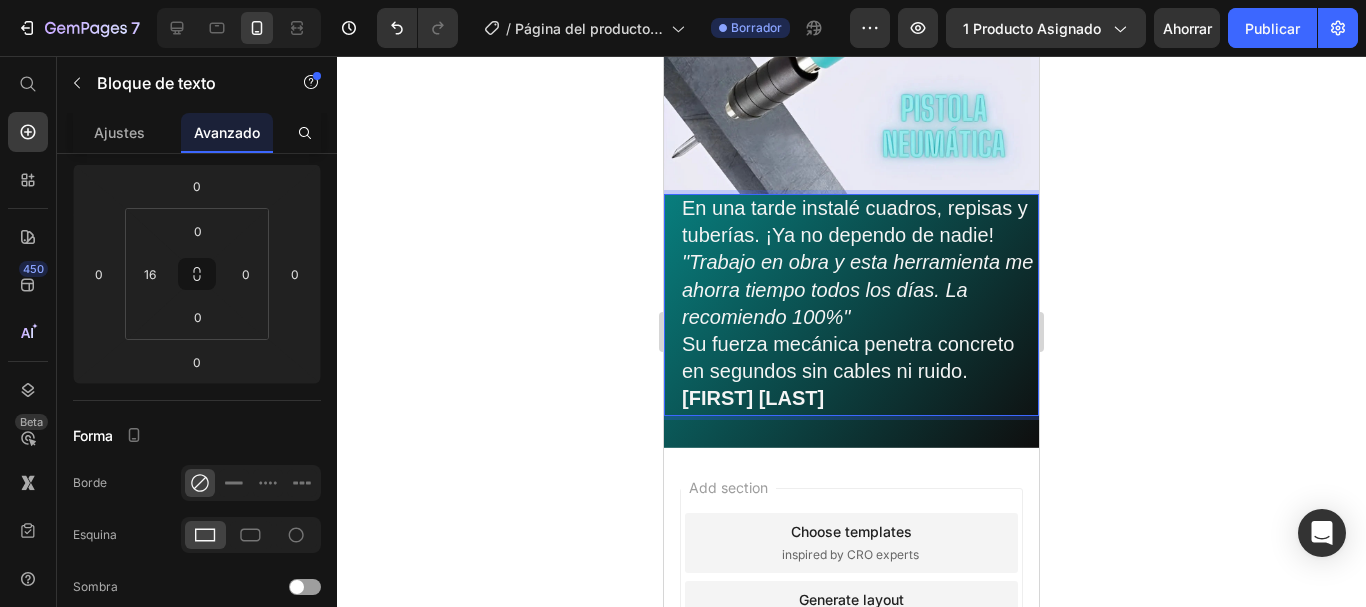 click on "En una tarde instalé cuadros, repisas y tuberías. ¡Ya no dependo de nadie! "Trabajo en obra y esta herramienta me ahorra tiempo todos los días. La recomiendo 100%" Su fuerza mecánica penetra concreto en segundos sin cables ni ruido." at bounding box center (859, 291) 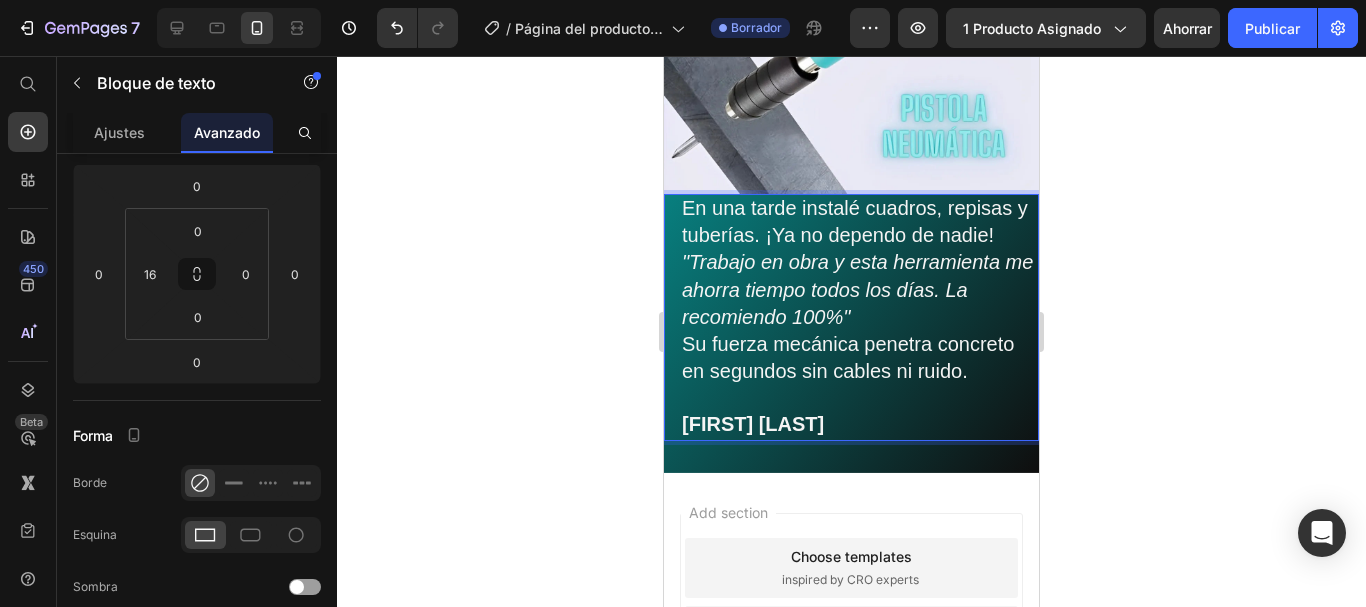 click on "[FIRST] [LAST]" at bounding box center (859, 425) 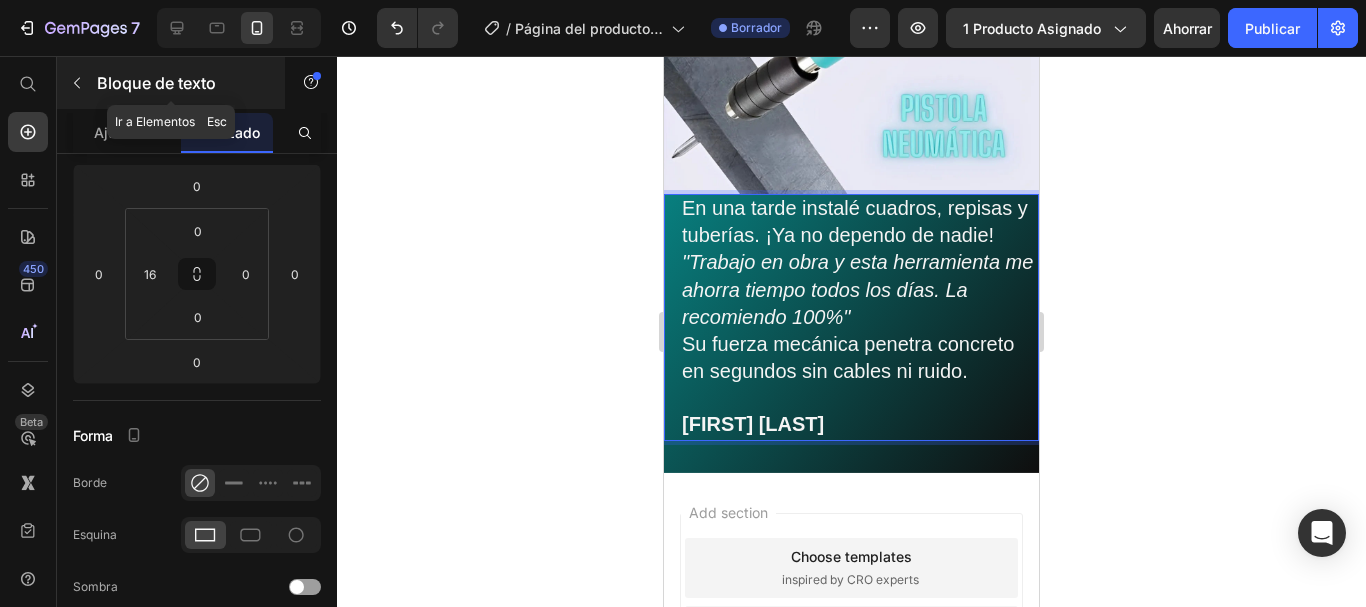 click 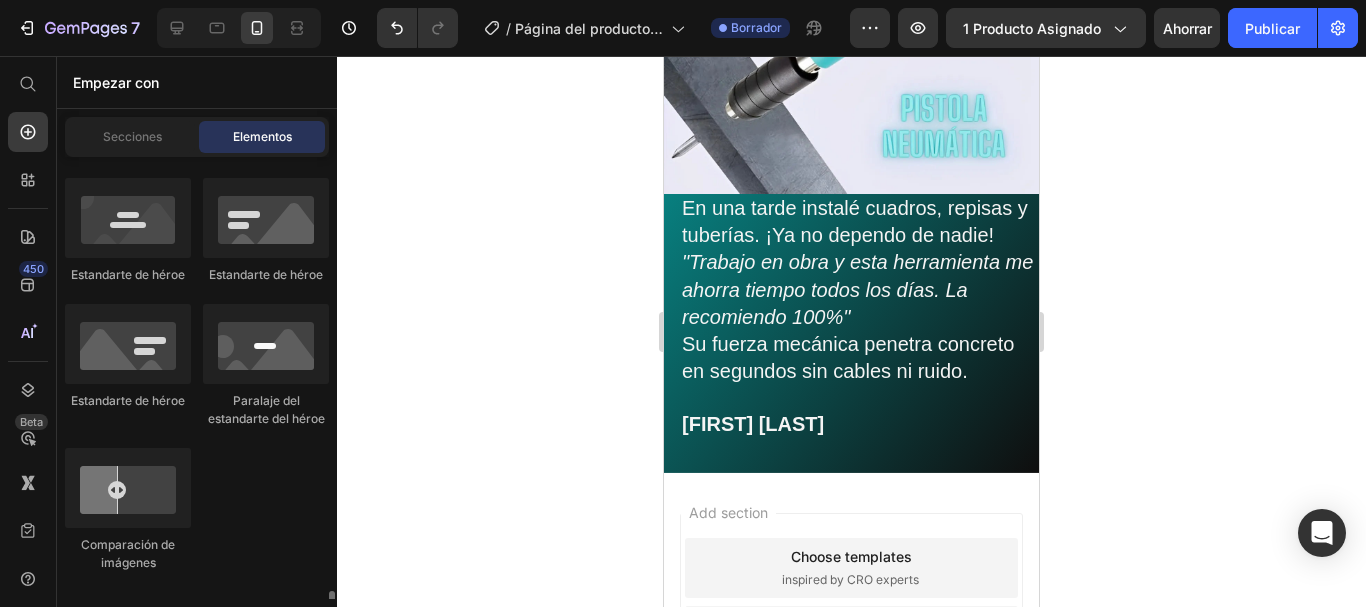 scroll, scrollTop: 1378, scrollLeft: 0, axis: vertical 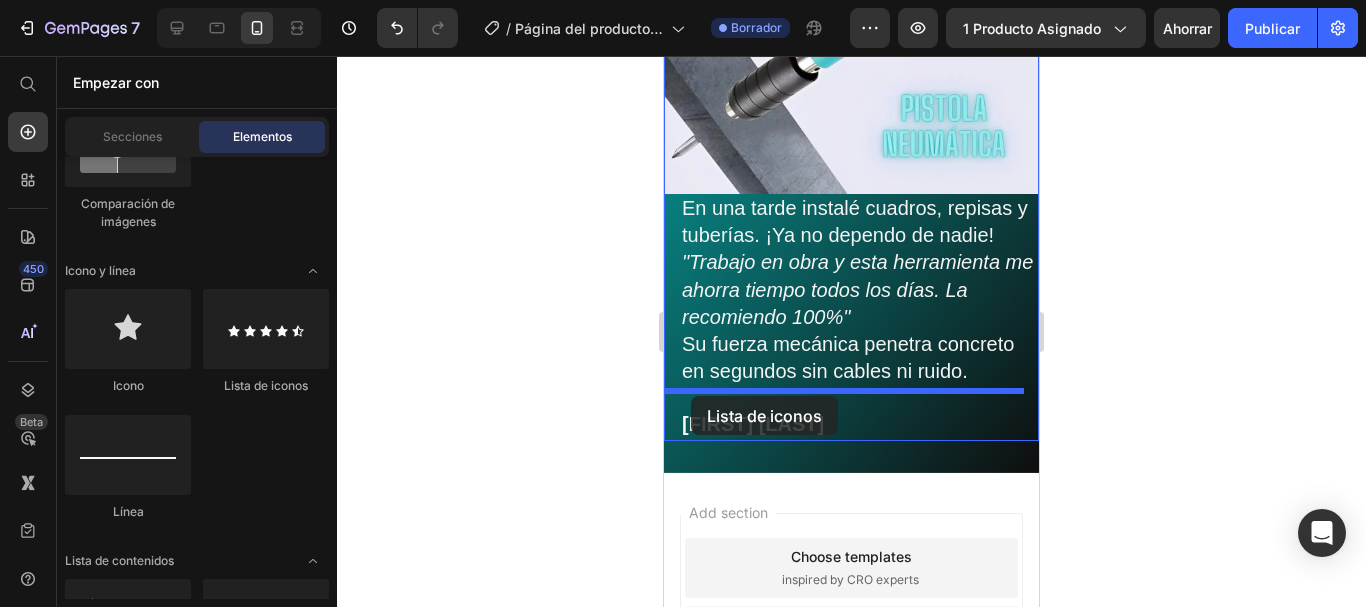 drag, startPoint x: 995, startPoint y: 409, endPoint x: 691, endPoint y: 396, distance: 304.27783 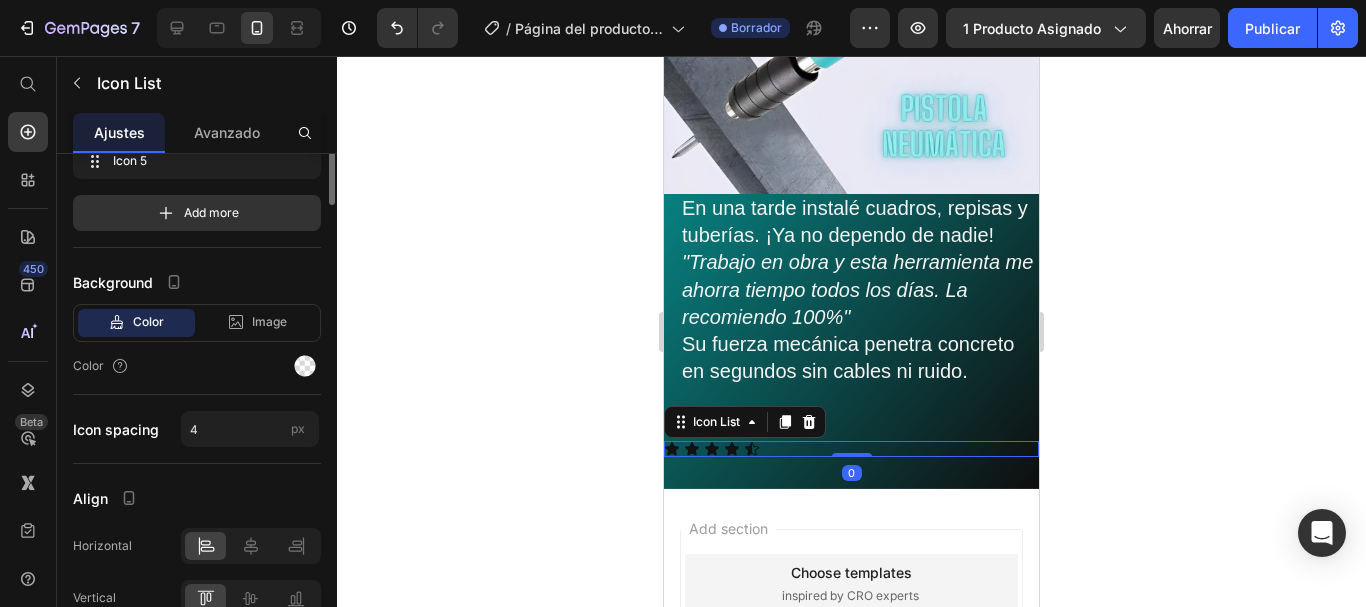 scroll, scrollTop: 0, scrollLeft: 0, axis: both 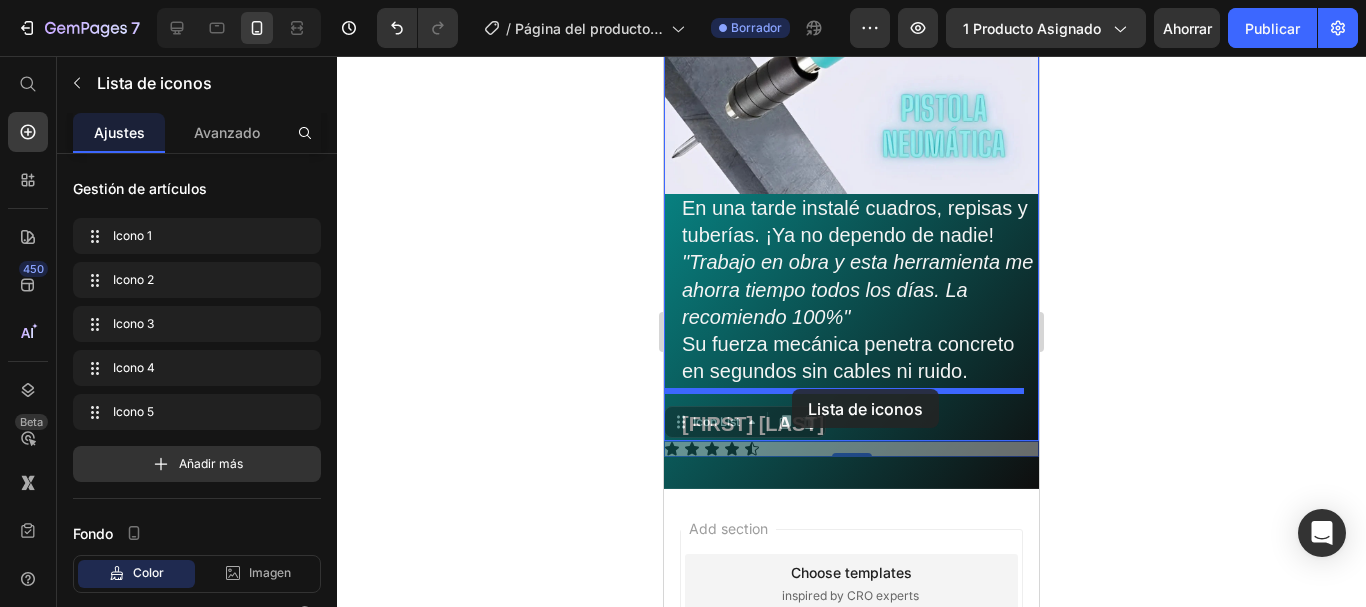 drag, startPoint x: 771, startPoint y: 397, endPoint x: 792, endPoint y: 389, distance: 22.472204 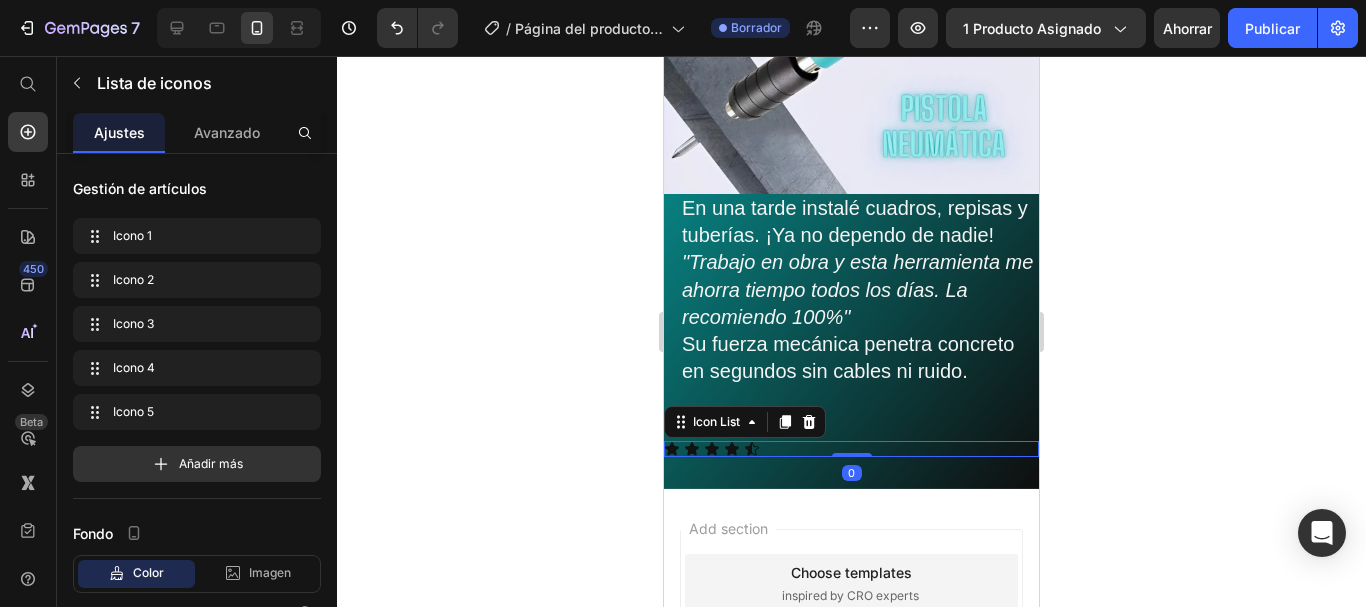 click 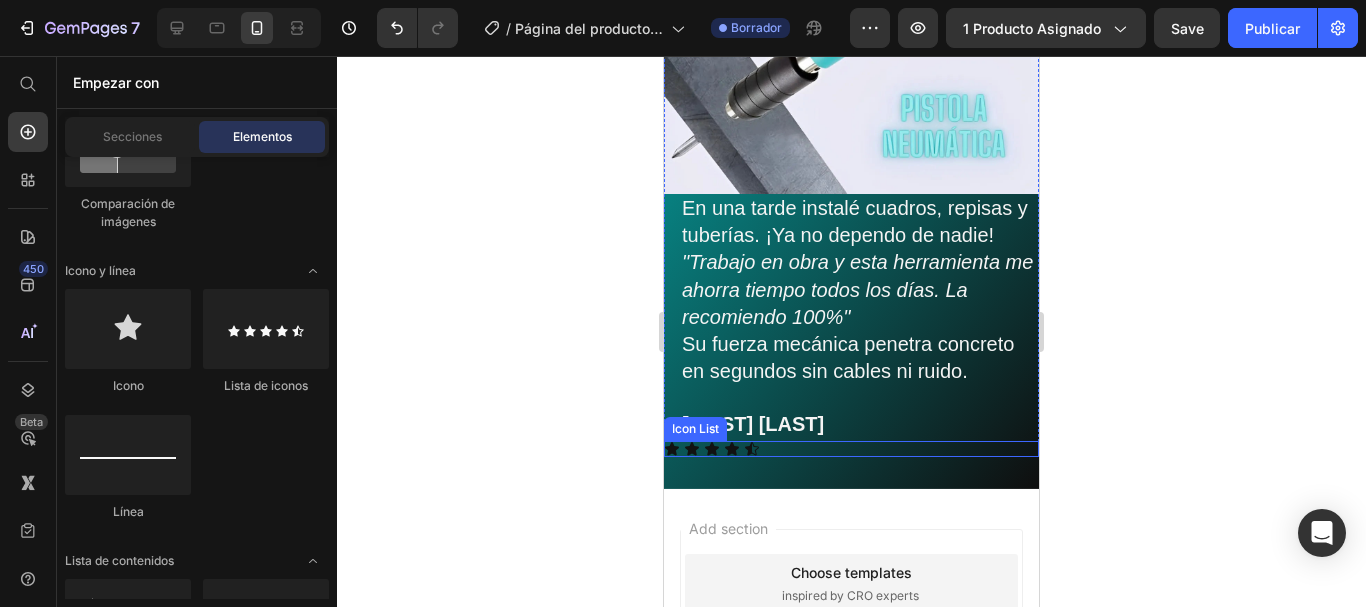 click on "Icon Icon Icon Icon Icon" at bounding box center [851, 449] 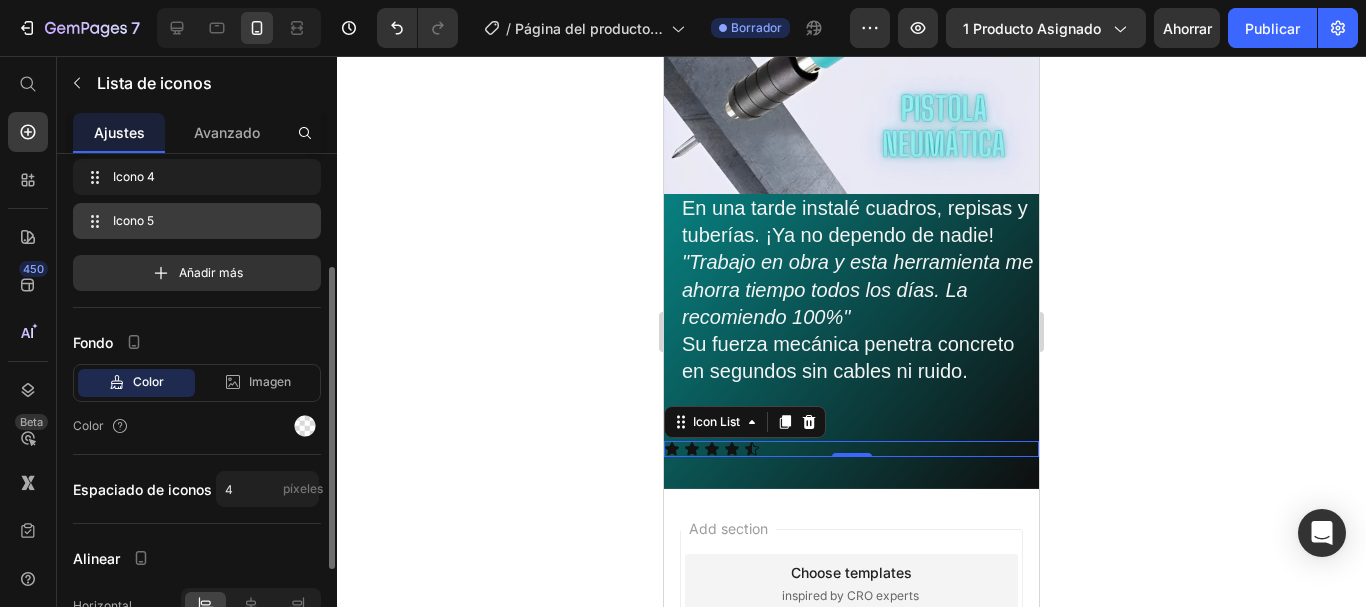 scroll, scrollTop: 185, scrollLeft: 0, axis: vertical 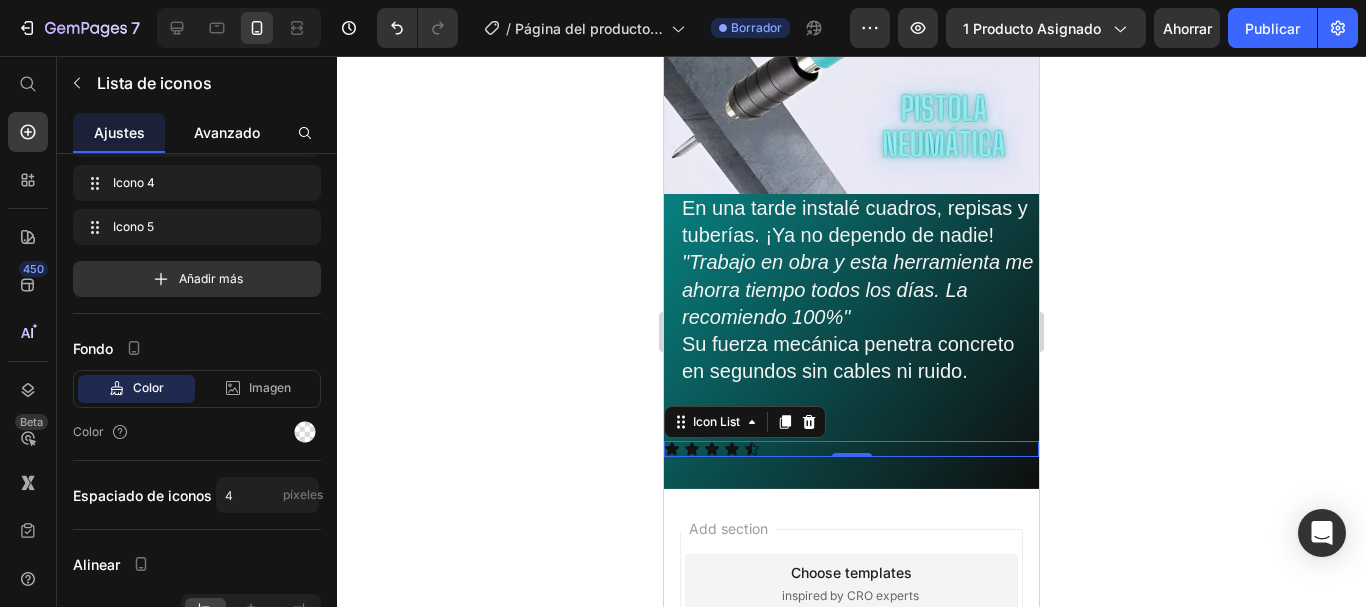 click on "Avanzado" at bounding box center [227, 132] 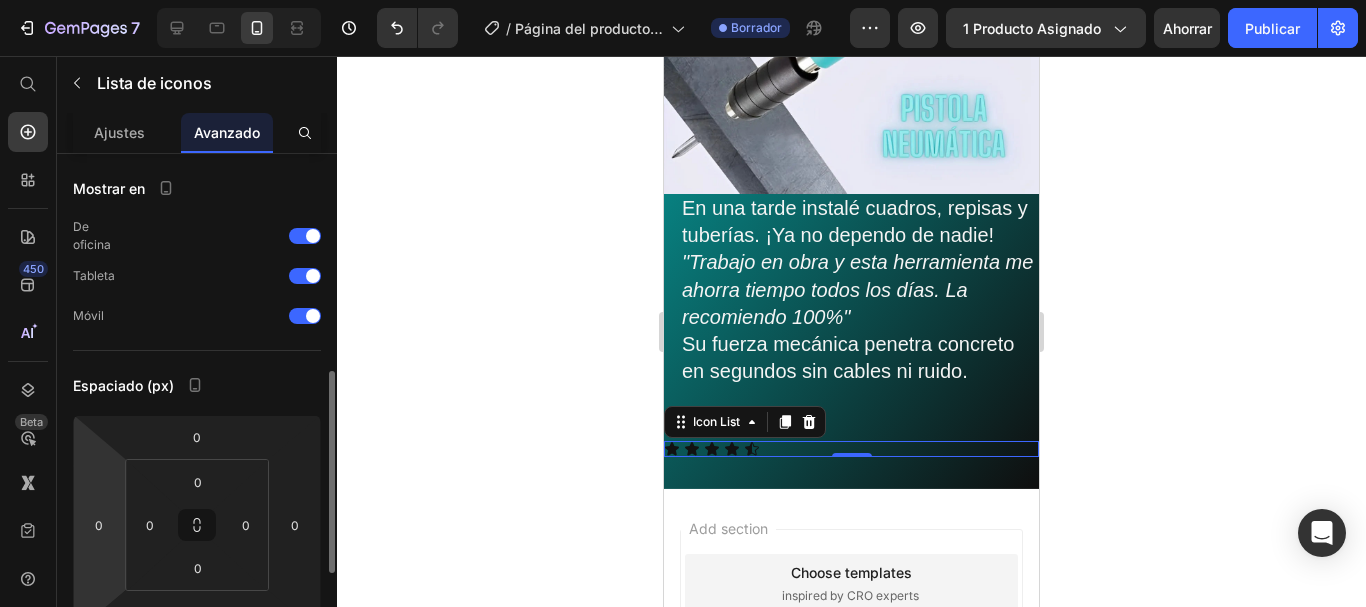 scroll, scrollTop: 156, scrollLeft: 0, axis: vertical 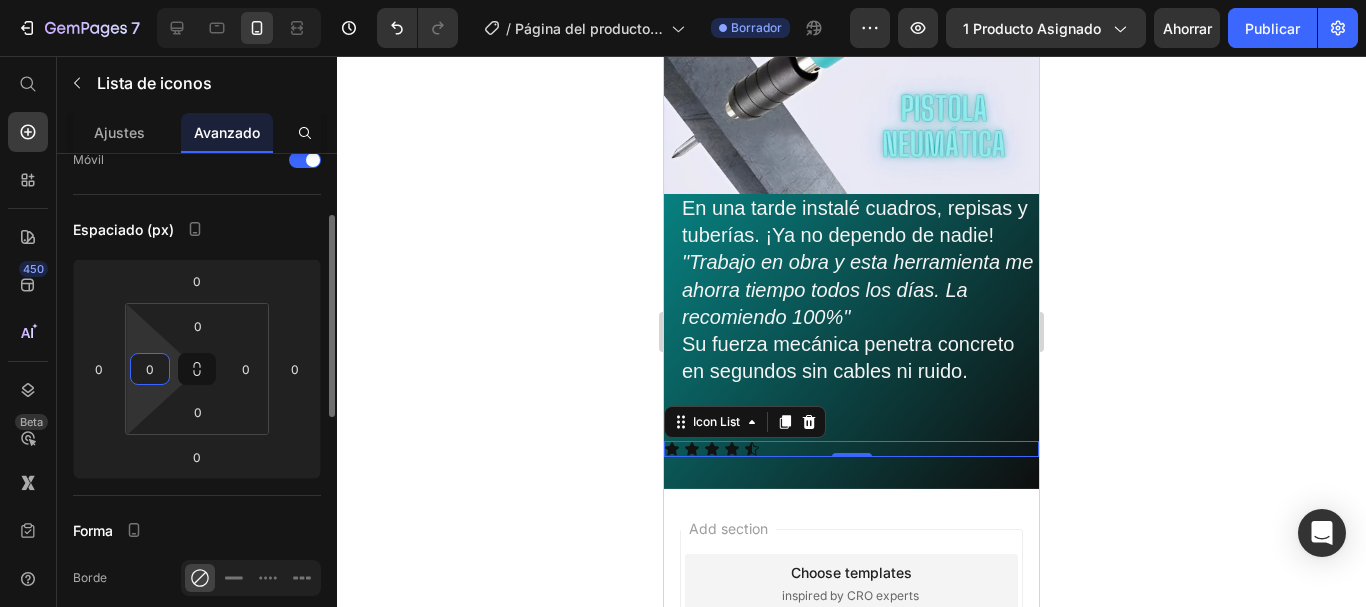 click on "0" at bounding box center (150, 369) 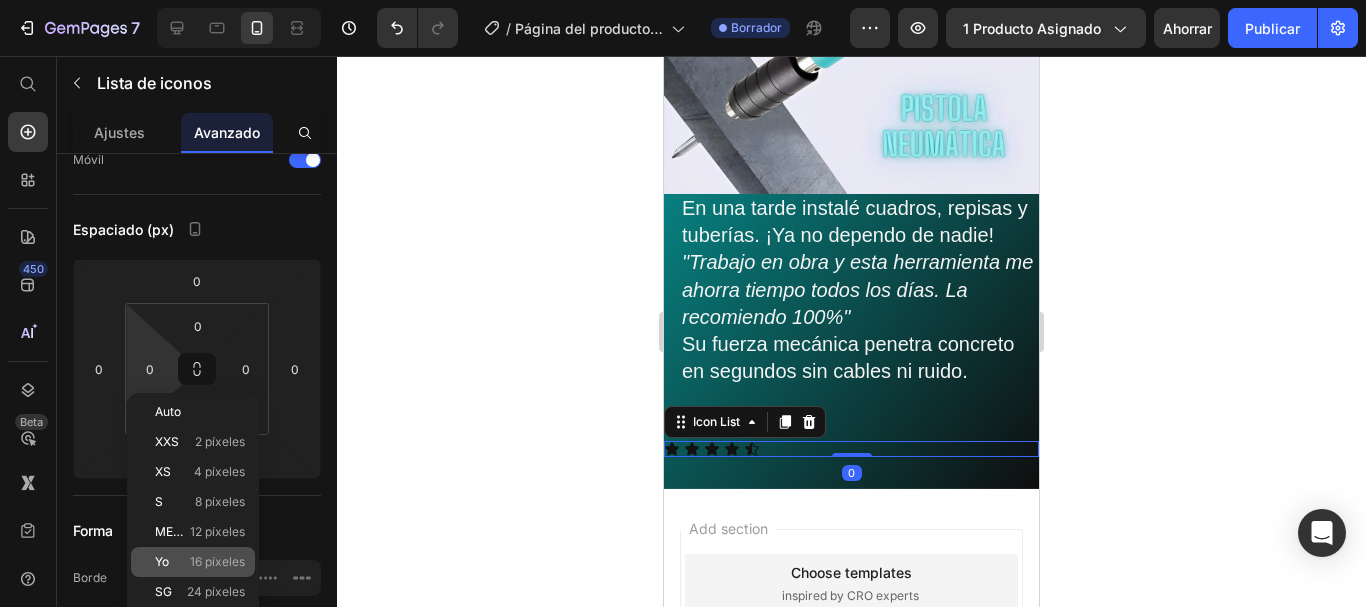 click on "Yo 16 píxeles" at bounding box center [200, 562] 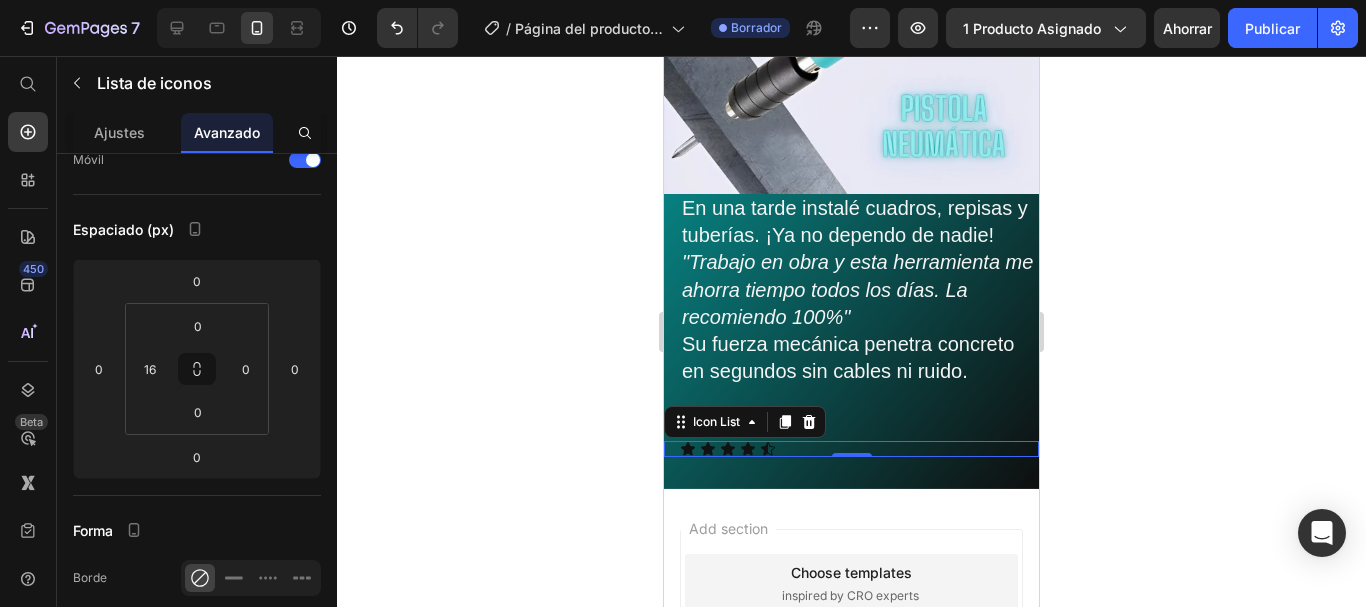 click 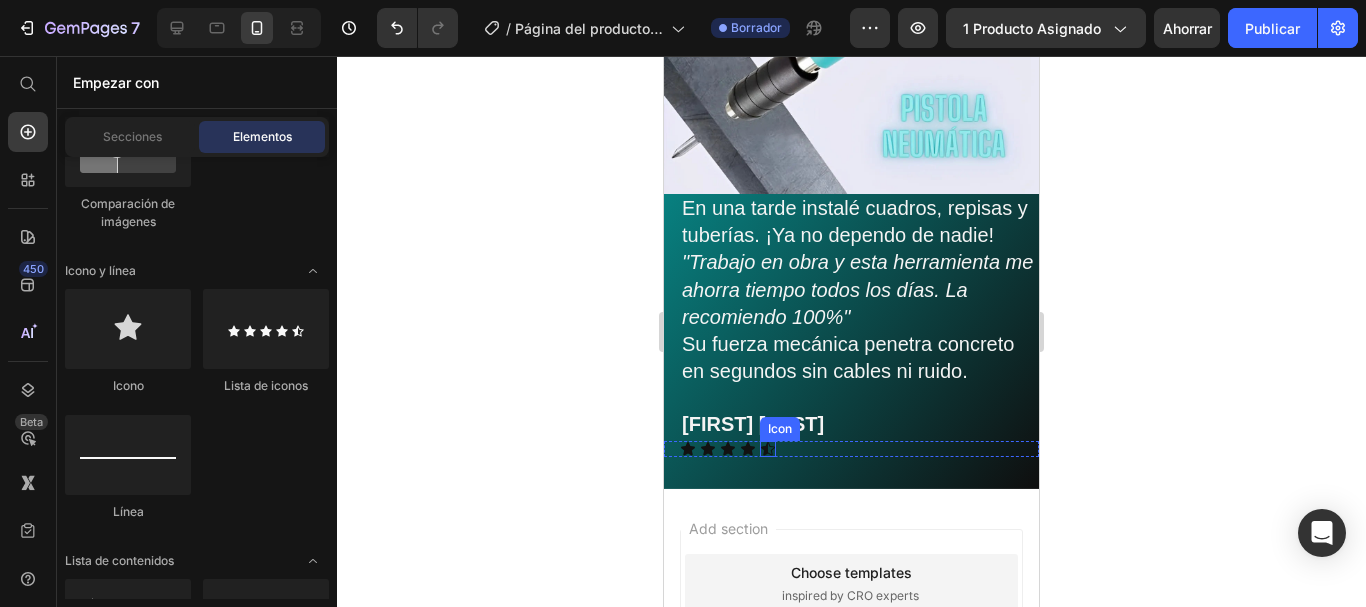 click 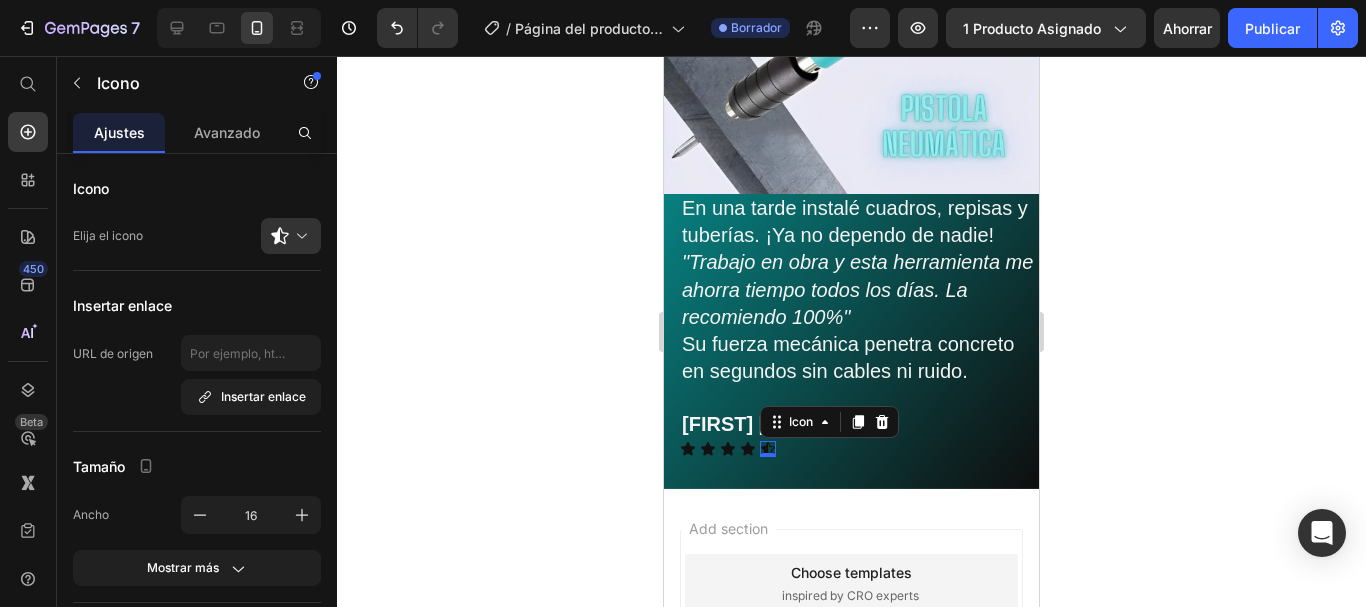 scroll, scrollTop: 356, scrollLeft: 0, axis: vertical 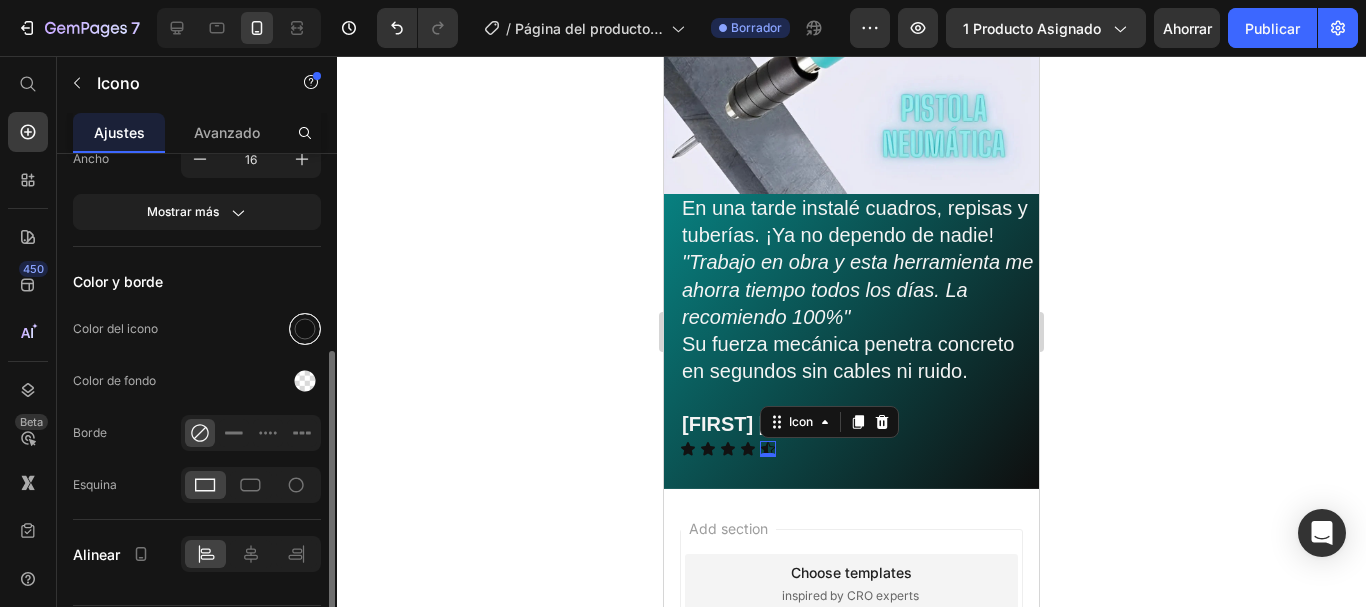 click at bounding box center (305, 329) 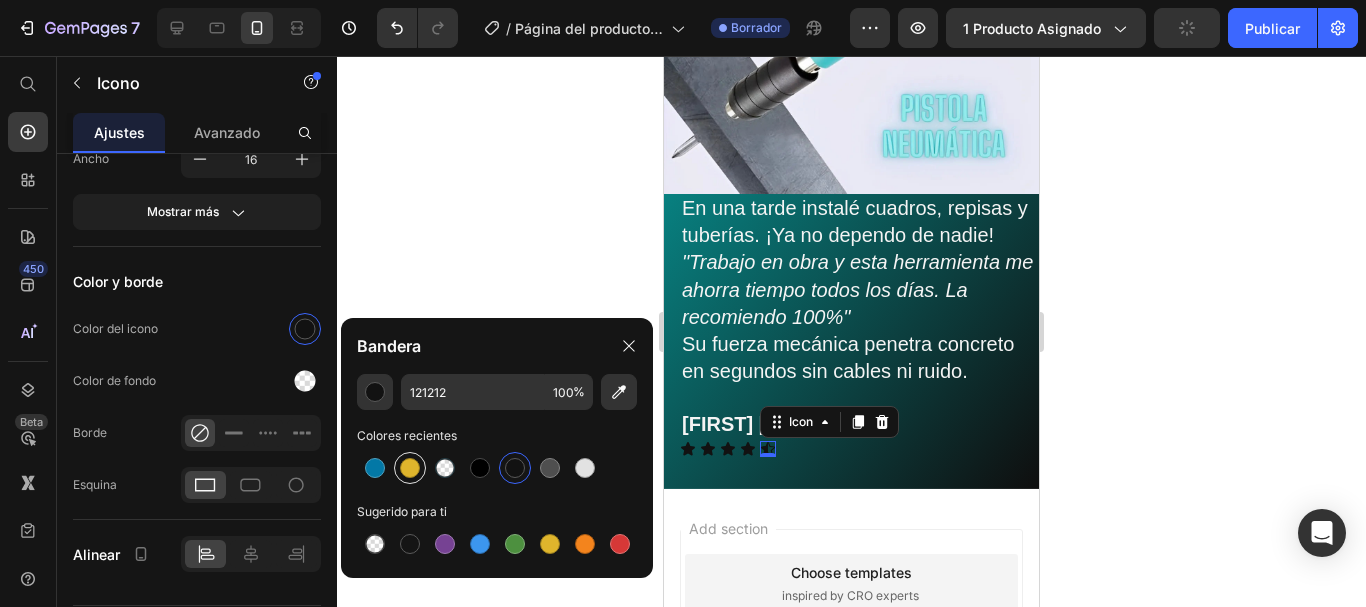 click at bounding box center (410, 468) 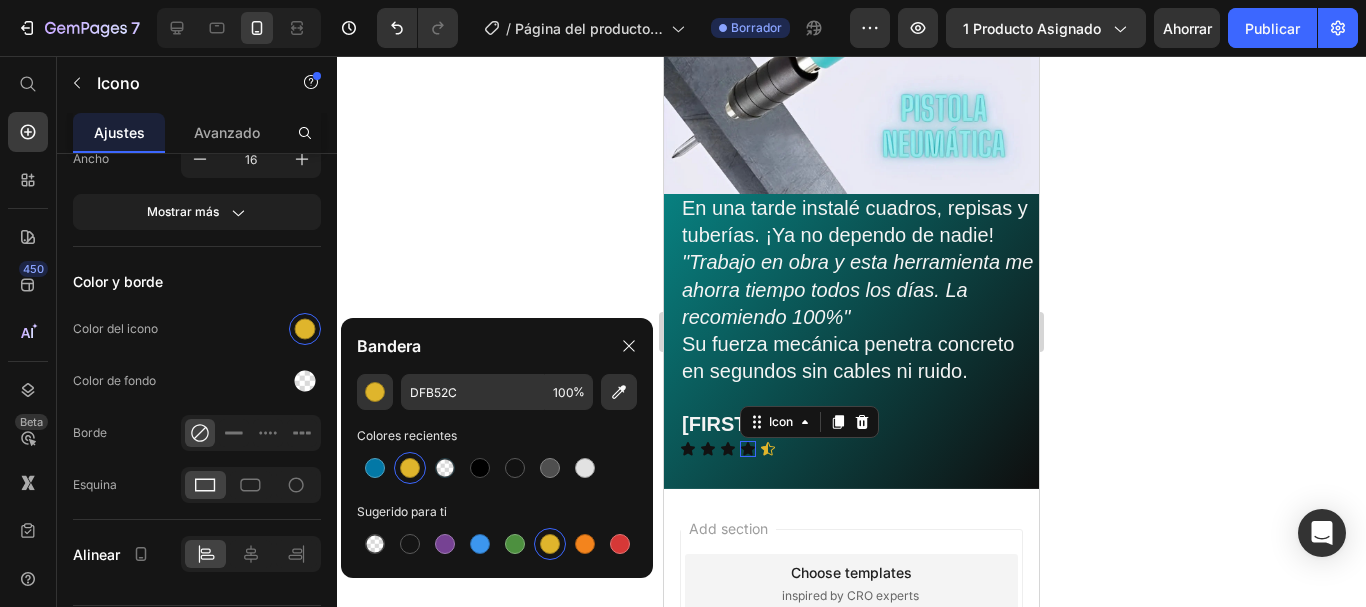 click 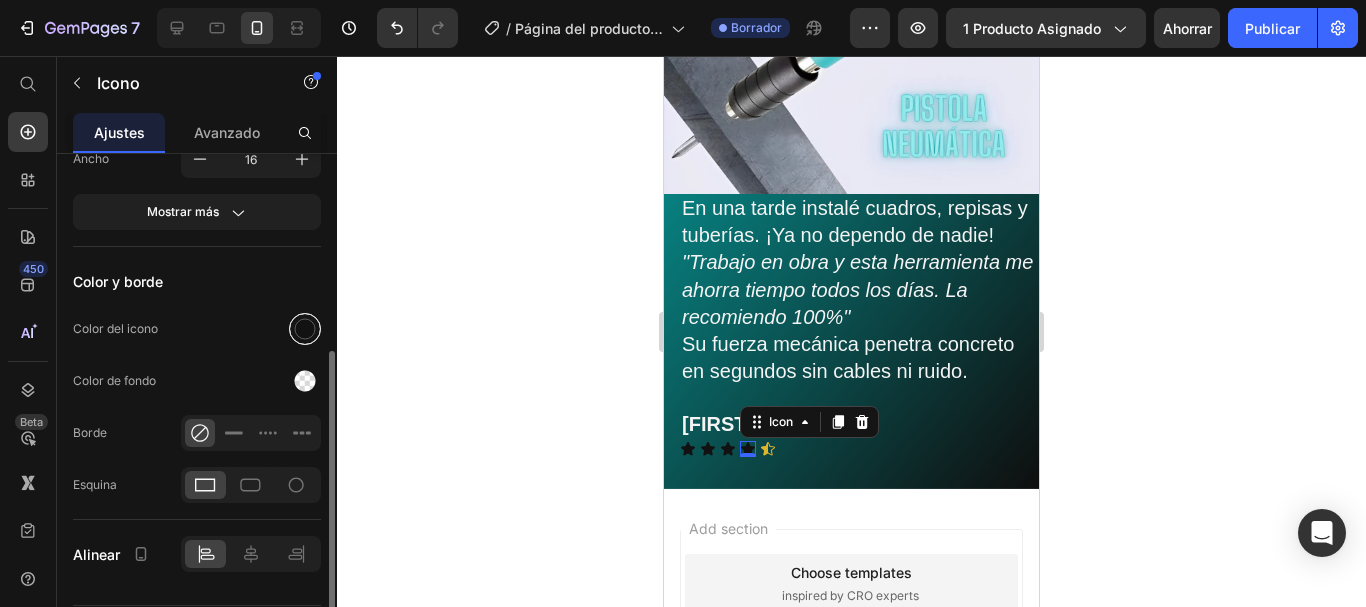 click at bounding box center [305, 329] 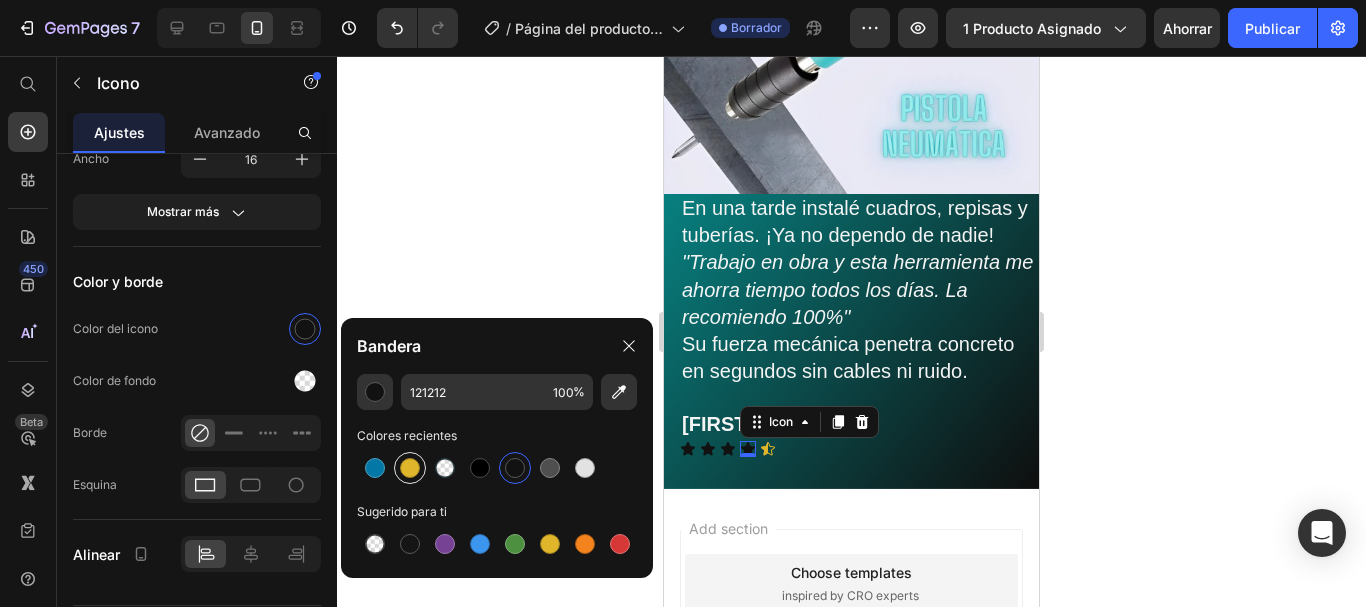 click at bounding box center [410, 468] 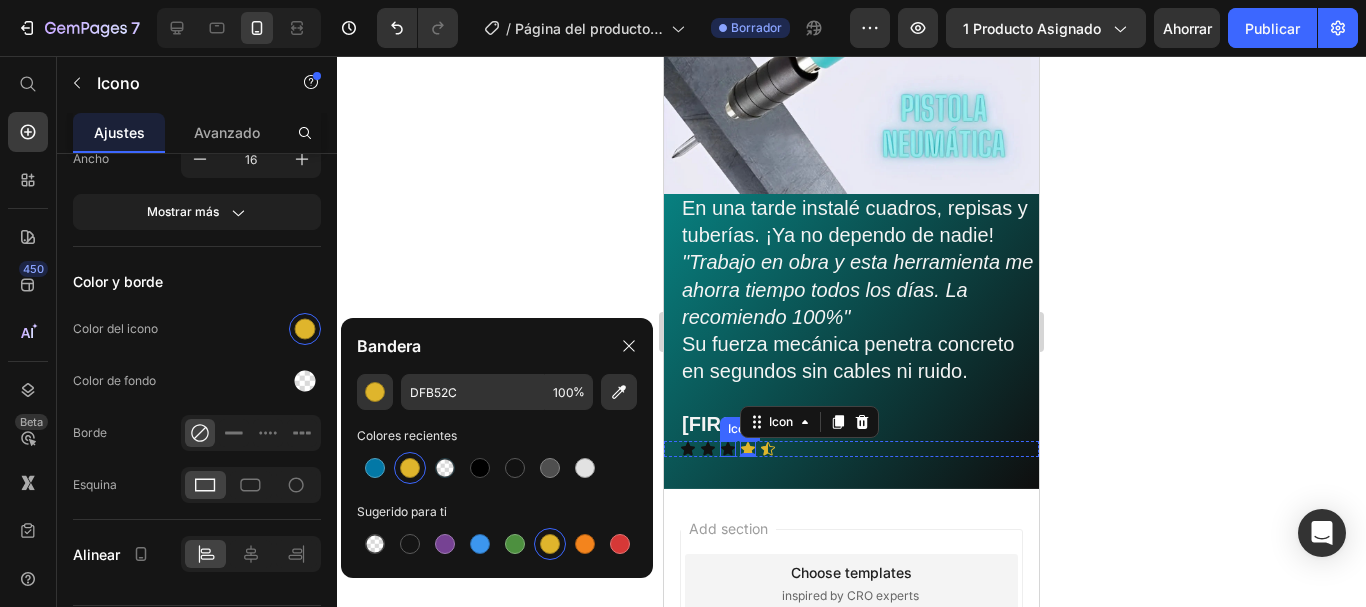 click 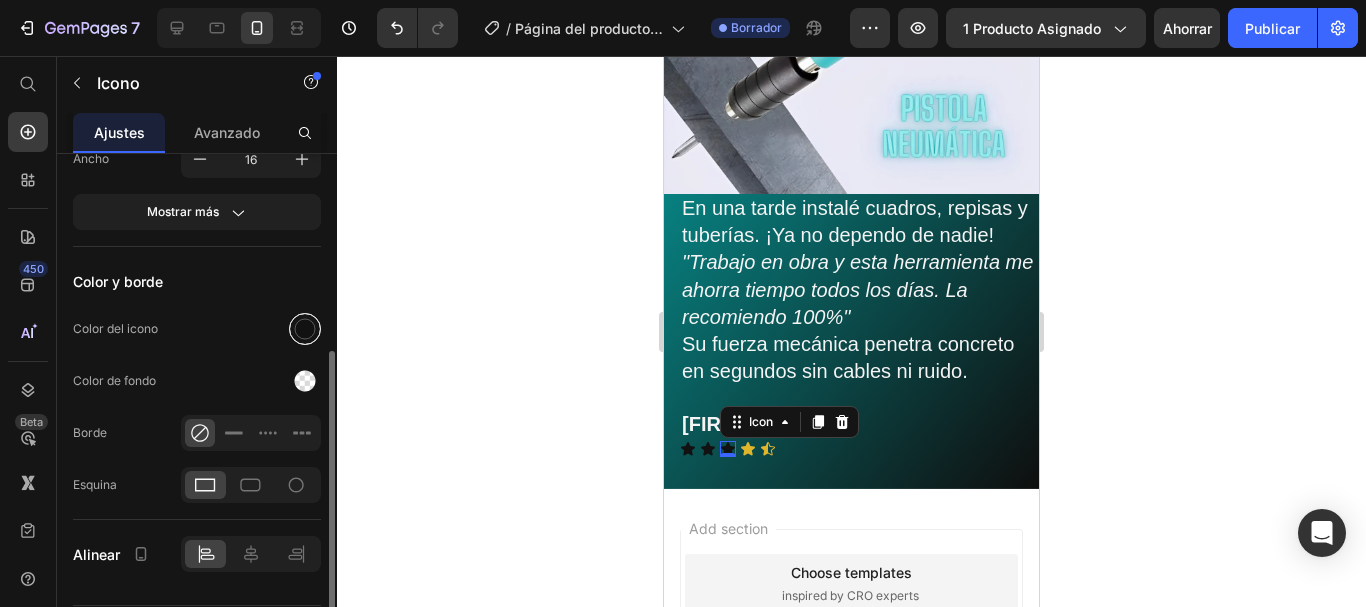 click at bounding box center [305, 329] 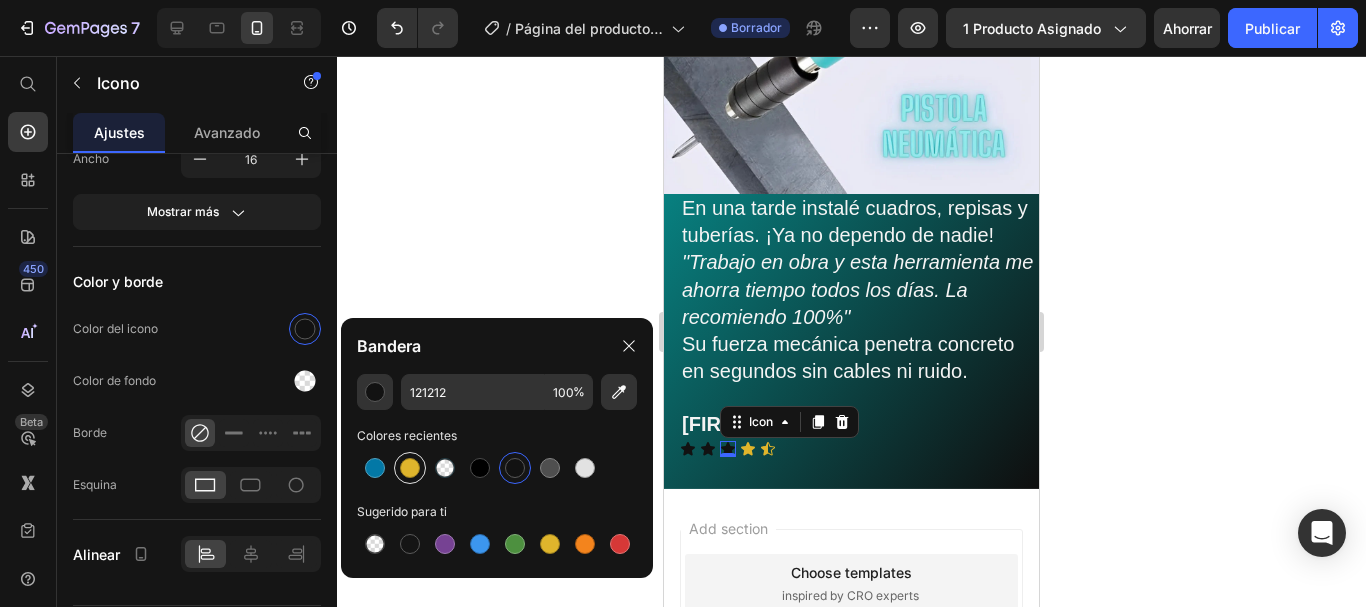 click at bounding box center [410, 468] 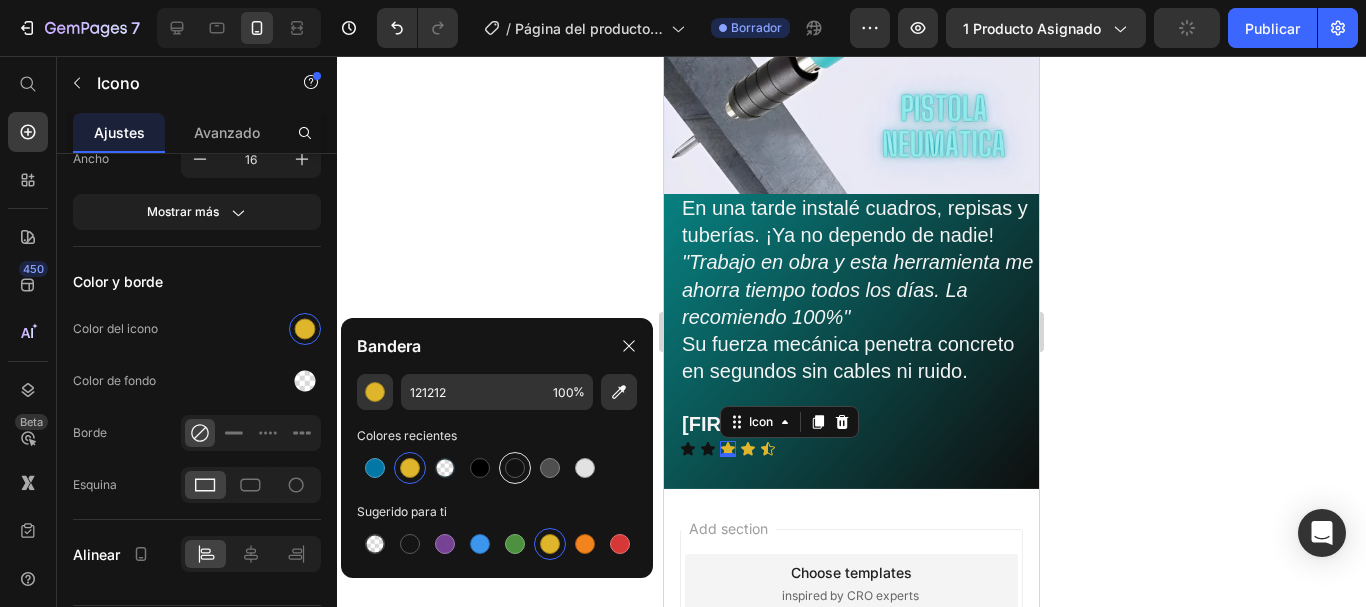 type on "DFB52C" 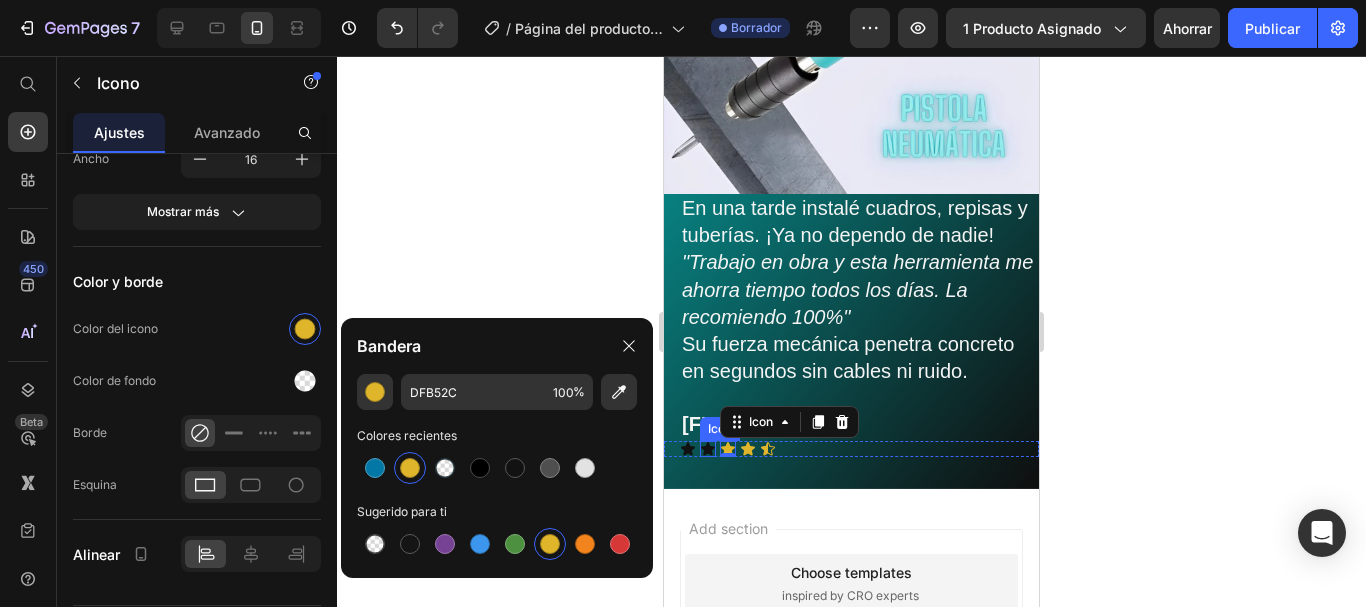click 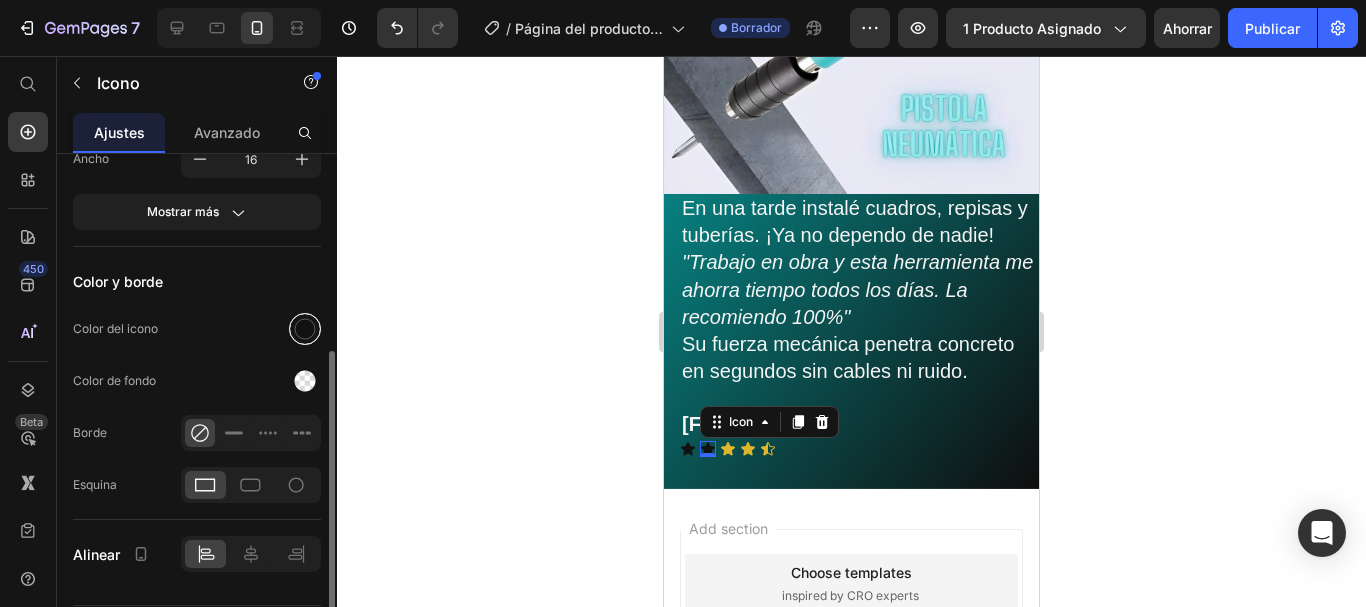 click at bounding box center [305, 329] 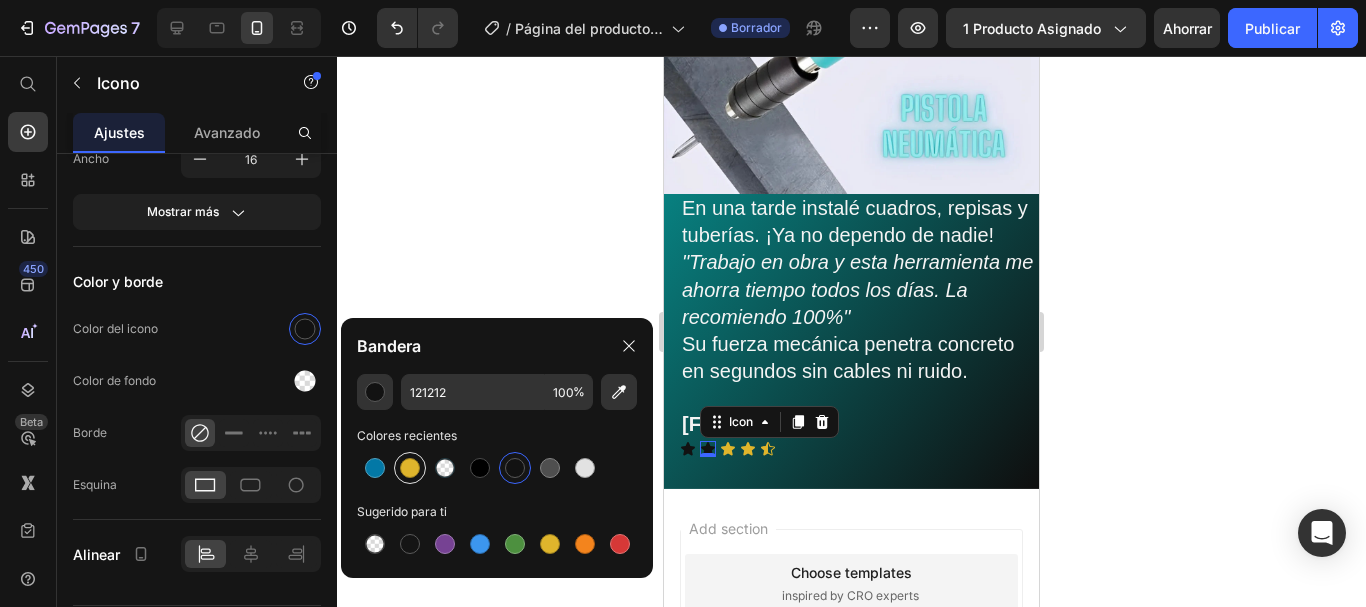 click at bounding box center [410, 468] 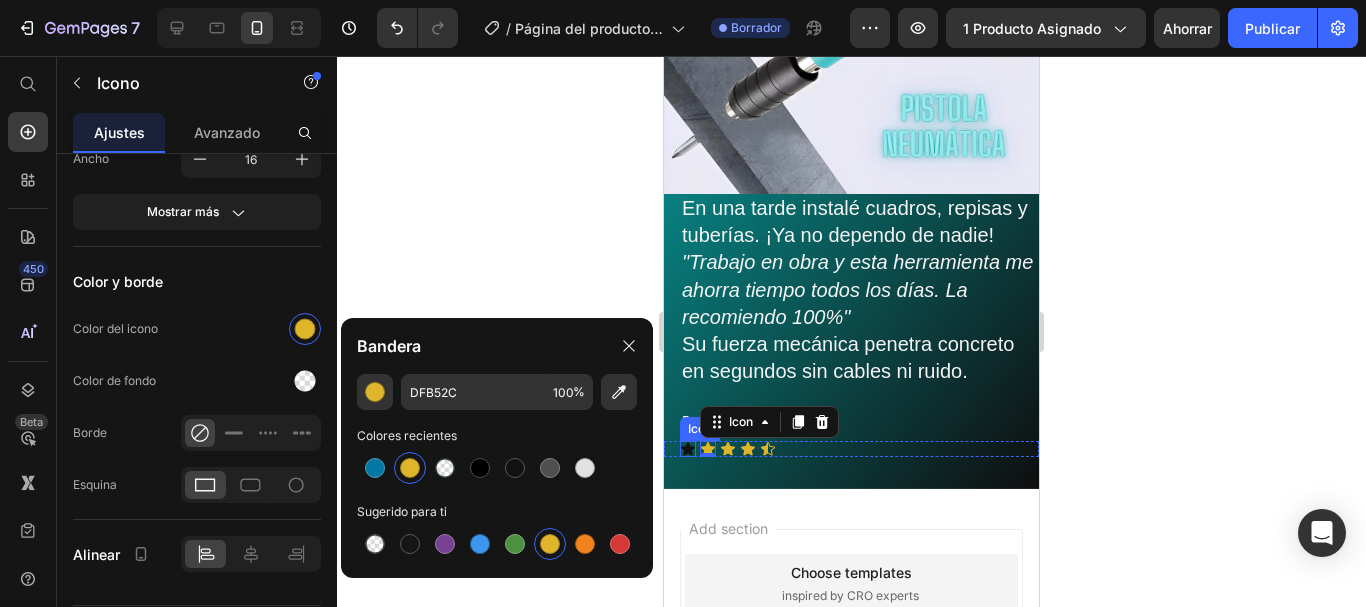 click 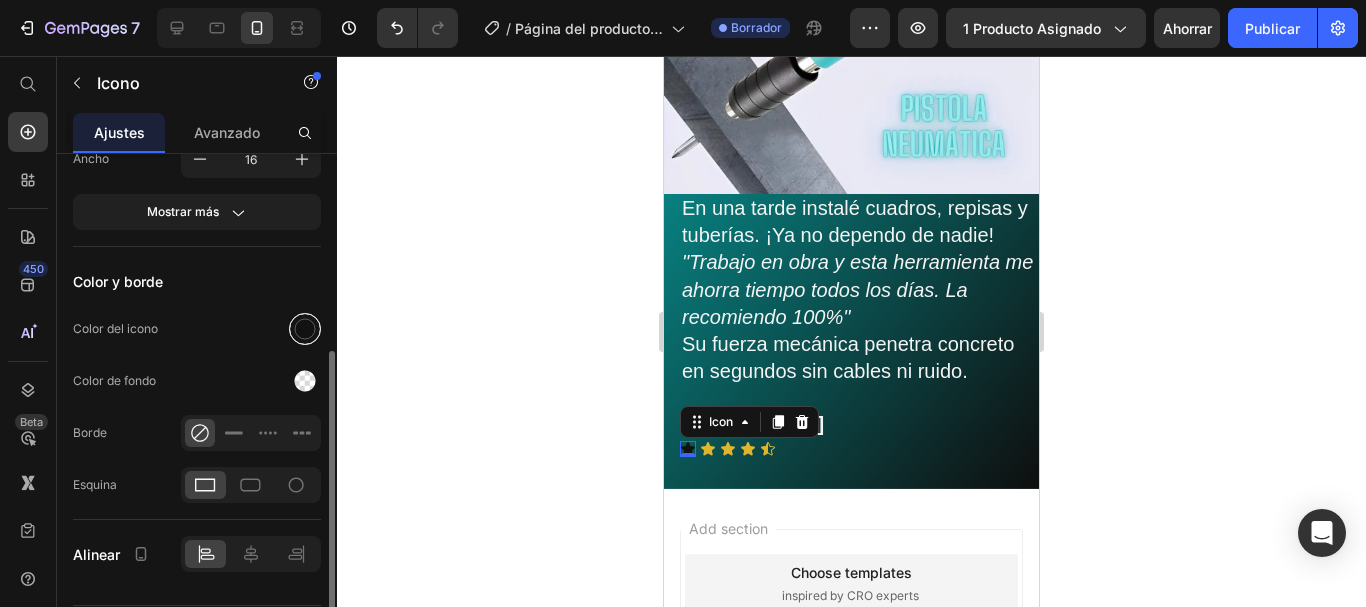 click at bounding box center [305, 329] 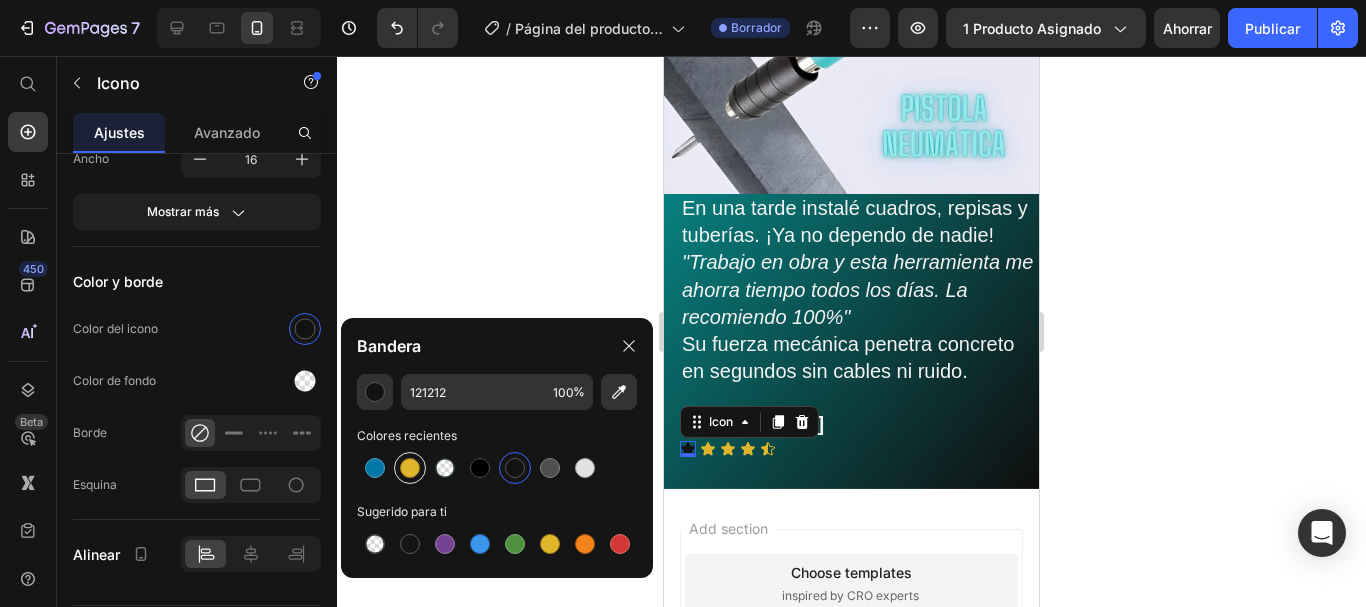 click at bounding box center [410, 468] 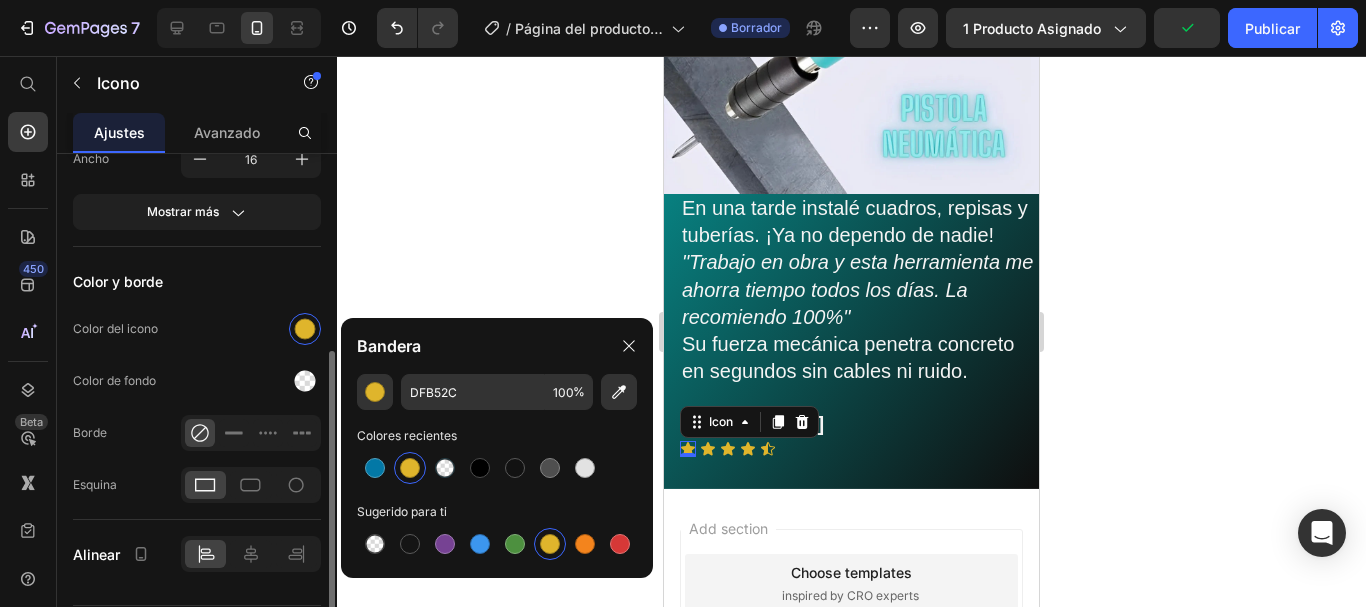 click on "Icono Elija el icono Insertar enlace URL de origen Insertar enlace Tamaño Ancho 16 Mostrar más Color y borde Color del icono Color de fondo Borde Esquina Alinear" at bounding box center [197, 209] 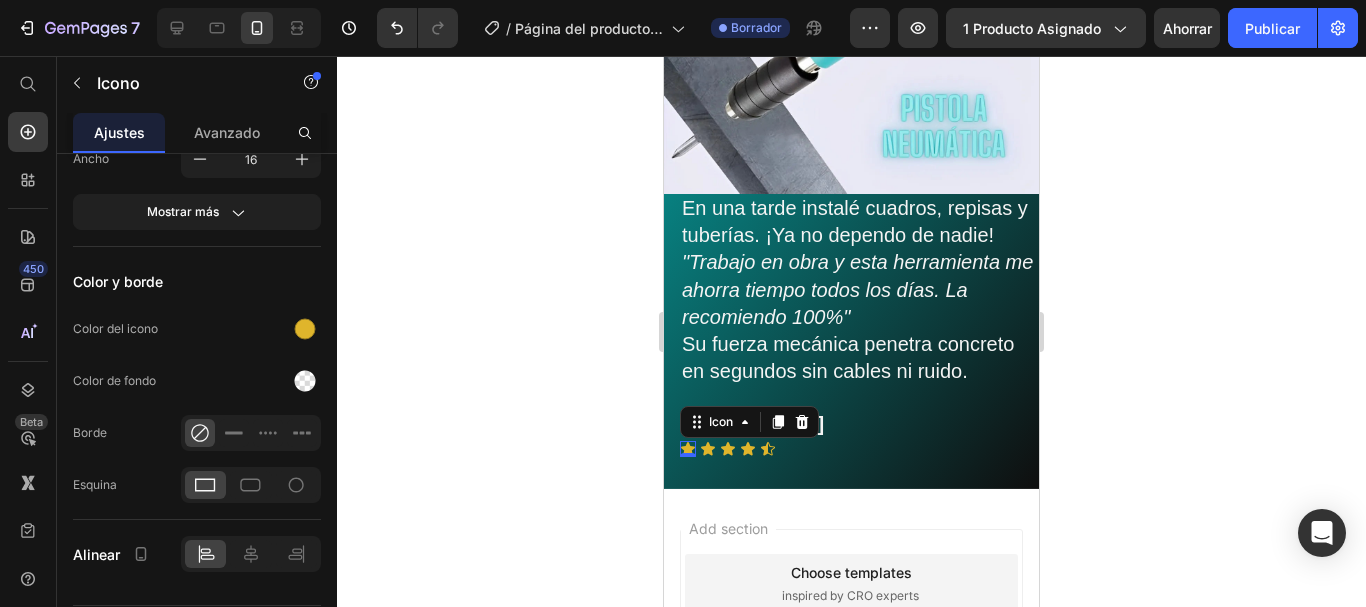 click 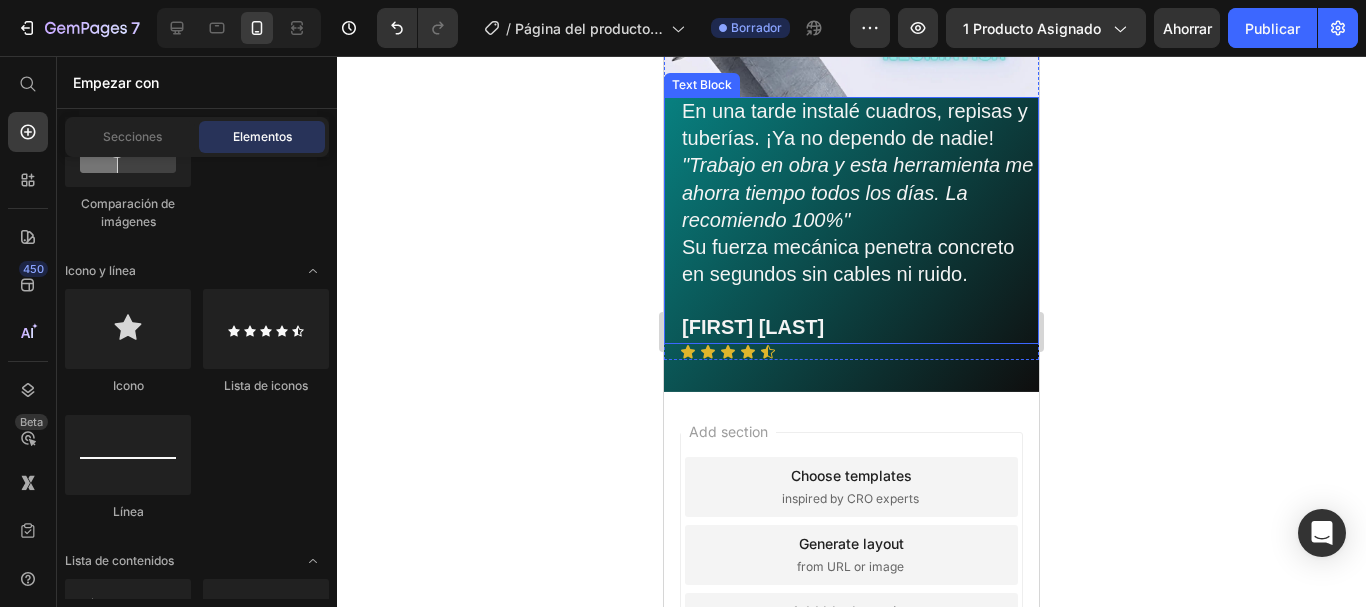 scroll, scrollTop: 1386, scrollLeft: 0, axis: vertical 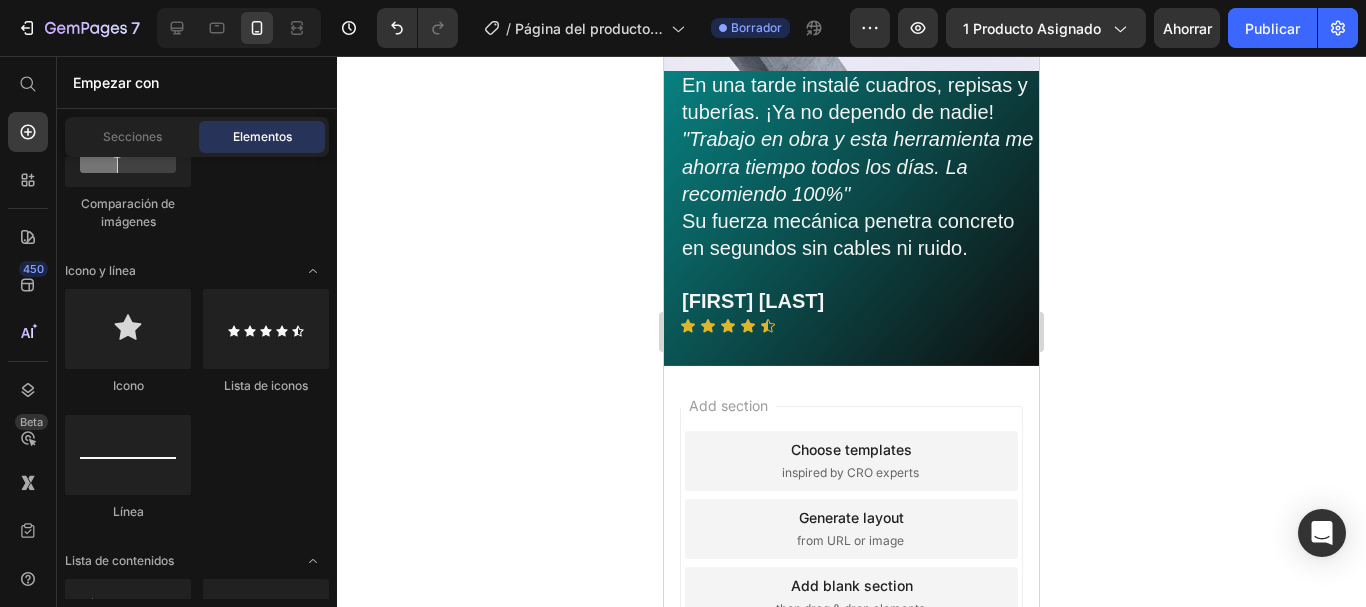 click on "Add blank section" at bounding box center [852, 585] 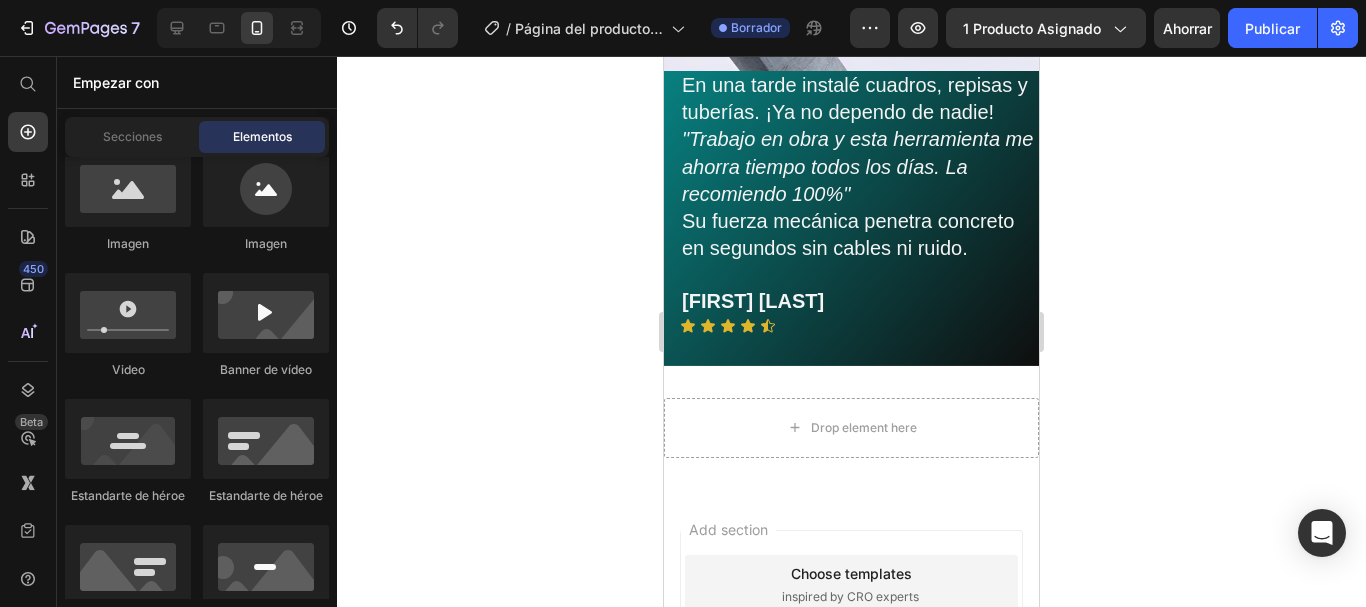 scroll, scrollTop: 0, scrollLeft: 0, axis: both 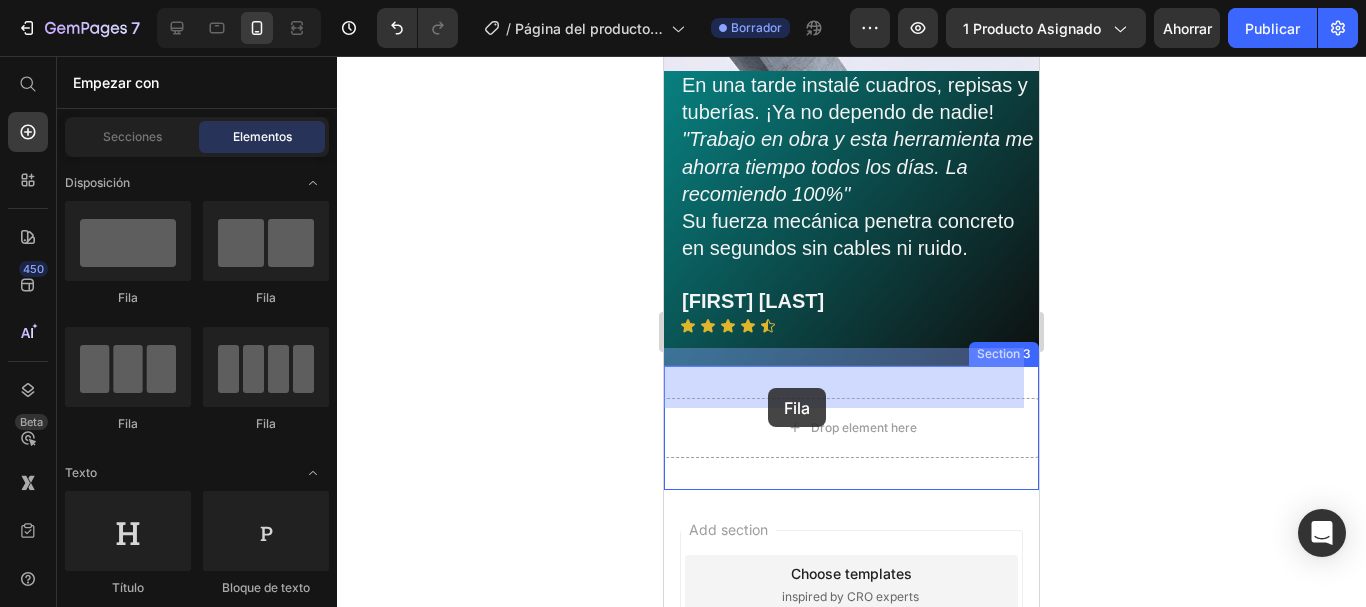 drag, startPoint x: 808, startPoint y: 321, endPoint x: 768, endPoint y: 388, distance: 78.03204 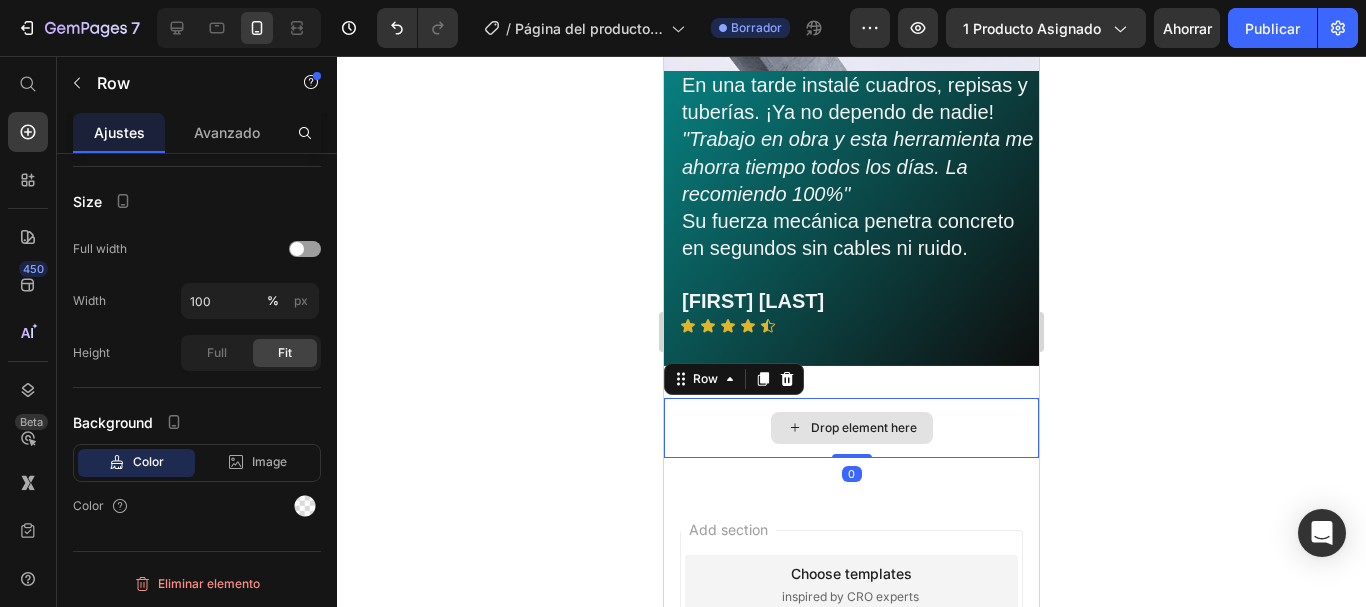 scroll, scrollTop: 0, scrollLeft: 0, axis: both 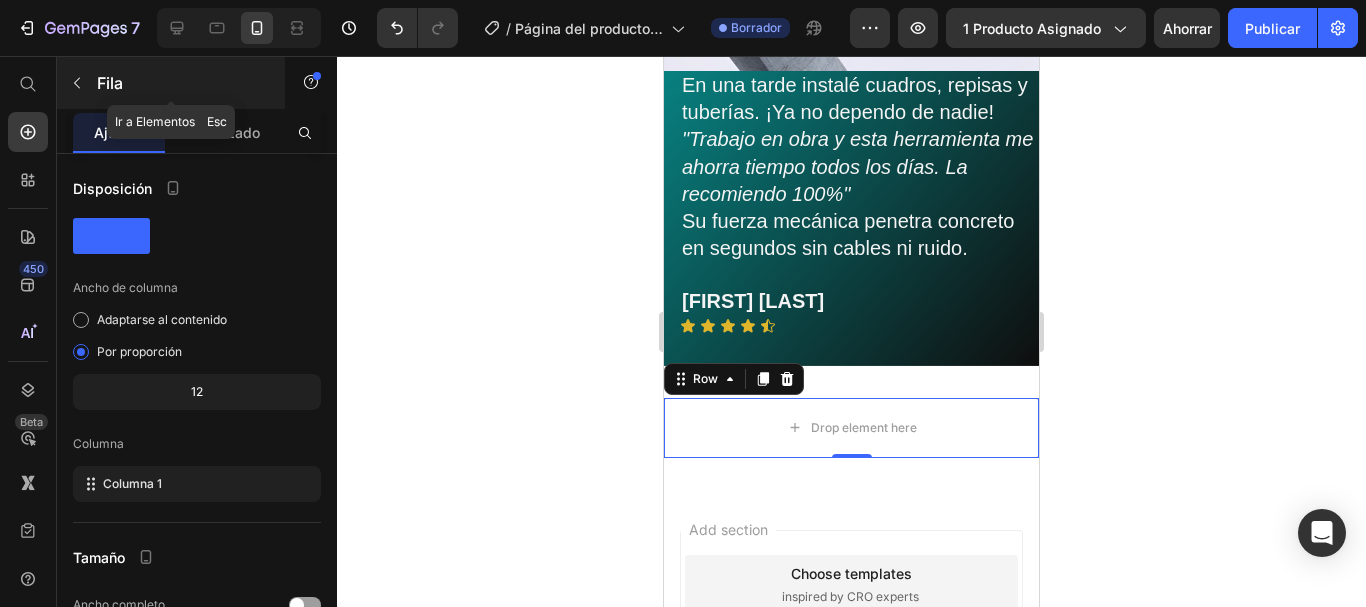 click at bounding box center (77, 83) 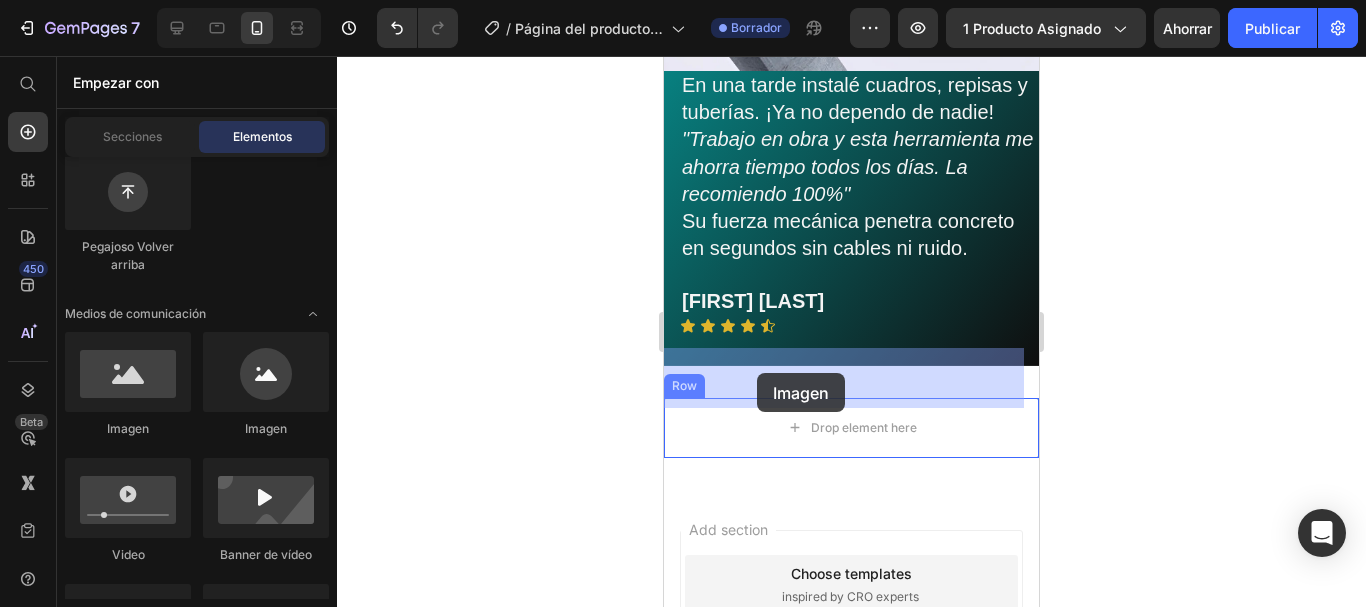 drag, startPoint x: 804, startPoint y: 464, endPoint x: 757, endPoint y: 373, distance: 102.4207 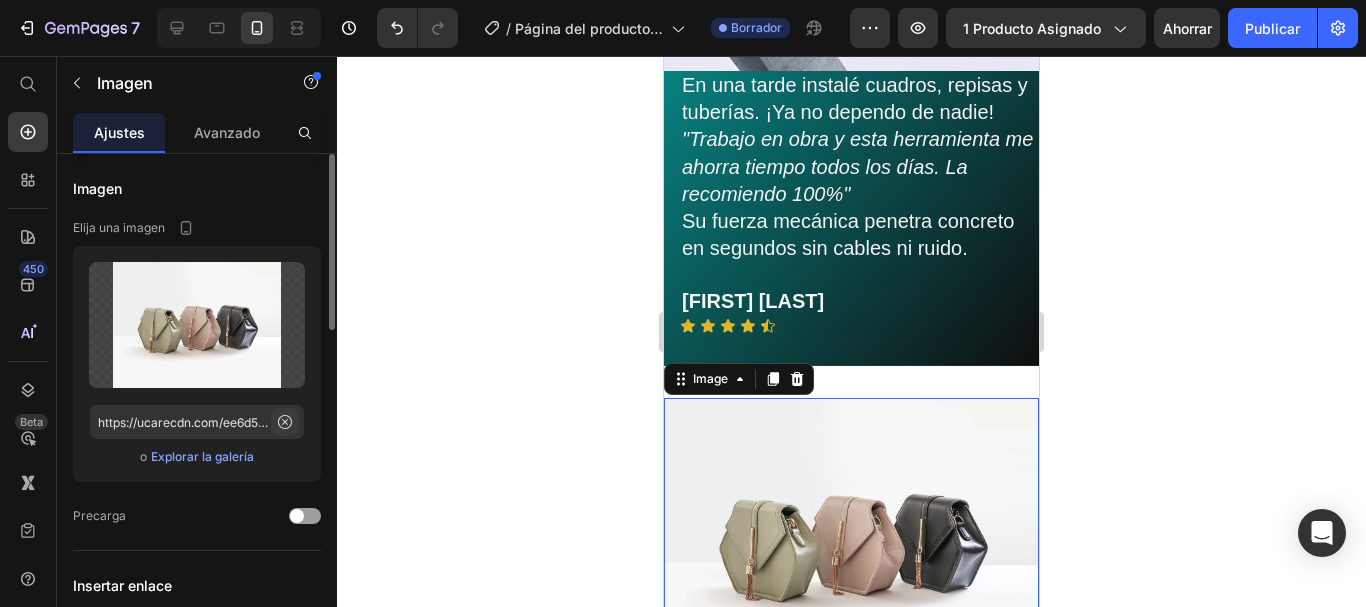 click 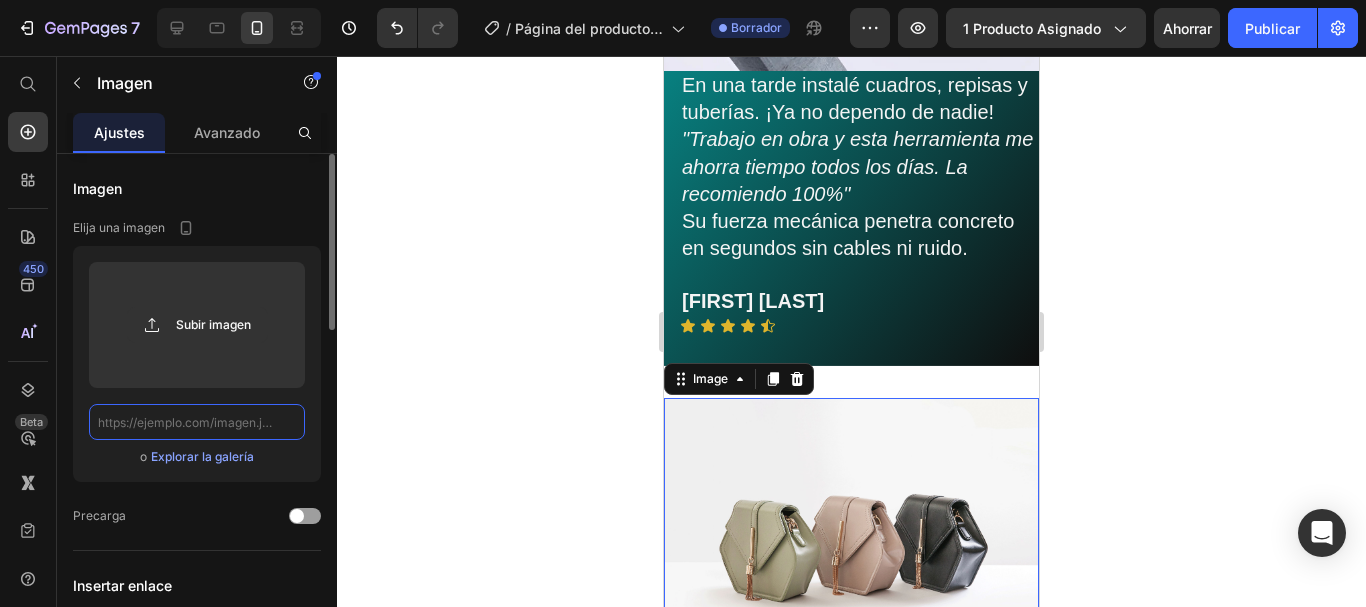 scroll, scrollTop: 0, scrollLeft: 0, axis: both 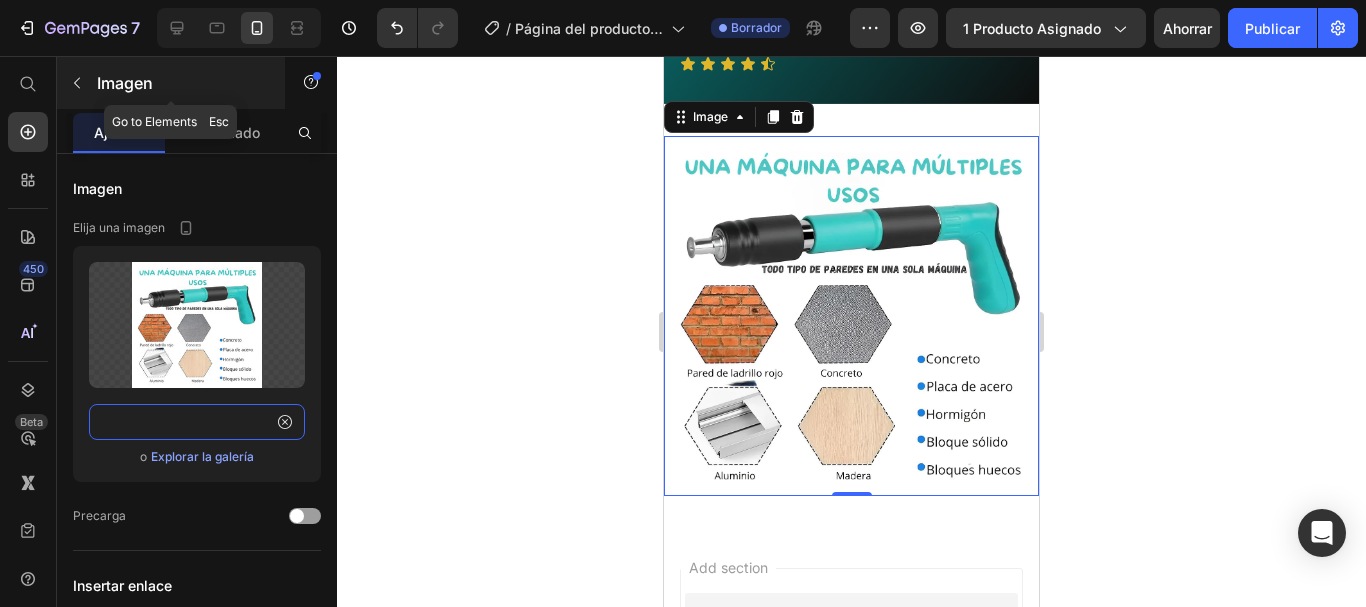 type on "https://cdn.shopify.com/s/files/1/0659/9023/0102/files/gempages_573023815991297140-5aec70ee-5d92-44cd-bf97-44e9b31a6a22.webp" 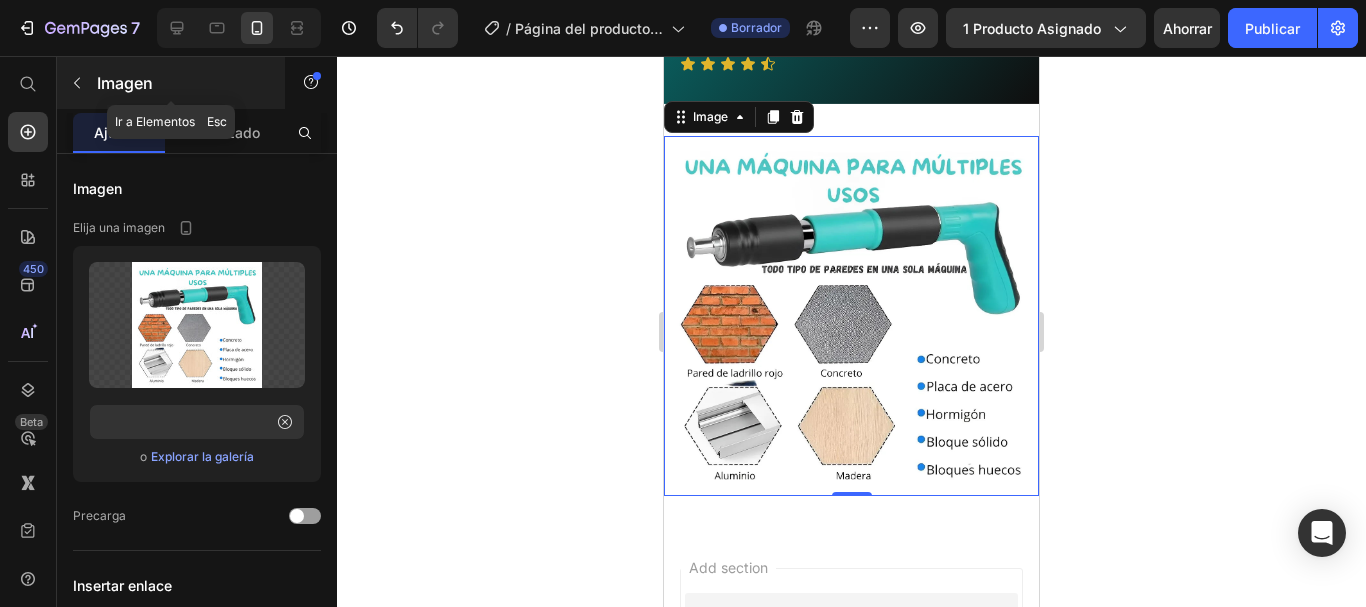 scroll, scrollTop: 0, scrollLeft: 0, axis: both 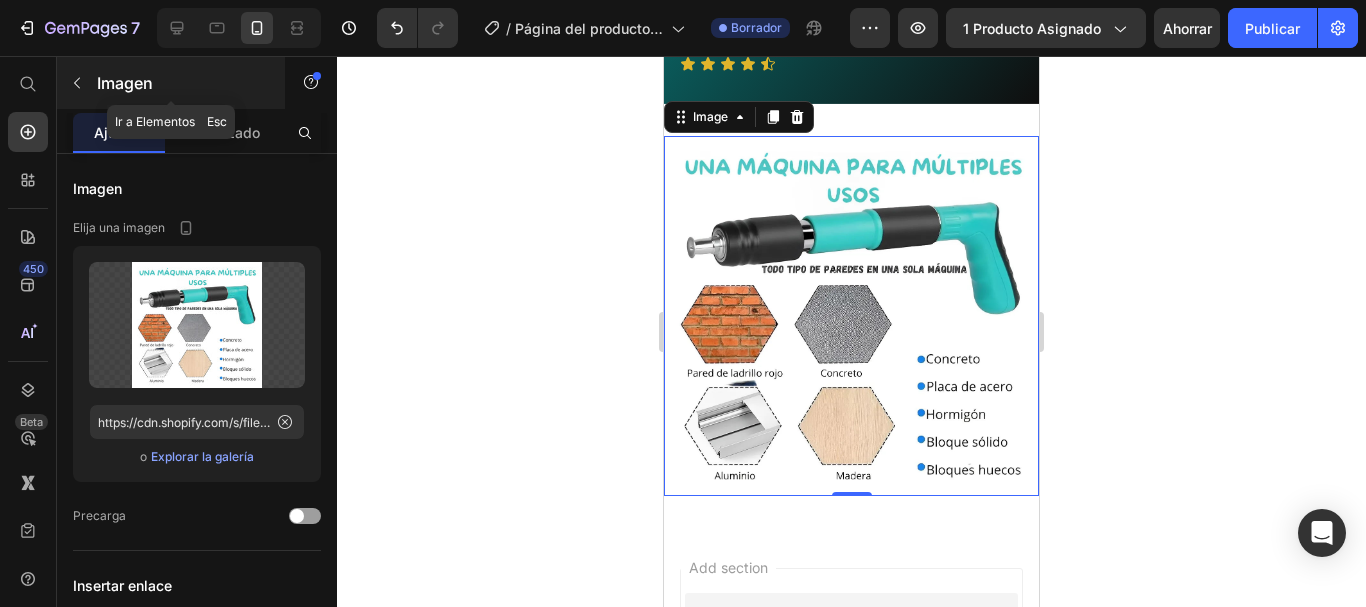 click 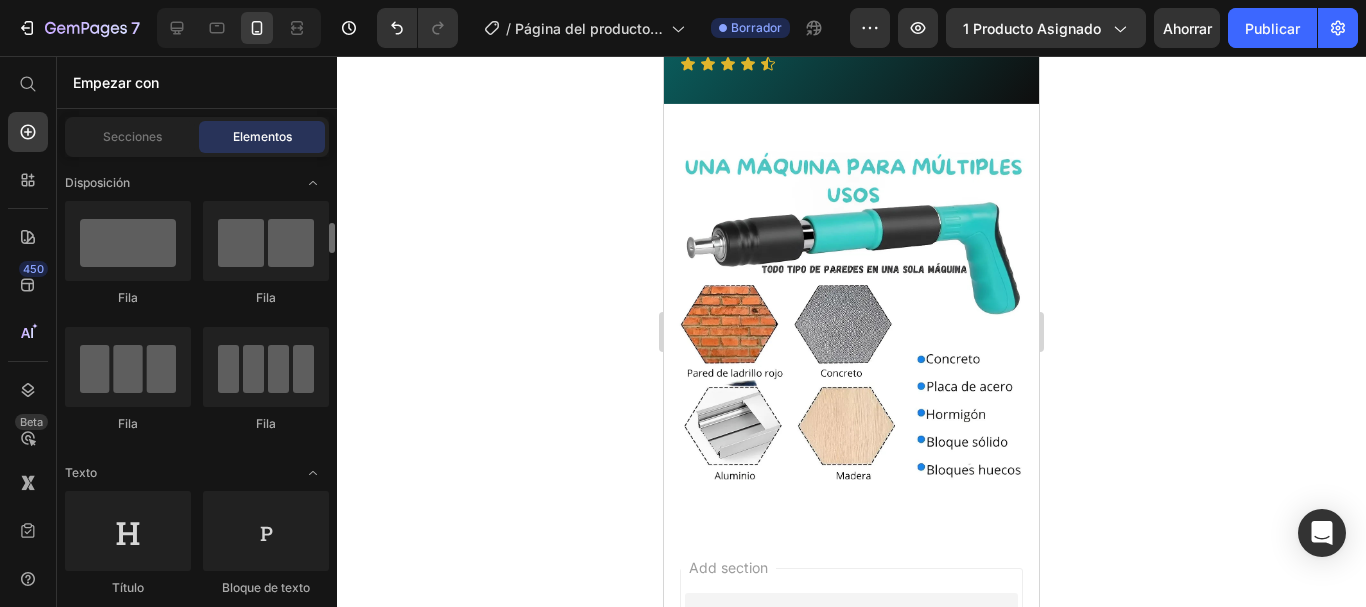 scroll, scrollTop: 62, scrollLeft: 0, axis: vertical 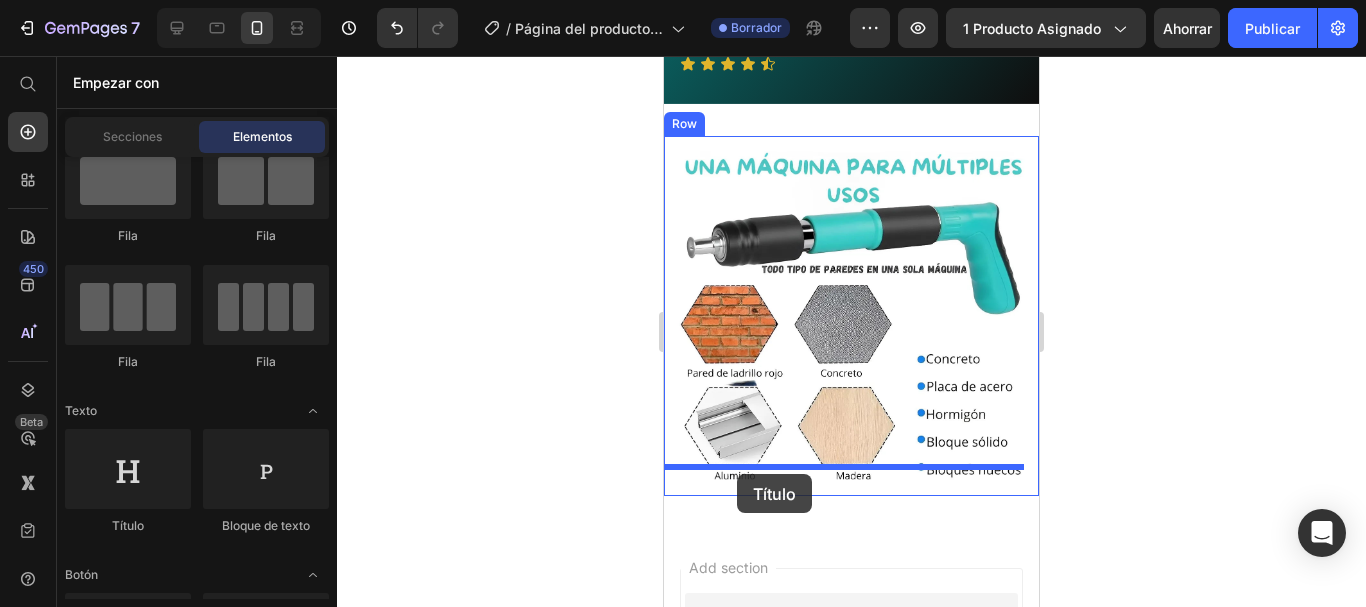 drag, startPoint x: 792, startPoint y: 526, endPoint x: 737, endPoint y: 473, distance: 76.38062 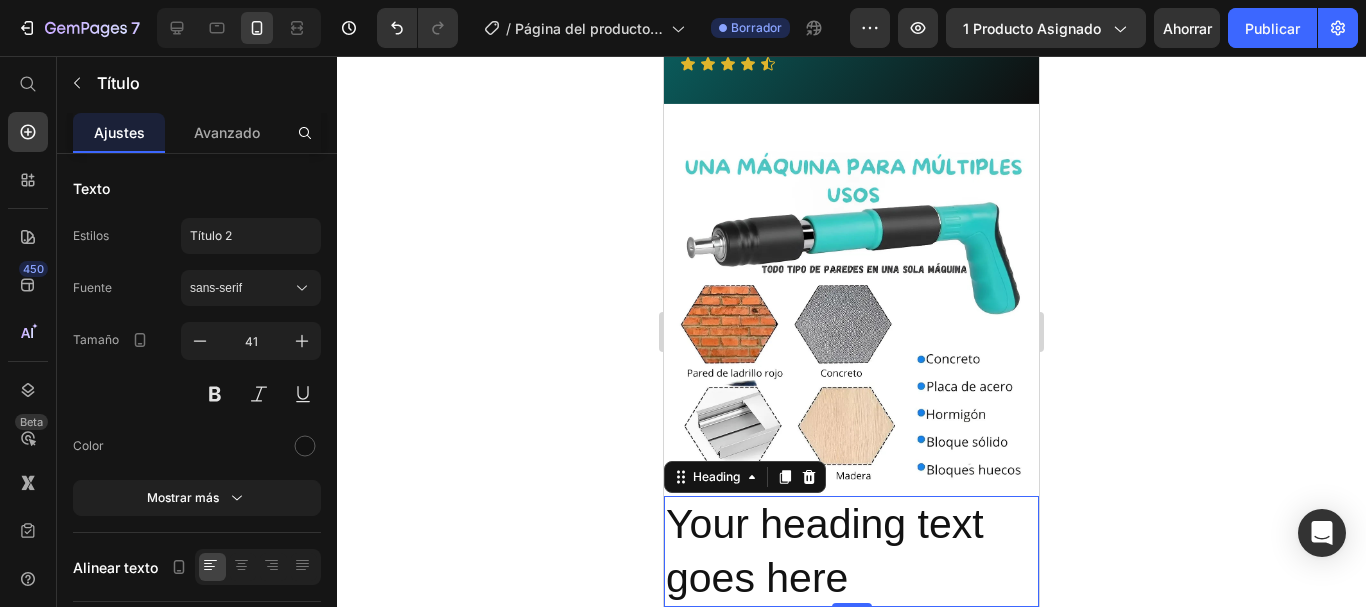 click on "Your heading text goes here" at bounding box center (851, 551) 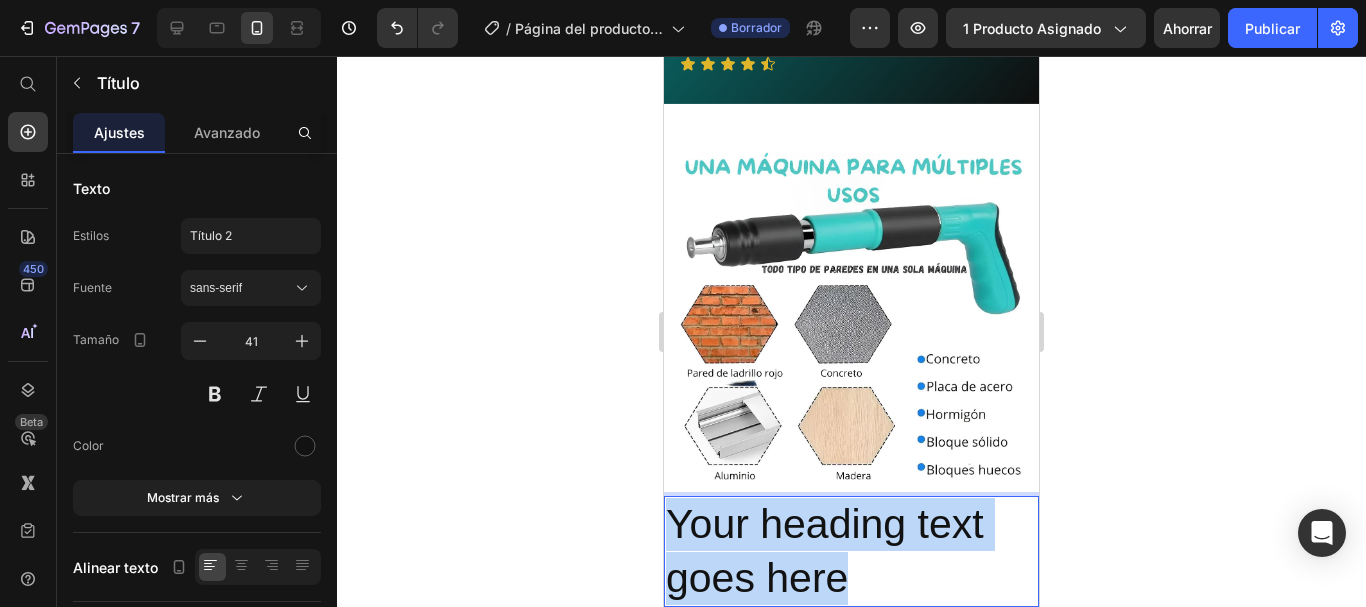 drag, startPoint x: 849, startPoint y: 547, endPoint x: 674, endPoint y: 494, distance: 182.84967 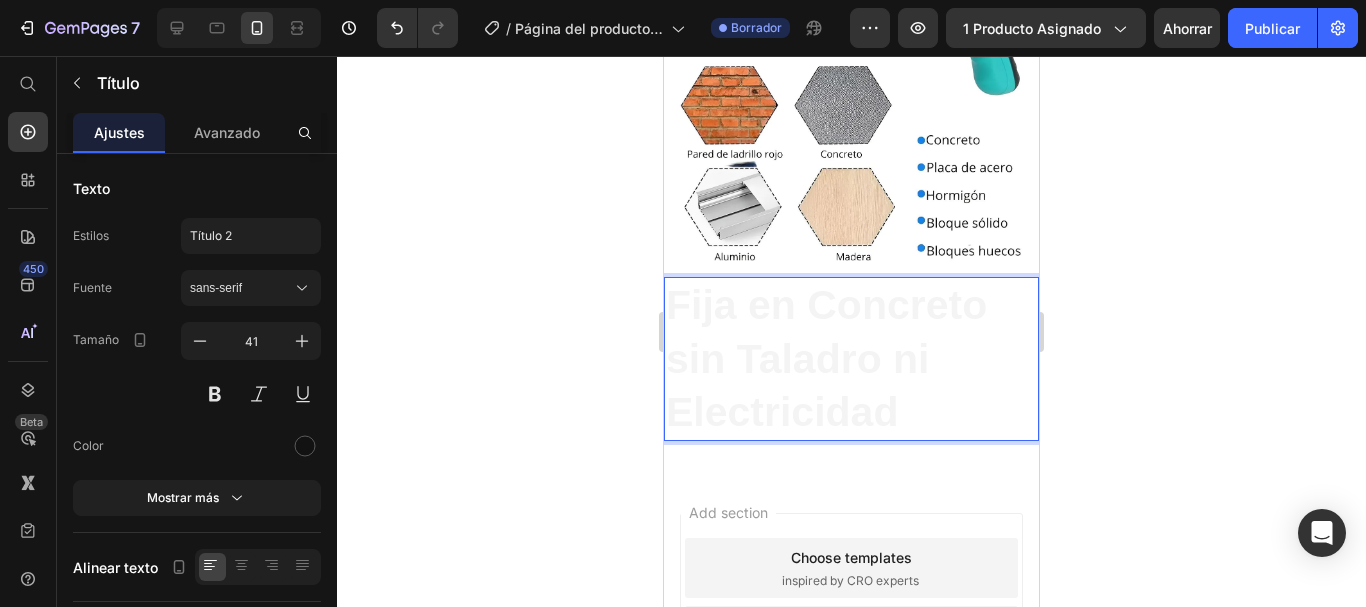 scroll, scrollTop: 1851, scrollLeft: 0, axis: vertical 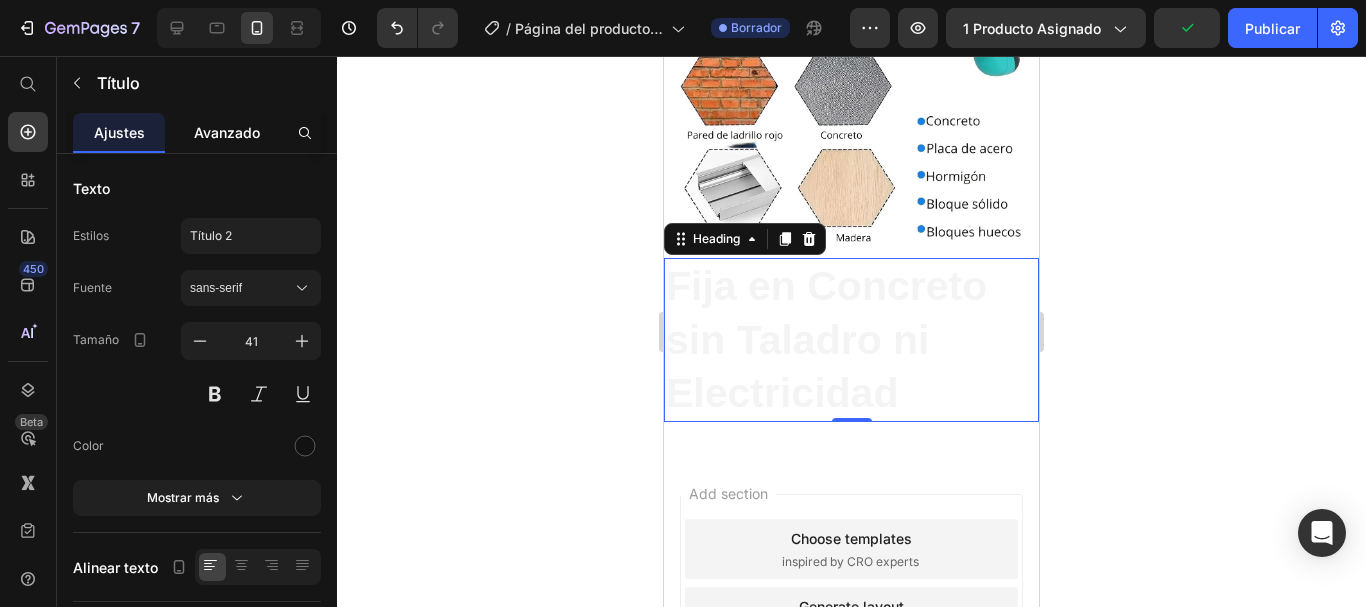 click on "Avanzado" 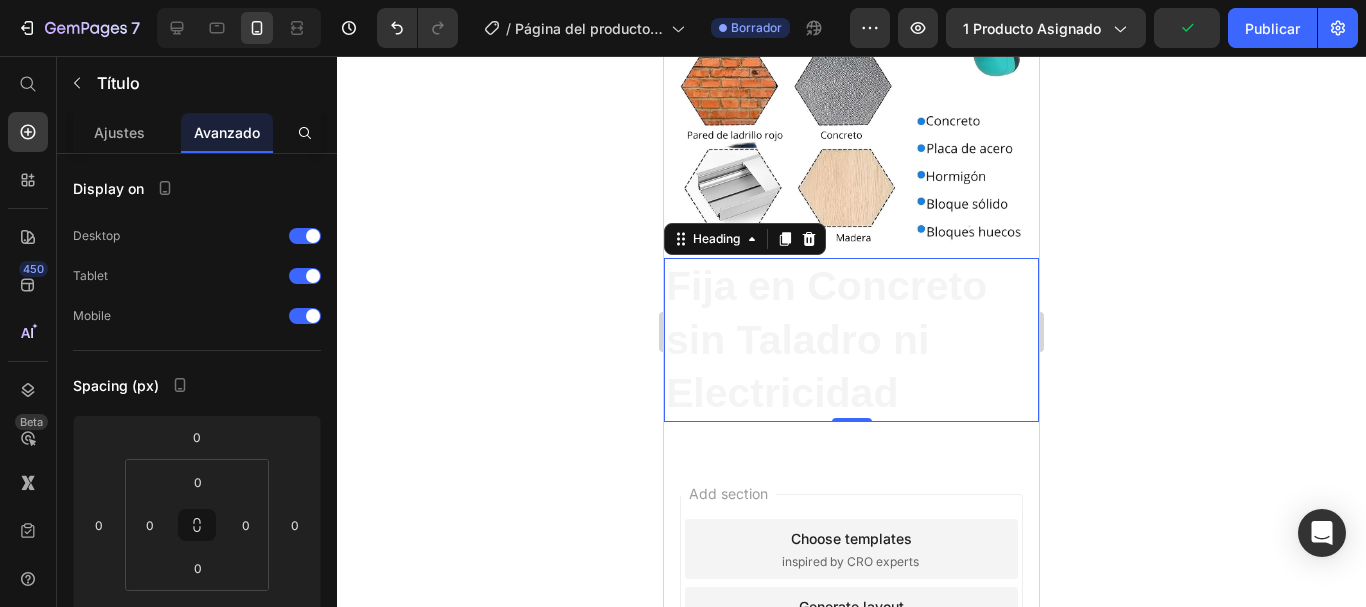 scroll, scrollTop: 0, scrollLeft: 0, axis: both 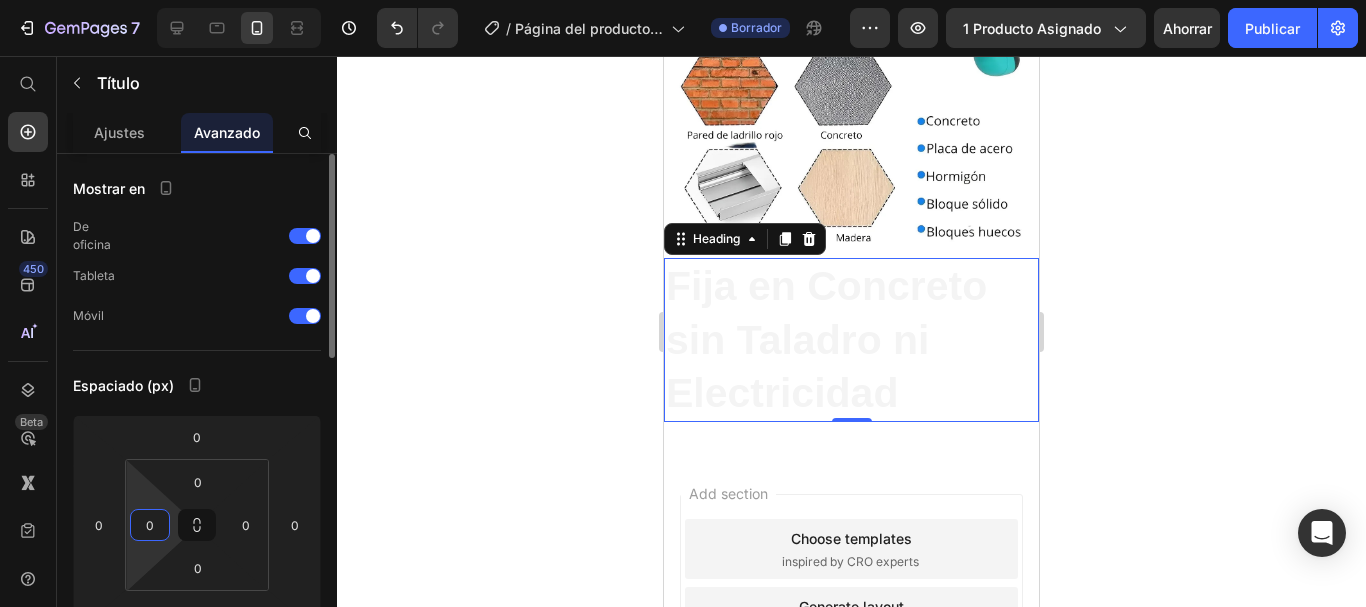click on "0" at bounding box center (150, 525) 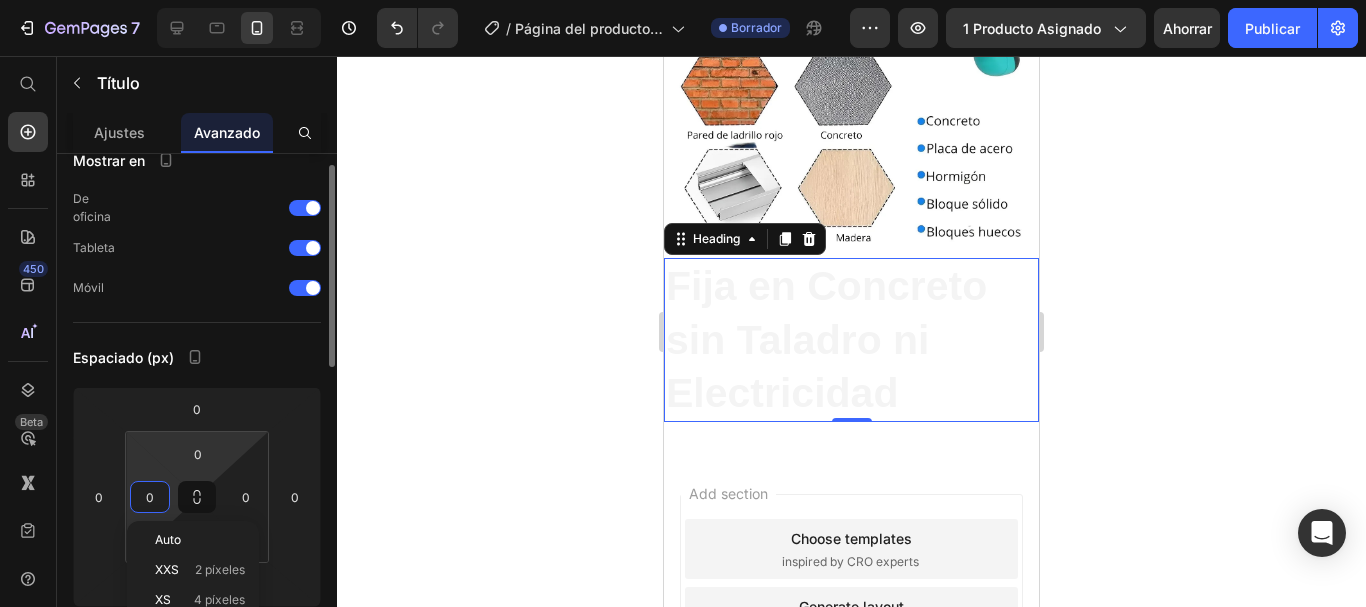 scroll, scrollTop: 150, scrollLeft: 0, axis: vertical 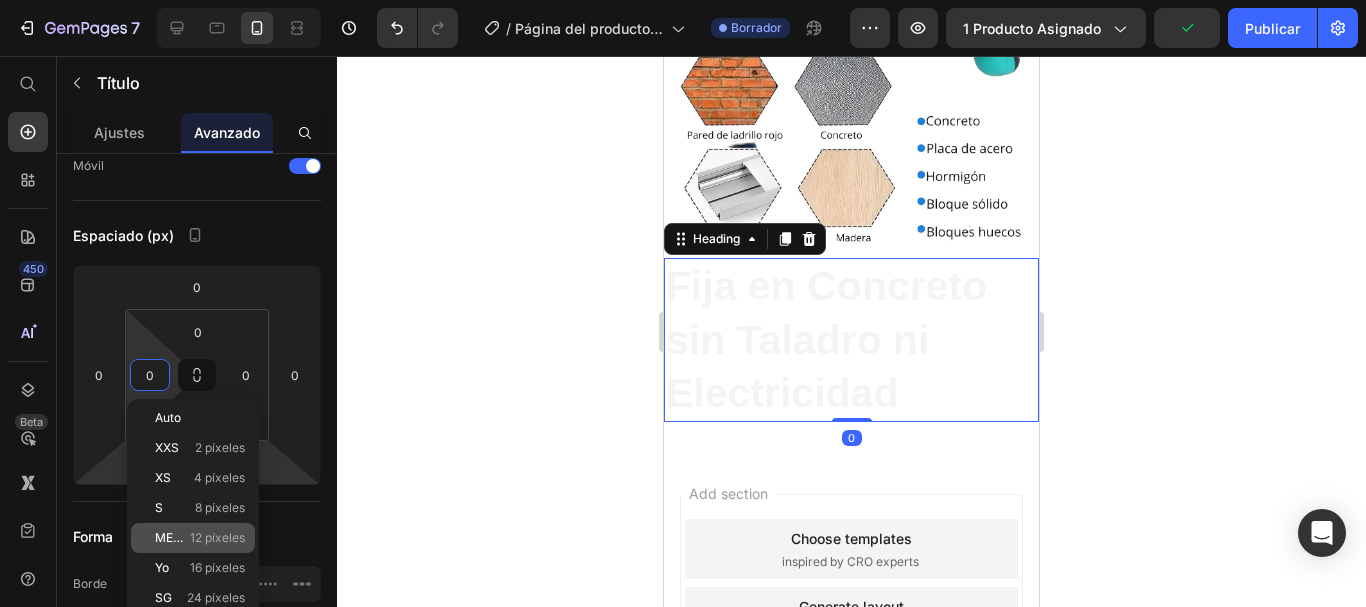 click on "12 píxeles" at bounding box center [217, 537] 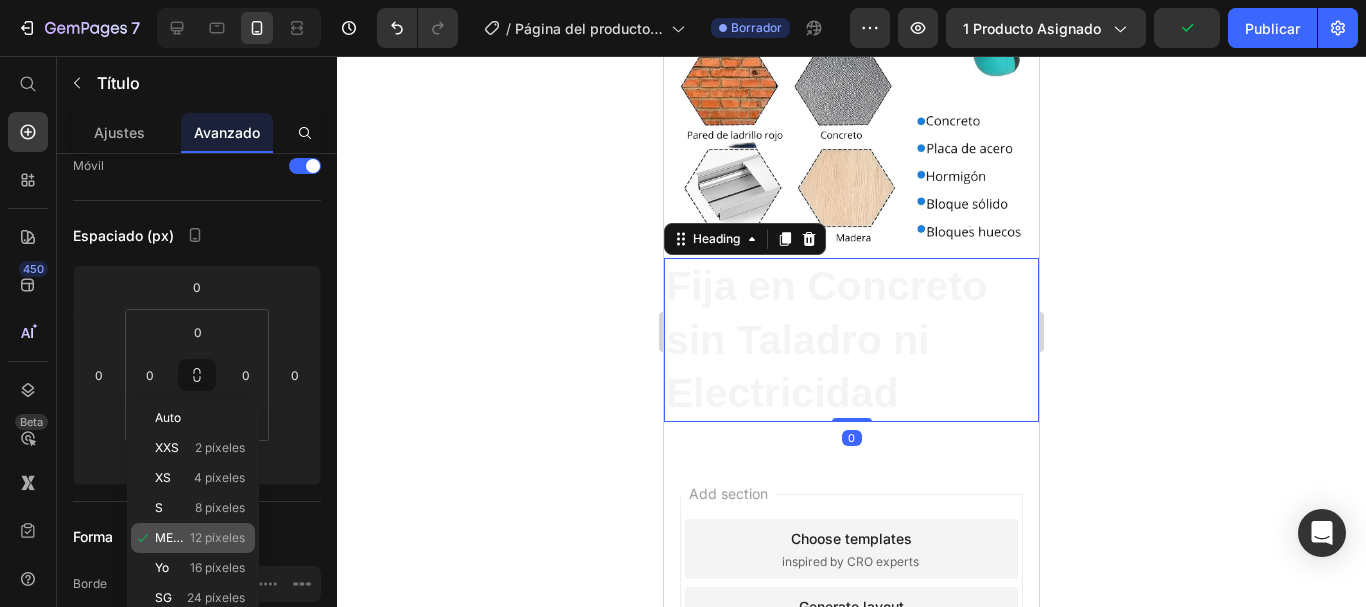 type on "12" 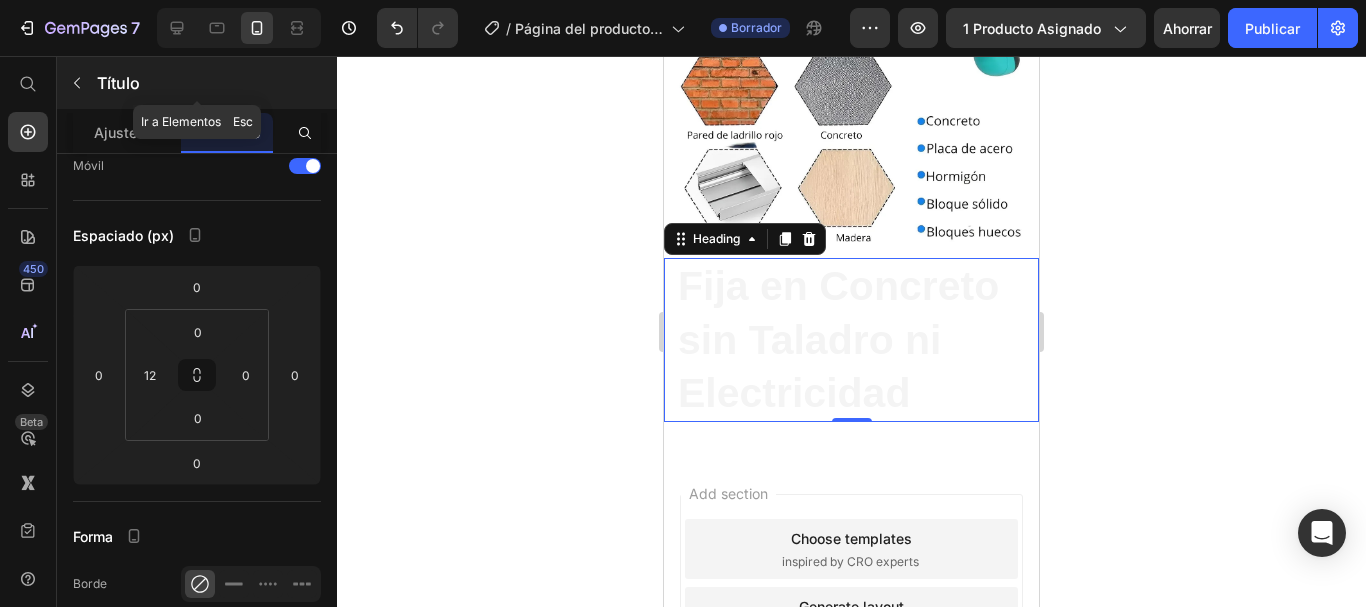 click 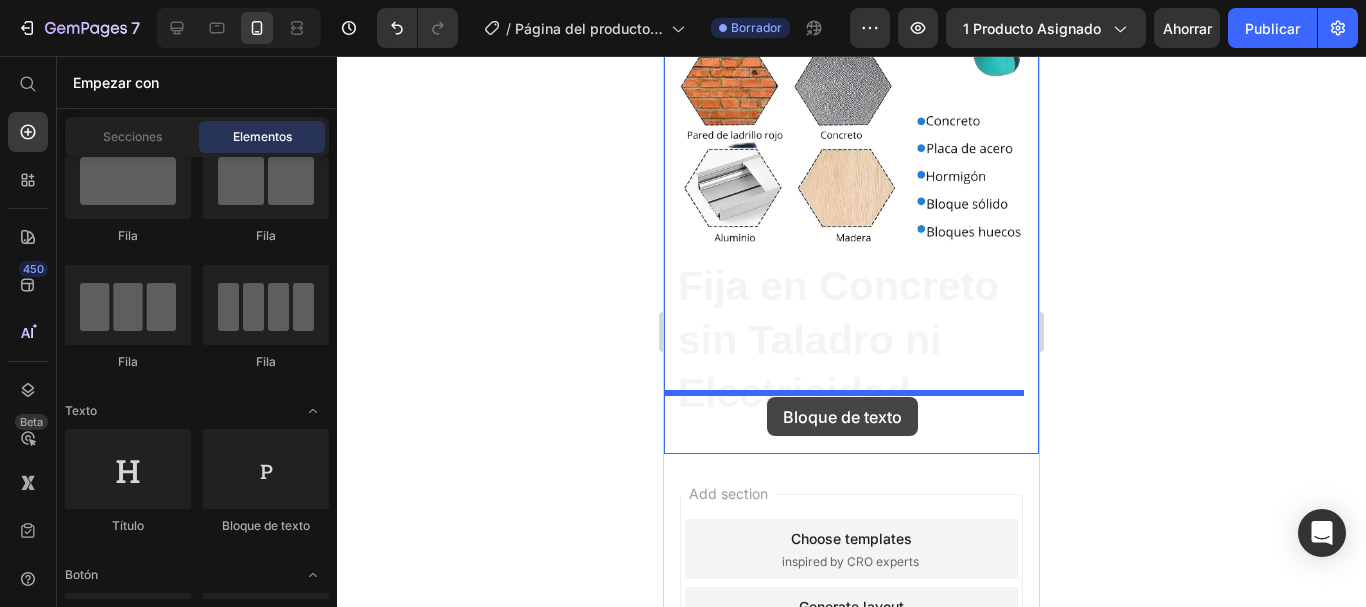 drag, startPoint x: 890, startPoint y: 534, endPoint x: 767, endPoint y: 397, distance: 184.11409 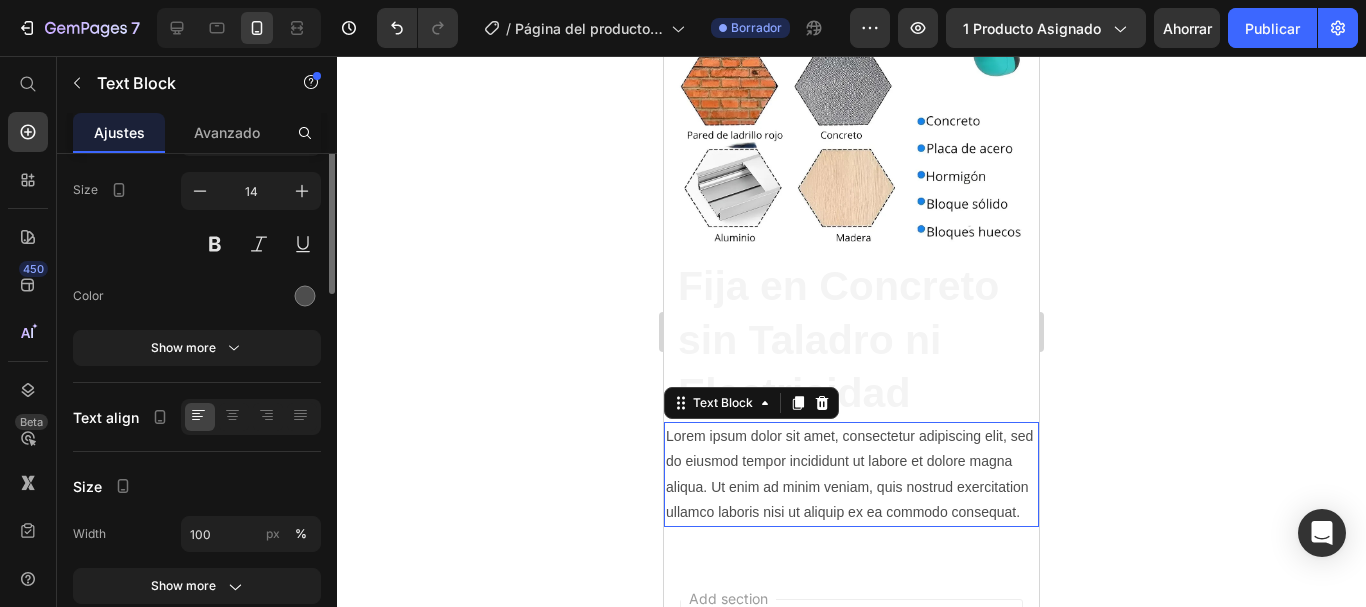 scroll, scrollTop: 0, scrollLeft: 0, axis: both 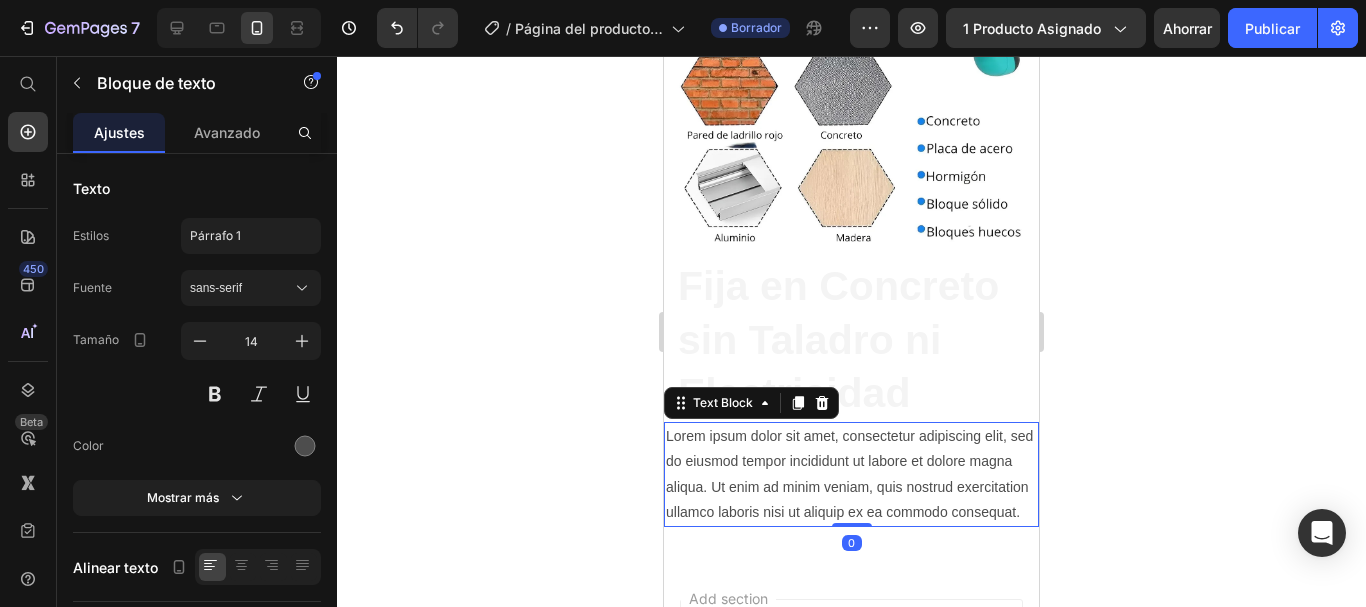 click on "Lorem ipsum dolor sit amet, consectetur adipiscing elit, sed do eiusmod tempor incididunt ut labore et dolore magna aliqua. Ut enim ad minim veniam, quis nostrud exercitation ullamco laboris nisi ut aliquip ex ea commodo consequat." at bounding box center [851, 474] 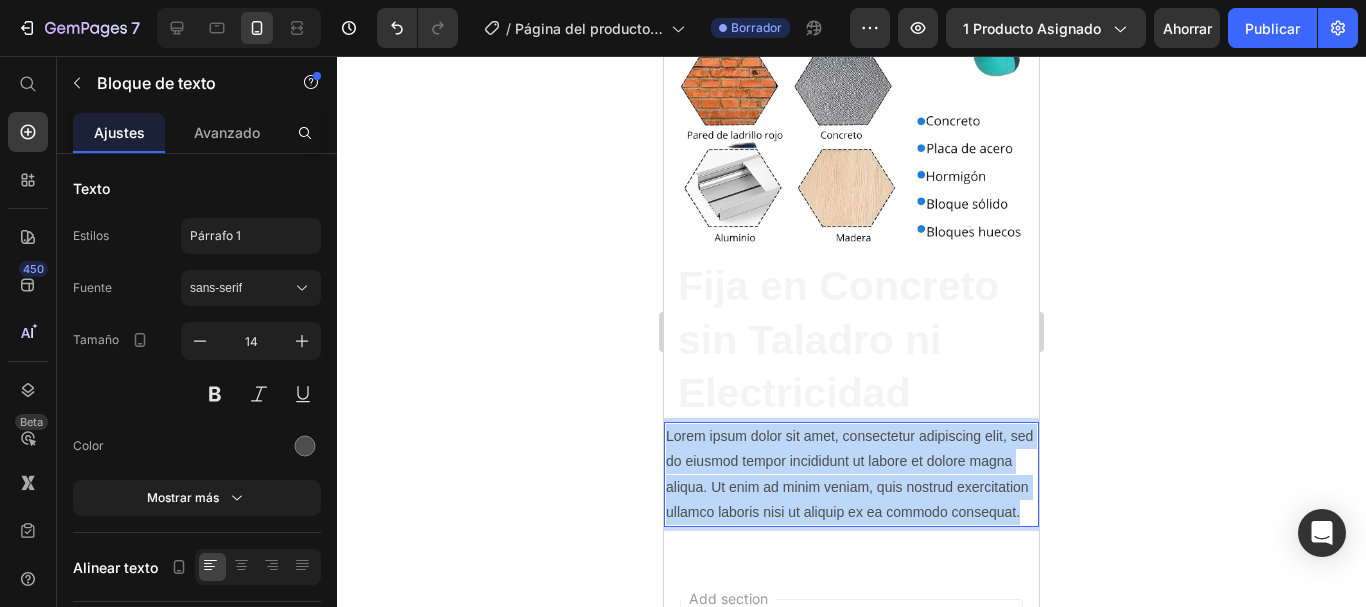 drag, startPoint x: 805, startPoint y: 509, endPoint x: 664, endPoint y: 407, distance: 174.02586 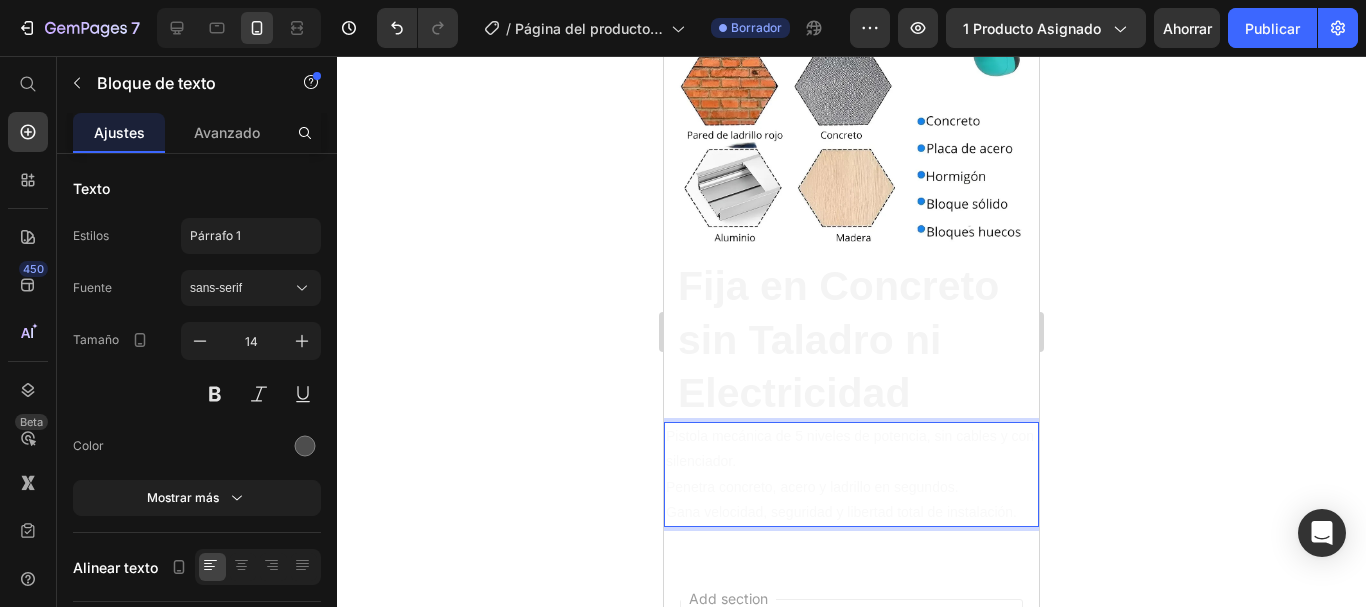 click on "Penetra concreto, acero y ladrillo en segundos." at bounding box center (812, 487) 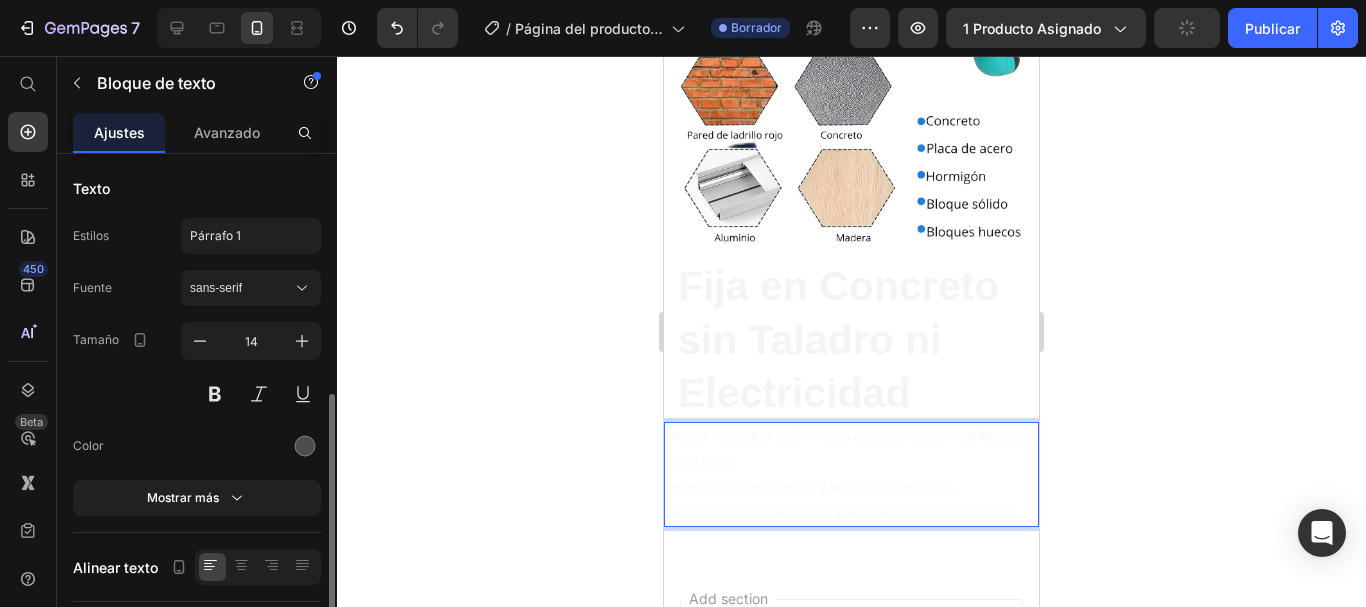 scroll, scrollTop: 153, scrollLeft: 0, axis: vertical 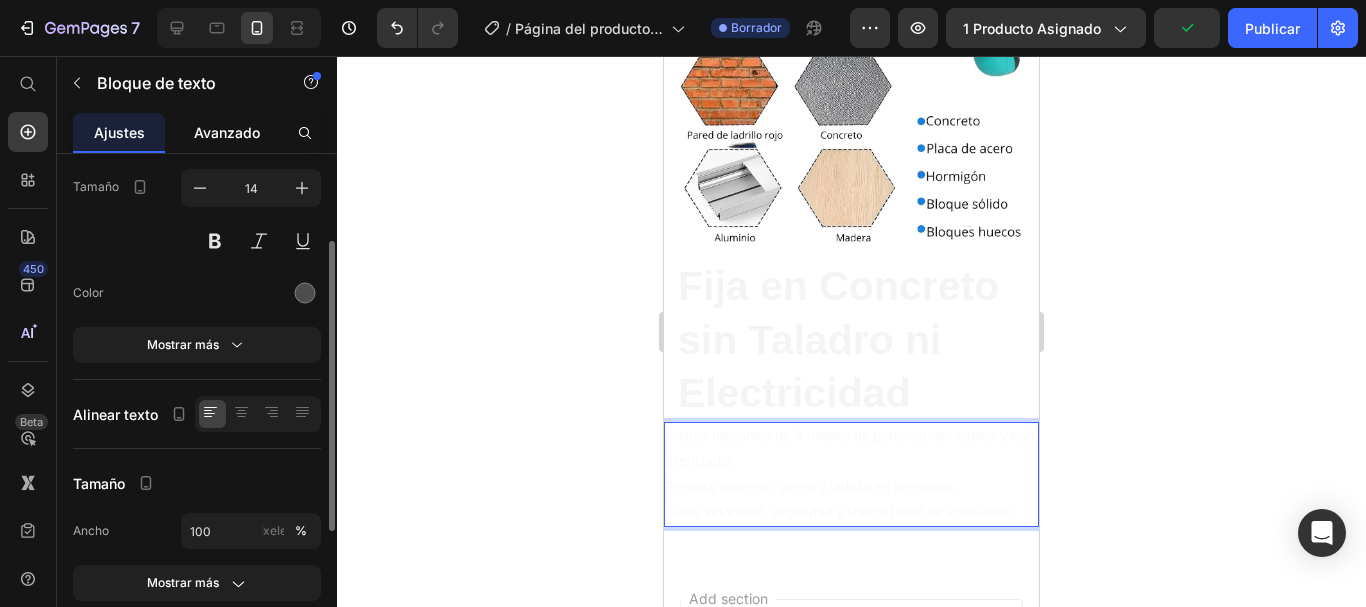 click on "Avanzado" at bounding box center [227, 132] 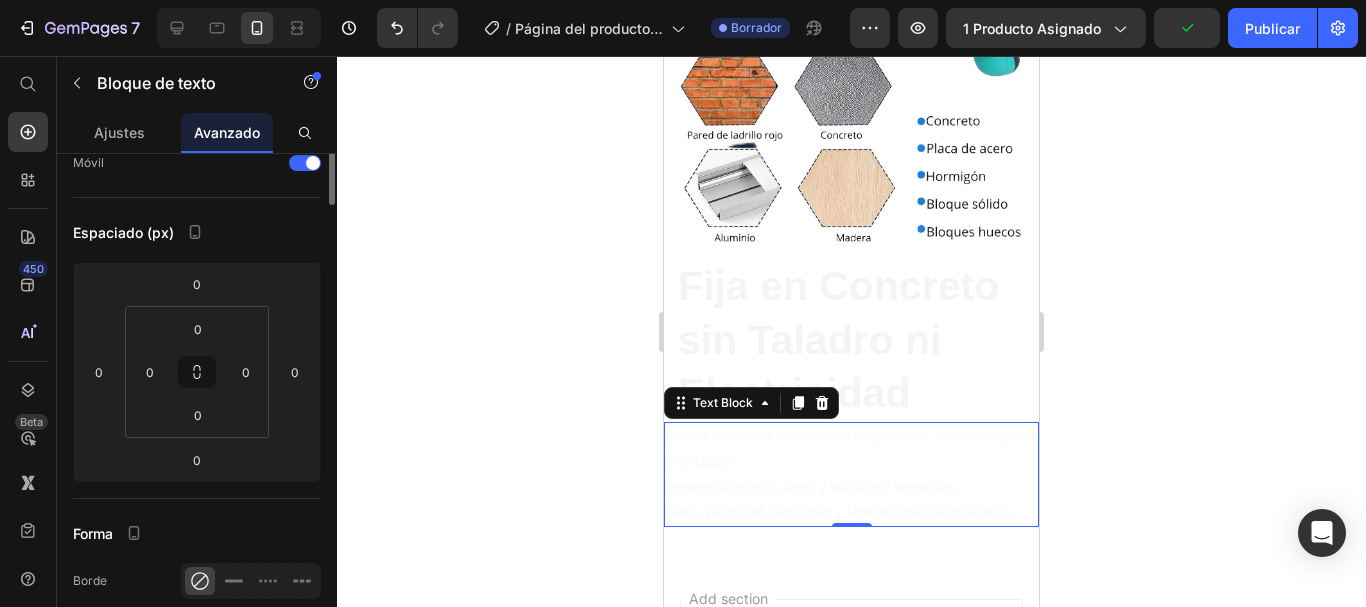 scroll, scrollTop: 0, scrollLeft: 0, axis: both 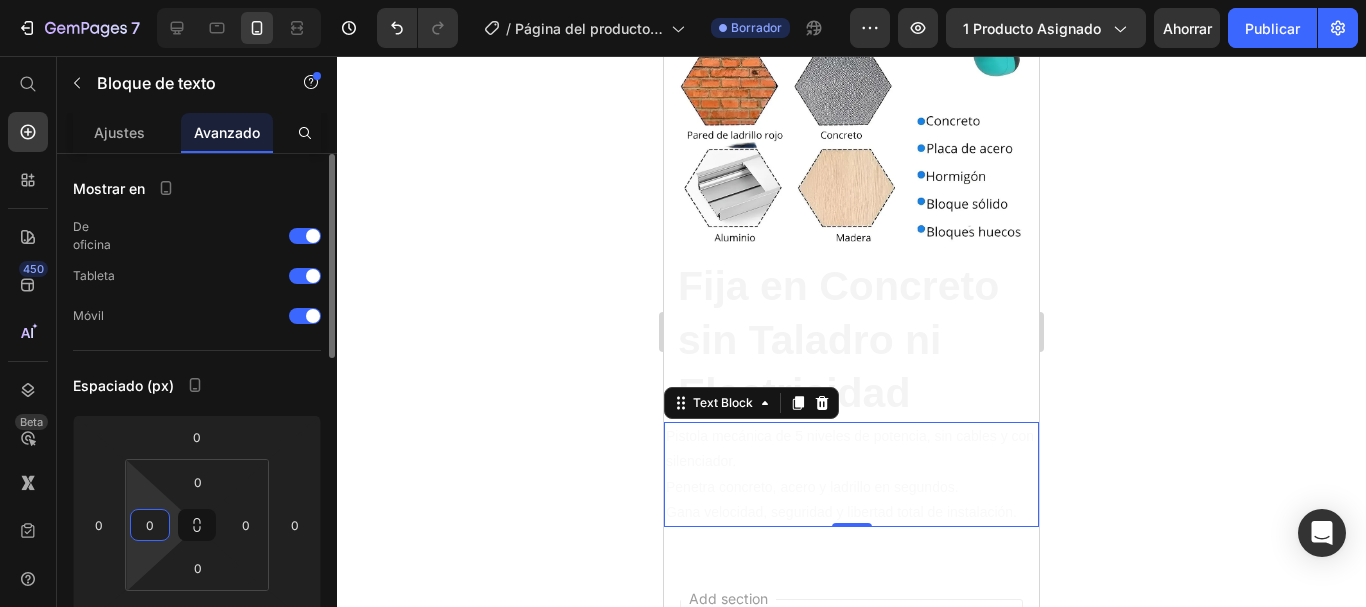 click on "0" at bounding box center (150, 525) 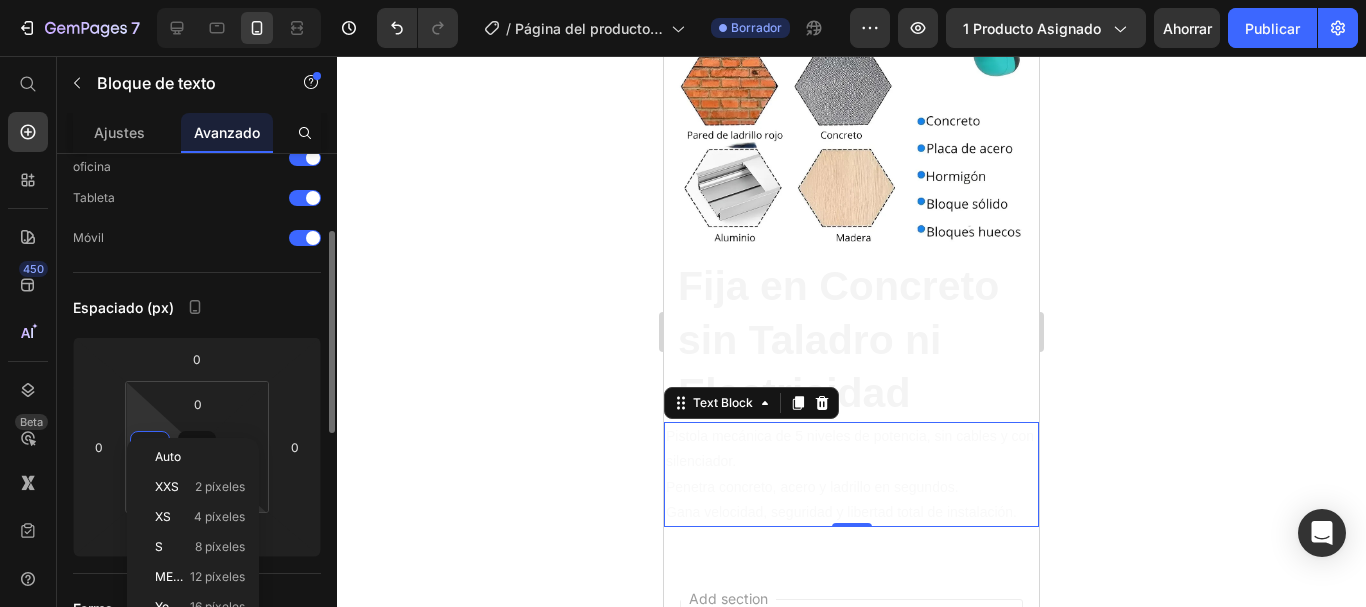 scroll, scrollTop: 111, scrollLeft: 0, axis: vertical 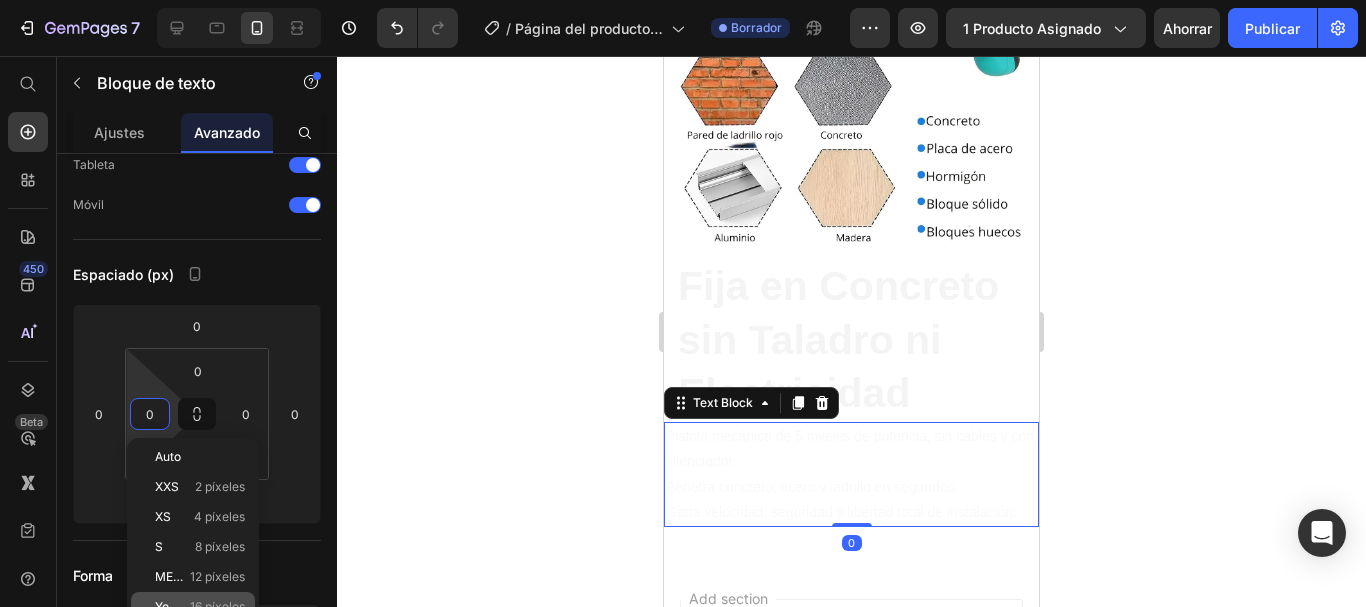 click on "Yo 16 píxeles" 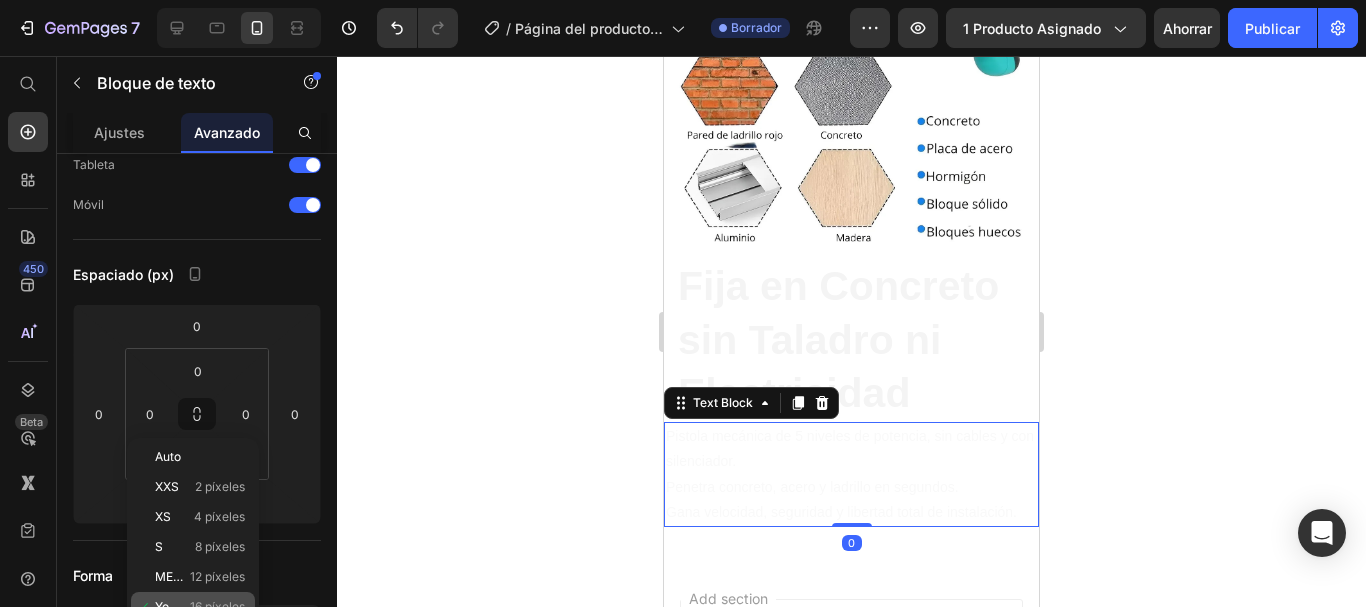 type on "16" 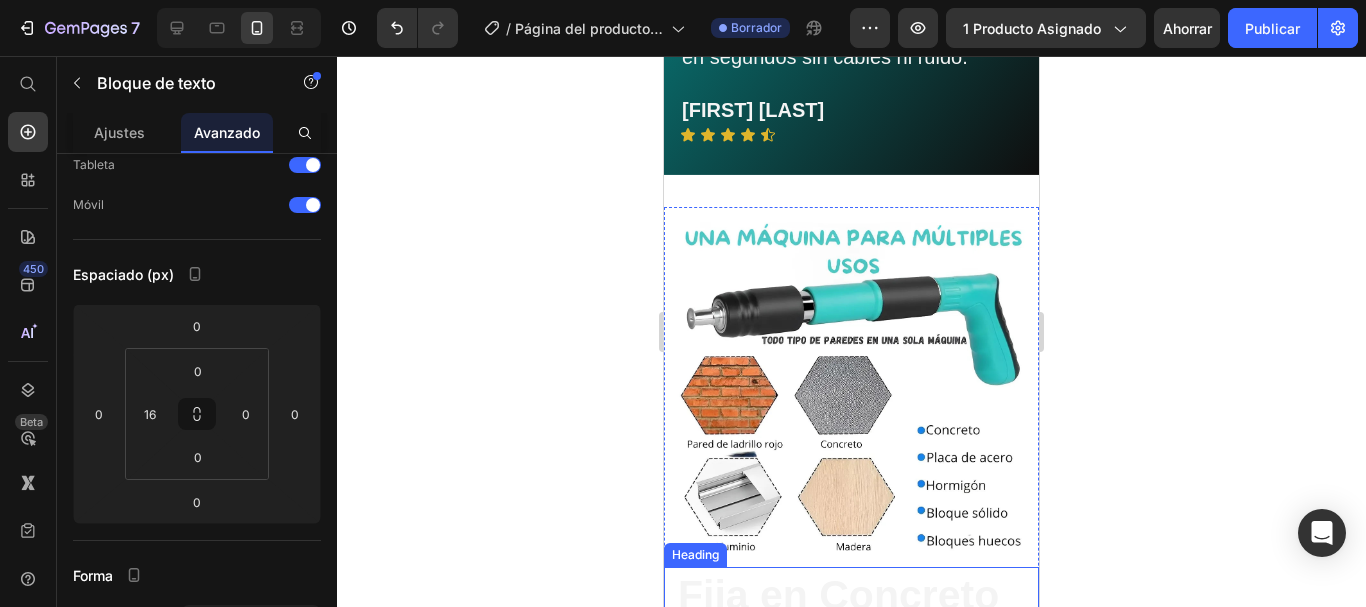 scroll, scrollTop: 1535, scrollLeft: 0, axis: vertical 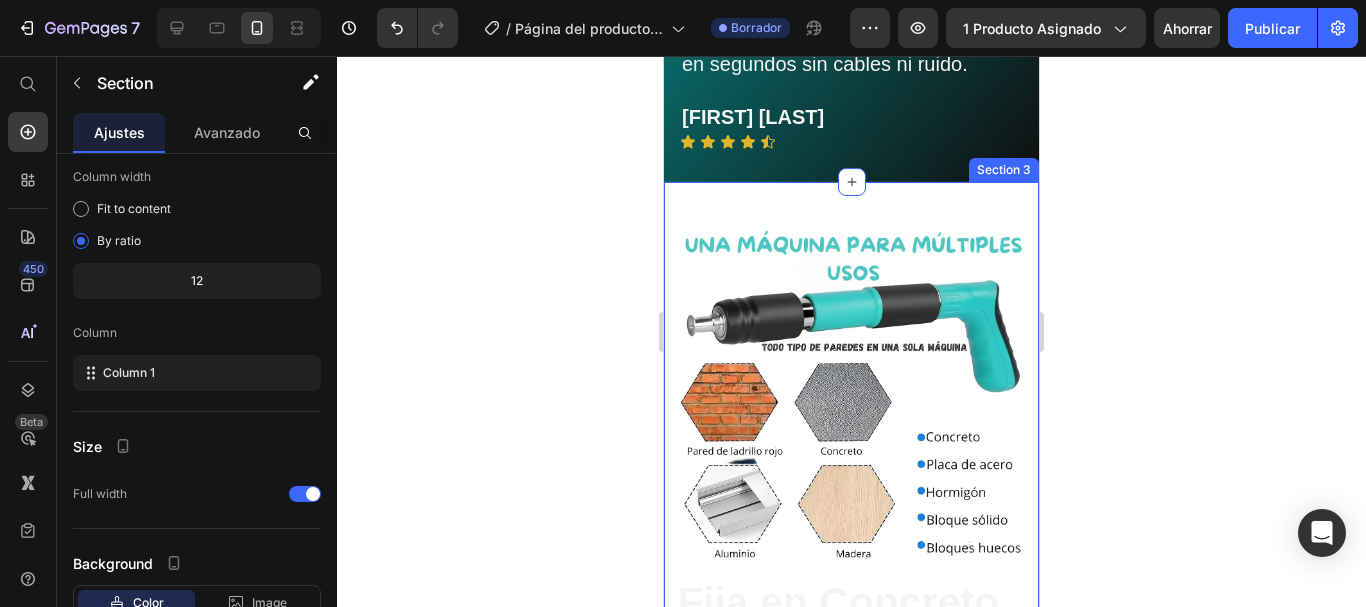 click on "Image ⁠⁠⁠⁠⁠⁠⁠ Fija en Concreto sin Taladro ni Electricidad Heading Row Pistola mecánica de 5 niveles de potencia, sin cables y con silenciador. Penetra concreto, acero y ladrillo en segundos. Gana velocidad, seguridad y libertad total de instalación. Text Block   0 Section 3" at bounding box center [851, 528] 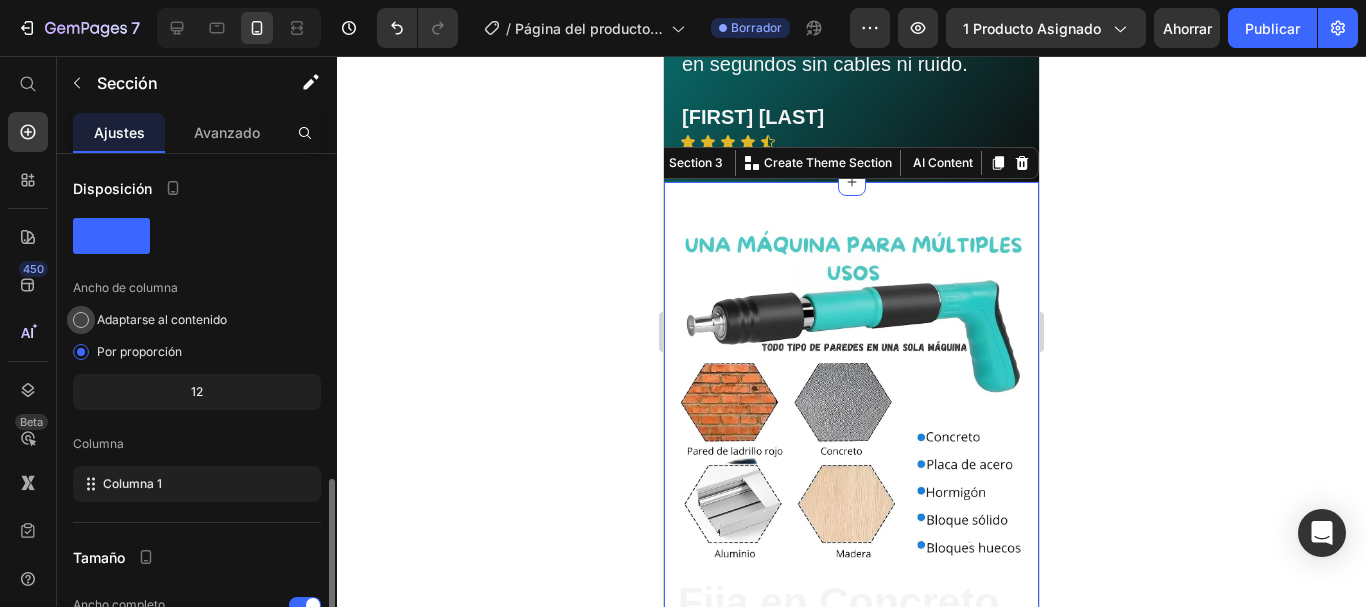 scroll, scrollTop: 254, scrollLeft: 0, axis: vertical 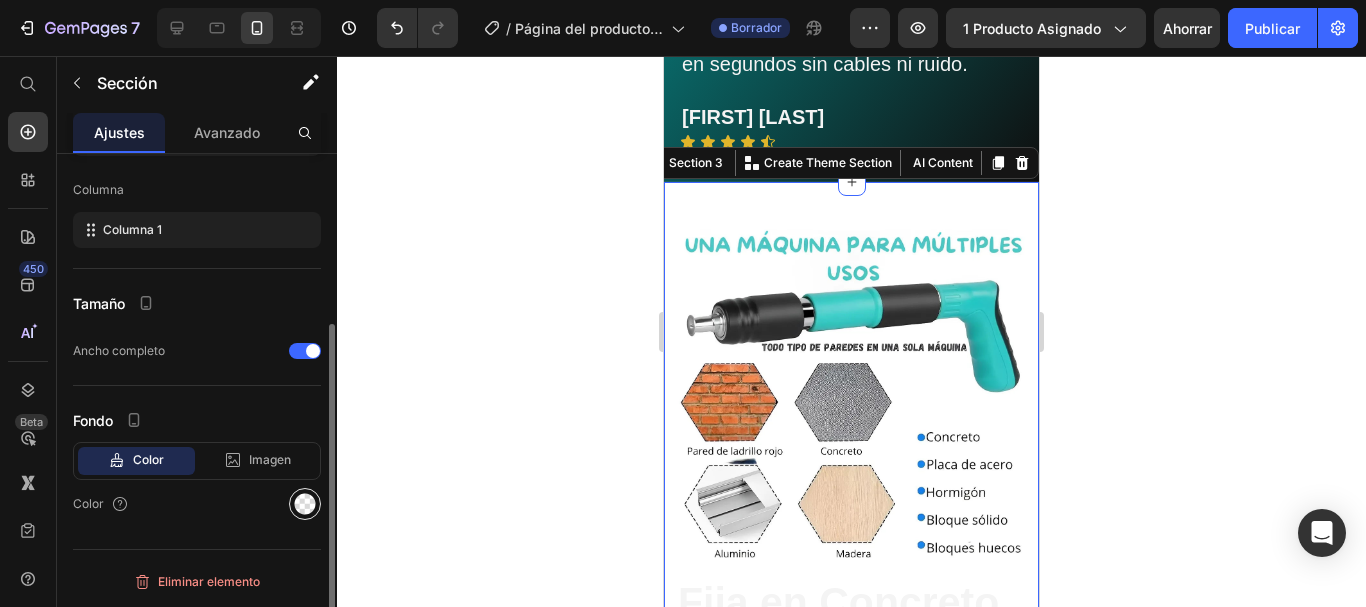 click at bounding box center (305, 504) 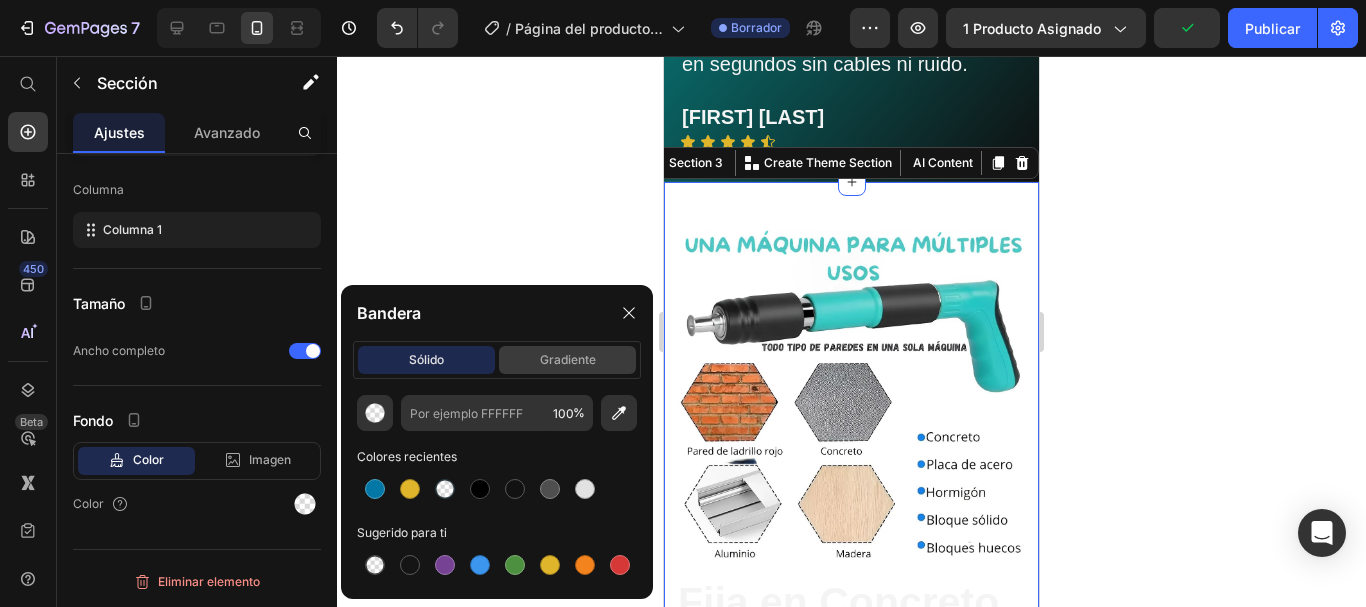 click on "gradiente" 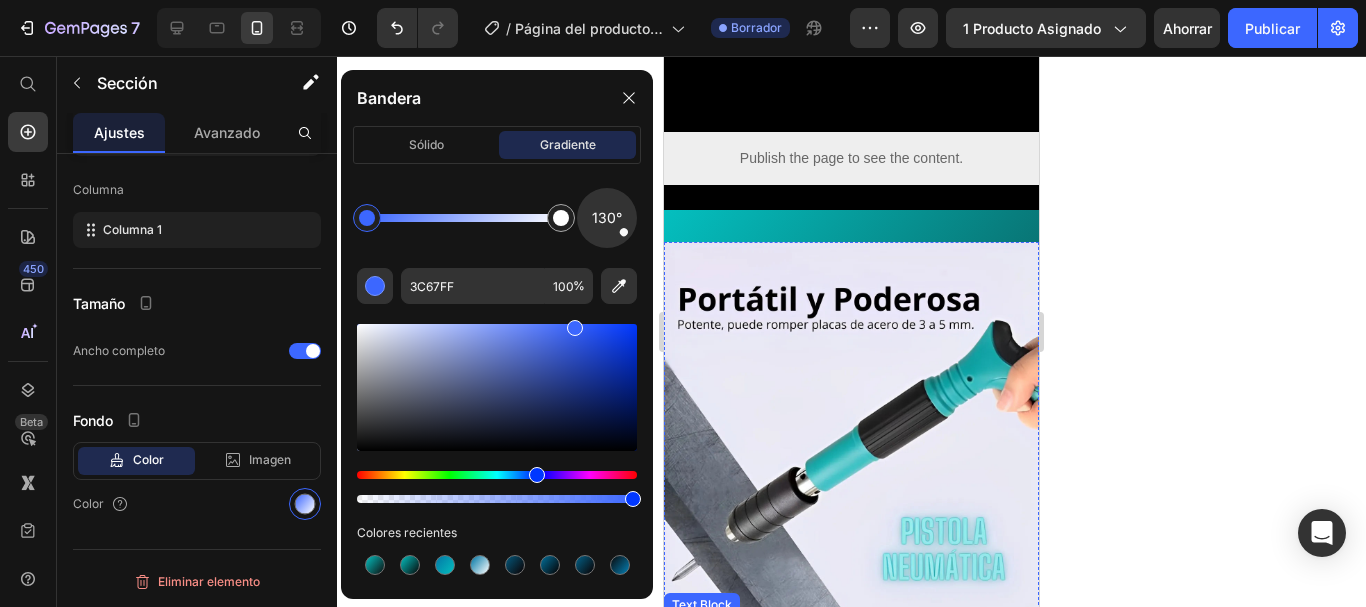 scroll, scrollTop: 713, scrollLeft: 0, axis: vertical 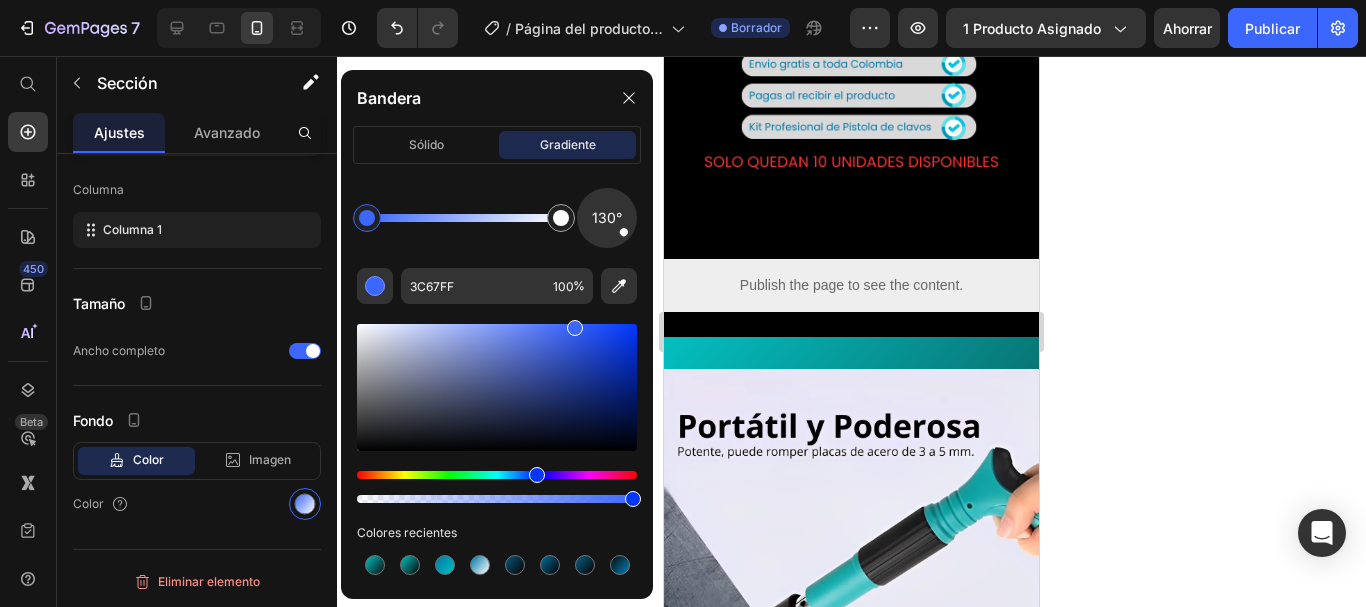 click at bounding box center [367, 218] 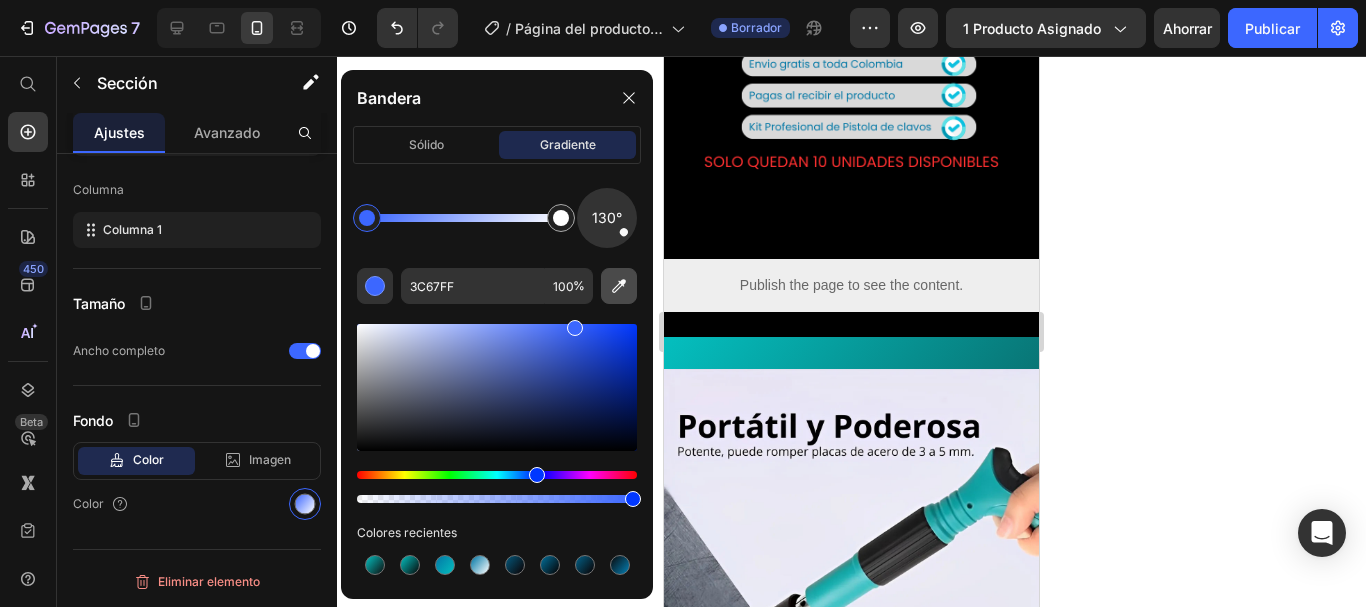 click at bounding box center (619, 286) 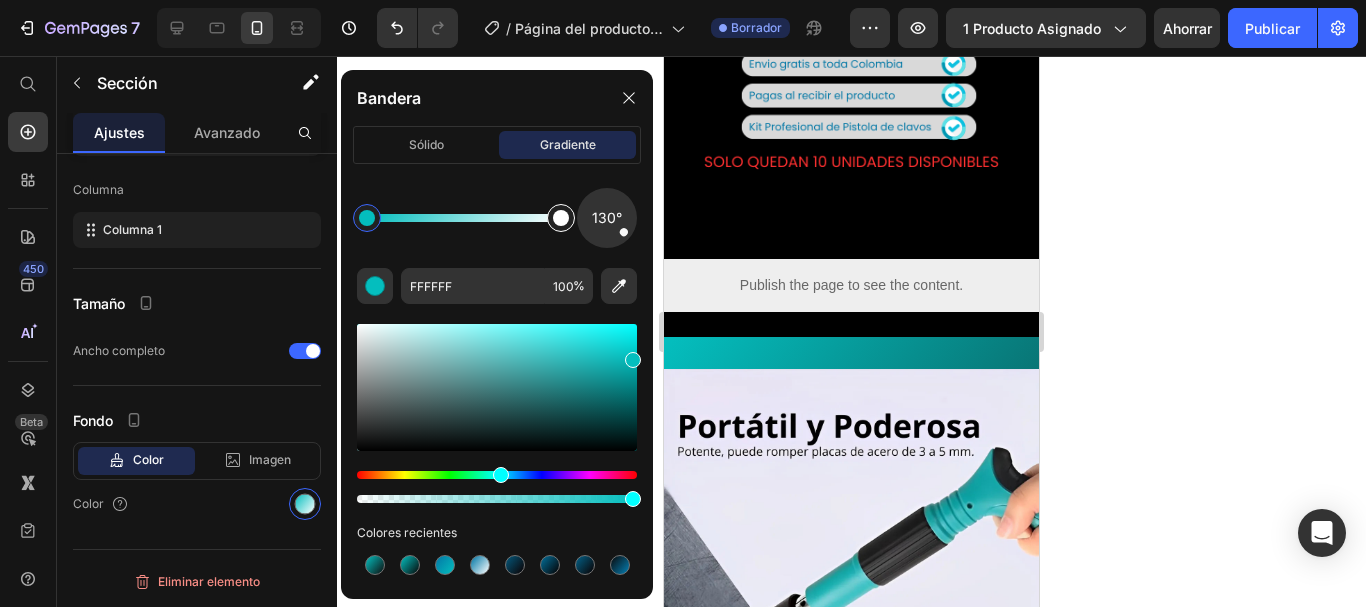 click at bounding box center (561, 218) 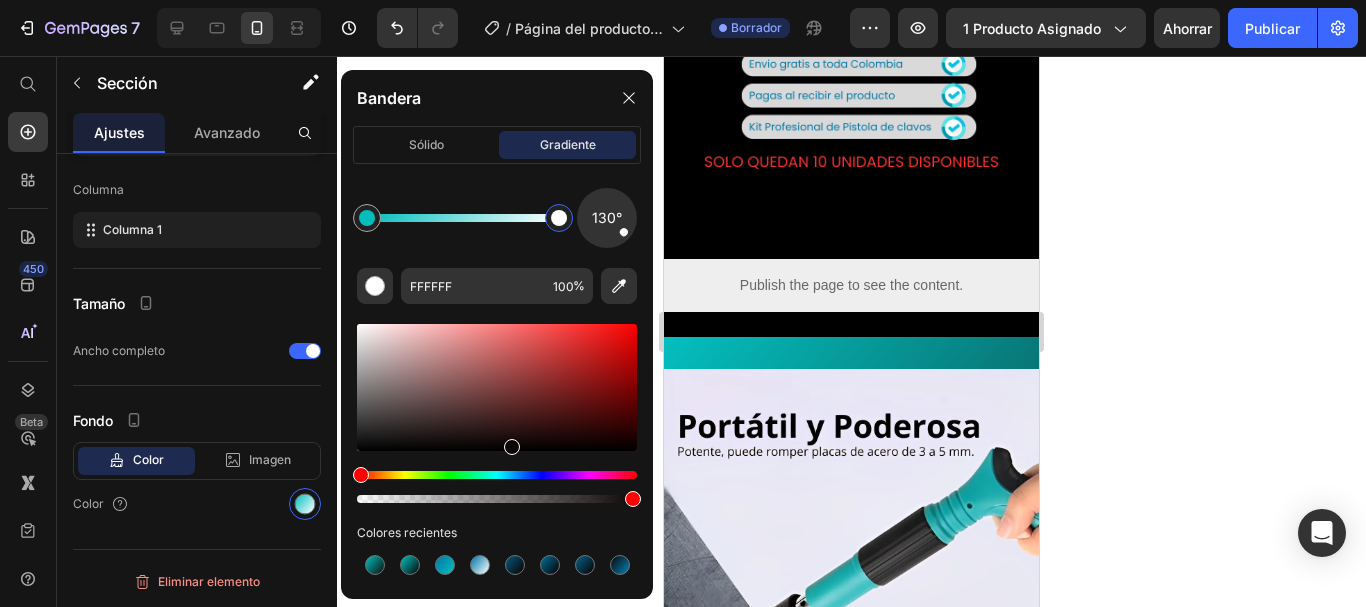 click at bounding box center [497, 387] 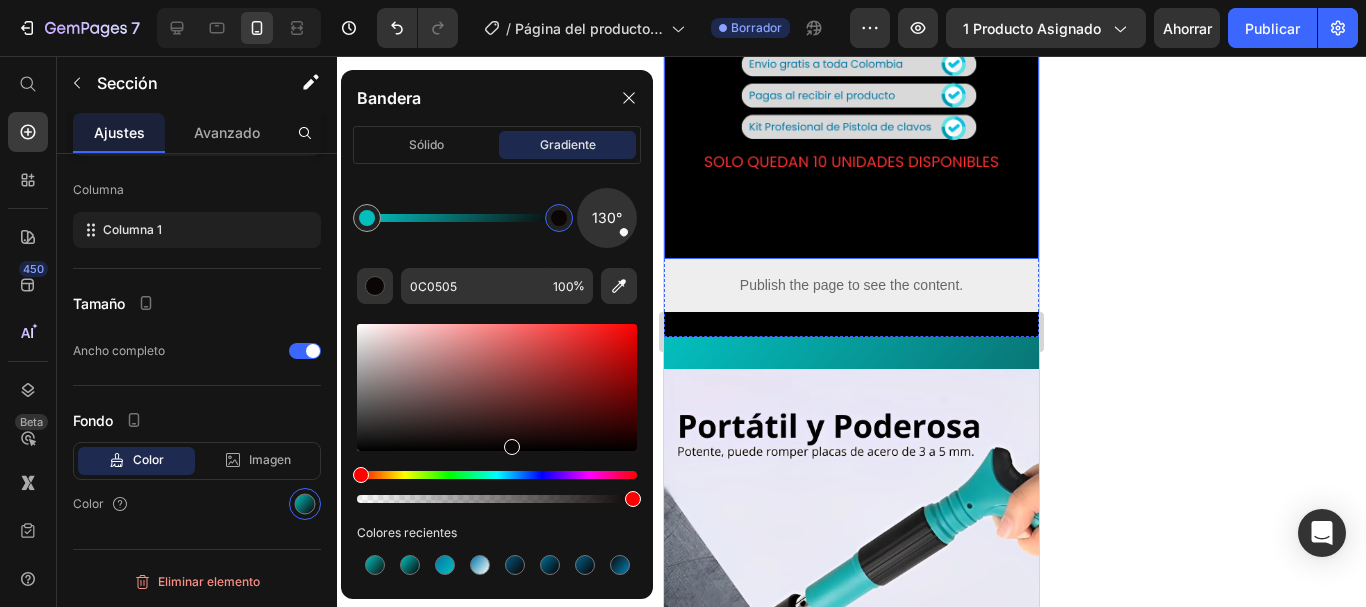click at bounding box center (851, 9) 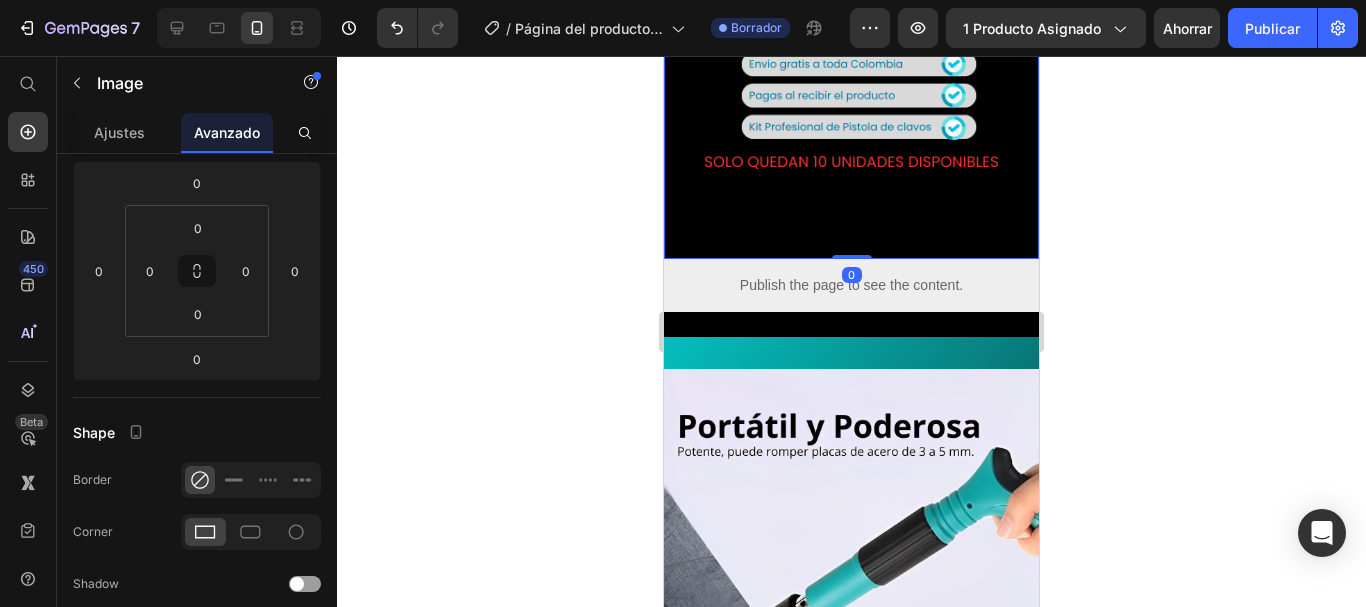 scroll, scrollTop: 0, scrollLeft: 0, axis: both 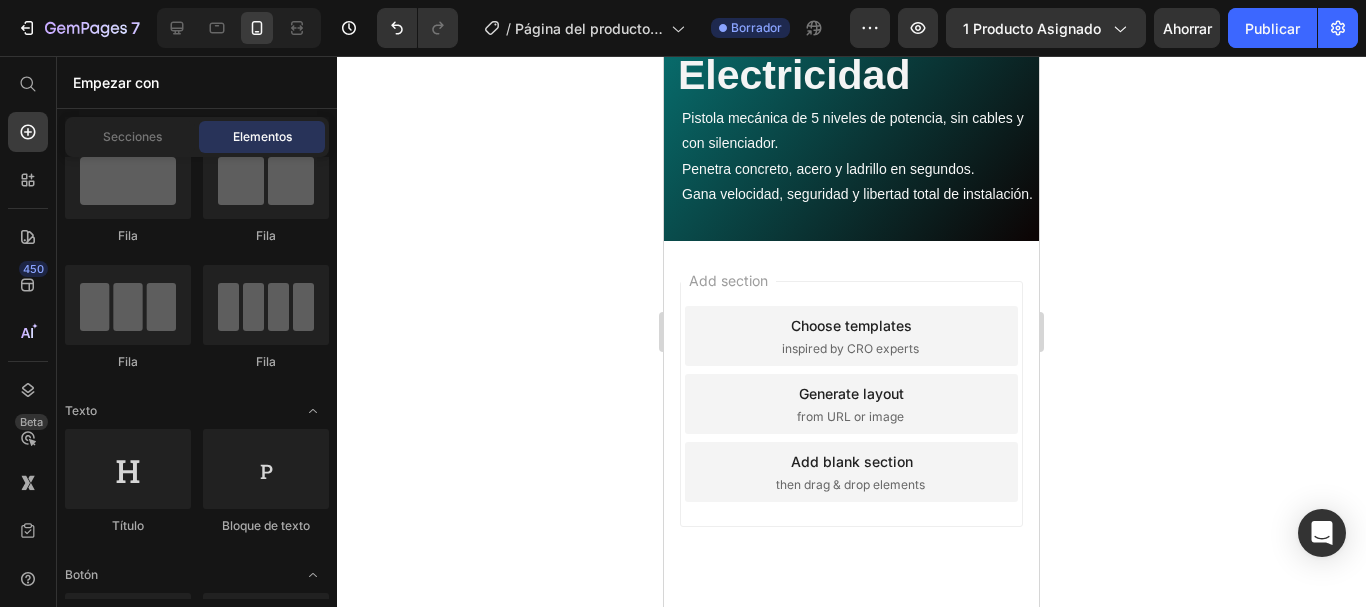 click on "Add blank section" at bounding box center [852, 461] 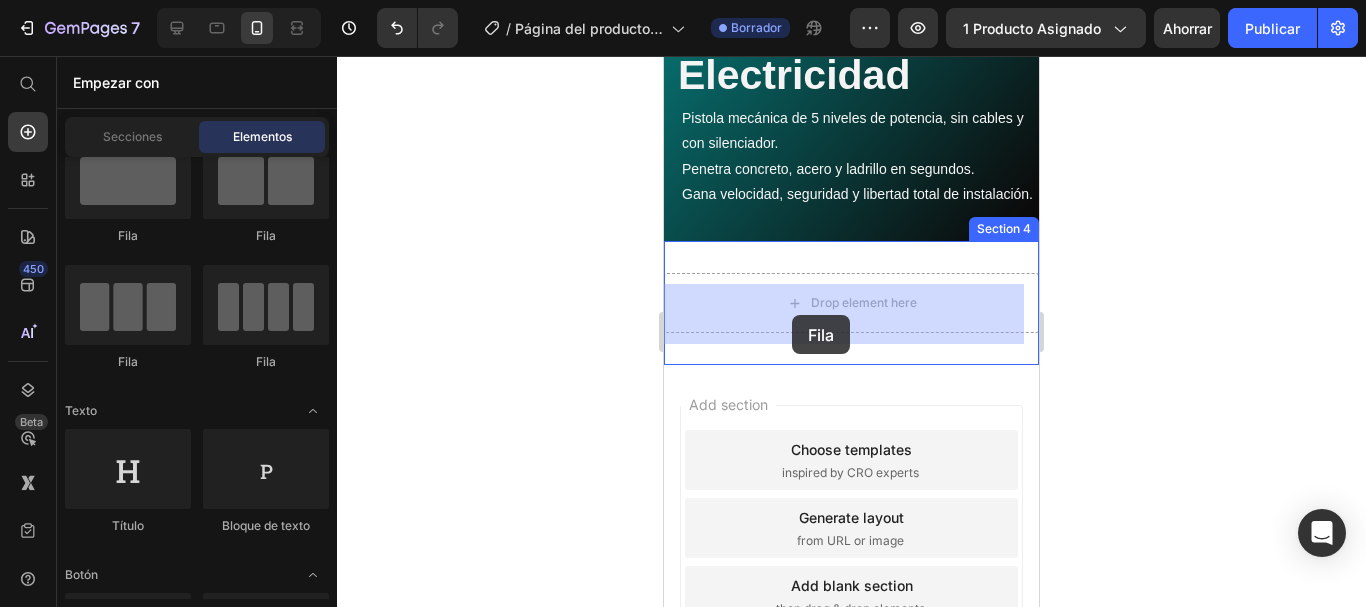 drag, startPoint x: 798, startPoint y: 255, endPoint x: 791, endPoint y: 315, distance: 60.40695 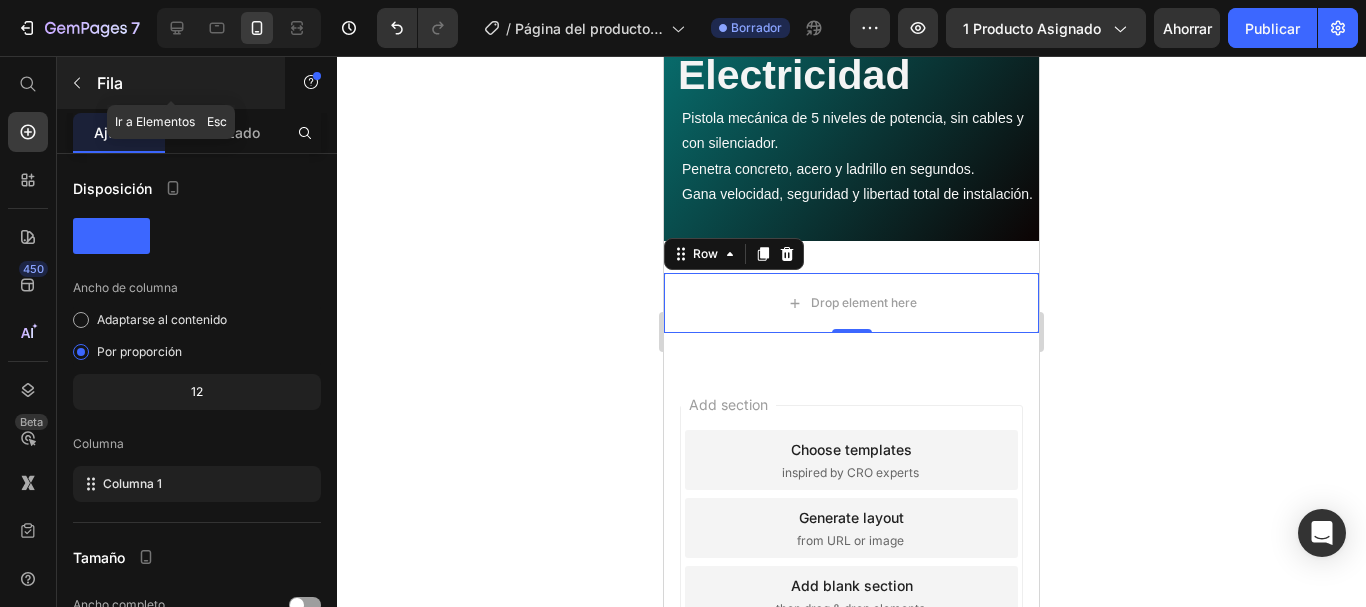 click 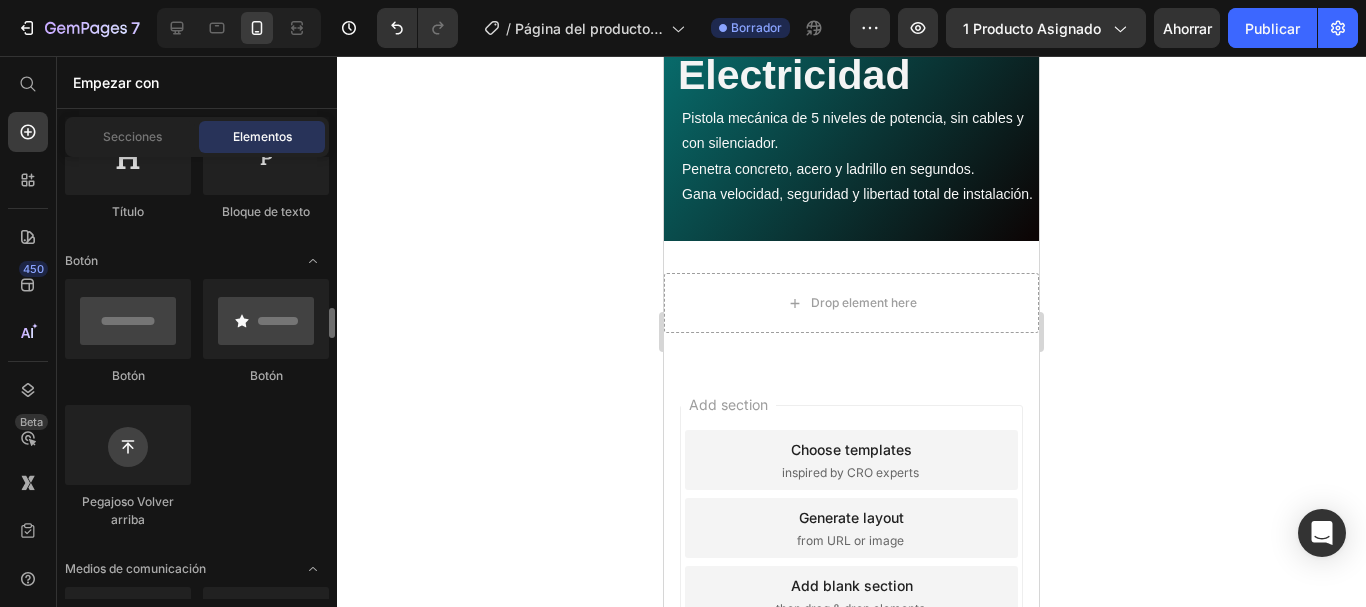 scroll, scrollTop: 505, scrollLeft: 0, axis: vertical 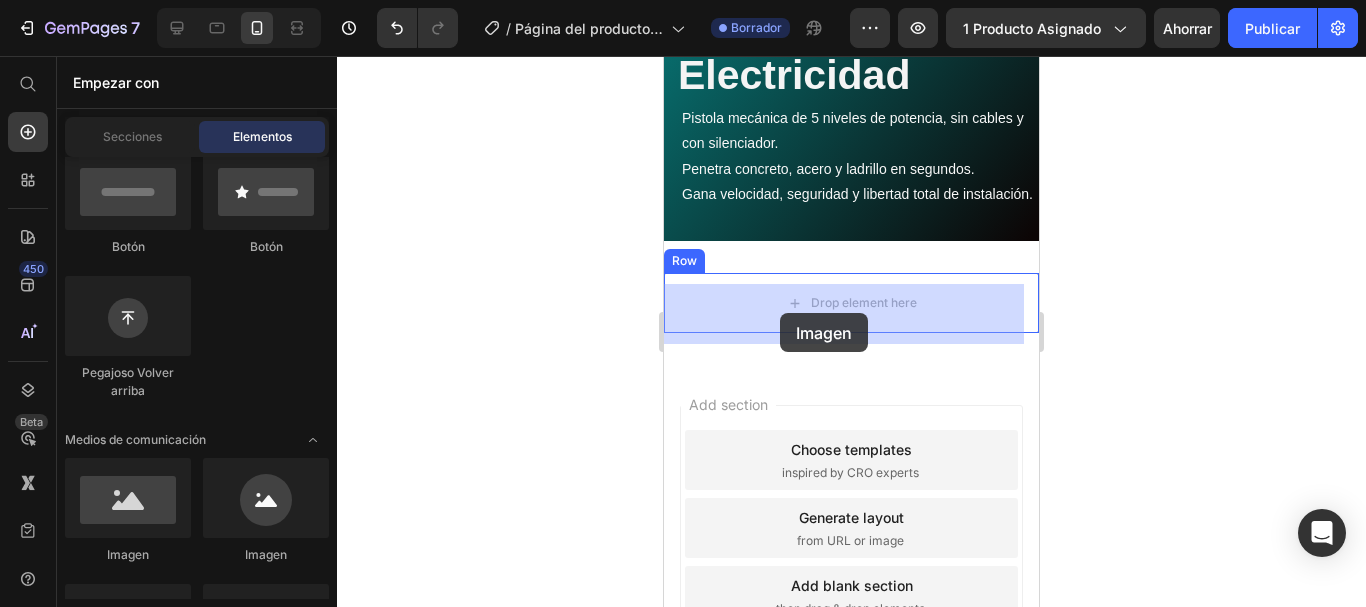 drag, startPoint x: 927, startPoint y: 517, endPoint x: 780, endPoint y: 313, distance: 251.44582 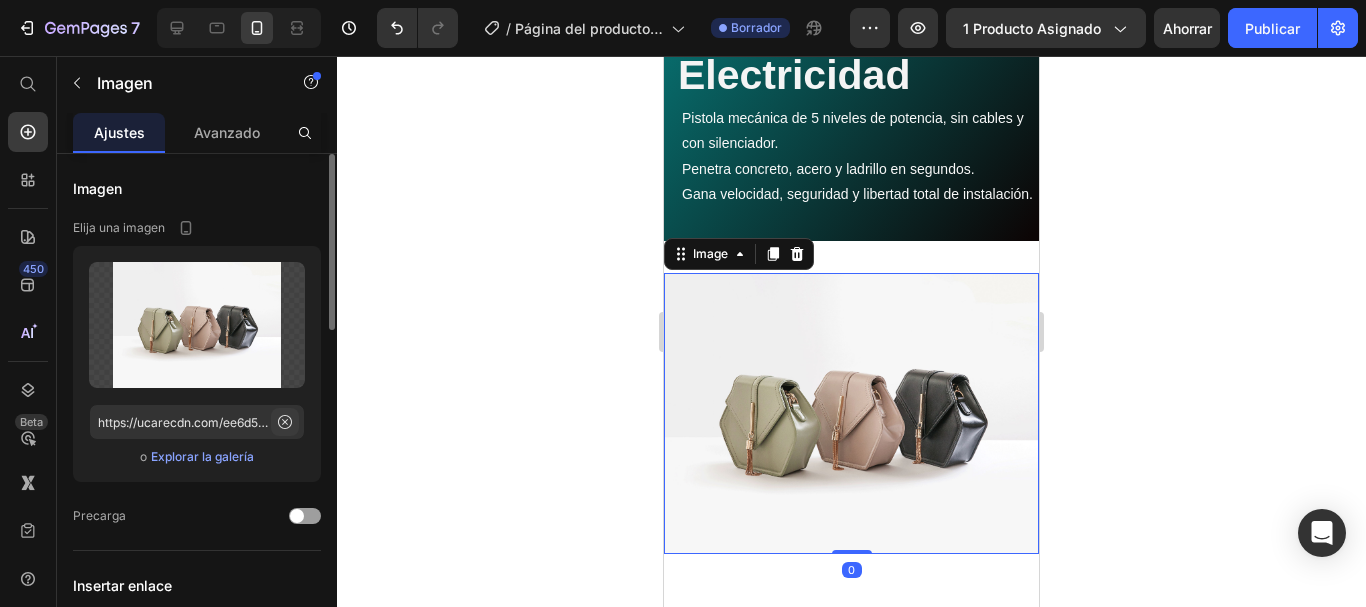 click 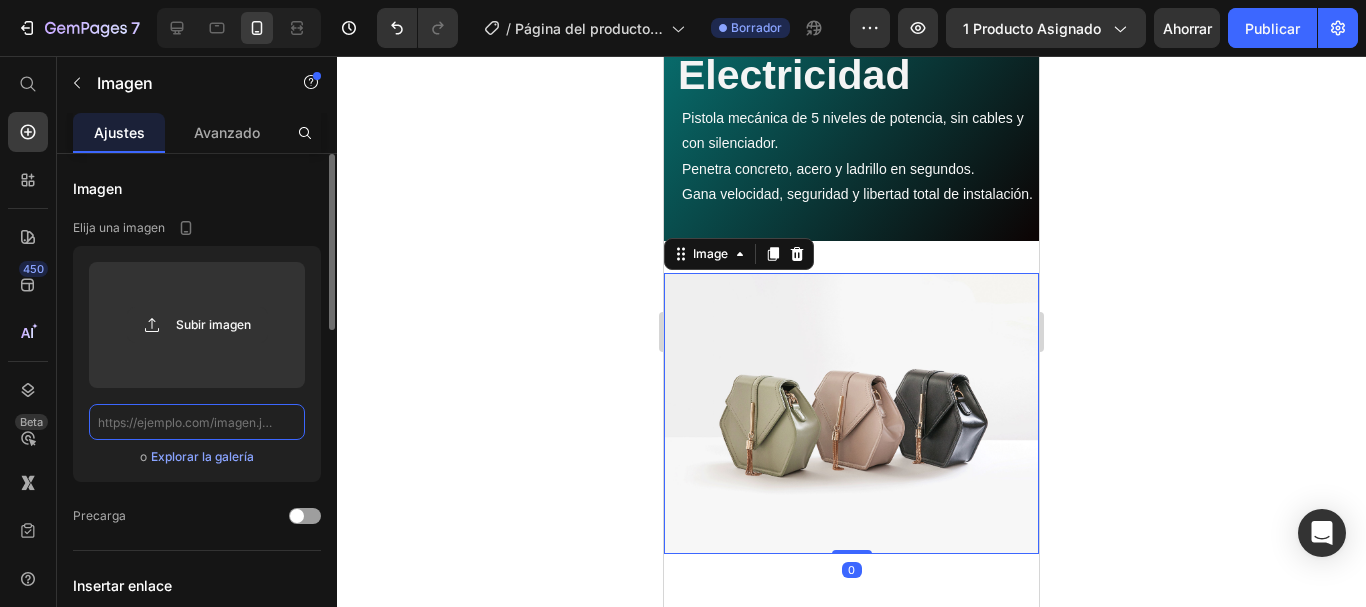 scroll, scrollTop: 0, scrollLeft: 0, axis: both 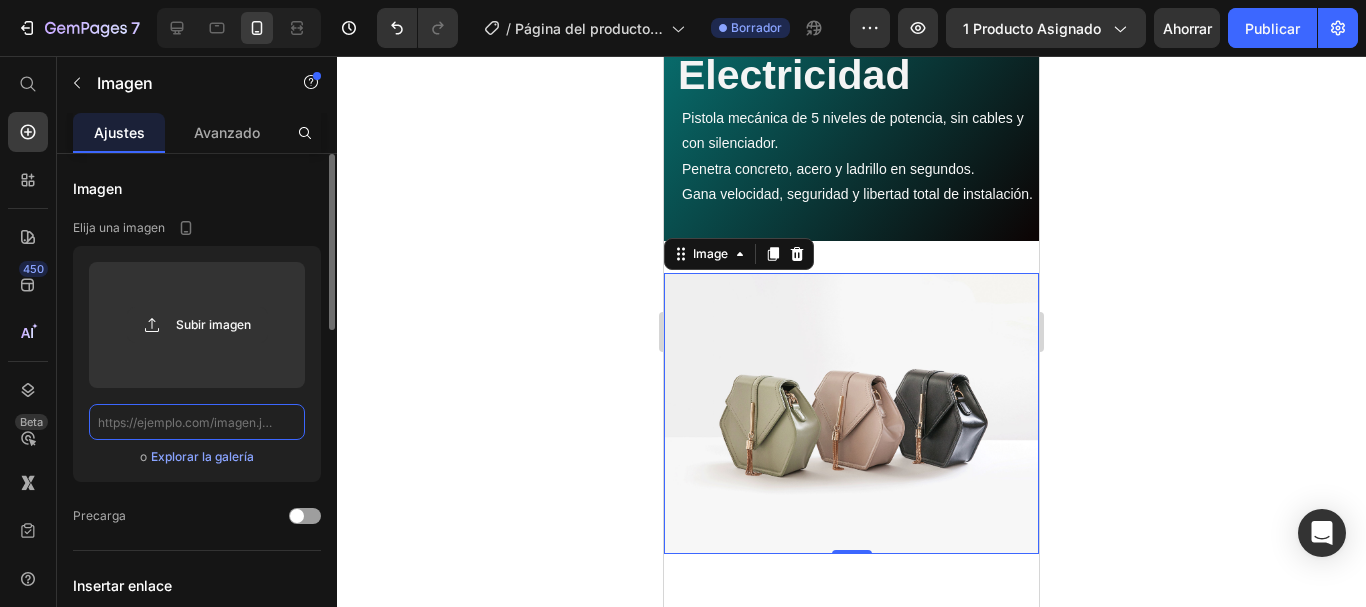paste on "https://cdn.shopify.com/s/files/1/0659/9023/0102/files/gempages_573023815991297140-5b2d2a0e-ef65-45f0-a1fb-cffaea23d5e4.webp" 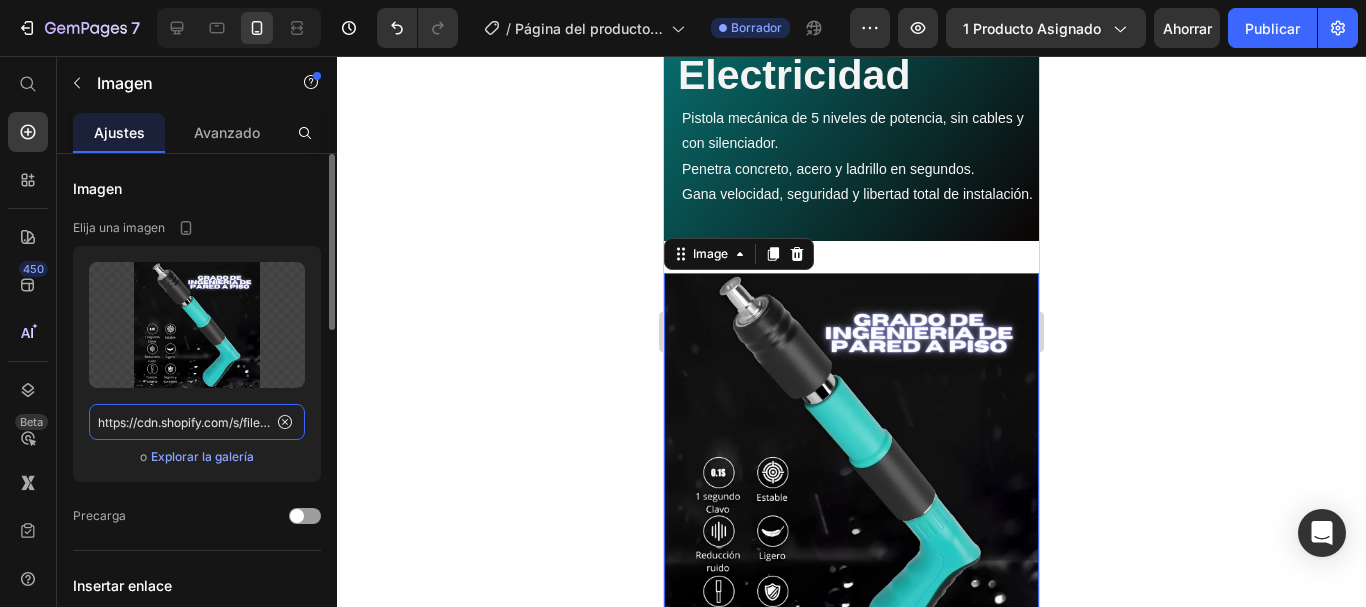 scroll, scrollTop: 0, scrollLeft: 604, axis: horizontal 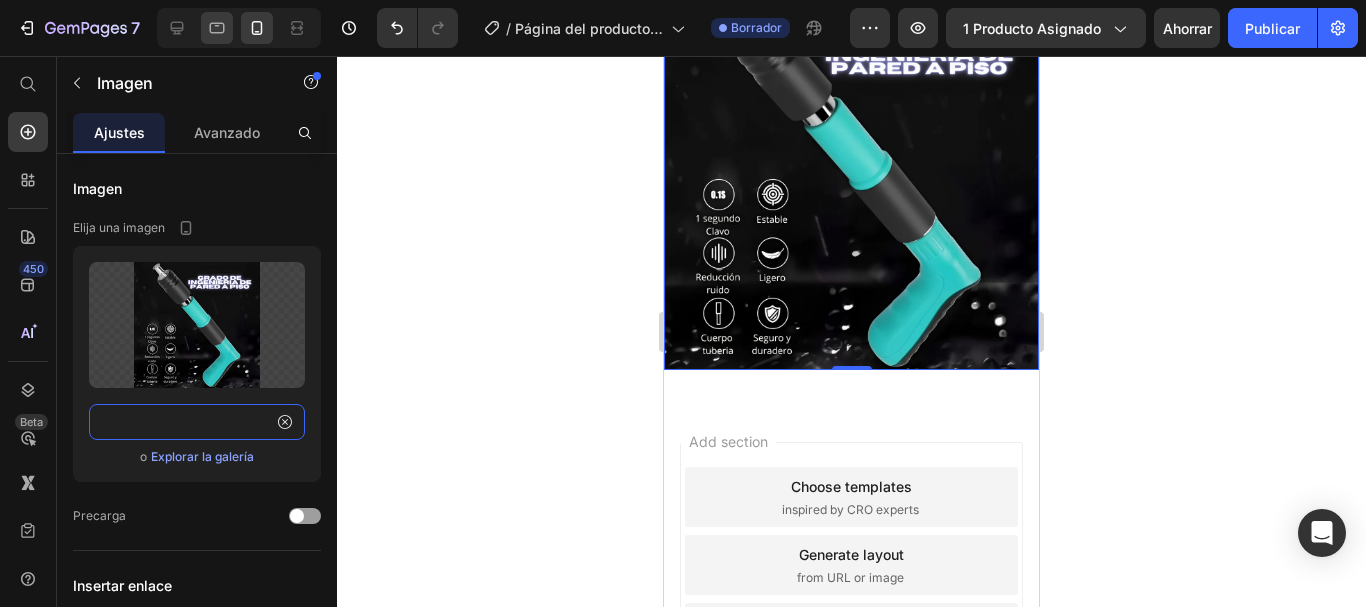 type on "https://cdn.shopify.com/s/files/1/0659/9023/0102/files/gempages_573023815991297140-5b2d2a0e-ef65-45f0-a1fb-cffaea23d5e4.webp" 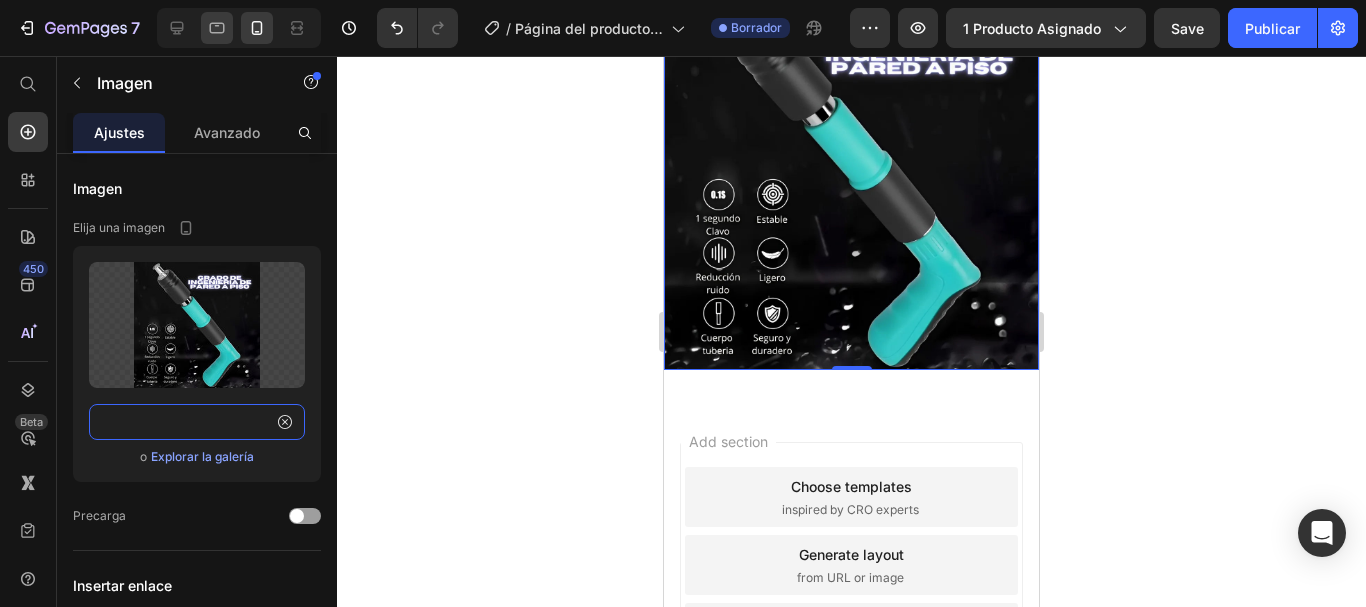 scroll, scrollTop: 0, scrollLeft: 0, axis: both 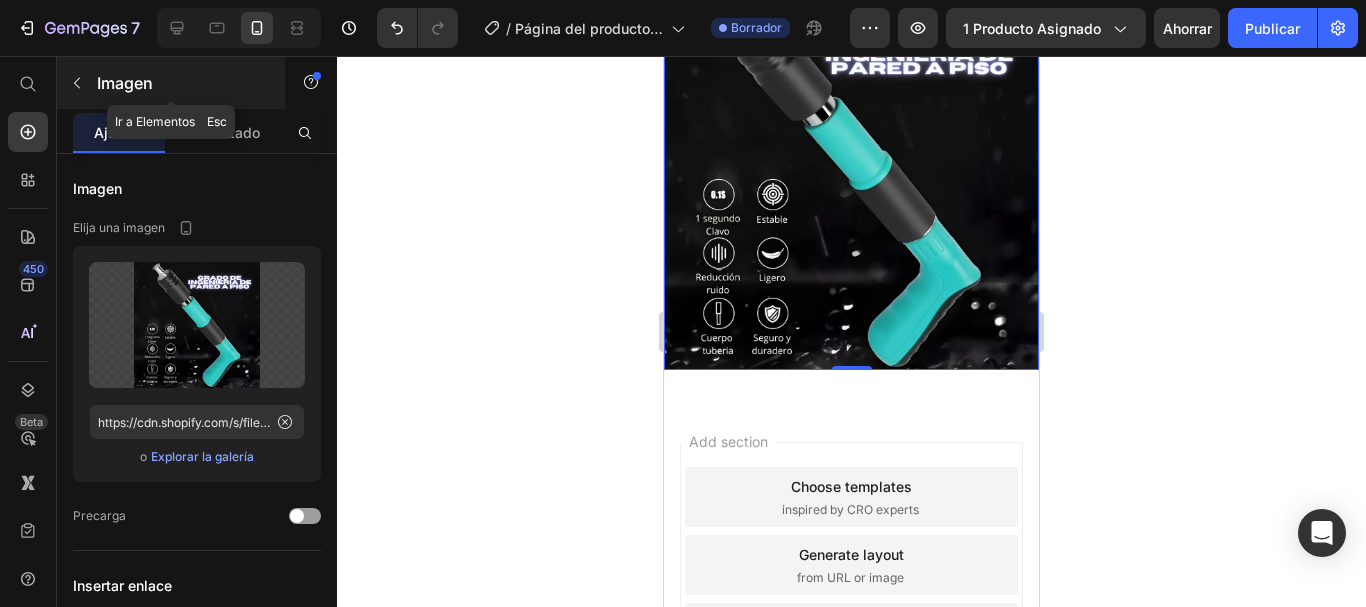 click at bounding box center [77, 83] 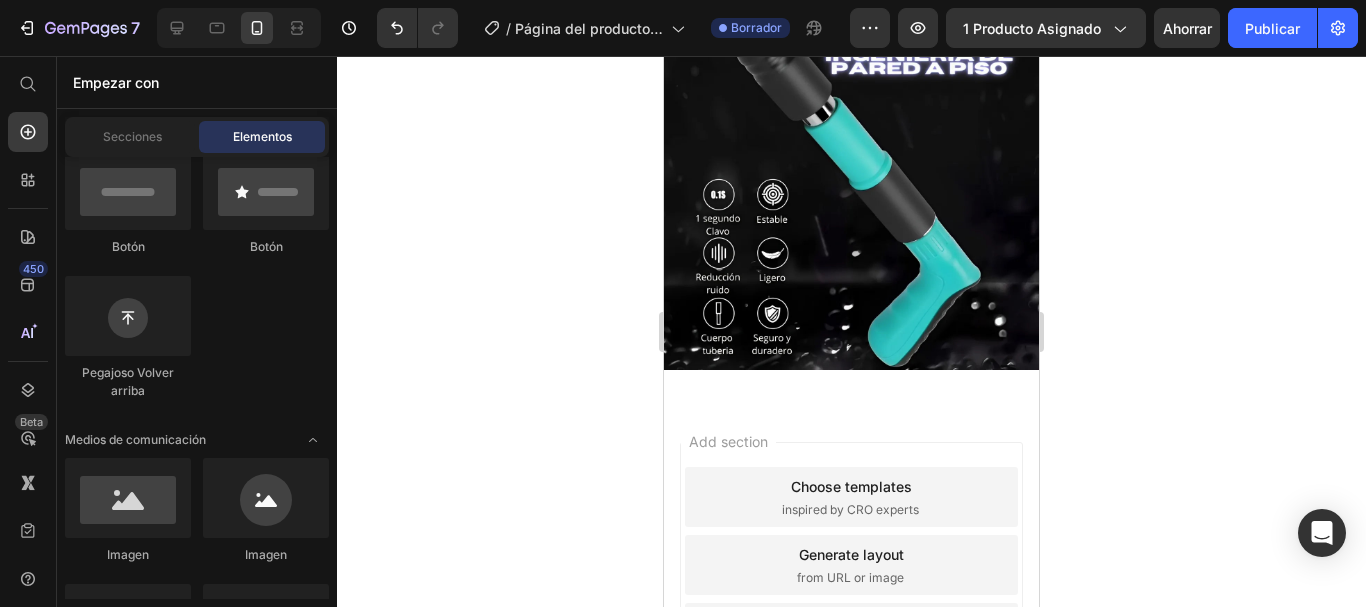 scroll, scrollTop: 242, scrollLeft: 0, axis: vertical 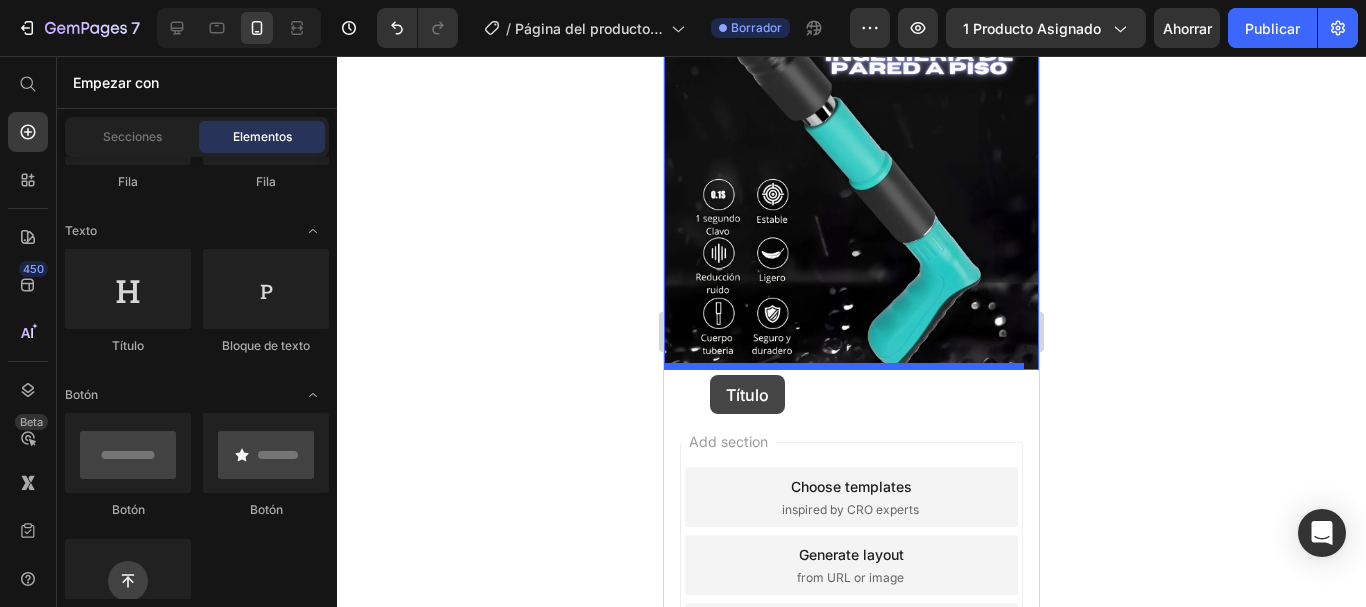 drag, startPoint x: 790, startPoint y: 338, endPoint x: 710, endPoint y: 375, distance: 88.14193 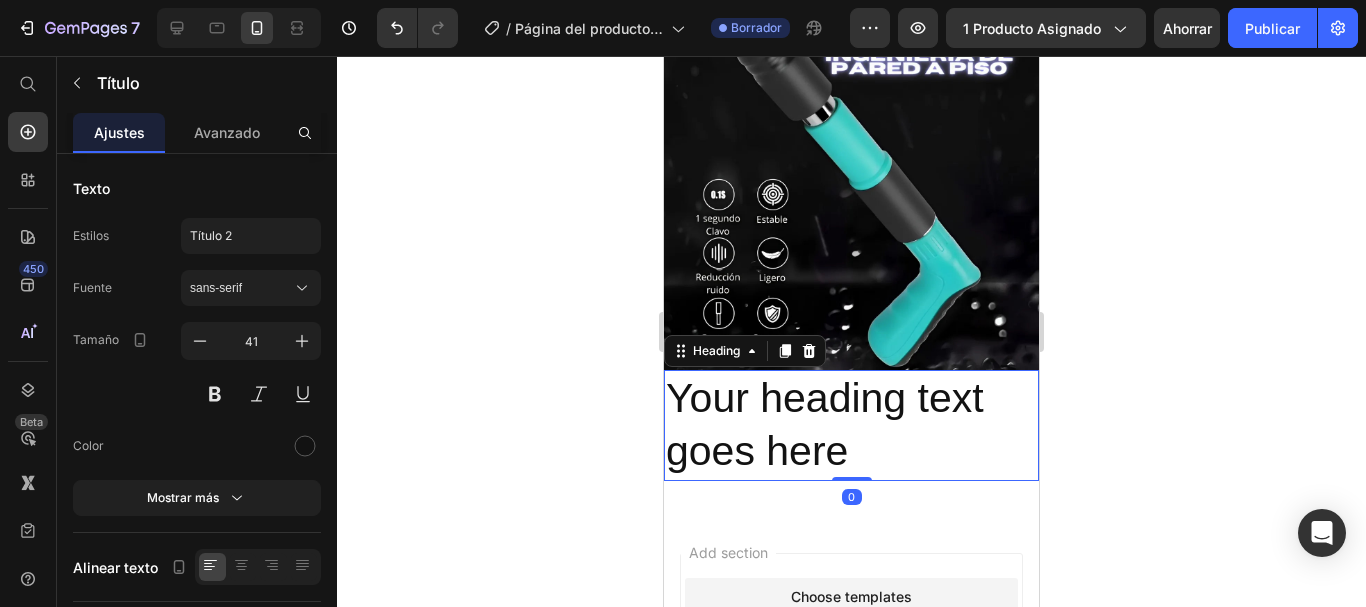 click on "Your heading text goes here" at bounding box center (851, 425) 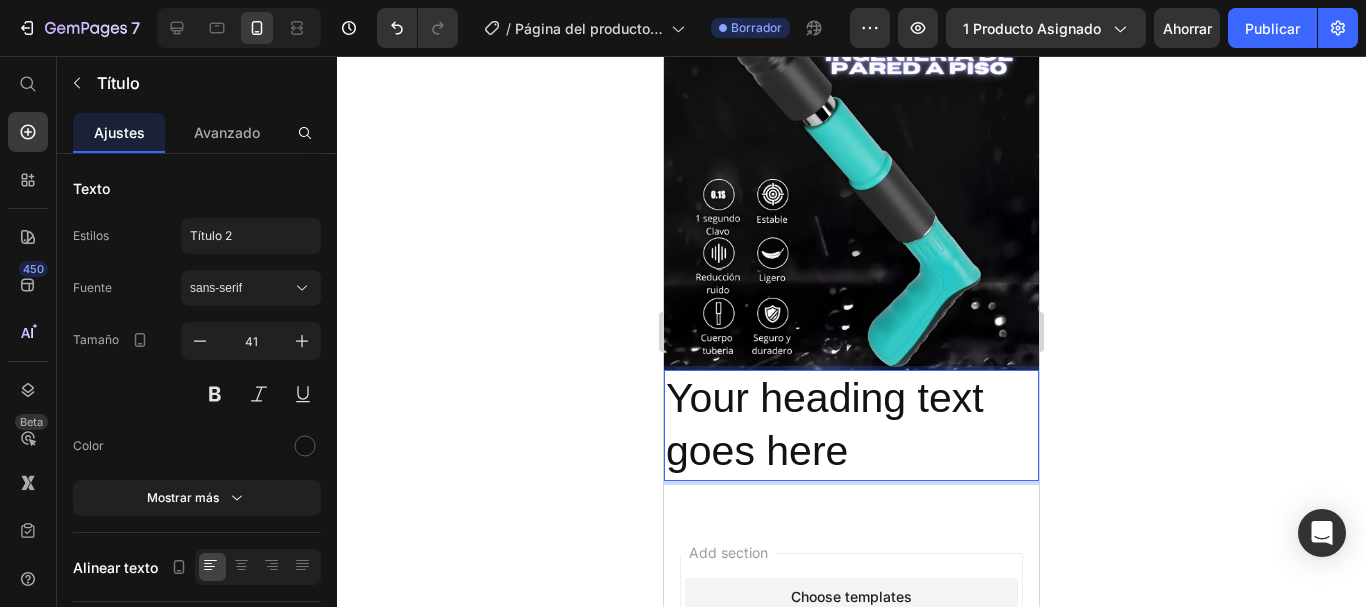 click on "Your heading text goes here" at bounding box center (851, 425) 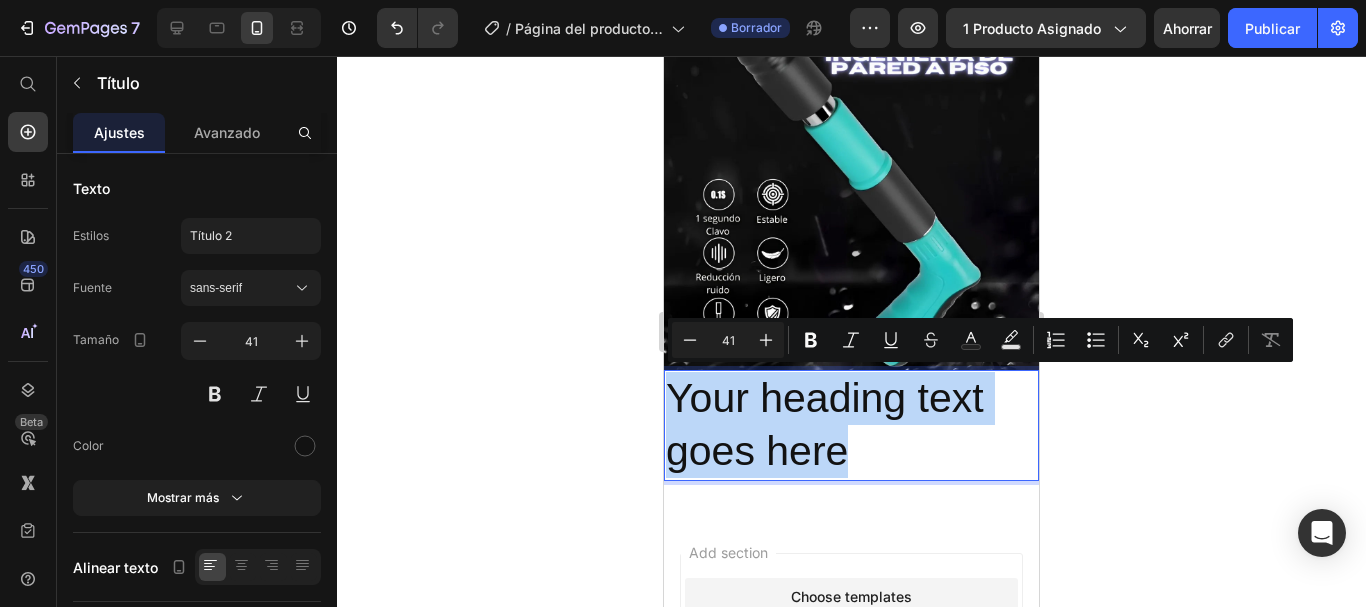 drag, startPoint x: 848, startPoint y: 453, endPoint x: 667, endPoint y: 395, distance: 190.06578 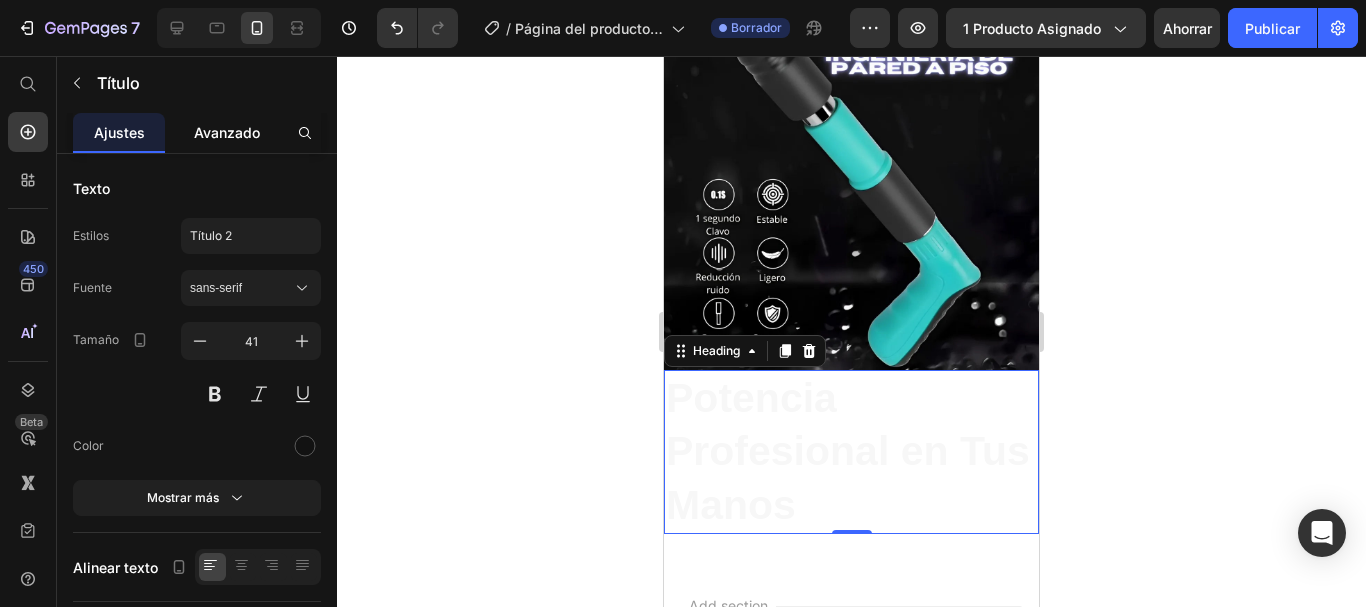 click on "Avanzado" at bounding box center [227, 132] 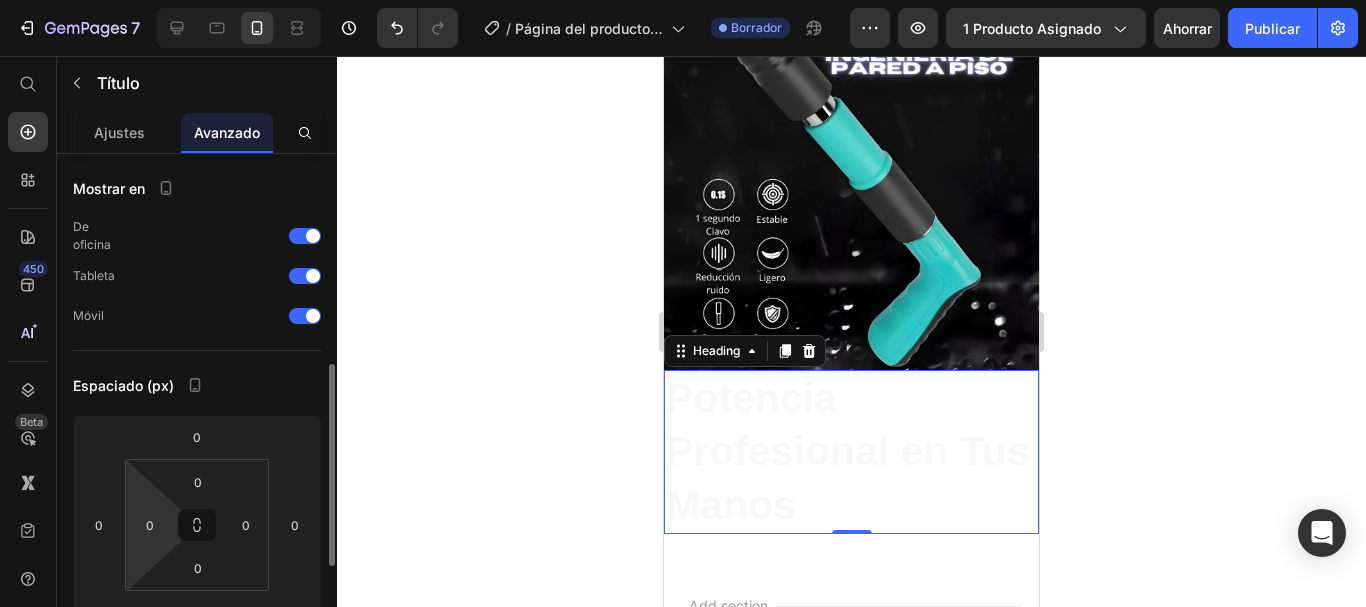 scroll, scrollTop: 151, scrollLeft: 0, axis: vertical 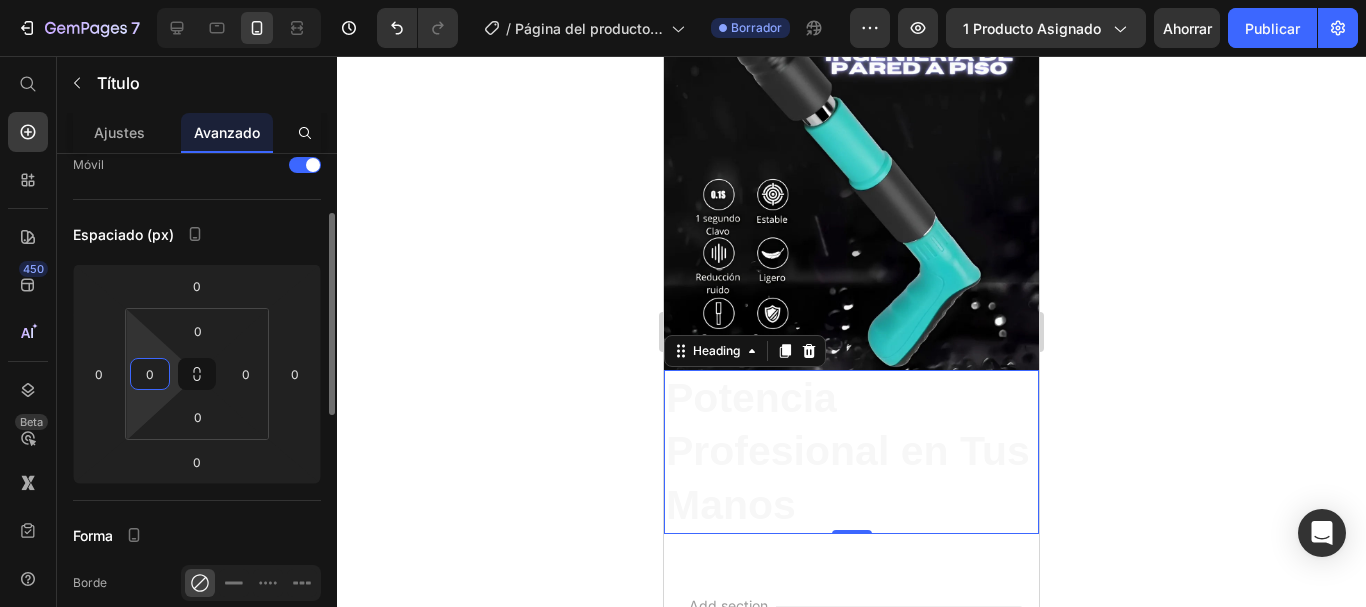 click on "0" at bounding box center [150, 374] 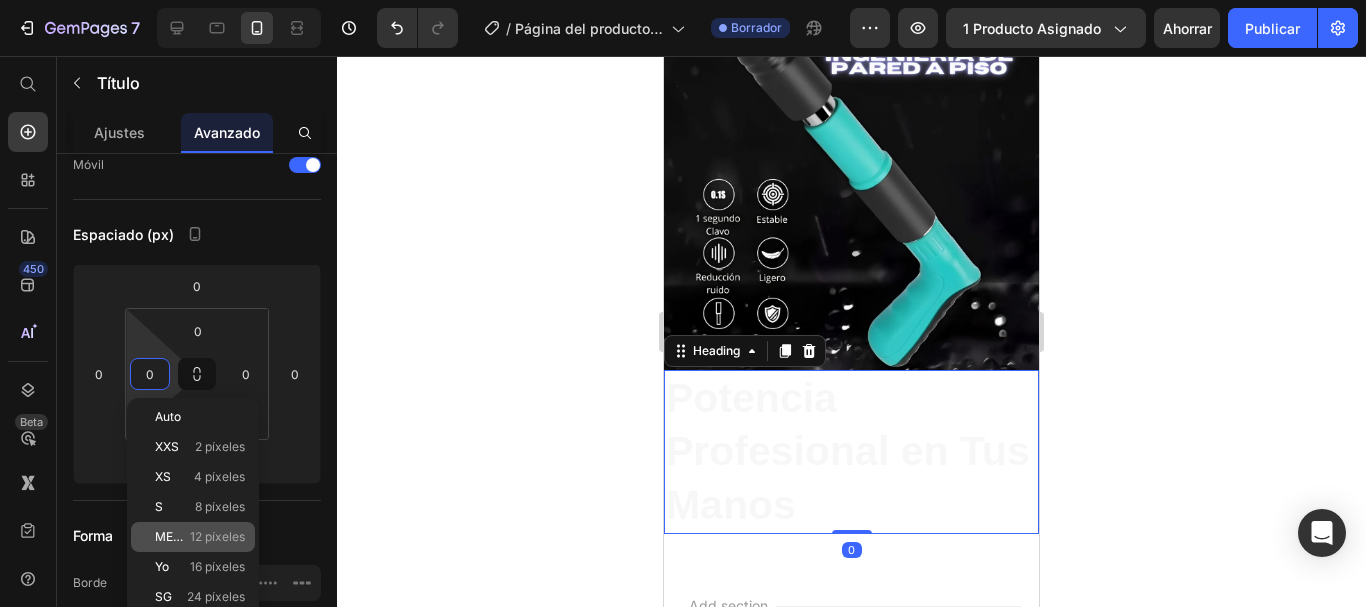 click on "METRO" at bounding box center (176, 536) 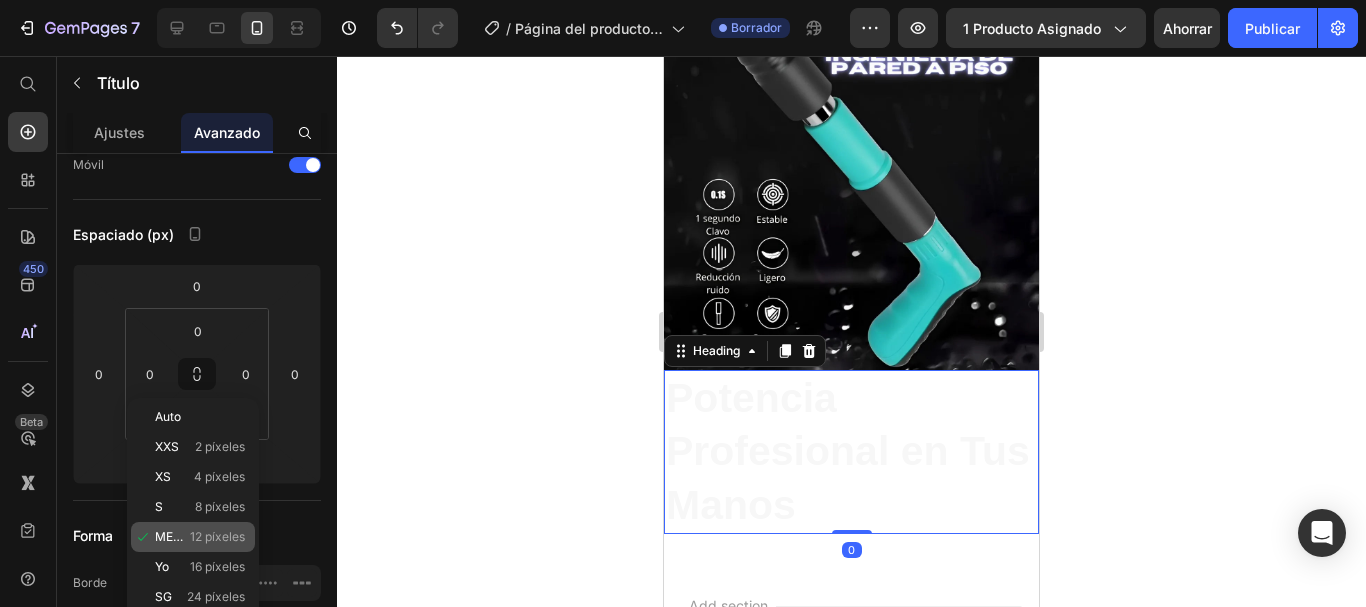 type on "12" 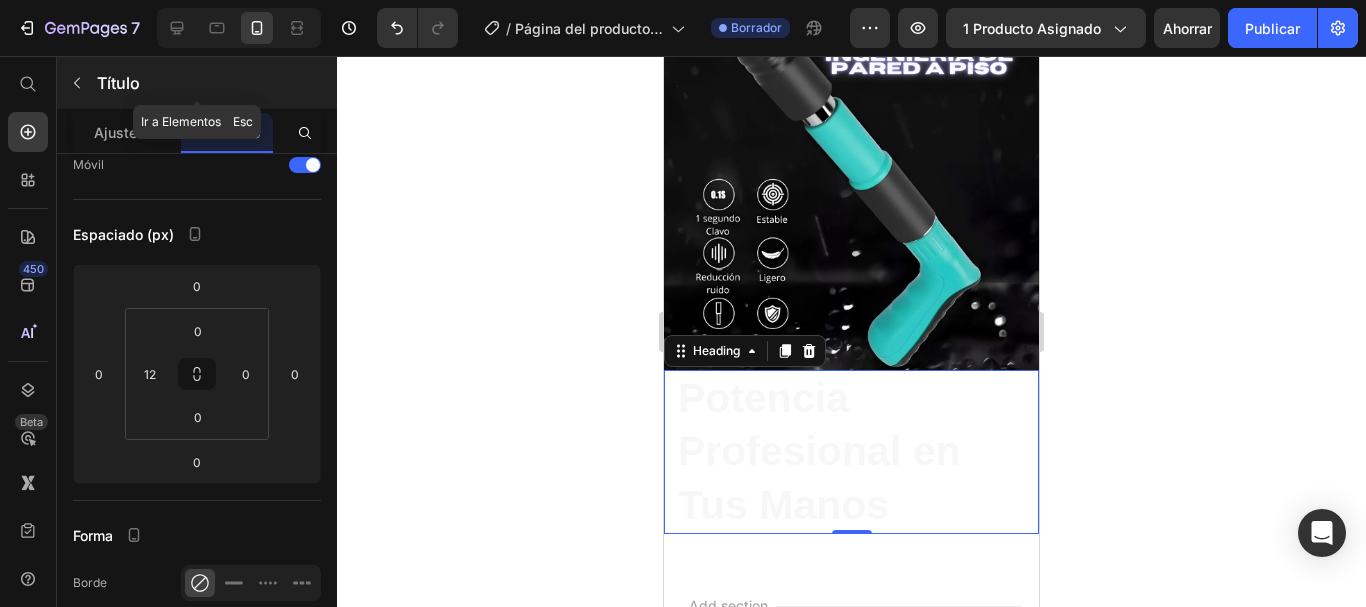 click 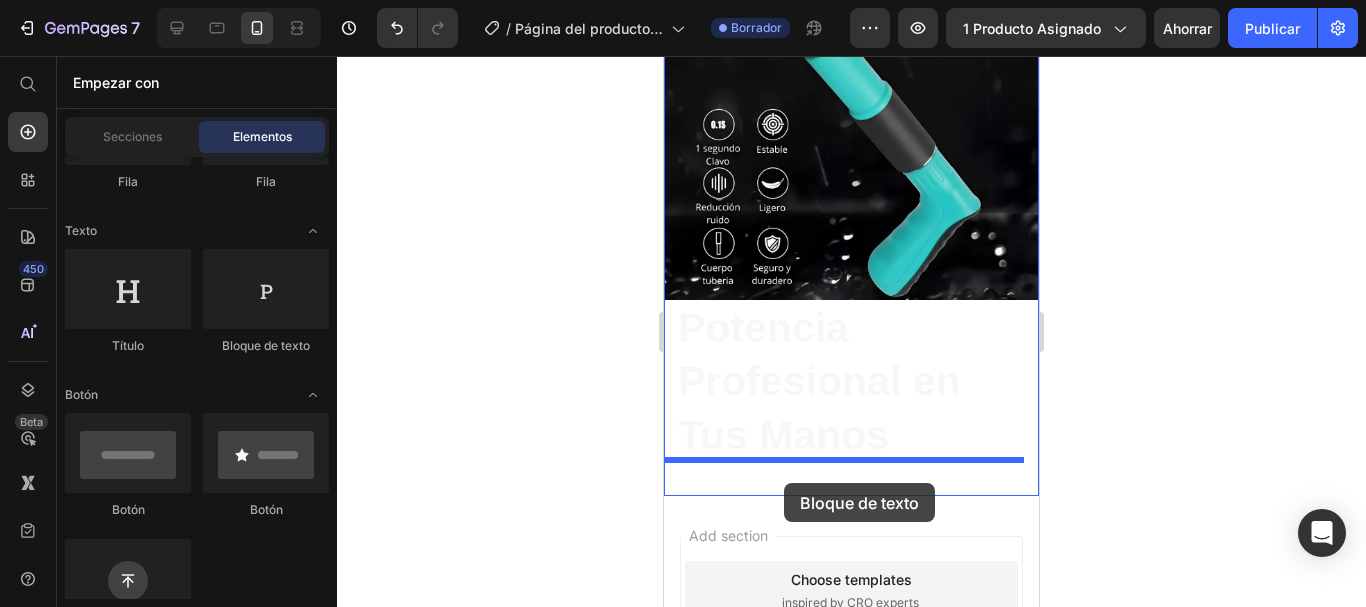 scroll, scrollTop: 2532, scrollLeft: 0, axis: vertical 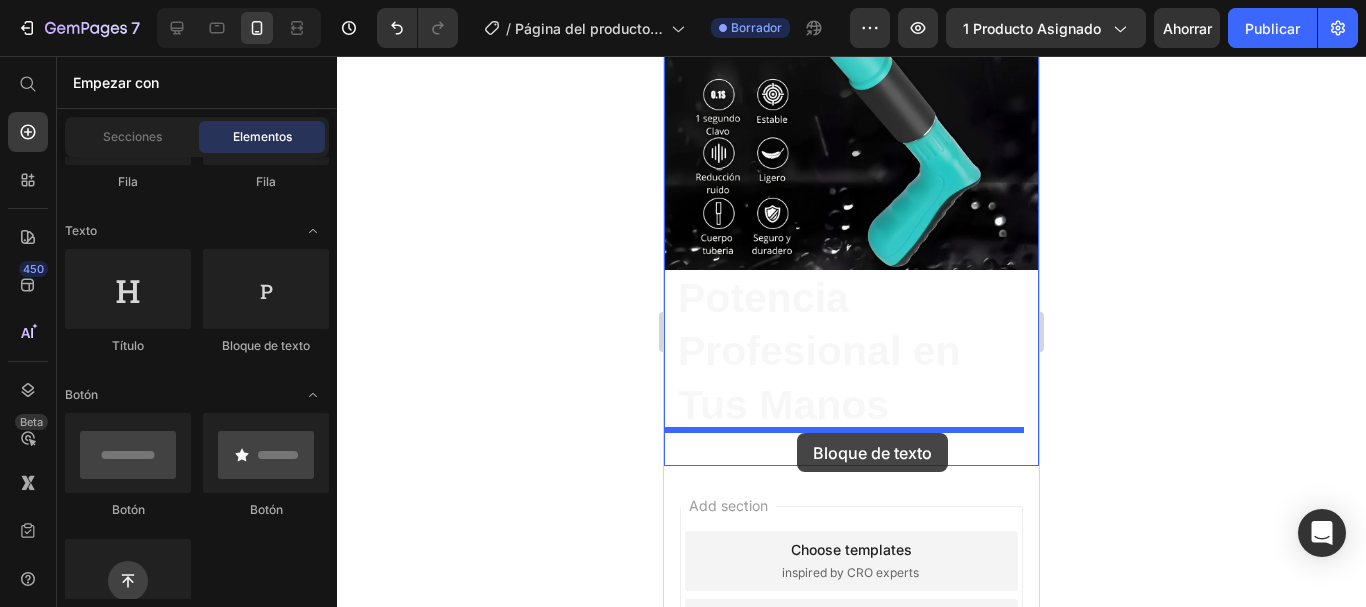 drag, startPoint x: 924, startPoint y: 370, endPoint x: 797, endPoint y: 433, distance: 141.76741 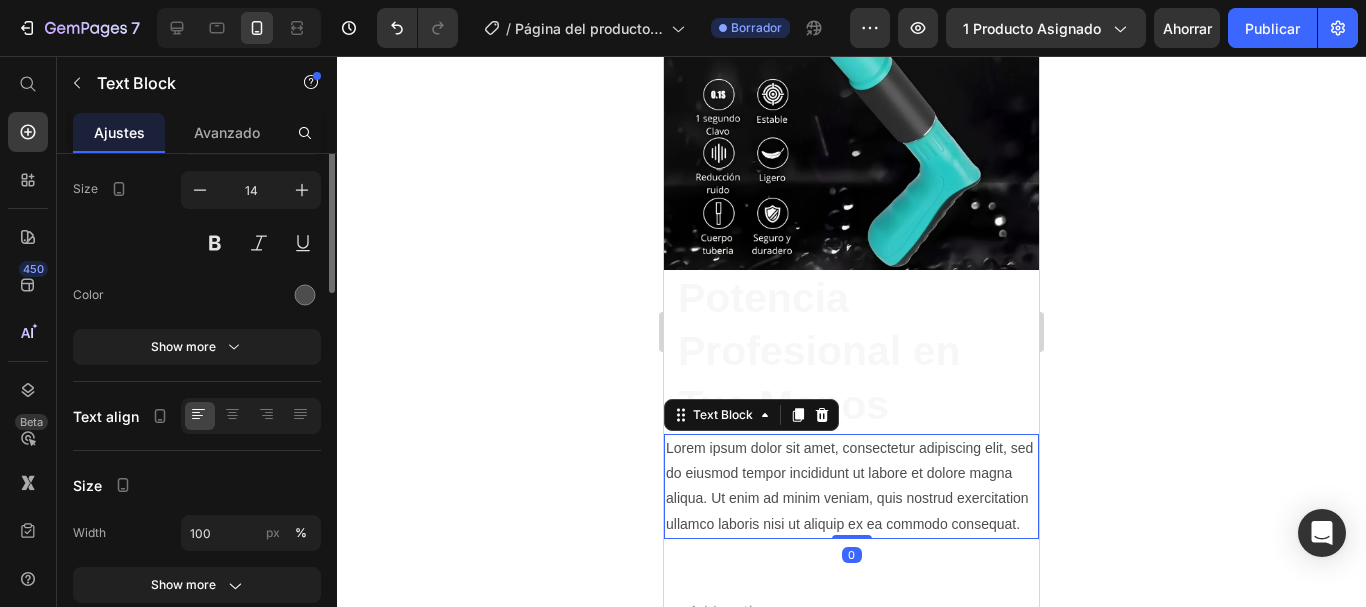 scroll, scrollTop: 0, scrollLeft: 0, axis: both 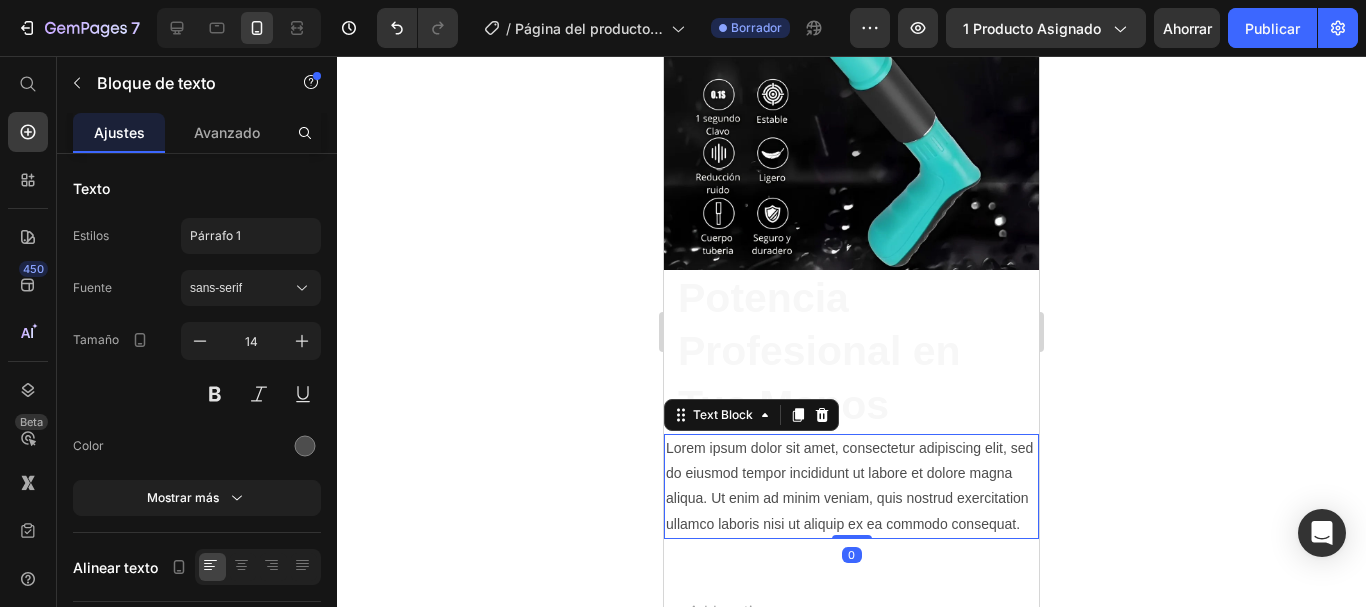 click on "Lorem ipsum dolor sit amet, consectetur adipiscing elit, sed do eiusmod tempor incididunt ut labore et dolore magna aliqua. Ut enim ad minim veniam, quis nostrud exercitation ullamco laboris nisi ut aliquip ex ea commodo consequat." at bounding box center (851, 486) 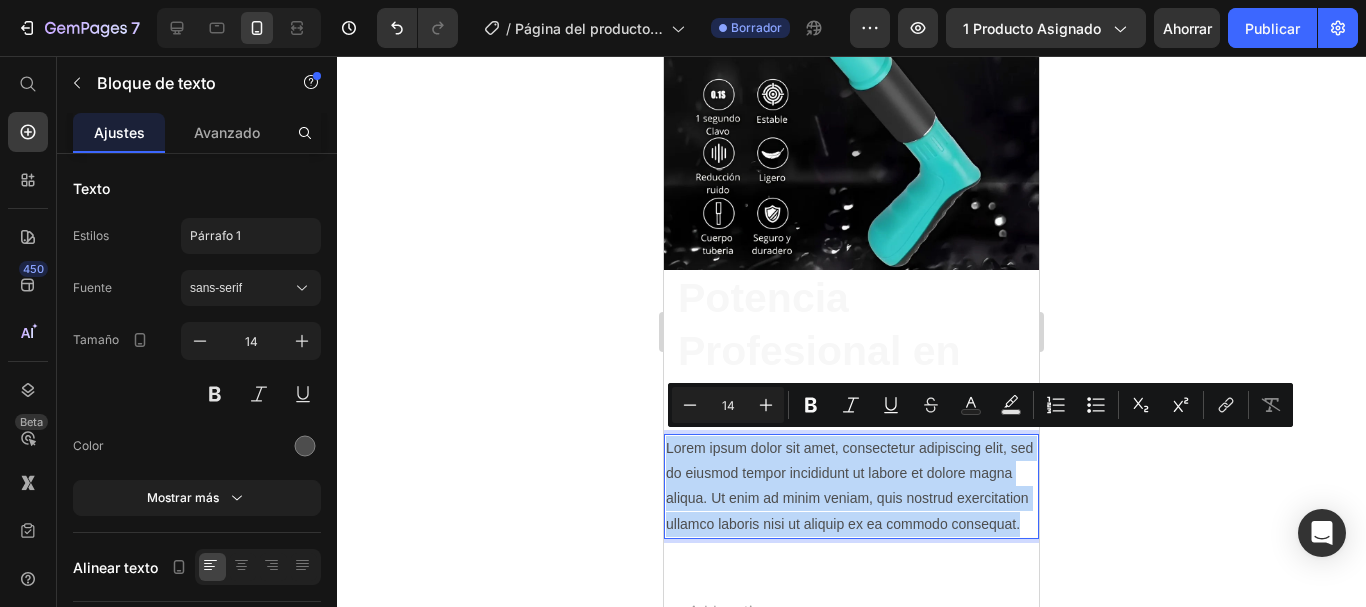 drag, startPoint x: 803, startPoint y: 544, endPoint x: 666, endPoint y: 448, distance: 167.28719 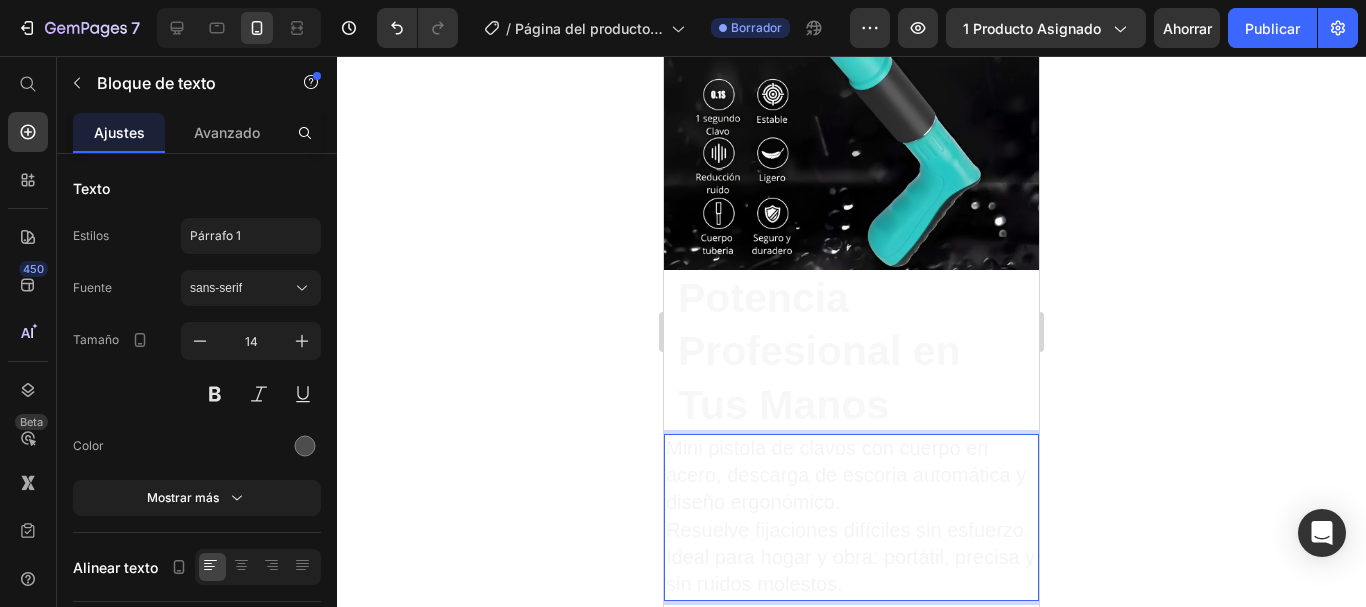 scroll, scrollTop: 2563, scrollLeft: 0, axis: vertical 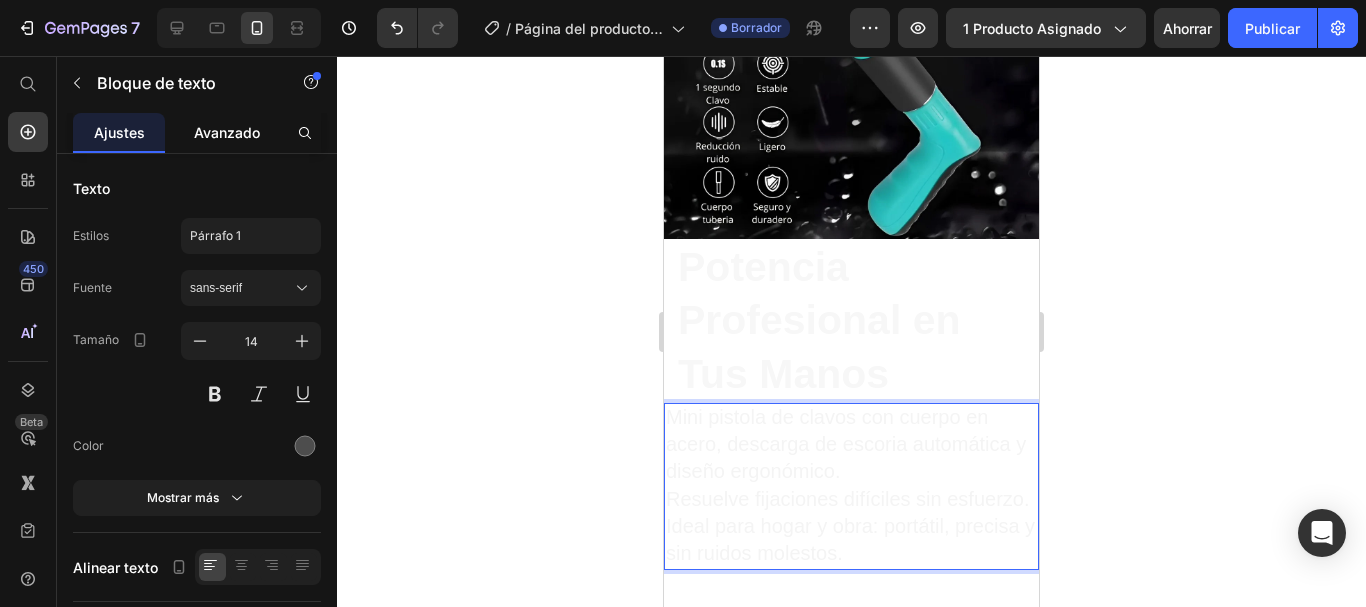 click on "Avanzado" at bounding box center [227, 132] 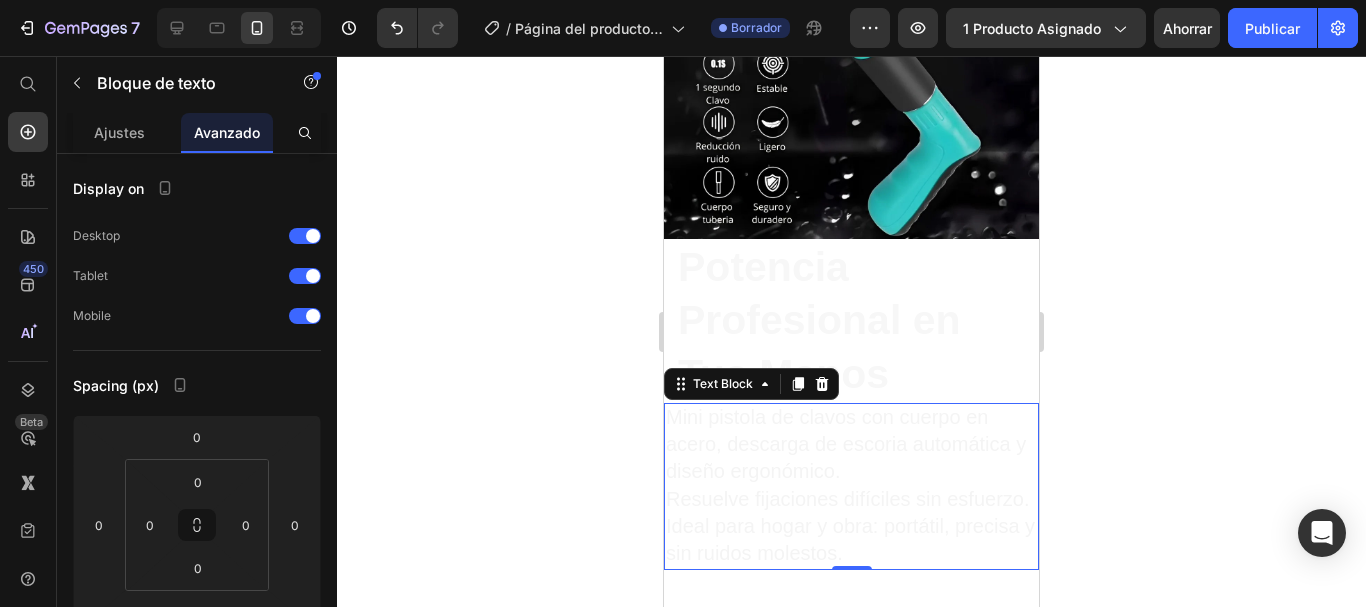 scroll, scrollTop: 0, scrollLeft: 0, axis: both 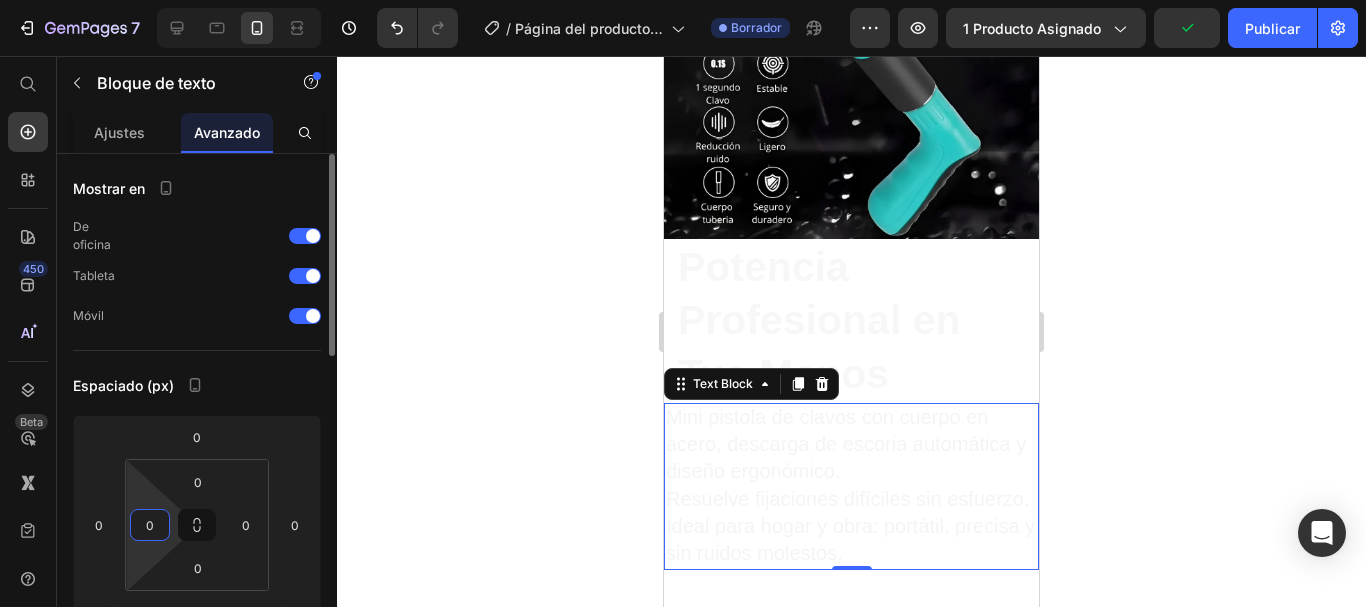 click on "0" at bounding box center (150, 525) 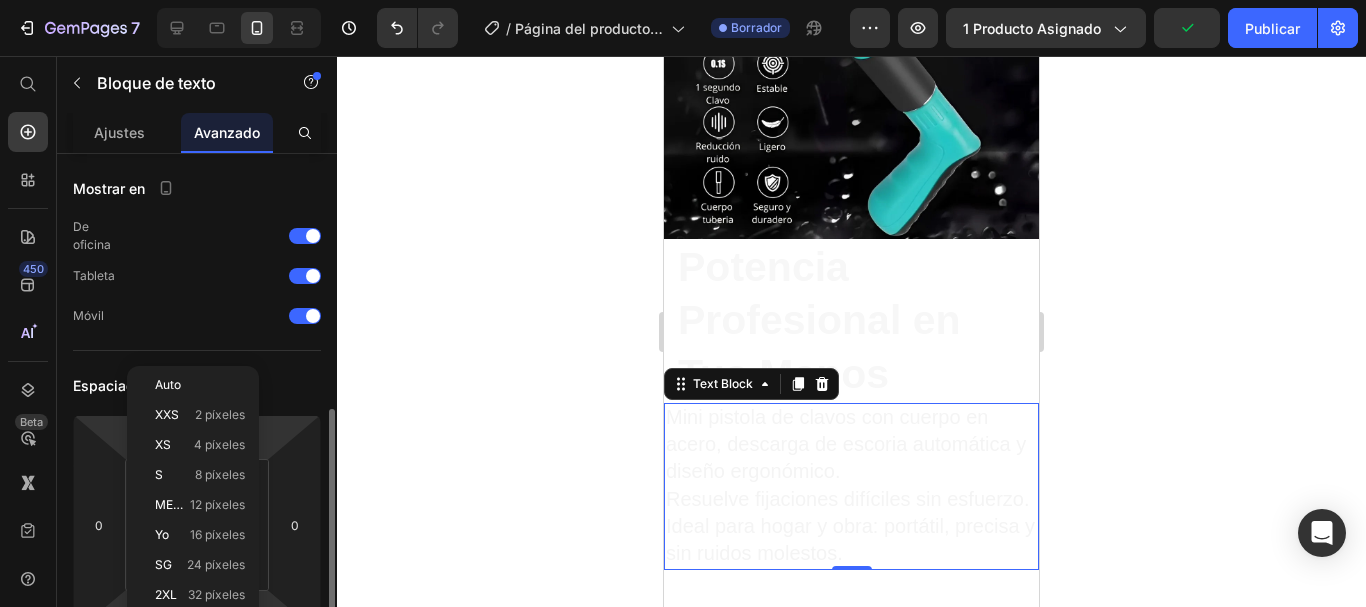 scroll, scrollTop: 183, scrollLeft: 0, axis: vertical 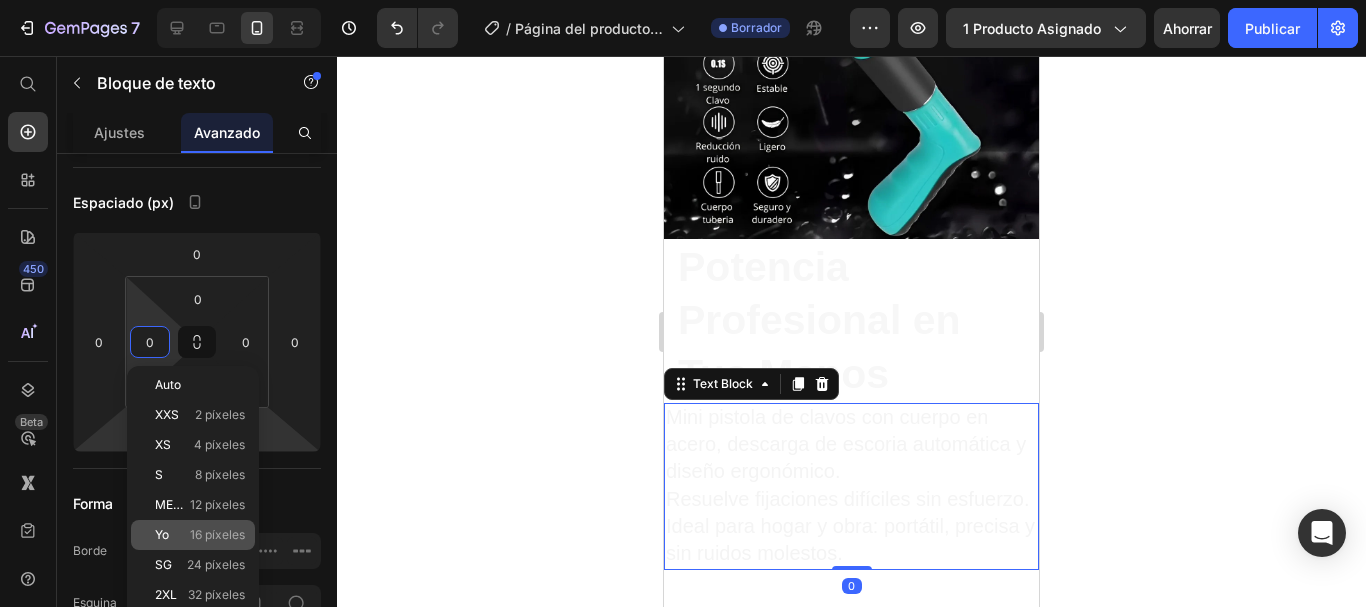 click on "Yo 16 píxeles" at bounding box center (200, 535) 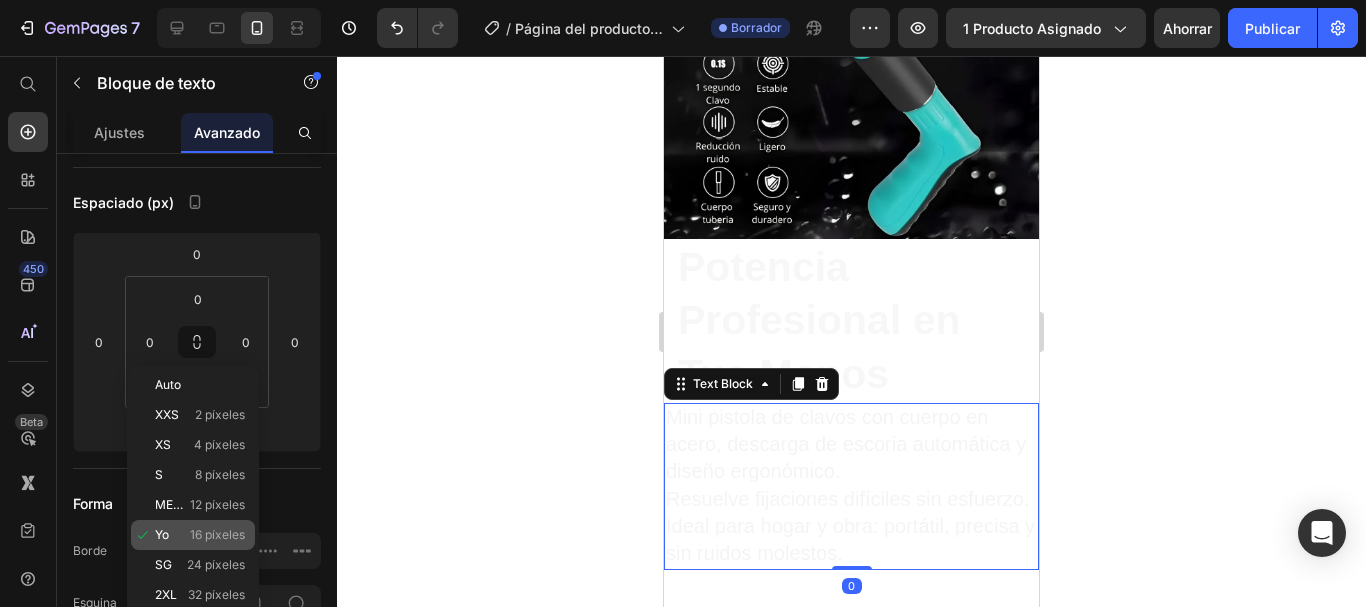 type on "16" 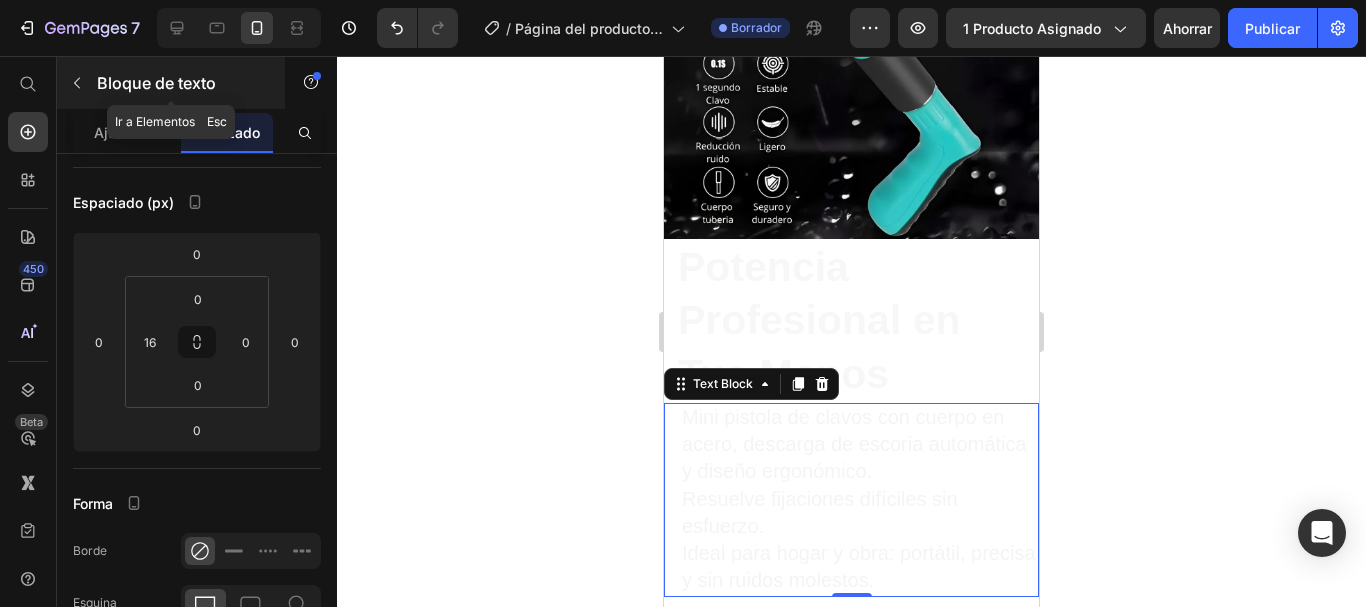 click 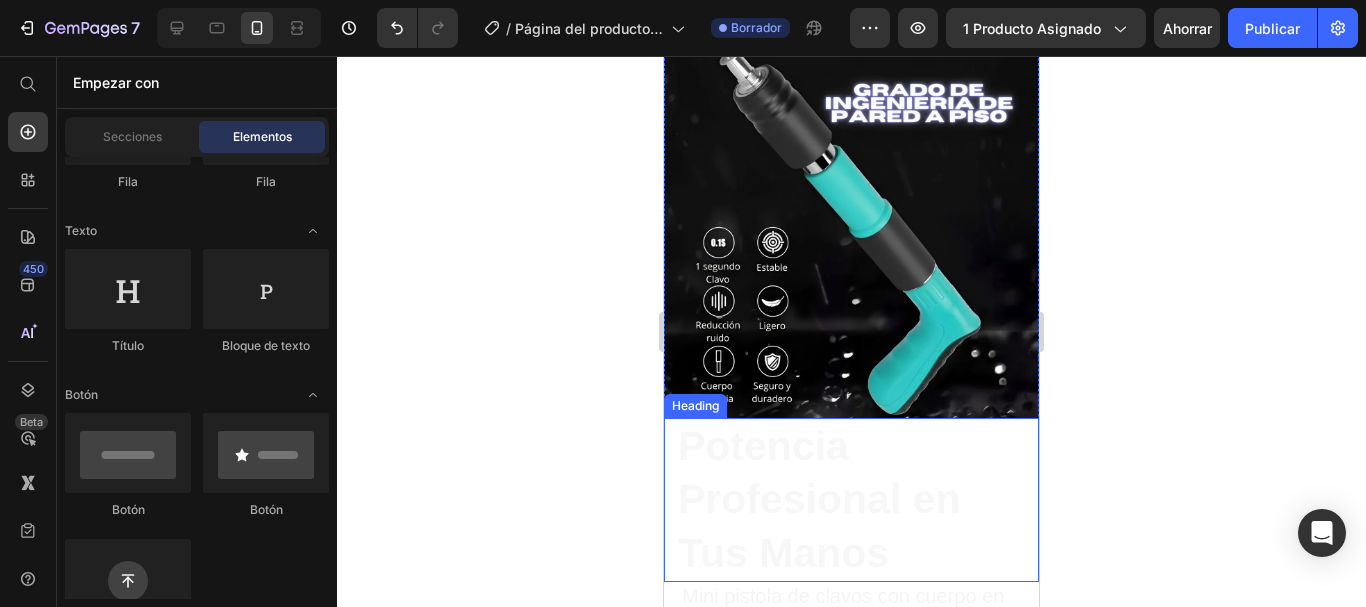 scroll, scrollTop: 2207, scrollLeft: 0, axis: vertical 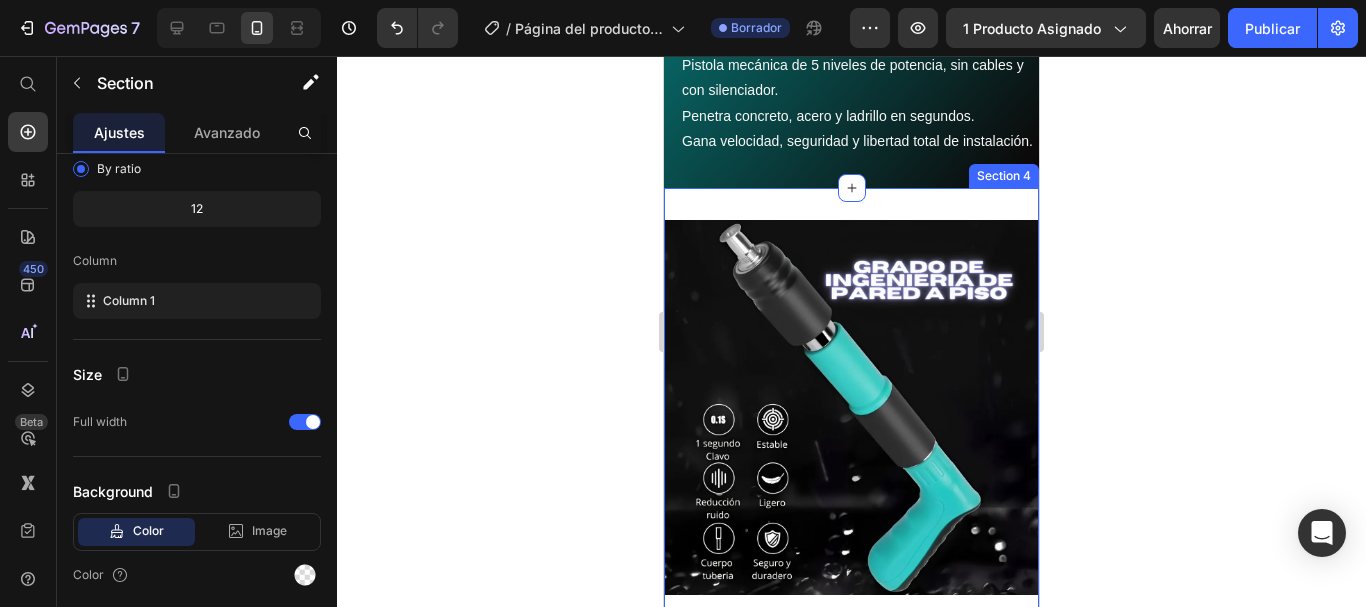 click on "Image ⁠⁠⁠⁠⁠⁠⁠ Potencia Profesional en Tus Manos Heading Row Mini pistola de clavos con cuerpo en acero, descarga de escoria automática y diseño ergonómico. Resuelve fijaciones difíciles sin esfuerzo. Ideal para hogar y obra: portátil, precisa y sin ruidos molestos. Text Block Section 4" at bounding box center [851, 586] 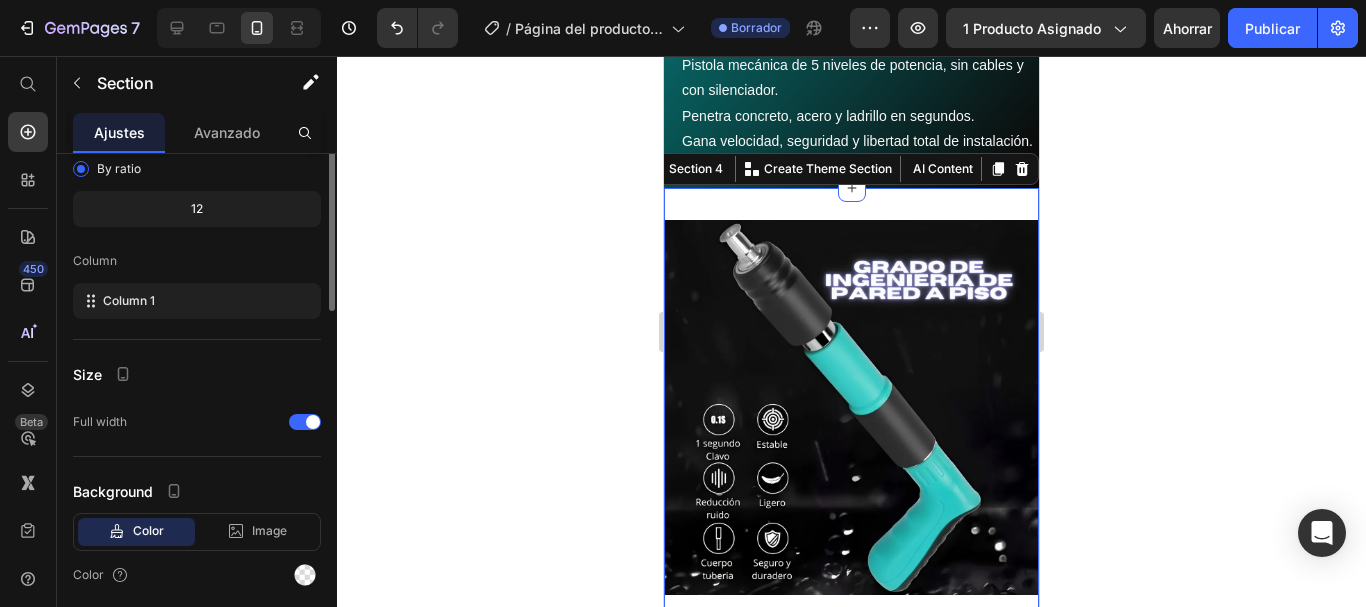 scroll, scrollTop: 0, scrollLeft: 0, axis: both 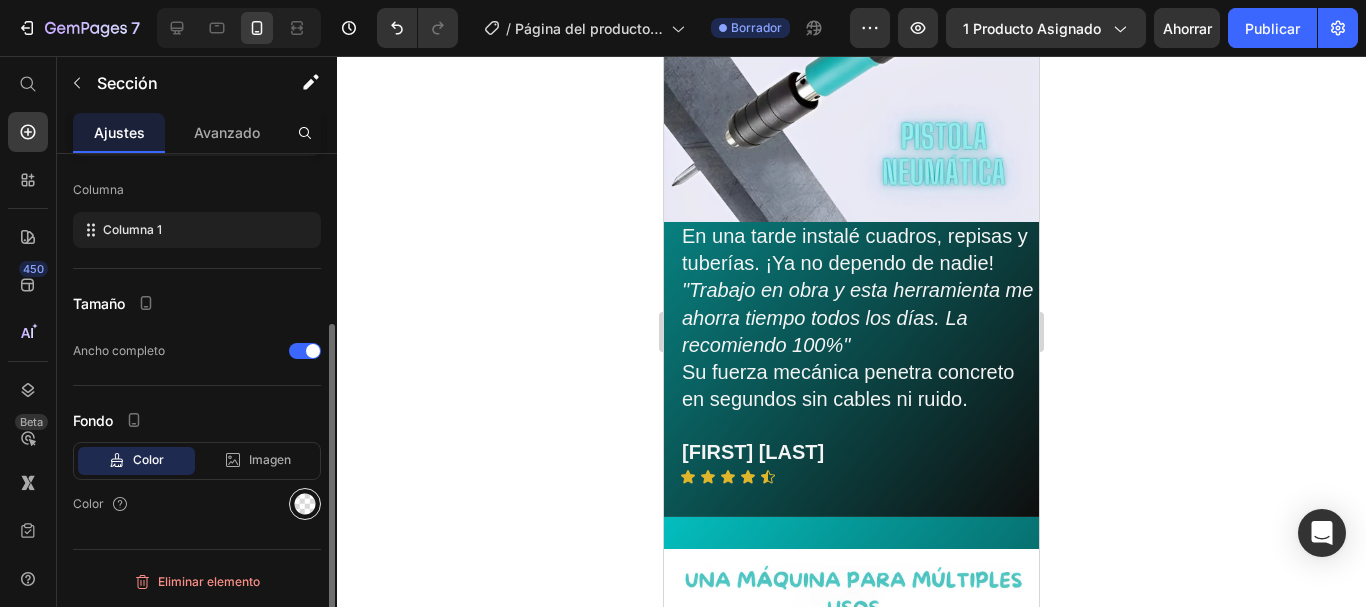 click at bounding box center (305, 504) 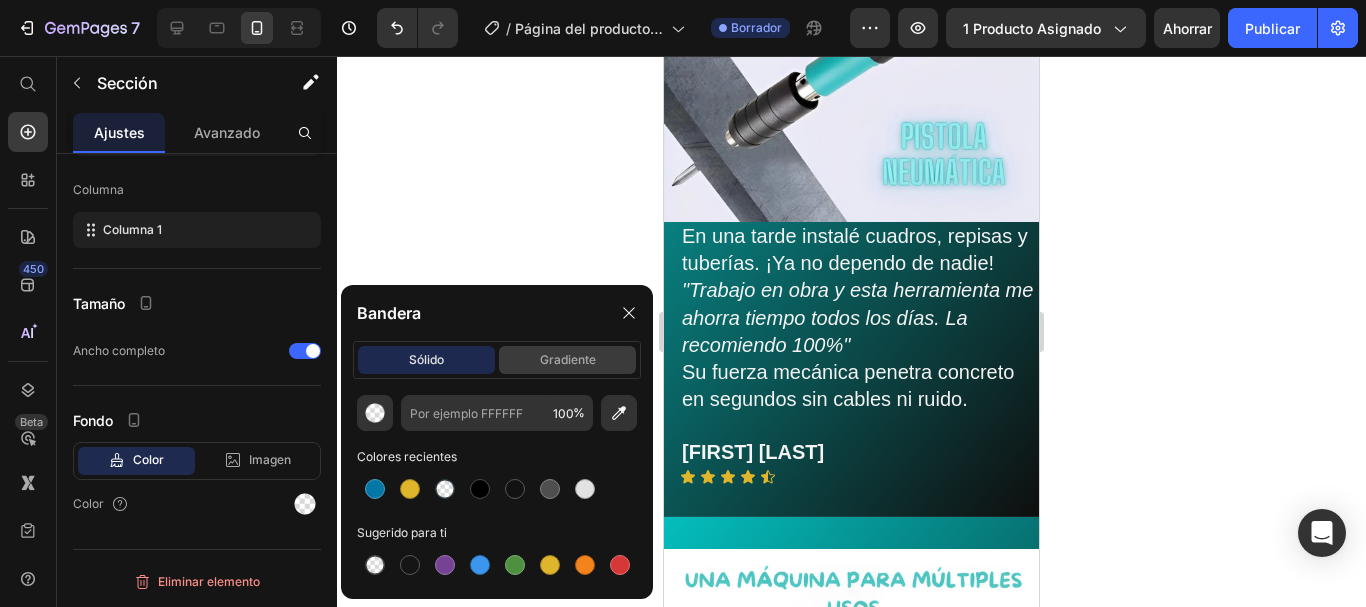click on "gradiente" at bounding box center (568, 359) 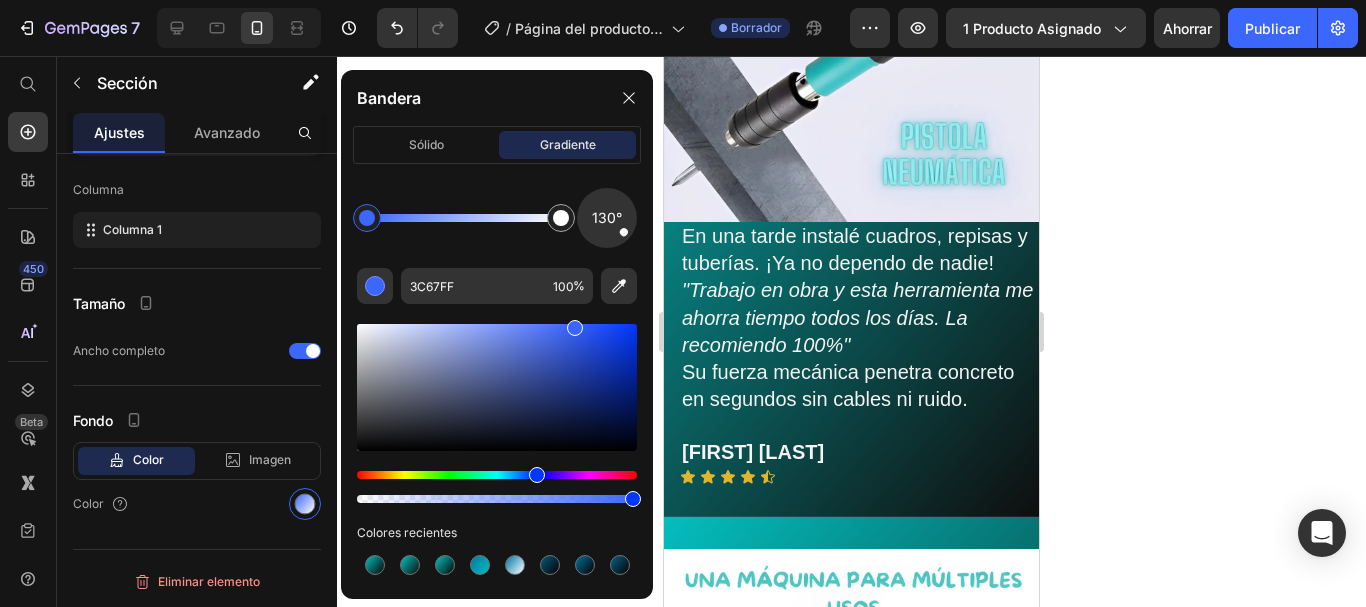 click at bounding box center [367, 218] 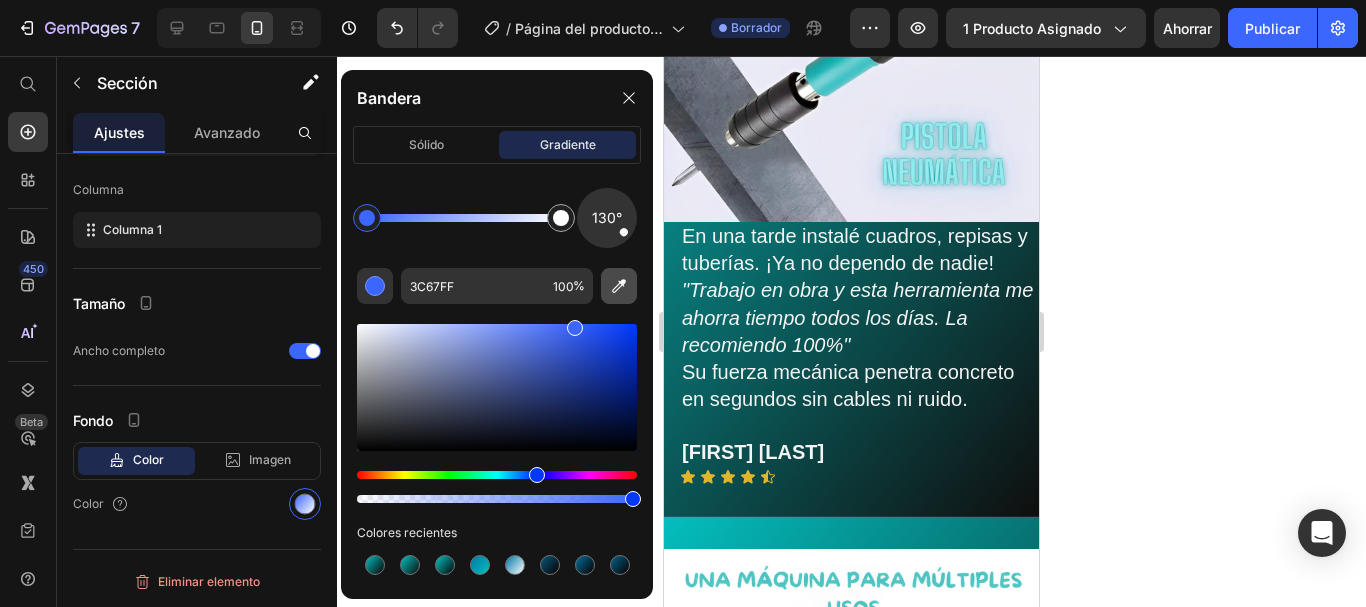 click 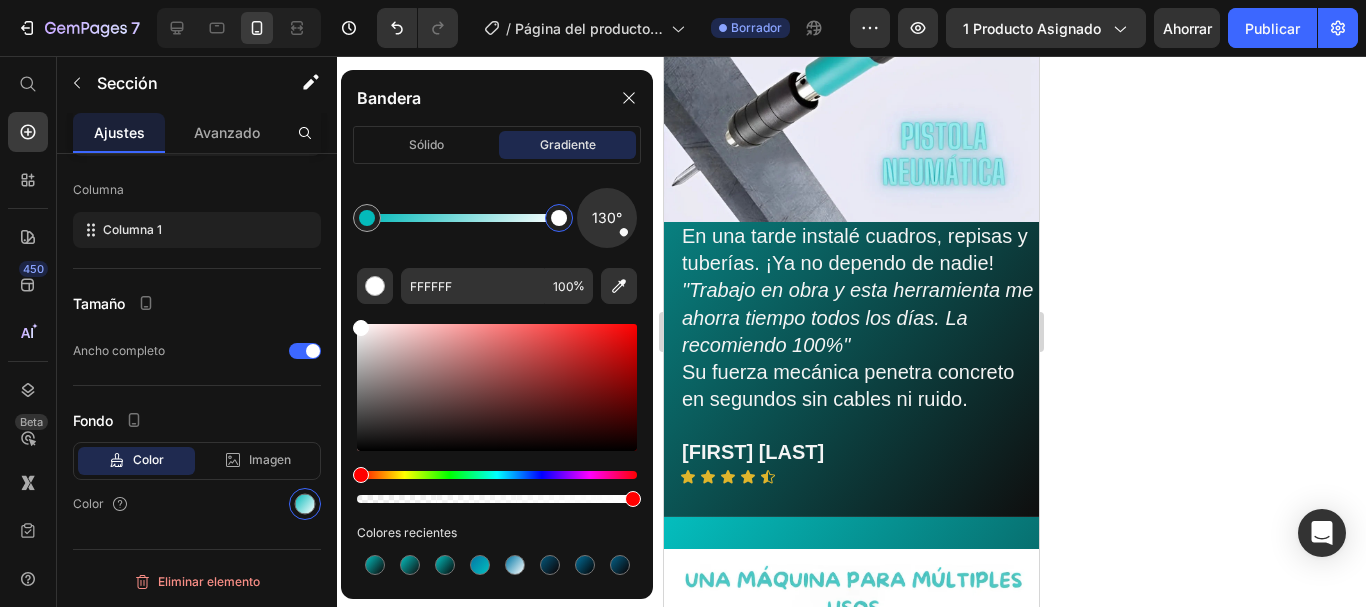 click at bounding box center [559, 218] 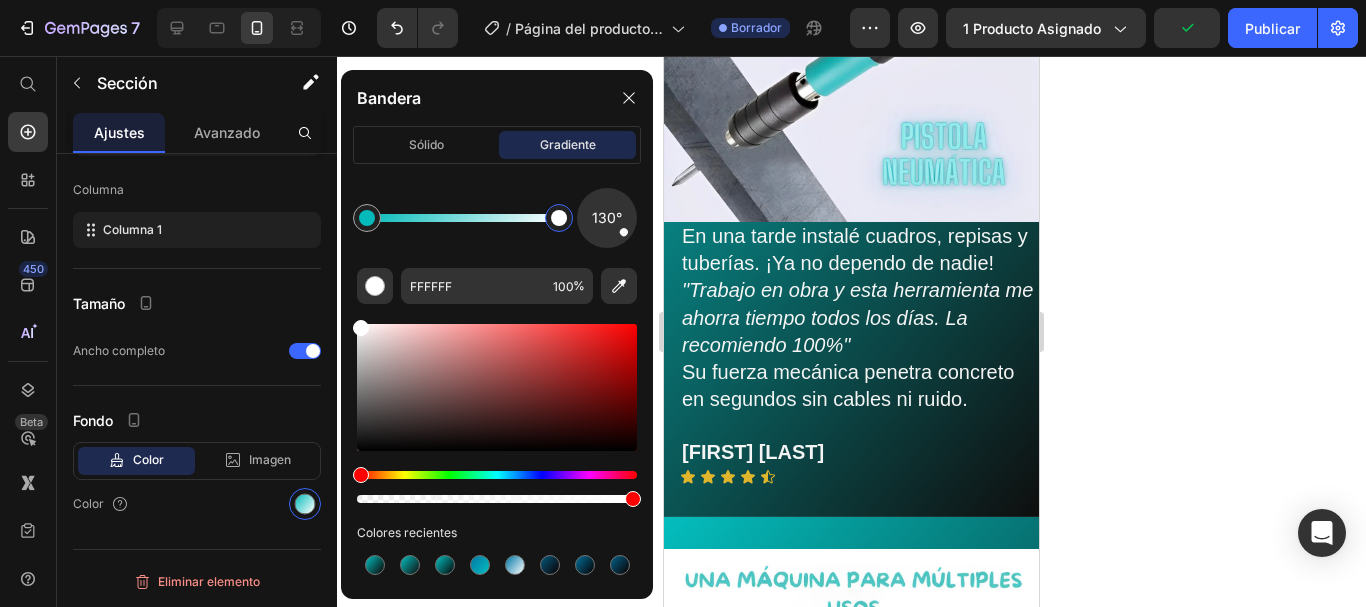 click at bounding box center (497, 387) 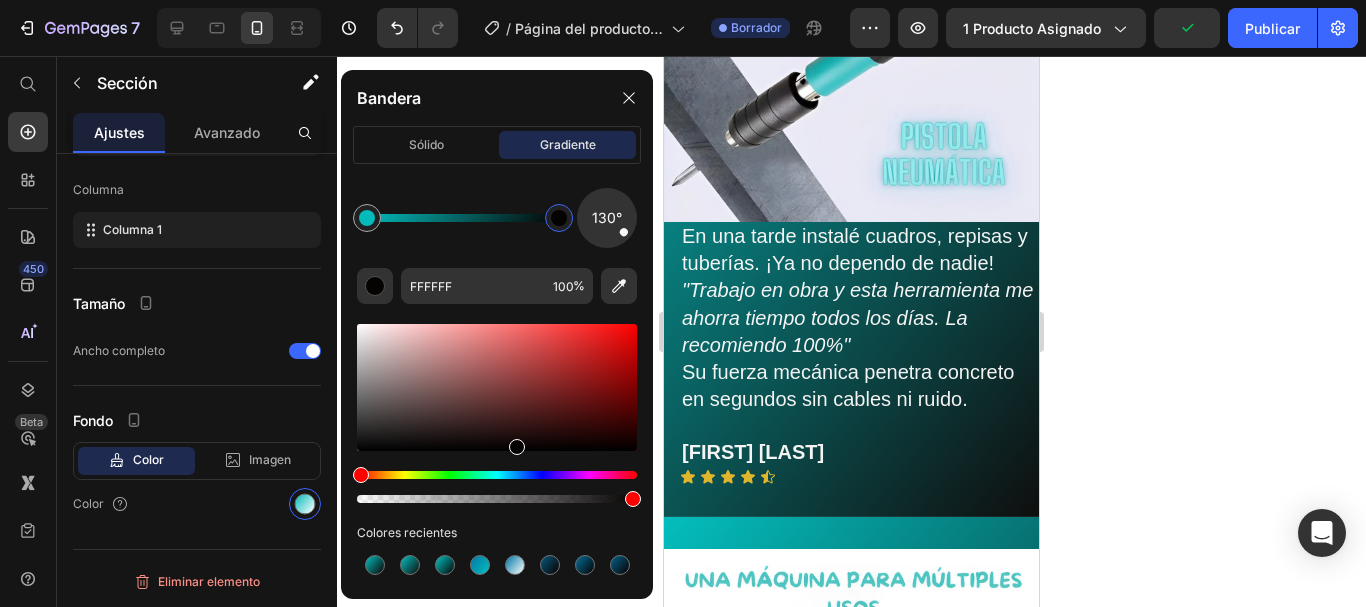 type on "050202" 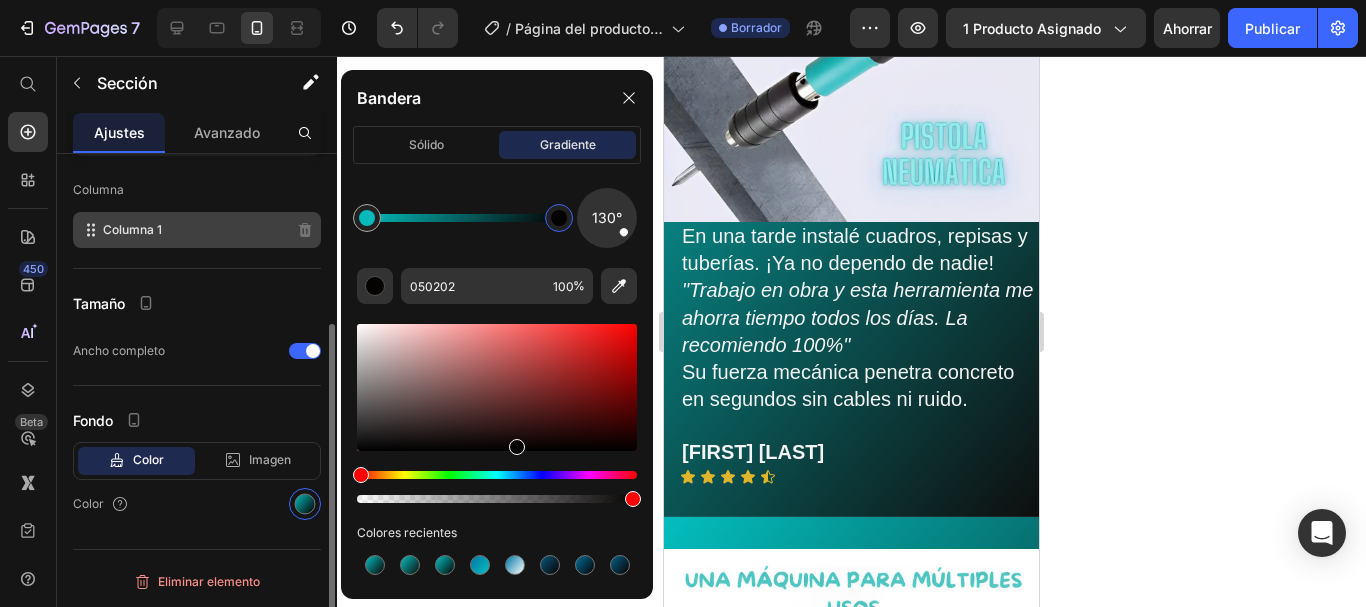 click on "Columna 1" 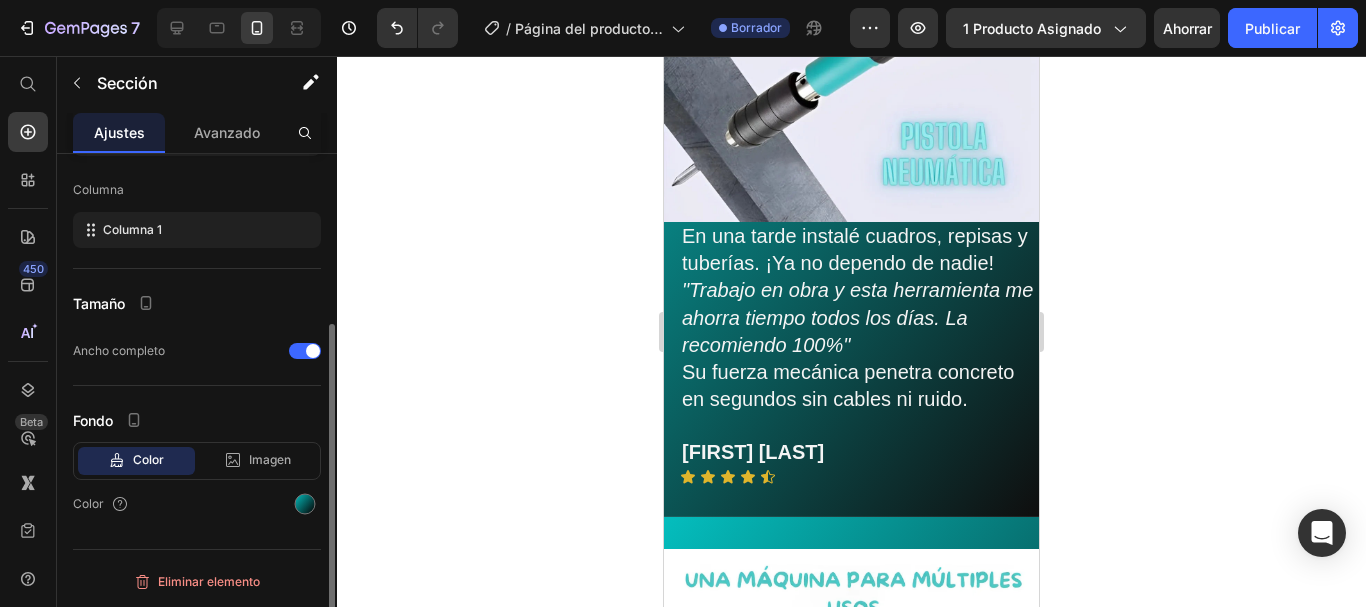 click on "Disposición Ancho de columna Adaptarse al contenido Por proporción 12 Columna Columna 1" 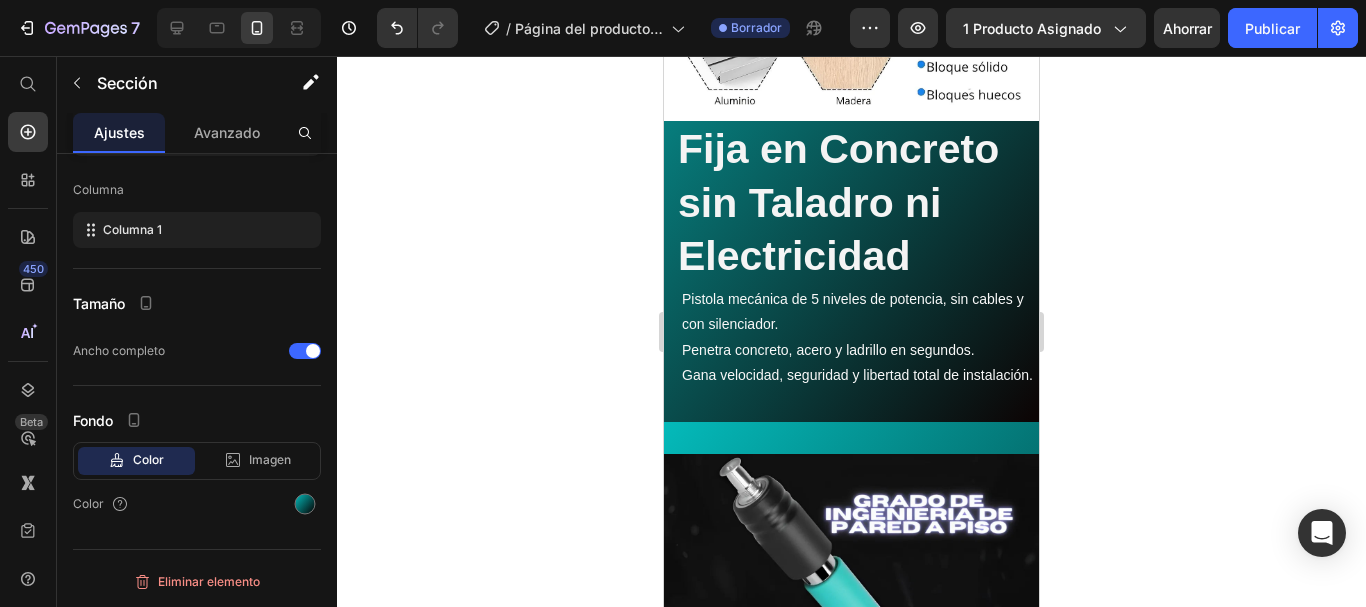 scroll, scrollTop: 1958, scrollLeft: 0, axis: vertical 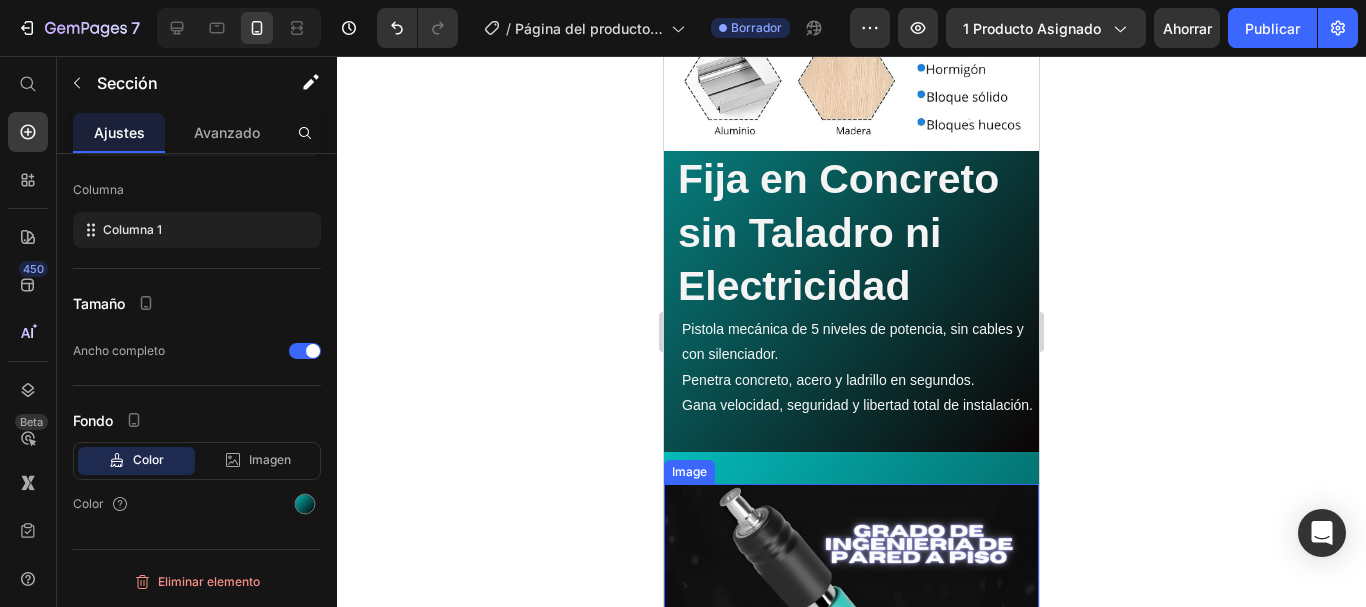 click at bounding box center (851, 671) 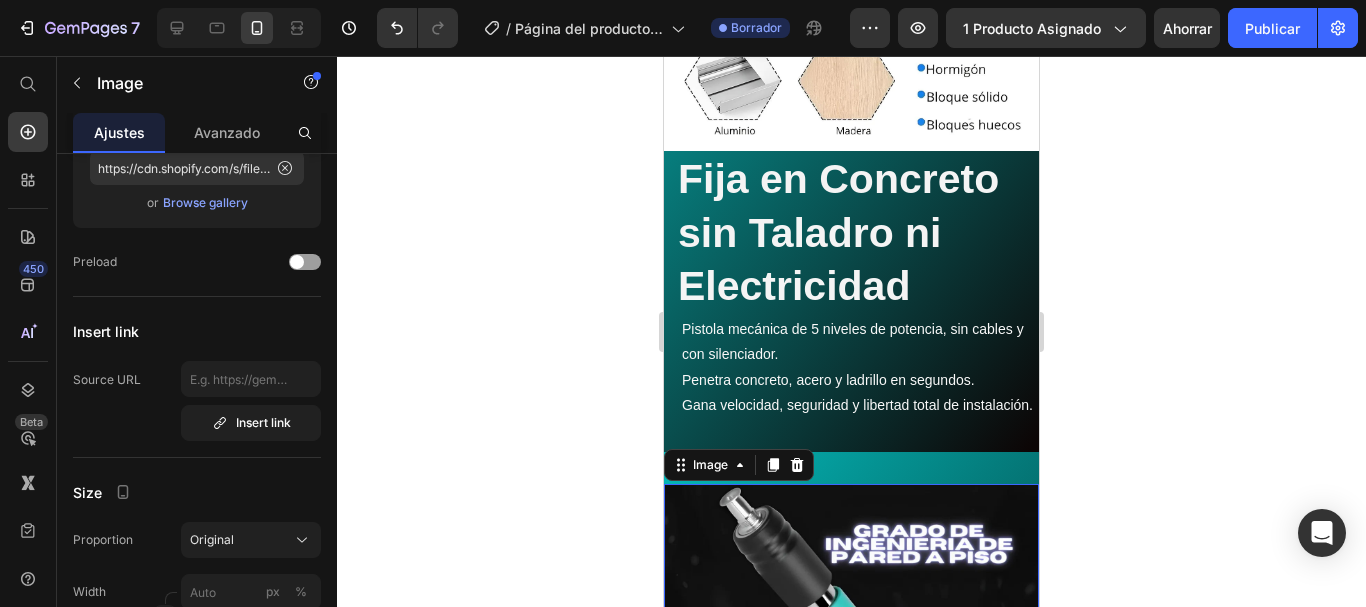 scroll, scrollTop: 0, scrollLeft: 0, axis: both 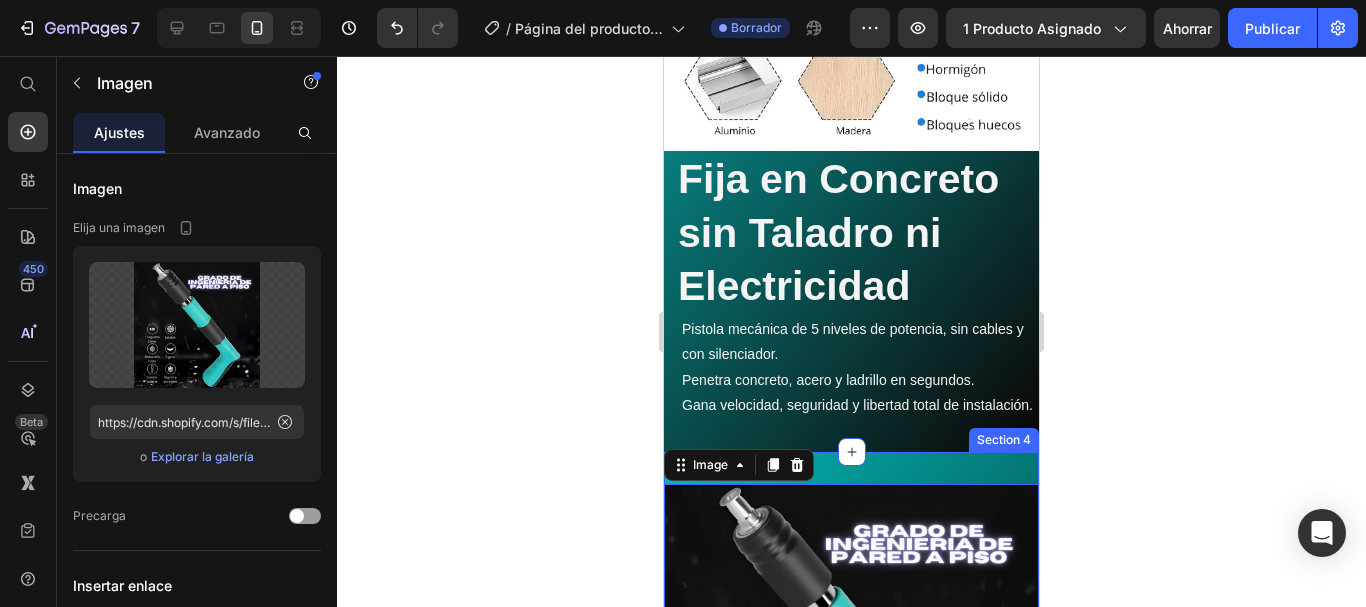 click on "Image   0 Potencia Profesional en Tus Manos Heading Row Mini pistola de clavos con cuerpo en acero, descarga de escoria automática y diseño ergonómico. Resuelve fijaciones difíciles sin esfuerzo. Ideal para hogar y obra: portátil, precisa y sin ruidos molestos. Text Block Section 4" at bounding box center (851, 850) 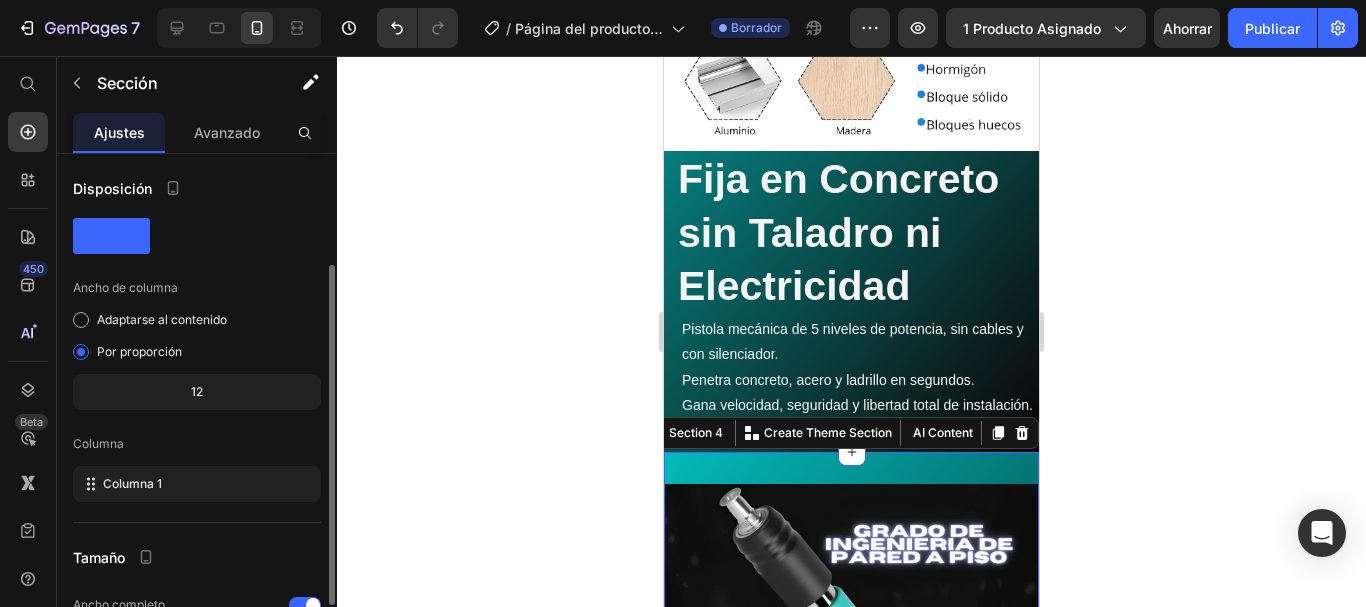 scroll, scrollTop: 67, scrollLeft: 0, axis: vertical 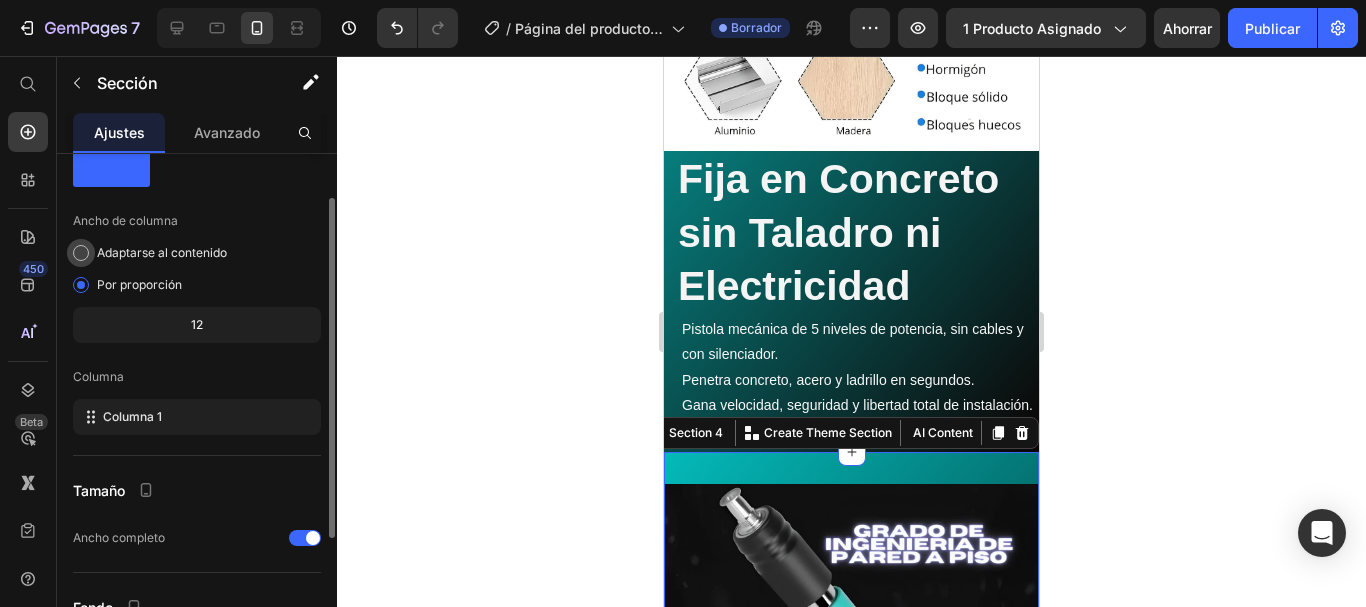 click at bounding box center [81, 253] 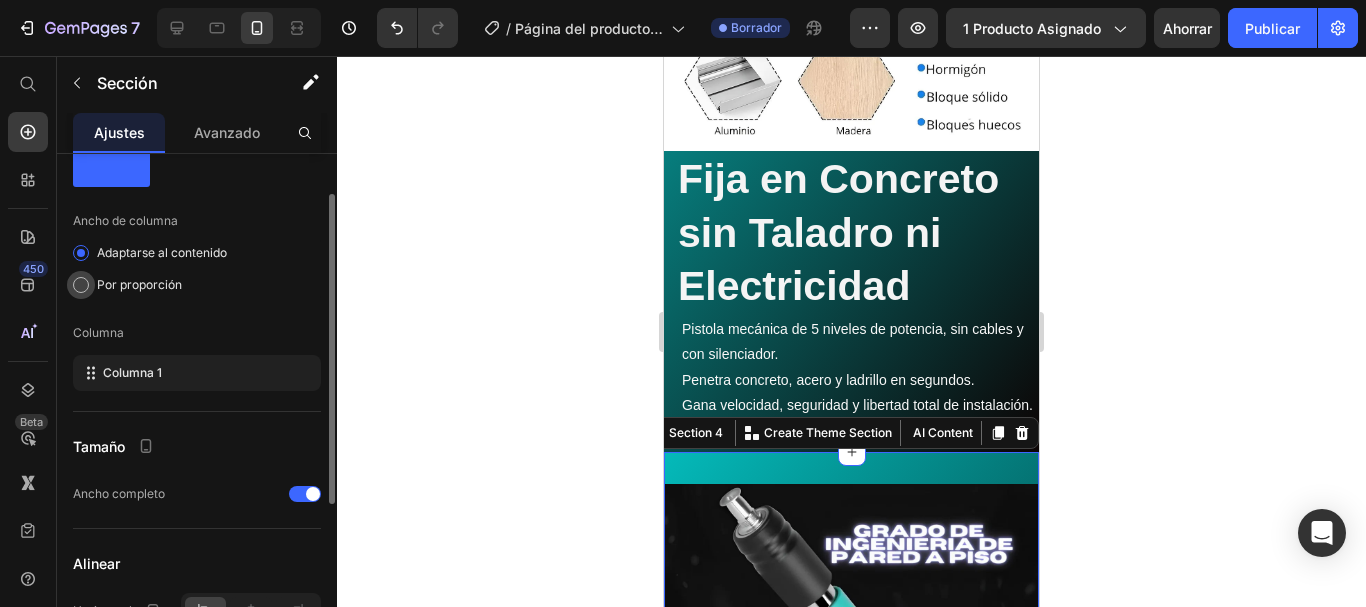 click at bounding box center [81, 285] 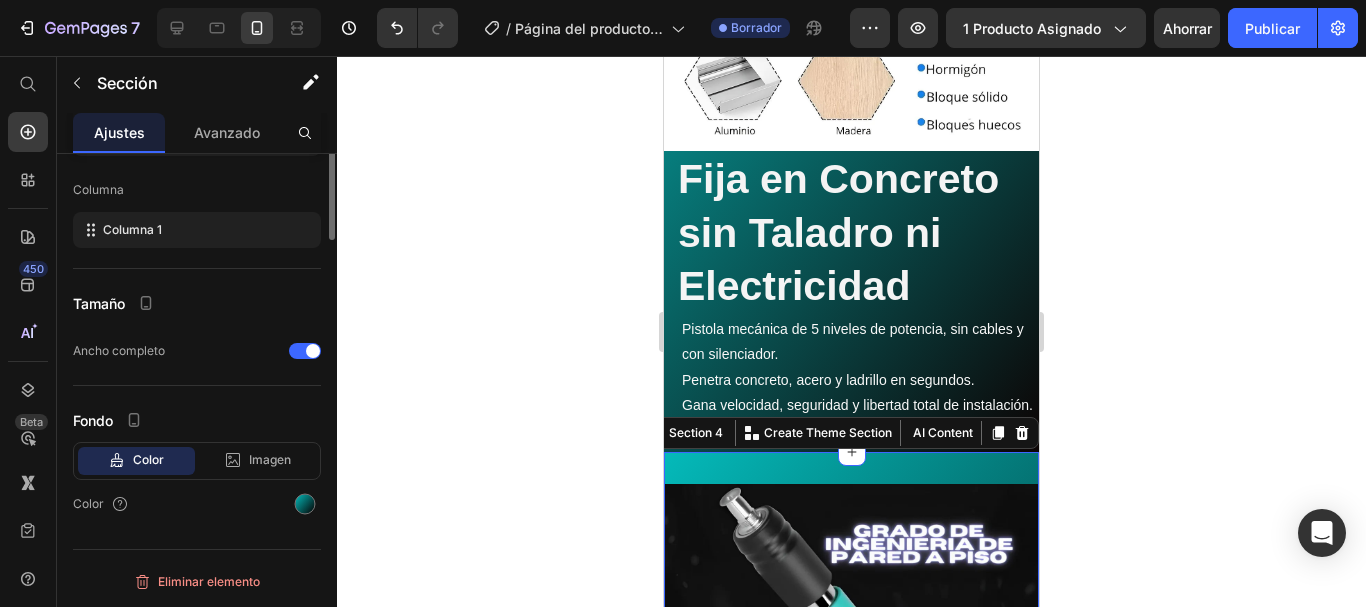 scroll, scrollTop: 0, scrollLeft: 0, axis: both 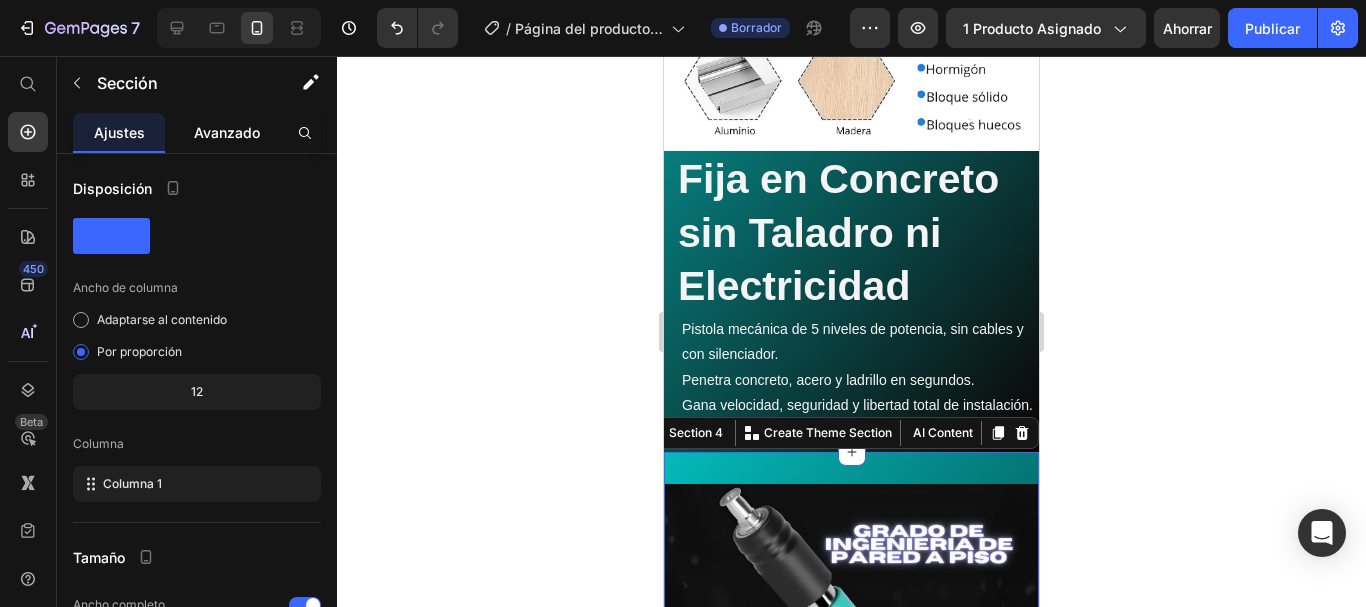 click on "Avanzado" 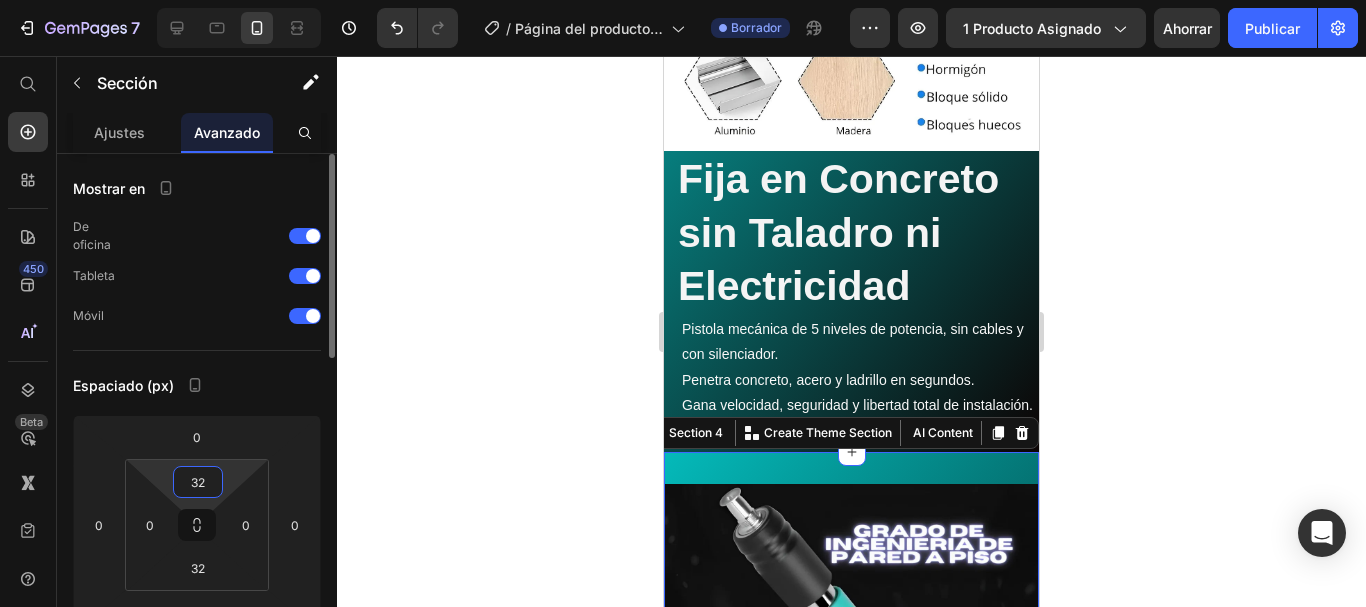 click on "32" at bounding box center (198, 482) 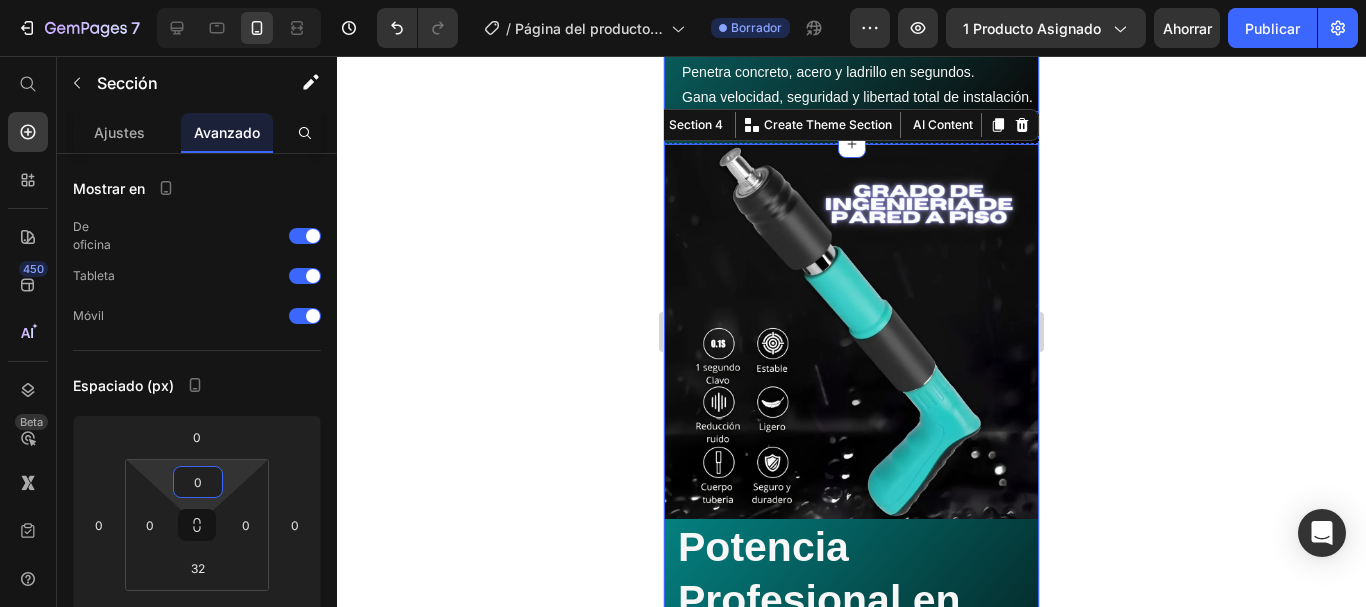 scroll, scrollTop: 2252, scrollLeft: 0, axis: vertical 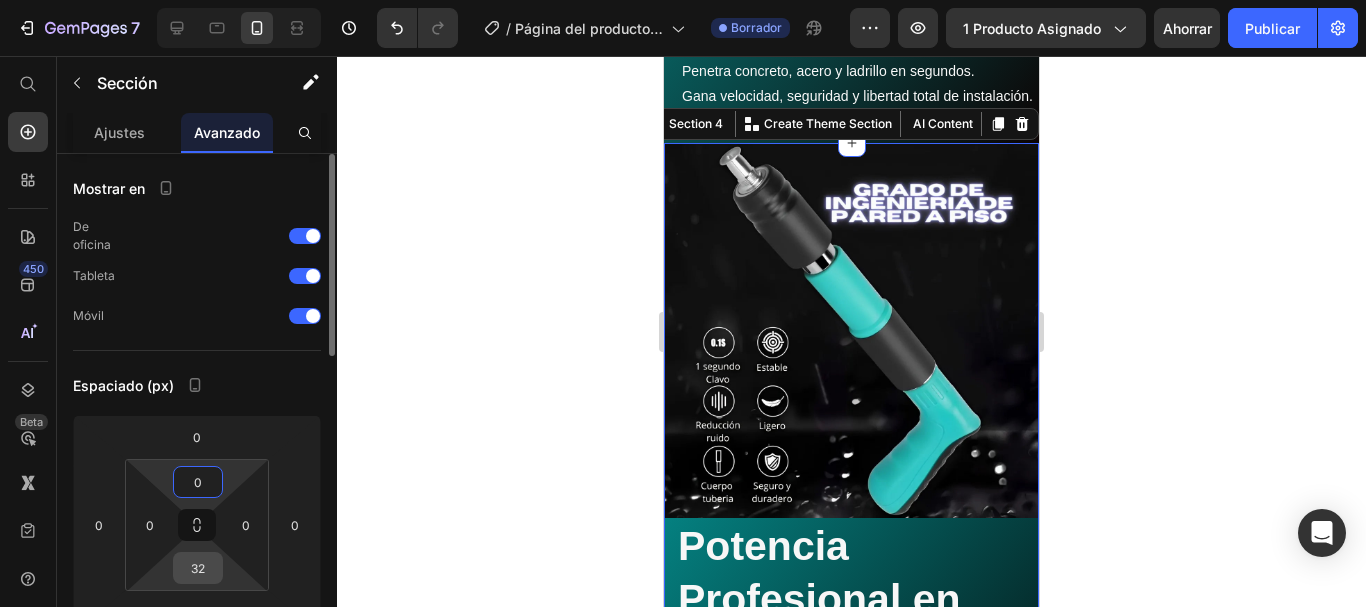 type on "0" 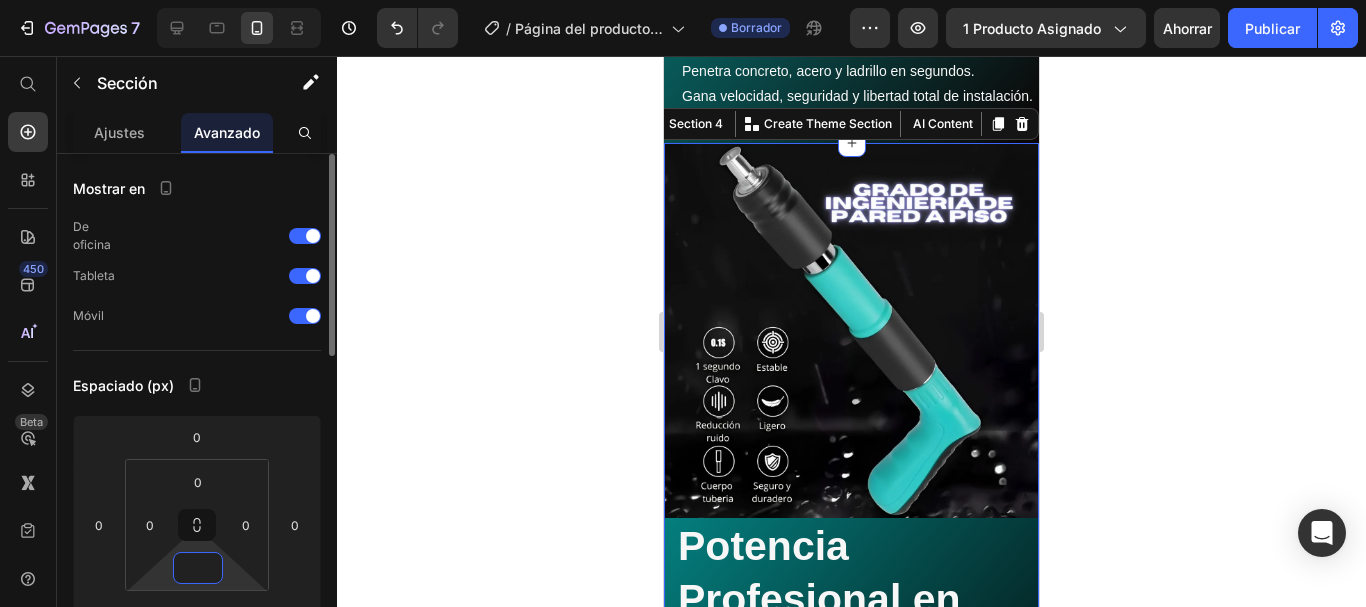 type on "0" 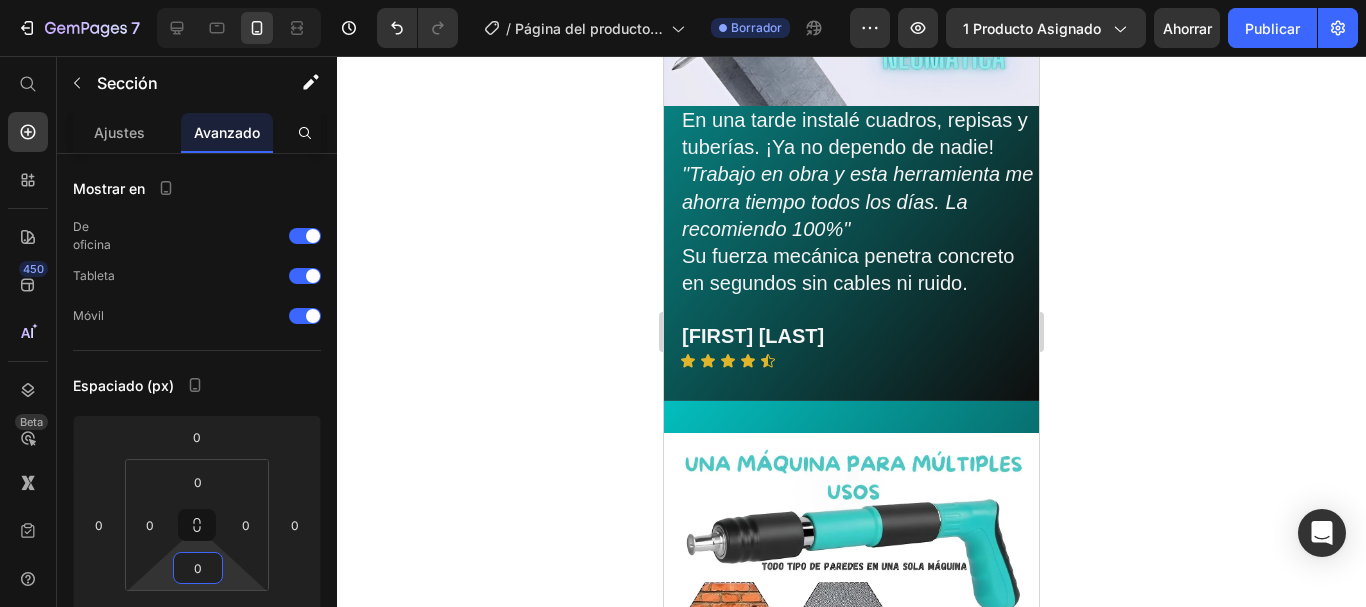 scroll, scrollTop: 1244, scrollLeft: 0, axis: vertical 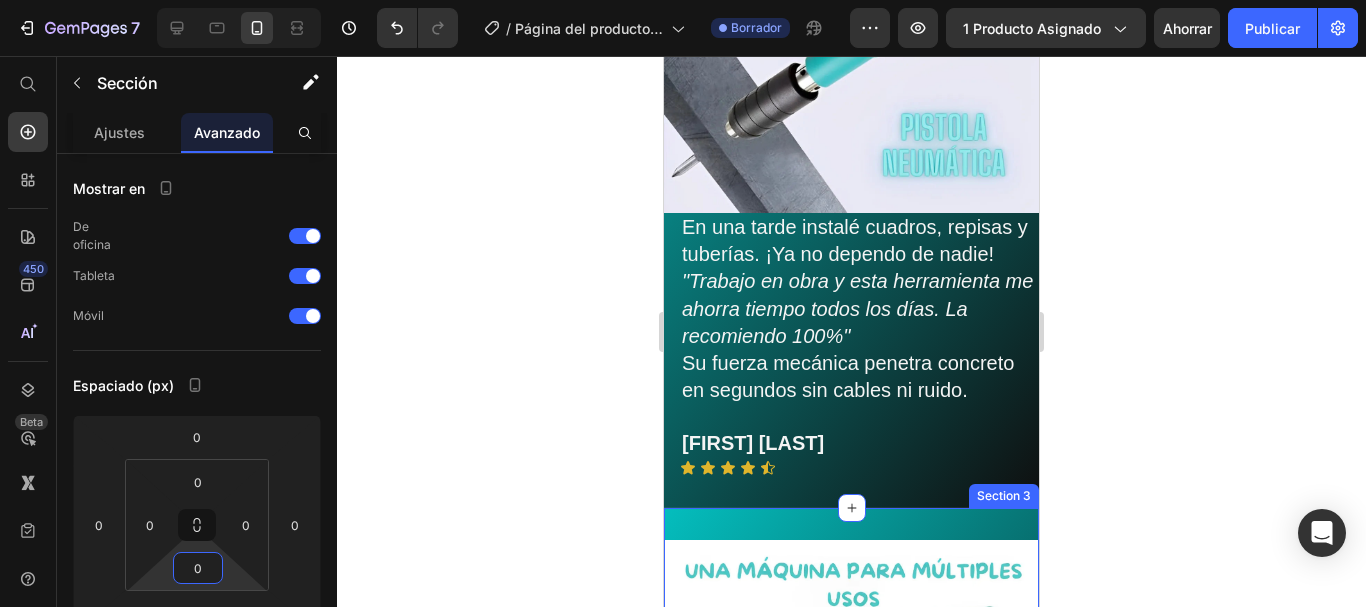 click on "Image Fija en Concreto sin Taladro ni Electricidad Heading Row Pistola mecánica de 5 niveles de potencia, sin cables y con silenciador. Penetra concreto, acero y ladrillo en segundos. Gana velocidad, seguridad y libertad total de instalación. Text Block Section 3" at bounding box center [851, 854] 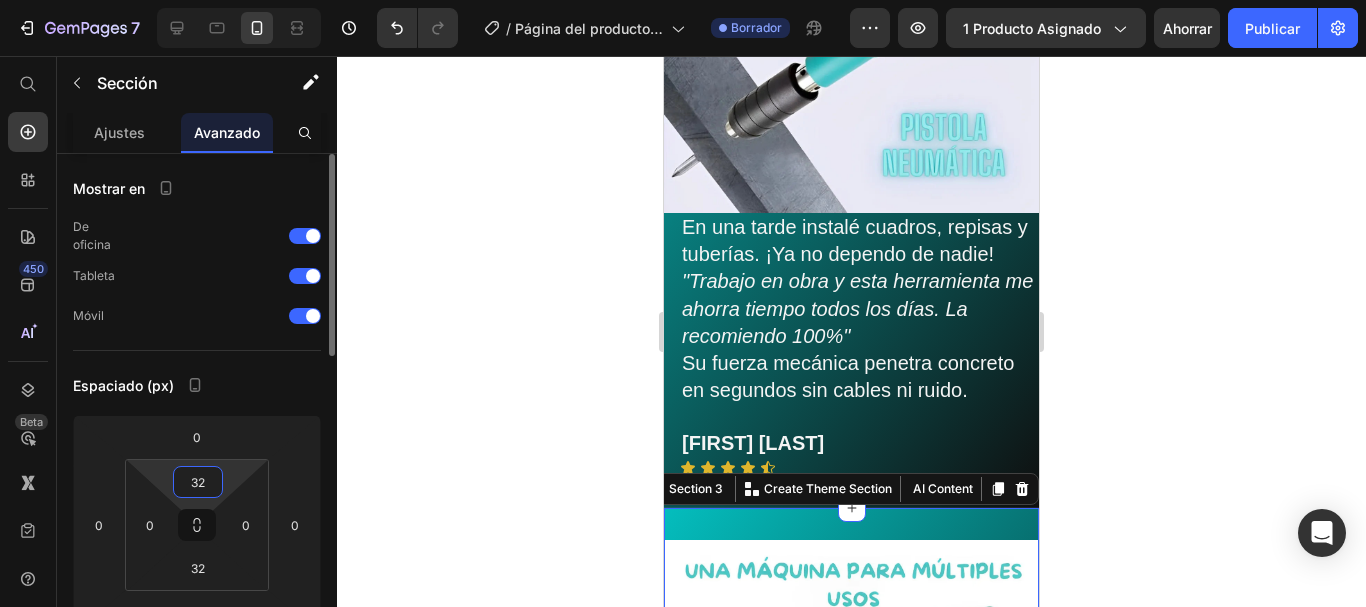 click on "32" at bounding box center (198, 482) 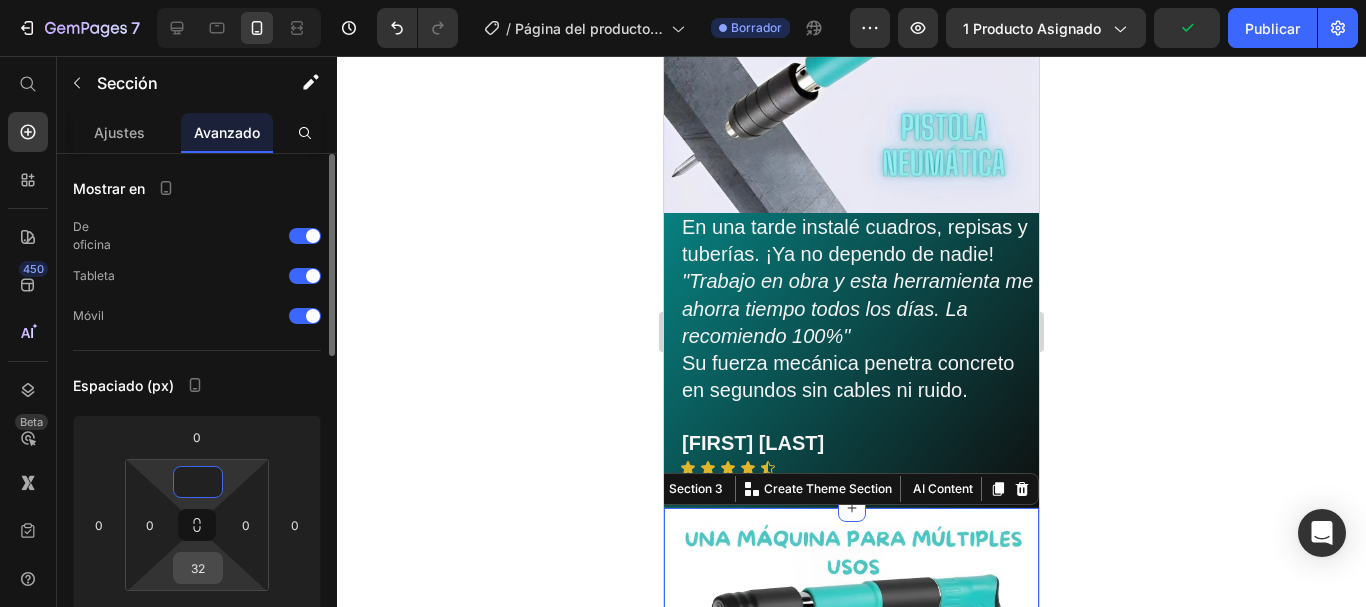 type on "0" 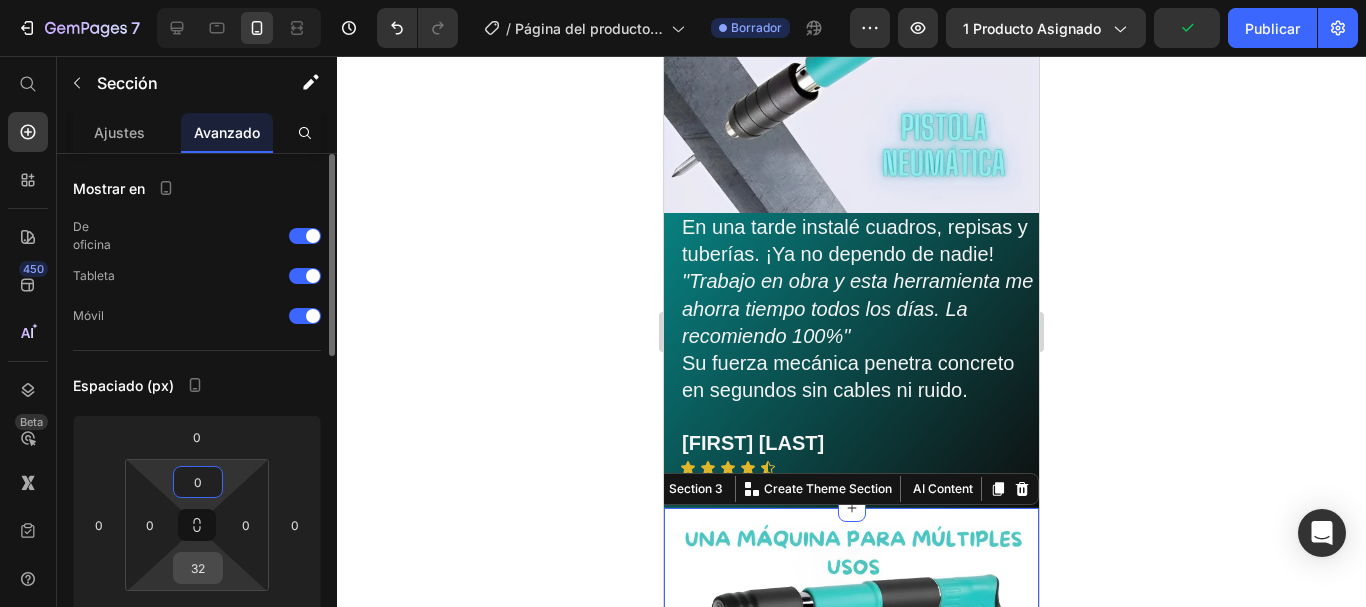 click on "32" at bounding box center (198, 568) 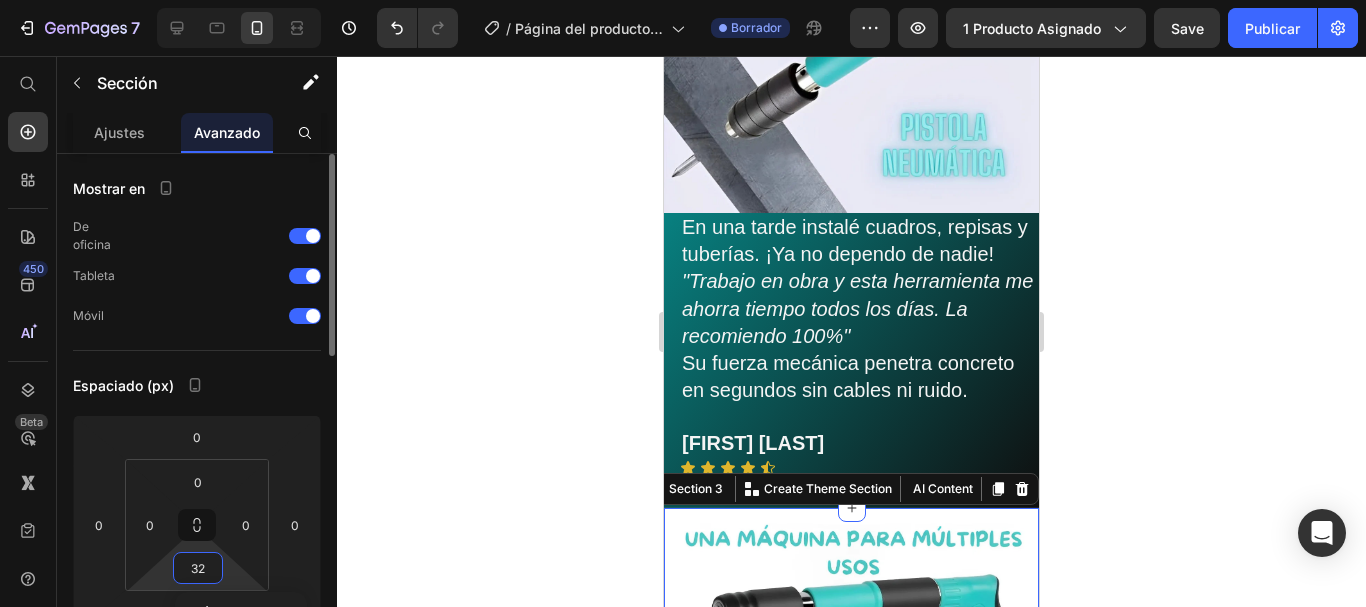 click on "32" at bounding box center (198, 568) 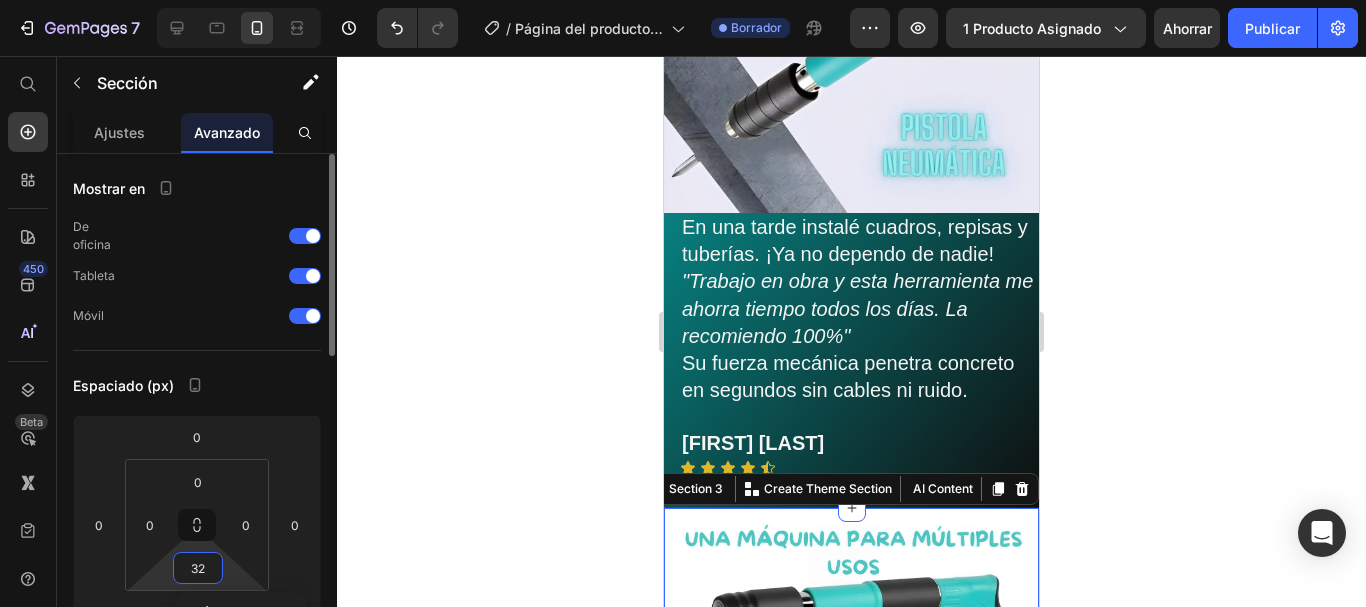 type 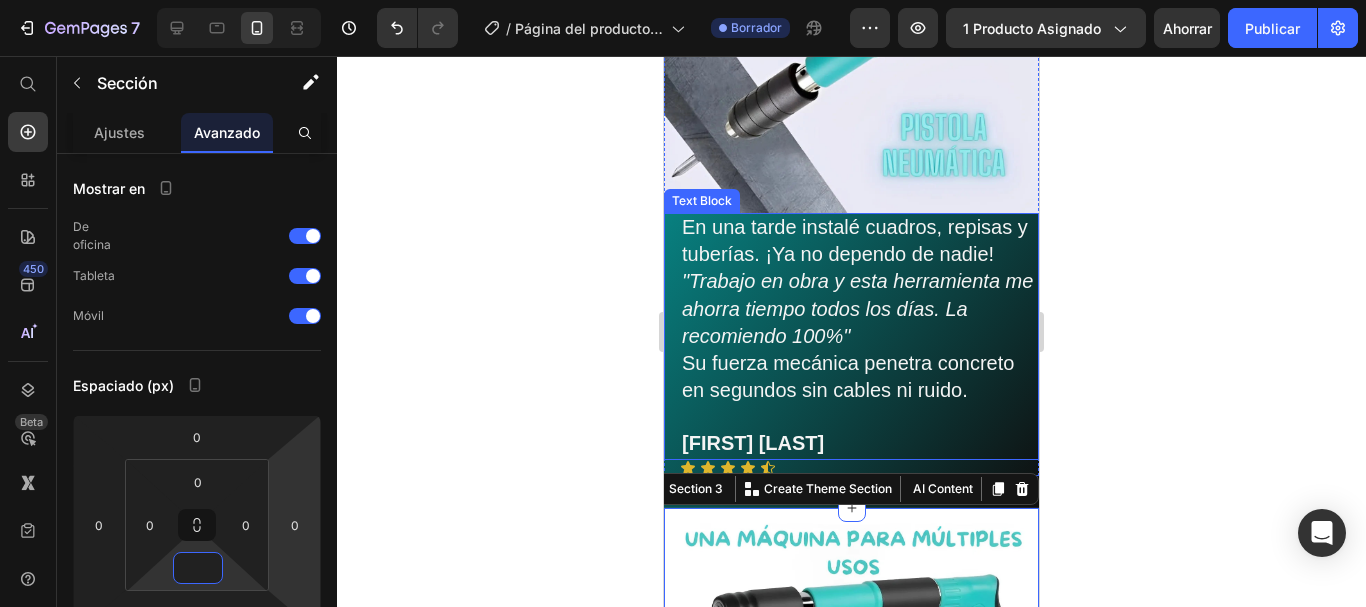 scroll, scrollTop: 571, scrollLeft: 0, axis: vertical 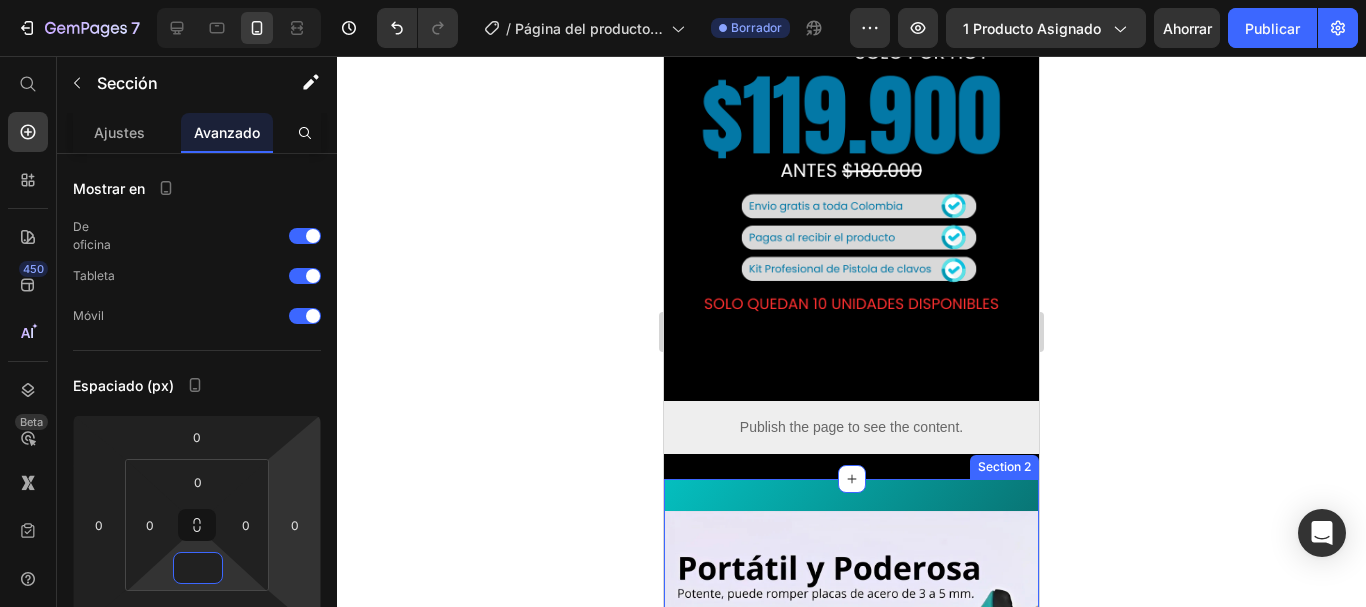 click on "Image En una tarde instalé cuadros, repisas y tuberías. ¡Ya no dependo de nadie! "Trabajo en obra y esta herramienta me ahorra tiempo todos los días. La recomiendo 100%" Su fuerza mecánica penetra concreto en segundos sin cables ni ruido.   Ernesto Avilan Text Block Icon Icon Icon Icon Icon Icon List Row Row Section 2" at bounding box center [851, 830] 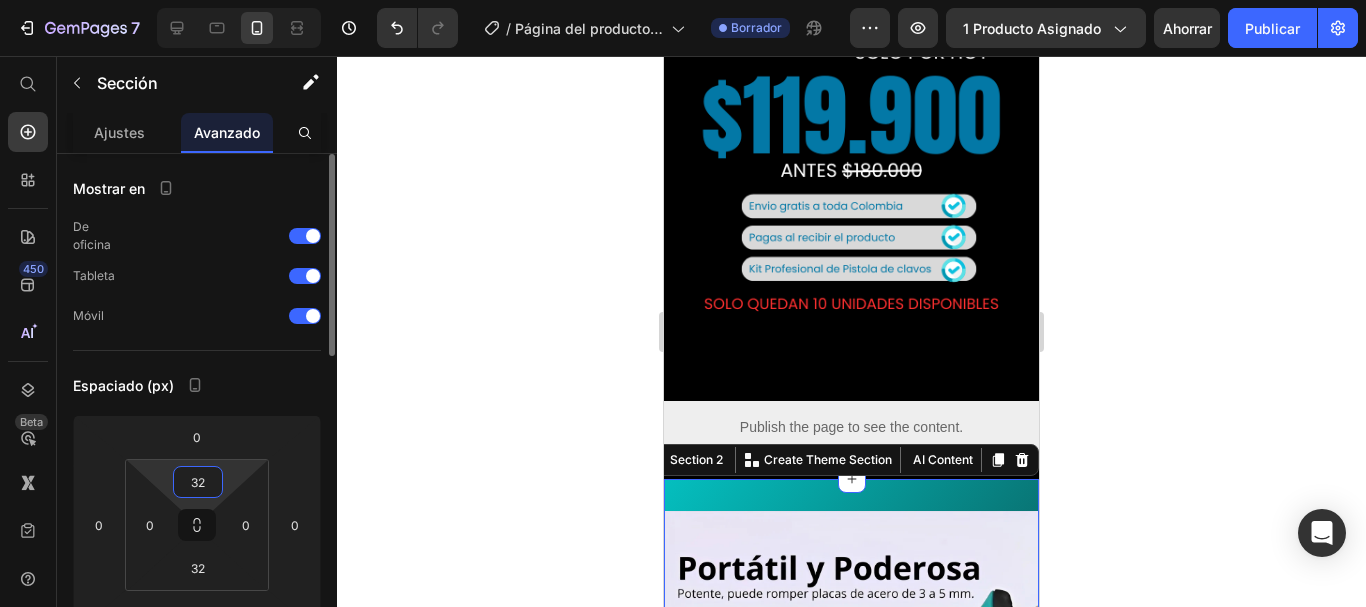 click on "32" at bounding box center (198, 482) 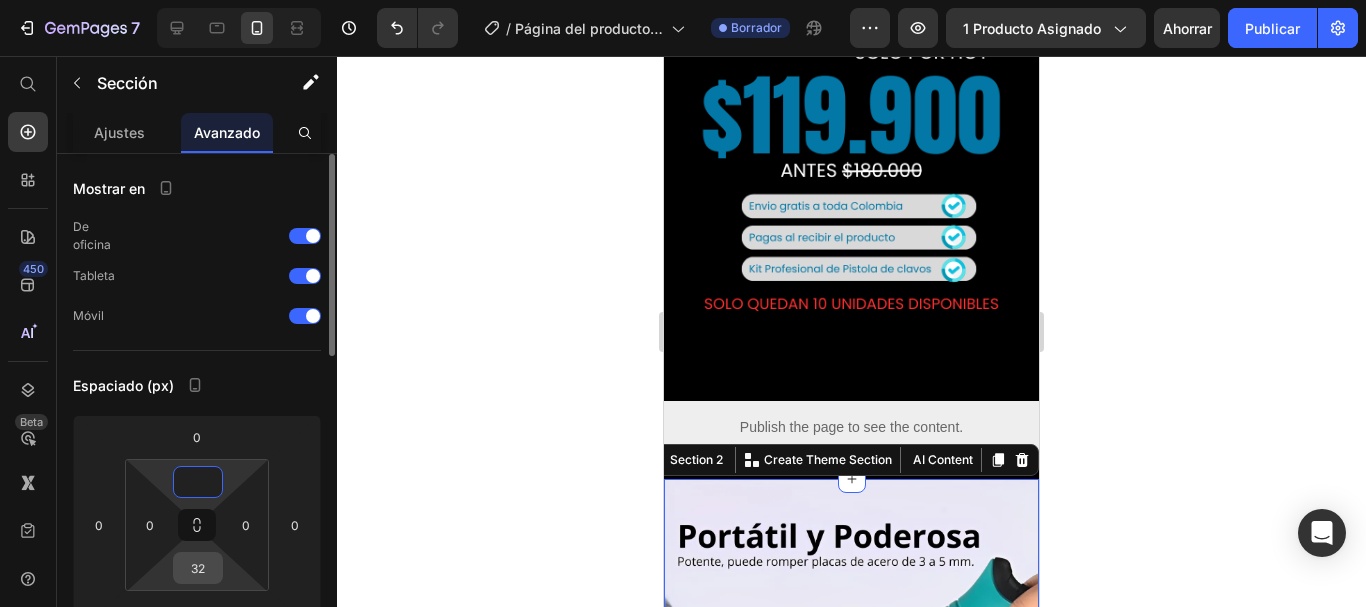 type on "0" 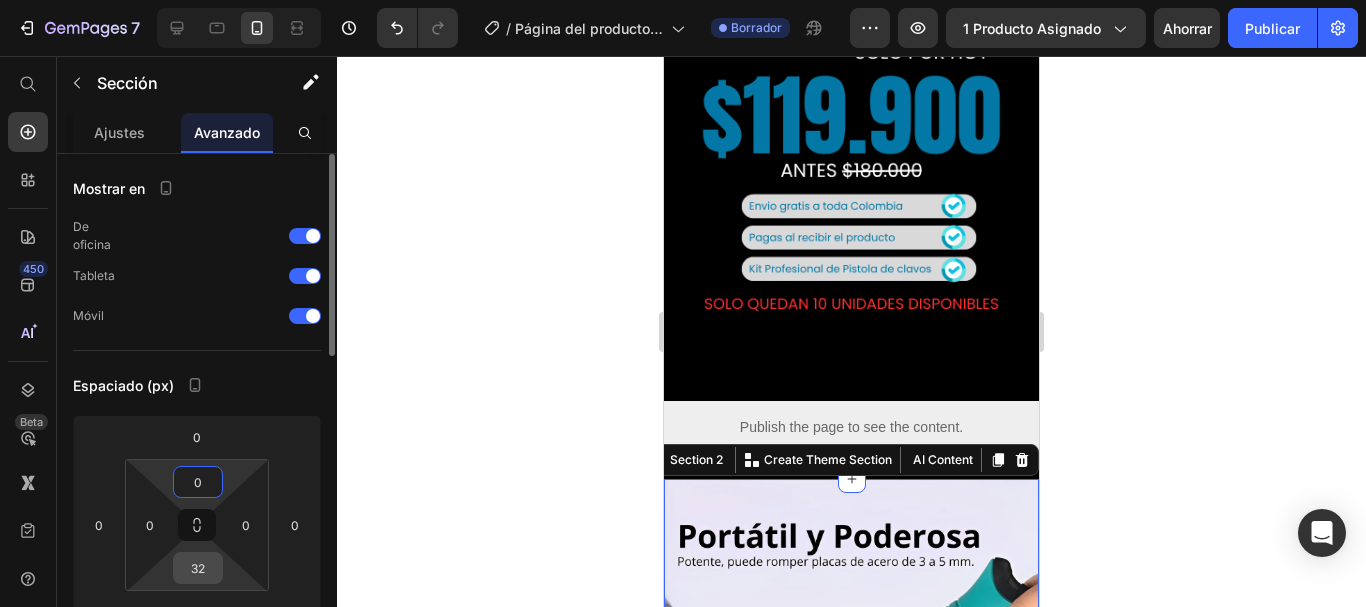 click on "32" at bounding box center (198, 568) 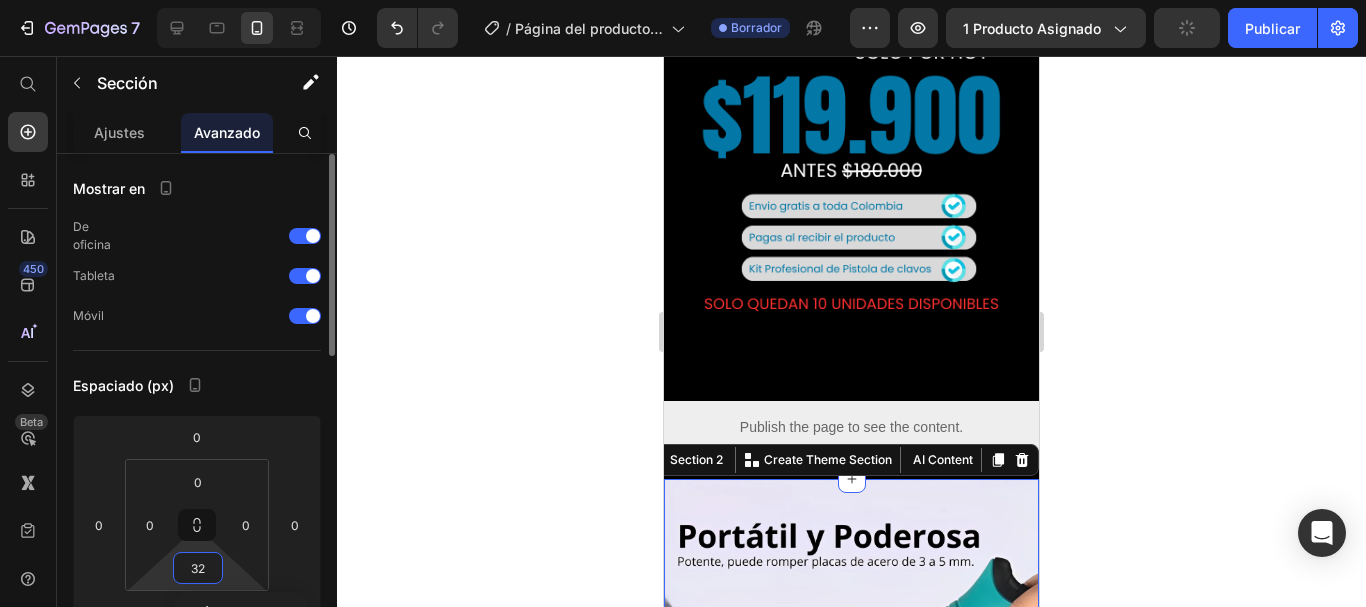 type 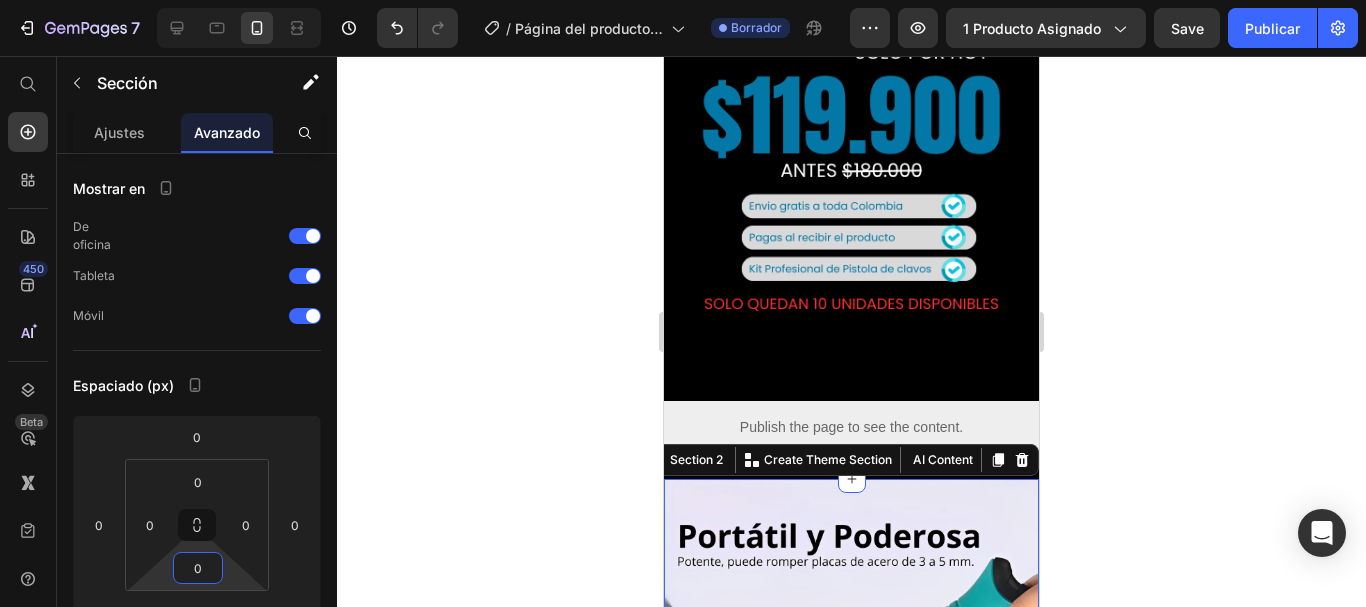 click 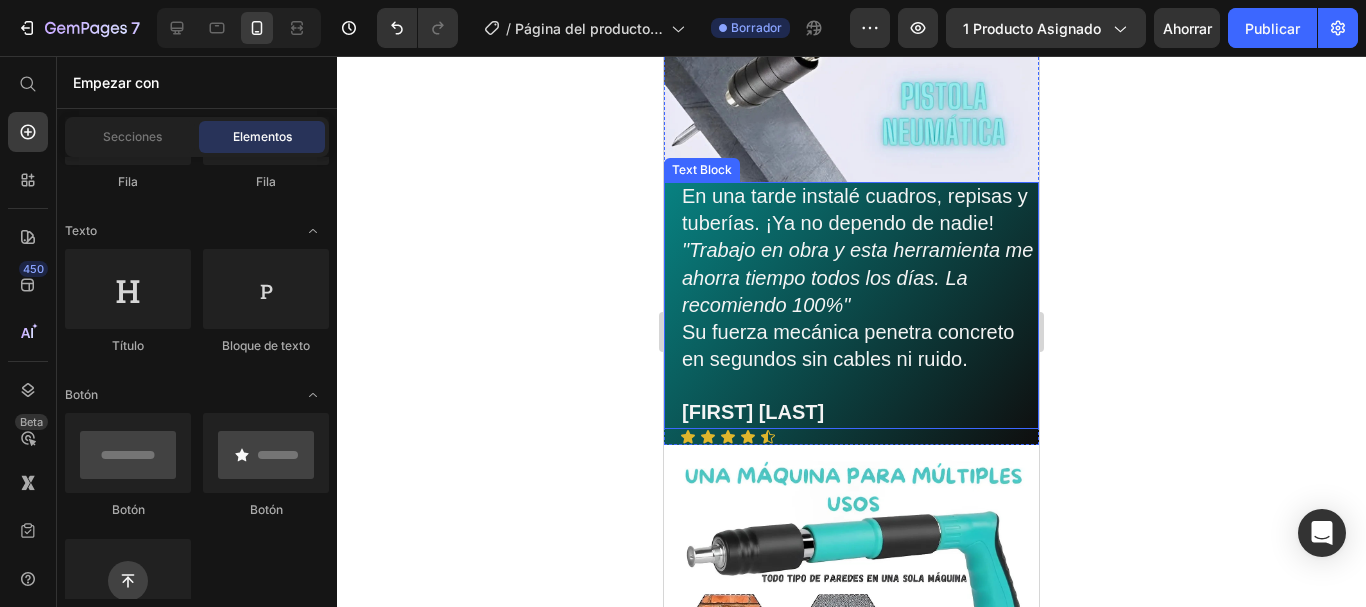 scroll, scrollTop: 1248, scrollLeft: 0, axis: vertical 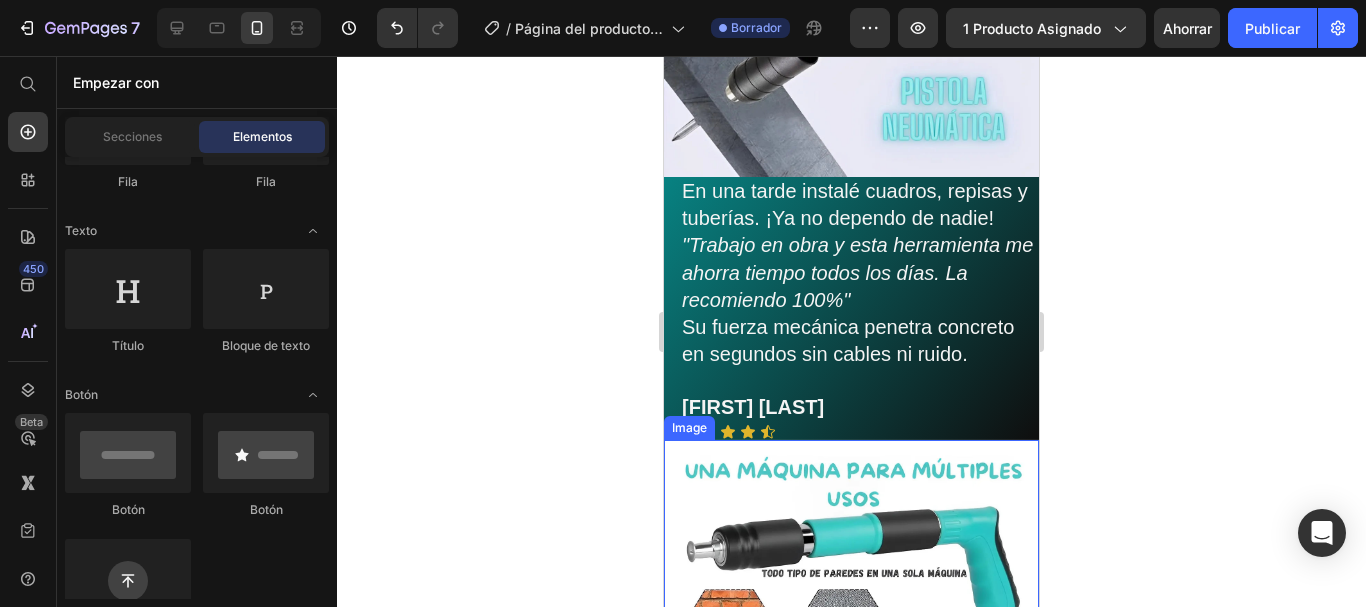 click at bounding box center [851, 620] 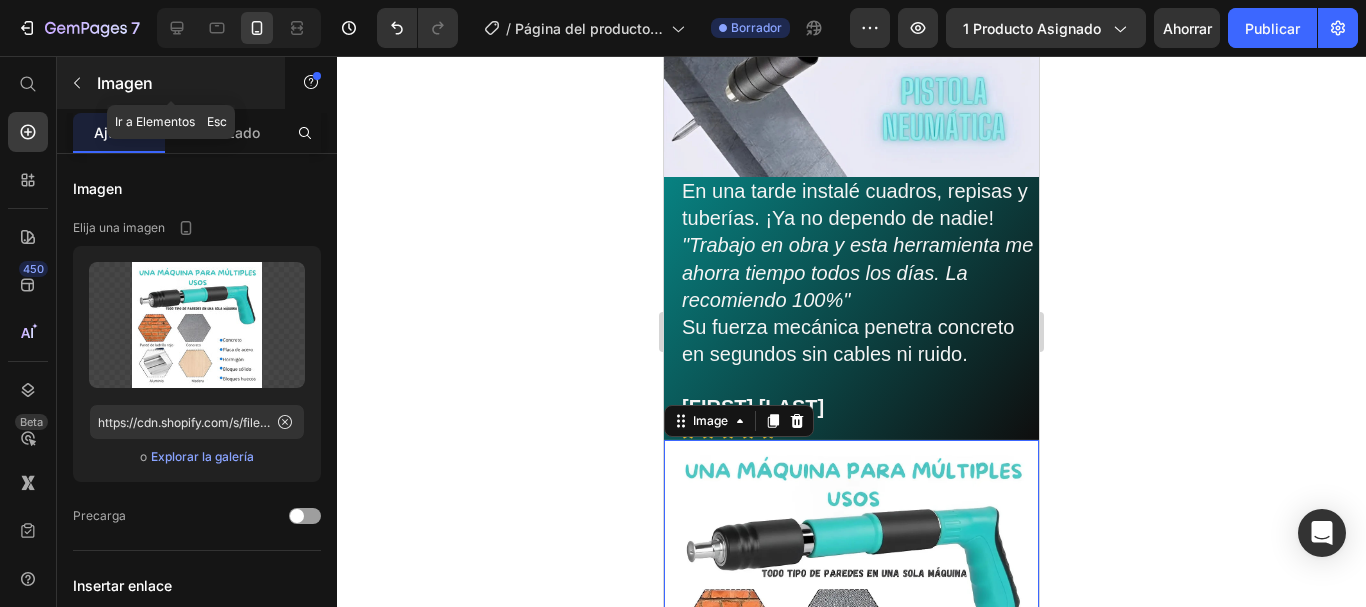 click at bounding box center [77, 83] 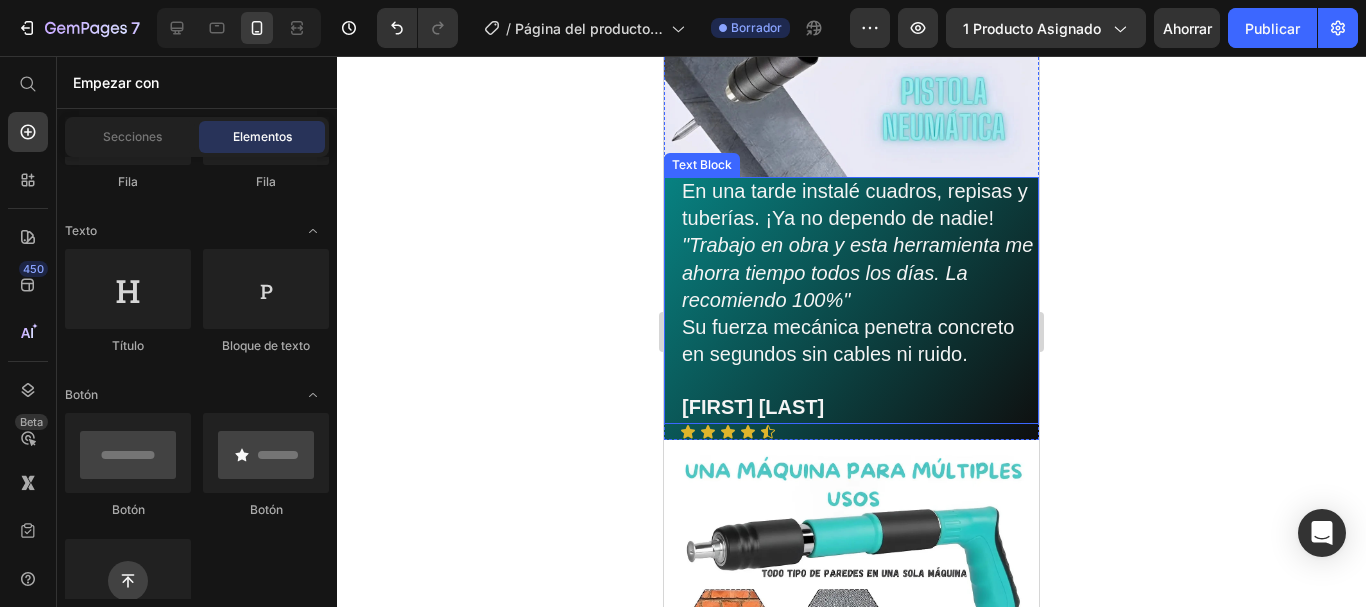 click on "En una tarde instalé cuadros, repisas y tuberías. ¡Ya no dependo de nadie! "Trabajo en obra y esta herramienta me ahorra tiempo todos los días. La recomiendo 100%" Su fuerza mecánica penetra concreto en segundos sin cables ni ruido.   Ernesto Avilan Text Block" at bounding box center (851, 300) 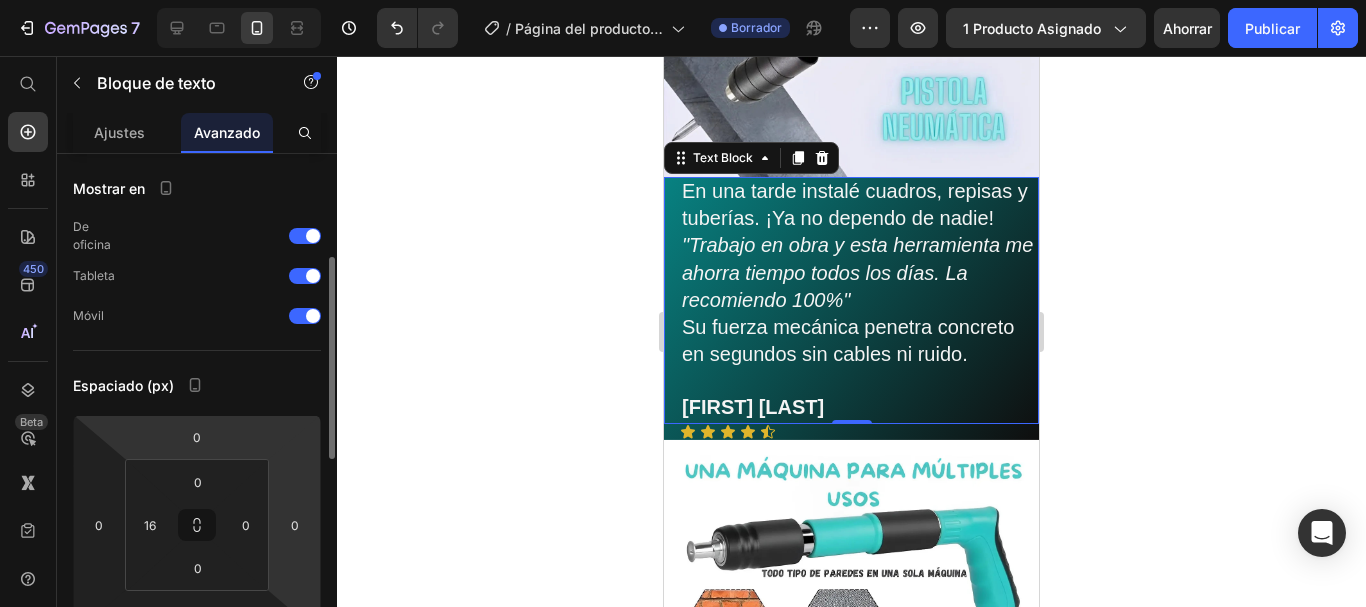 scroll, scrollTop: 74, scrollLeft: 0, axis: vertical 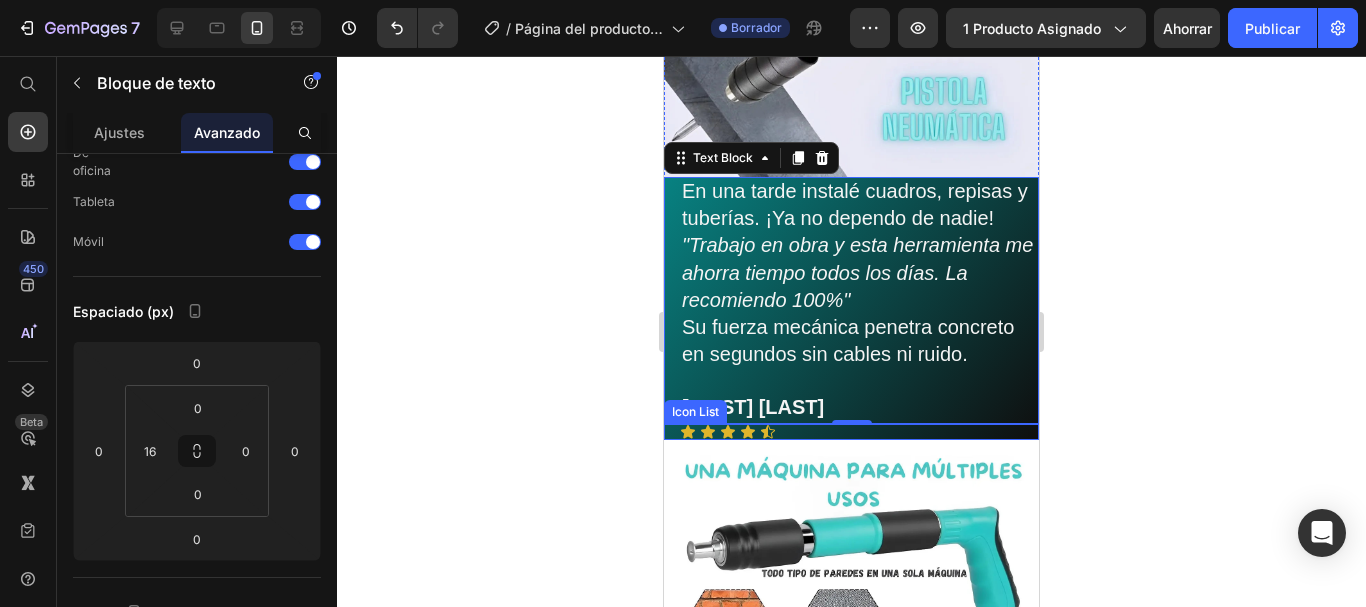 click on "Icon Icon Icon Icon Icon" at bounding box center (859, 432) 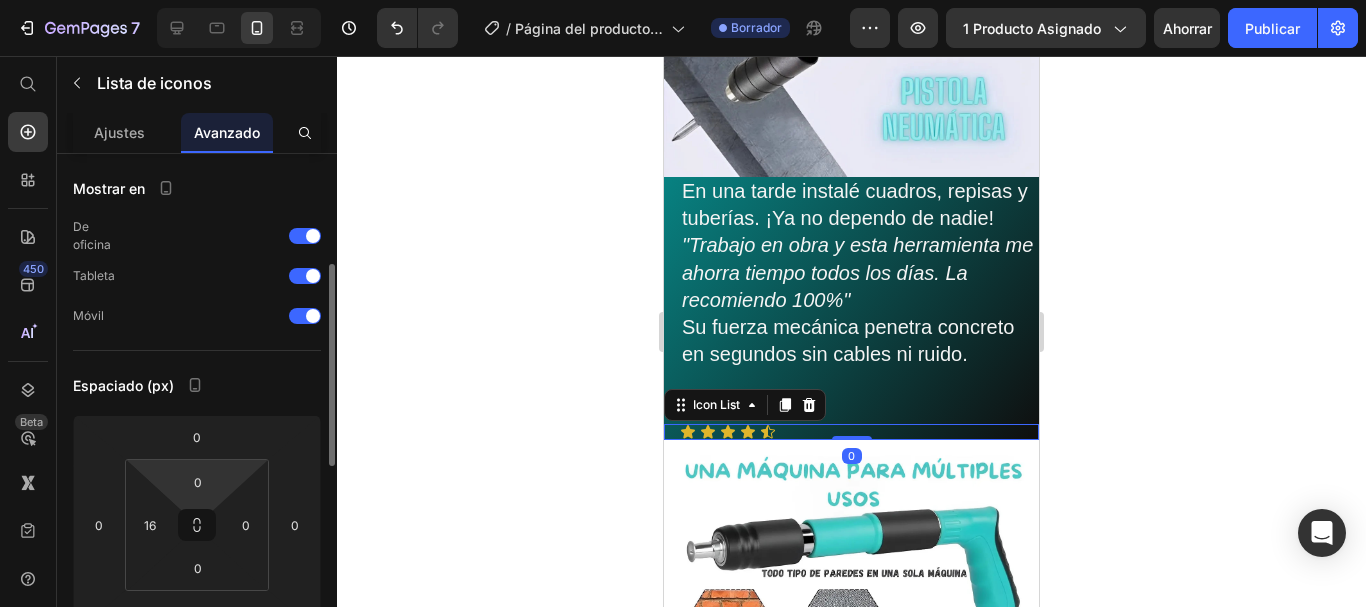 scroll, scrollTop: 79, scrollLeft: 0, axis: vertical 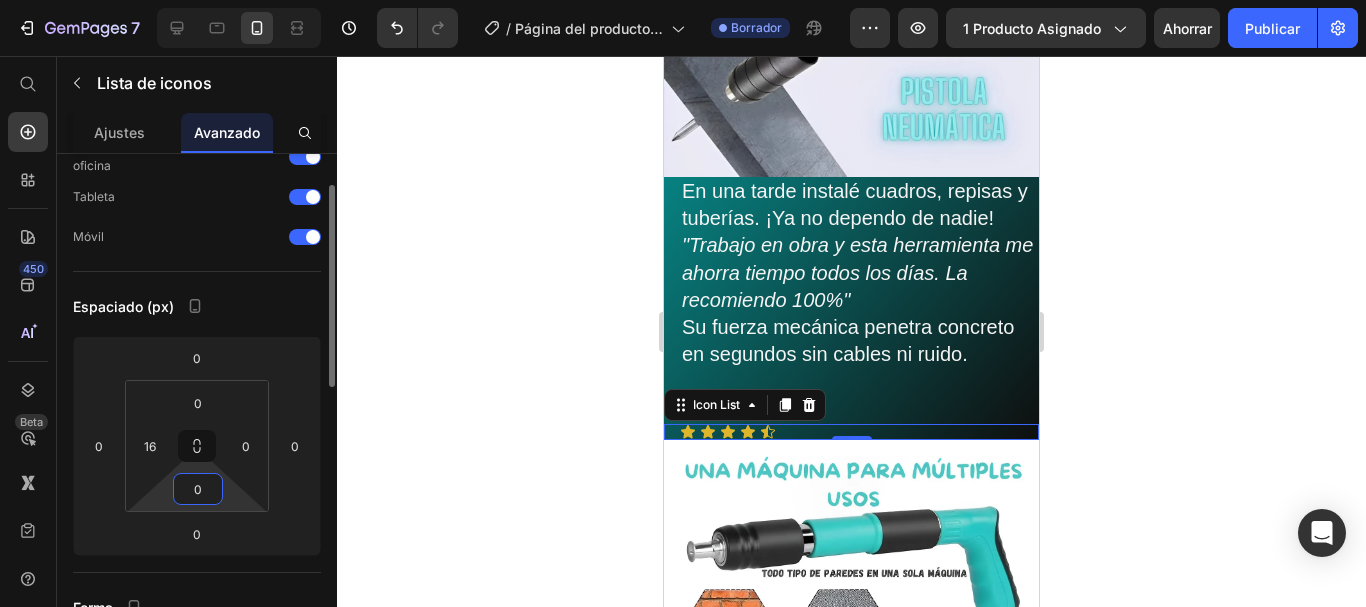 click on "0" at bounding box center [198, 489] 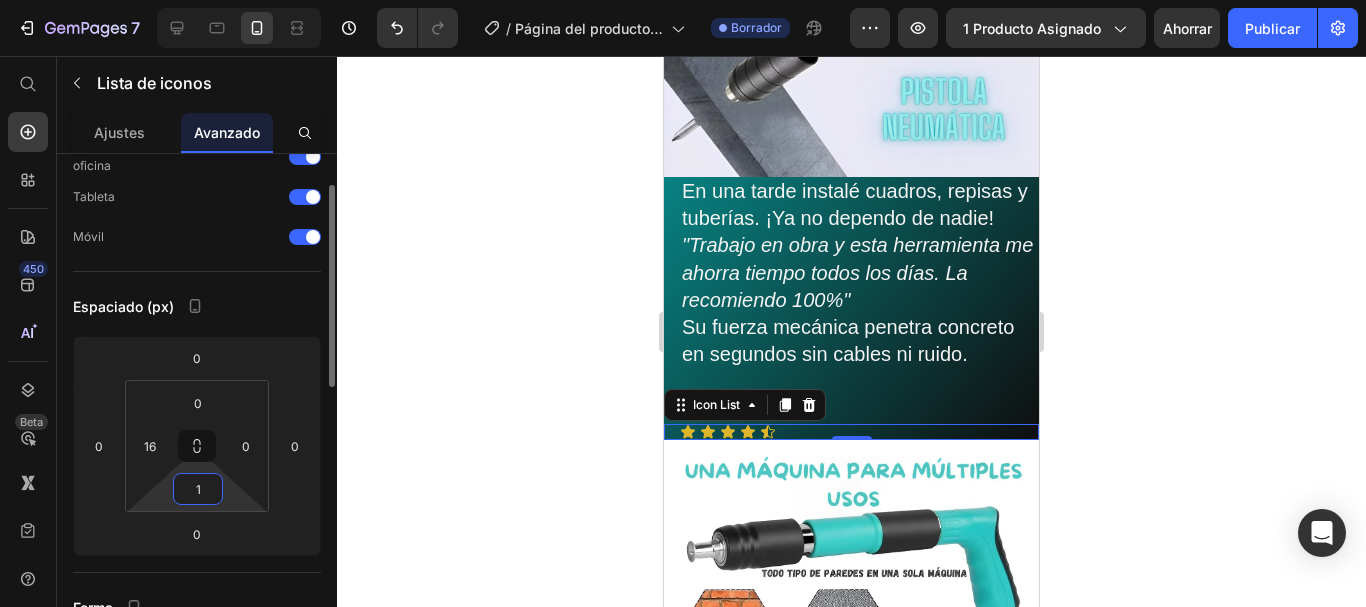 type on "12" 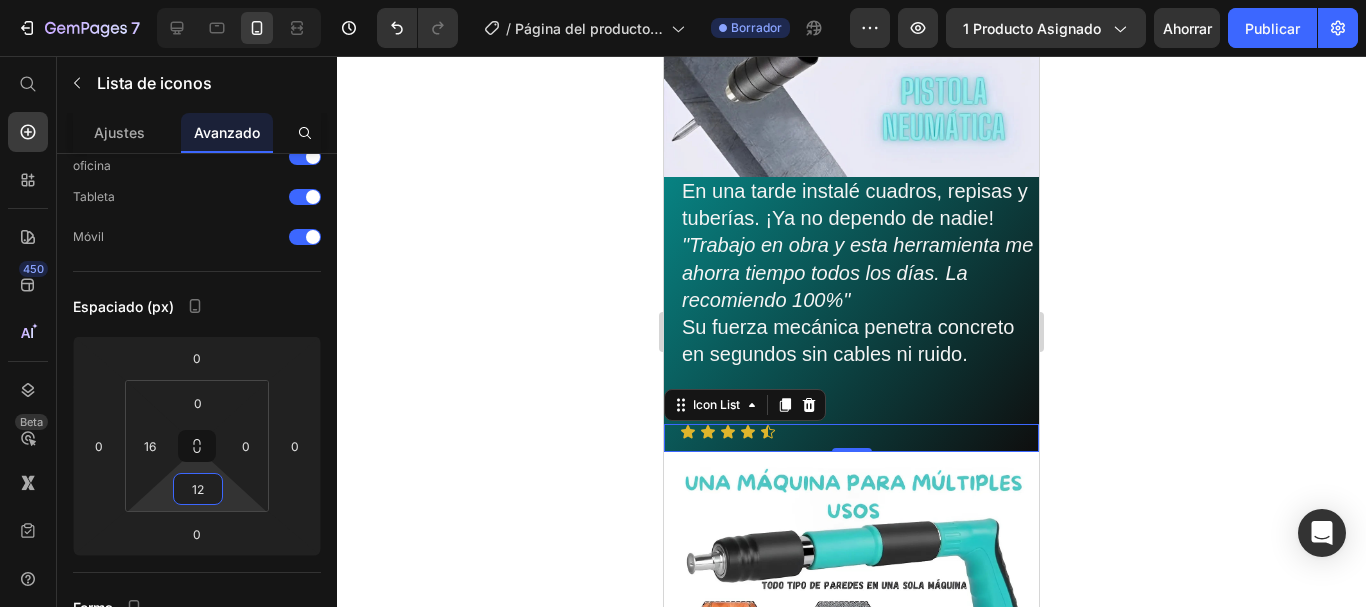 click 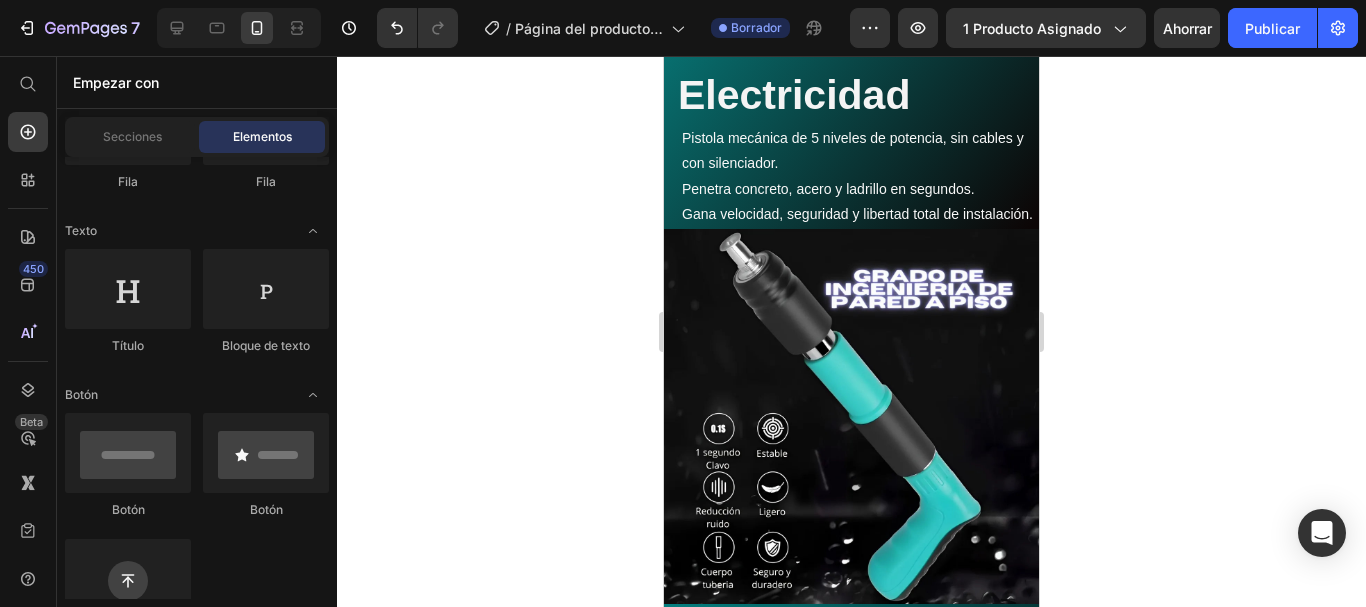 scroll, scrollTop: 2087, scrollLeft: 0, axis: vertical 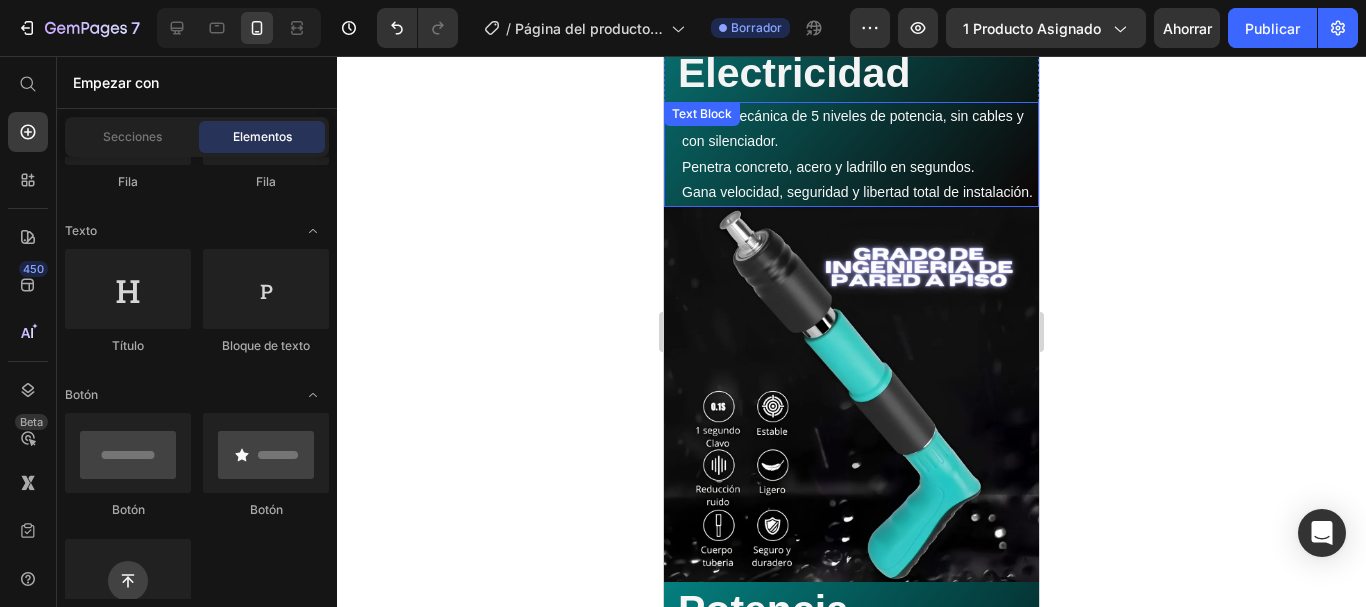 click on "Pistola mecánica de 5 niveles de potencia, sin cables y con silenciador. Penetra concreto, acero y ladrillo en segundos. Gana velocidad, seguridad y libertad total de instalación." at bounding box center [859, 154] 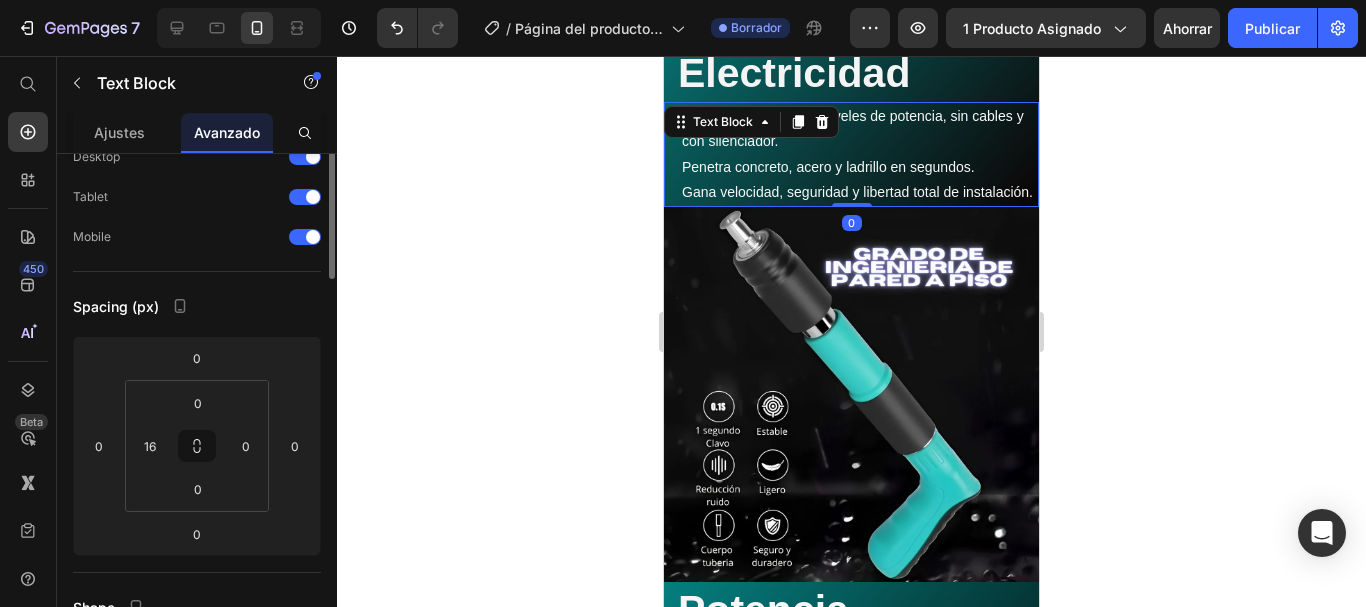 scroll, scrollTop: 0, scrollLeft: 0, axis: both 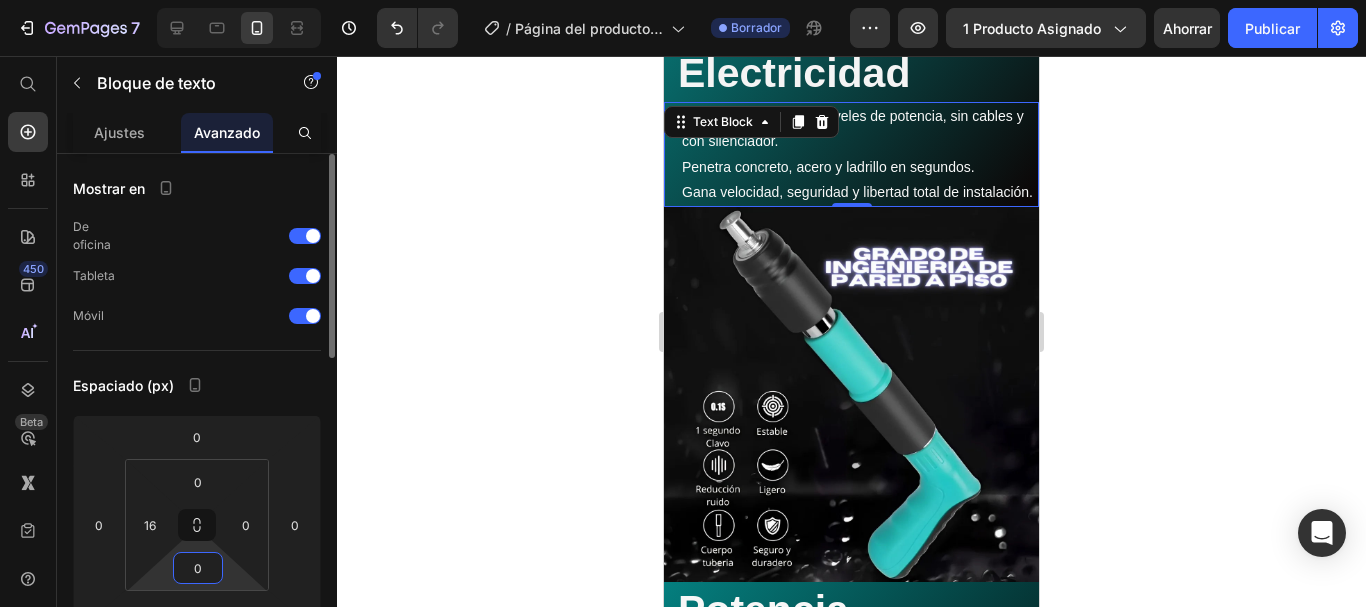 click on "0" at bounding box center [198, 568] 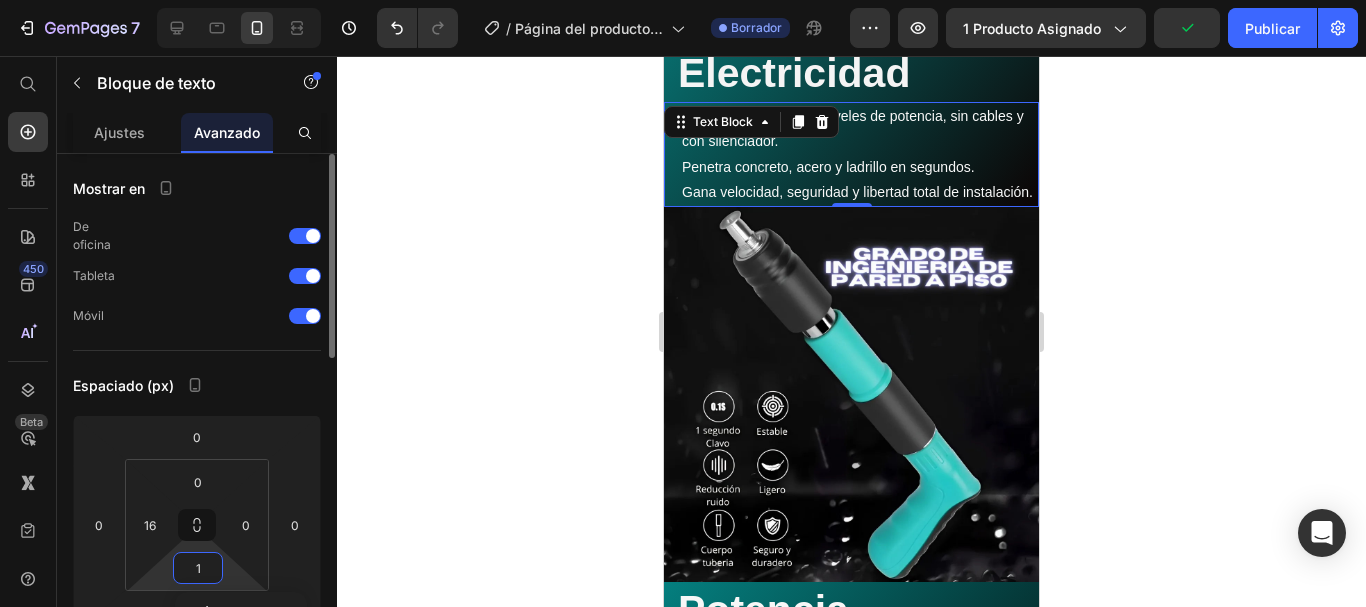 type on "16" 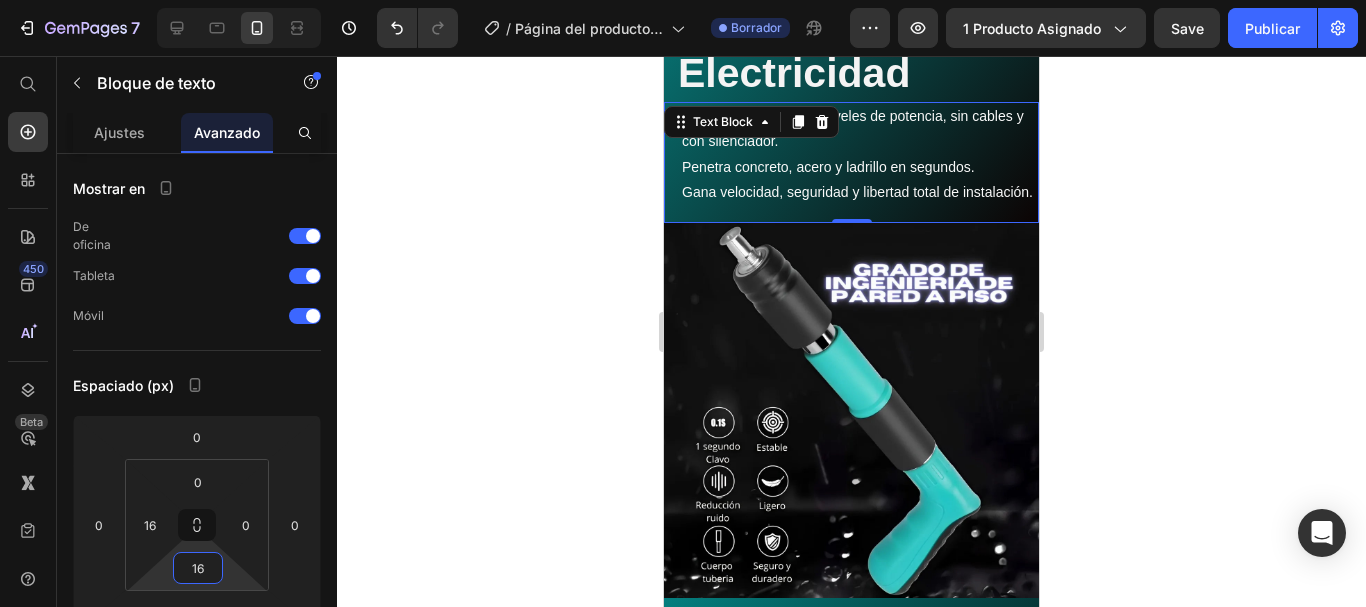 click 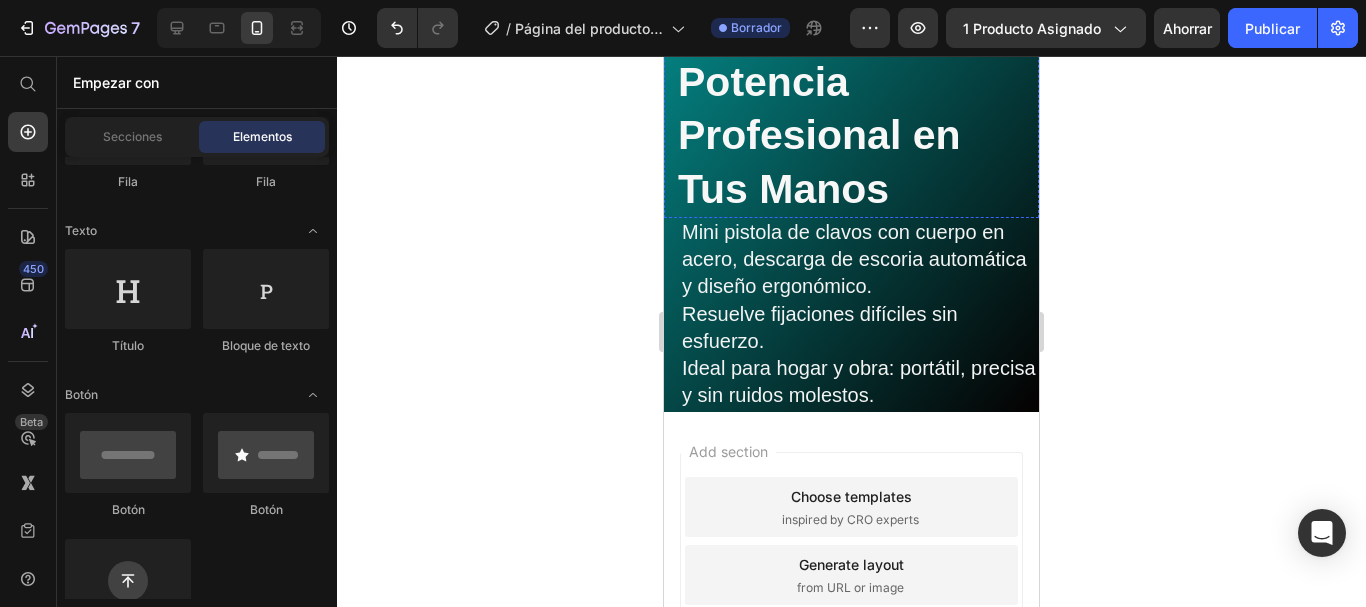 scroll, scrollTop: 2626, scrollLeft: 0, axis: vertical 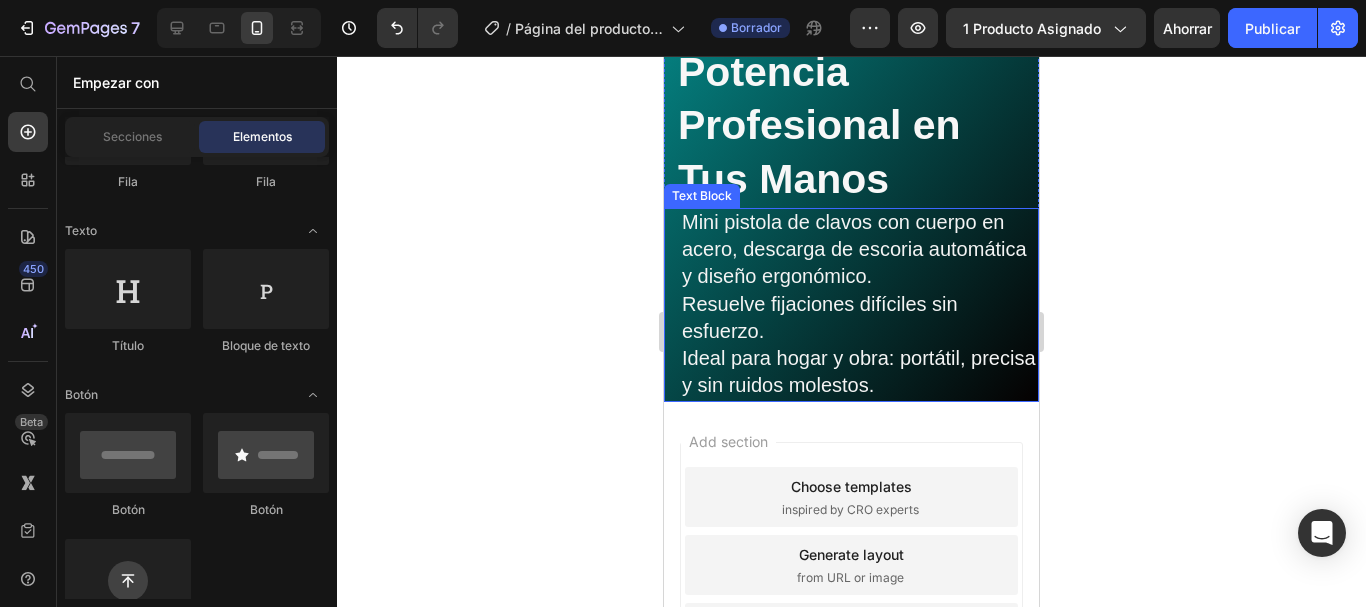 click on "Mini pistola de clavos con cuerpo en acero, descarga de escoria automática y diseño ergonómico. Resuelve fijaciones difíciles sin esfuerzo. Ideal para hogar y obra: portátil, precisa y sin ruidos molestos." at bounding box center [859, 305] 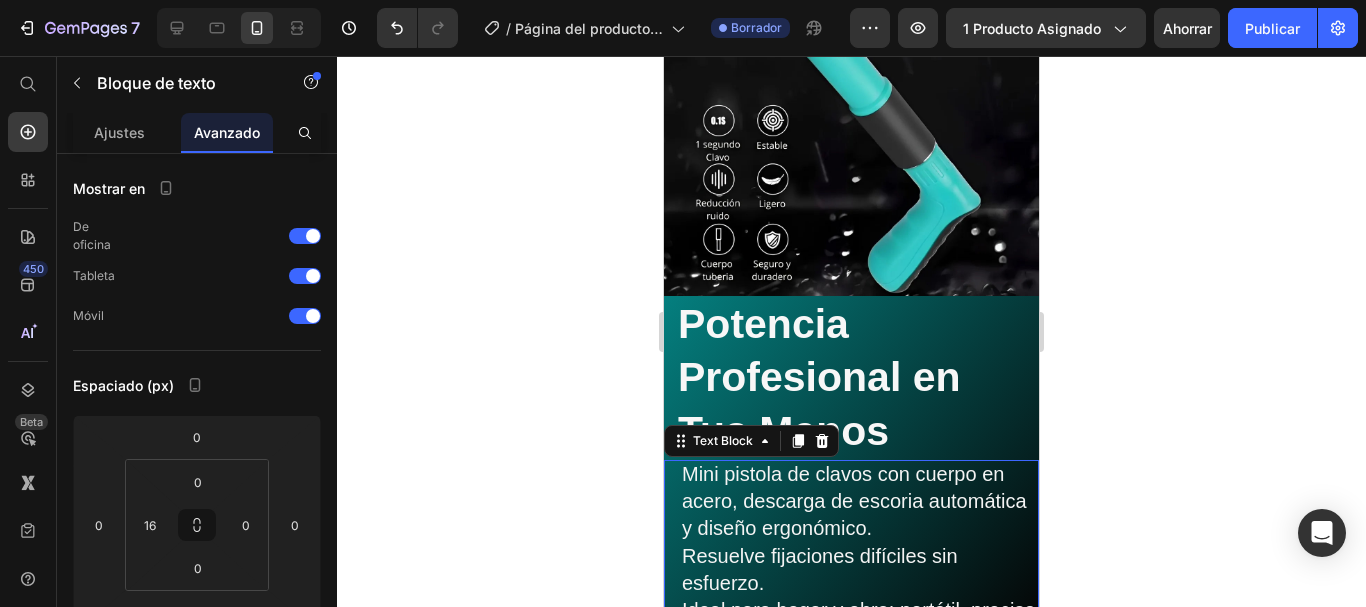 scroll, scrollTop: 2481, scrollLeft: 0, axis: vertical 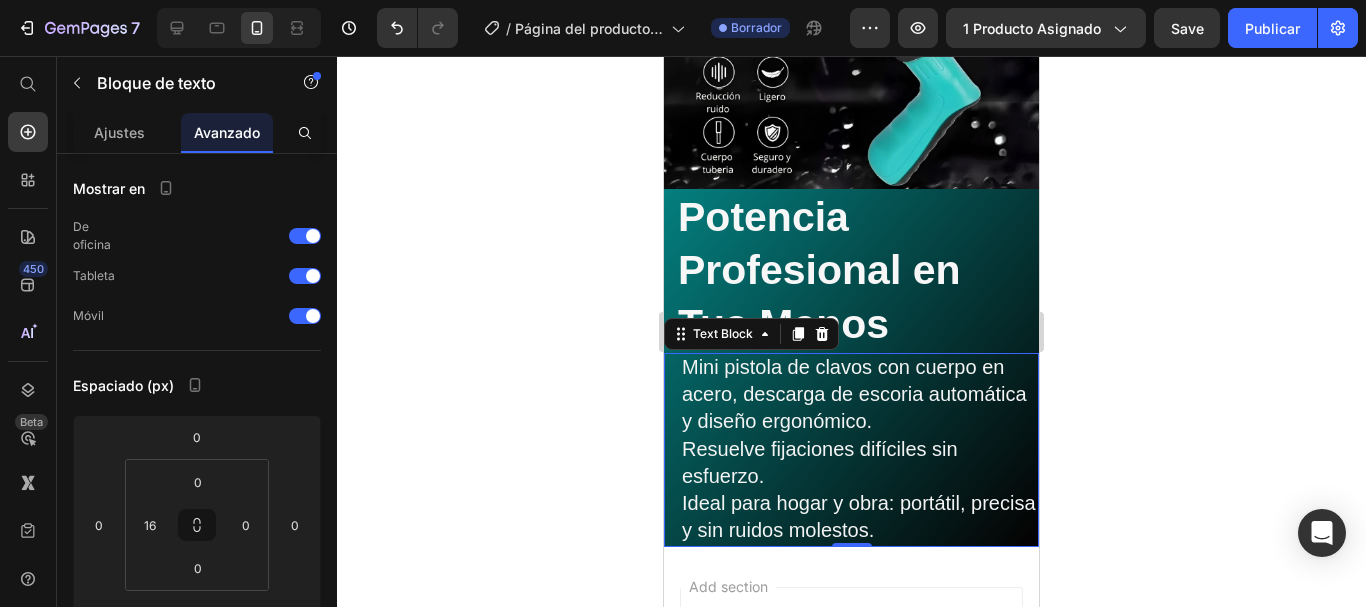 click on "Mini pistola de clavos con cuerpo en acero, descarga de escoria automática y diseño ergonómico. Resuelve fijaciones difíciles sin esfuerzo. Ideal para hogar y obra: portátil, precisa y sin ruidos molestos." at bounding box center (859, 450) 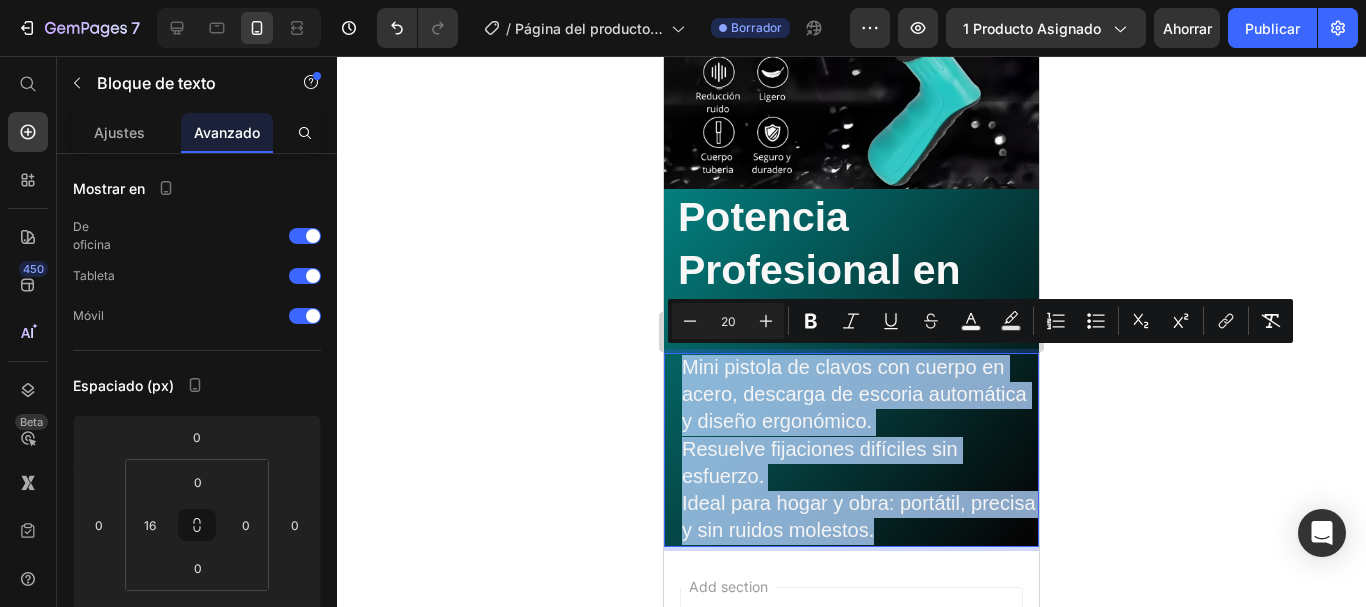 drag, startPoint x: 951, startPoint y: 525, endPoint x: 682, endPoint y: 362, distance: 314.5314 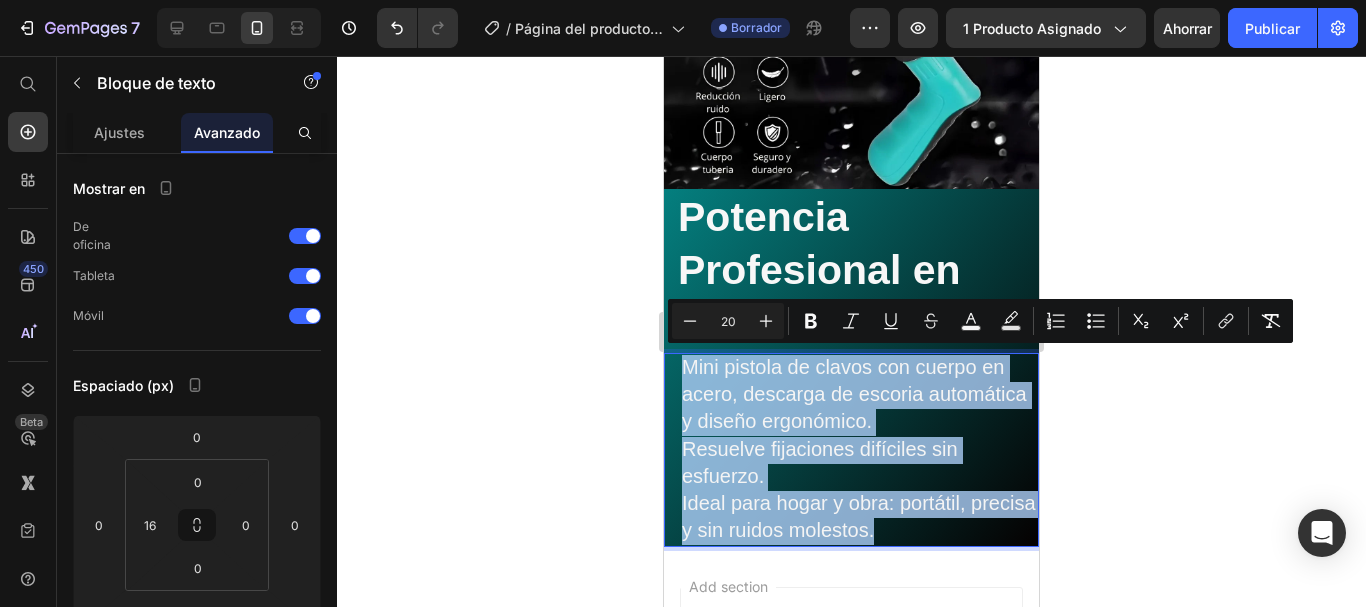 click on "Mini pistola de clavos con cuerpo en acero, descarga de escoria automática y diseño ergonómico. Resuelve fijaciones difíciles sin esfuerzo. Ideal para hogar y obra: portátil, precisa y sin ruidos molestos." at bounding box center [859, 450] 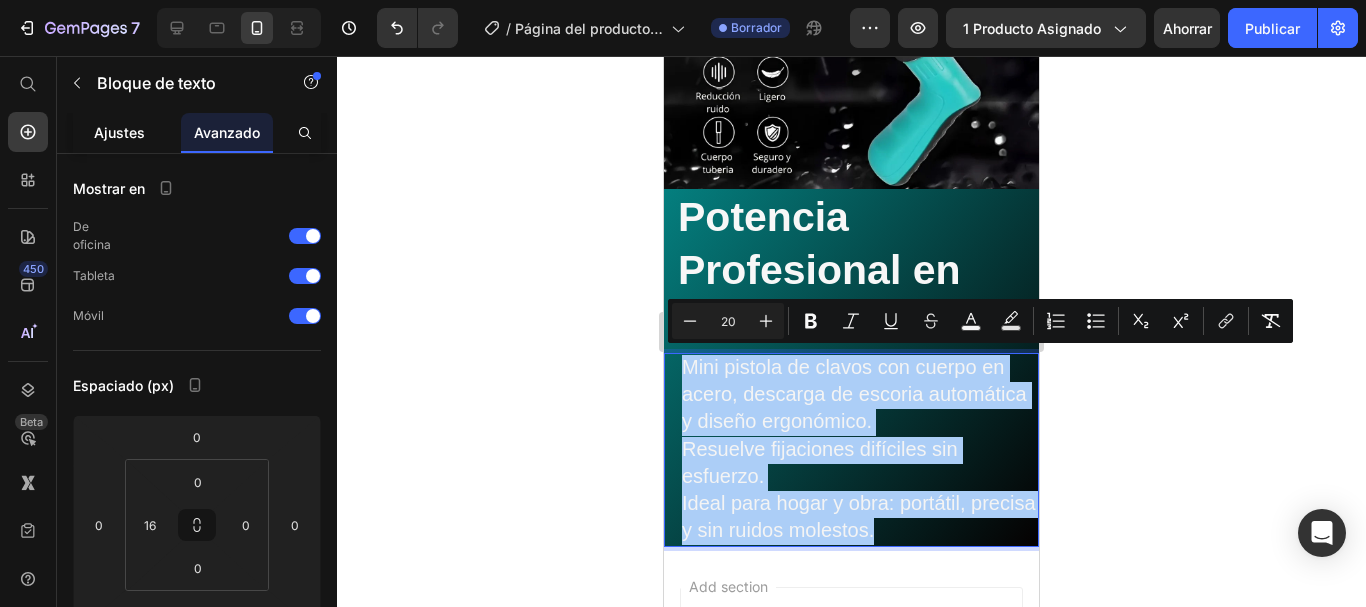 click on "Ajustes" 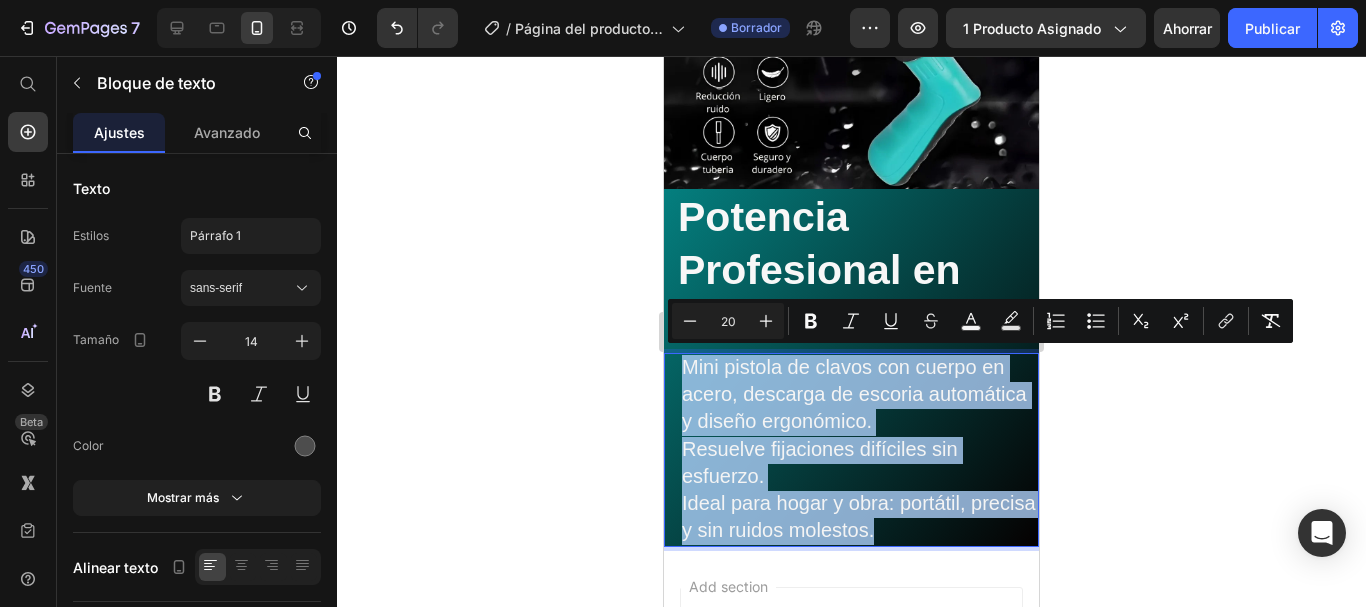 drag, startPoint x: 953, startPoint y: 531, endPoint x: 683, endPoint y: 357, distance: 321.2102 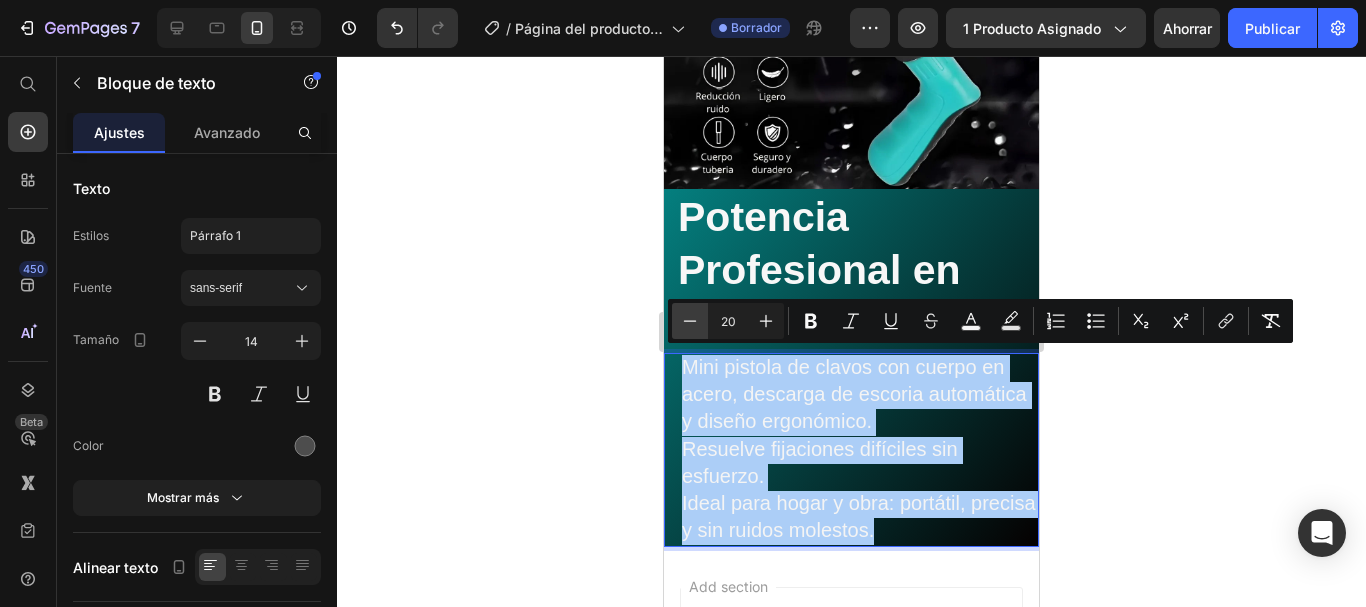click 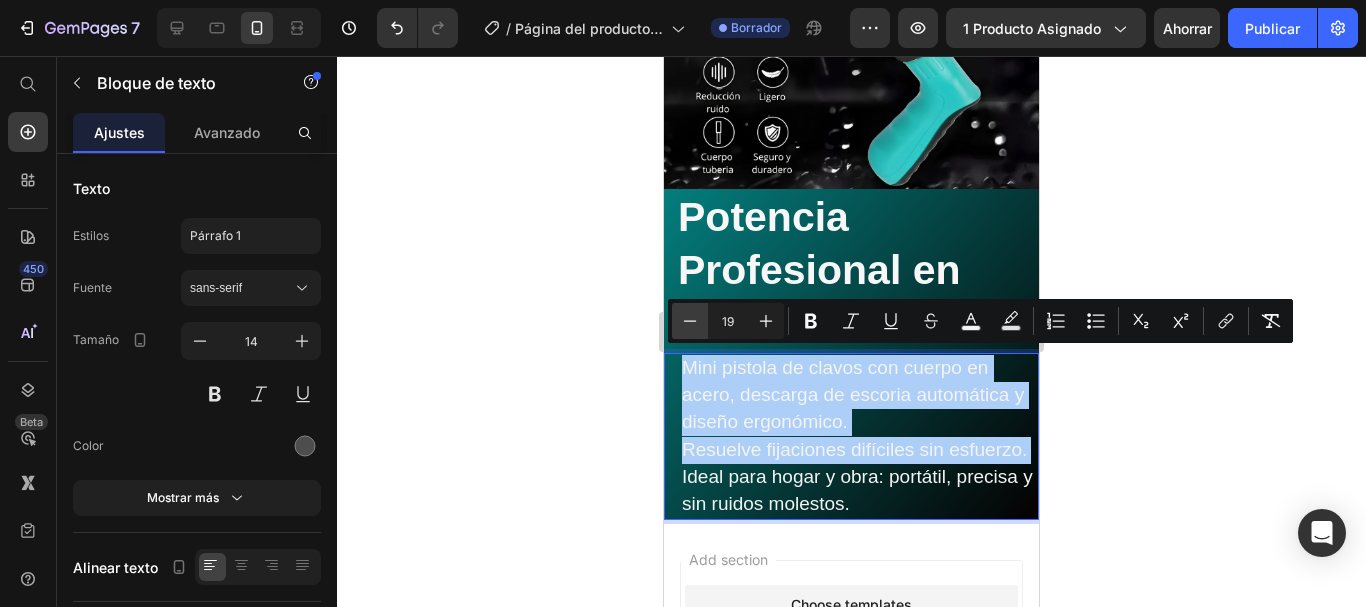 click 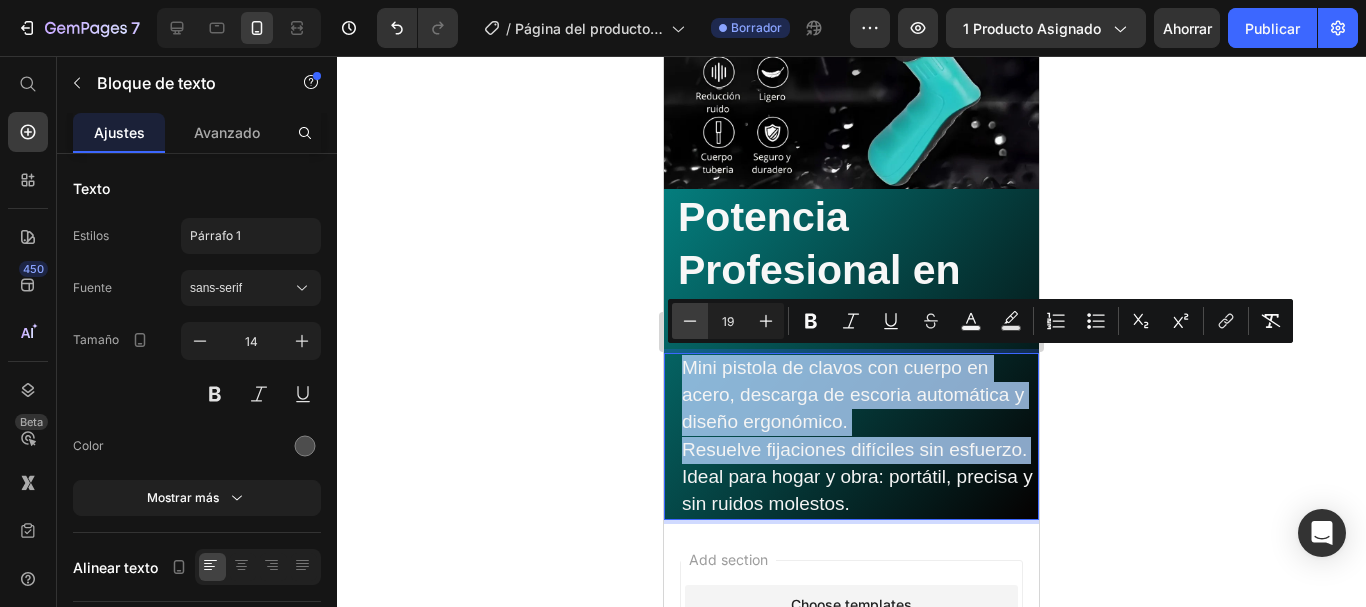 type on "18" 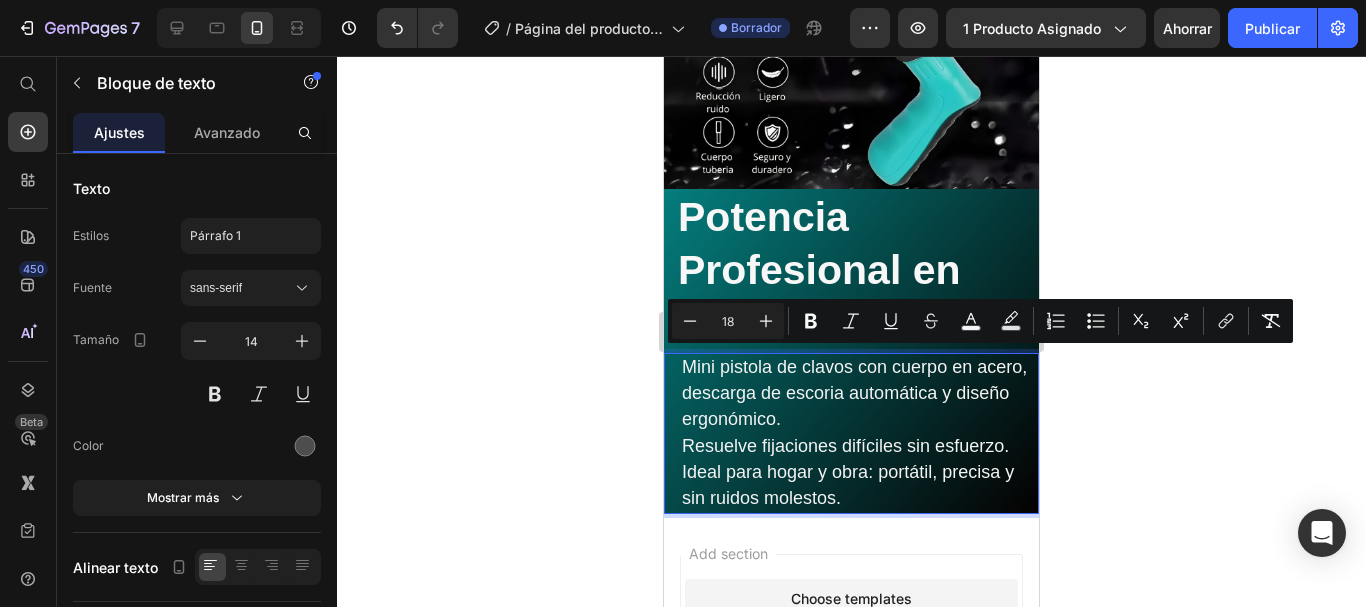 click on "Mini pistola de clavos con cuerpo en acero, descarga de escoria automática y diseño ergonómico. Resuelve fijaciones difíciles sin esfuerzo. Ideal para hogar y obra: portátil, precisa y sin ruidos molestos." at bounding box center [859, 433] 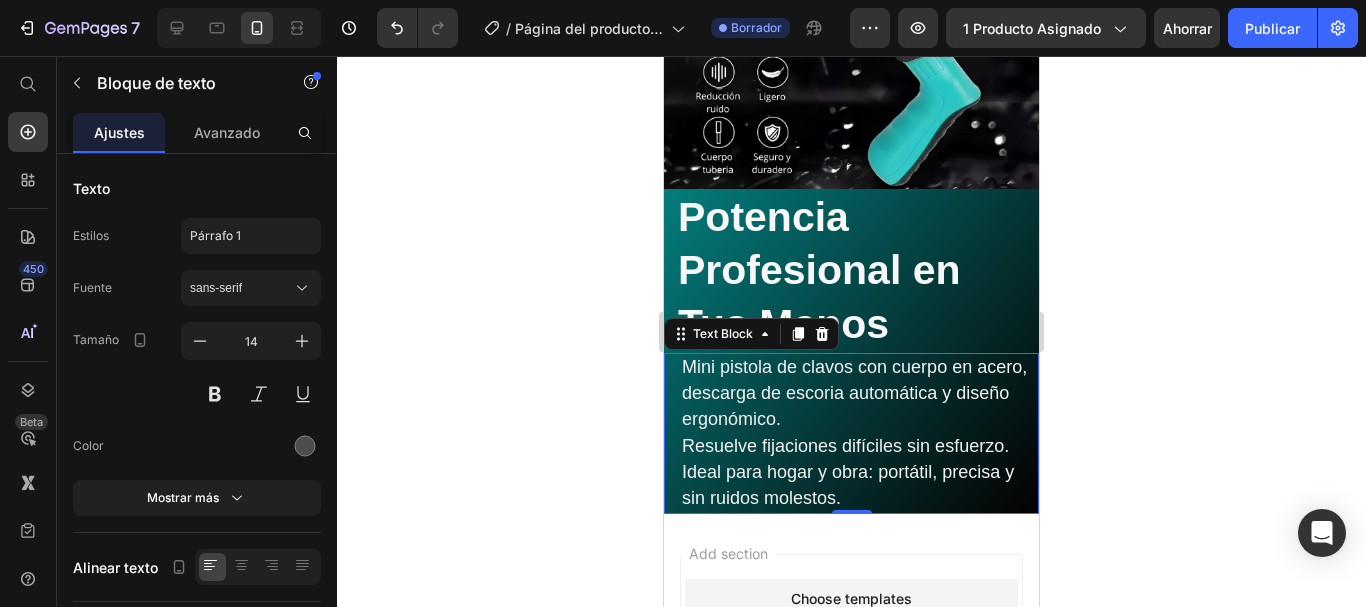 click 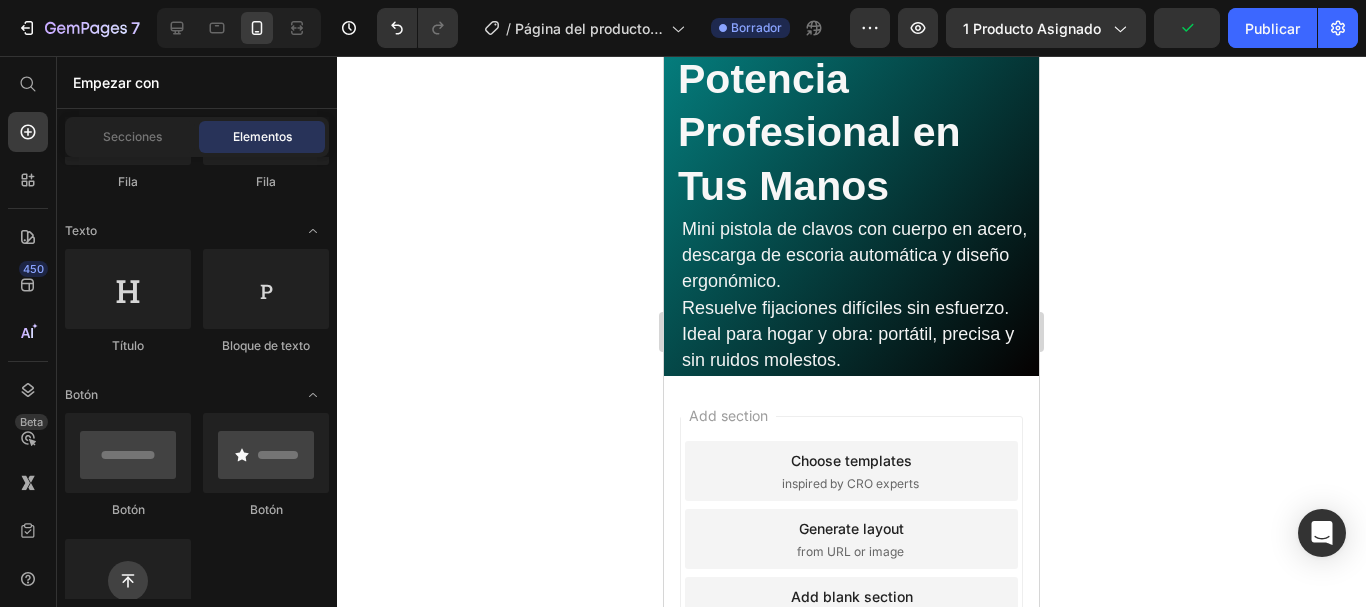 scroll, scrollTop: 2692, scrollLeft: 0, axis: vertical 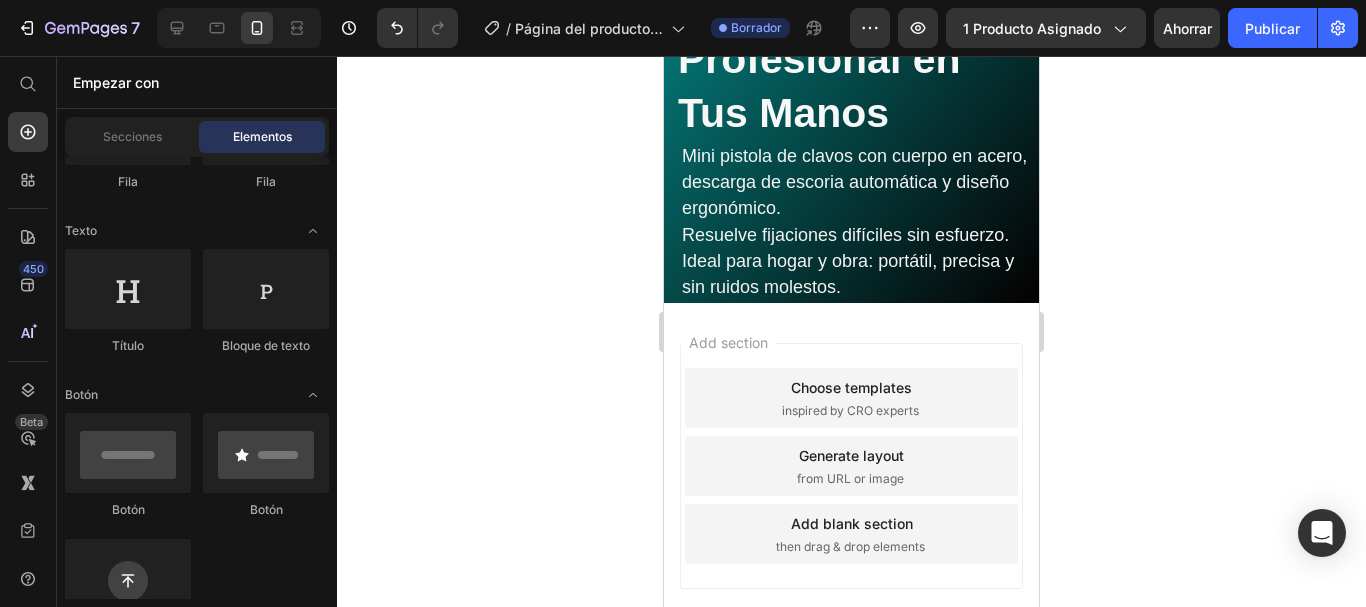 click on "Add blank section" at bounding box center (852, 523) 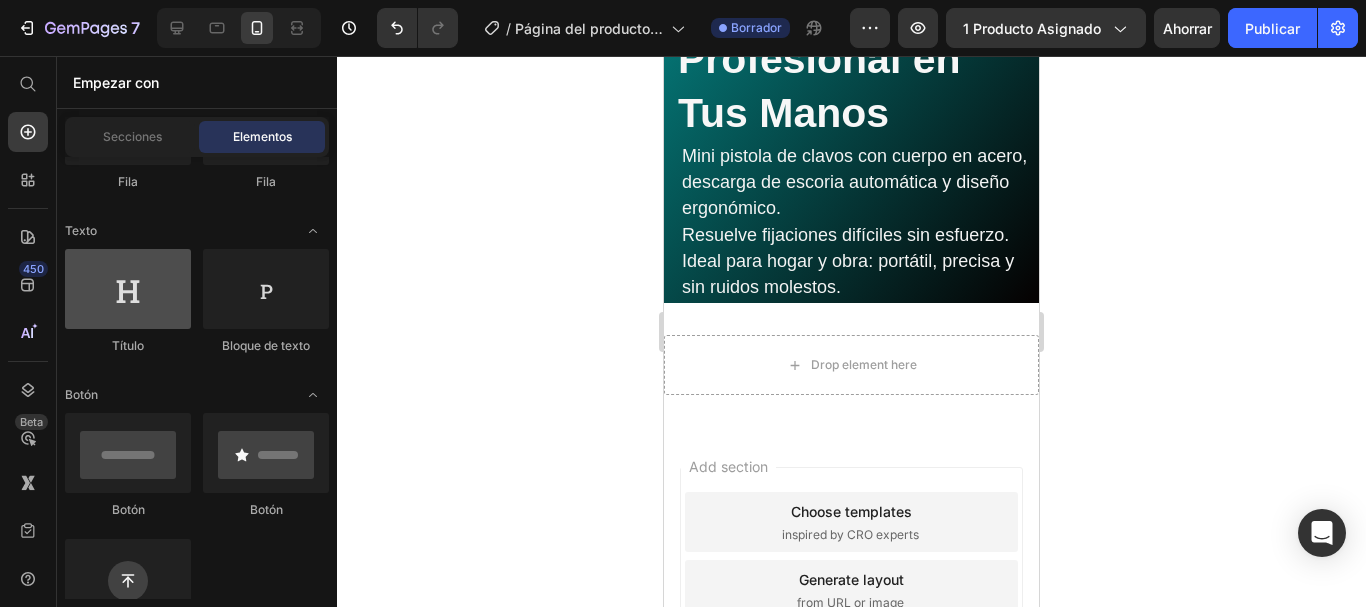scroll, scrollTop: 0, scrollLeft: 0, axis: both 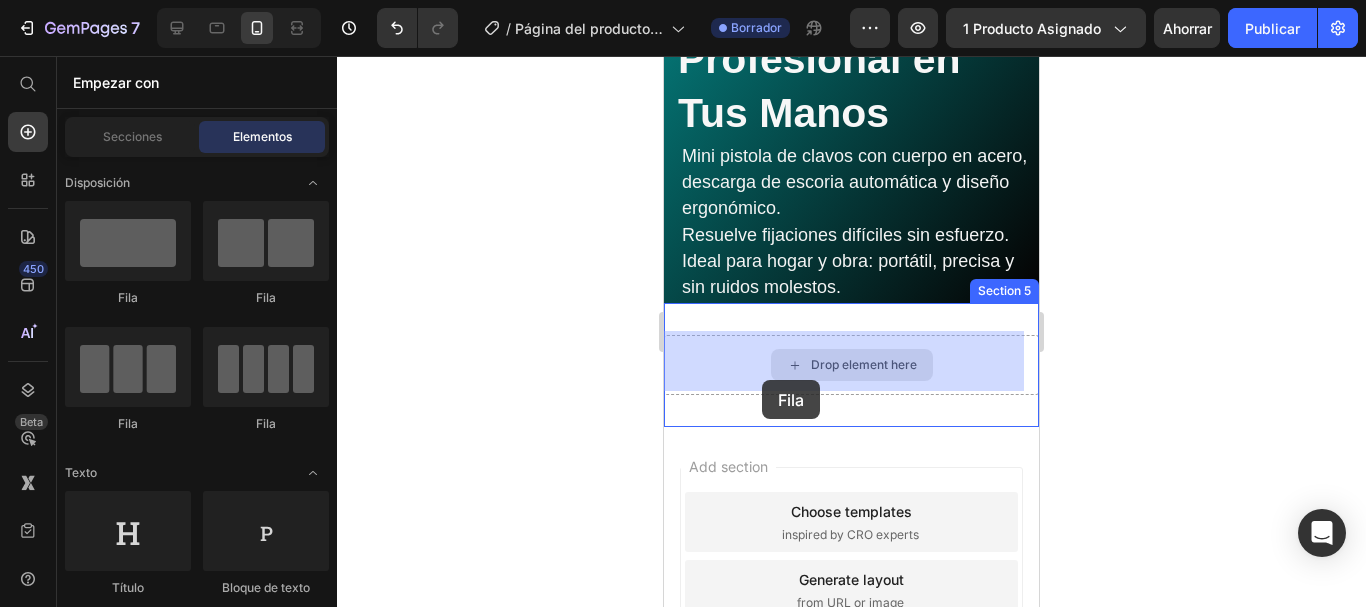 drag, startPoint x: 792, startPoint y: 313, endPoint x: 763, endPoint y: 380, distance: 73.00685 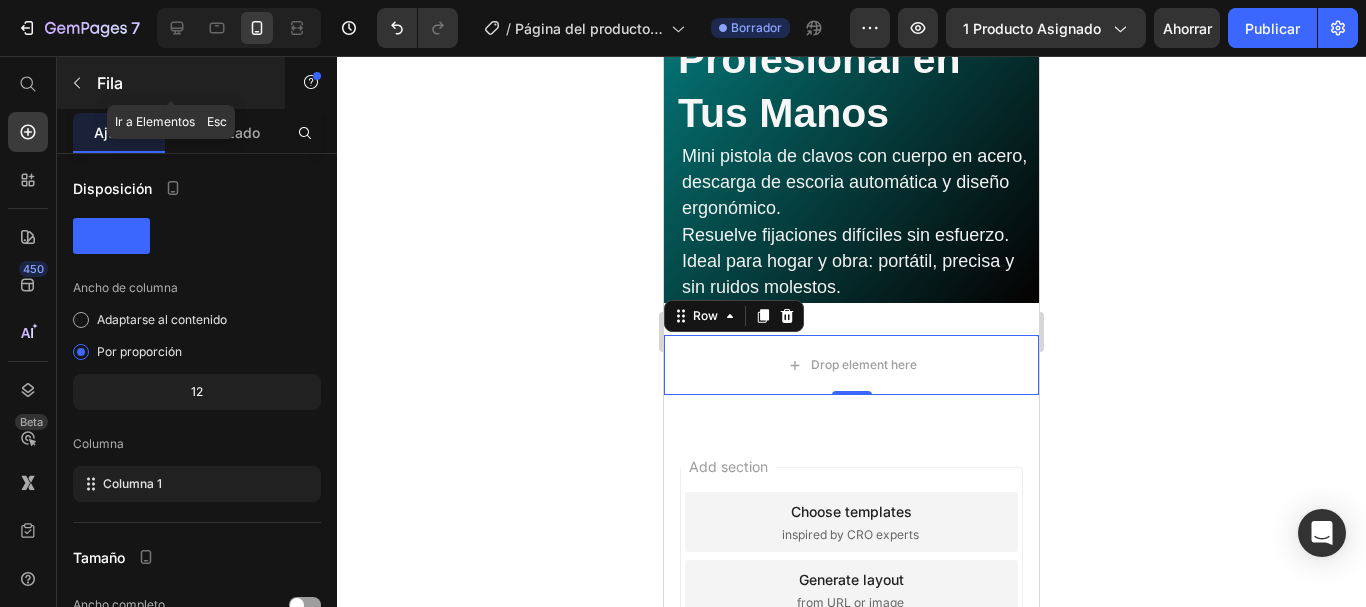click 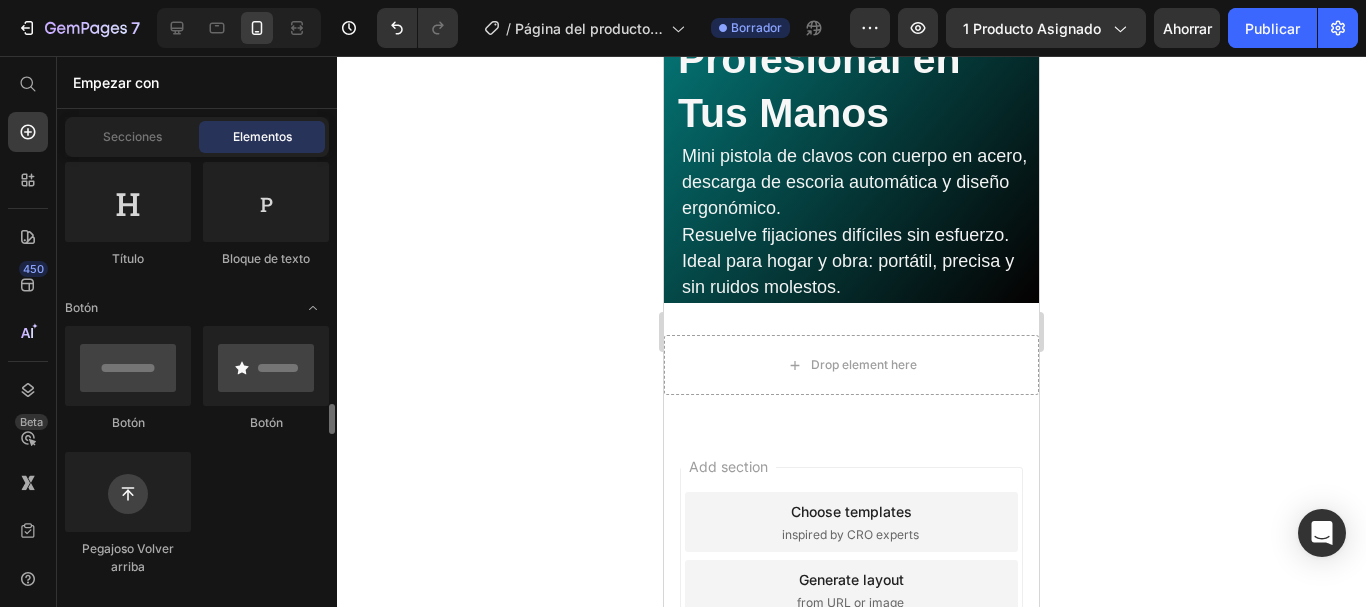 scroll, scrollTop: 540, scrollLeft: 0, axis: vertical 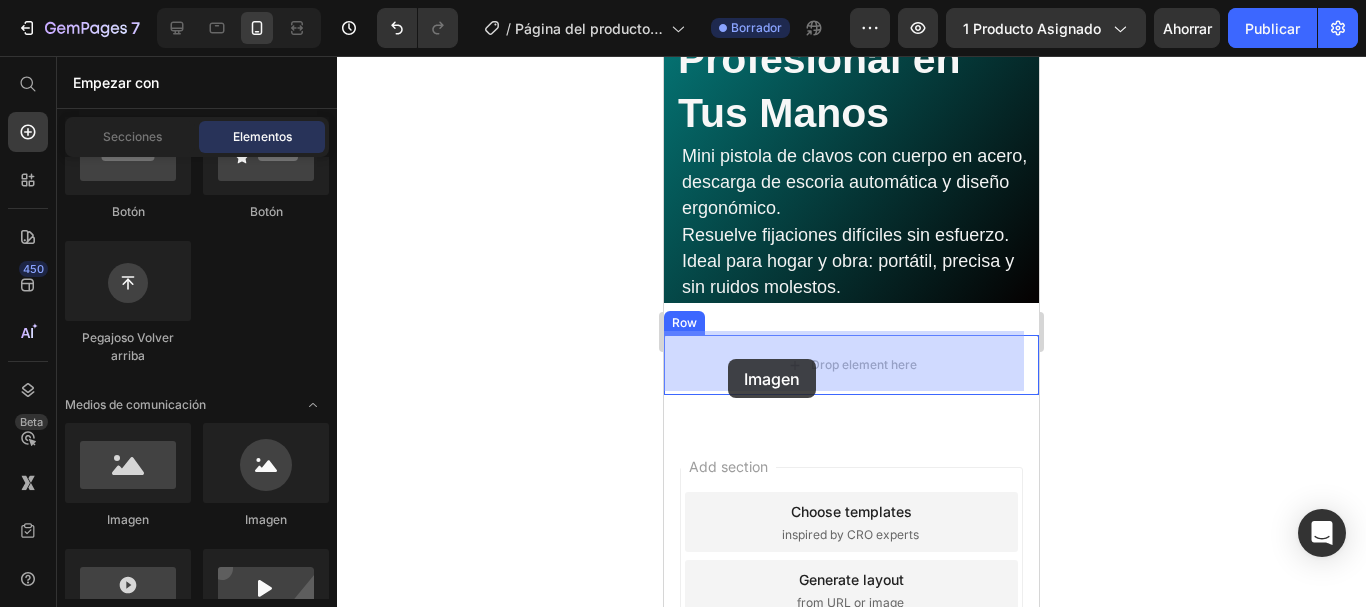 drag, startPoint x: 790, startPoint y: 526, endPoint x: 737, endPoint y: 360, distance: 174.25555 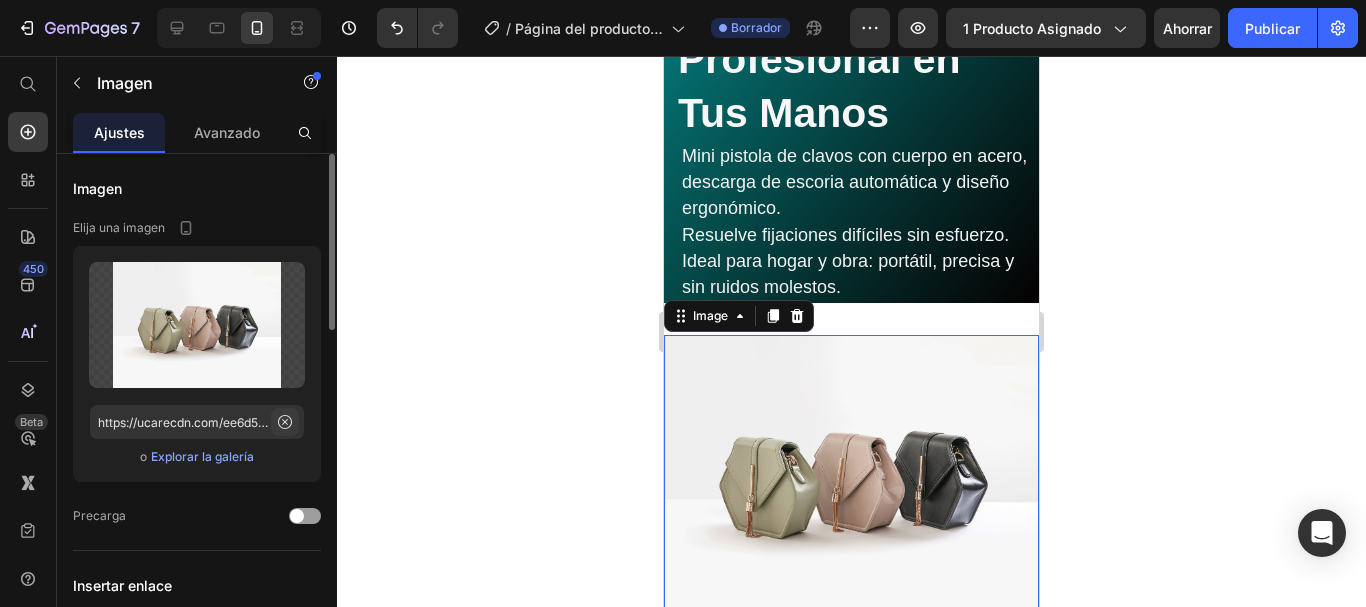 click 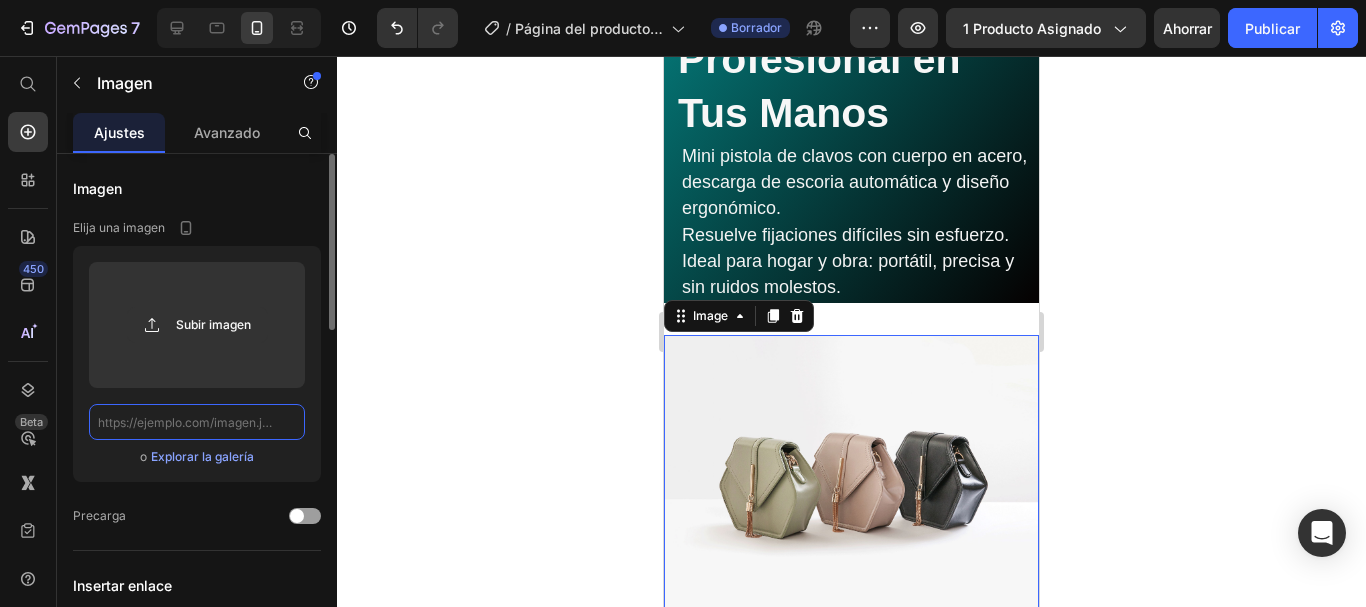 scroll, scrollTop: 0, scrollLeft: 0, axis: both 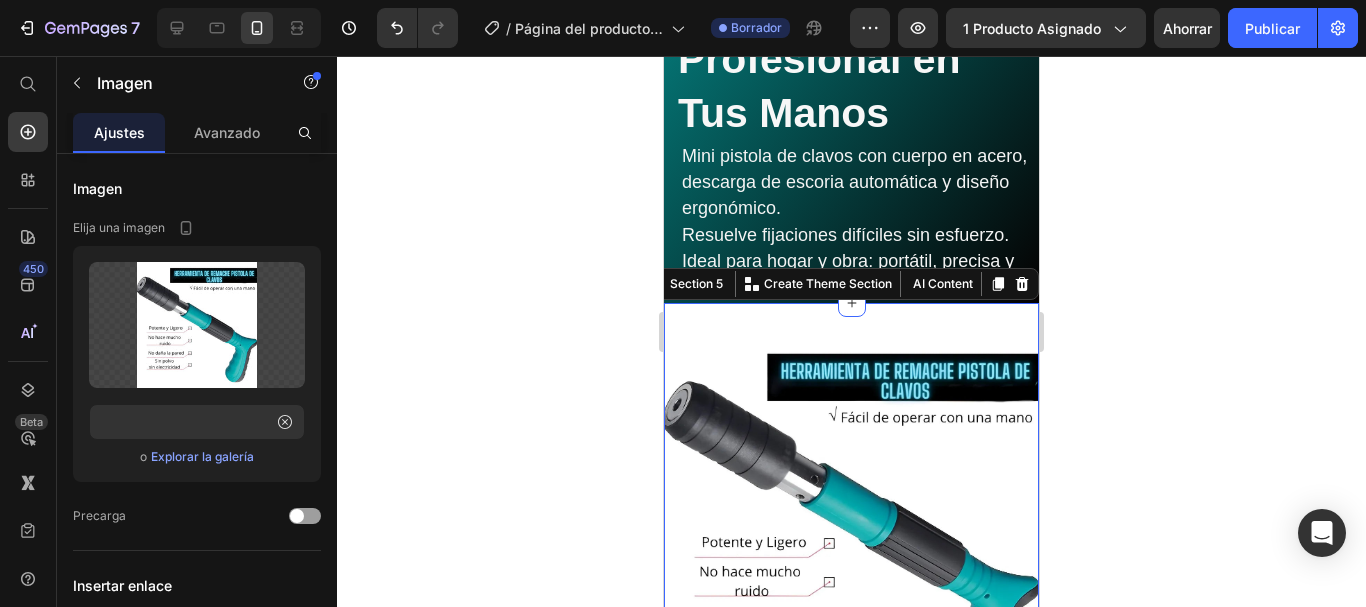 click on "Image Row Section 5   You can create reusable sections Create Theme Section AI Content Write with GemAI What would you like to describe here? Tone and Voice Persuasive Product Show more Generate" at bounding box center [851, 533] 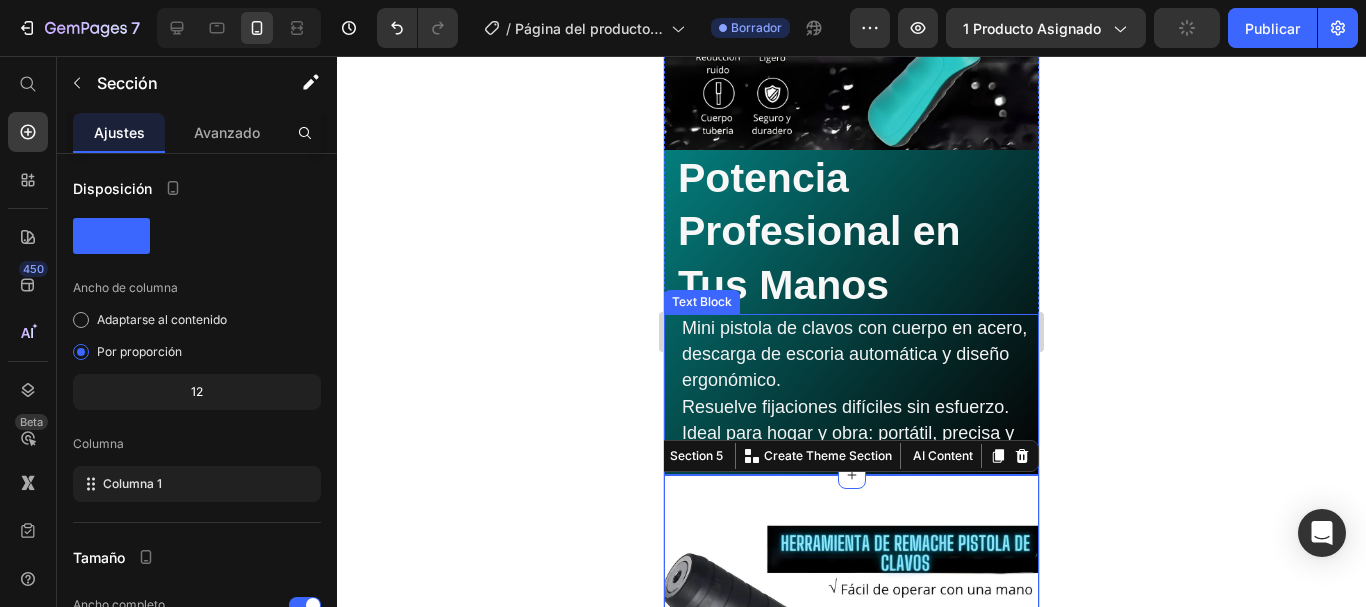 scroll, scrollTop: 2303, scrollLeft: 0, axis: vertical 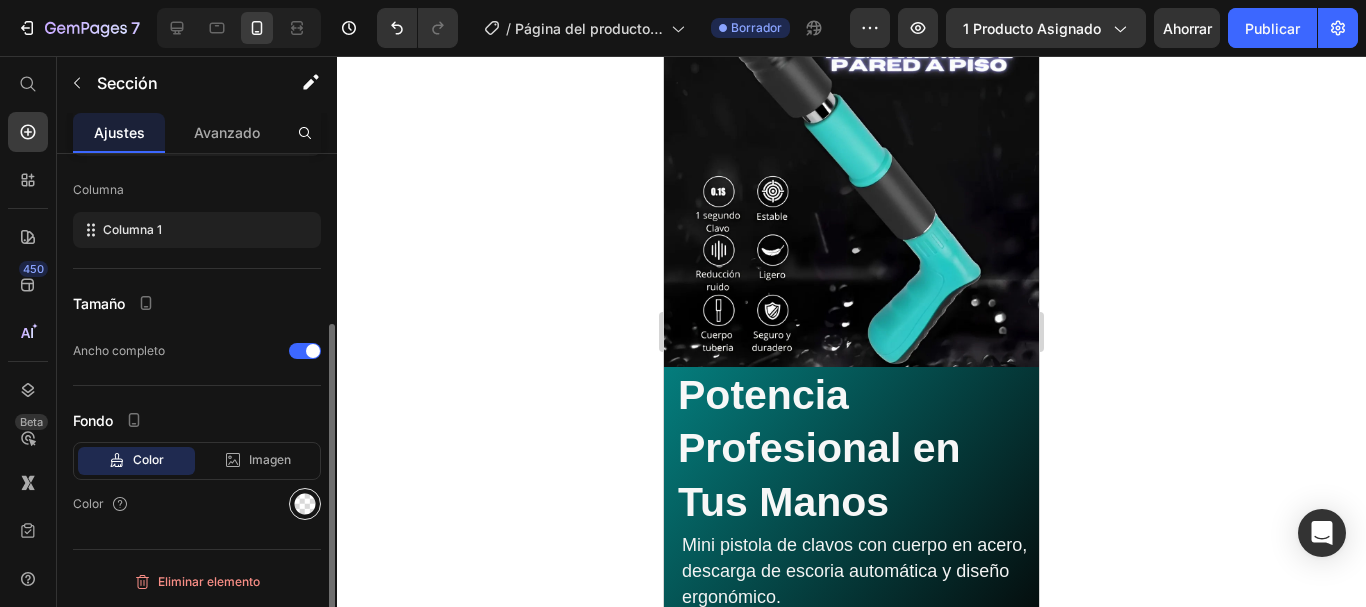 click at bounding box center [305, 504] 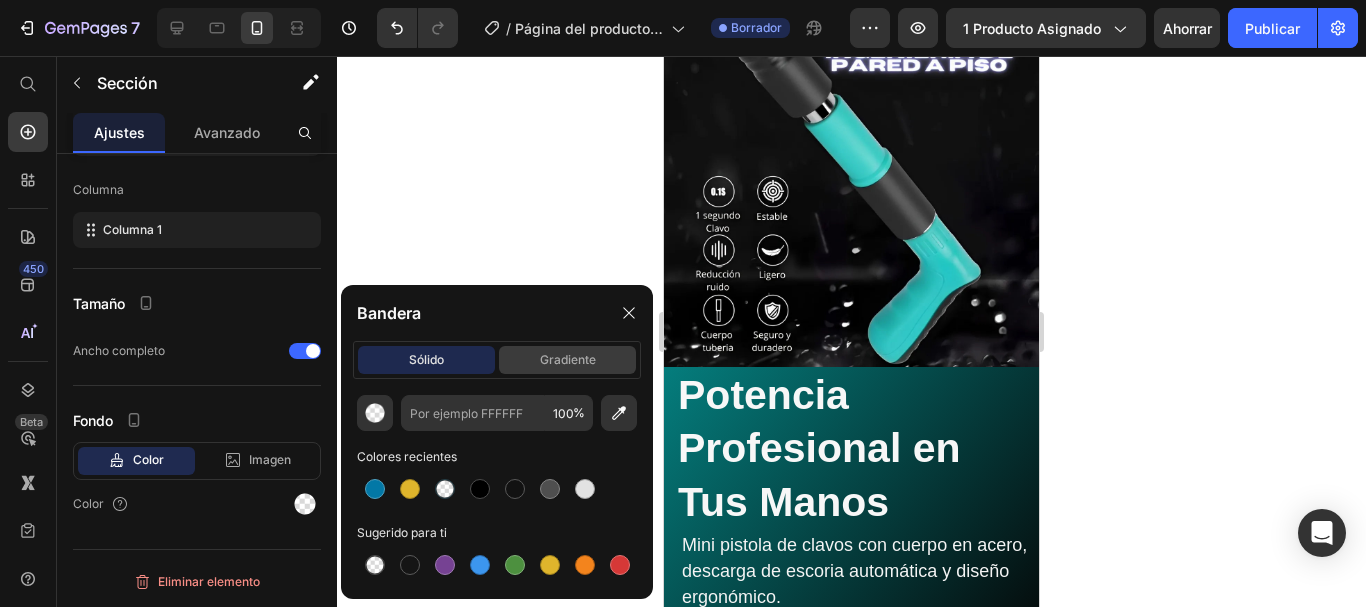 click on "gradiente" 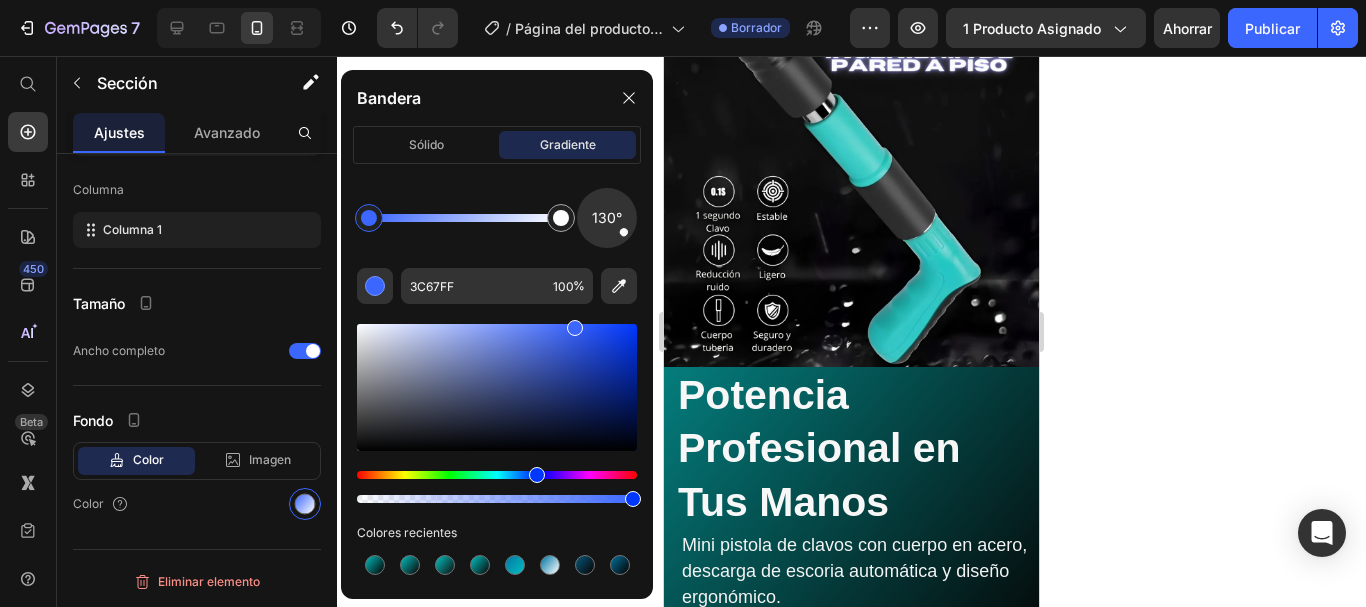click at bounding box center (369, 218) 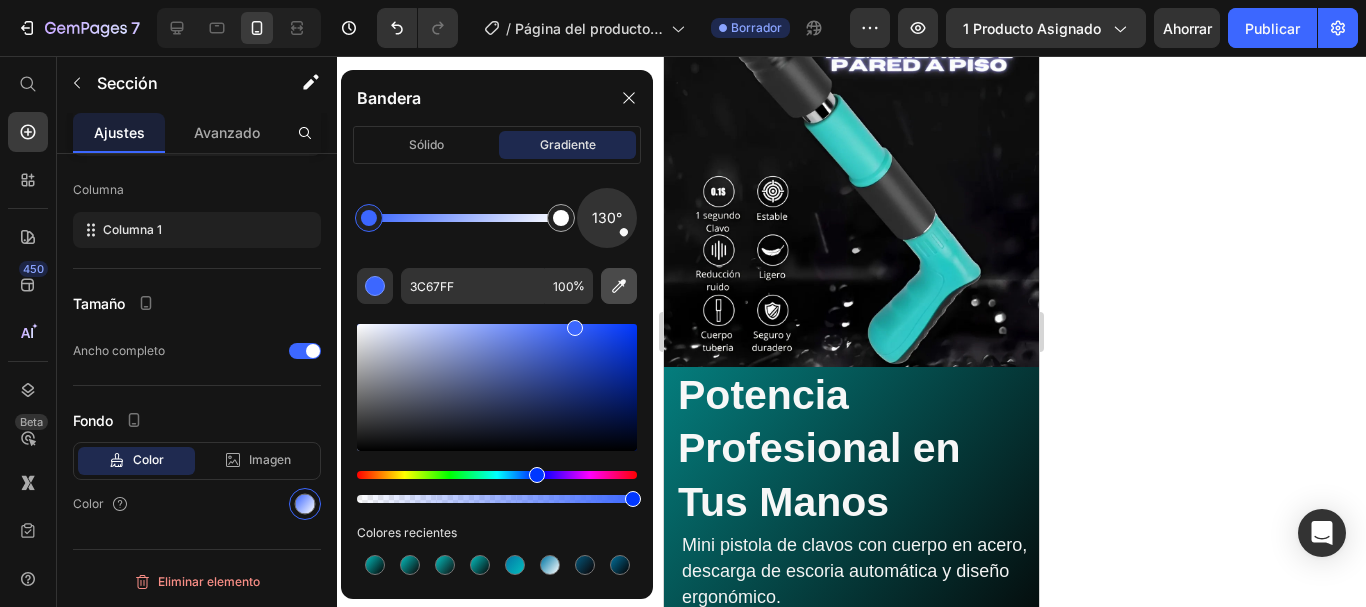 click 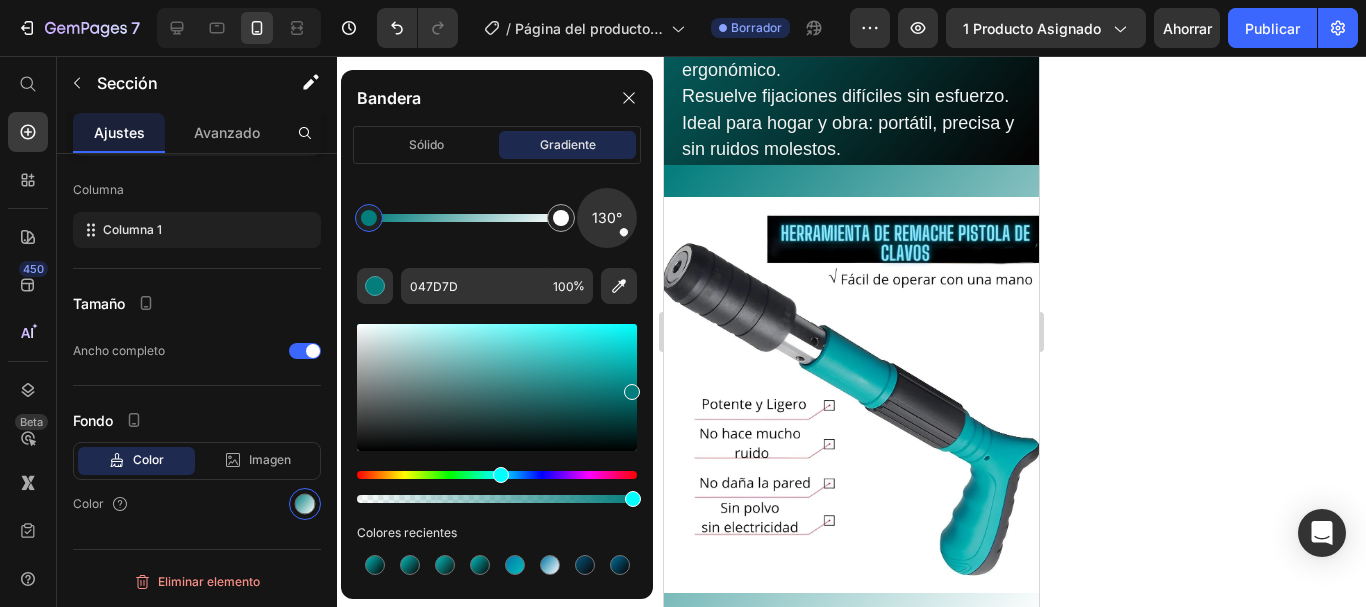 scroll, scrollTop: 2797, scrollLeft: 0, axis: vertical 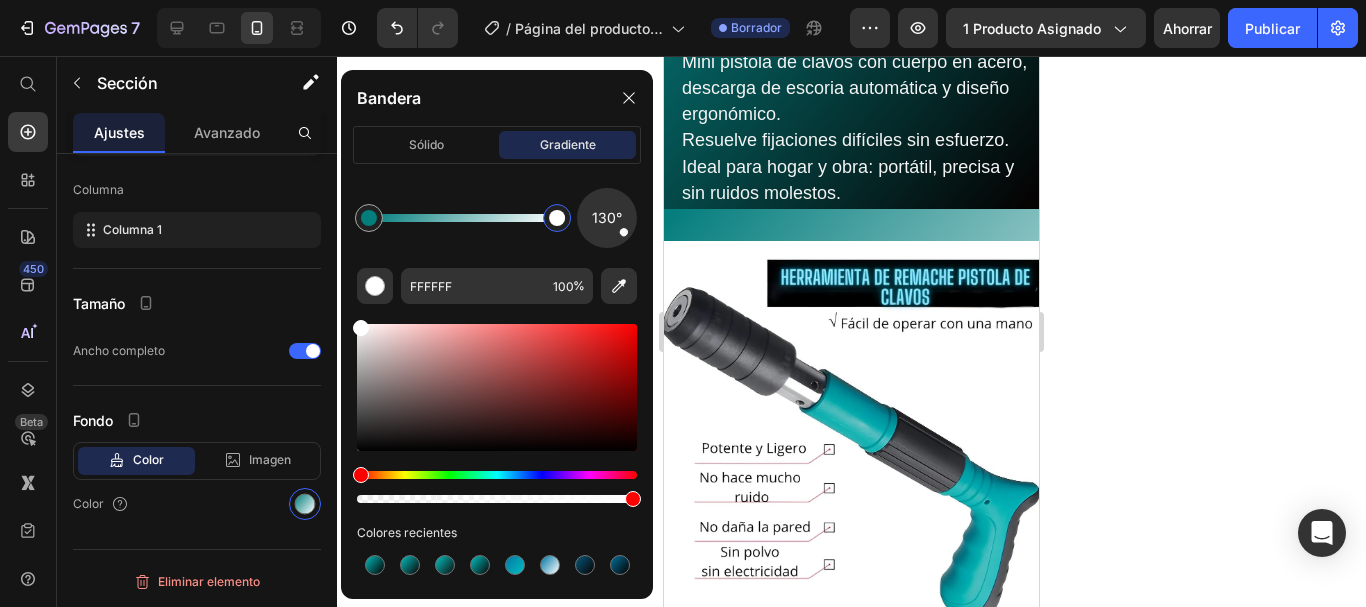 click at bounding box center (557, 218) 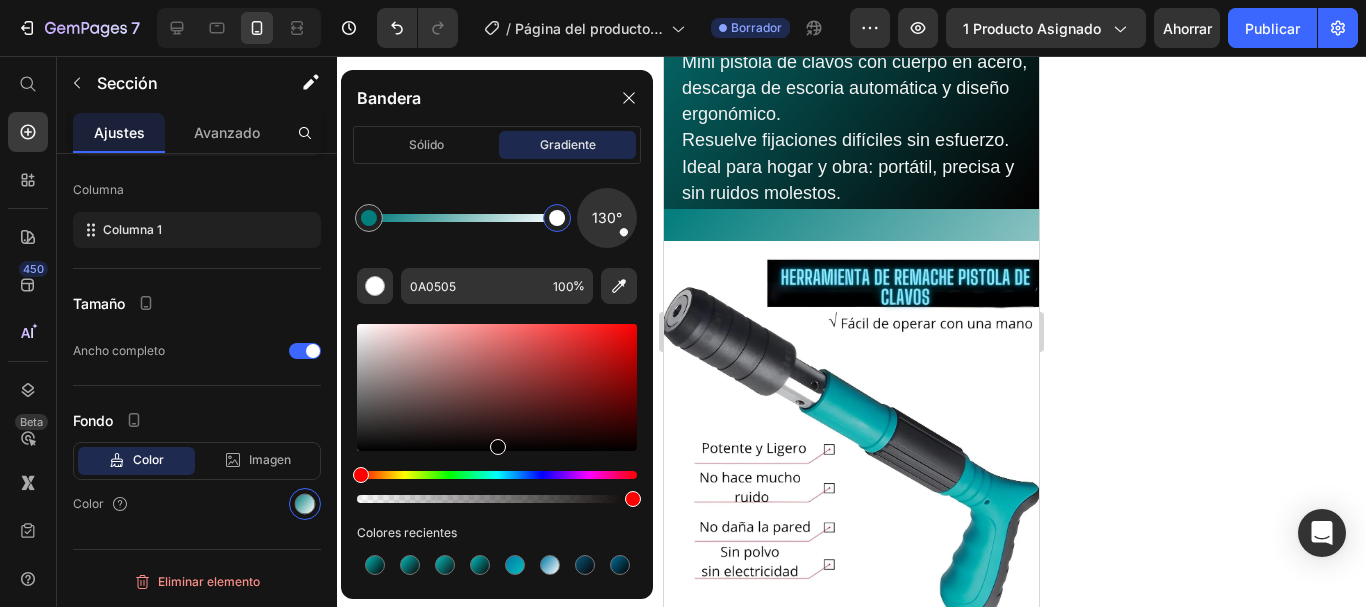 click at bounding box center (497, 387) 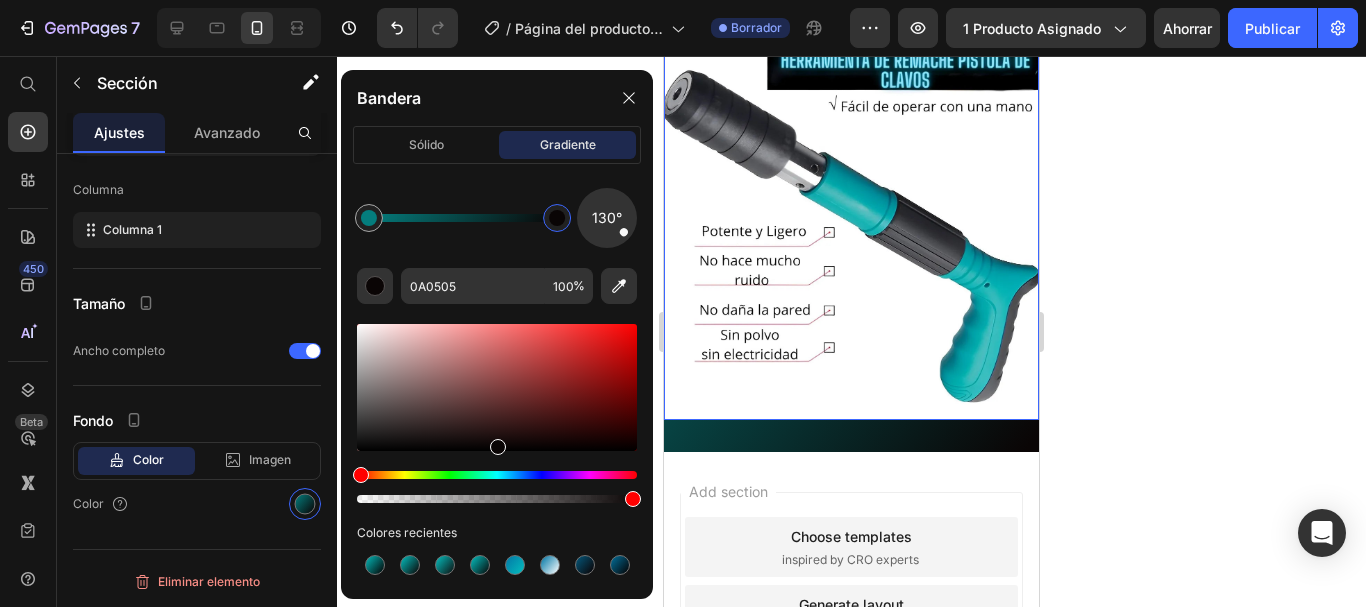 scroll, scrollTop: 3053, scrollLeft: 0, axis: vertical 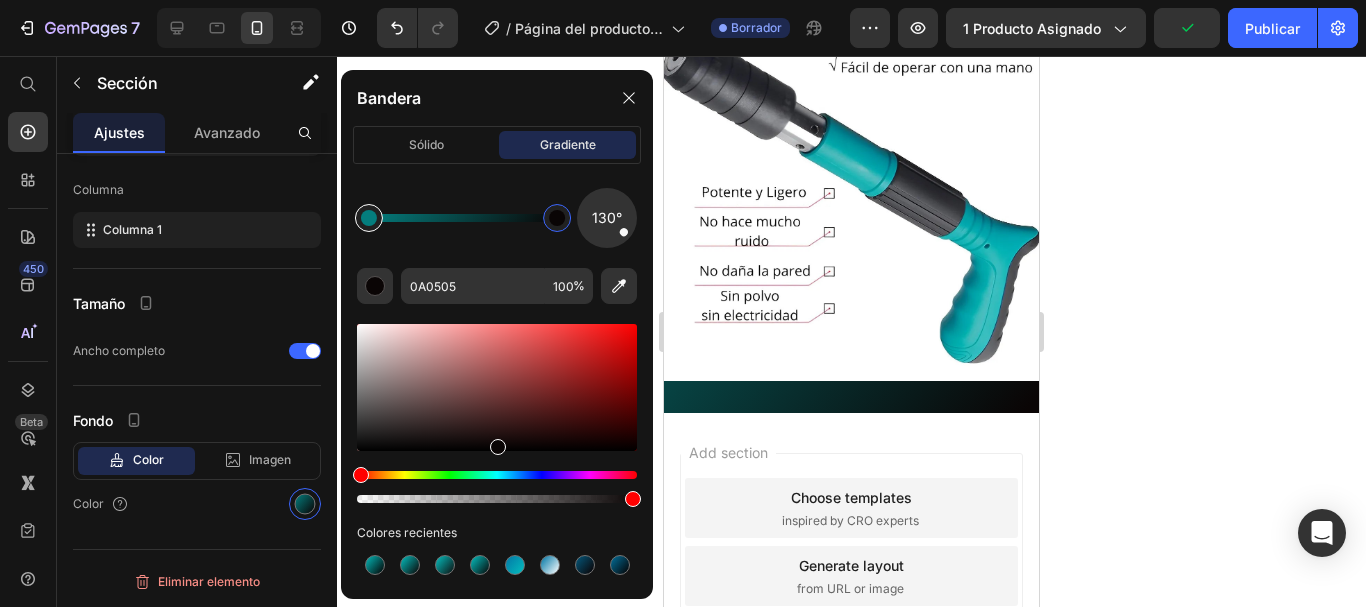 type on "047D7D" 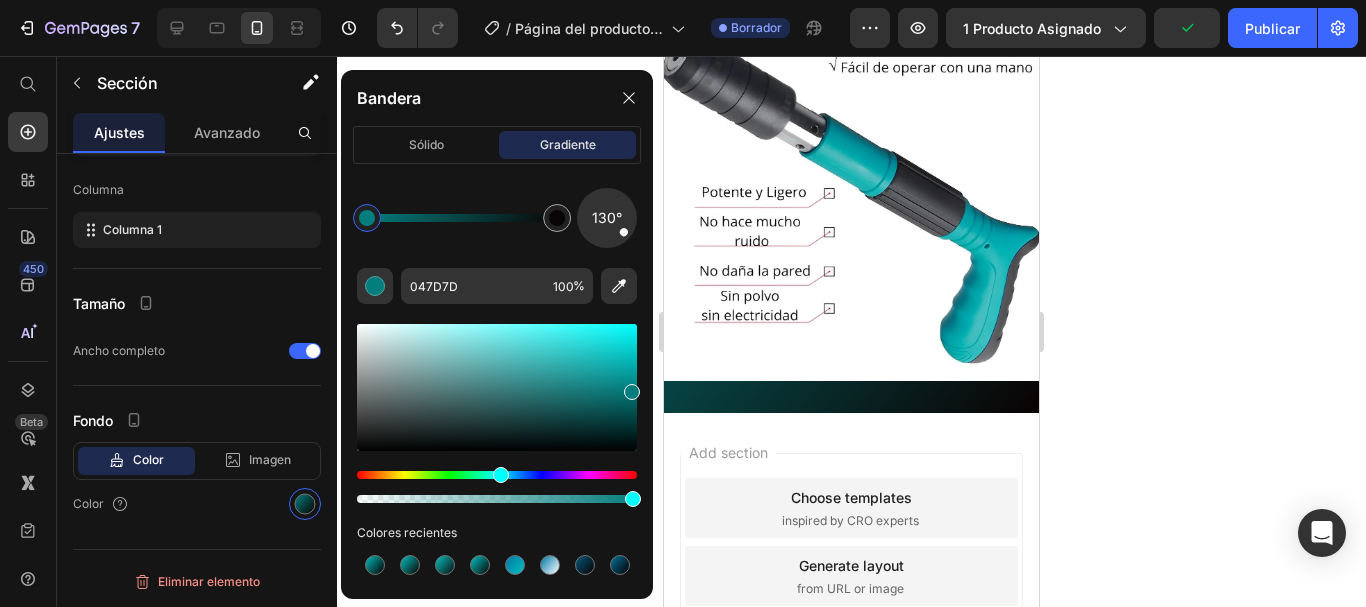 click at bounding box center [367, 218] 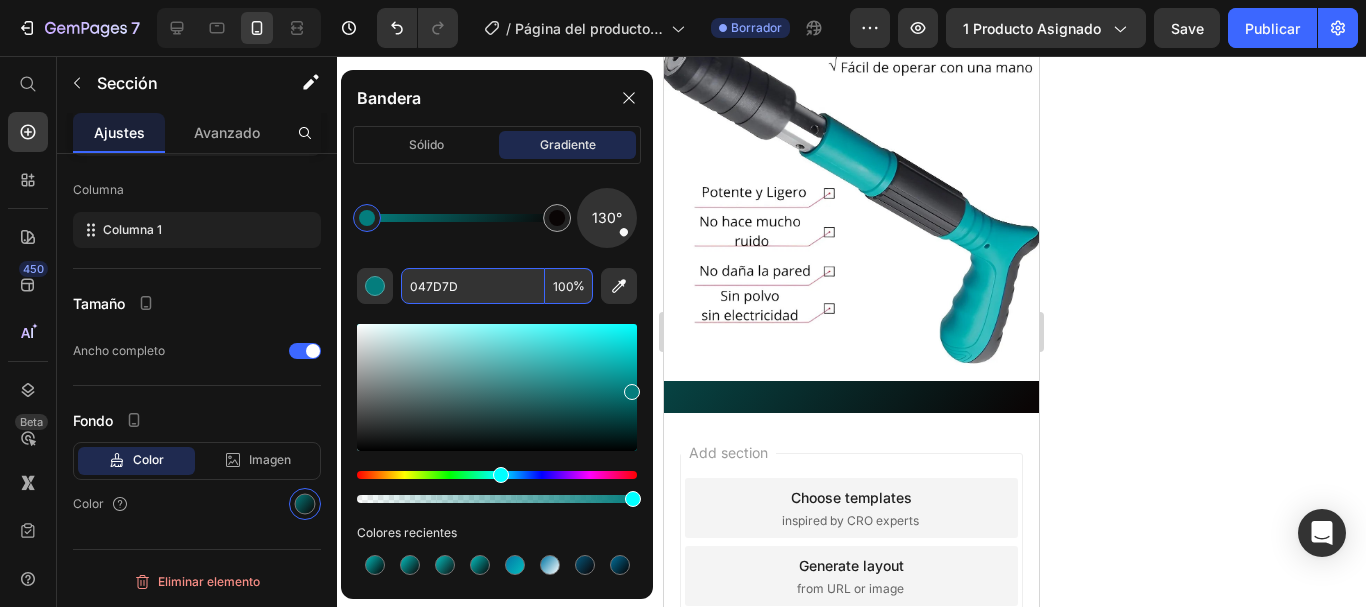 click on "047D7D" at bounding box center [473, 286] 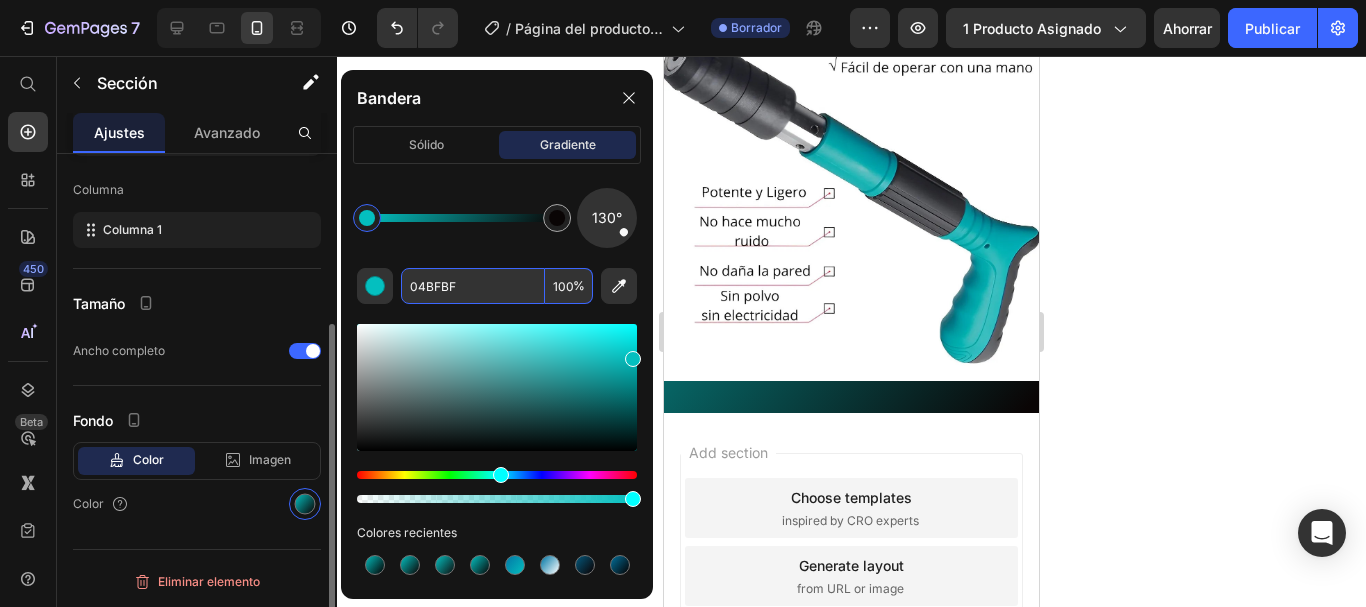 type on "04BFBF" 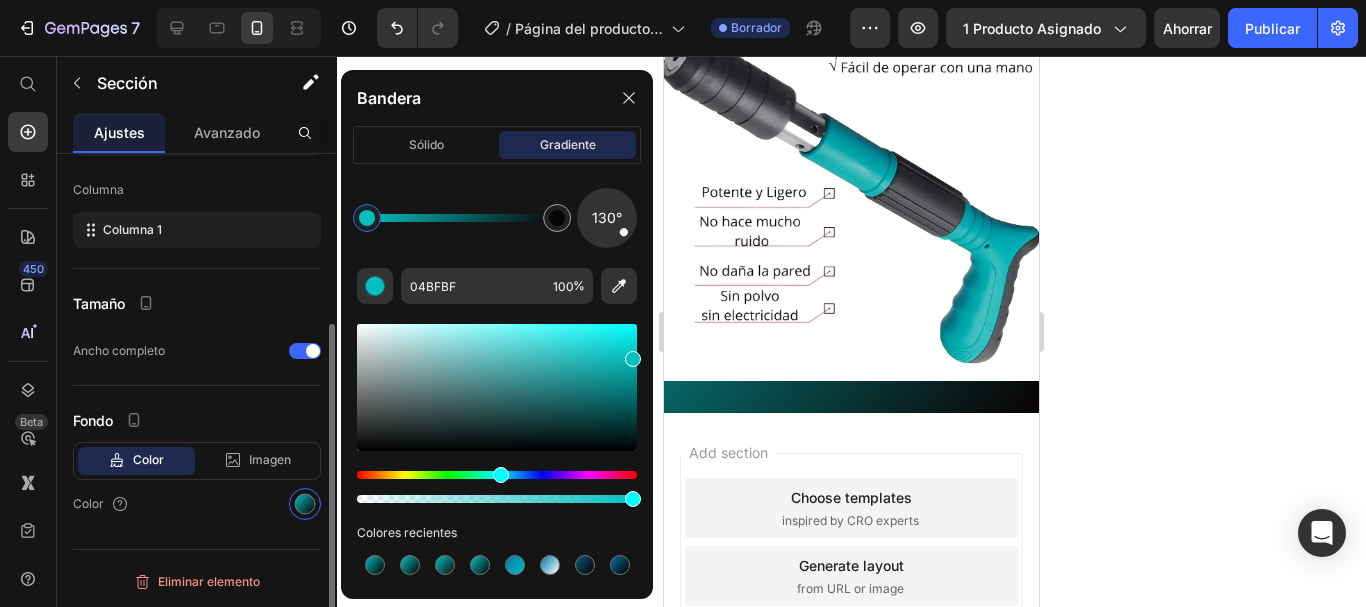 click on "Tamaño" at bounding box center (197, 303) 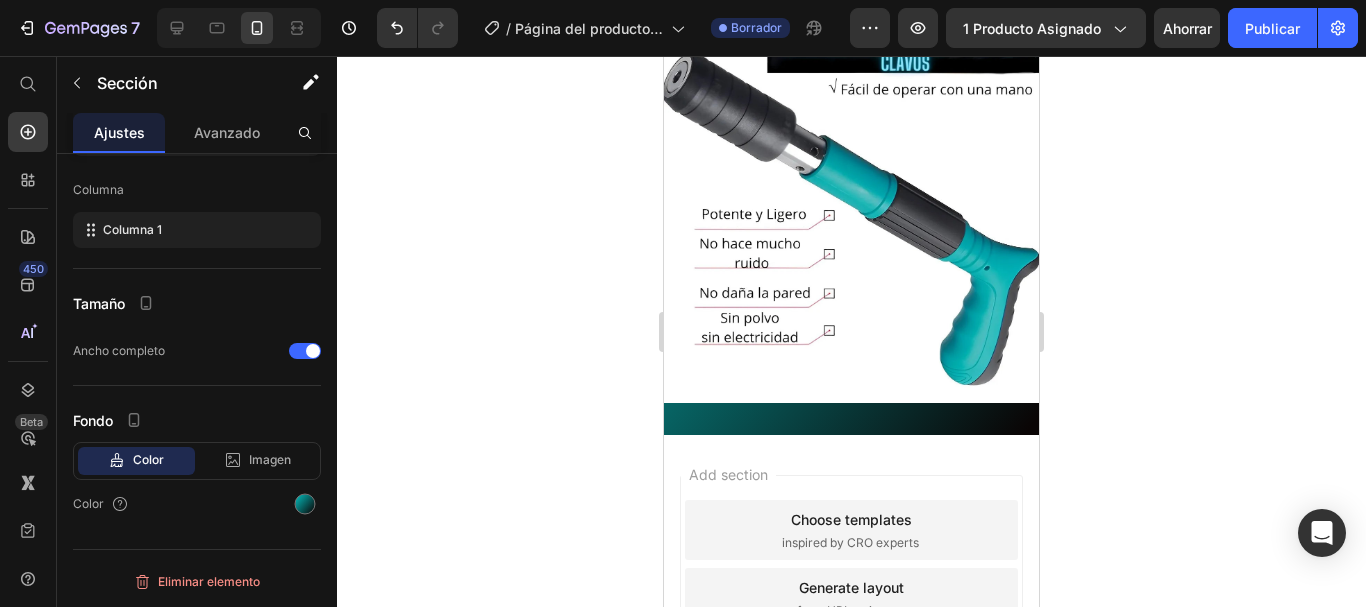 scroll, scrollTop: 3036, scrollLeft: 0, axis: vertical 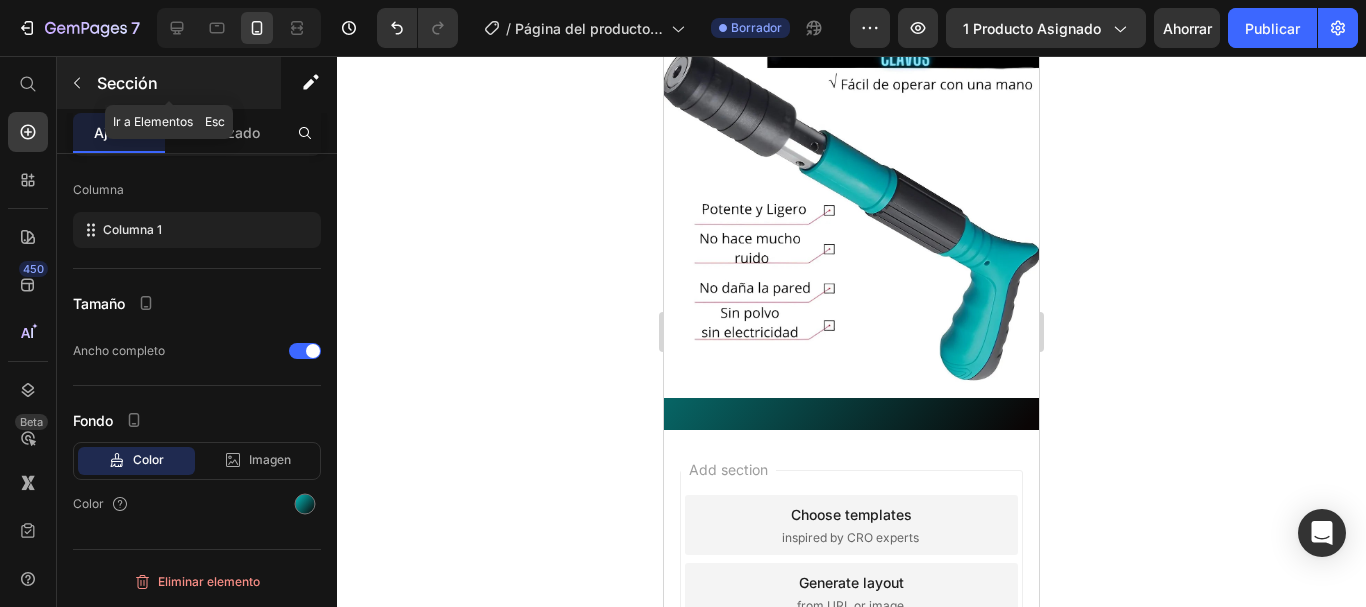 click 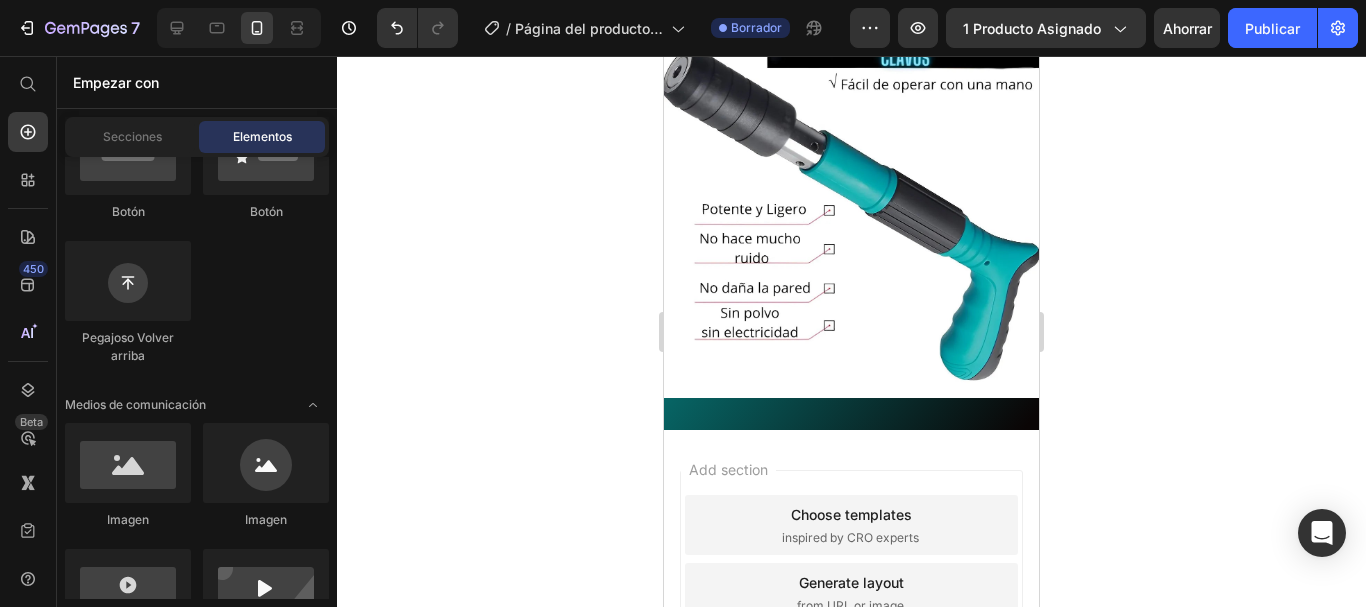 scroll, scrollTop: 245, scrollLeft: 0, axis: vertical 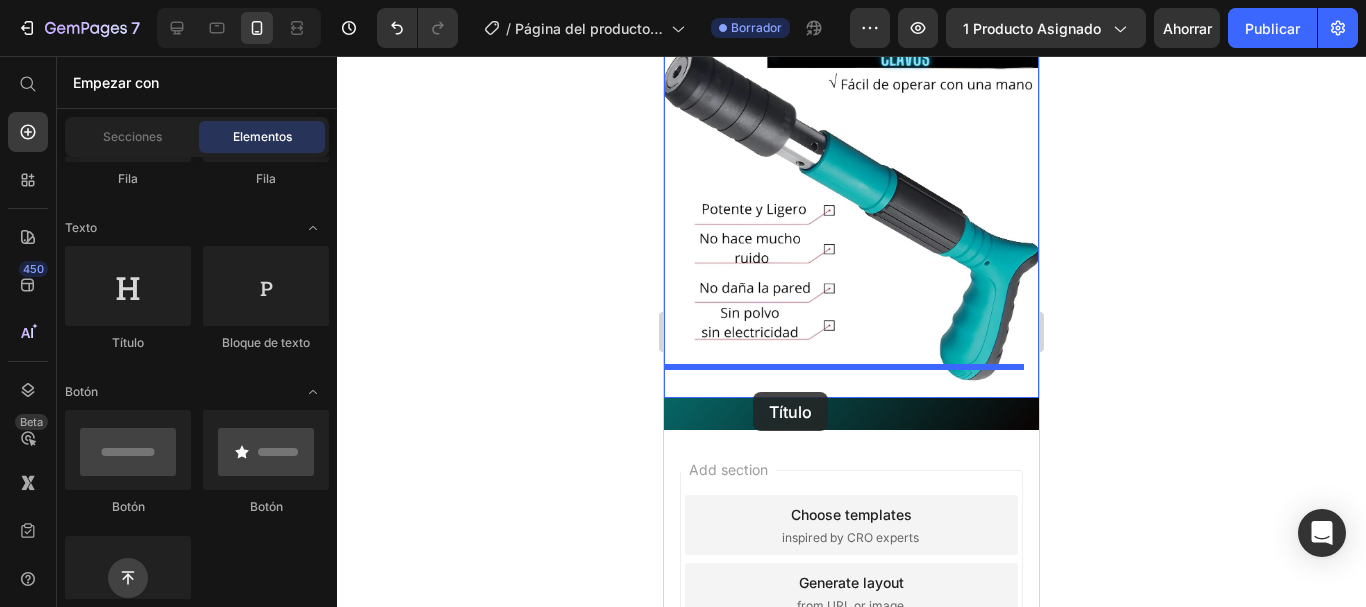 drag, startPoint x: 800, startPoint y: 362, endPoint x: 753, endPoint y: 392, distance: 55.758408 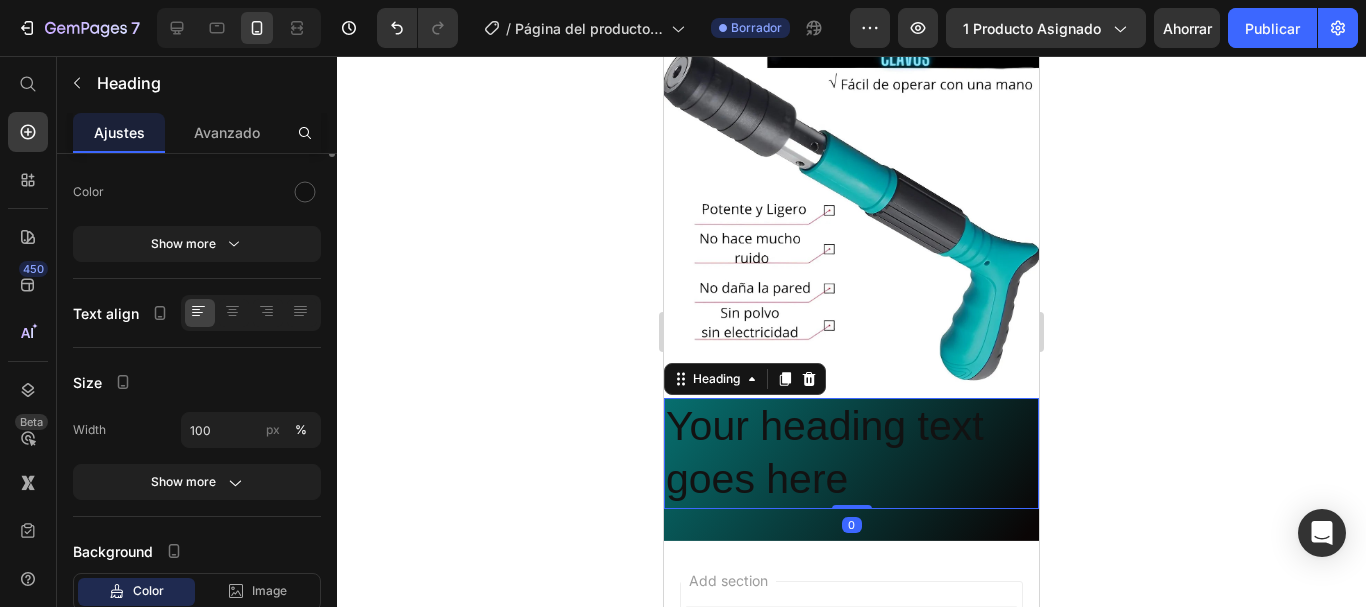 scroll, scrollTop: 0, scrollLeft: 0, axis: both 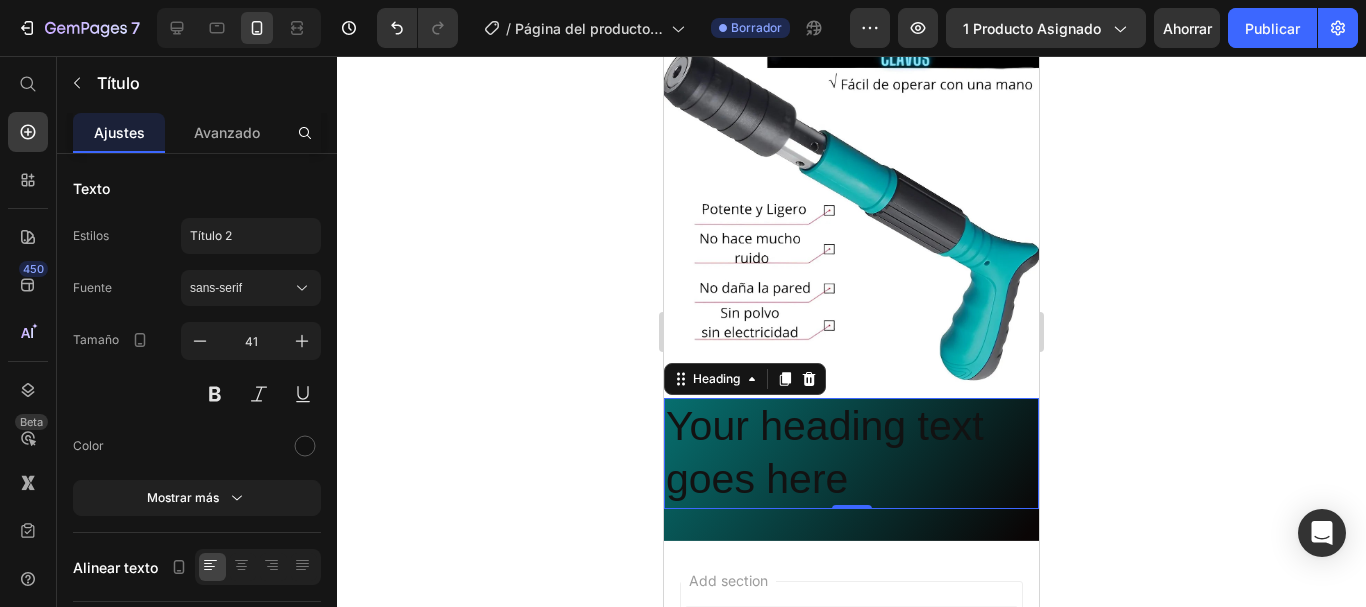 click on "Your heading text goes here" at bounding box center [851, 453] 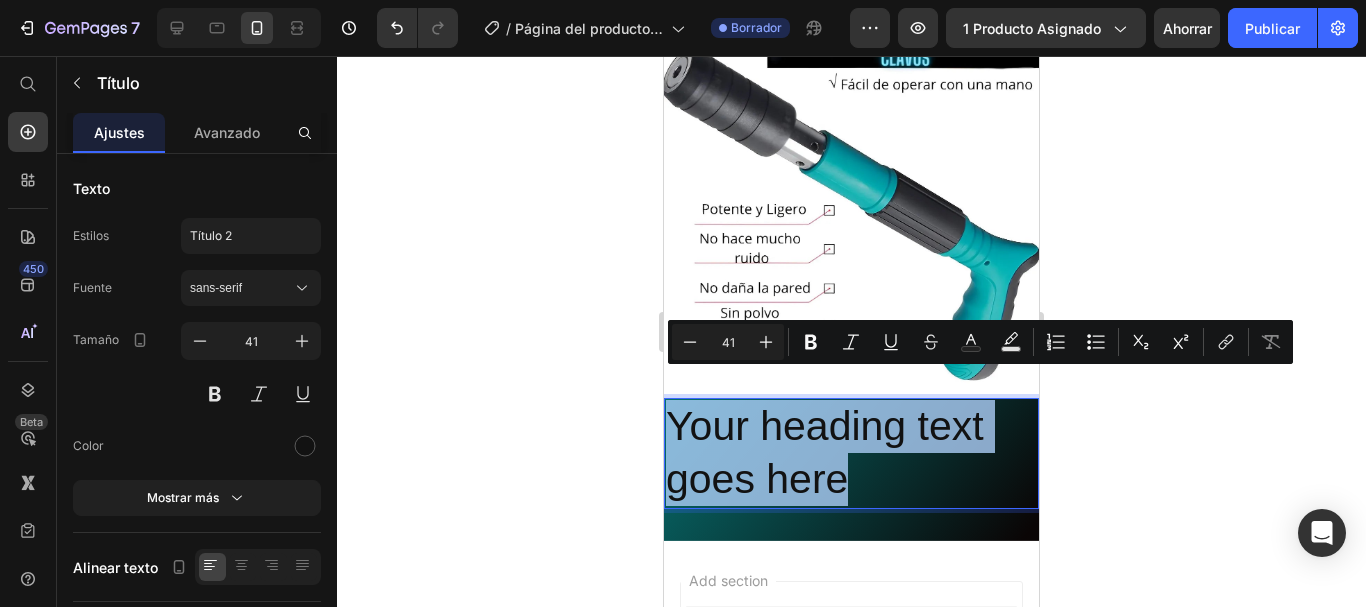 drag, startPoint x: 851, startPoint y: 444, endPoint x: 672, endPoint y: 401, distance: 184.09236 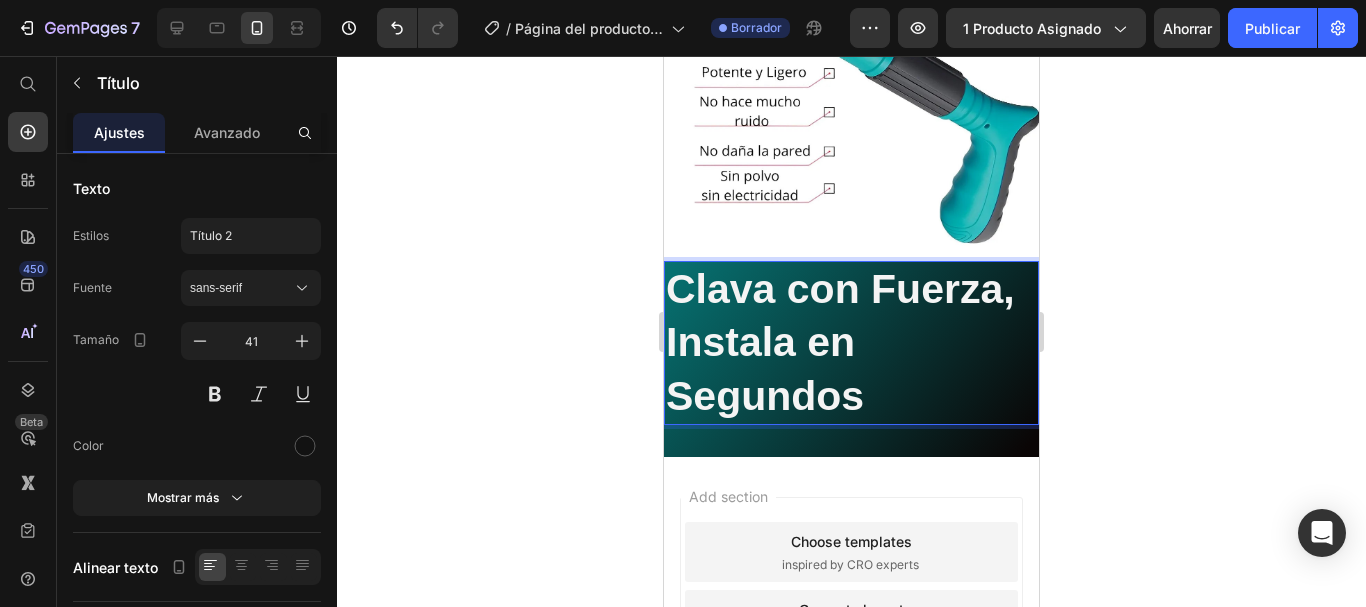 scroll, scrollTop: 3175, scrollLeft: 0, axis: vertical 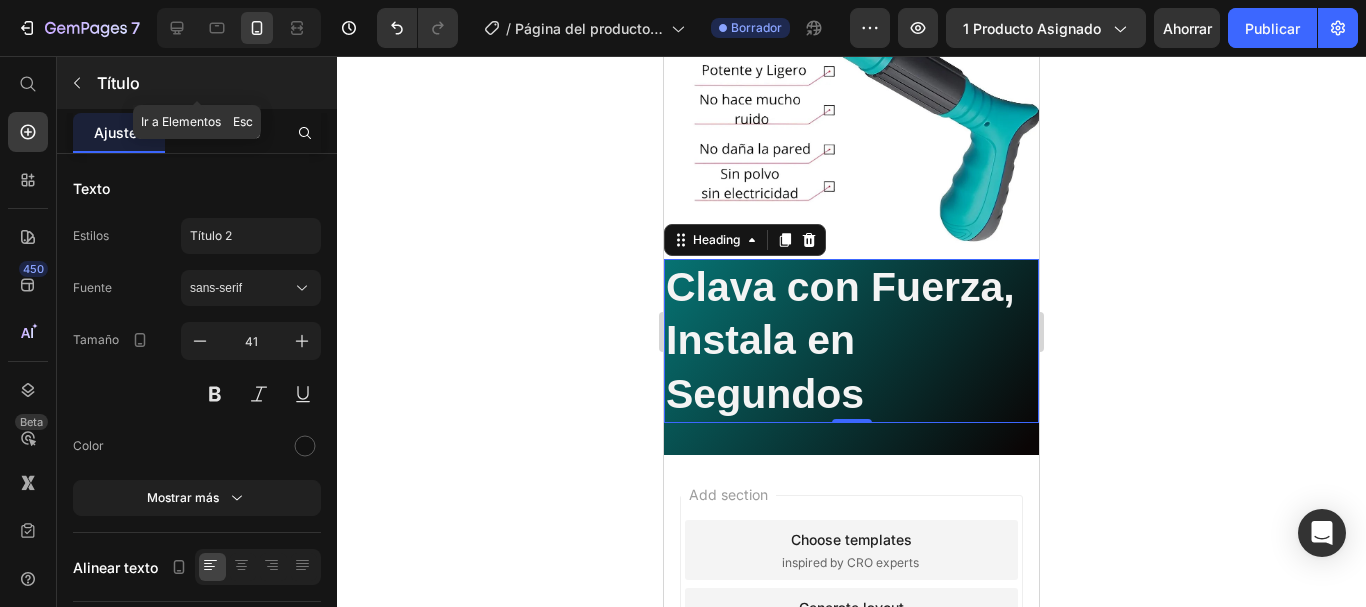 click 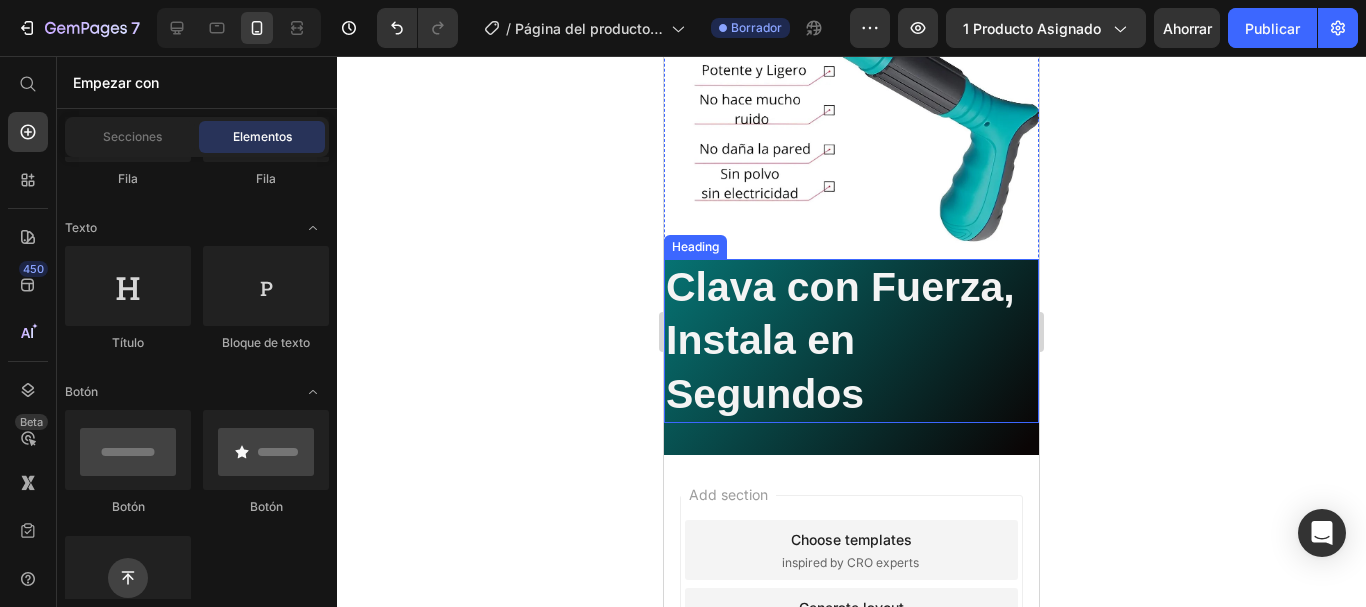 click on "Clava con Fuerza, Instala en Segundos" at bounding box center (840, 340) 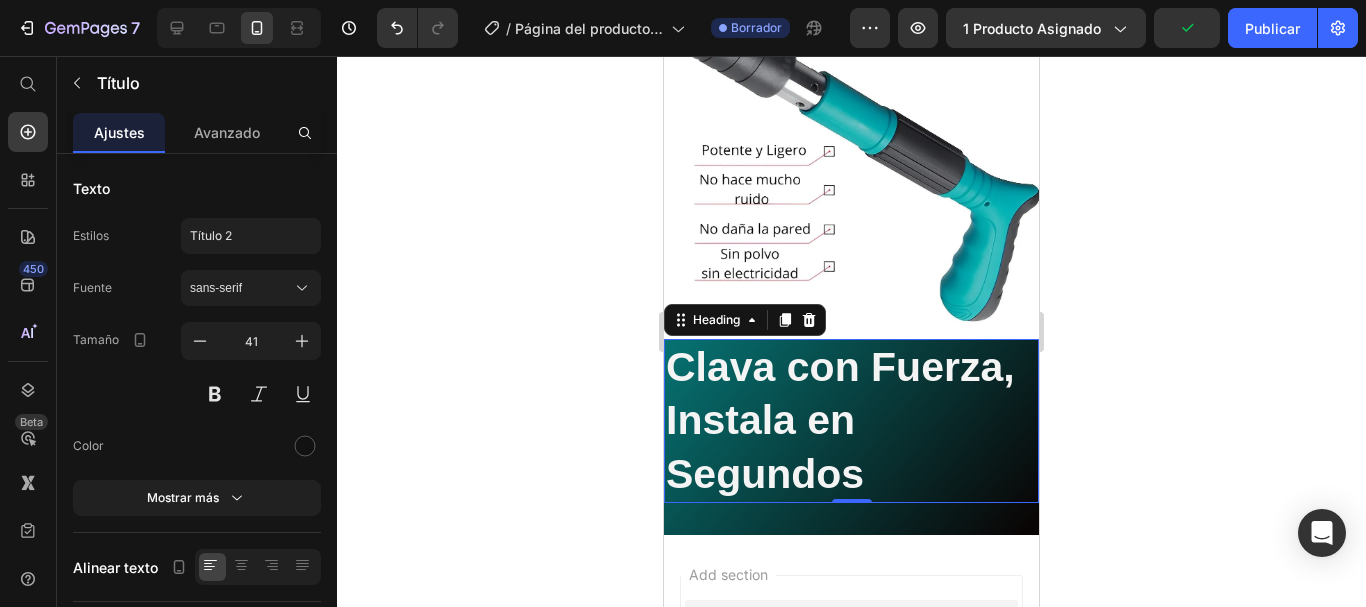scroll, scrollTop: 3096, scrollLeft: 0, axis: vertical 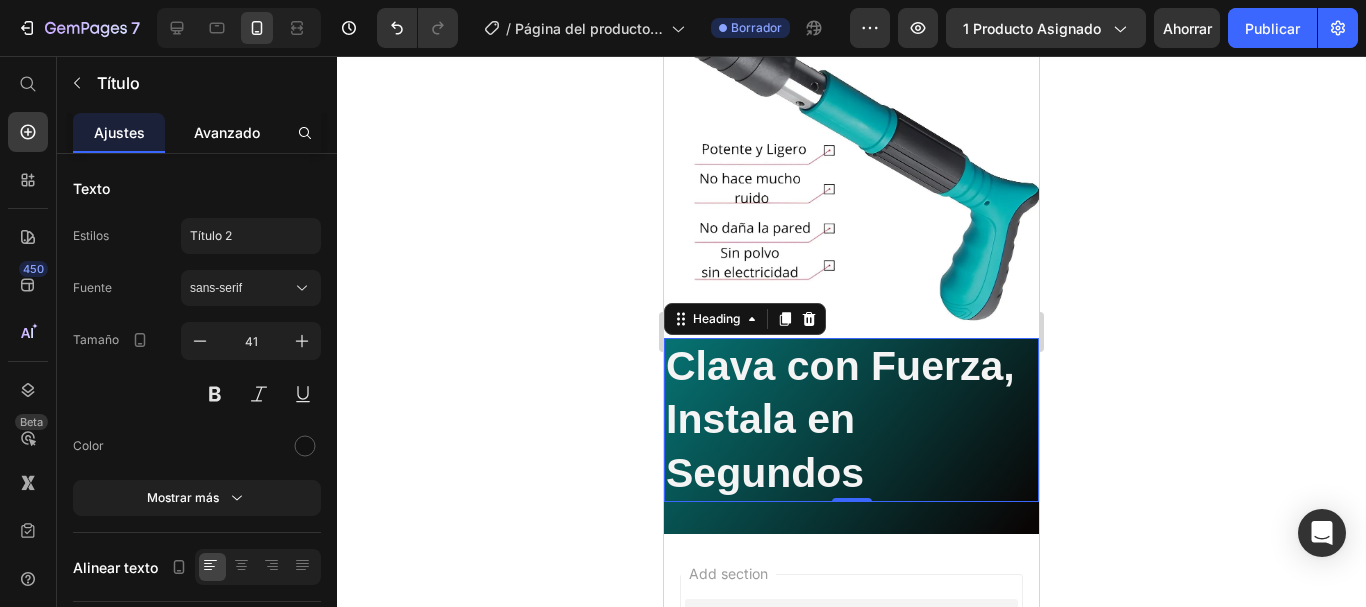 click on "Avanzado" at bounding box center [227, 132] 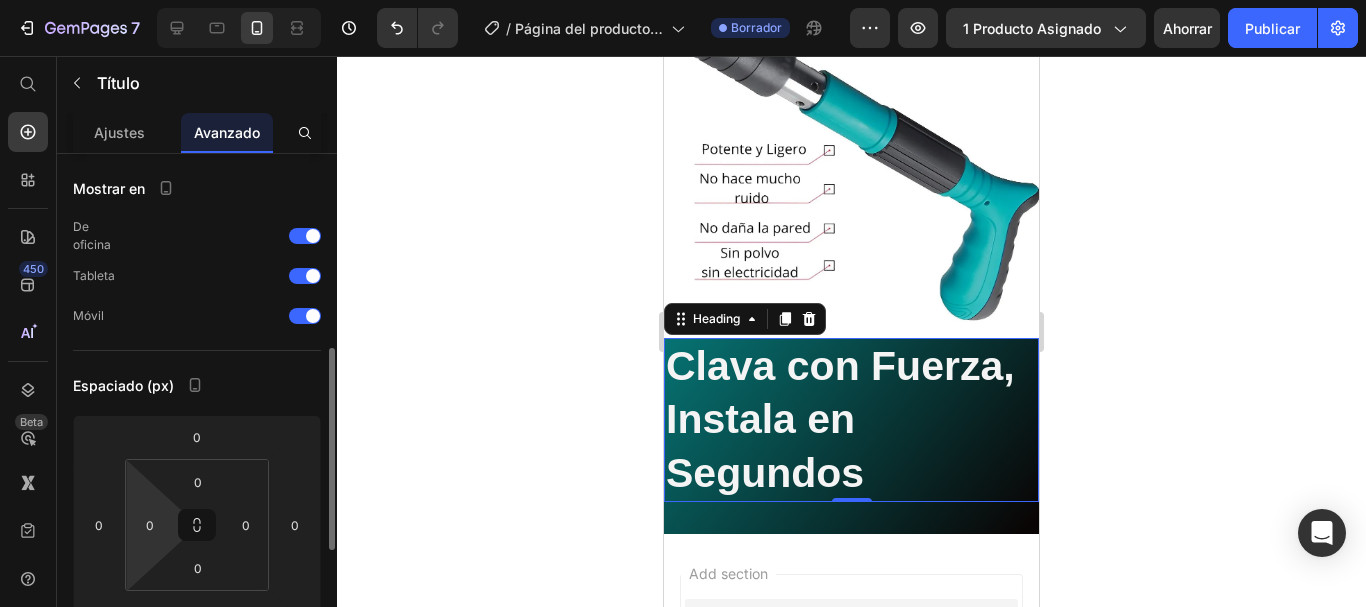 scroll, scrollTop: 139, scrollLeft: 0, axis: vertical 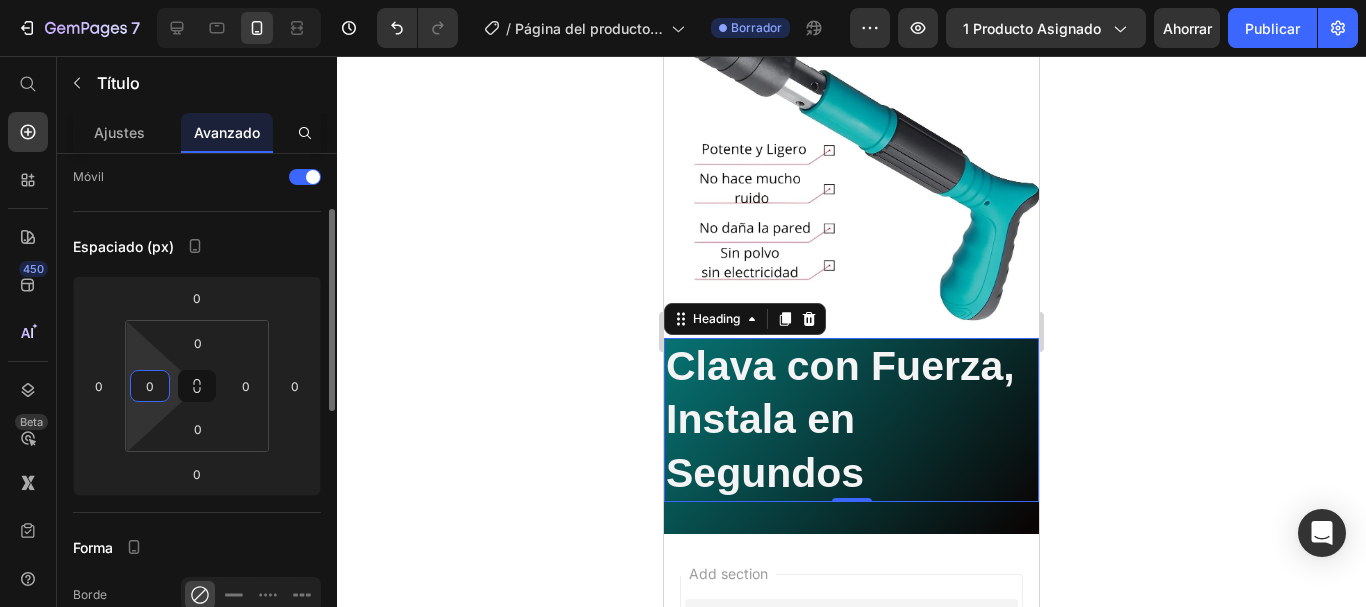 click on "0" at bounding box center (150, 386) 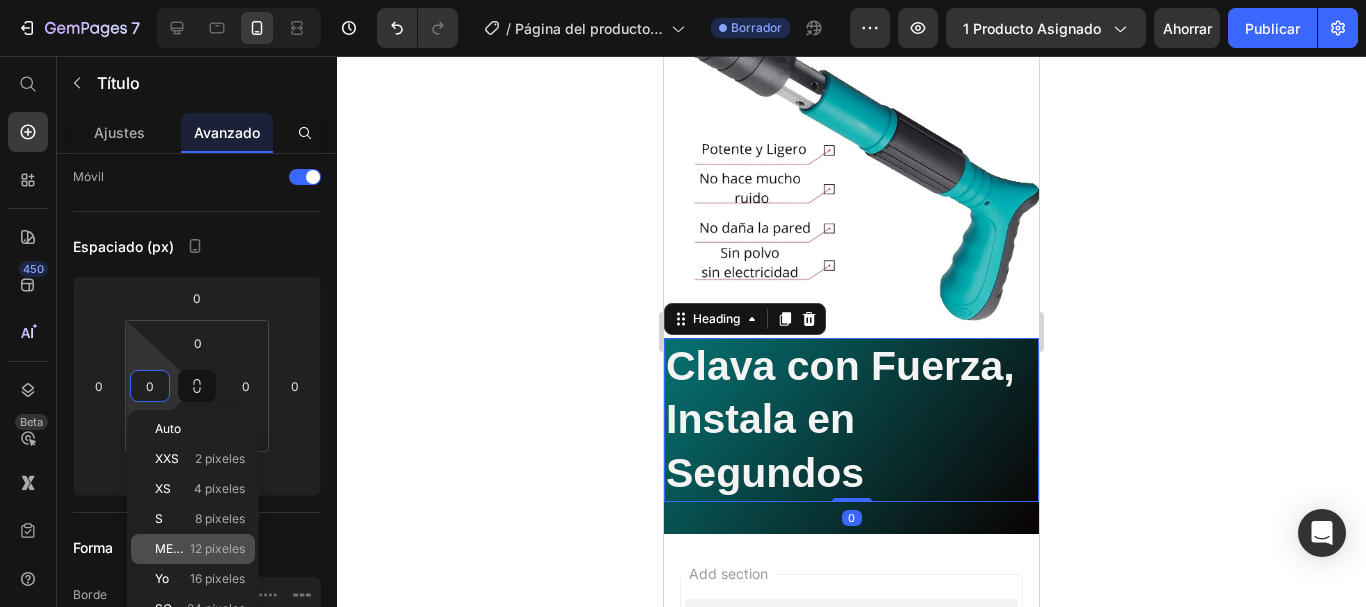 click on "METRO" at bounding box center (176, 548) 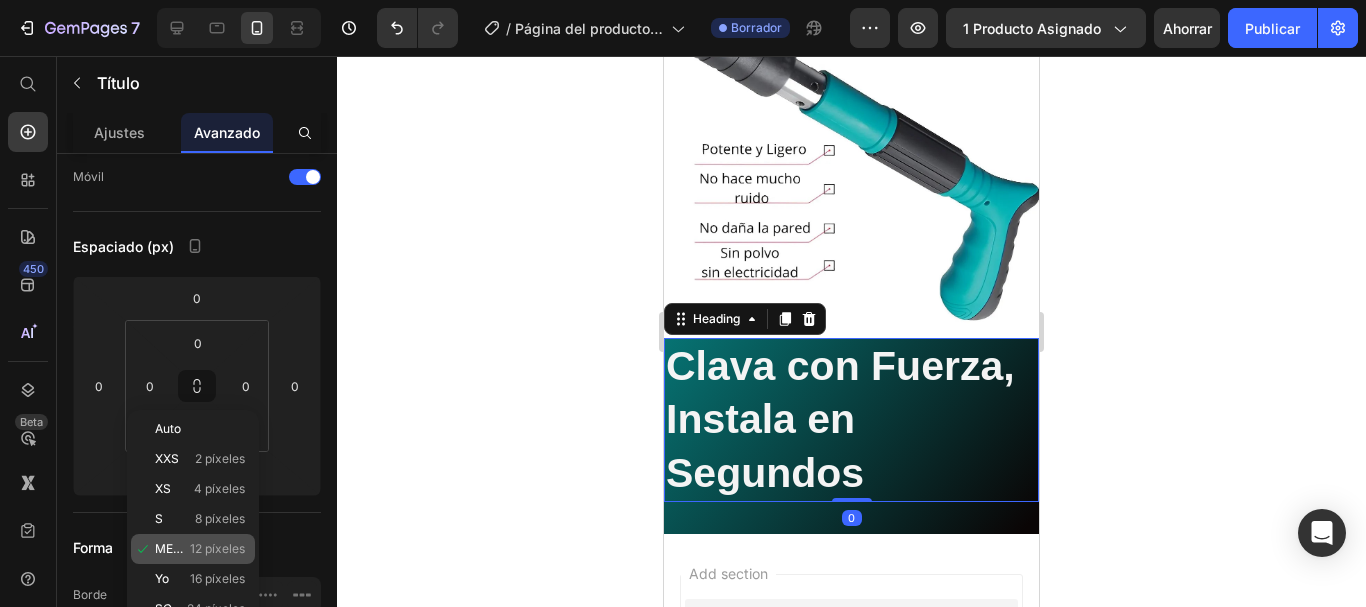 type on "12" 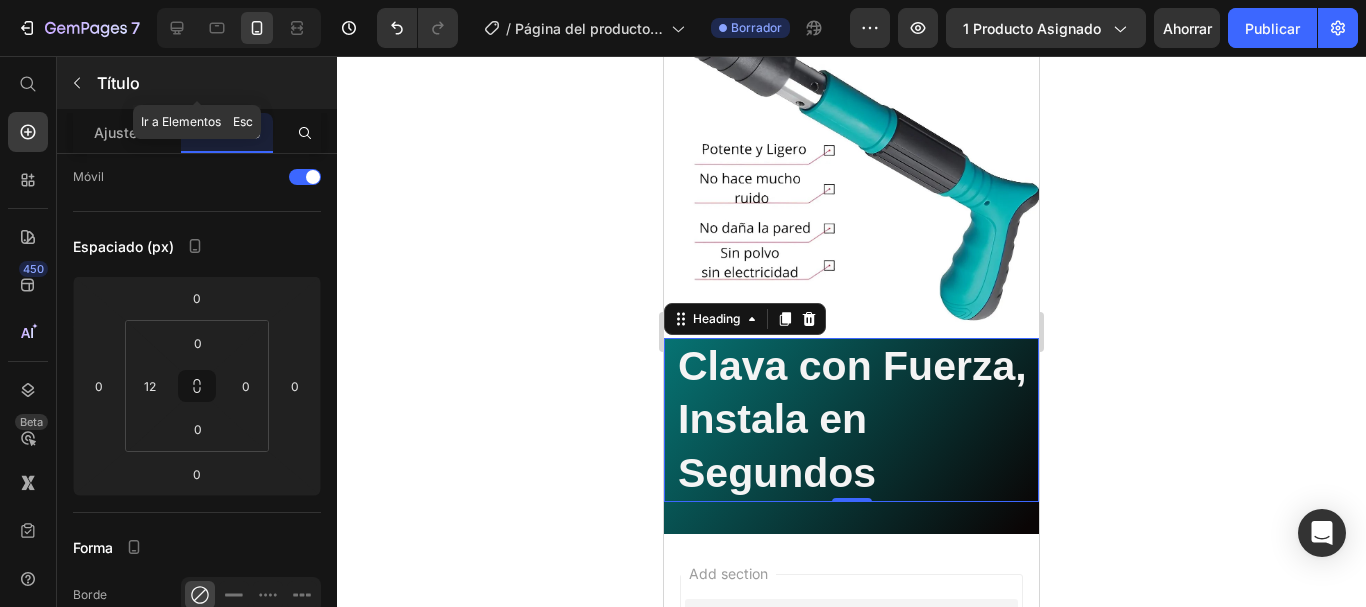 click 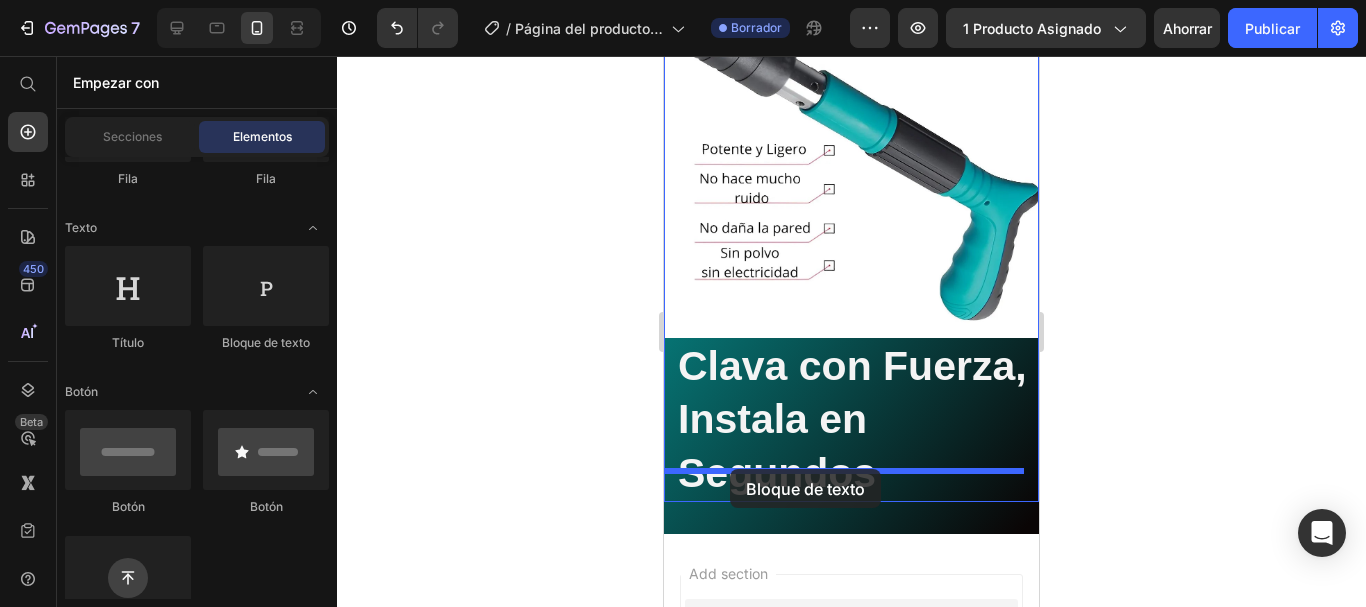 drag, startPoint x: 1090, startPoint y: 437, endPoint x: 730, endPoint y: 469, distance: 361.41943 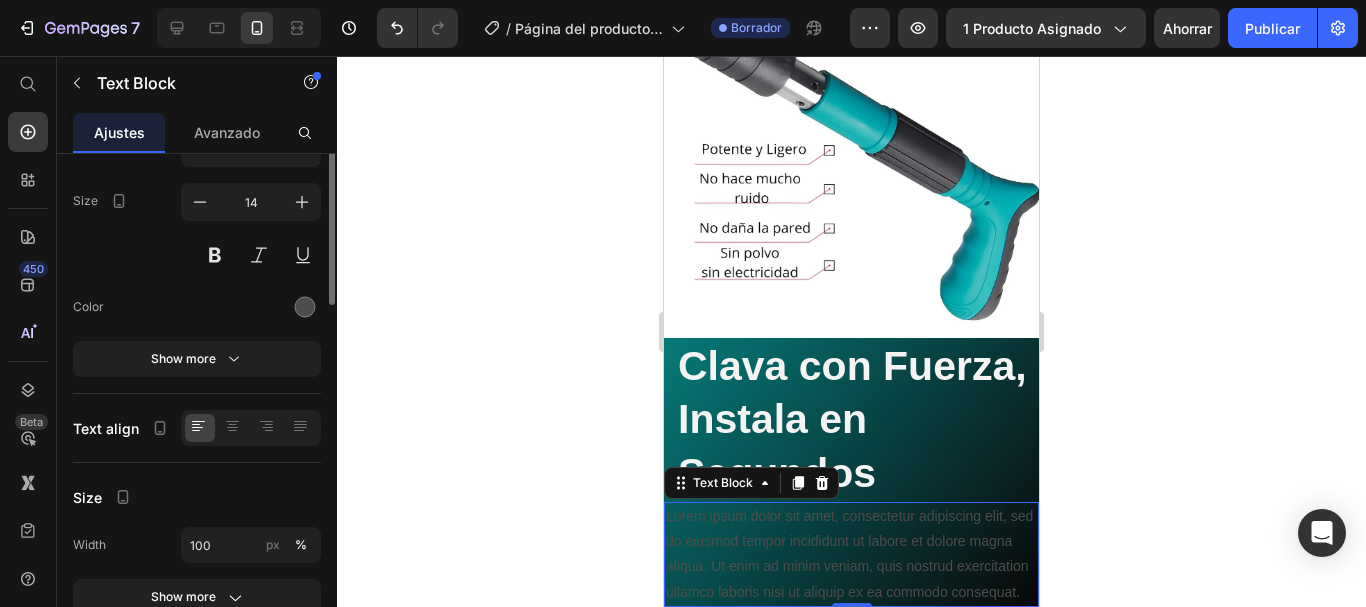 scroll, scrollTop: 0, scrollLeft: 0, axis: both 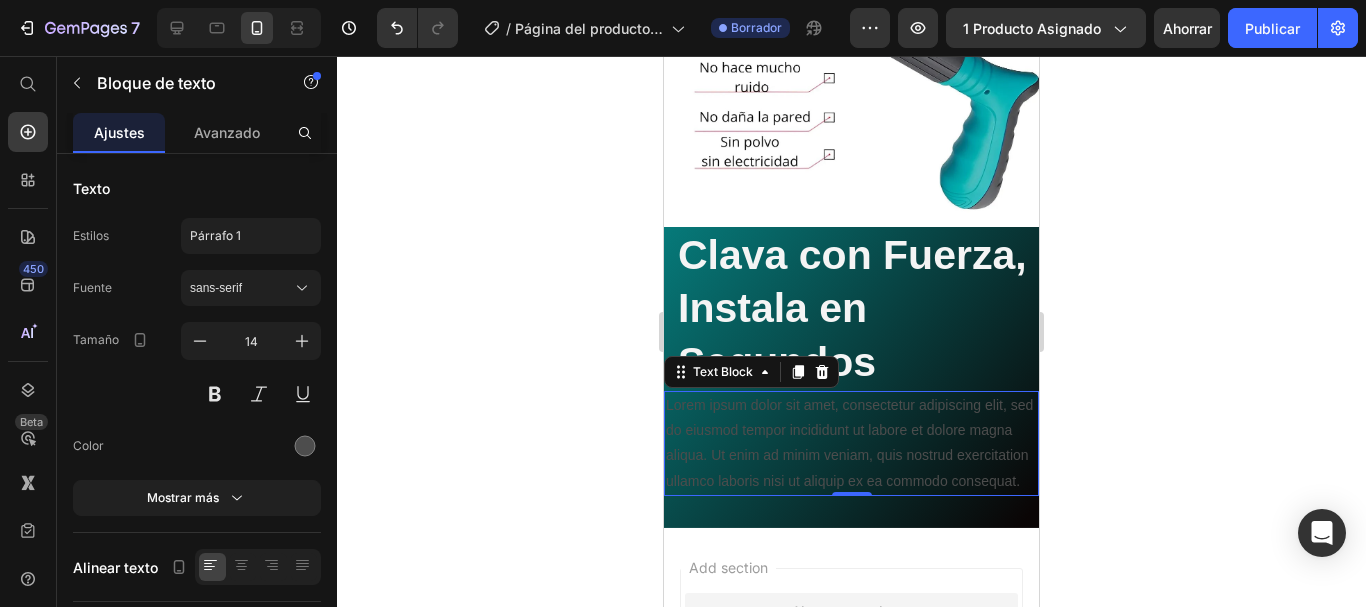 click on "Lorem ipsum dolor sit amet, consectetur adipiscing elit, sed do eiusmod tempor incididunt ut labore et dolore magna aliqua. Ut enim ad minim veniam, quis nostrud exercitation ullamco laboris nisi ut aliquip ex ea commodo consequat." at bounding box center [851, 443] 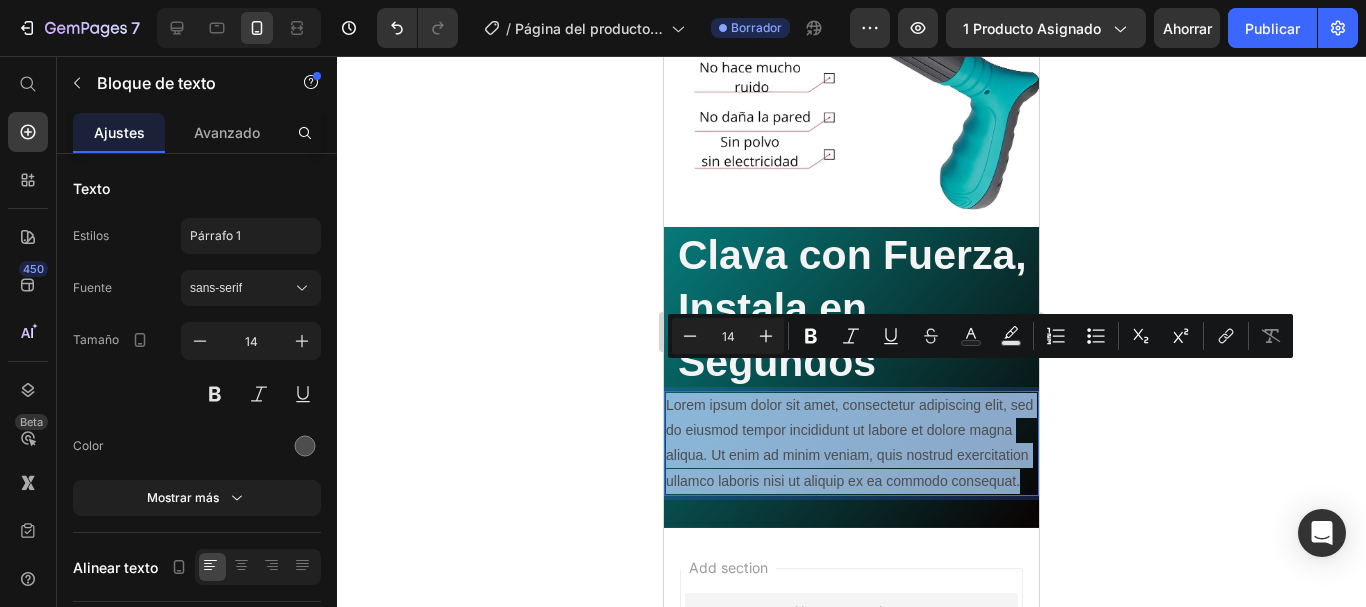 drag, startPoint x: 804, startPoint y: 476, endPoint x: 666, endPoint y: 377, distance: 169.83817 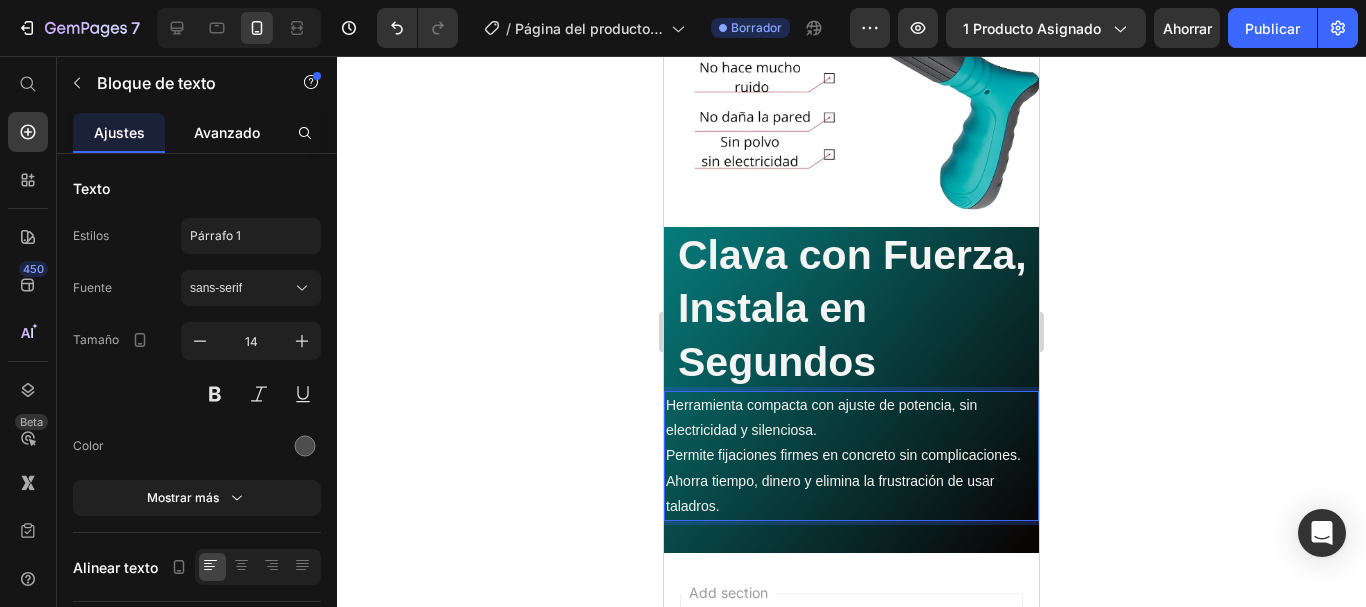 click on "Avanzado" at bounding box center (227, 132) 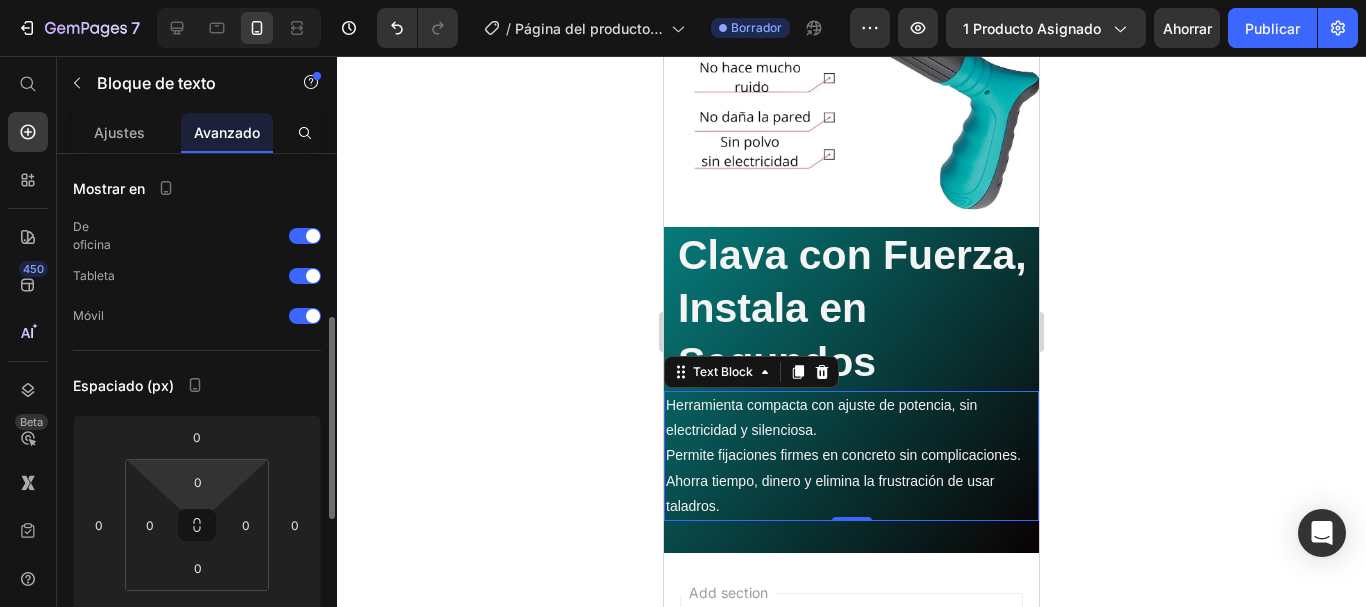 scroll, scrollTop: 117, scrollLeft: 0, axis: vertical 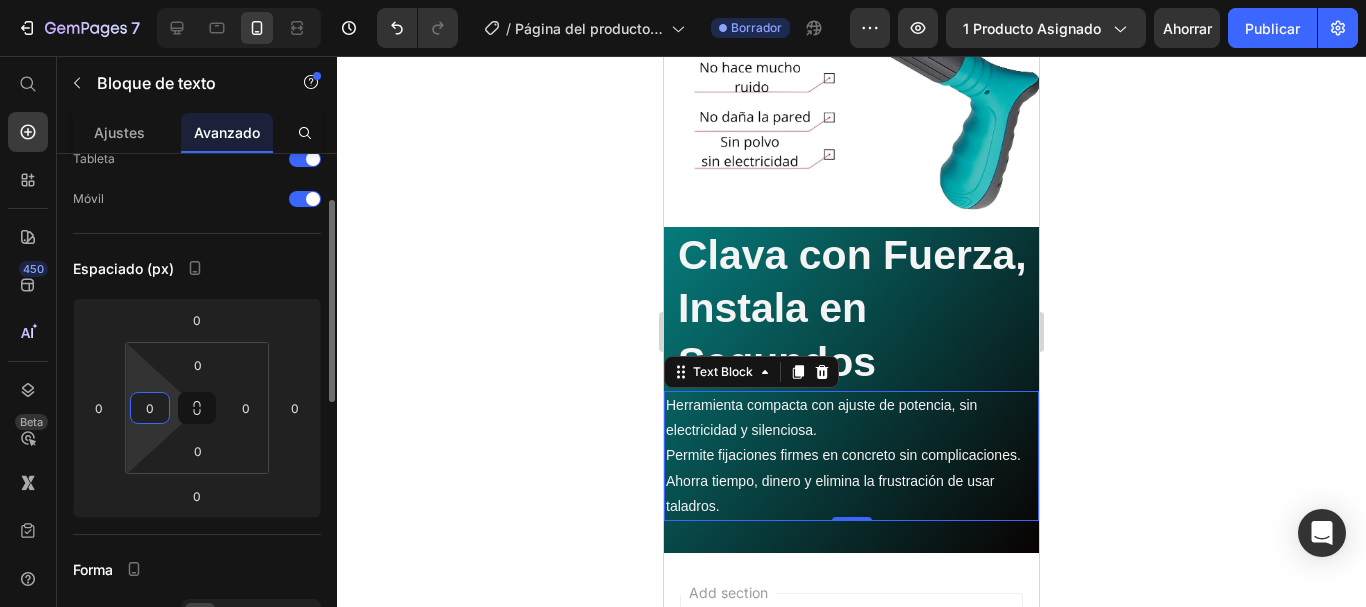 click on "0" at bounding box center (150, 408) 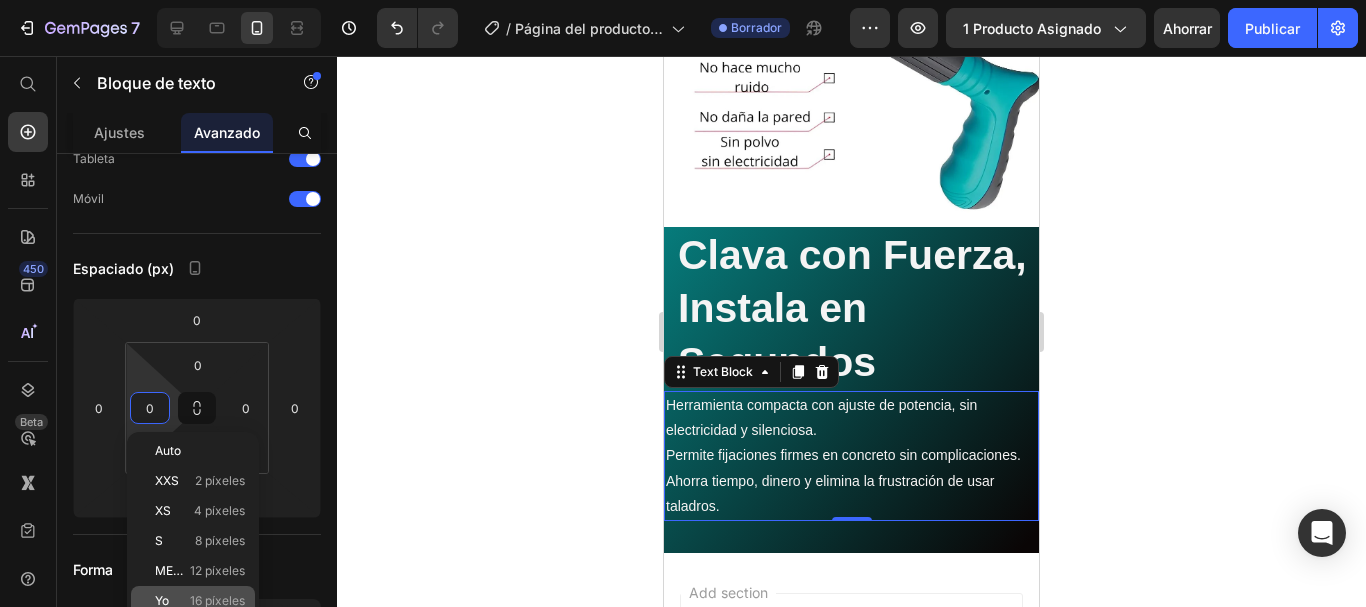 click on "Yo 16 píxeles" at bounding box center [200, 601] 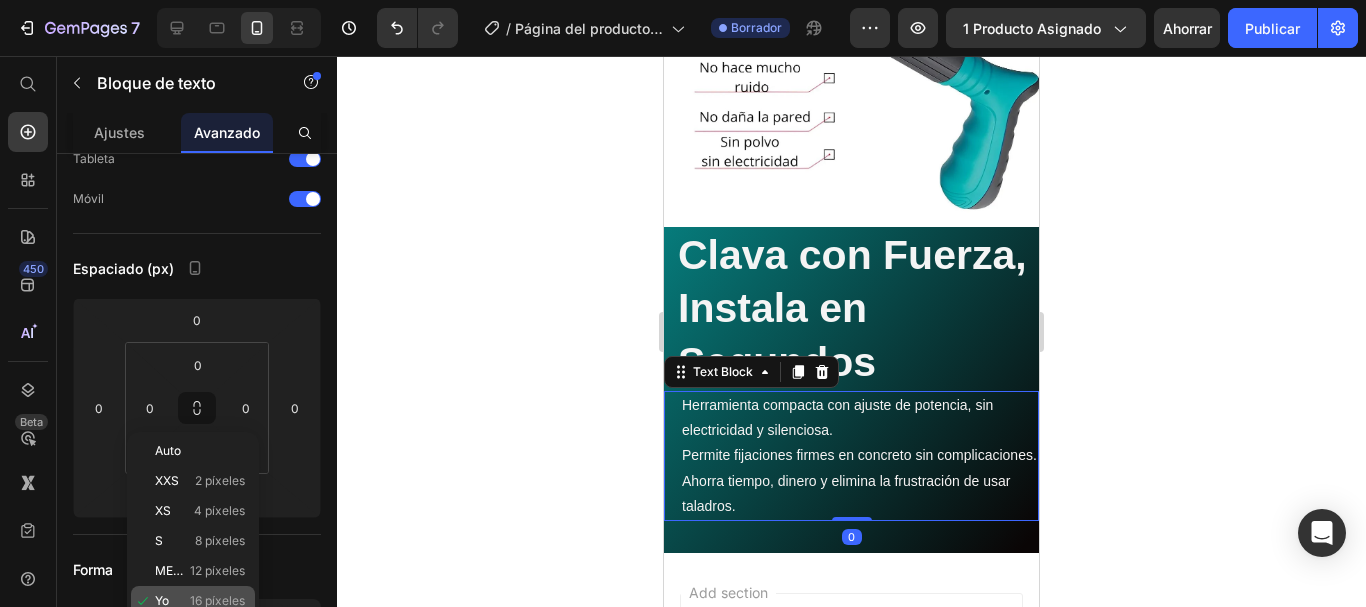 type on "16" 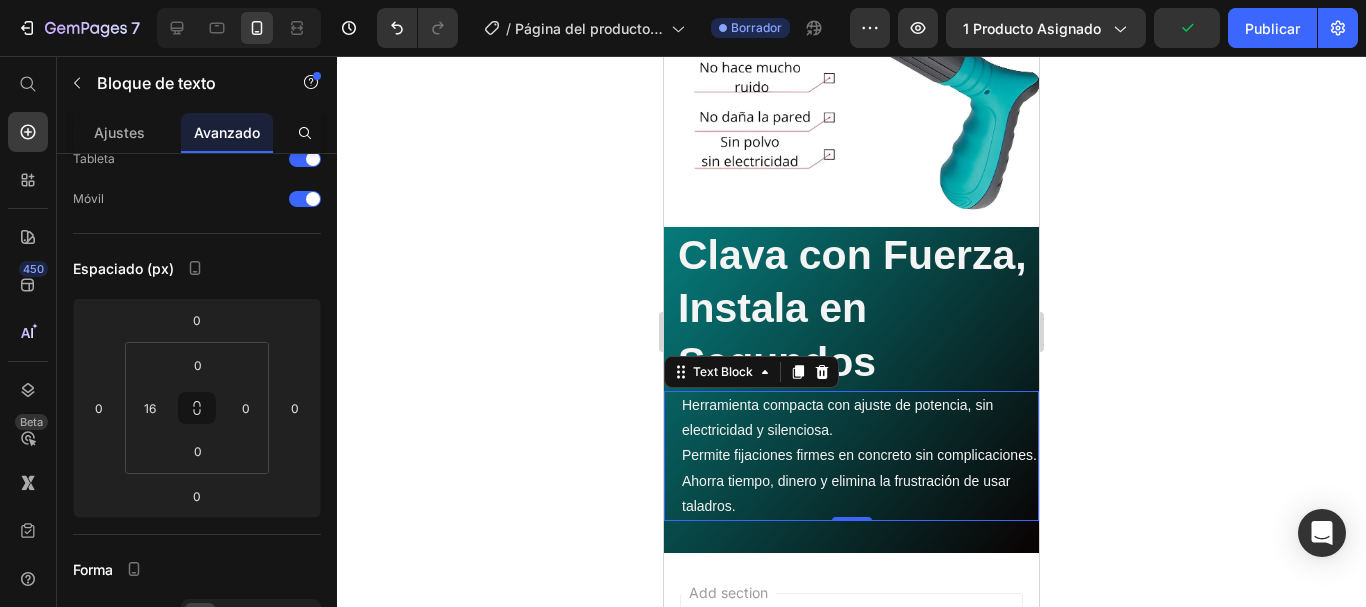 click 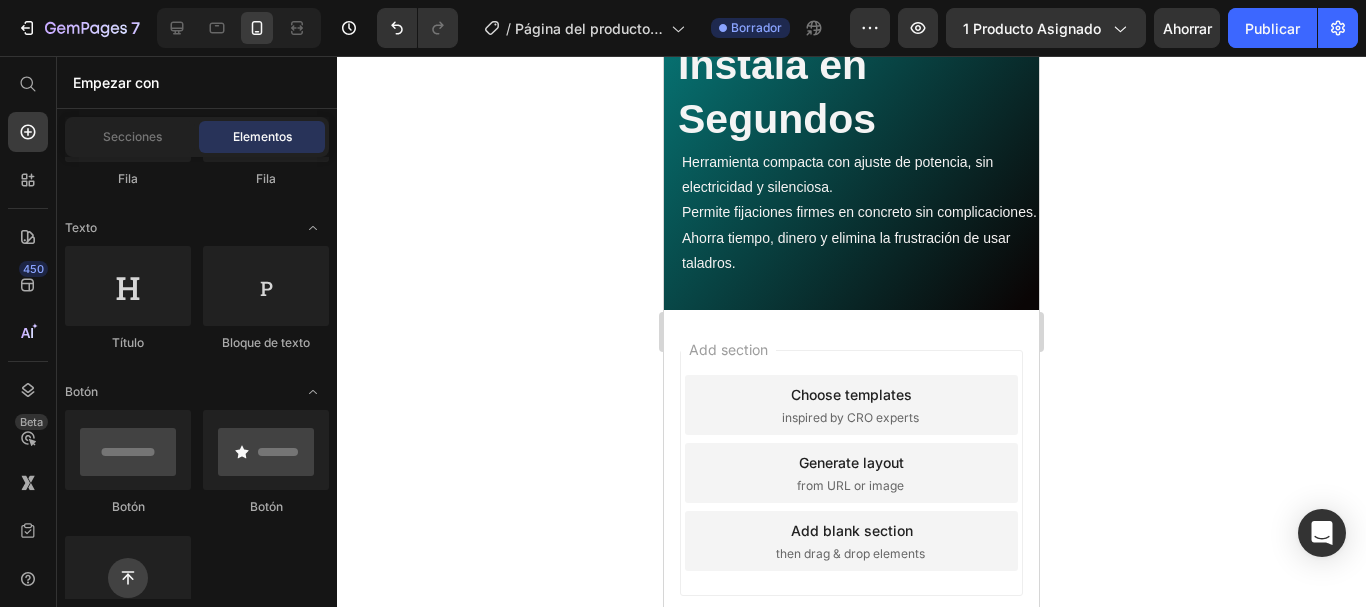 scroll, scrollTop: 3507, scrollLeft: 0, axis: vertical 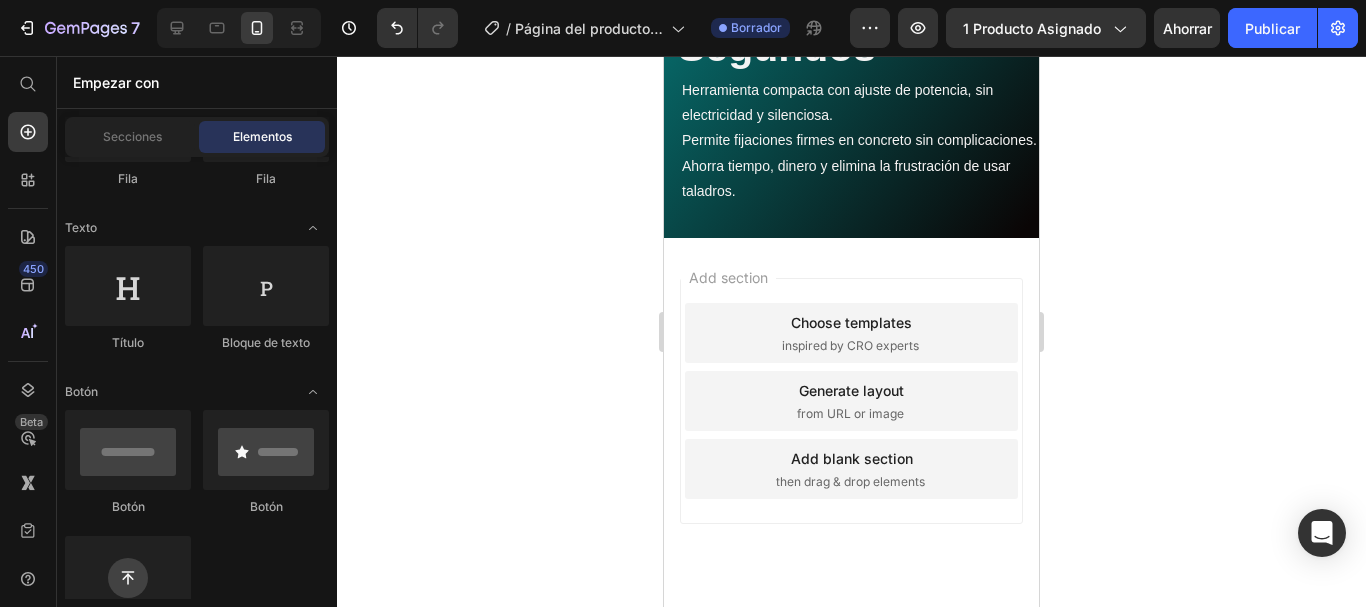click on "then drag & drop elements" at bounding box center (850, 482) 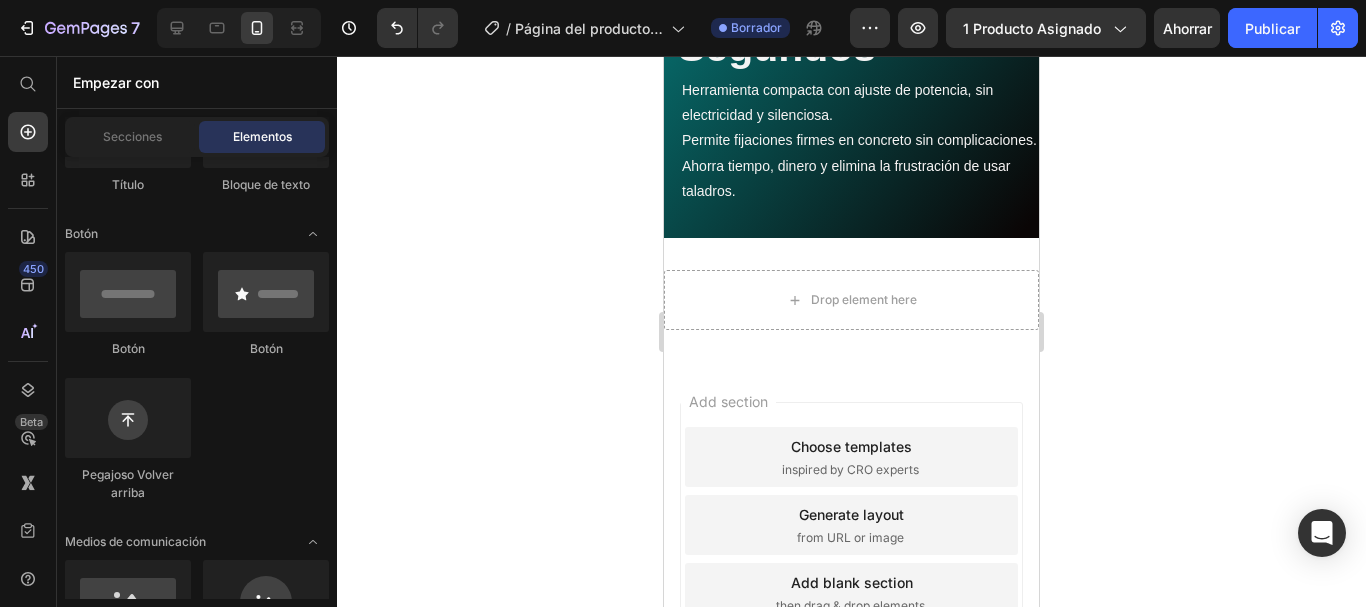 scroll, scrollTop: 0, scrollLeft: 0, axis: both 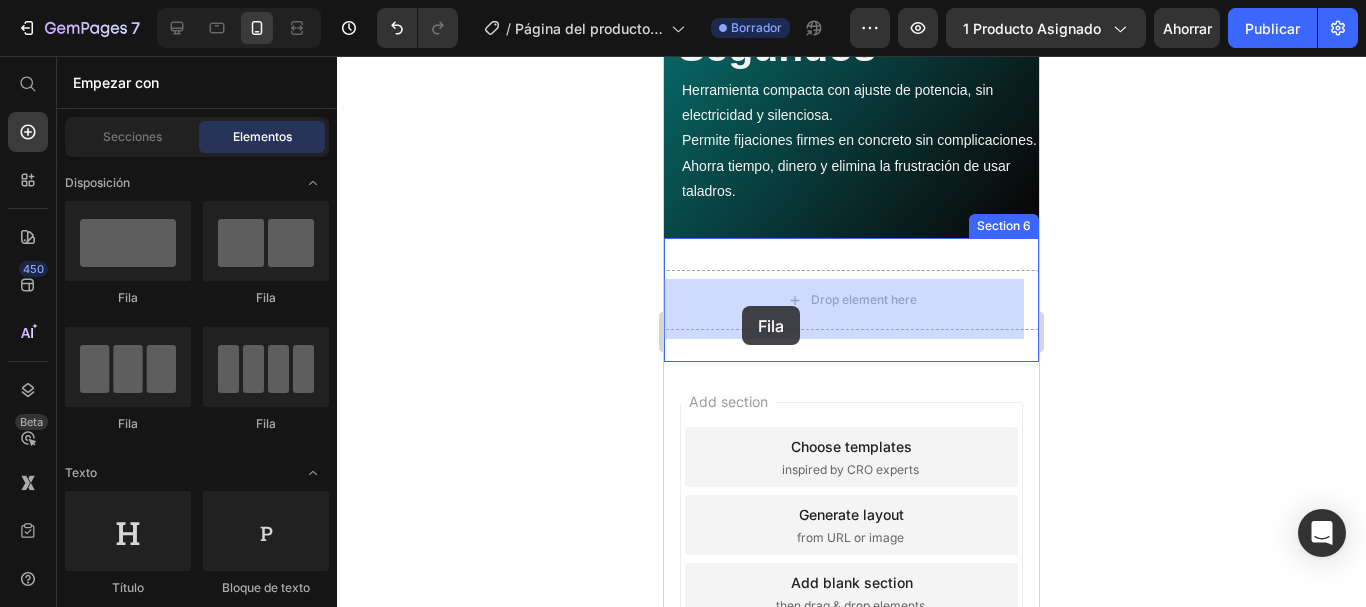 drag, startPoint x: 794, startPoint y: 320, endPoint x: 742, endPoint y: 306, distance: 53.851646 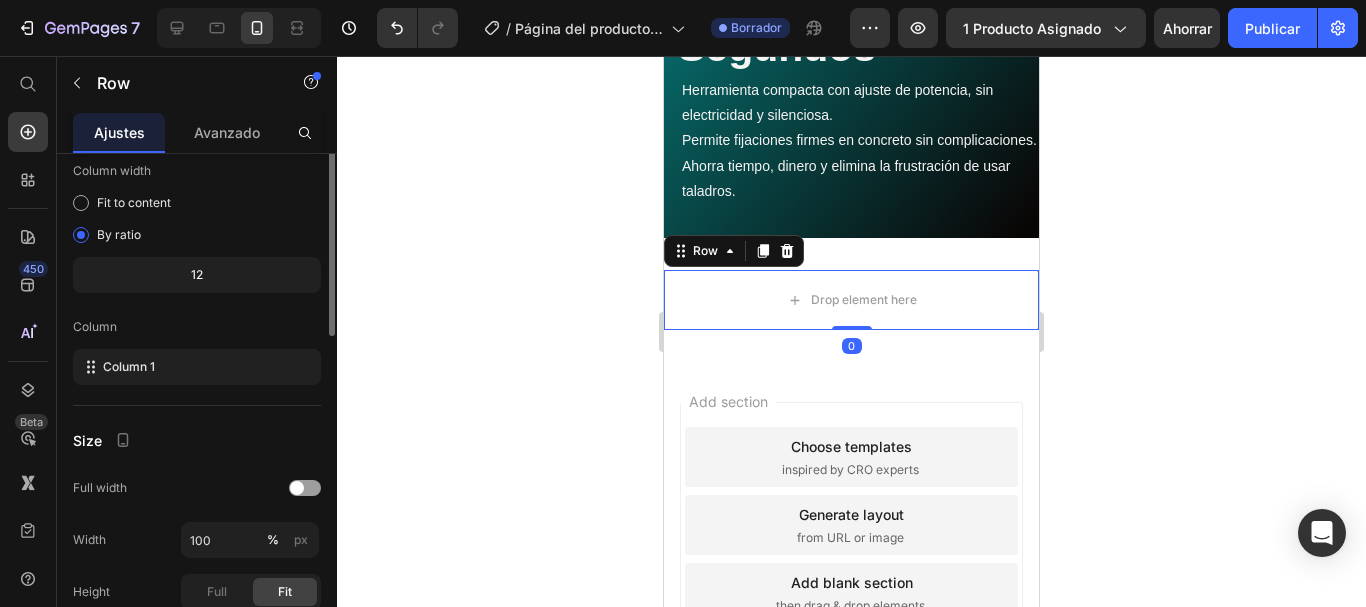 scroll, scrollTop: 0, scrollLeft: 0, axis: both 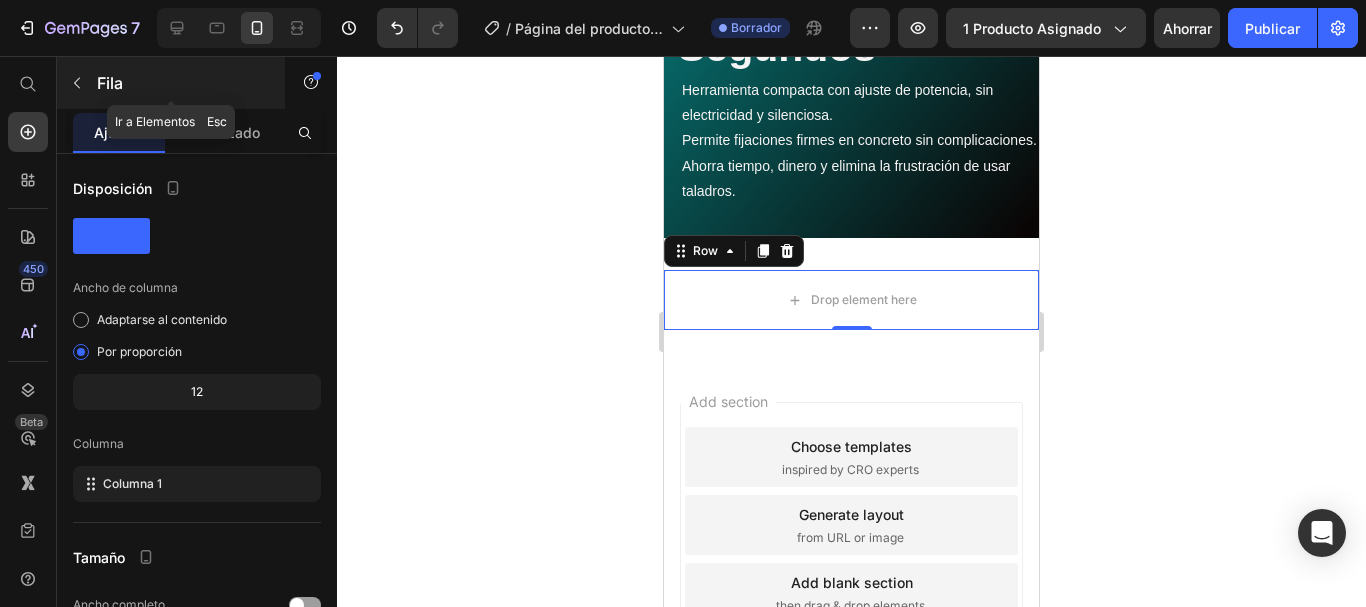 click 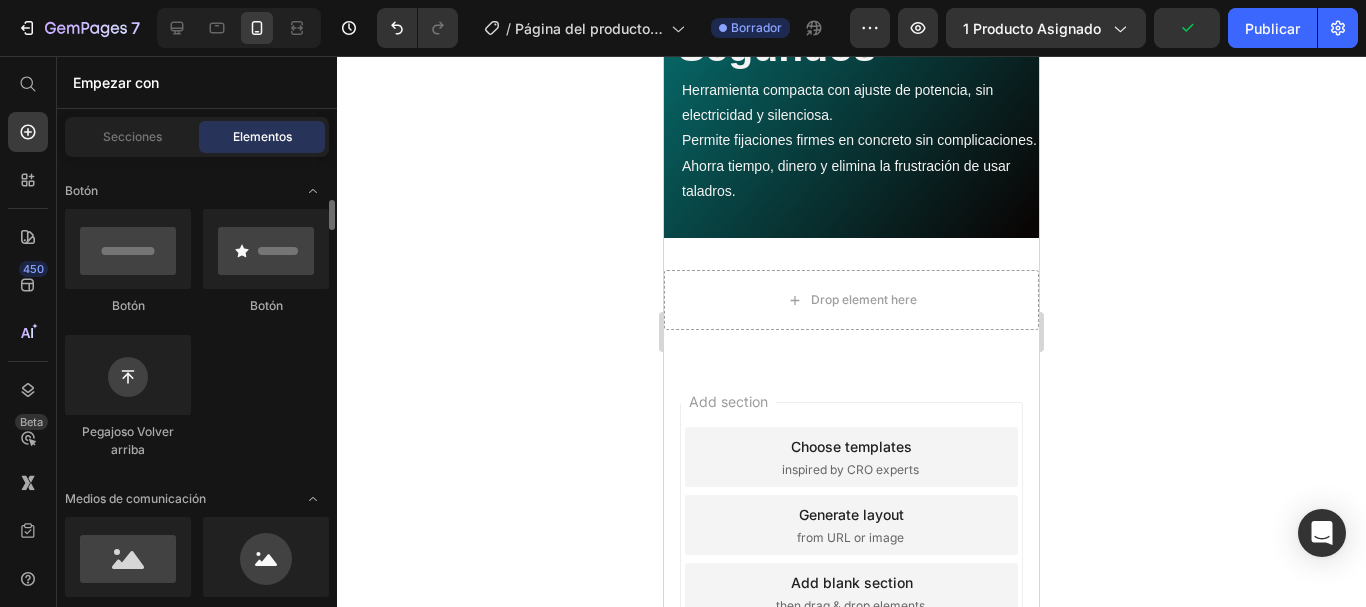scroll, scrollTop: 458, scrollLeft: 0, axis: vertical 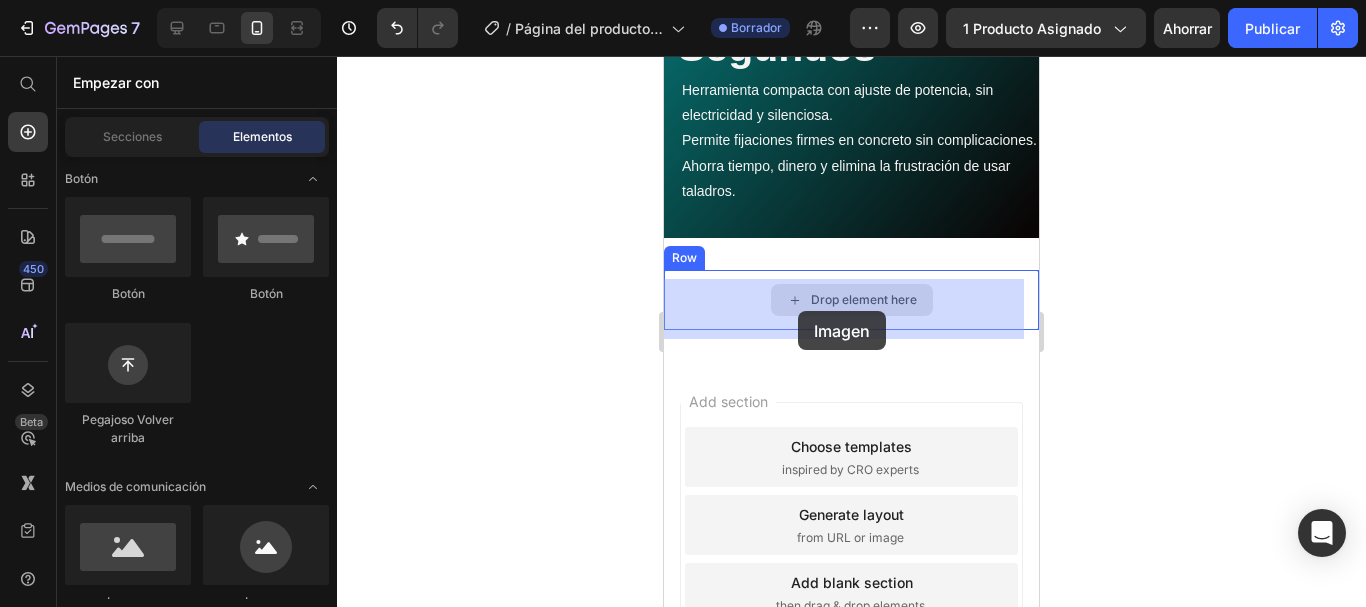 drag, startPoint x: 806, startPoint y: 585, endPoint x: 801, endPoint y: 311, distance: 274.04562 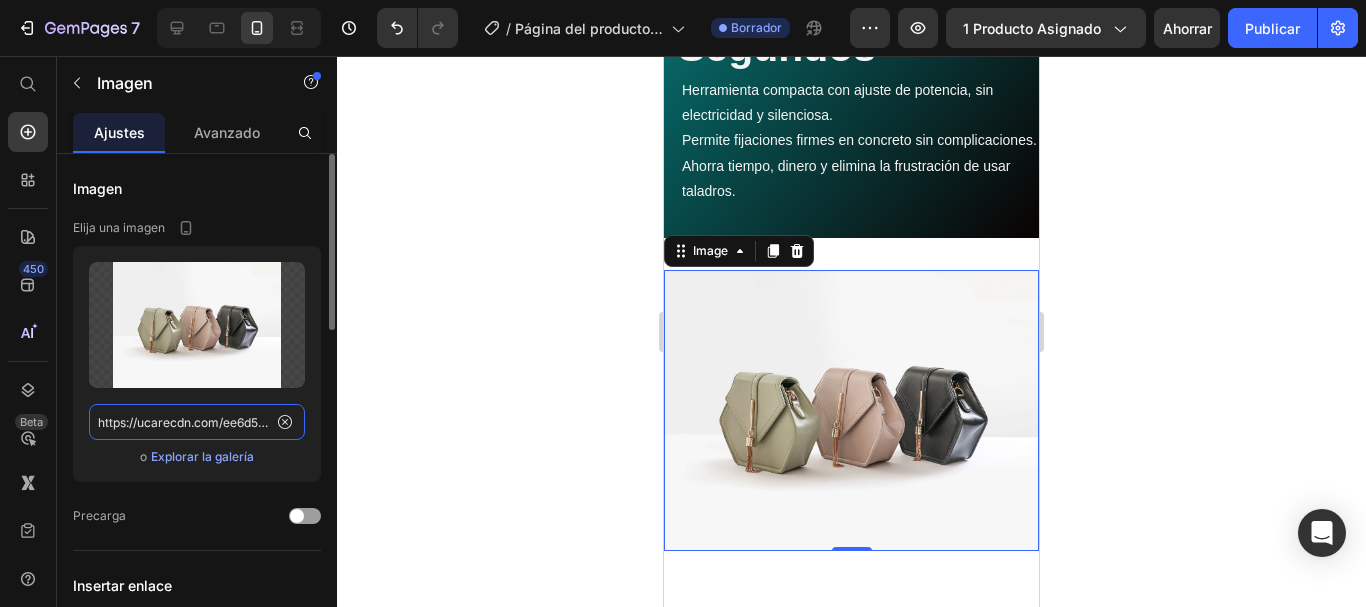 click on "https://ucarecdn.com/ee6d5074-1640-4cc7-8933-47c8589c3dee/-/format/auto/" 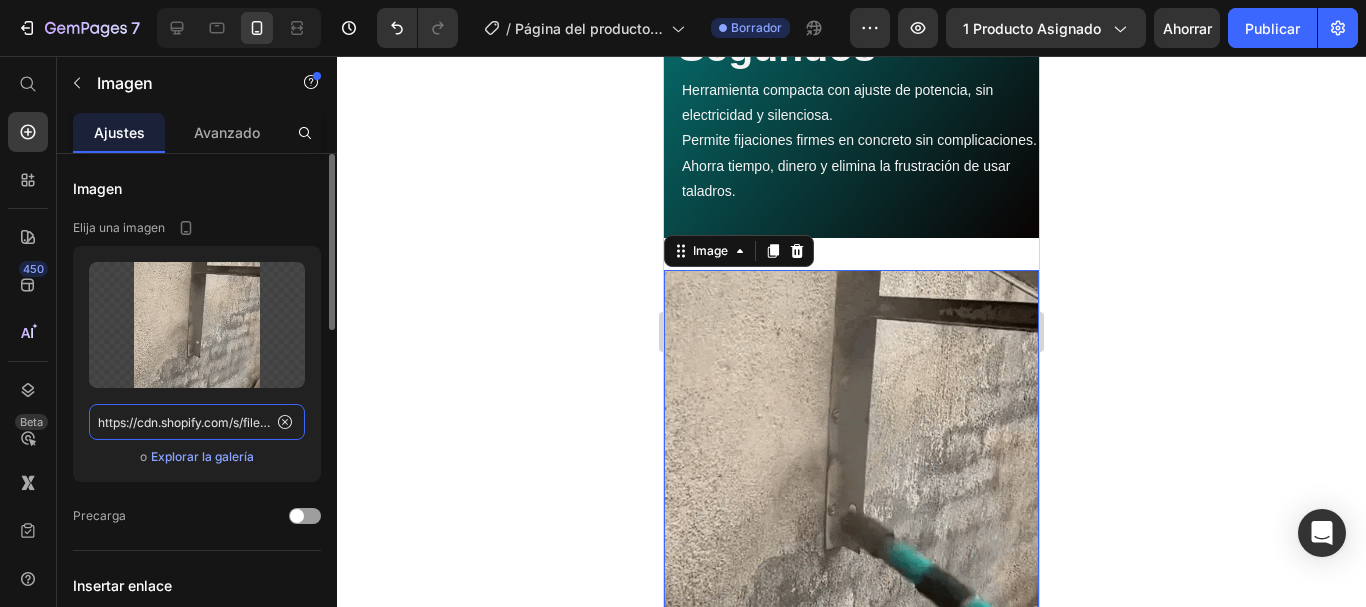 scroll, scrollTop: 0, scrollLeft: 612, axis: horizontal 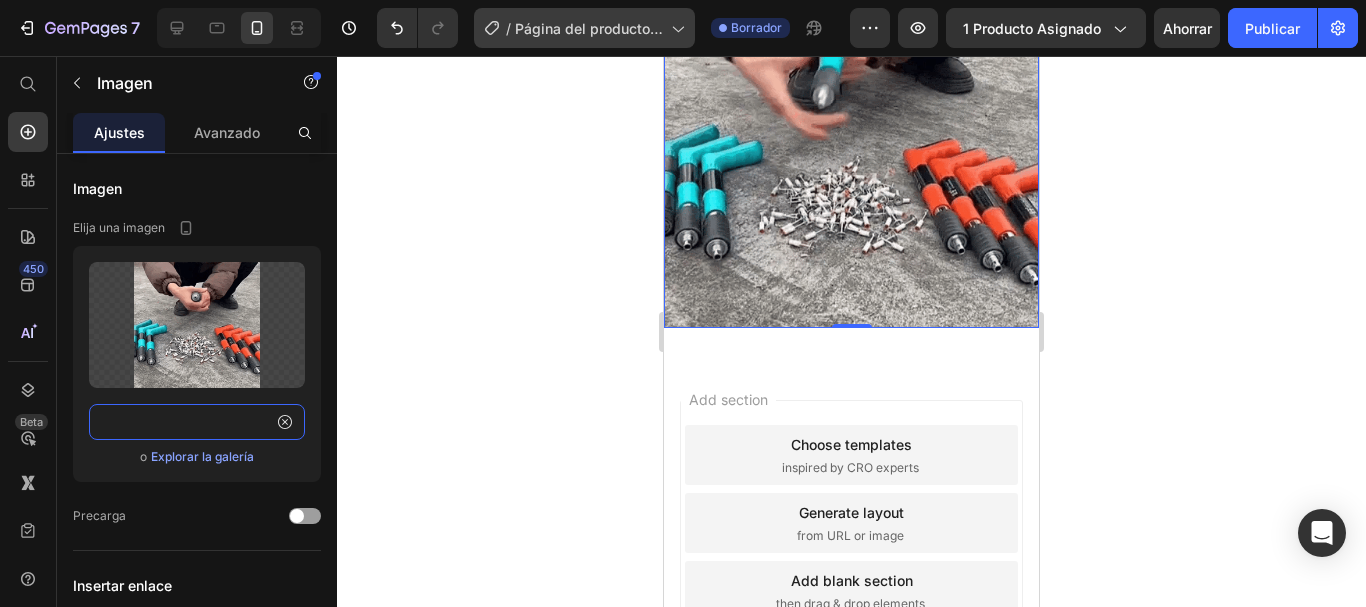 type on "https://cdn.shopify.com/s/files/1/0659/9023/0102/files/gempages_573023815991297140-05a68150-562e-4bb8-9b57-16f73924b114.webp" 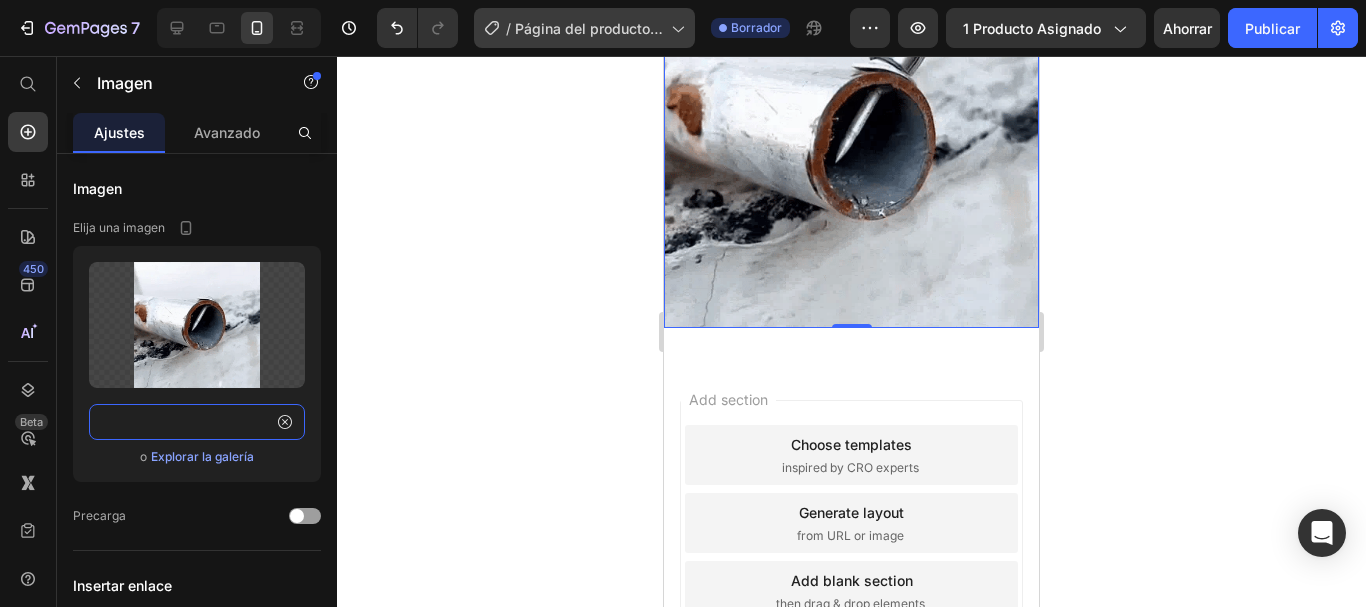 scroll, scrollTop: 0, scrollLeft: 0, axis: both 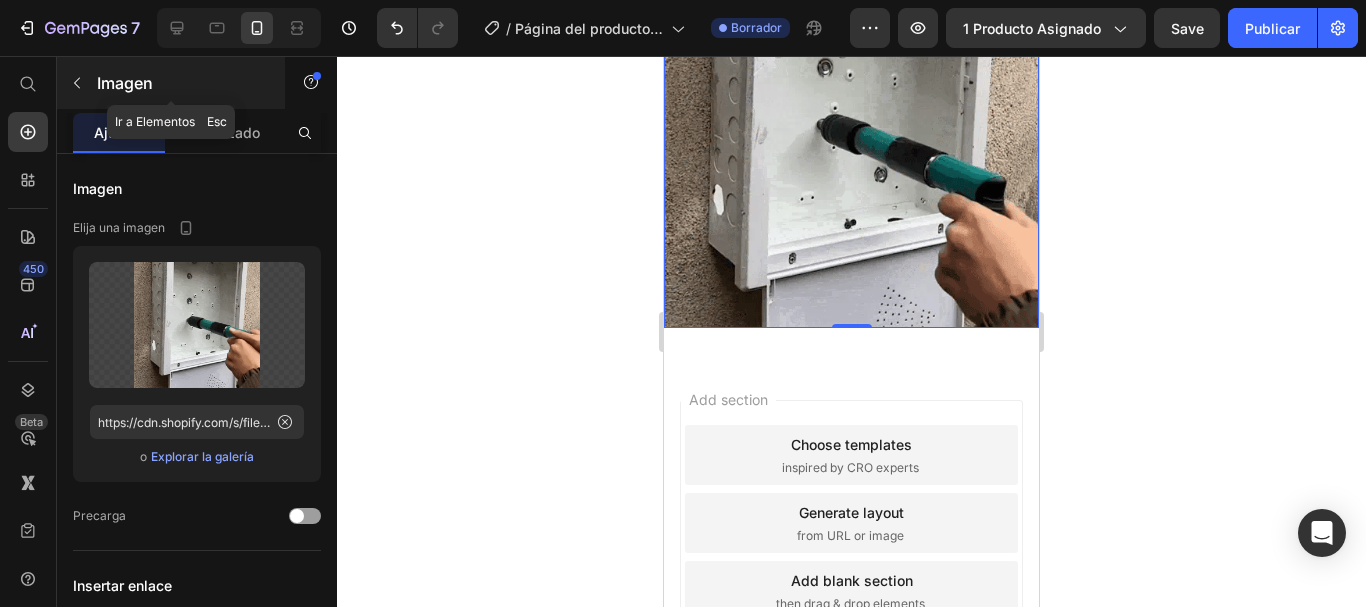click at bounding box center (77, 83) 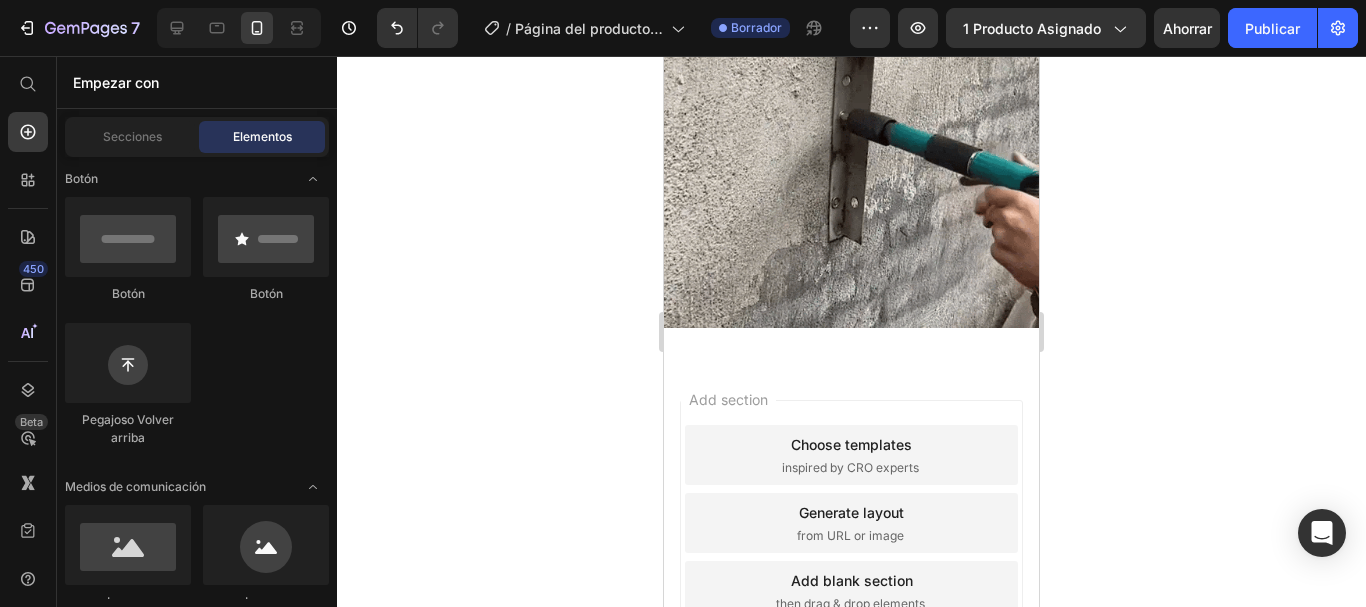 scroll, scrollTop: 207, scrollLeft: 0, axis: vertical 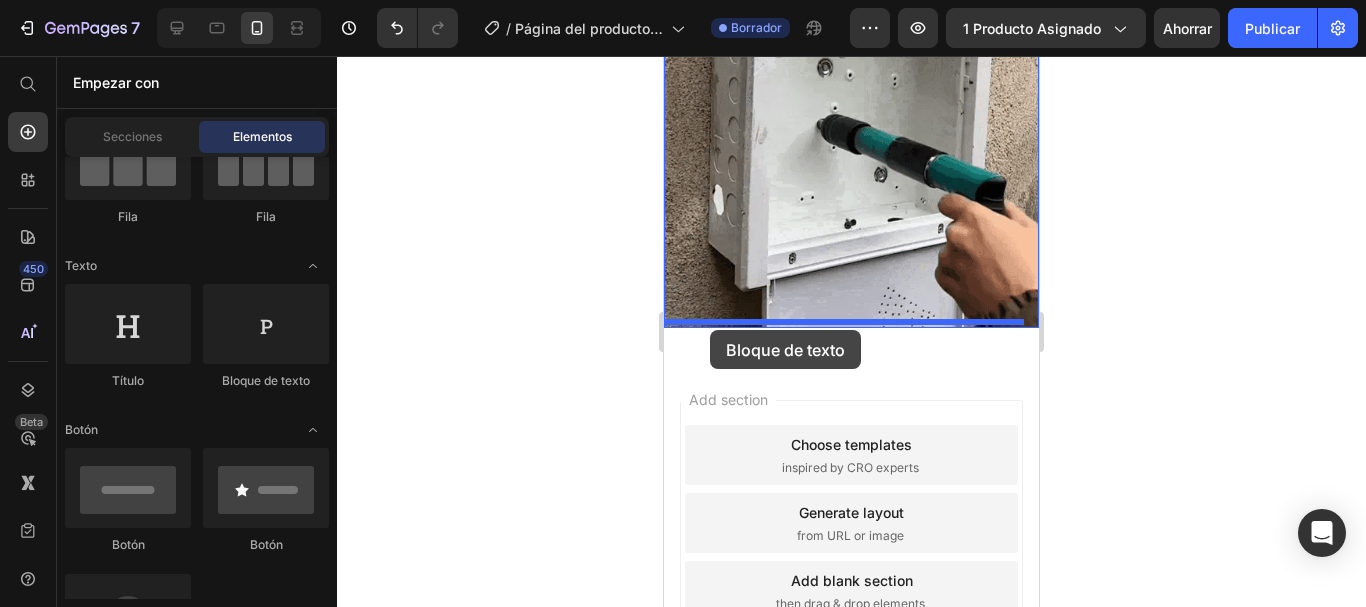 drag, startPoint x: 931, startPoint y: 386, endPoint x: 714, endPoint y: 328, distance: 224.61745 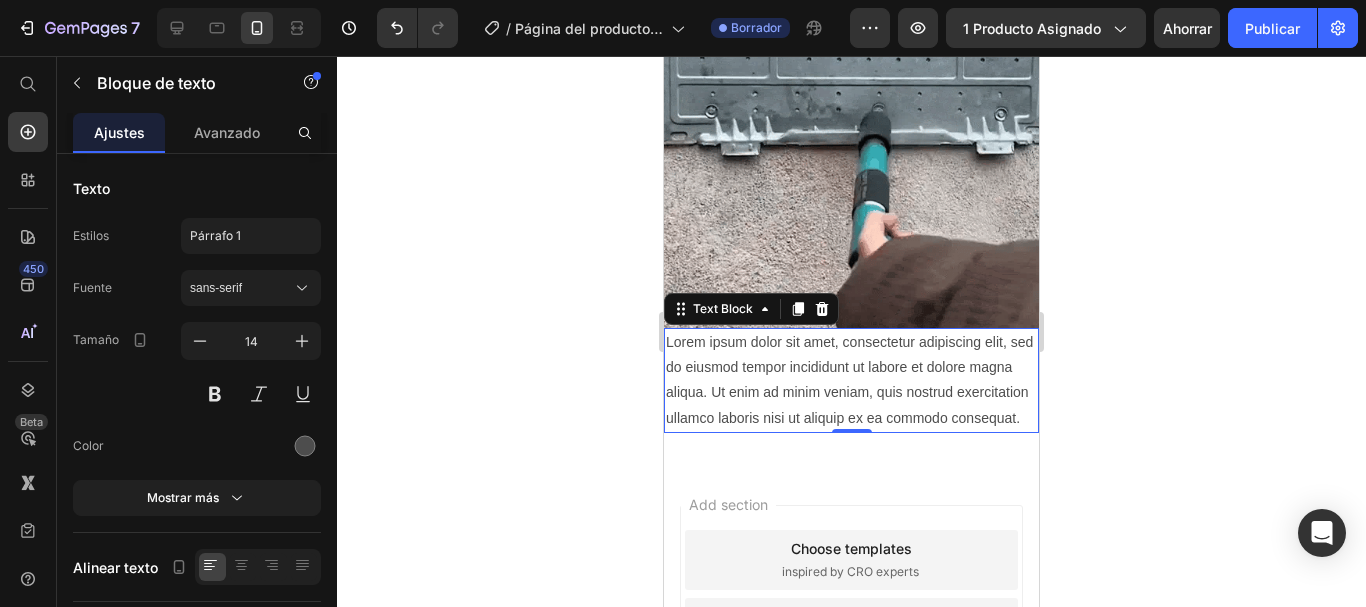 click on "Lorem ipsum dolor sit amet, consectetur adipiscing elit, sed do eiusmod tempor incididunt ut labore et dolore magna aliqua. Ut enim ad minim veniam, quis nostrud exercitation ullamco laboris nisi ut aliquip ex ea commodo consequat." at bounding box center [851, 380] 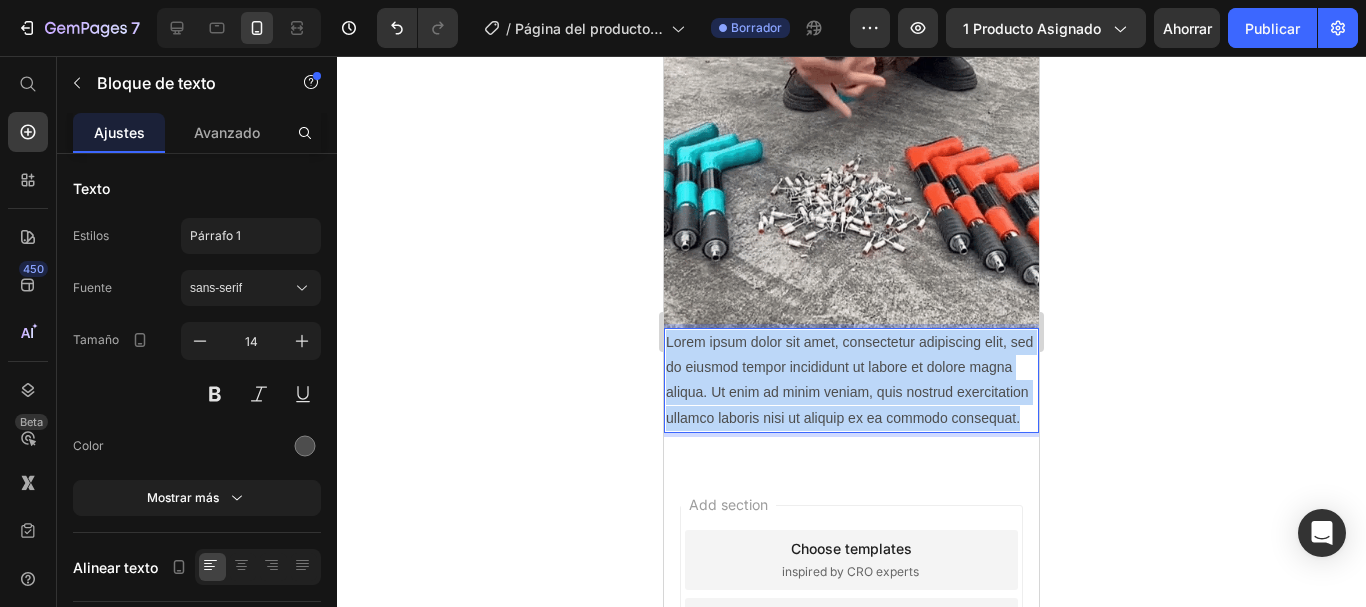 drag, startPoint x: 802, startPoint y: 438, endPoint x: 667, endPoint y: 335, distance: 169.80577 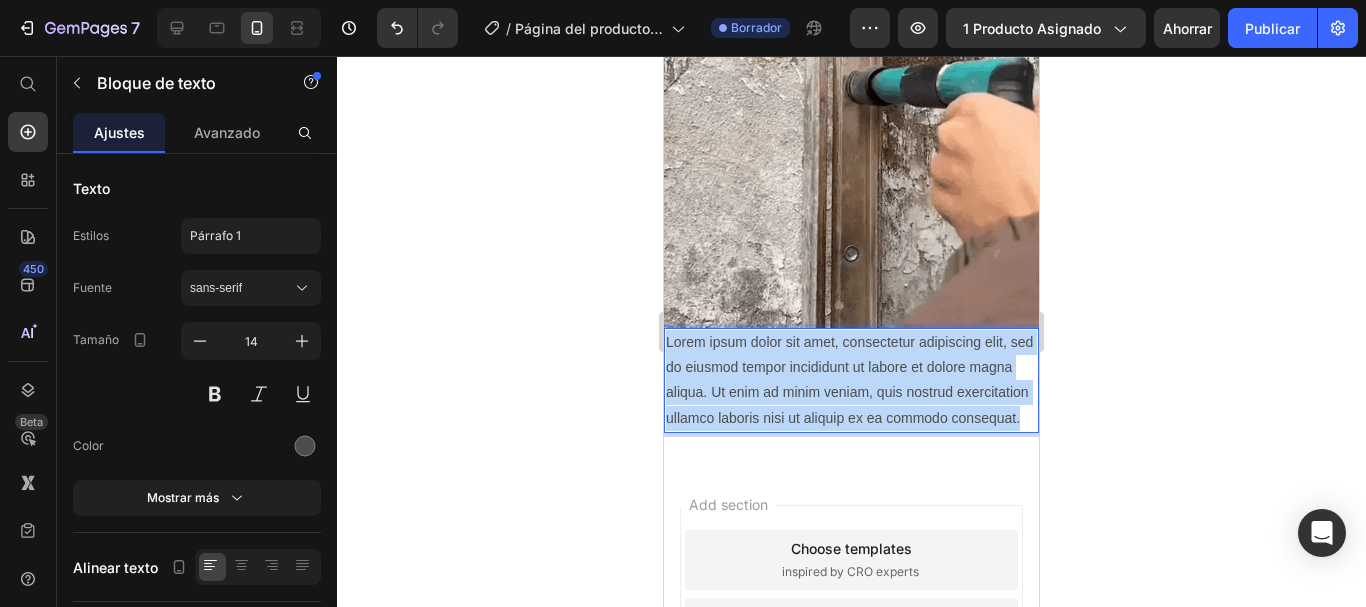 click on "Lorem ipsum dolor sit amet, consectetur adipiscing elit, sed do eiusmod tempor incididunt ut labore et dolore magna aliqua. Ut enim ad minim veniam, quis nostrud exercitation ullamco laboris nisi ut aliquip ex ea commodo consequat." at bounding box center (851, 380) 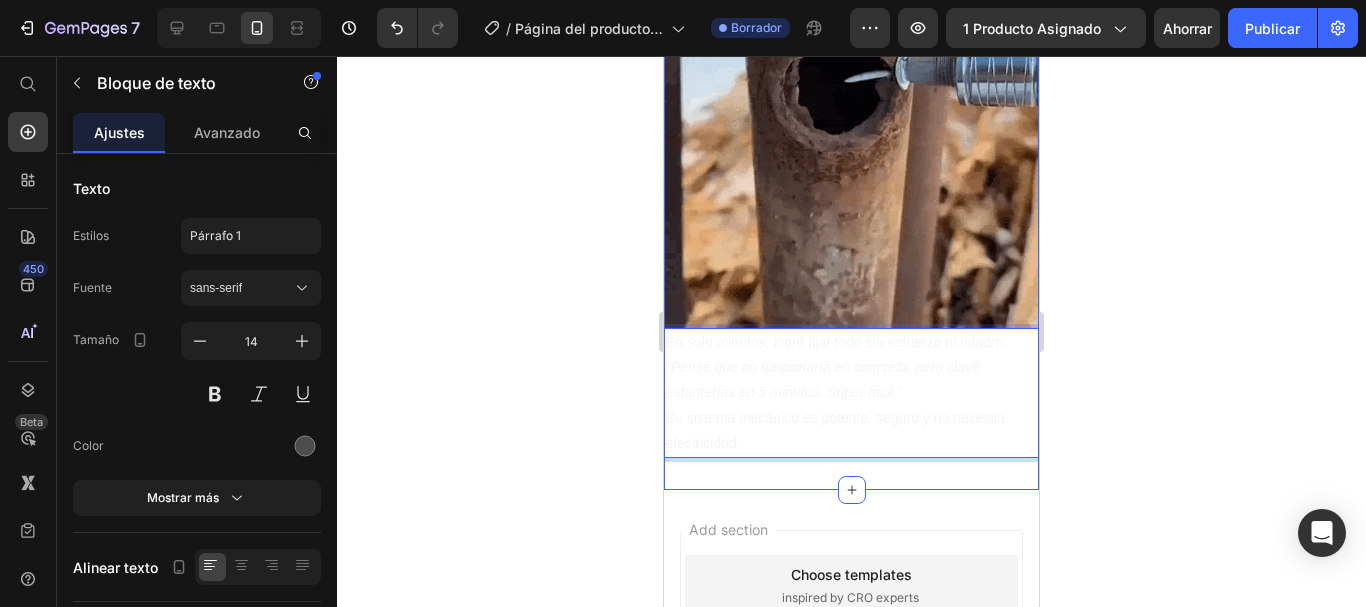 click on "Image En solo minutos, logré fijar todo sin esfuerzo ni taladro. "Pensé que no funcionaría en concreto, pero clavé estanterías en 5 minutos. Súper fácil." Su sistema mecánico es potente, seguro y no necesita electricidad. Text Block   0 Row Section 6" at bounding box center [851, 205] 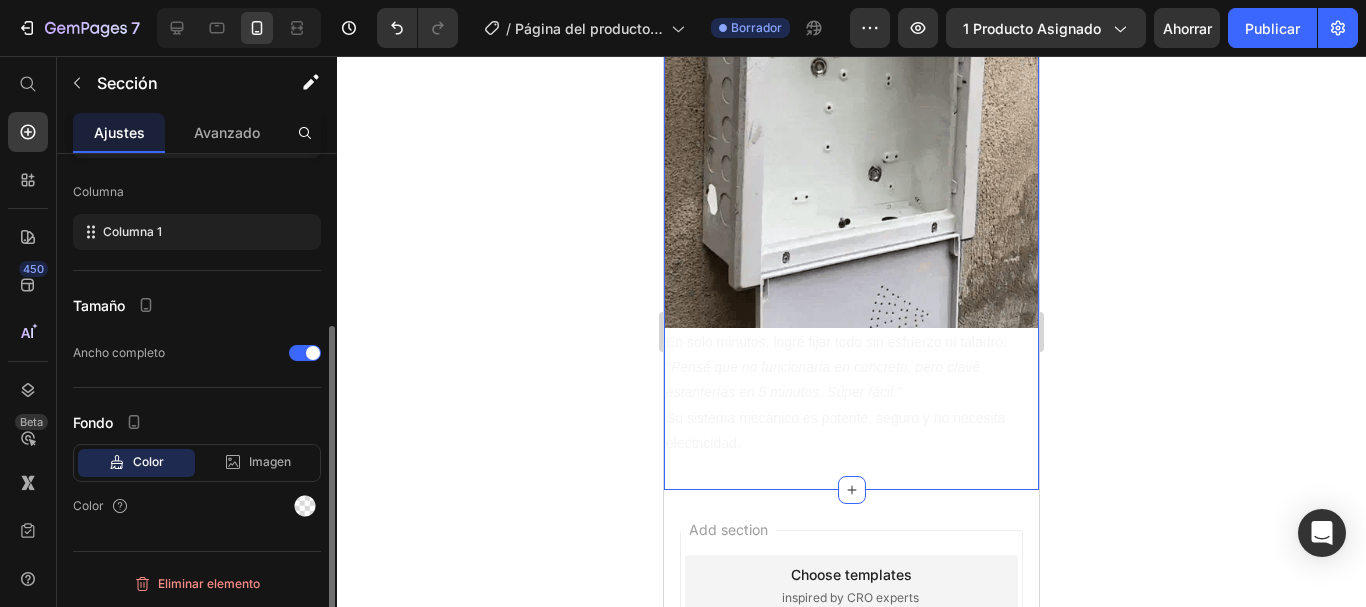 scroll, scrollTop: 254, scrollLeft: 0, axis: vertical 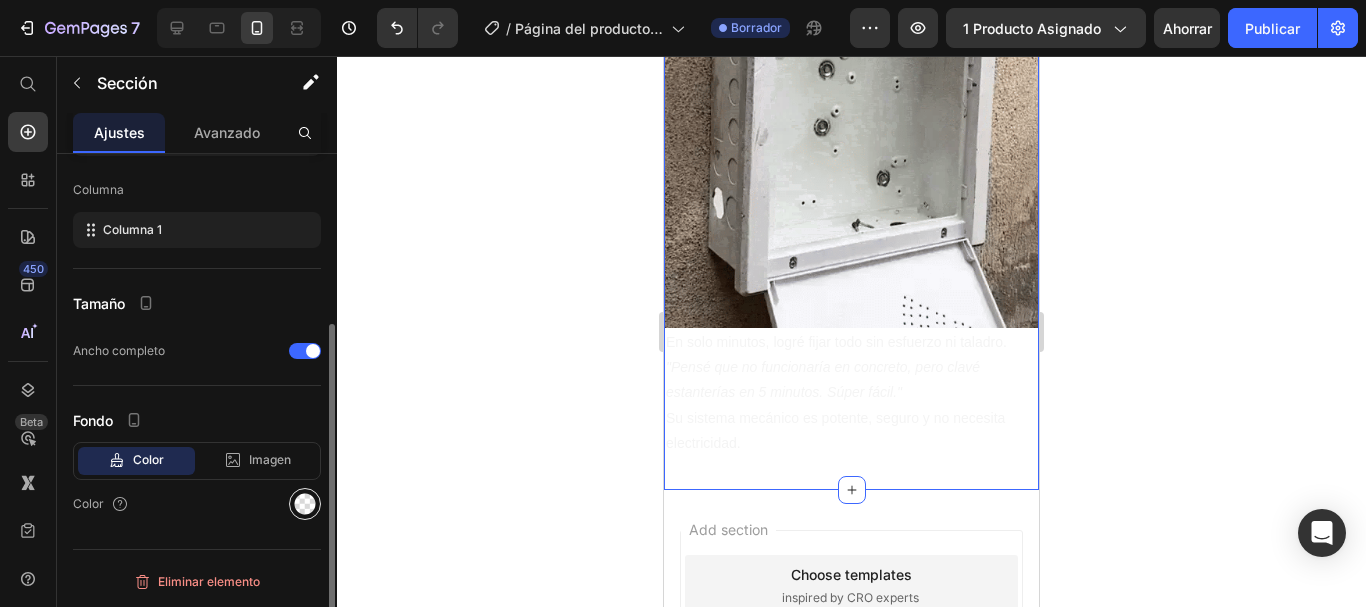 click at bounding box center [305, 504] 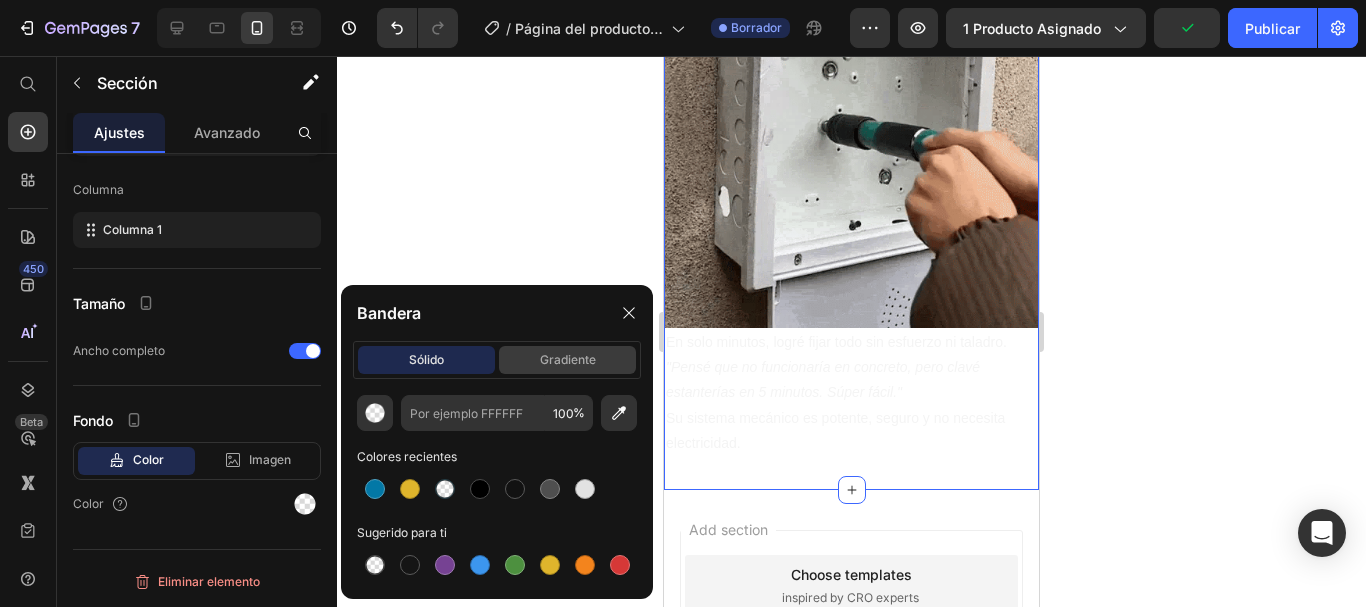 click on "gradiente" 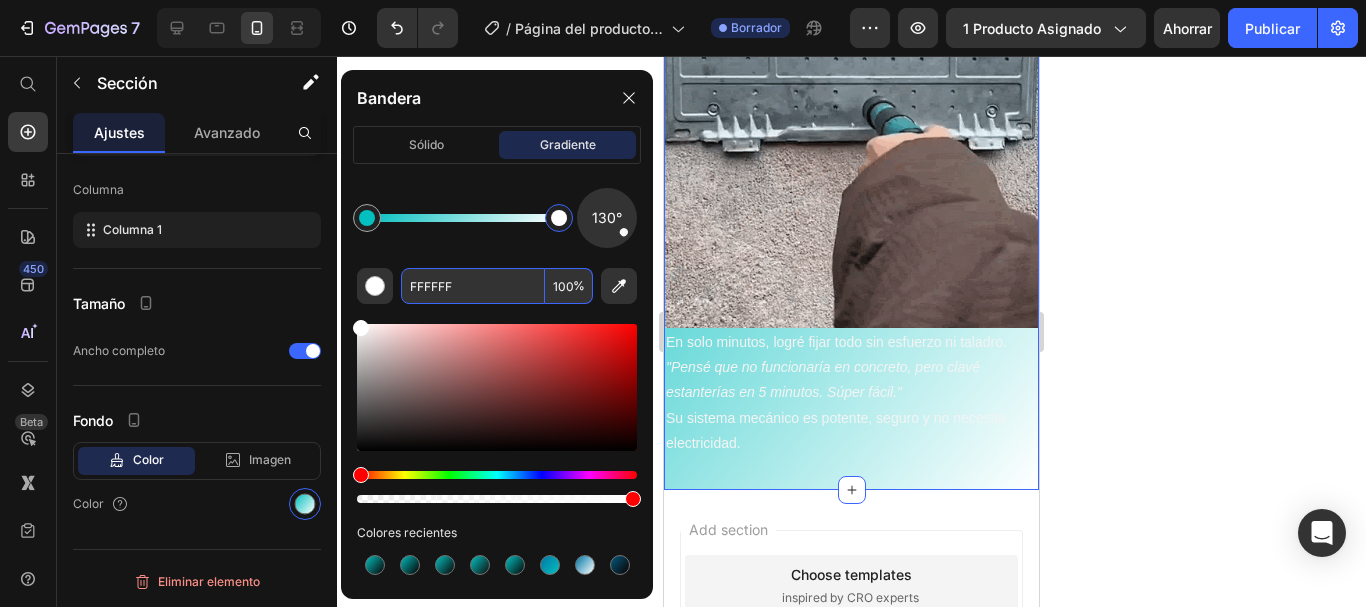 click at bounding box center (559, 218) 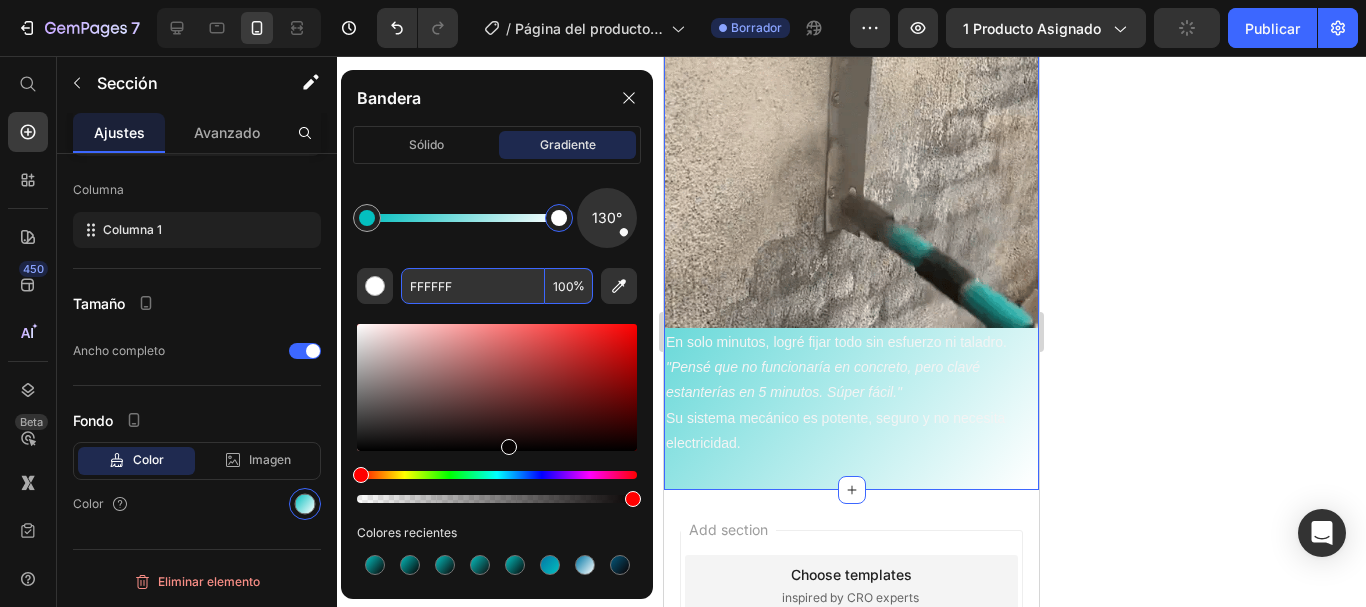 click at bounding box center (497, 387) 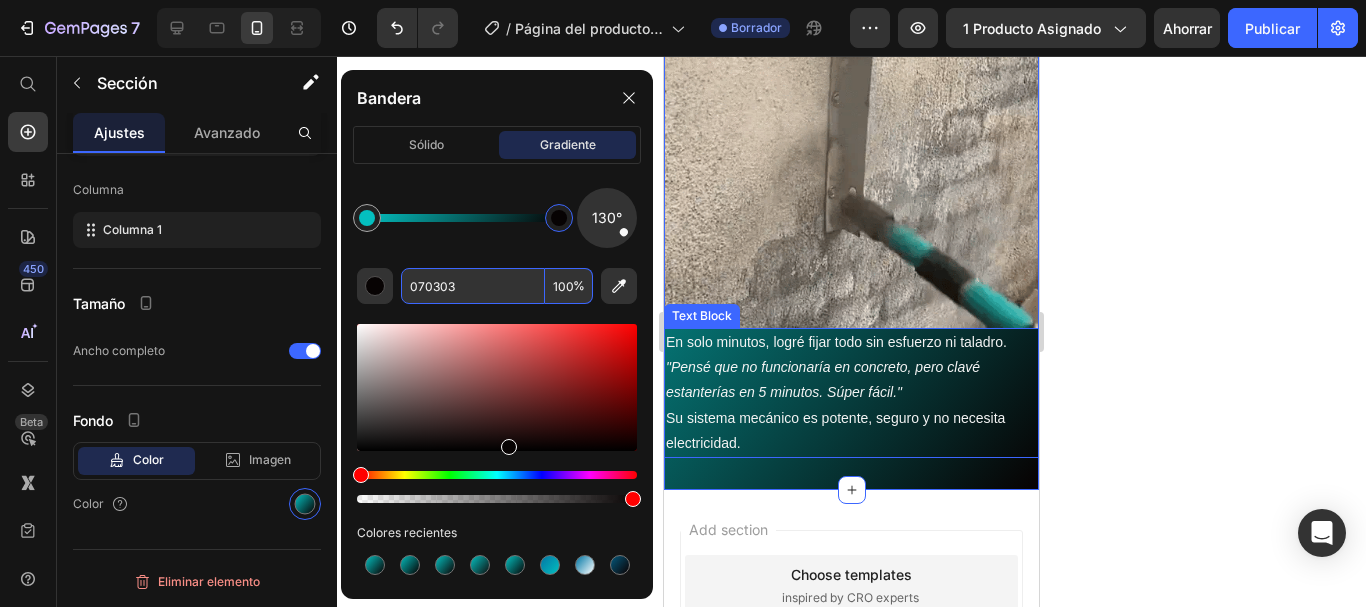 type on "070303" 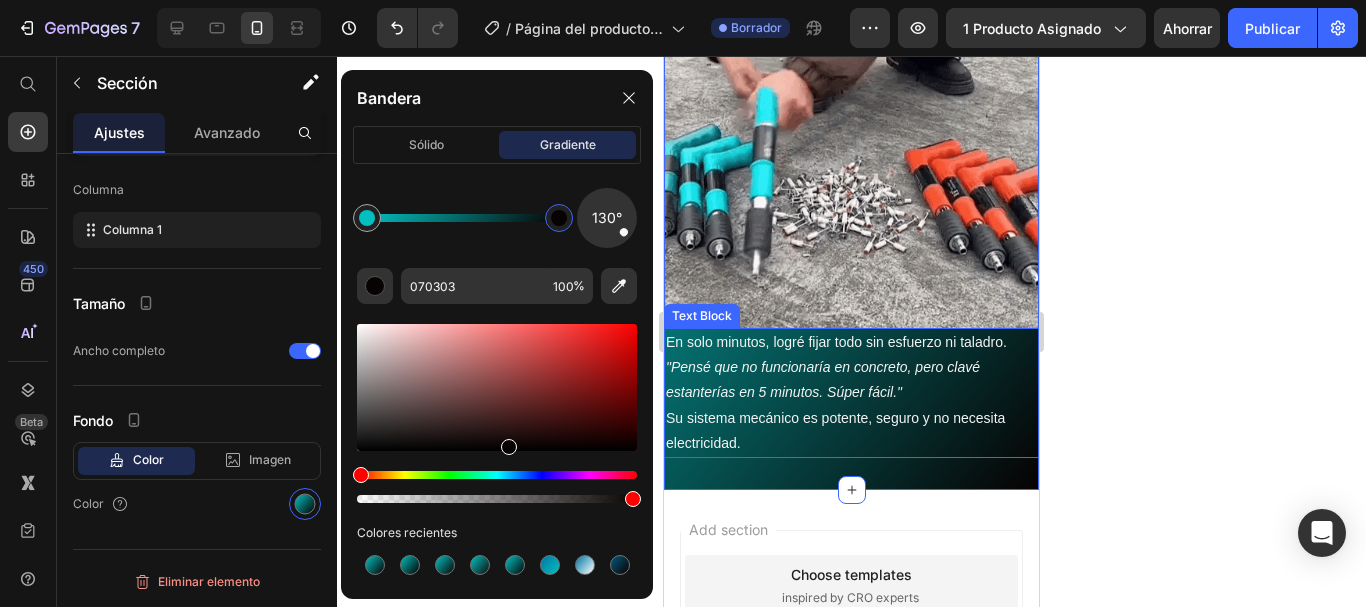 click 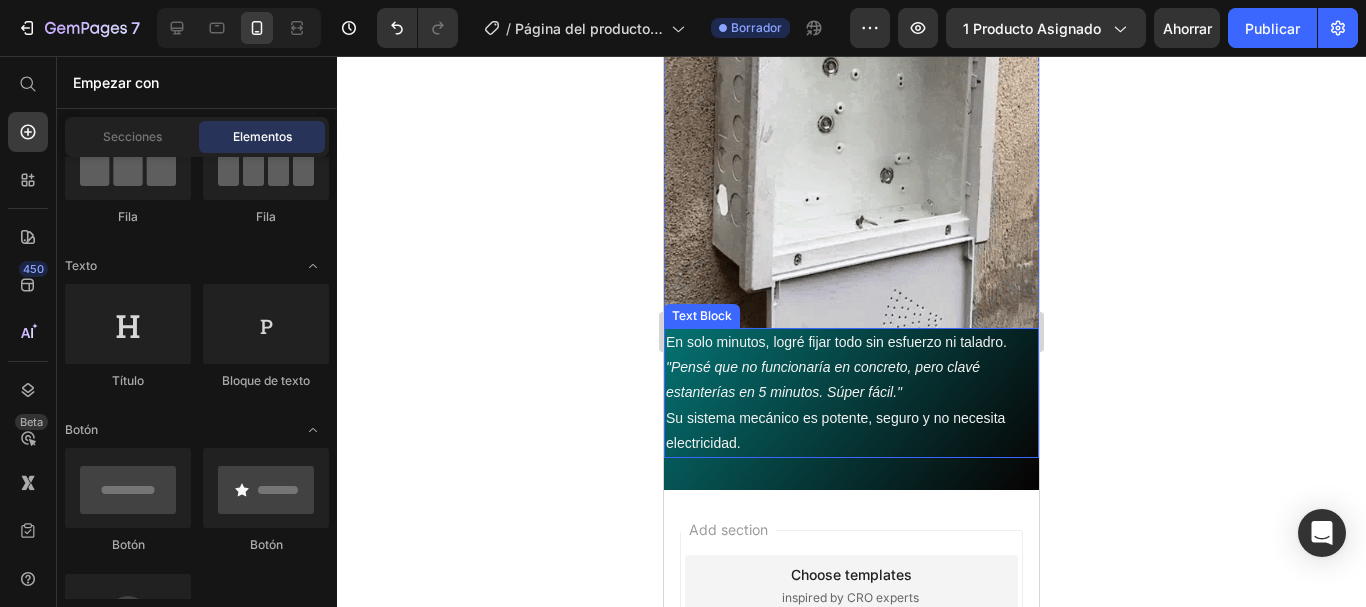click on "En solo minutos, logré fijar todo sin esfuerzo ni taladro. "Pensé que no funcionaría en concreto, pero clavé estanterías en 5 minutos. Súper fácil." Su sistema mecánico es potente, seguro y no necesita electricidad." at bounding box center [851, 393] 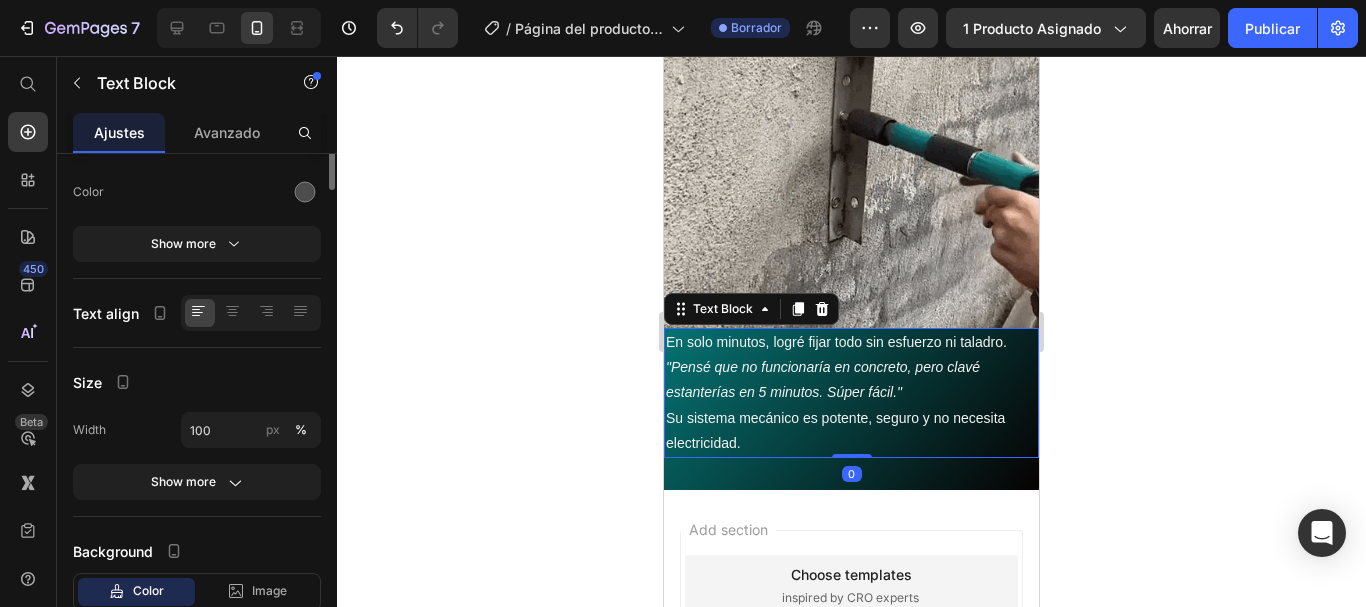 scroll, scrollTop: 0, scrollLeft: 0, axis: both 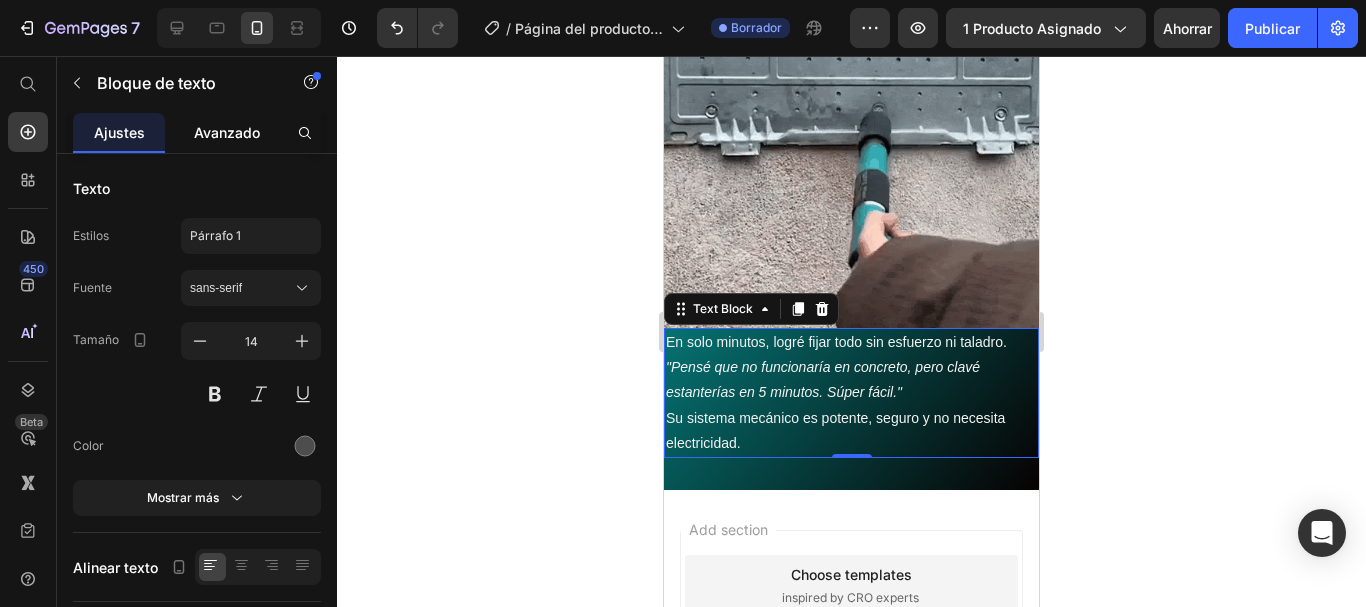 click on "Avanzado" at bounding box center [227, 132] 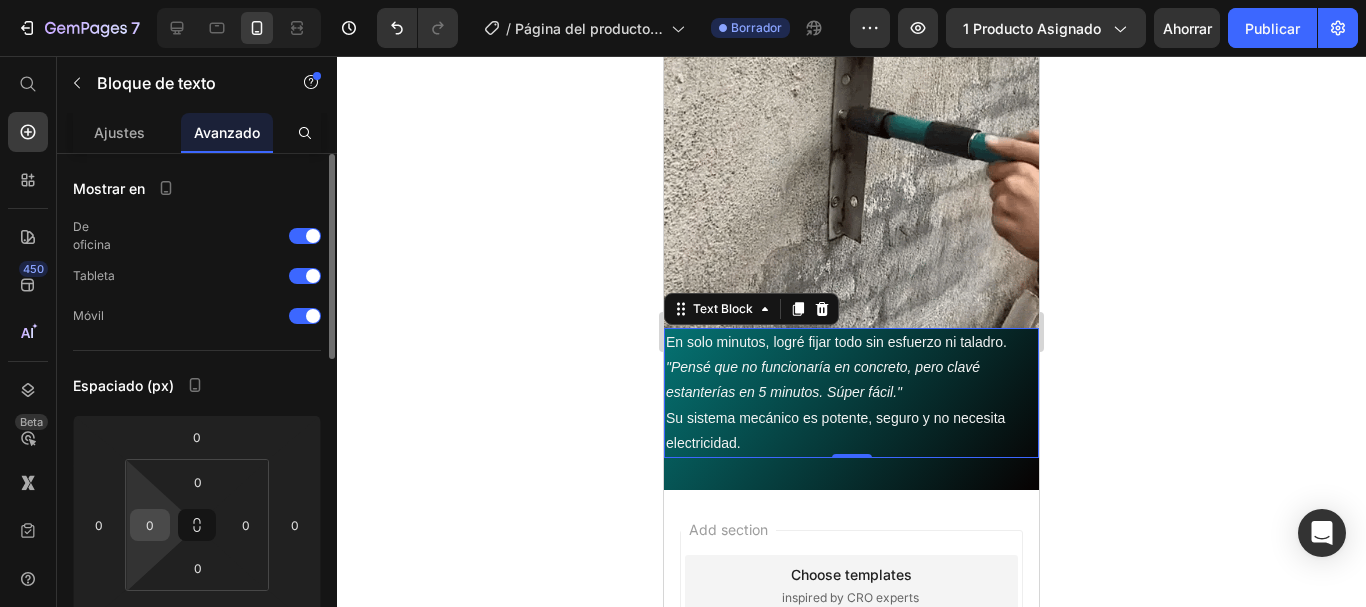 click on "0" at bounding box center [150, 525] 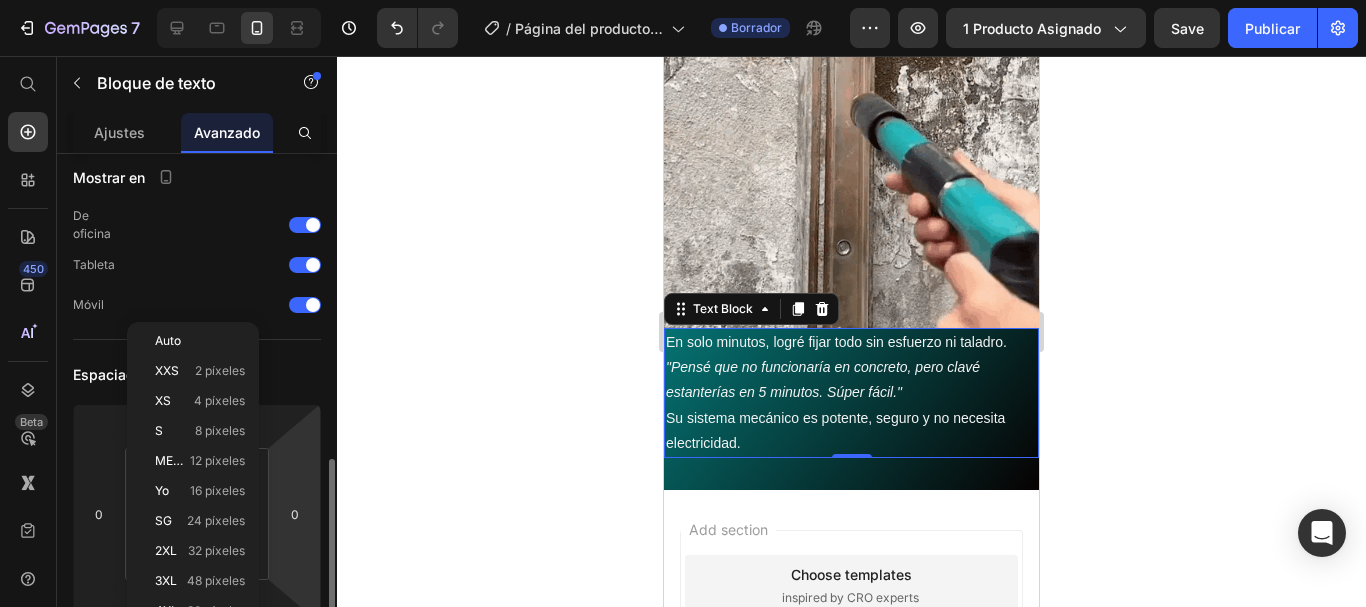 scroll, scrollTop: 227, scrollLeft: 0, axis: vertical 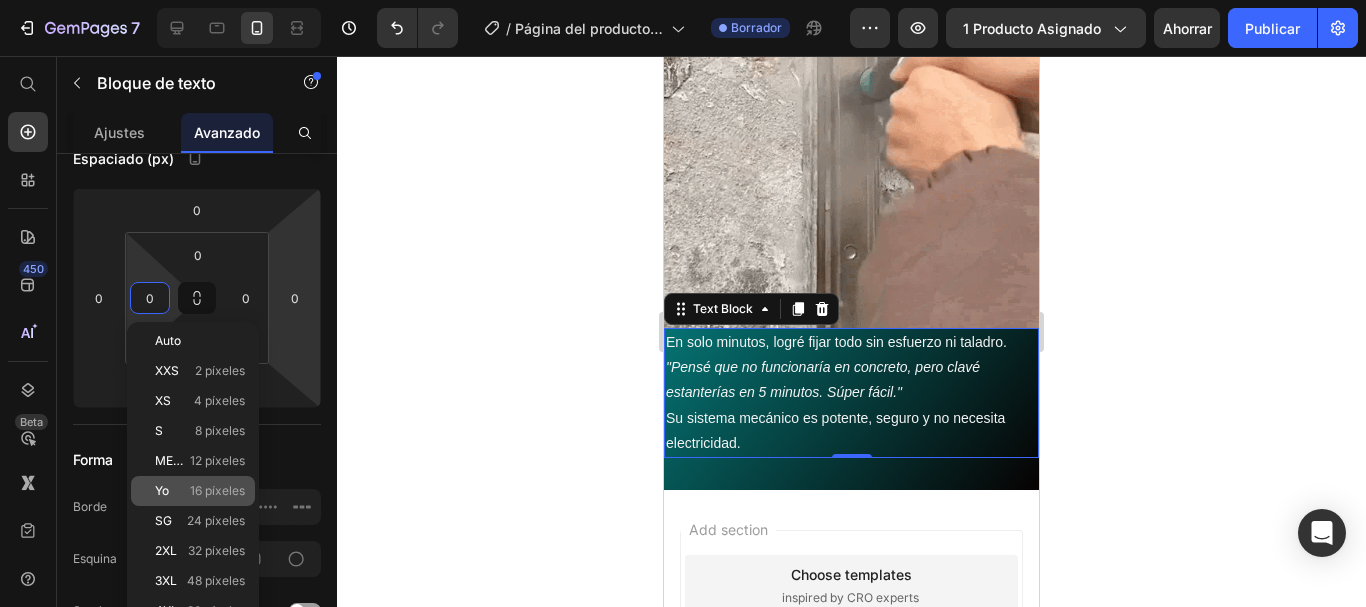 click on "Yo 16 píxeles" 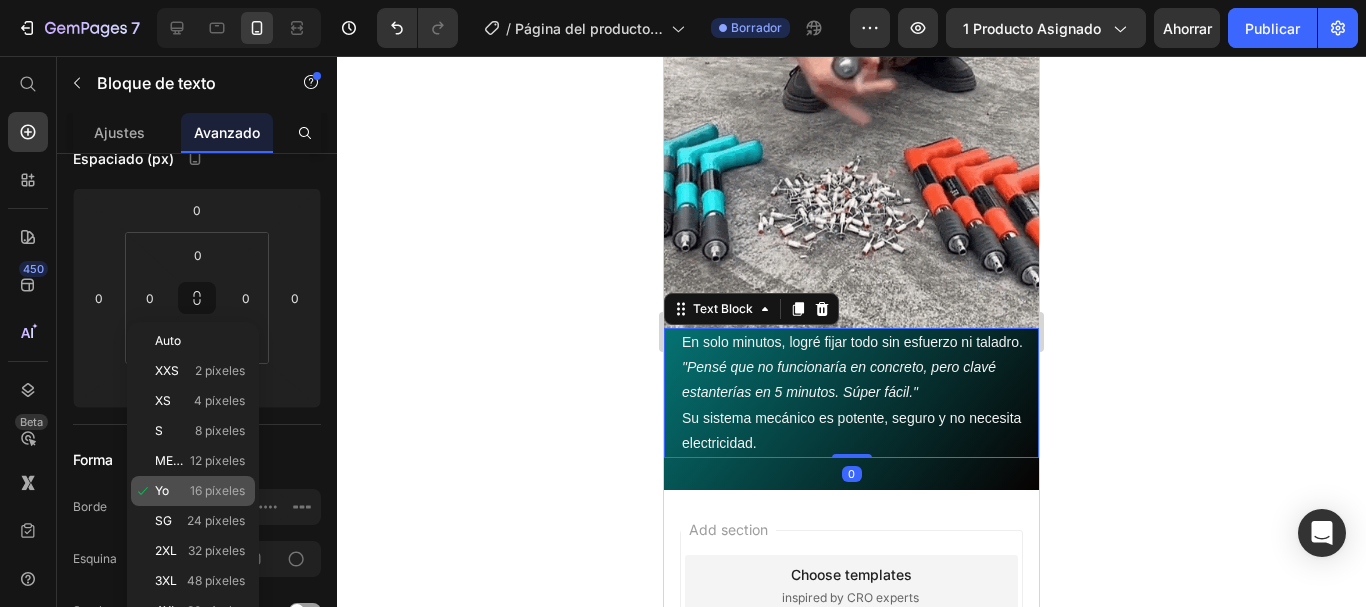 type on "16" 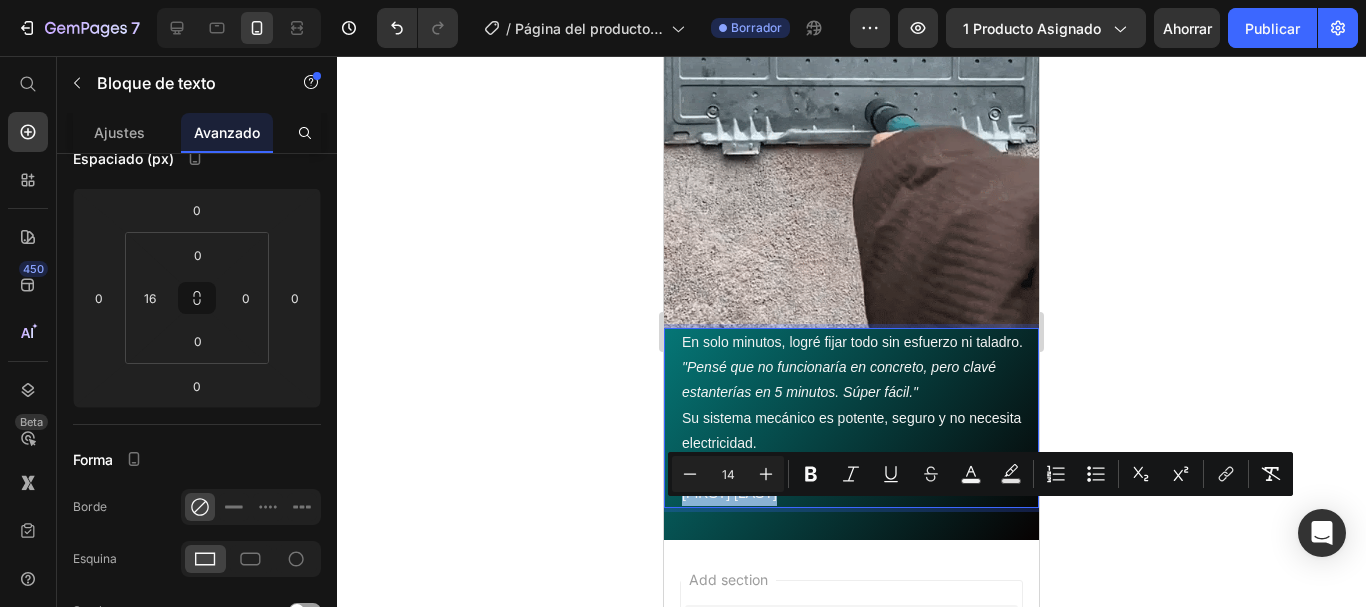 drag, startPoint x: 779, startPoint y: 514, endPoint x: 684, endPoint y: 510, distance: 95.084175 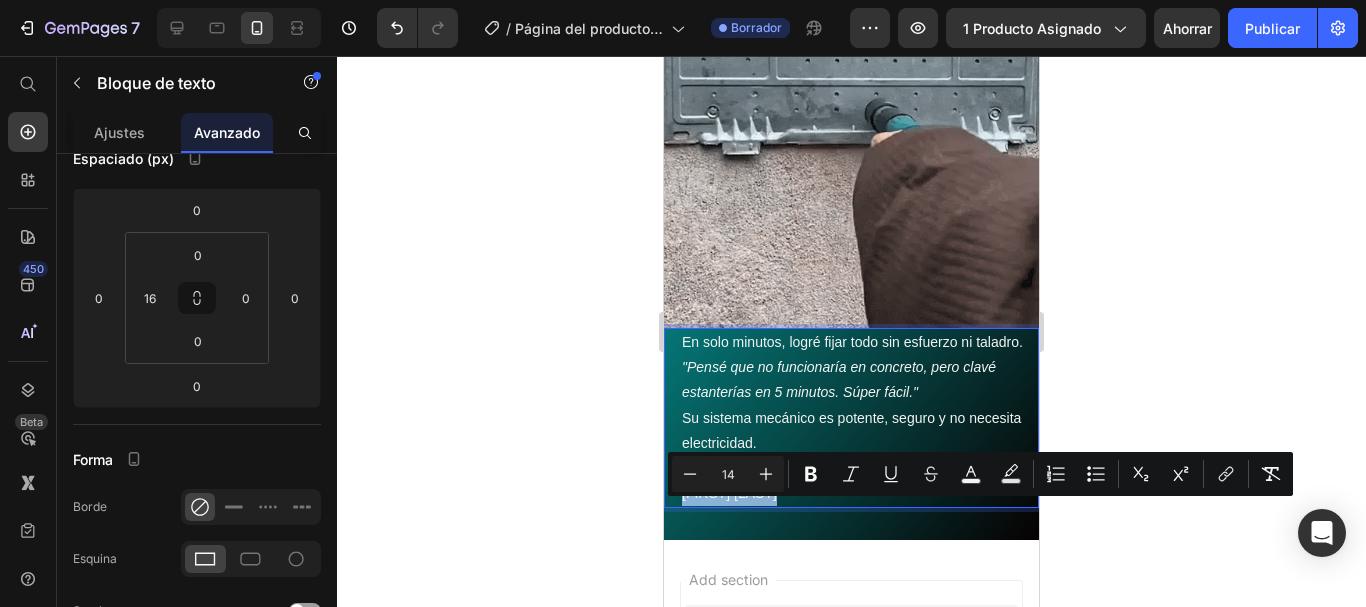 click on "Felipe Morales" at bounding box center [859, 493] 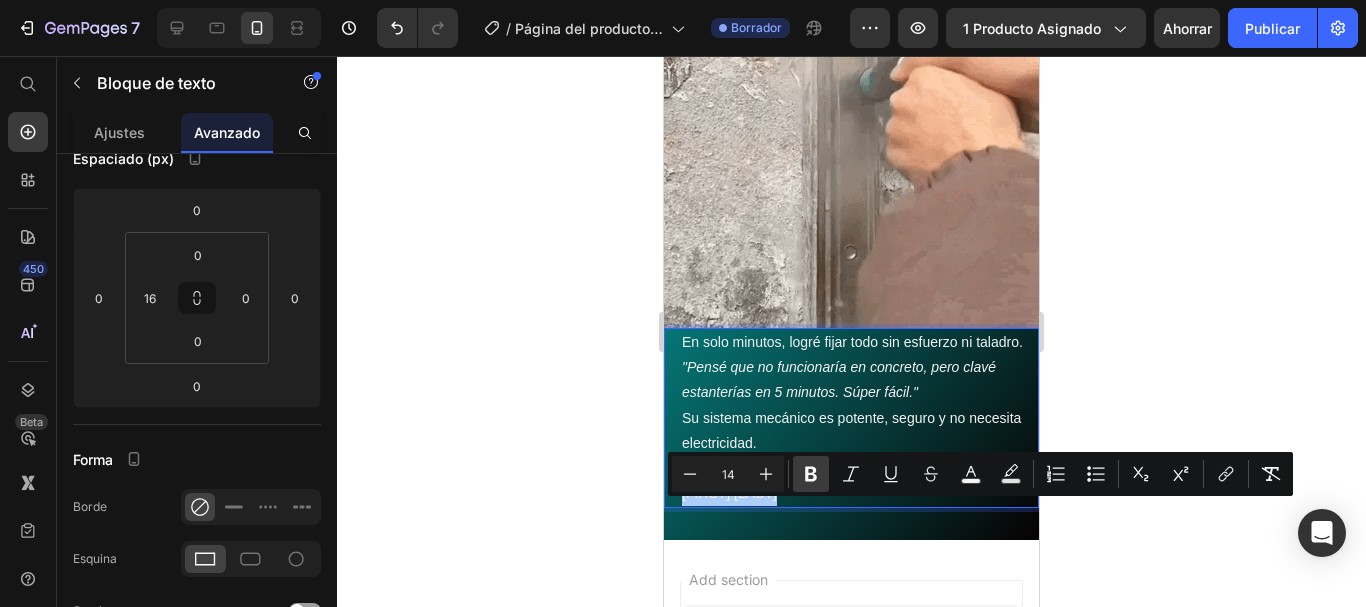 click 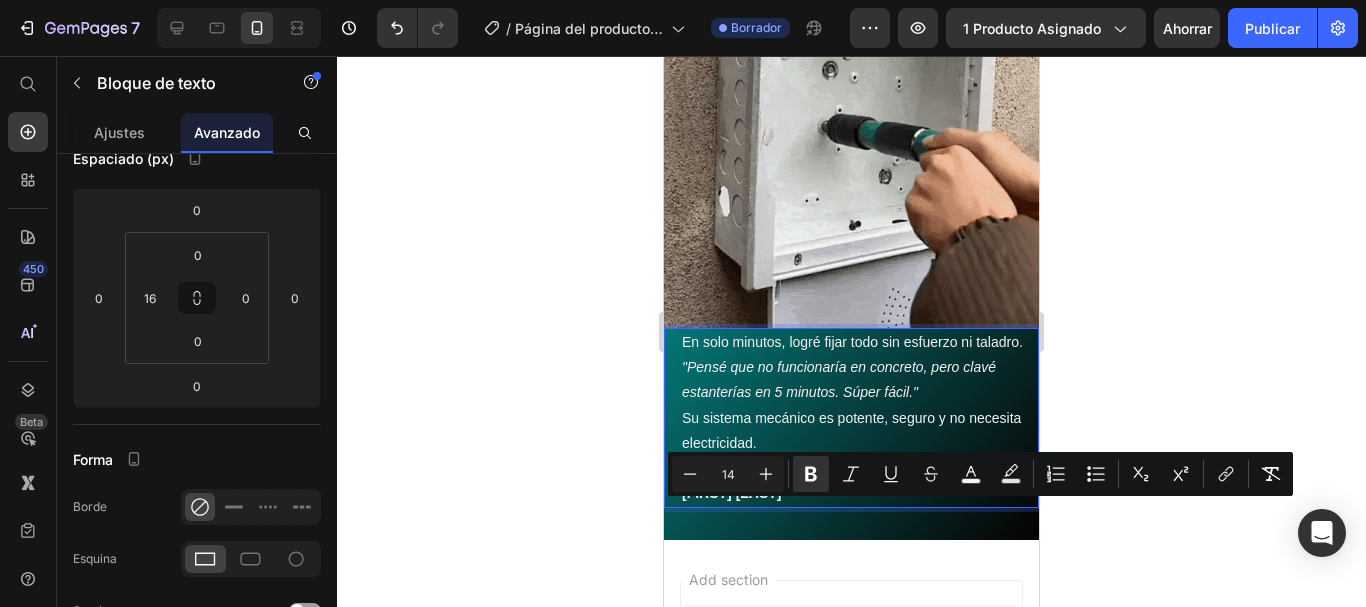 click on "Felipe Morales" at bounding box center (859, 493) 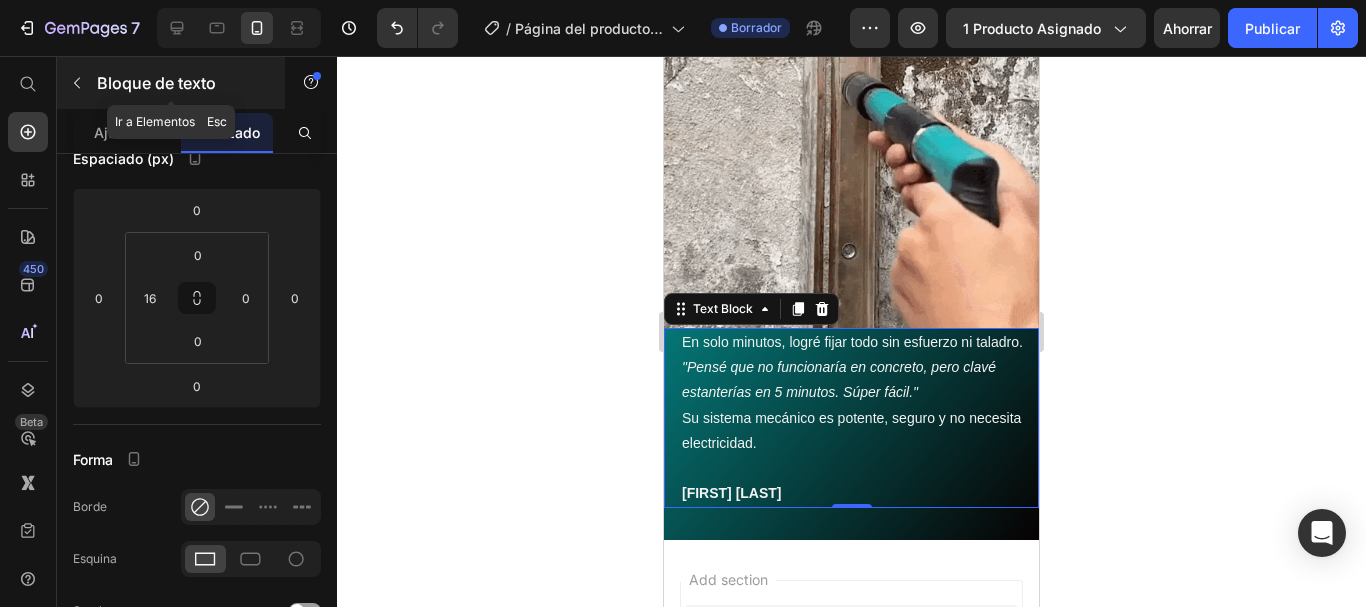 click 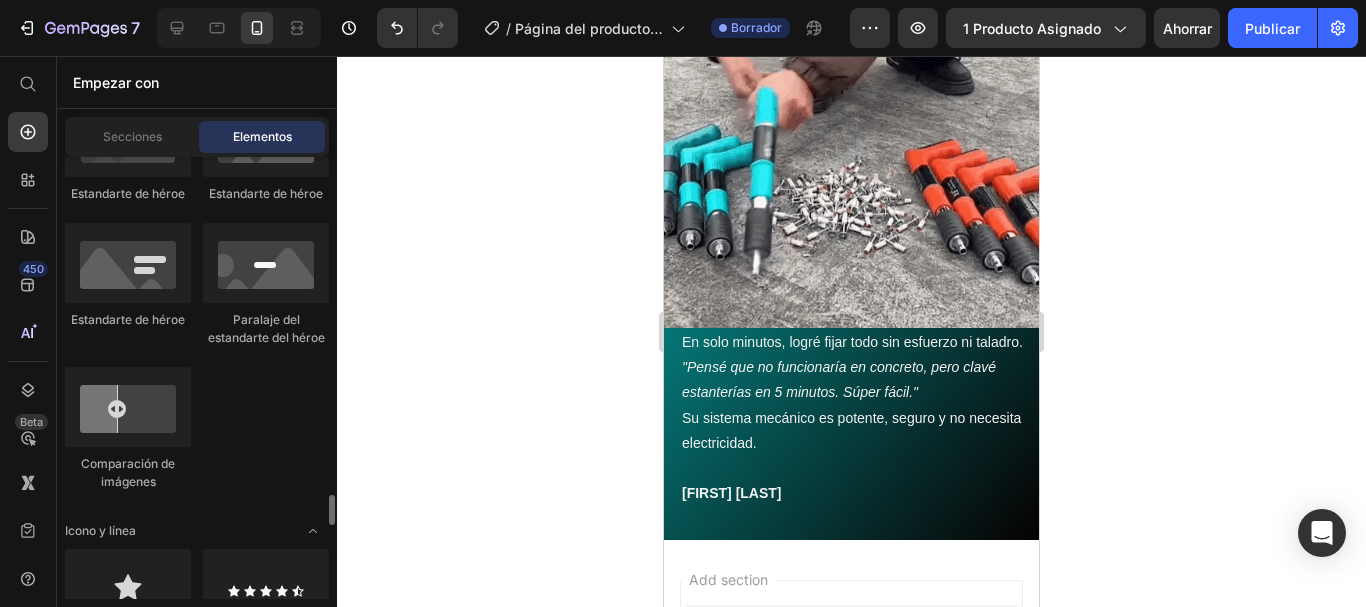scroll, scrollTop: 1364, scrollLeft: 0, axis: vertical 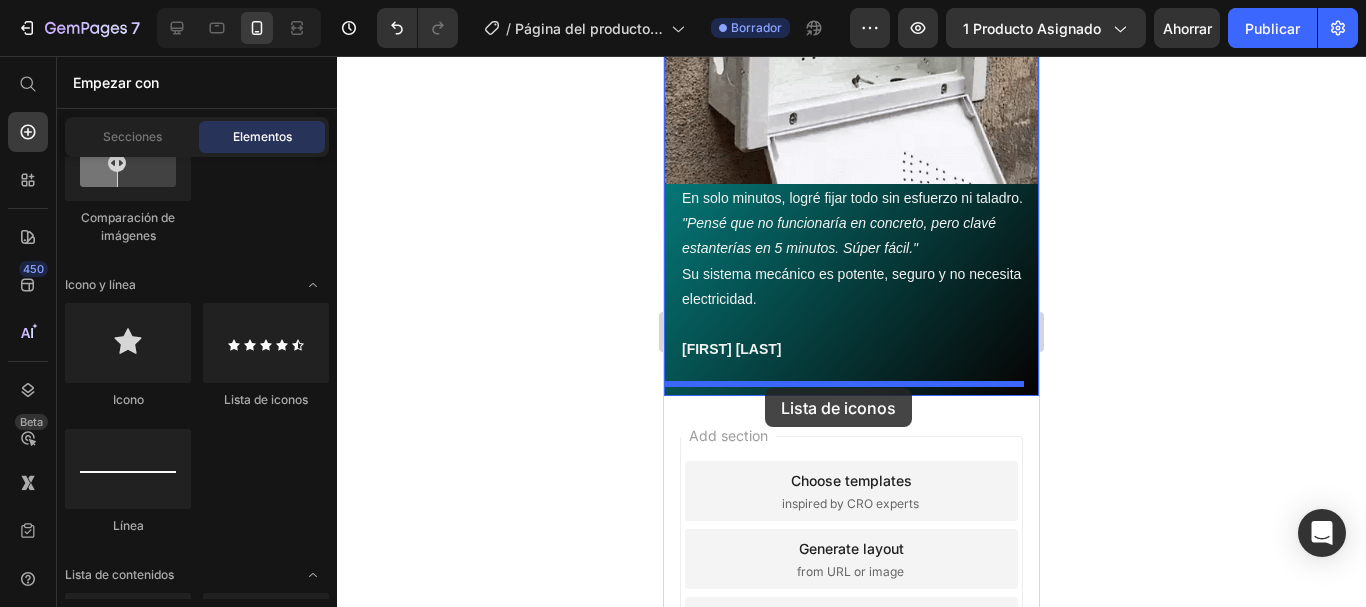 drag, startPoint x: 915, startPoint y: 423, endPoint x: 765, endPoint y: 388, distance: 154.02922 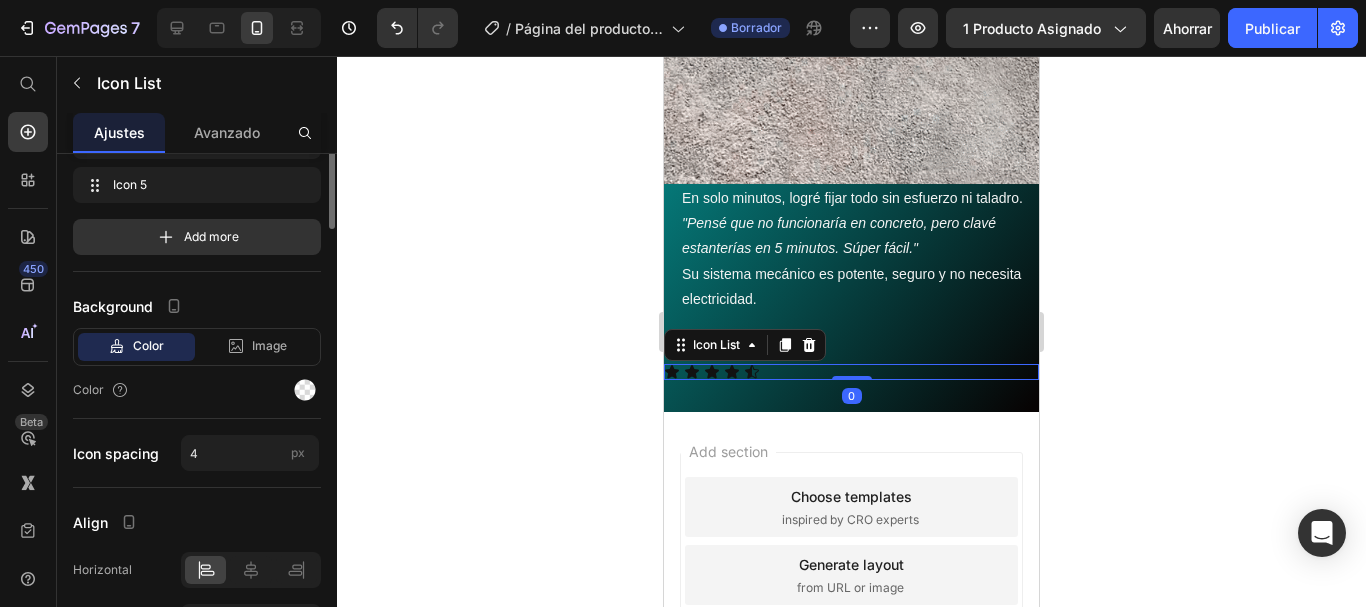 scroll, scrollTop: 0, scrollLeft: 0, axis: both 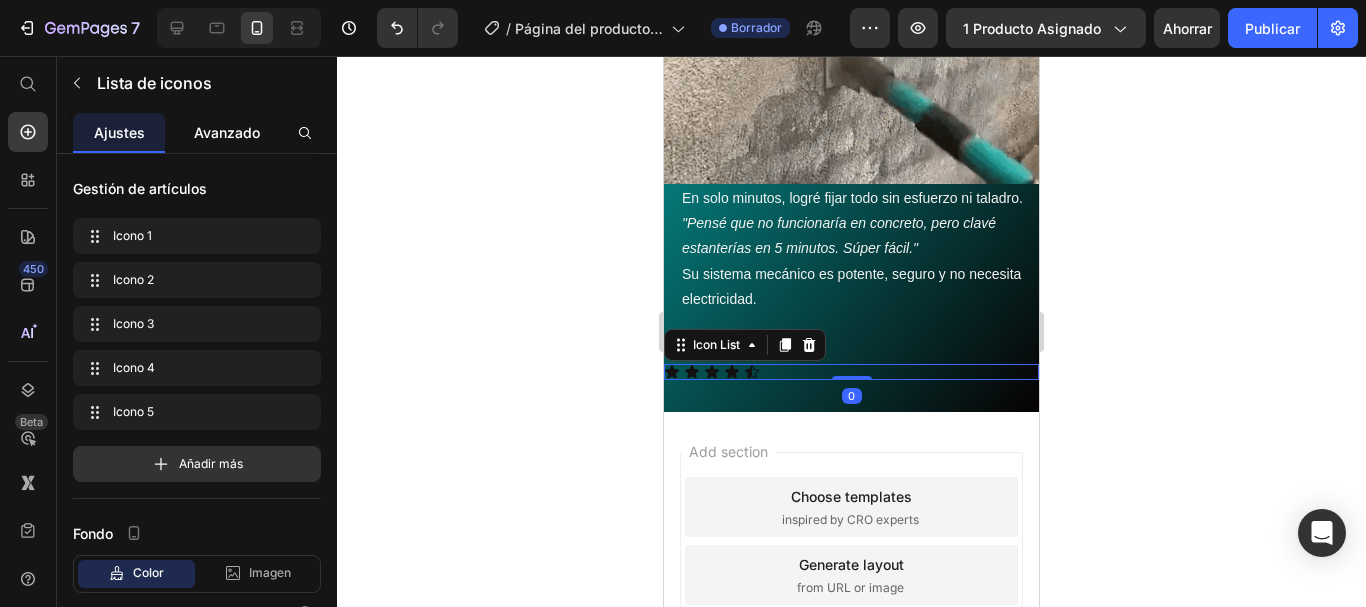 click on "Avanzado" at bounding box center (227, 132) 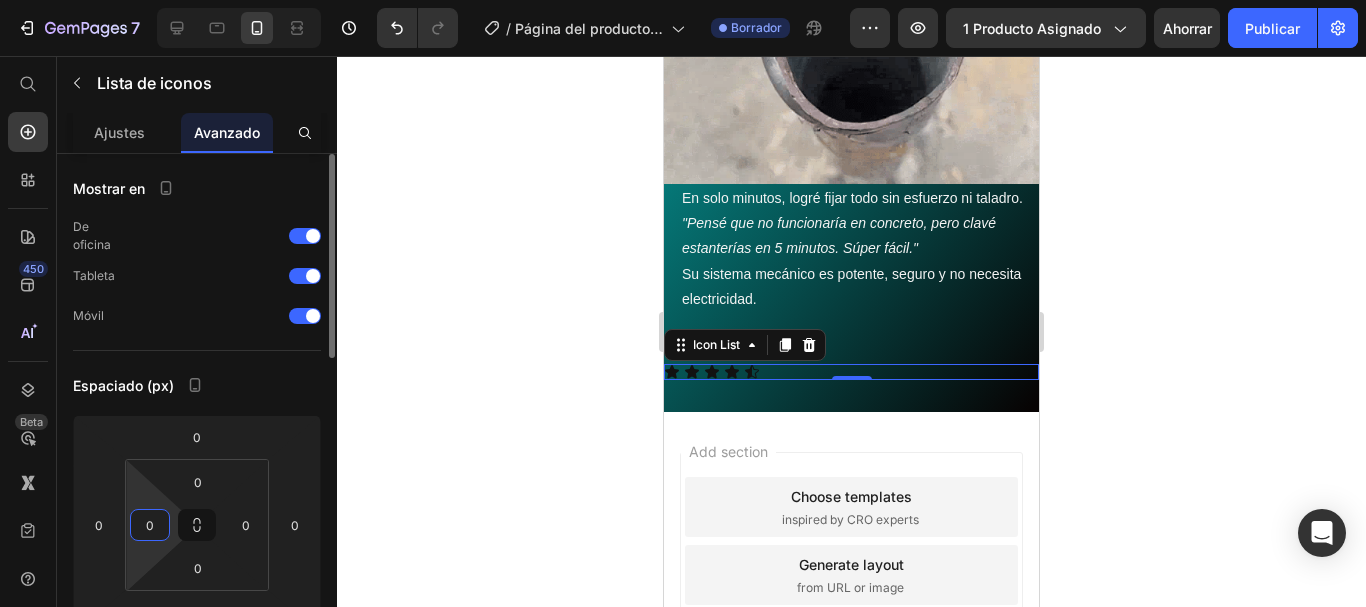 click on "0" at bounding box center (150, 525) 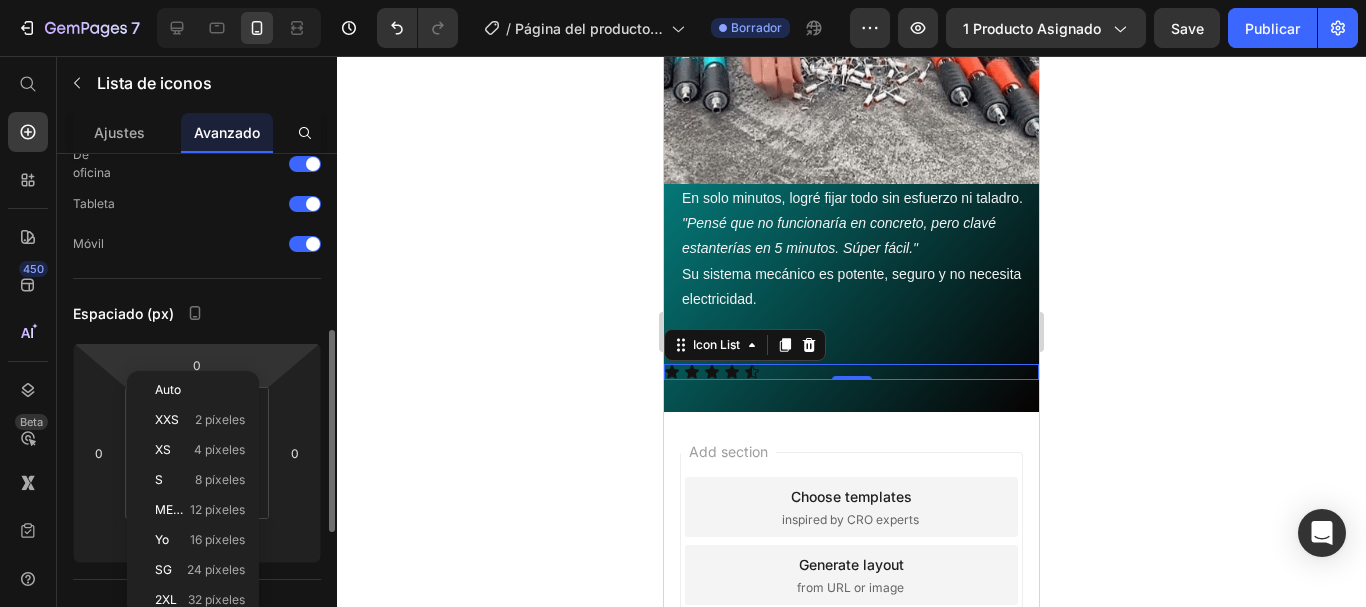 scroll, scrollTop: 178, scrollLeft: 0, axis: vertical 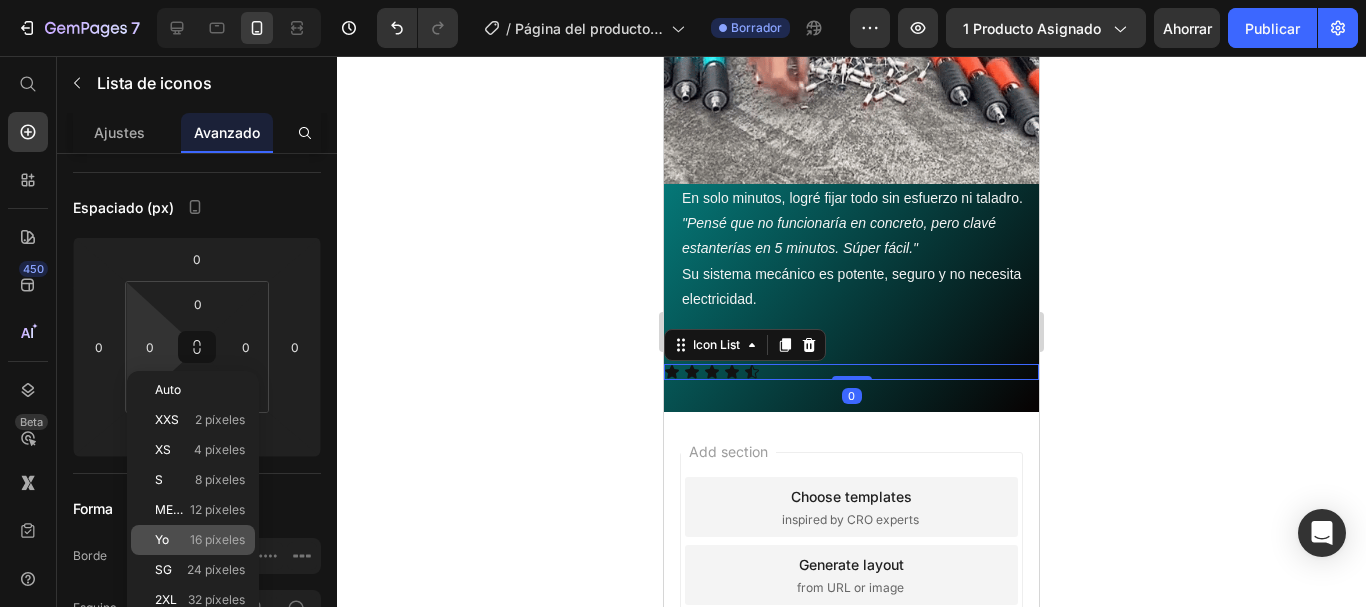 click on "16 píxeles" at bounding box center (217, 539) 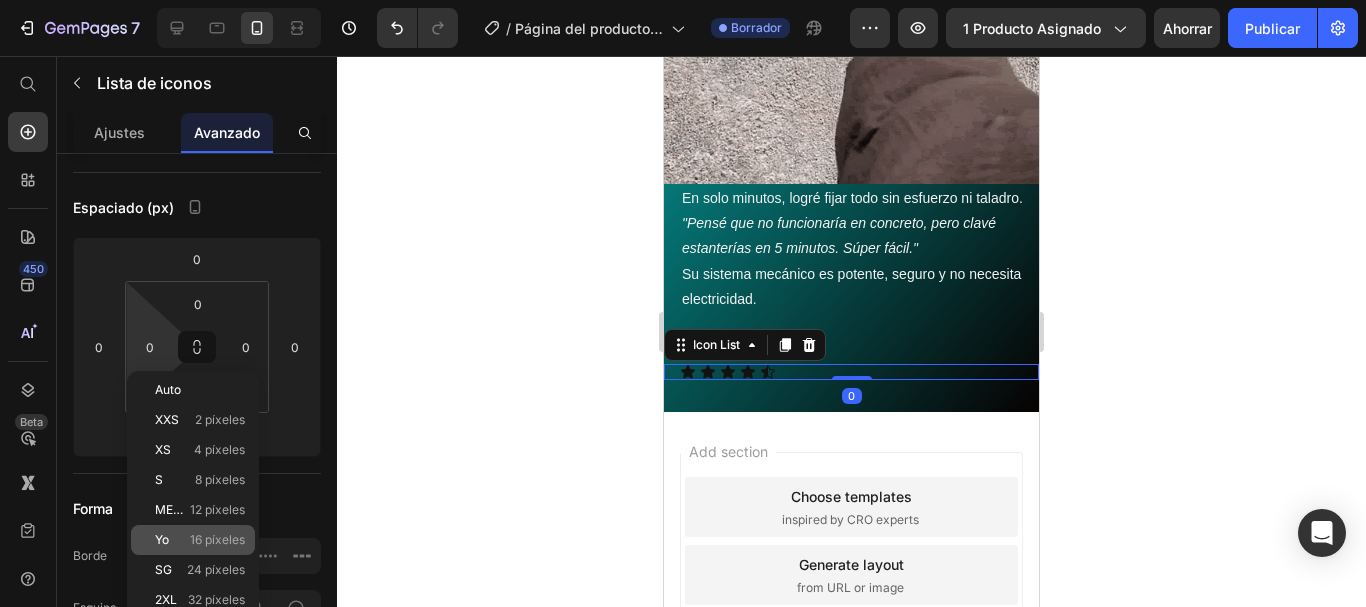 type on "16" 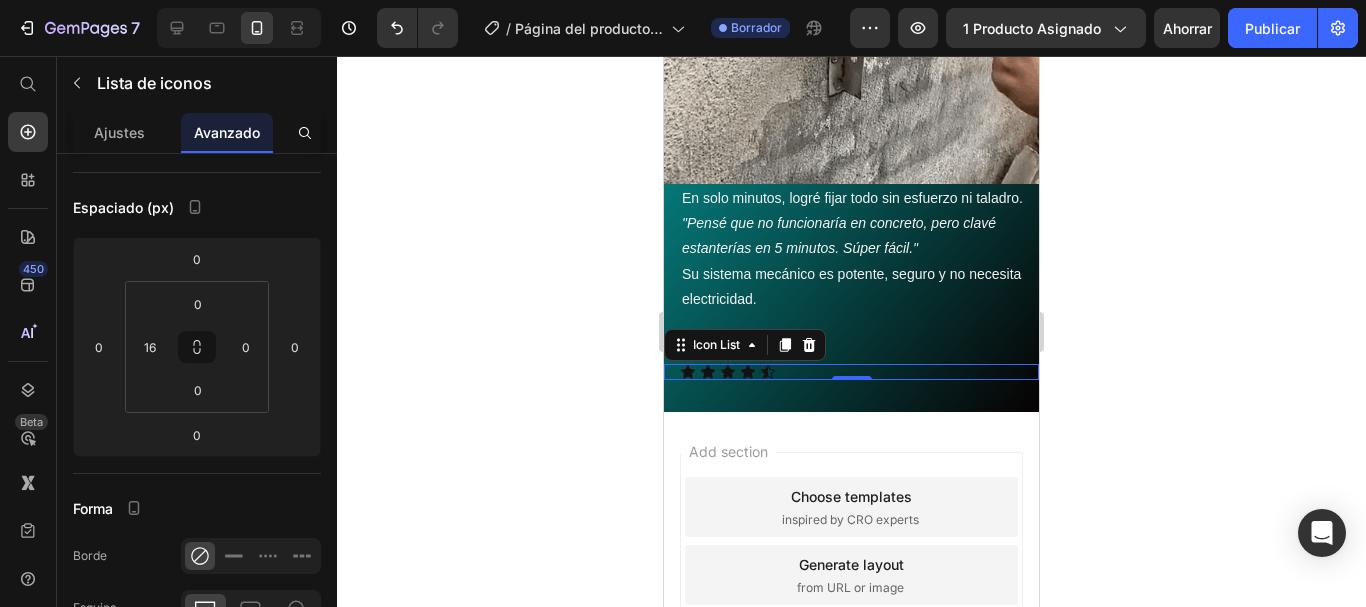 click 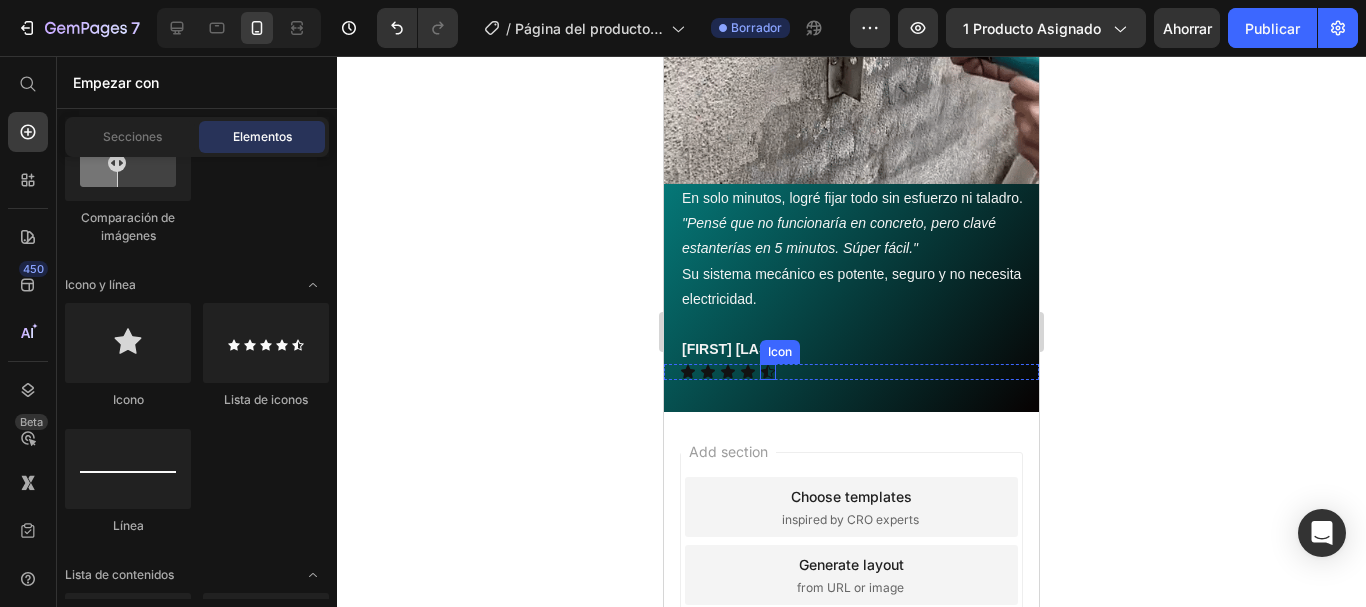 click 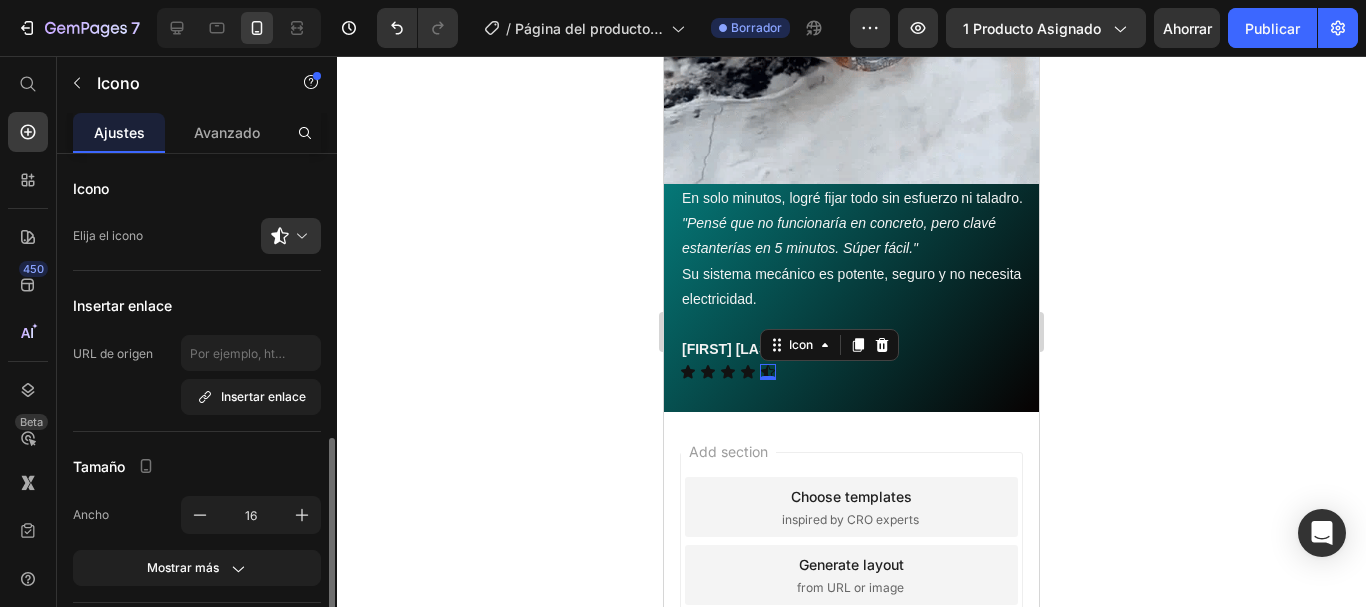 scroll, scrollTop: 206, scrollLeft: 0, axis: vertical 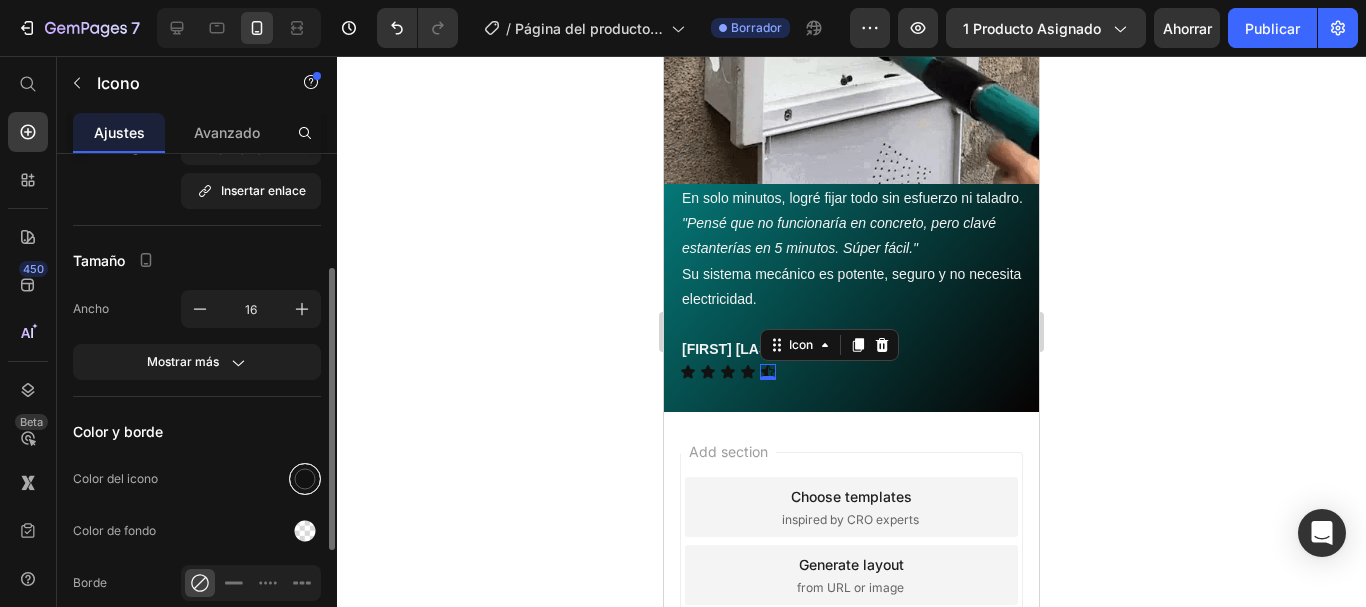 click at bounding box center [305, 479] 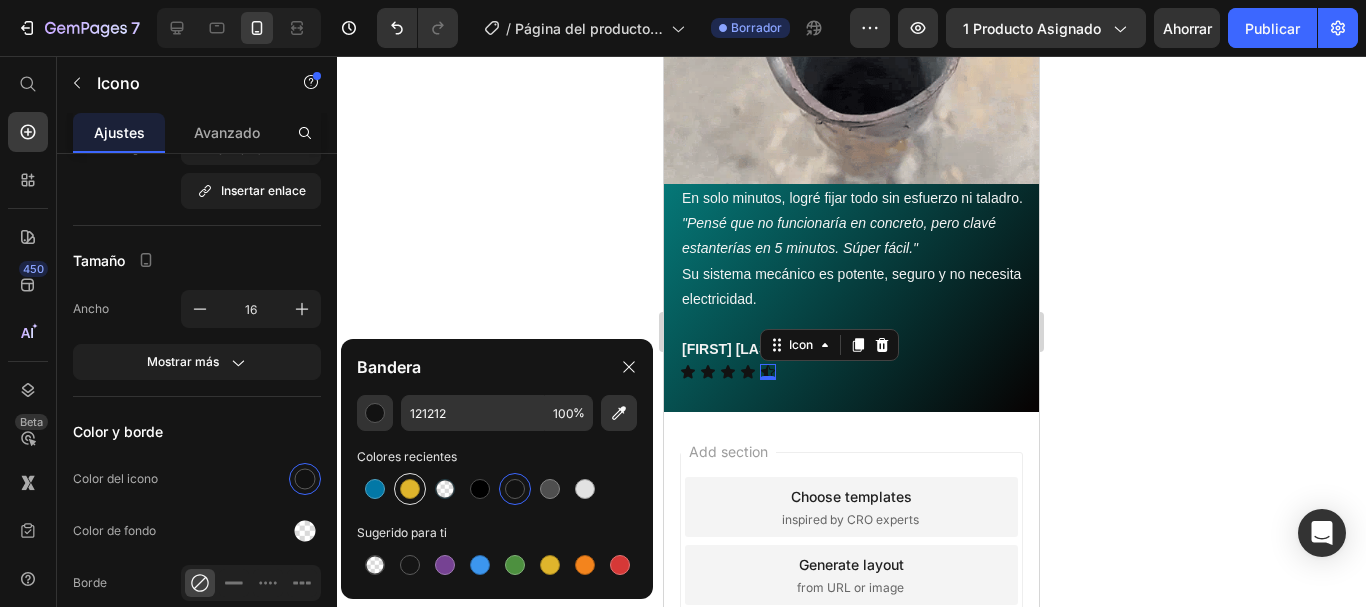 click at bounding box center (410, 489) 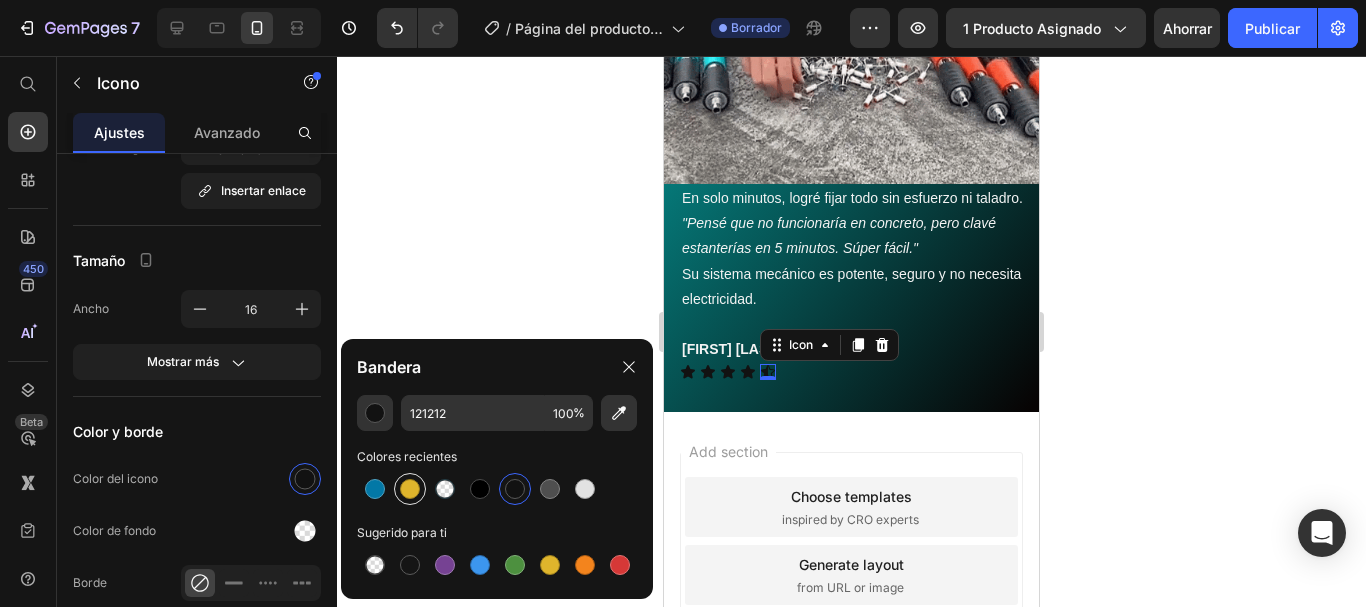 type on "DFB52C" 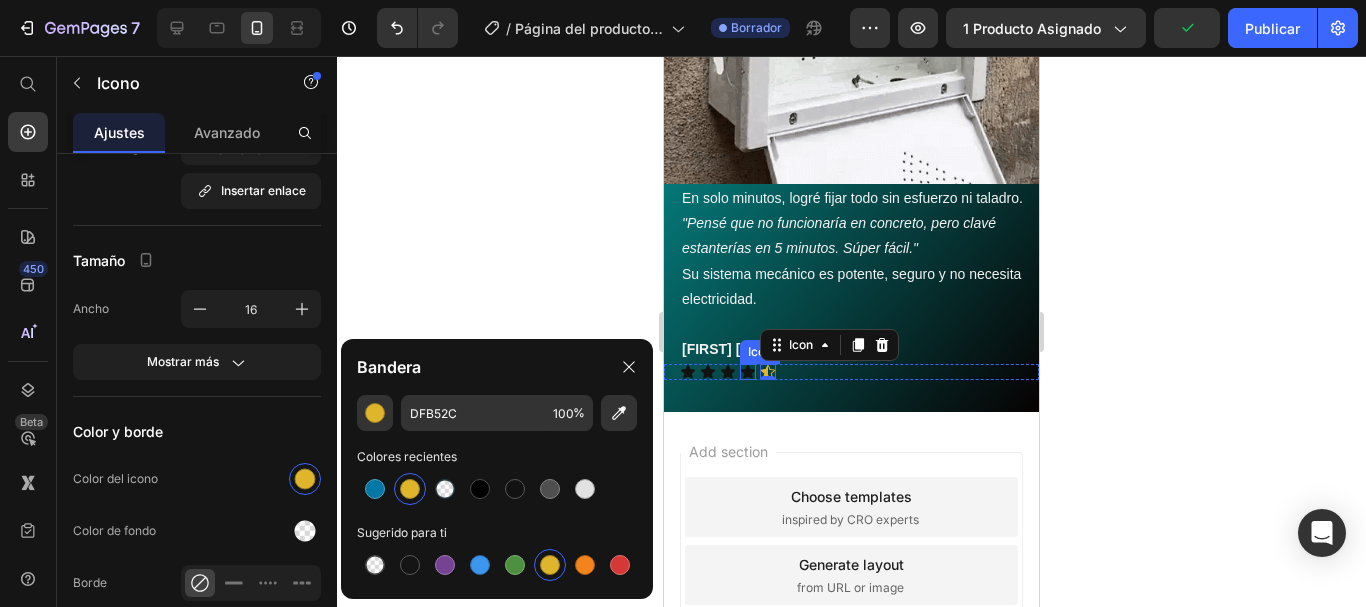 click 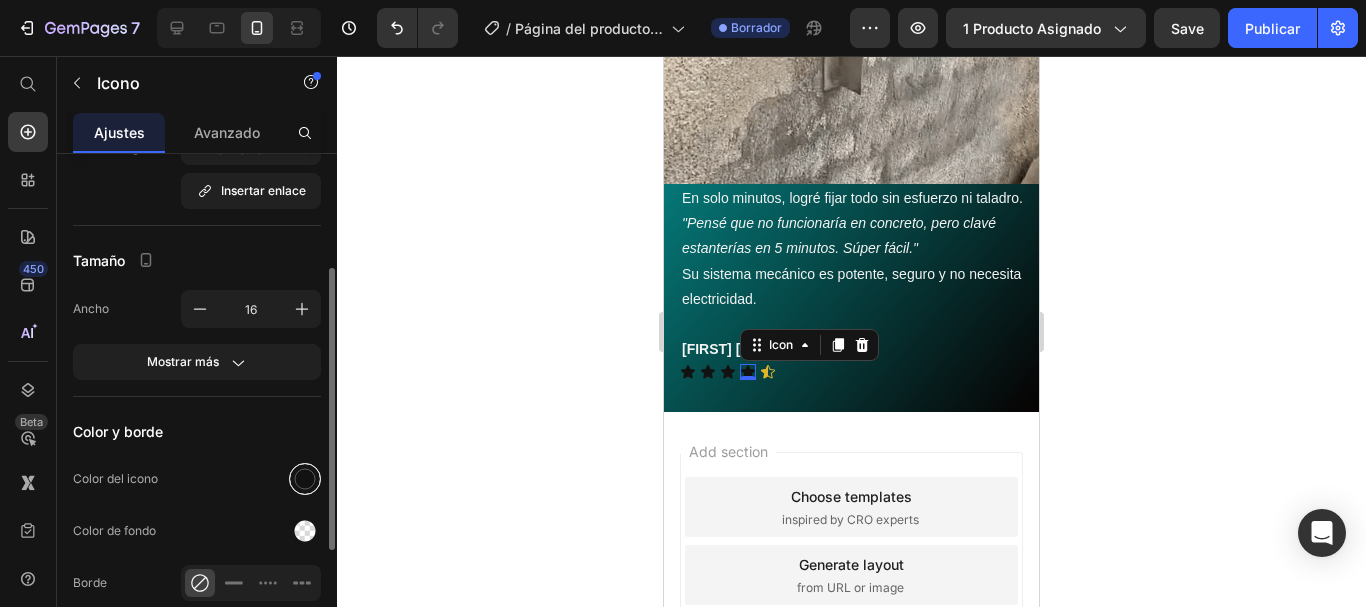 click at bounding box center [305, 479] 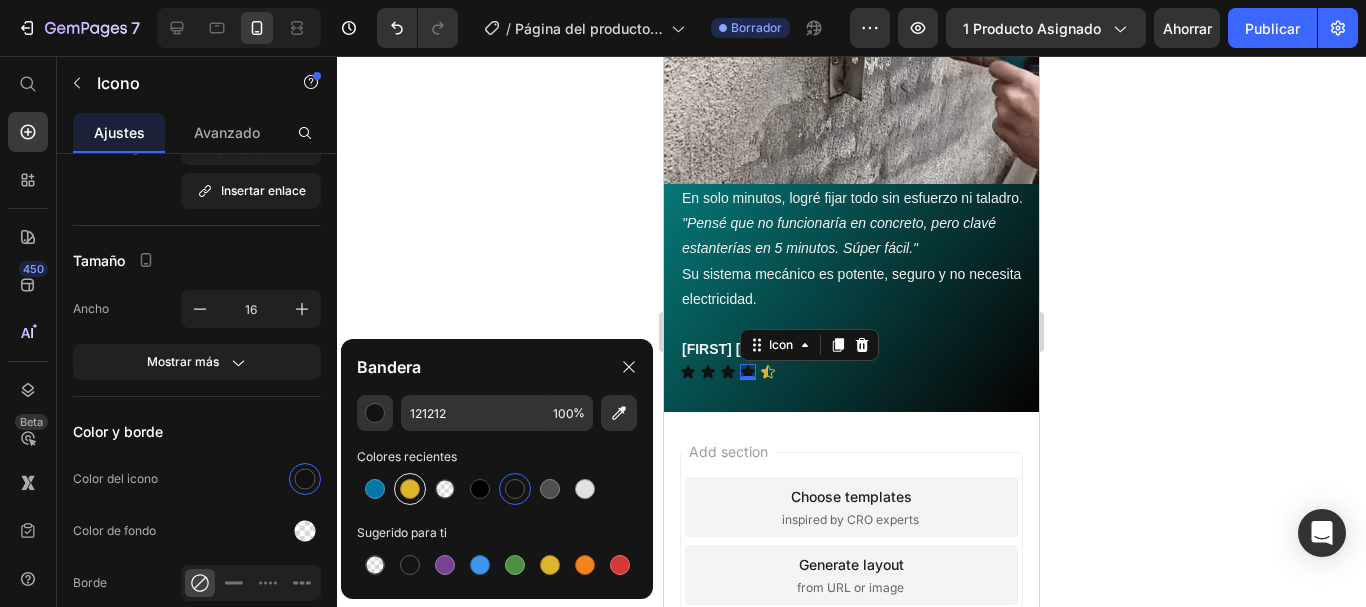 click at bounding box center [410, 489] 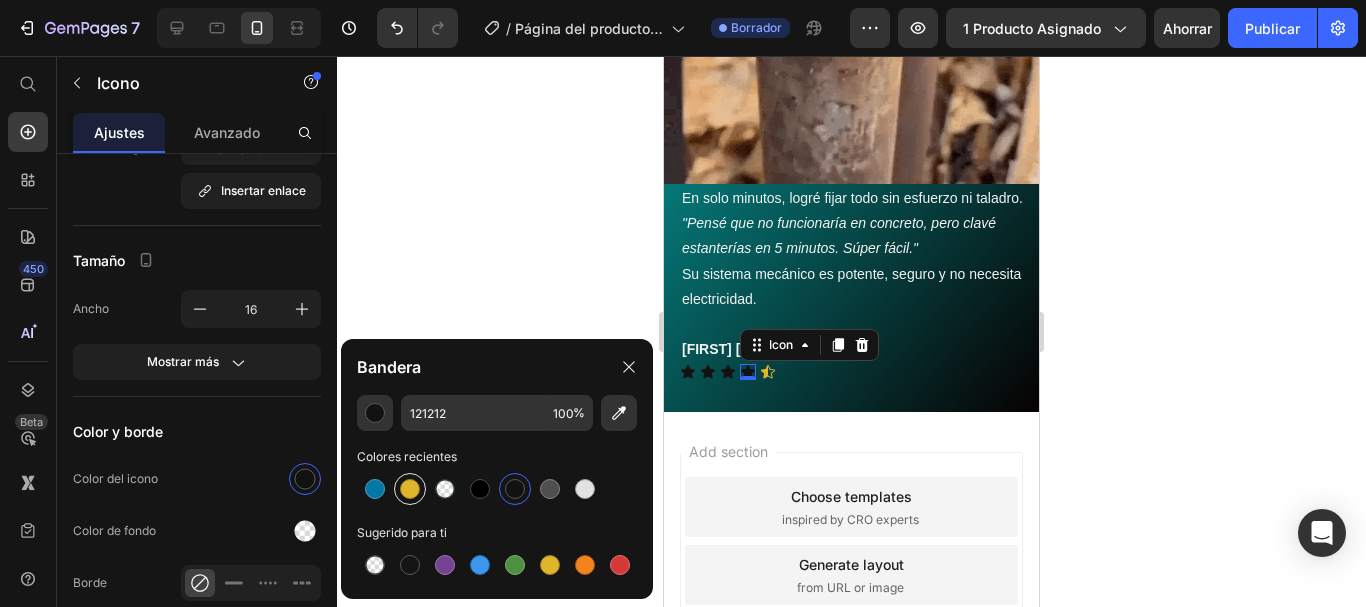 type on "DFB52C" 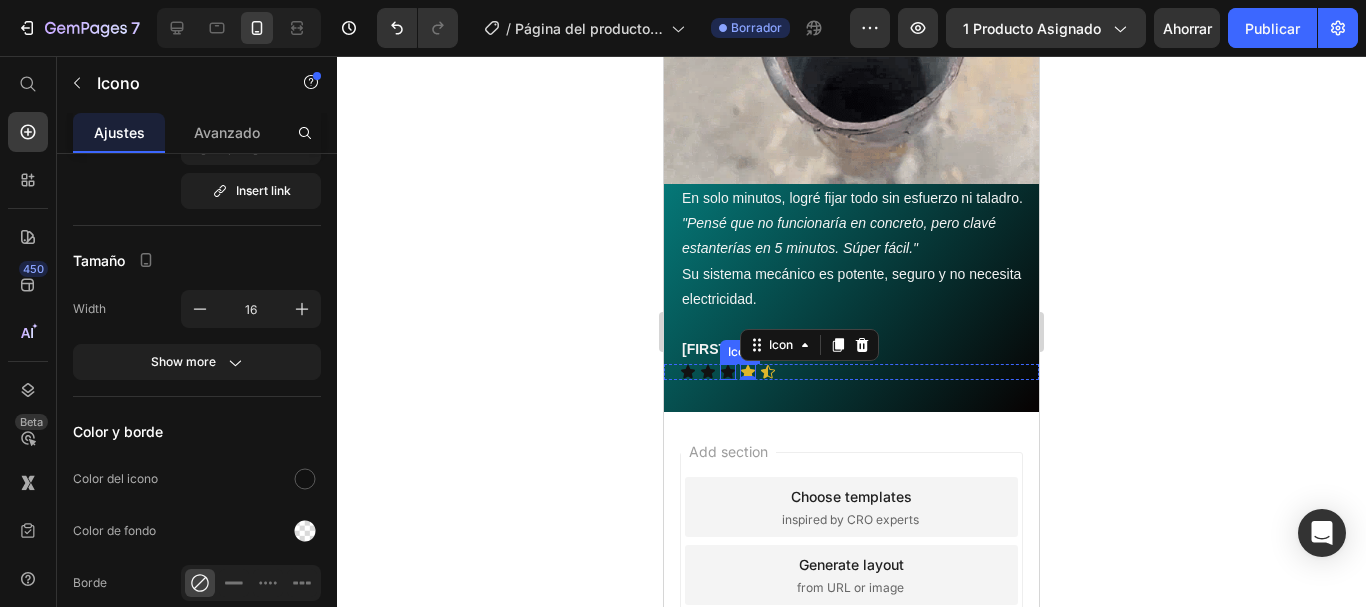 click 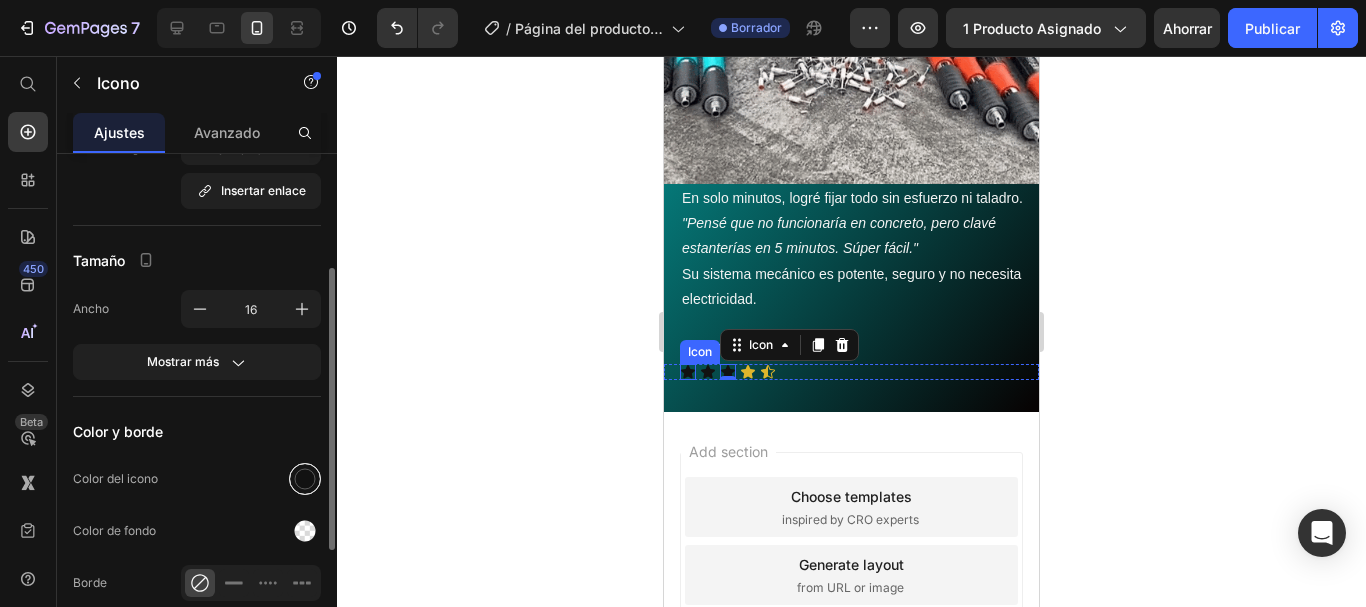 click at bounding box center [305, 479] 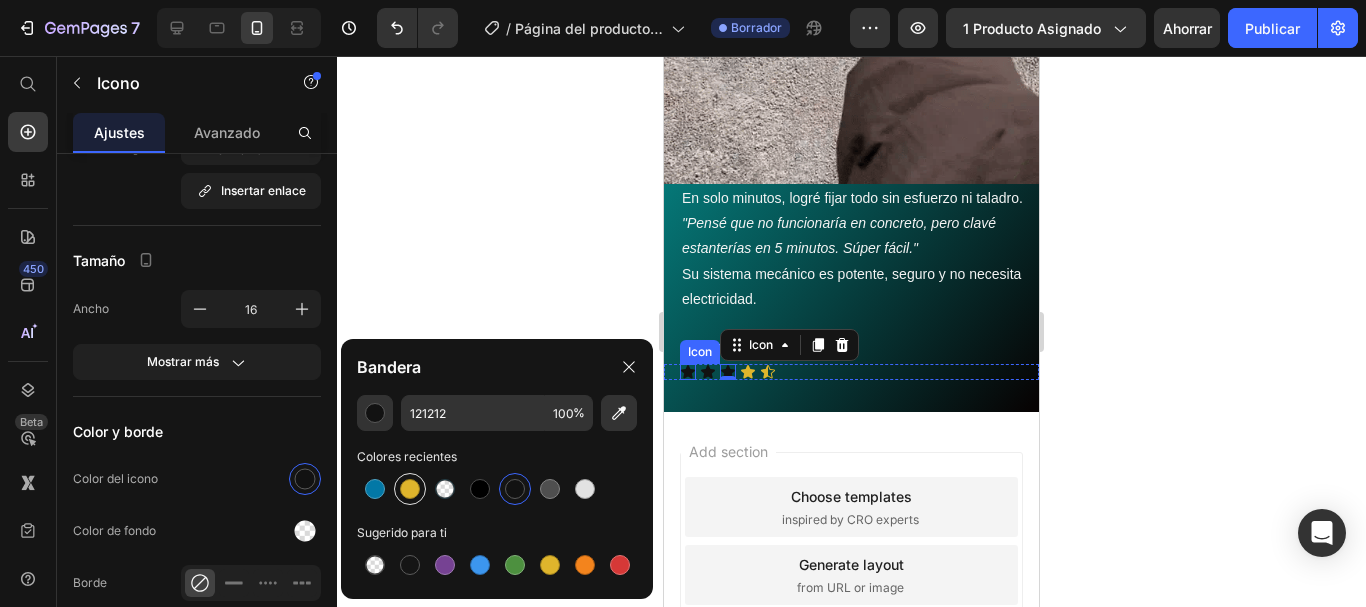 click at bounding box center (410, 489) 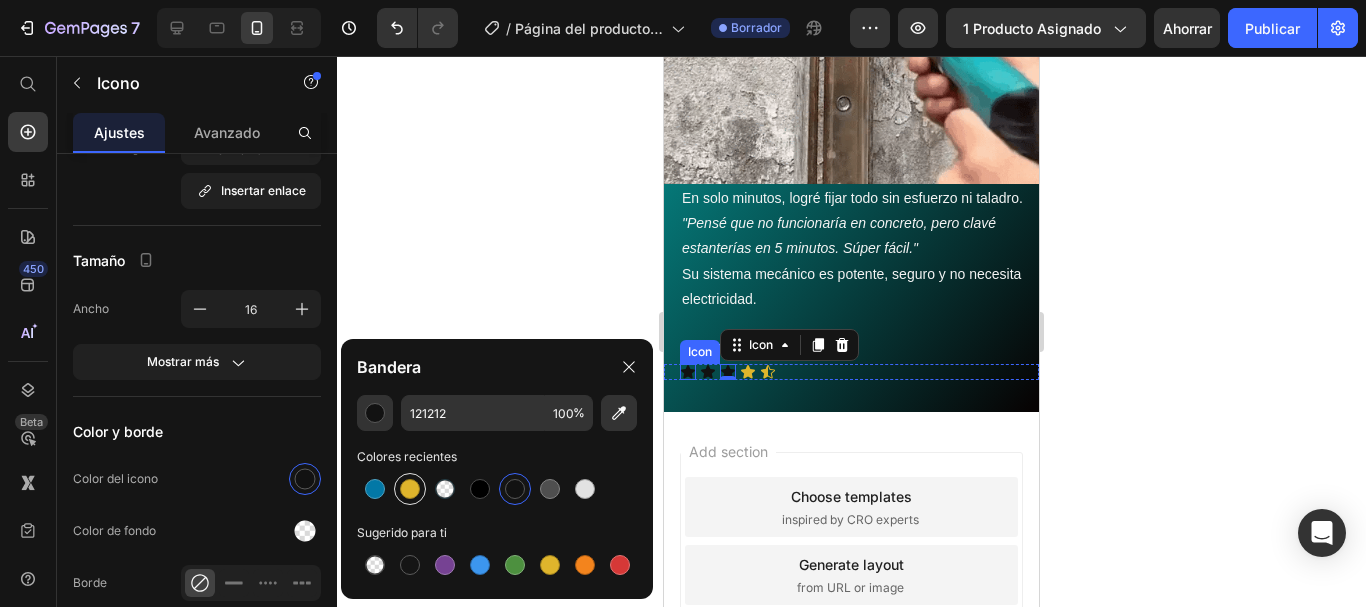 type on "DFB52C" 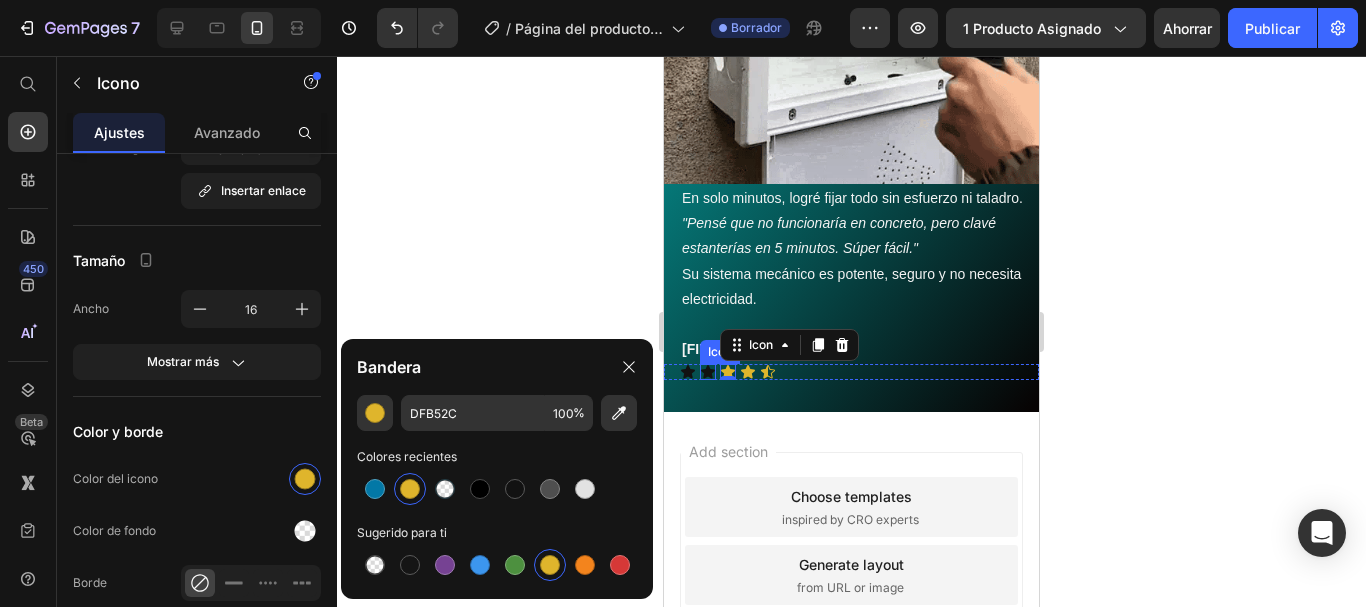 click 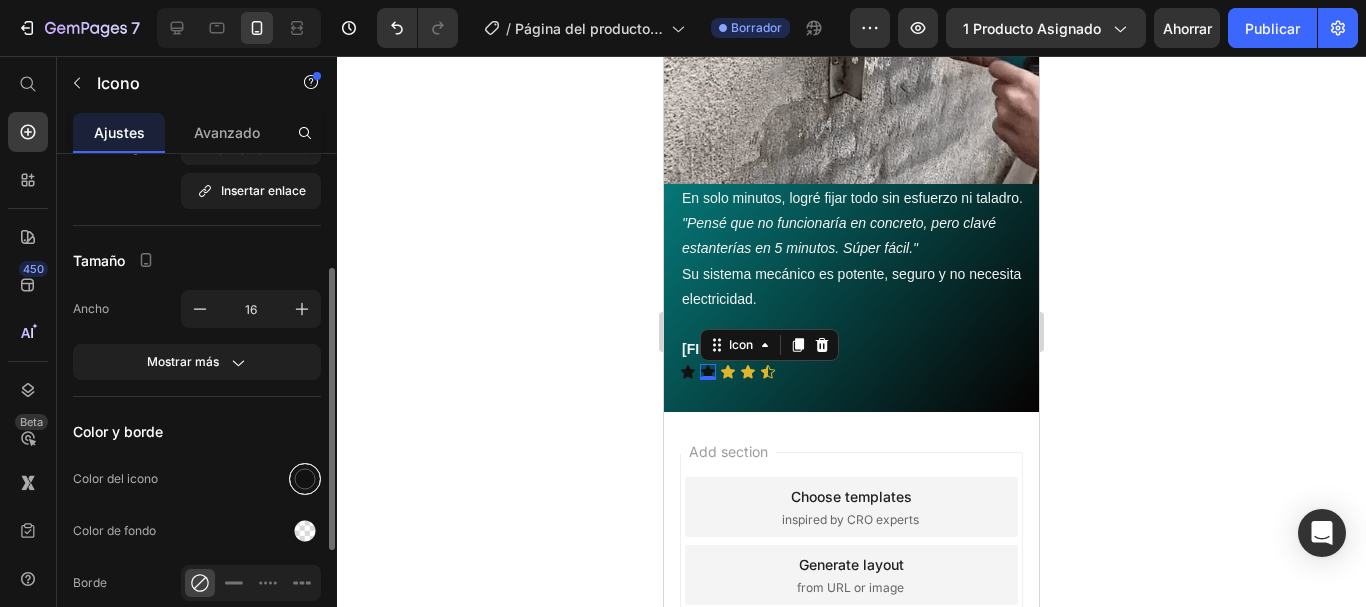 click at bounding box center (305, 479) 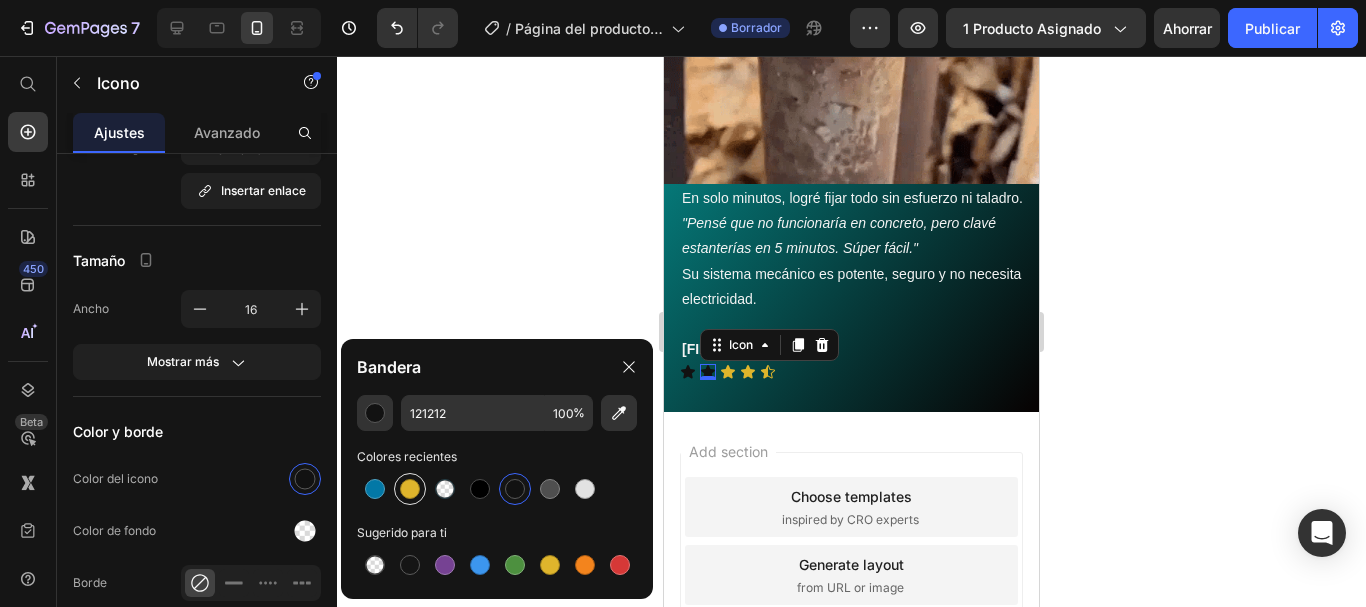click at bounding box center [410, 489] 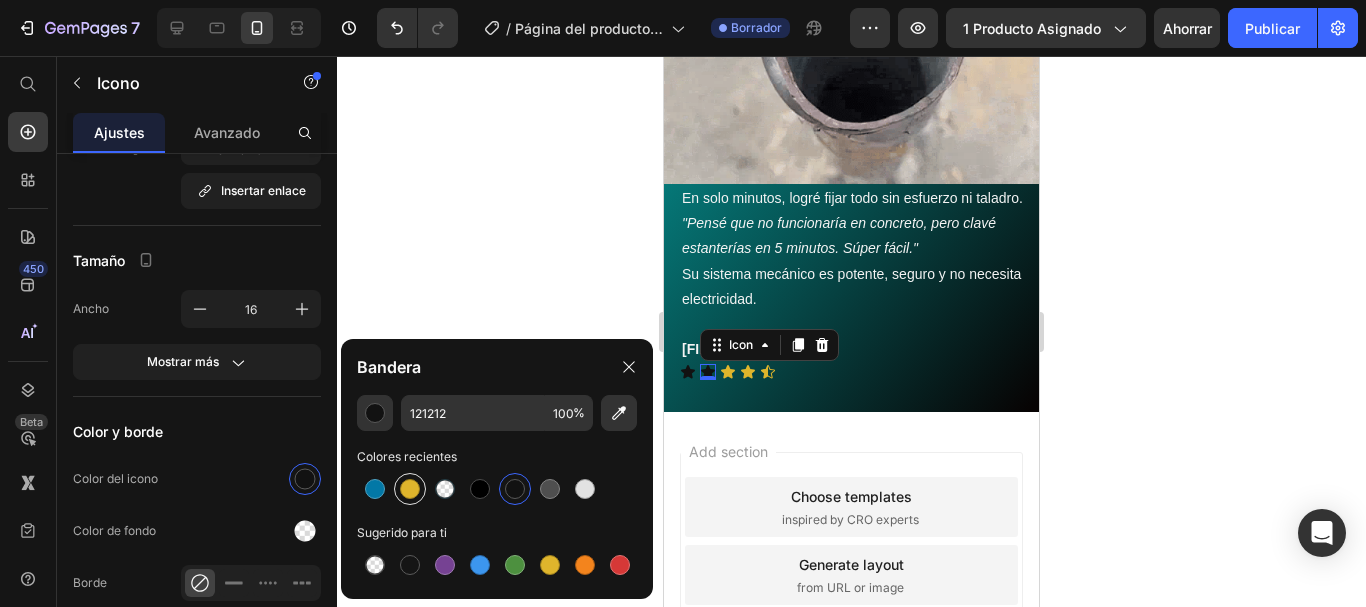 type on "DFB52C" 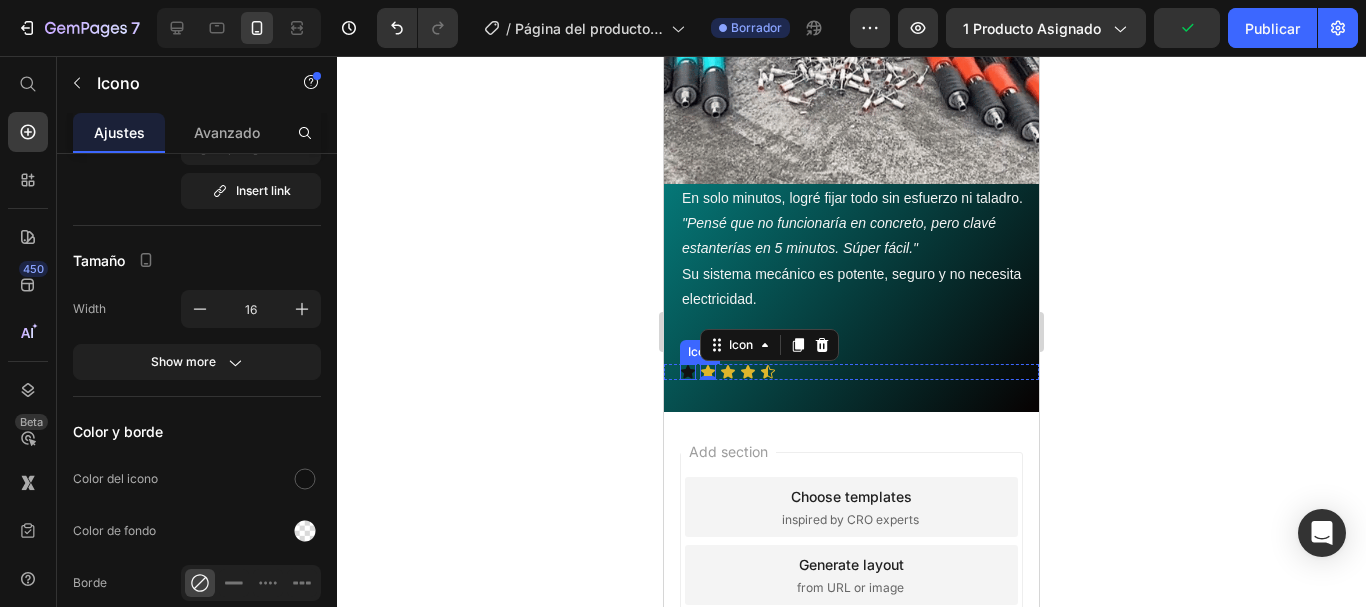 click 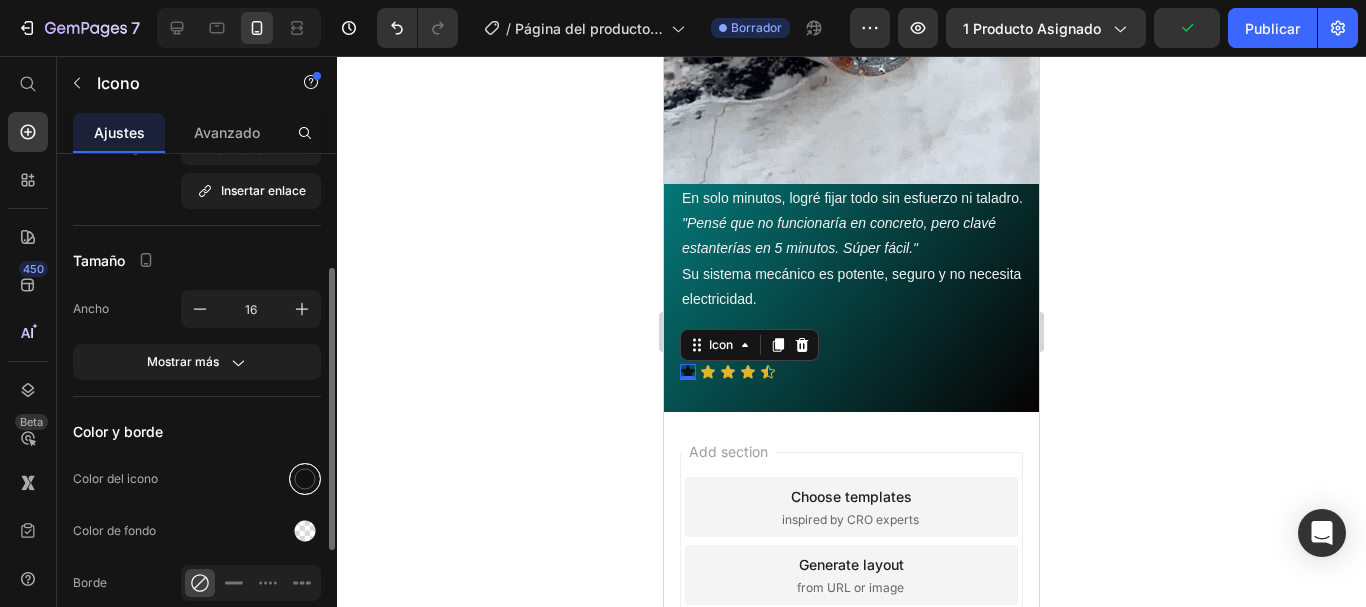 click at bounding box center [305, 479] 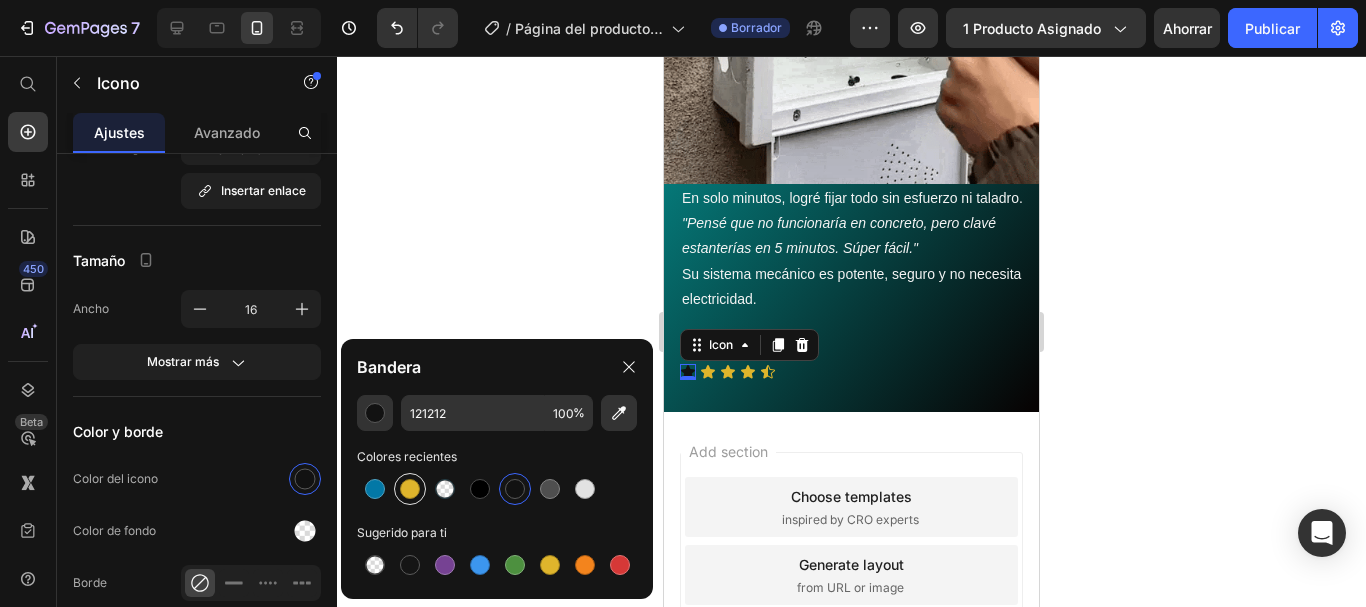 click at bounding box center (410, 489) 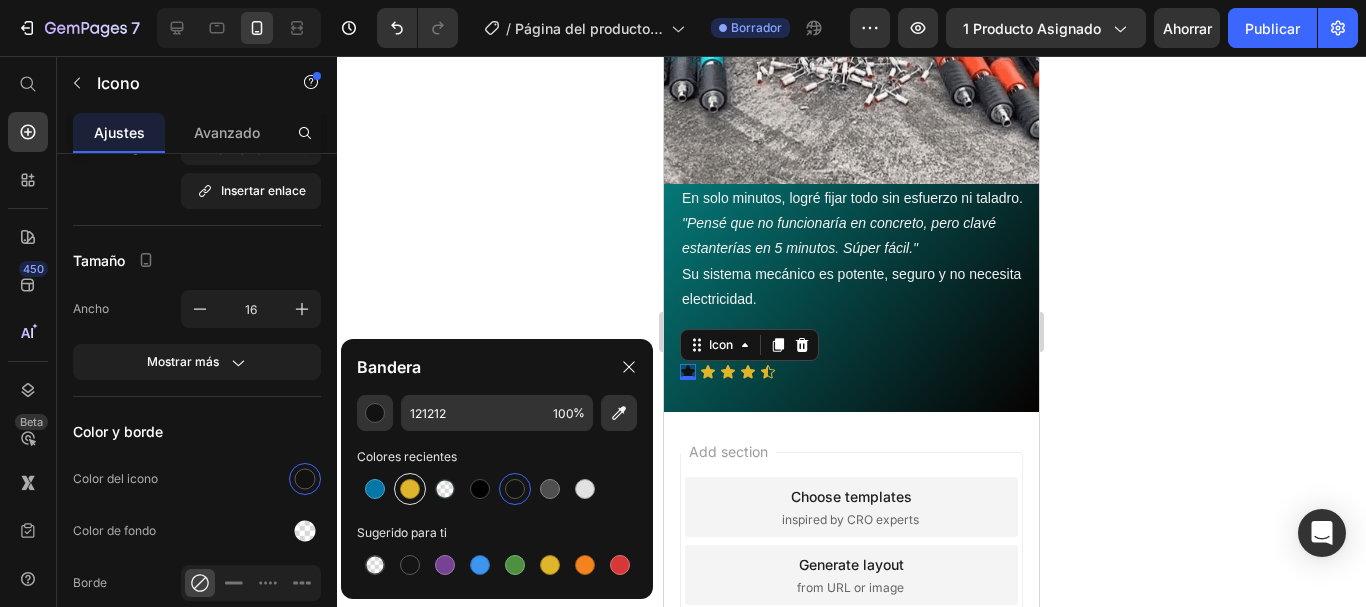 type on "DFB52C" 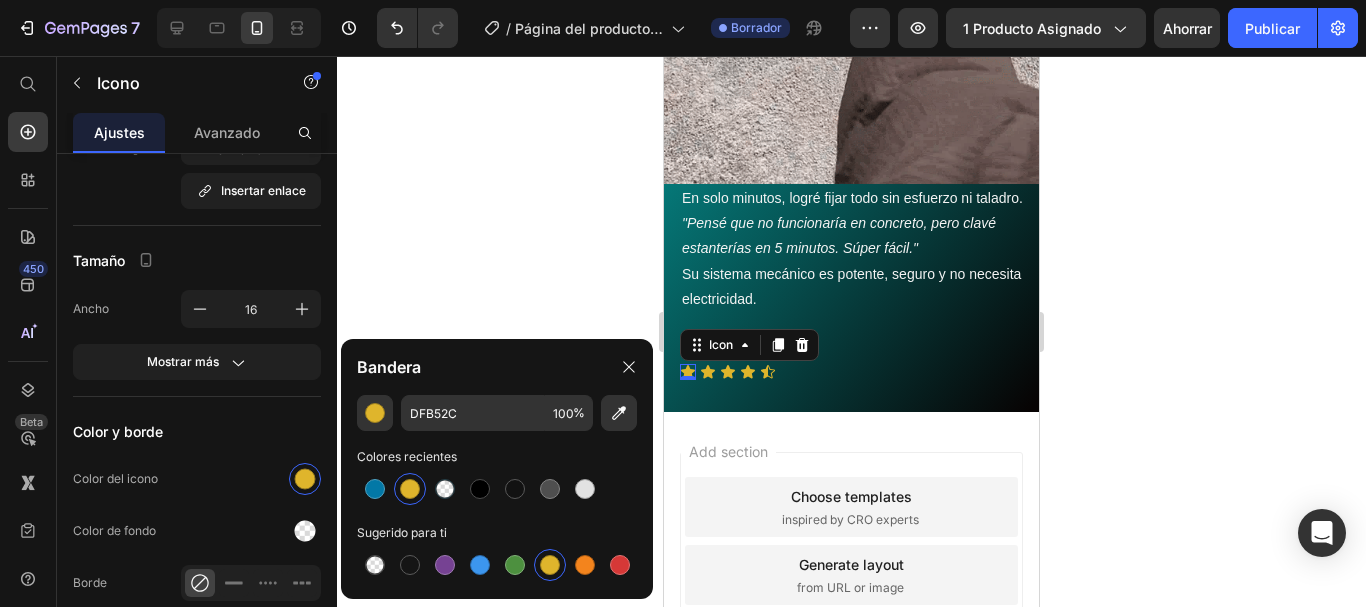click 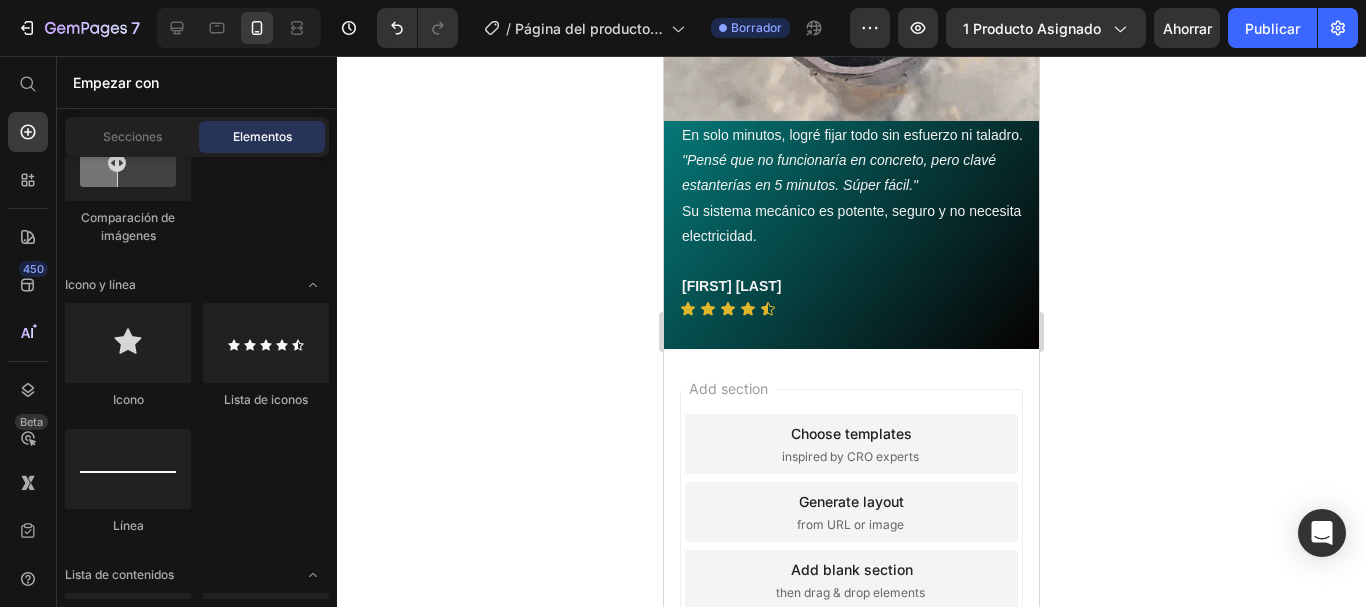 scroll, scrollTop: 4134, scrollLeft: 0, axis: vertical 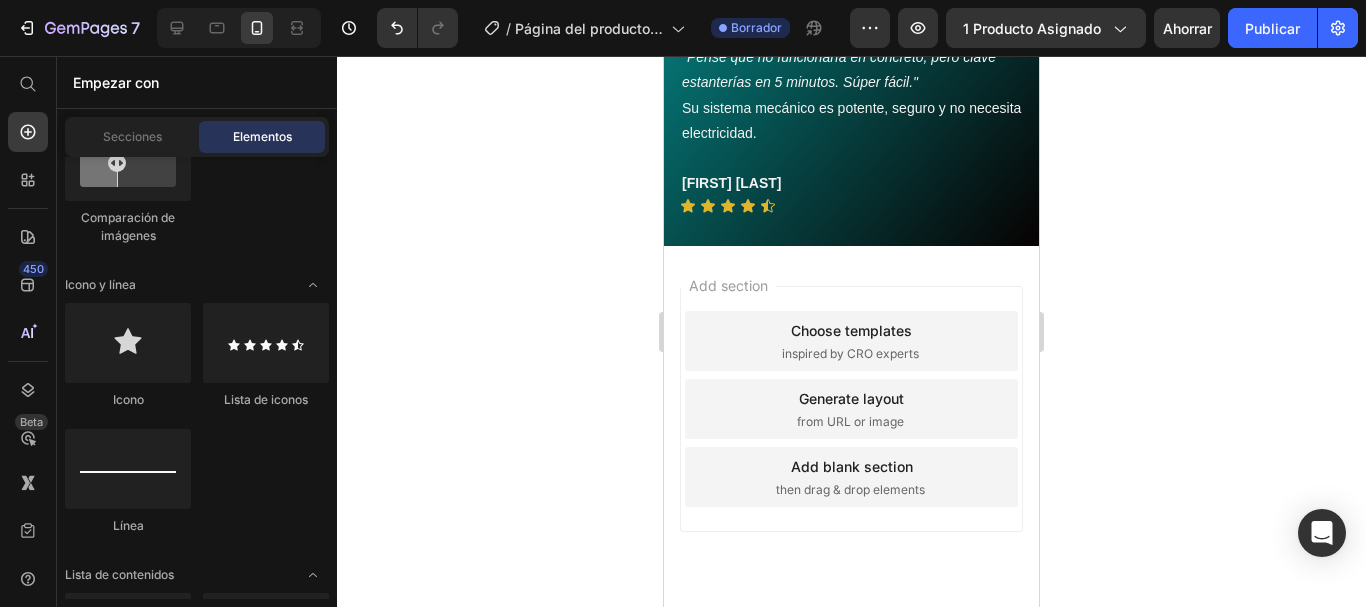 click on "then drag & drop elements" at bounding box center (850, 490) 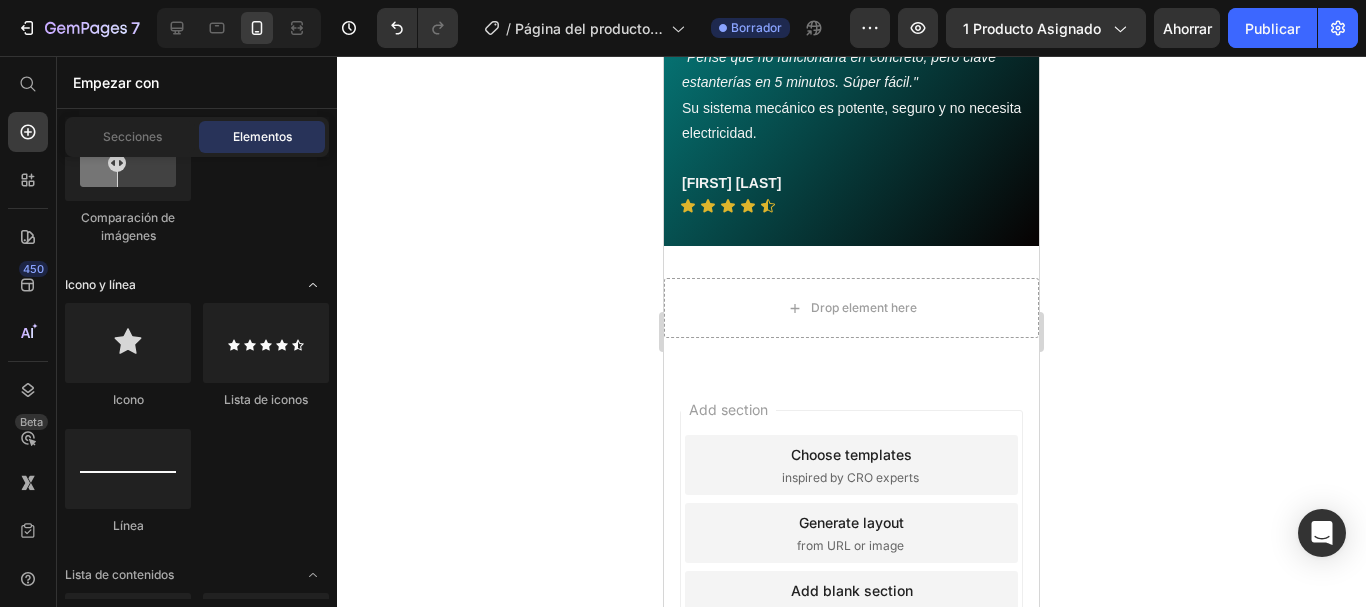 scroll, scrollTop: 0, scrollLeft: 0, axis: both 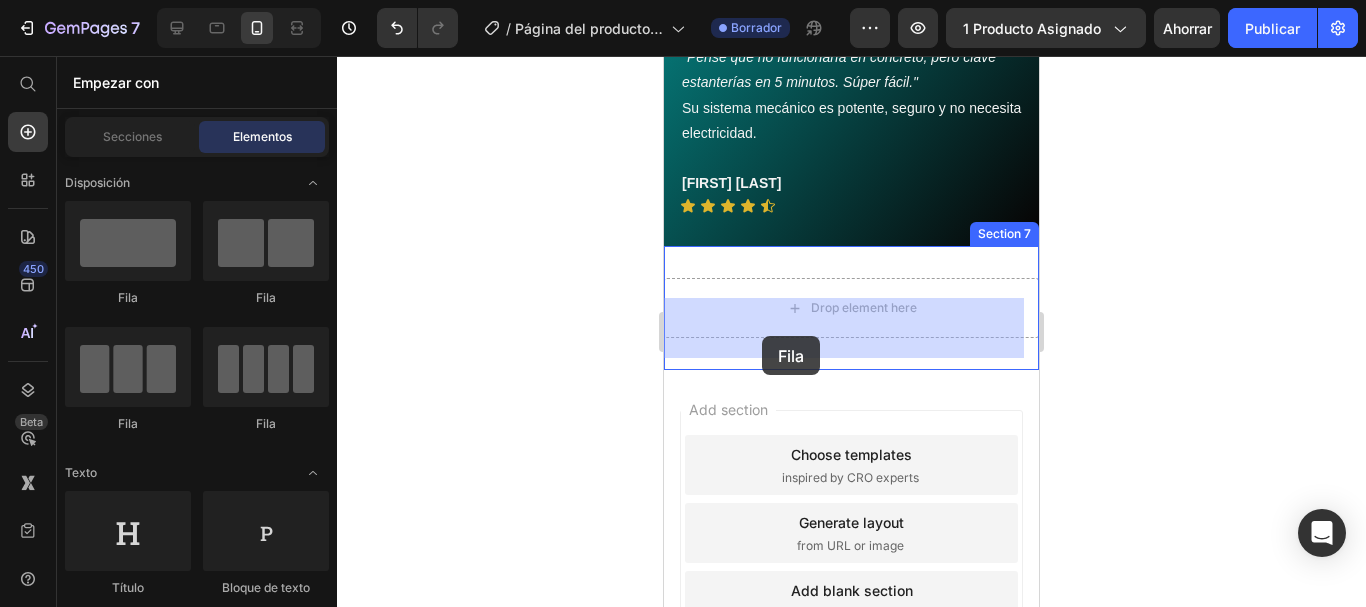 drag, startPoint x: 795, startPoint y: 311, endPoint x: 762, endPoint y: 336, distance: 41.400482 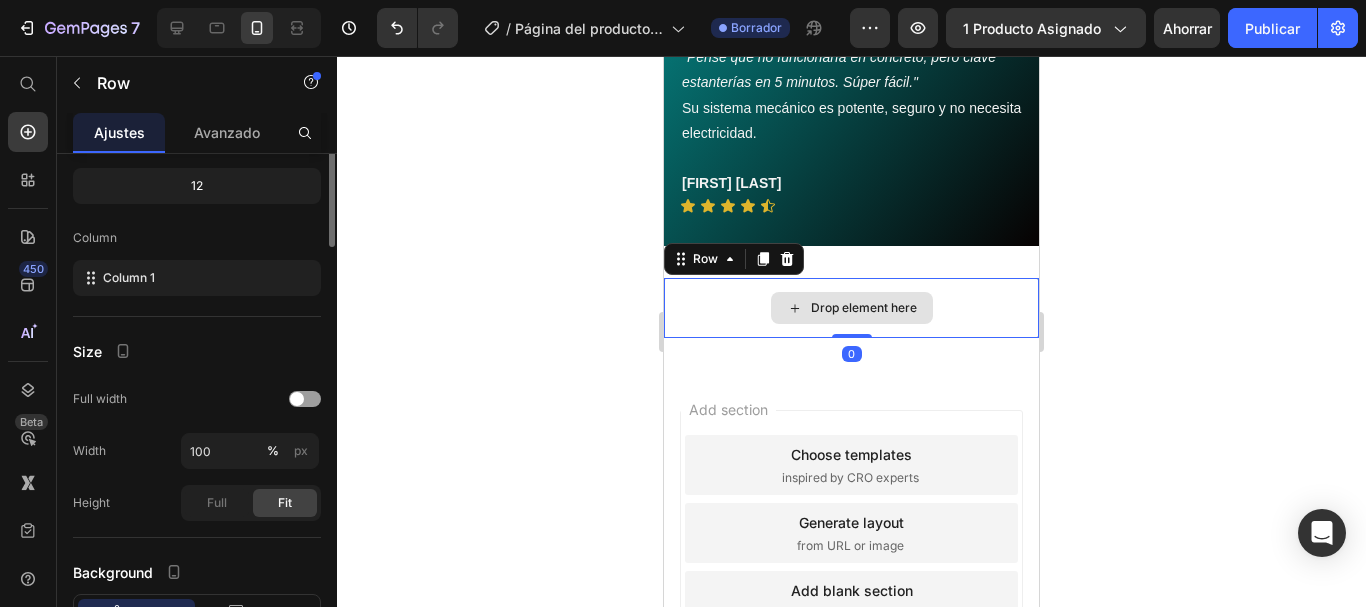 scroll, scrollTop: 0, scrollLeft: 0, axis: both 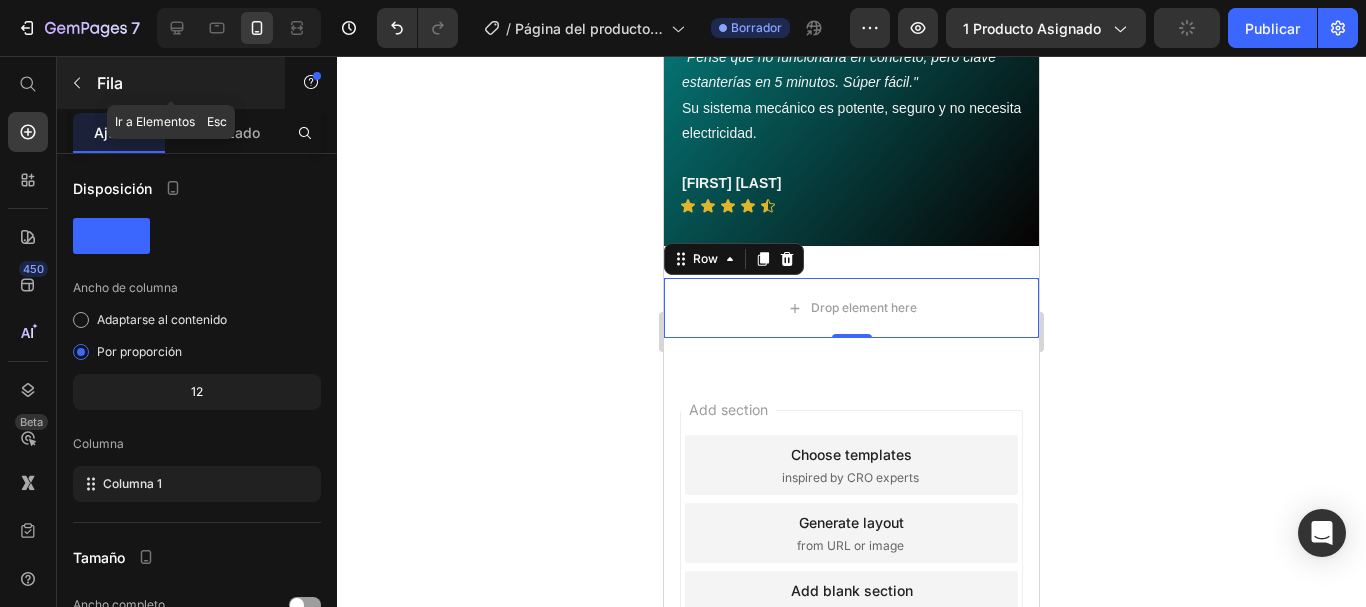 click 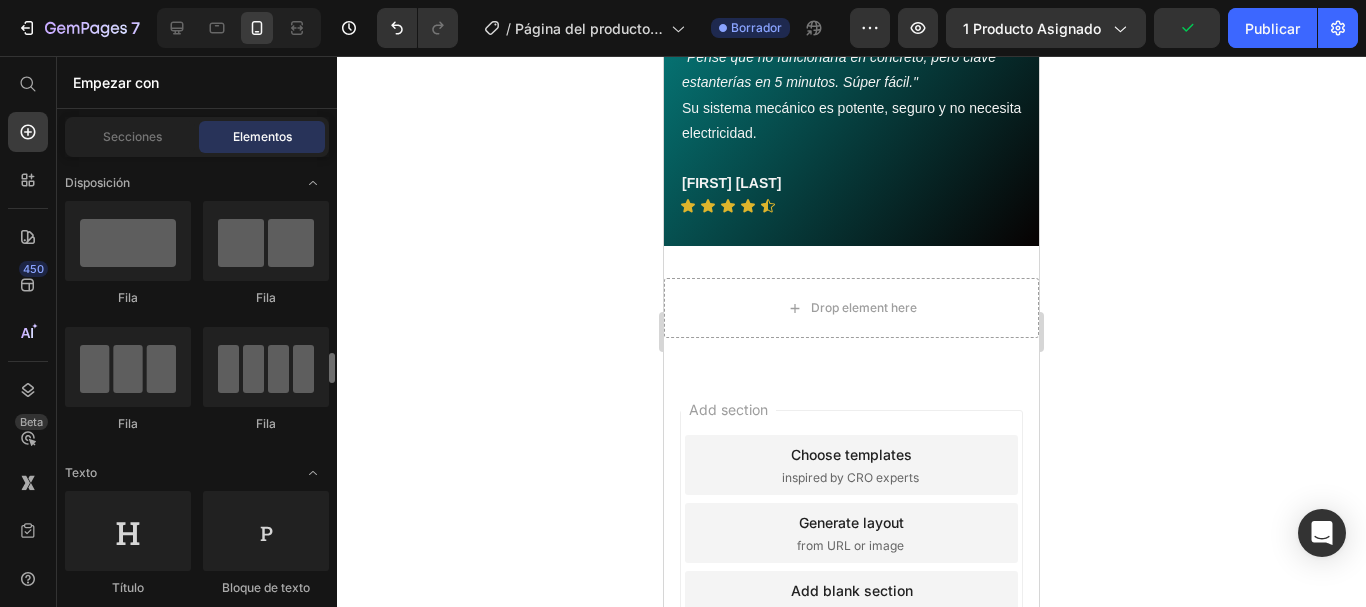 scroll, scrollTop: 184, scrollLeft: 0, axis: vertical 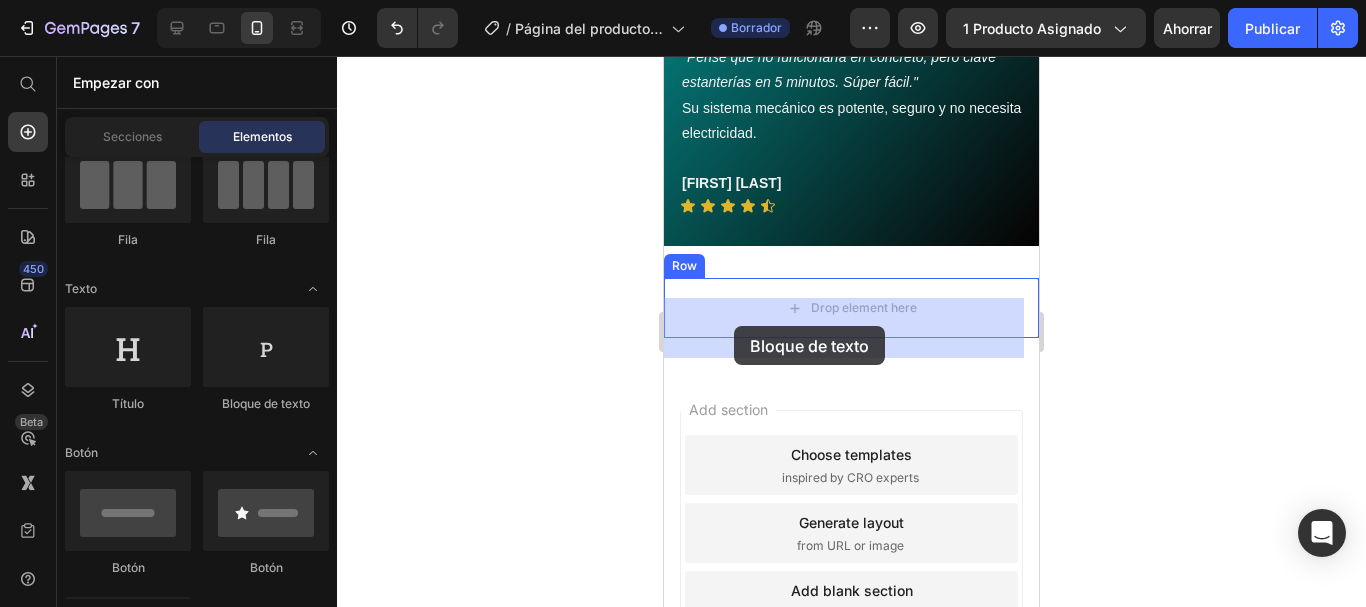 drag, startPoint x: 894, startPoint y: 432, endPoint x: 733, endPoint y: 326, distance: 192.7615 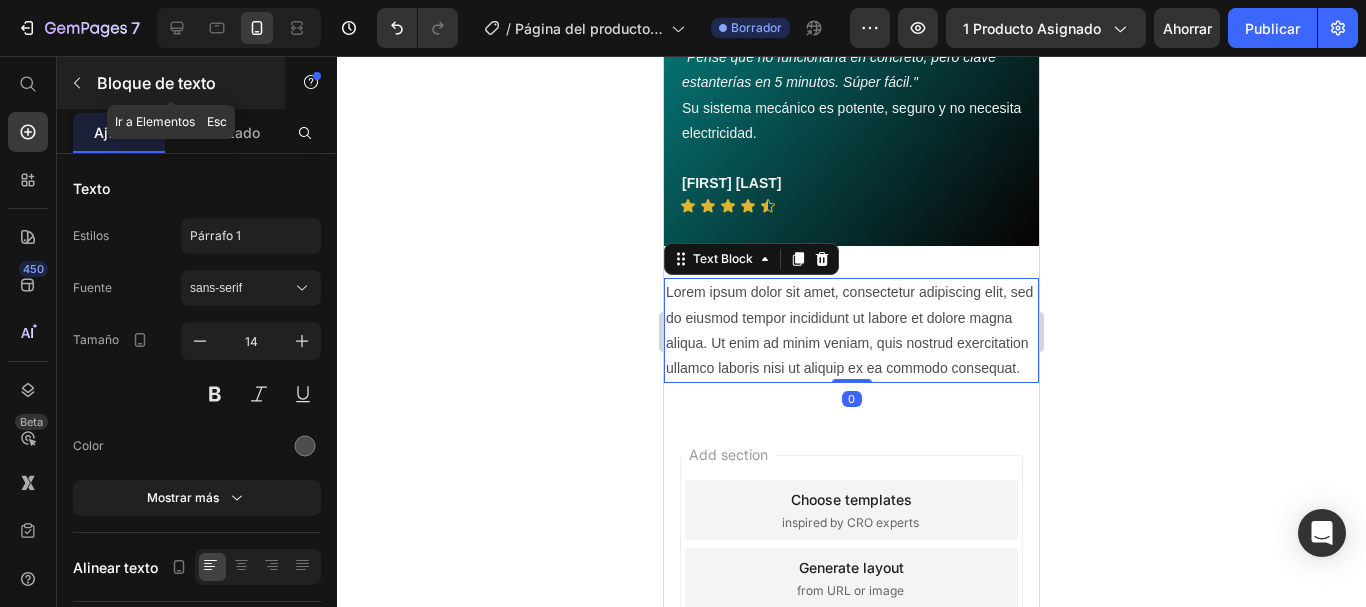 click 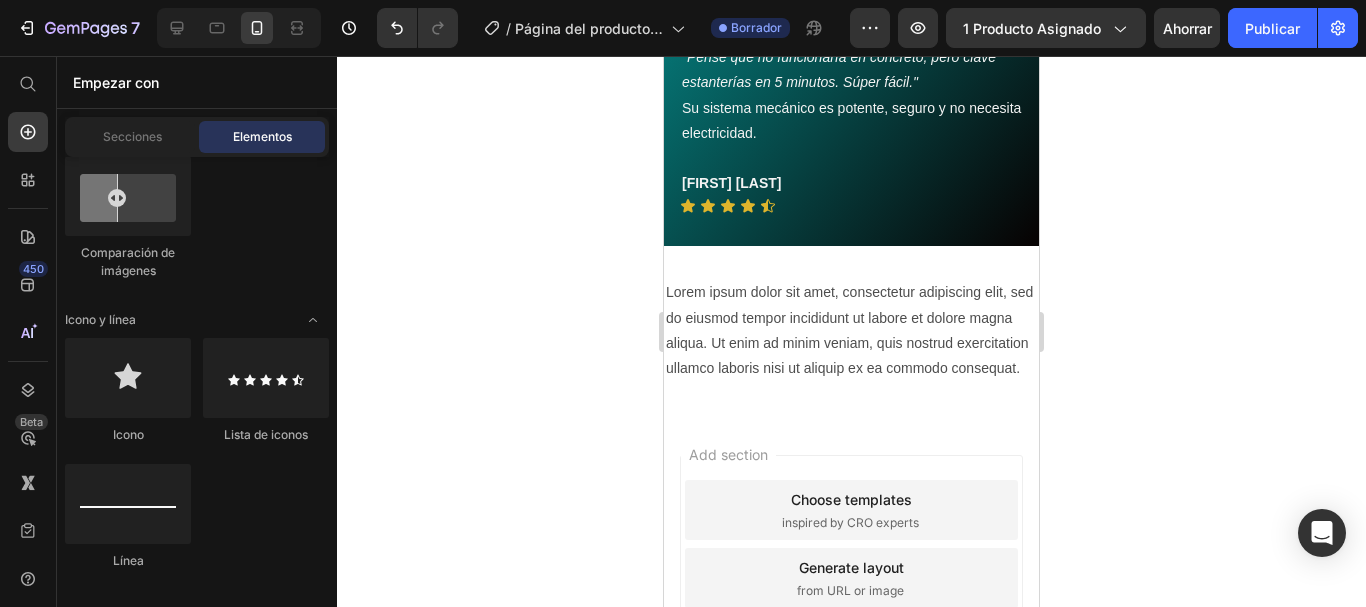 scroll, scrollTop: 1203, scrollLeft: 0, axis: vertical 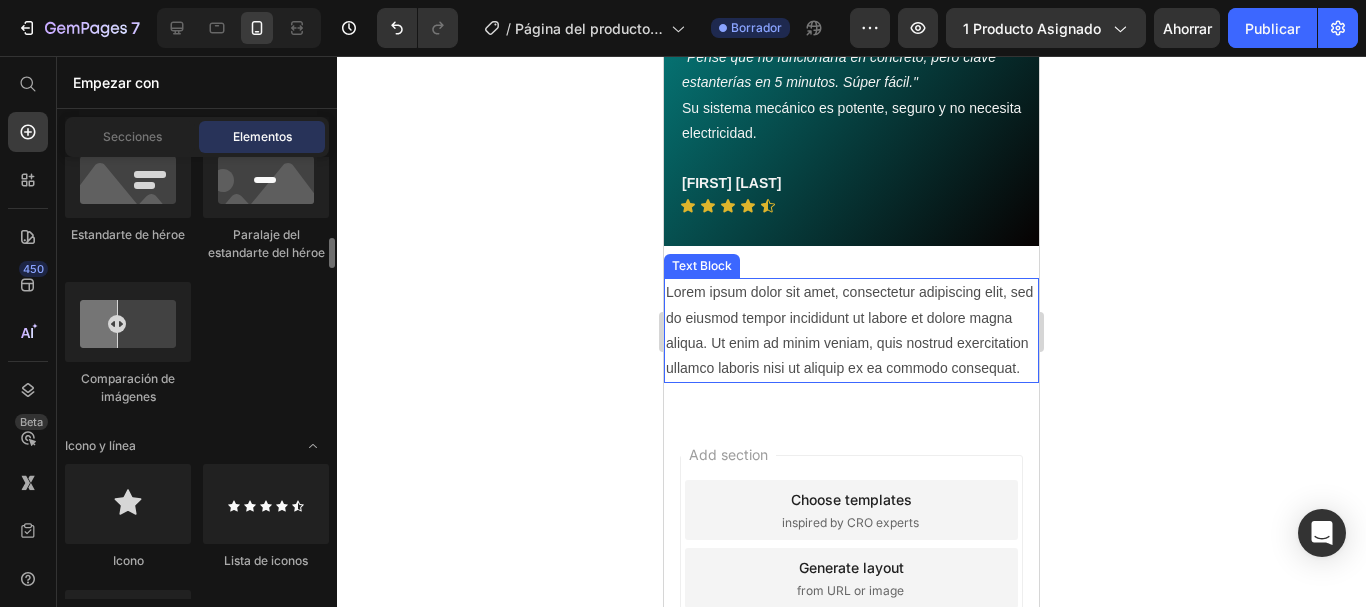 click on "Lorem ipsum dolor sit amet, consectetur adipiscing elit, sed do eiusmod tempor incididunt ut labore et dolore magna aliqua. Ut enim ad minim veniam, quis nostrud exercitation ullamco laboris nisi ut aliquip ex ea commodo consequat." at bounding box center (851, 330) 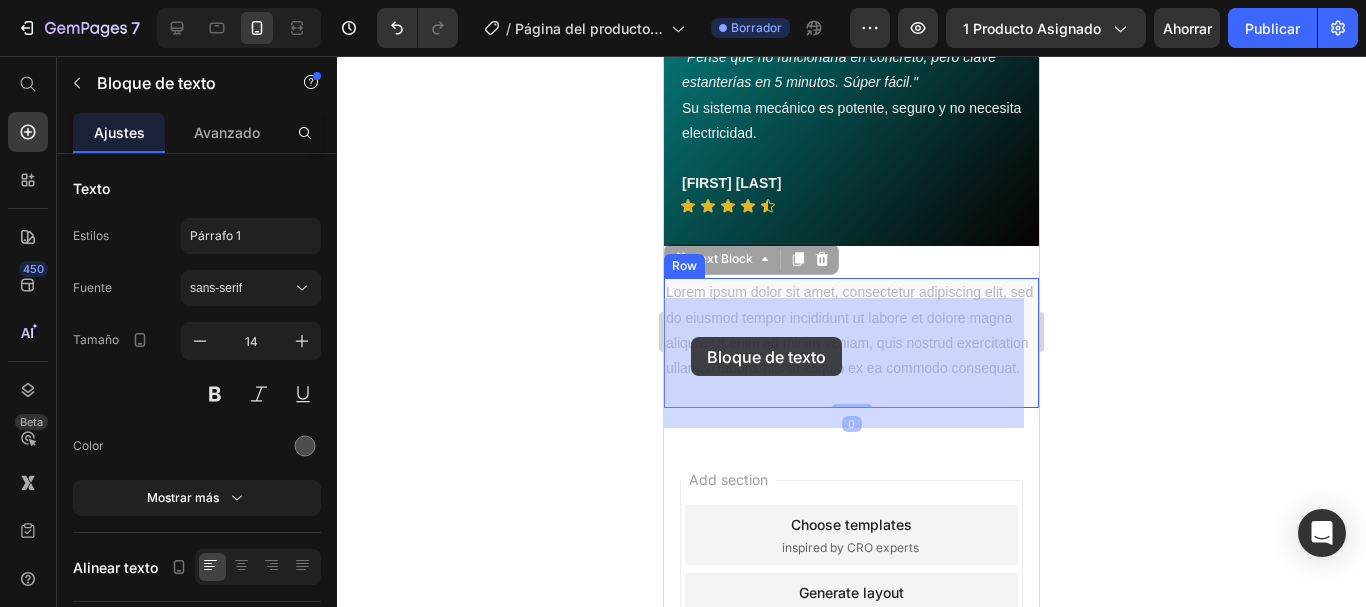 drag, startPoint x: 806, startPoint y: 412, endPoint x: 691, endPoint y: 337, distance: 137.2953 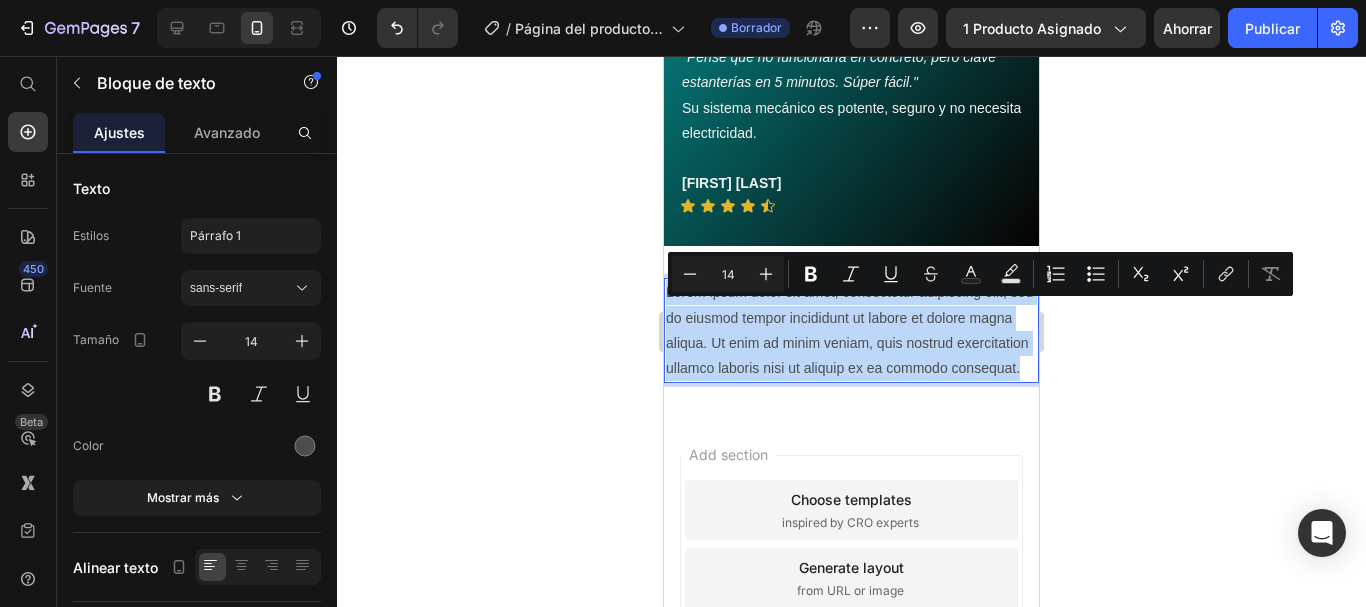 drag, startPoint x: 801, startPoint y: 412, endPoint x: 666, endPoint y: 316, distance: 165.65326 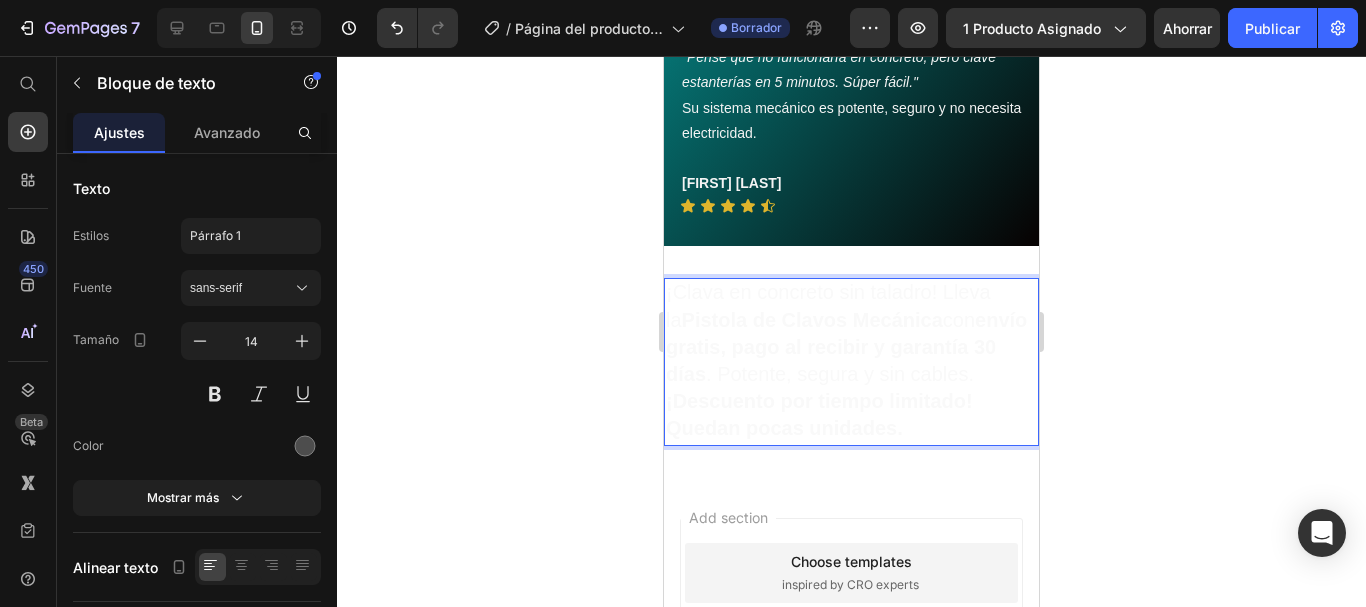 click on "¡Clava en concreto sin taladro! Lleva la  Pistola de Clavos Mecánica  con  envío gratis, pago al recibir y garantía 30 días . Potente, segura y sin cables.  ¡Descuento por tiempo limitado! Quedan pocas unidades." at bounding box center [846, 360] 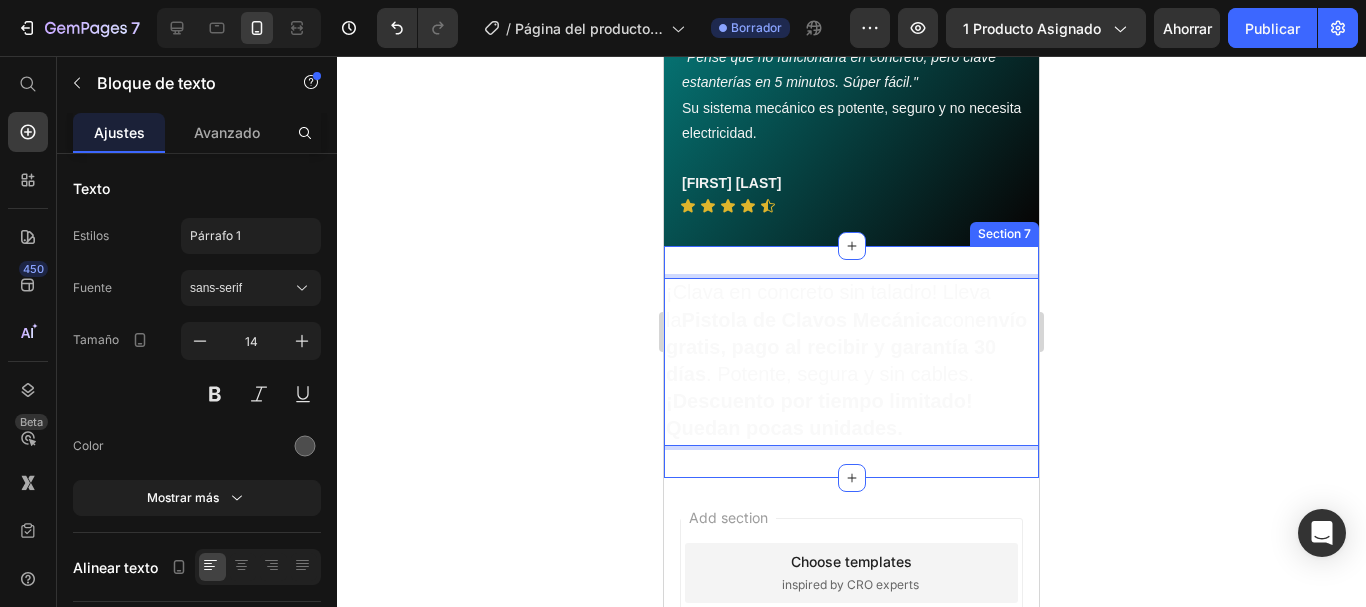 click on "¡Clava en concreto sin taladro! Lleva la  Pistola de Clavos Mecánica  con  envío gratis, pago al recibir y garantía 30 días . Potente, segura y sin cables.  ¡Descuento por tiempo limitado! Quedan pocas unidades. Text Block   0 Row Section 7" at bounding box center [851, 361] 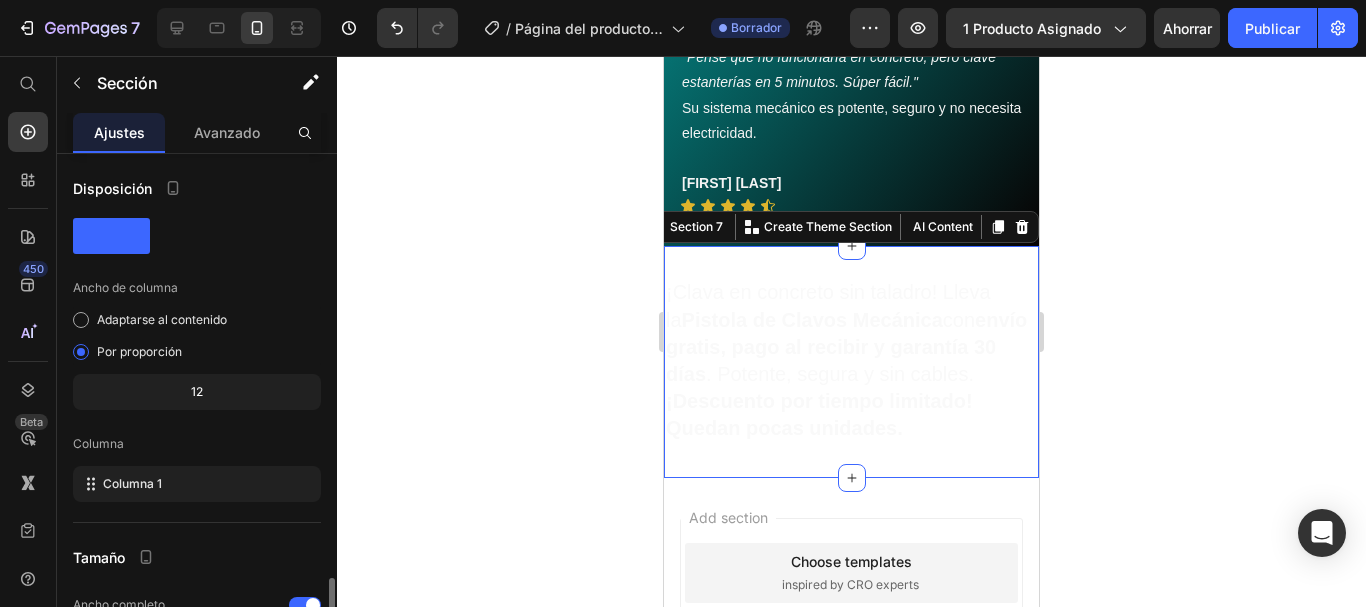 scroll, scrollTop: 254, scrollLeft: 0, axis: vertical 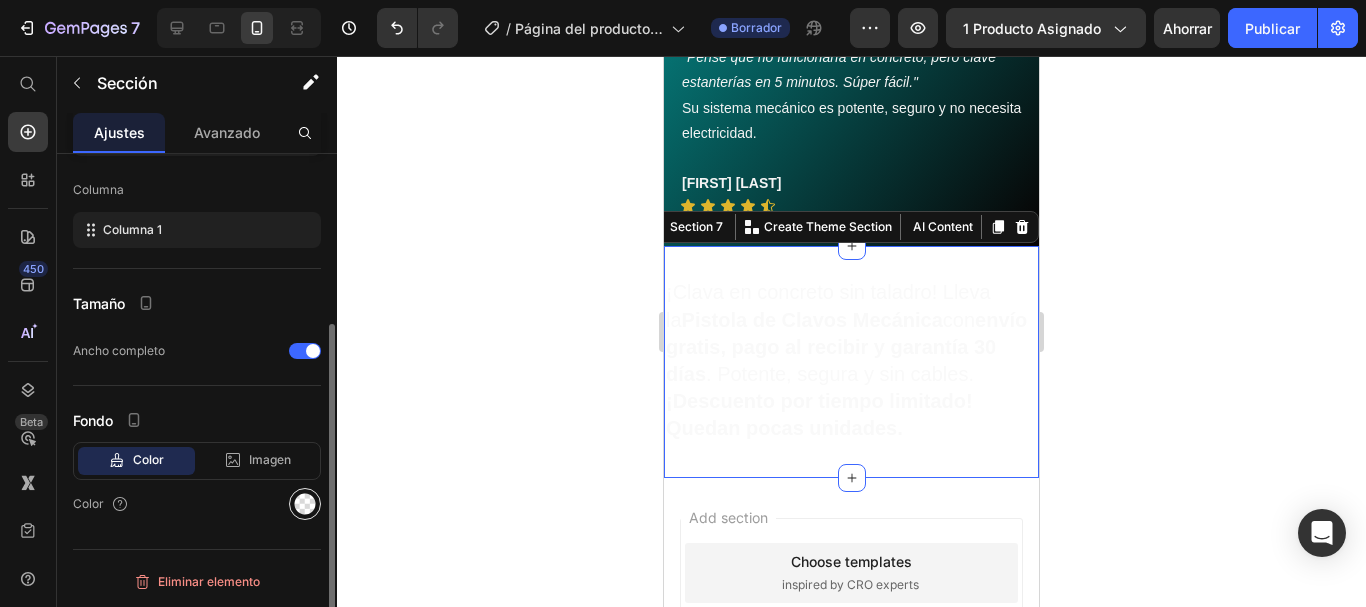 click at bounding box center [305, 504] 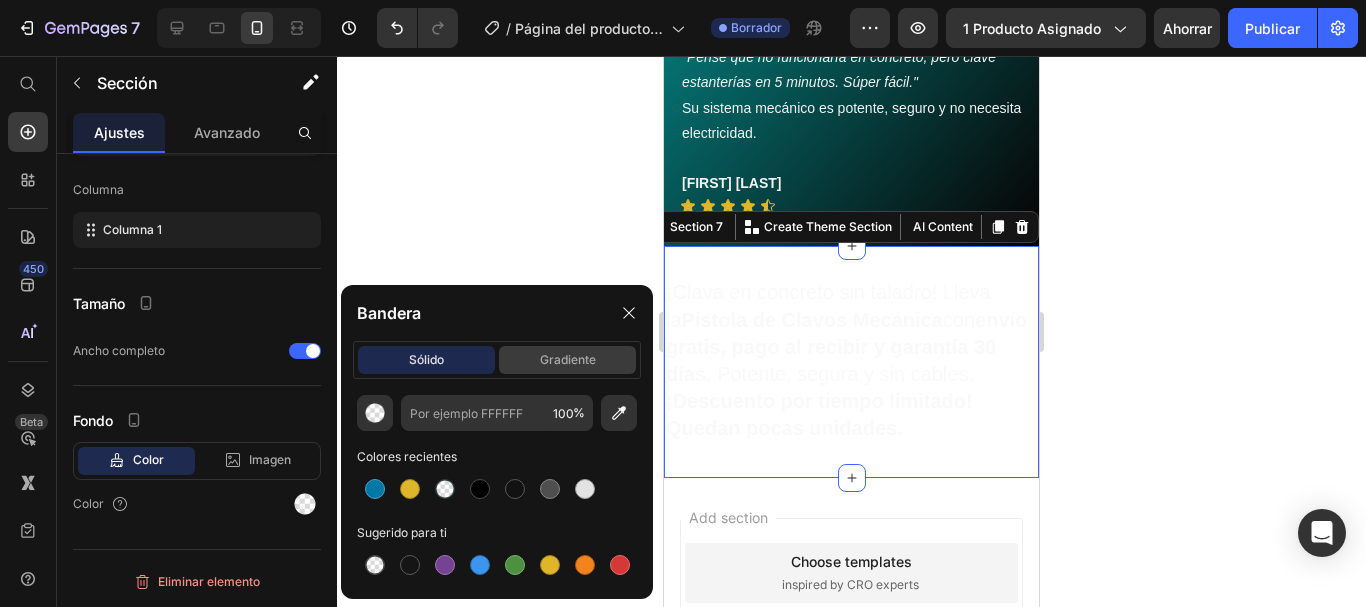 click on "gradiente" at bounding box center (568, 359) 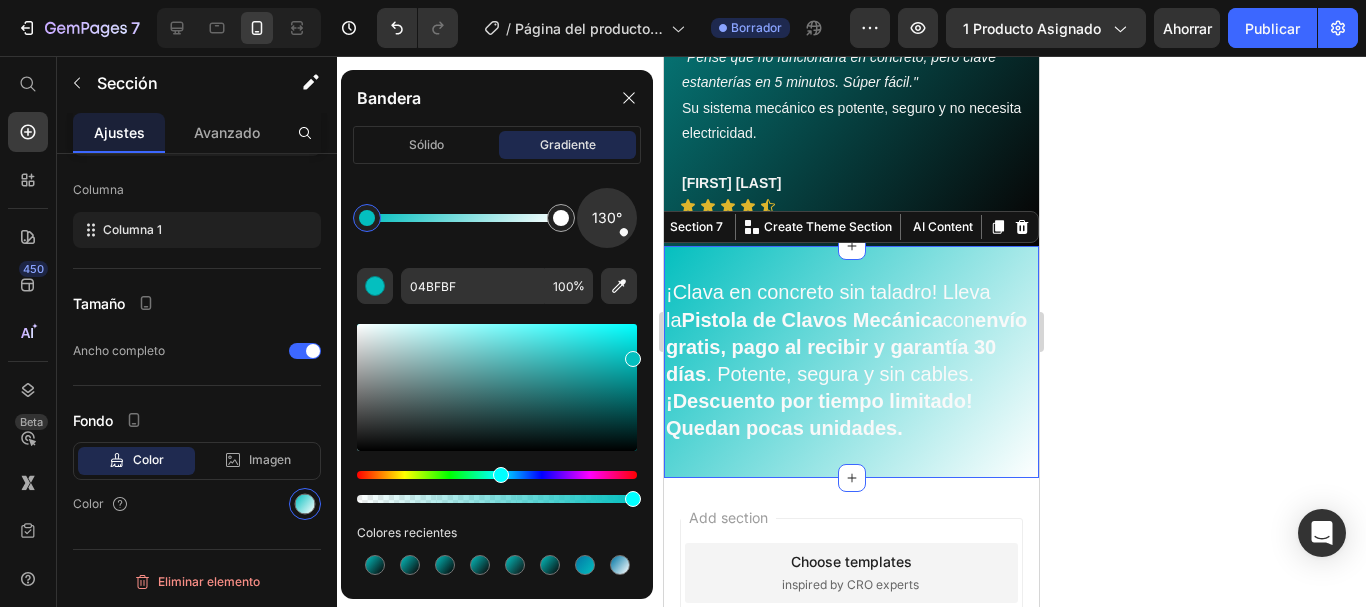 click on "130° 04BFBF 100 % Colores recientes" 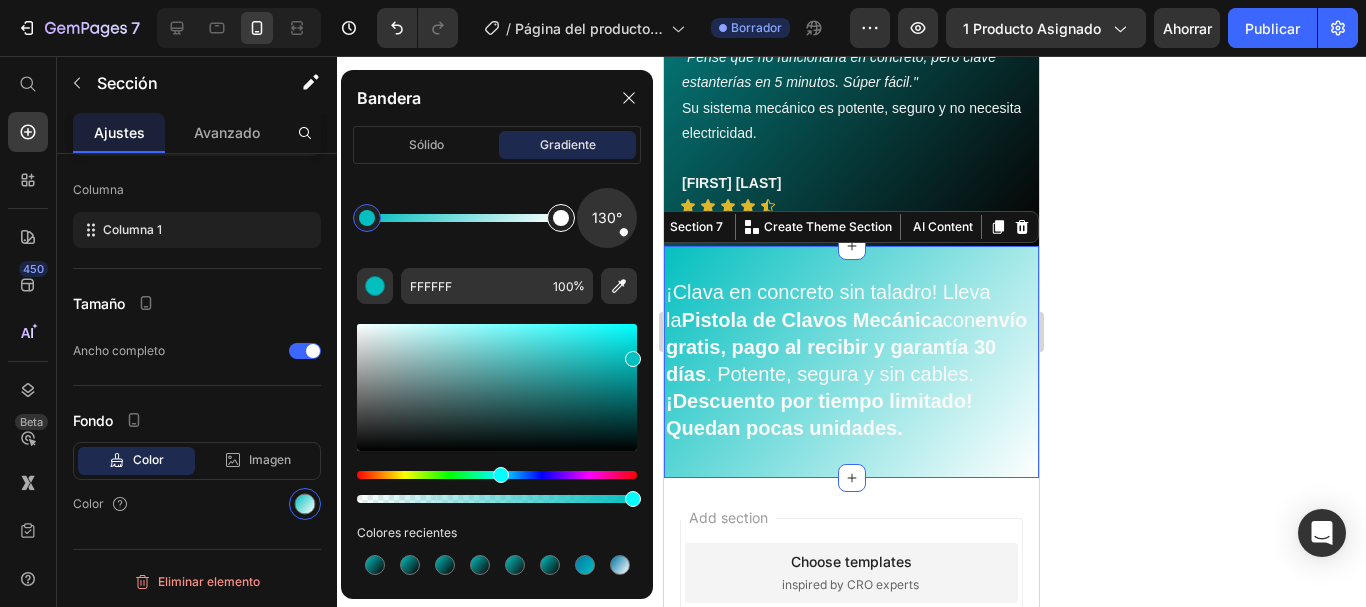 click at bounding box center [561, 218] 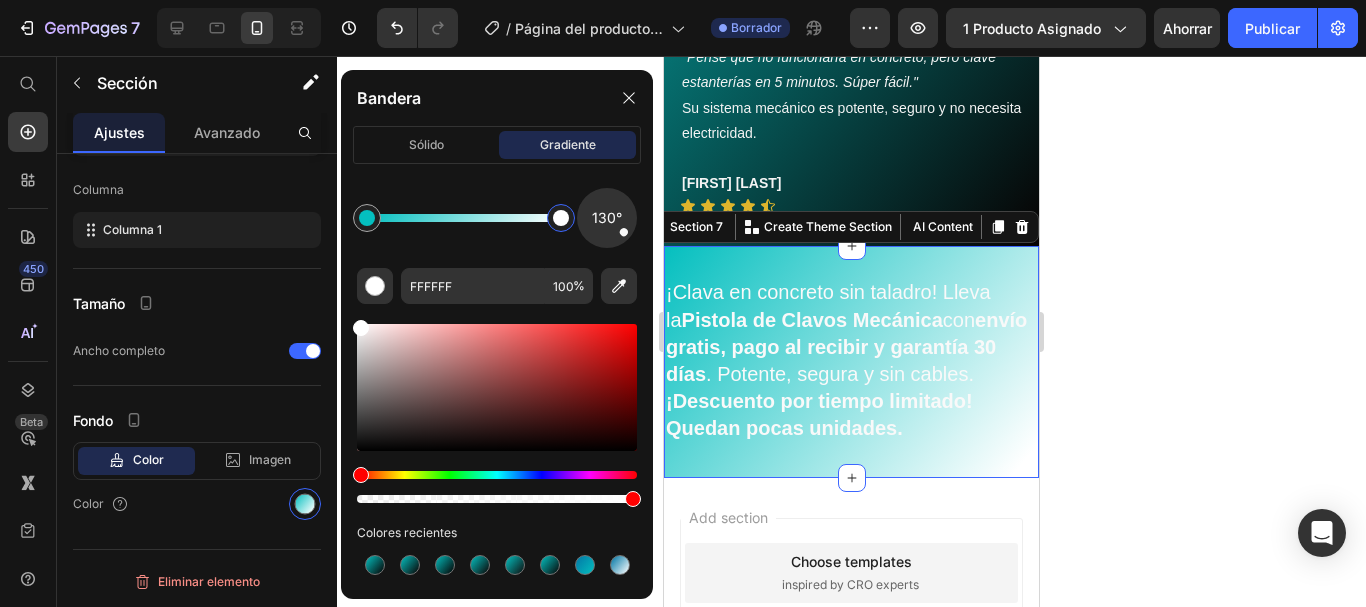 drag, startPoint x: 553, startPoint y: 222, endPoint x: 570, endPoint y: 222, distance: 17 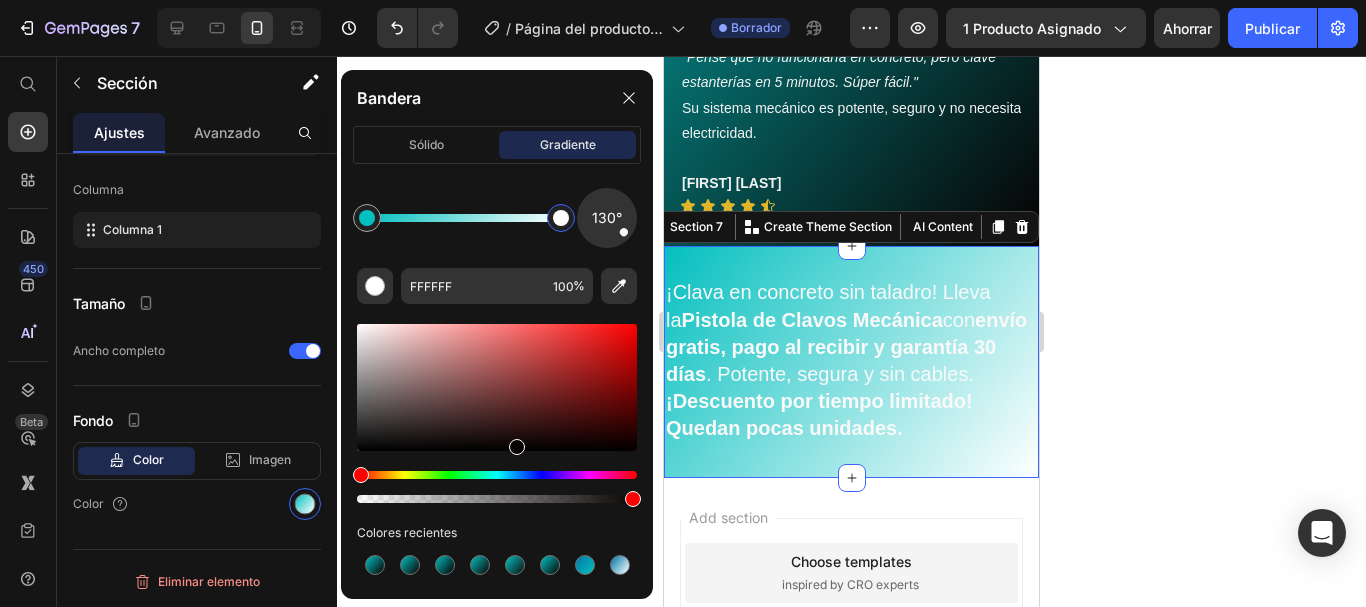 click at bounding box center (497, 387) 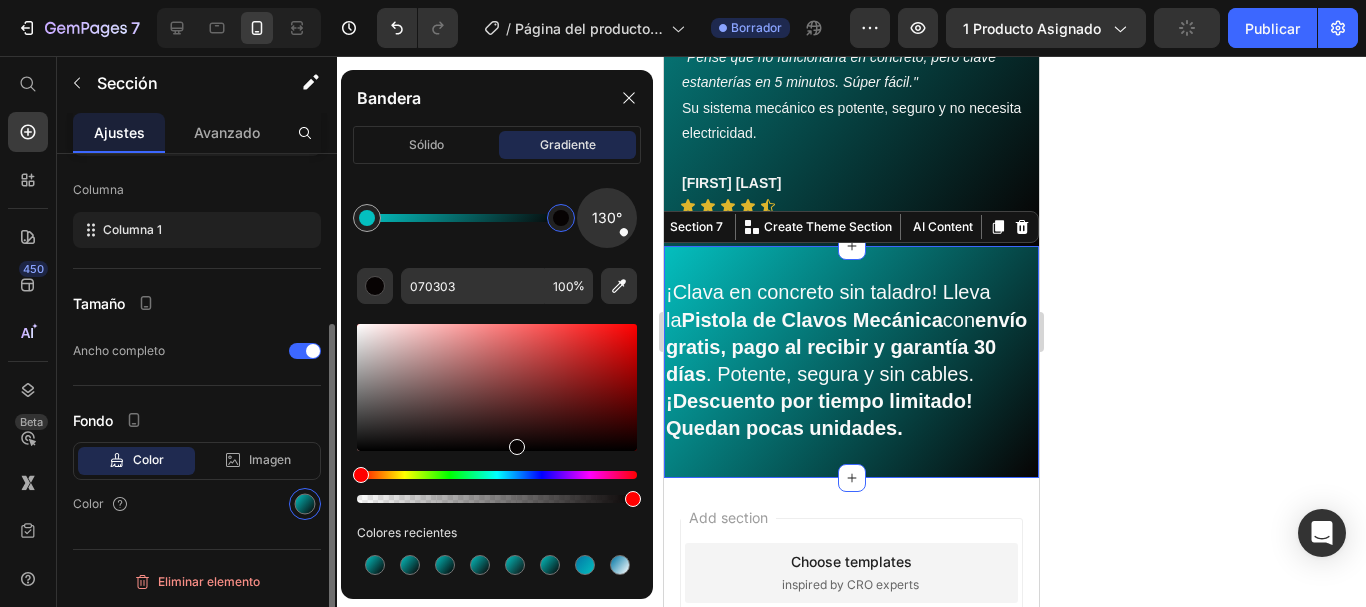 click on "Tamaño" at bounding box center [197, 303] 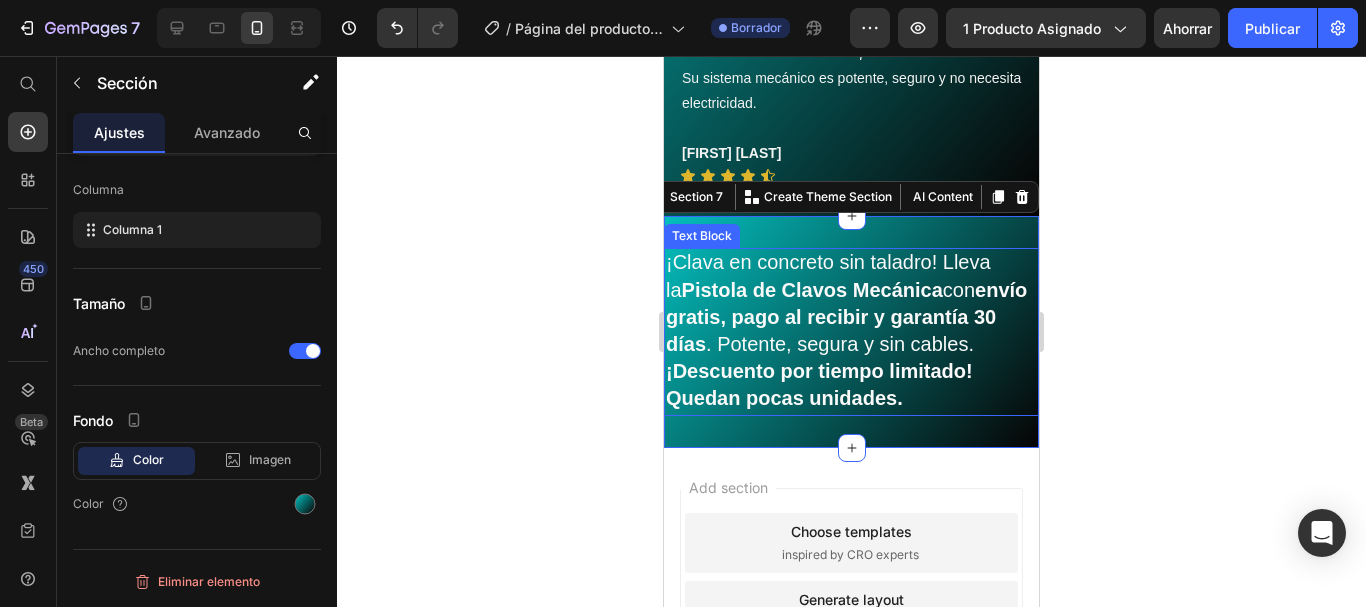scroll, scrollTop: 4168, scrollLeft: 0, axis: vertical 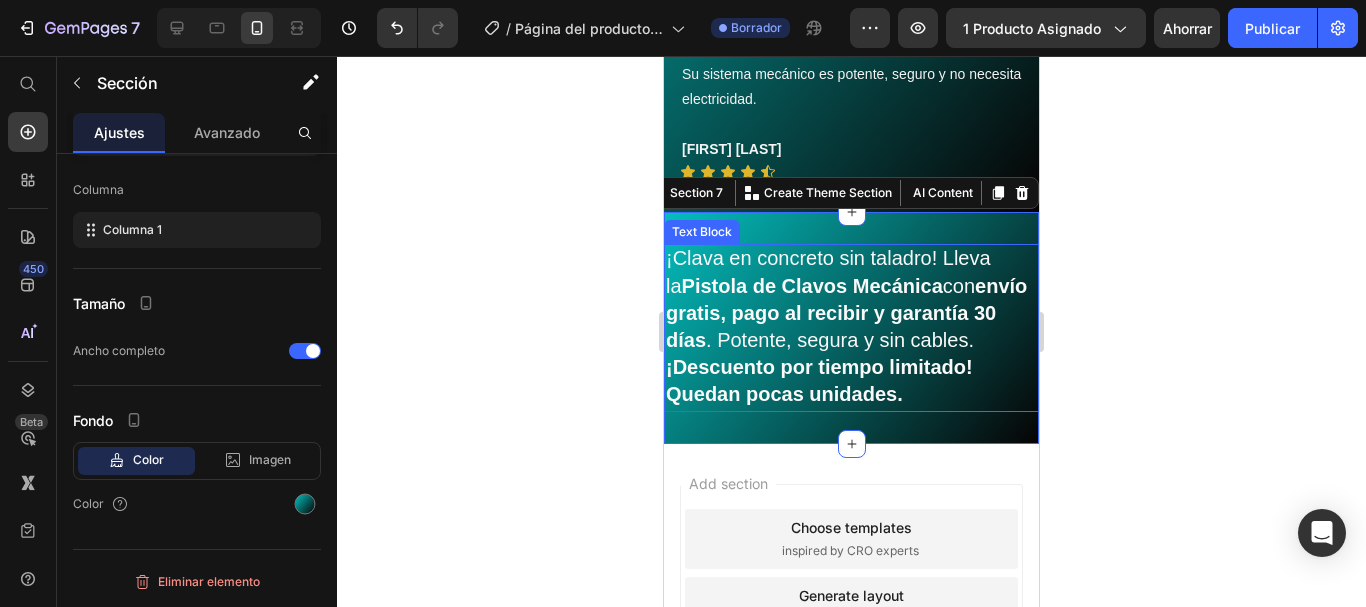 click on "¡Clava en concreto sin taladro! Lleva la  Pistola de Clavos Mecánica  con  envío gratis, pago al recibir y garantía 30 días . Potente, segura y sin cables.  ¡Descuento por tiempo limitado! Quedan pocas unidades." at bounding box center (851, 327) 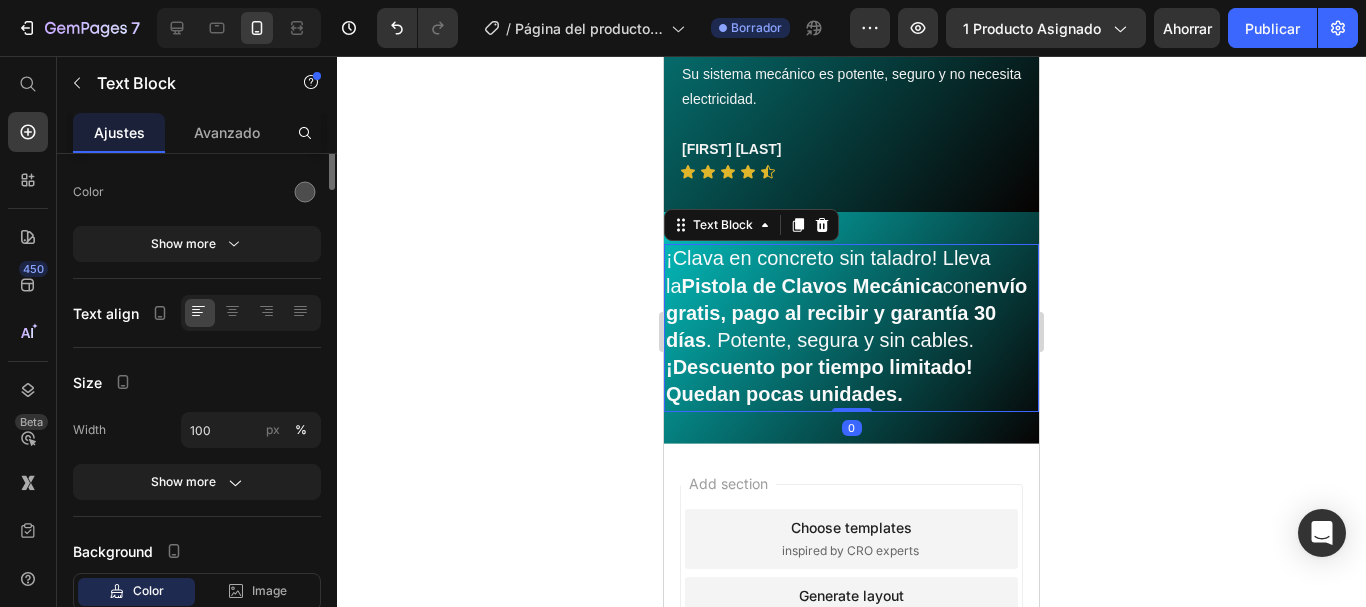 scroll, scrollTop: 0, scrollLeft: 0, axis: both 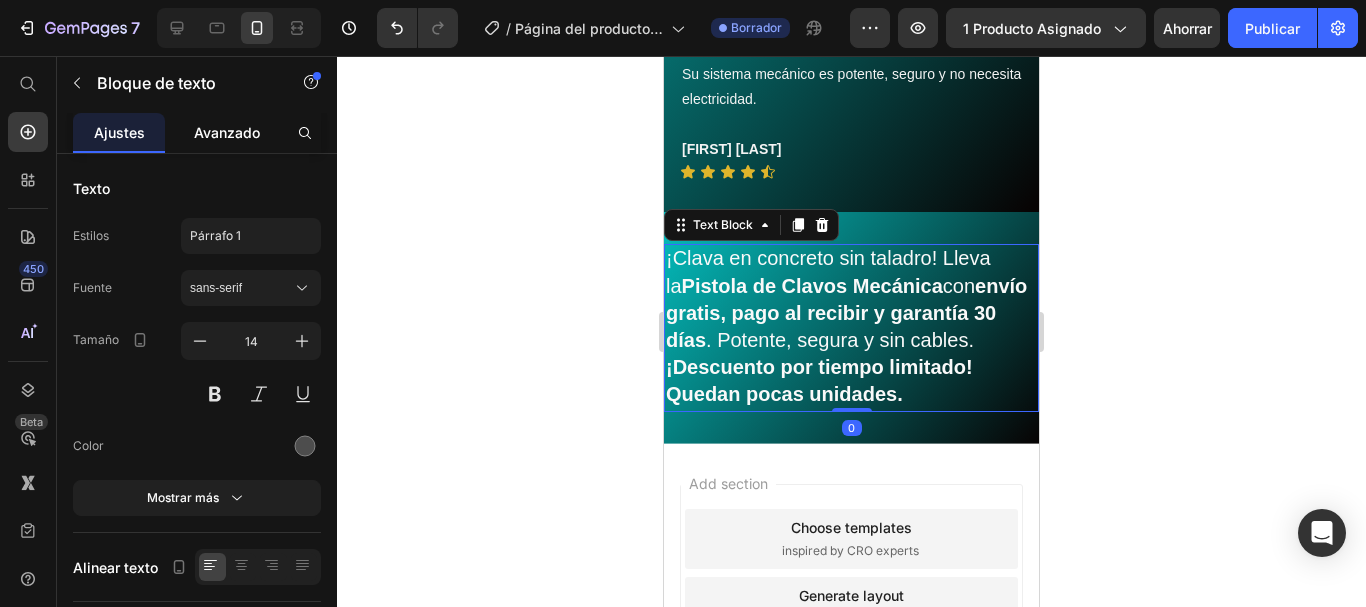 click on "Avanzado" at bounding box center [227, 132] 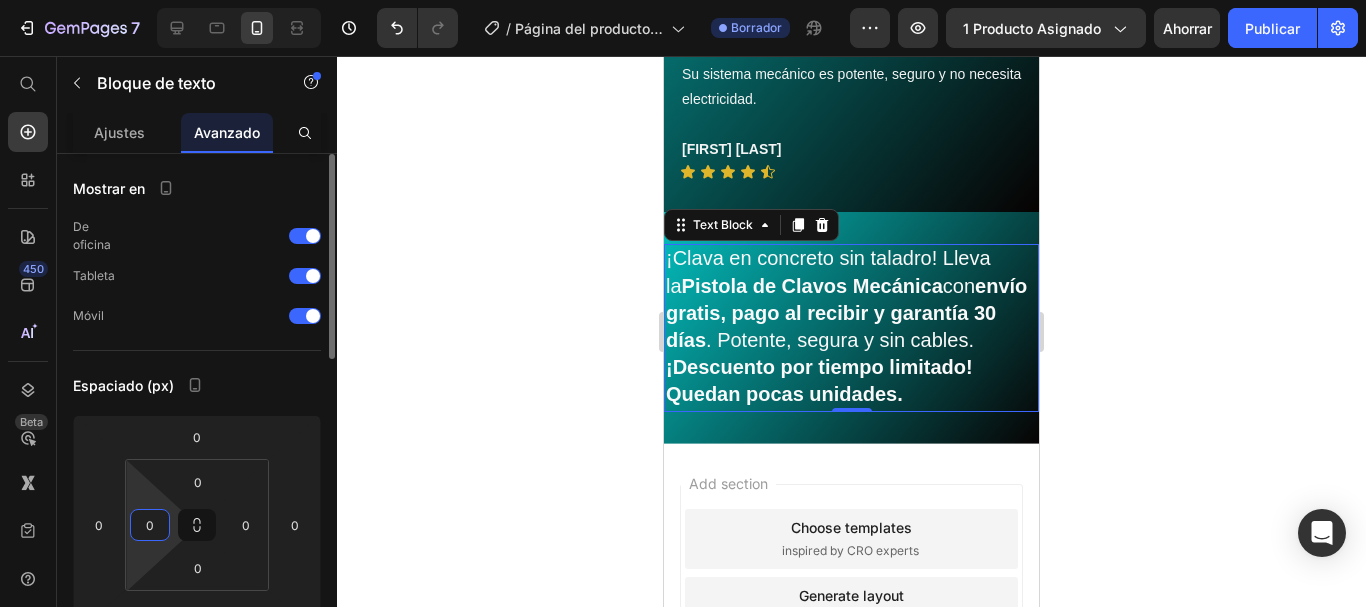 click on "0" at bounding box center [150, 525] 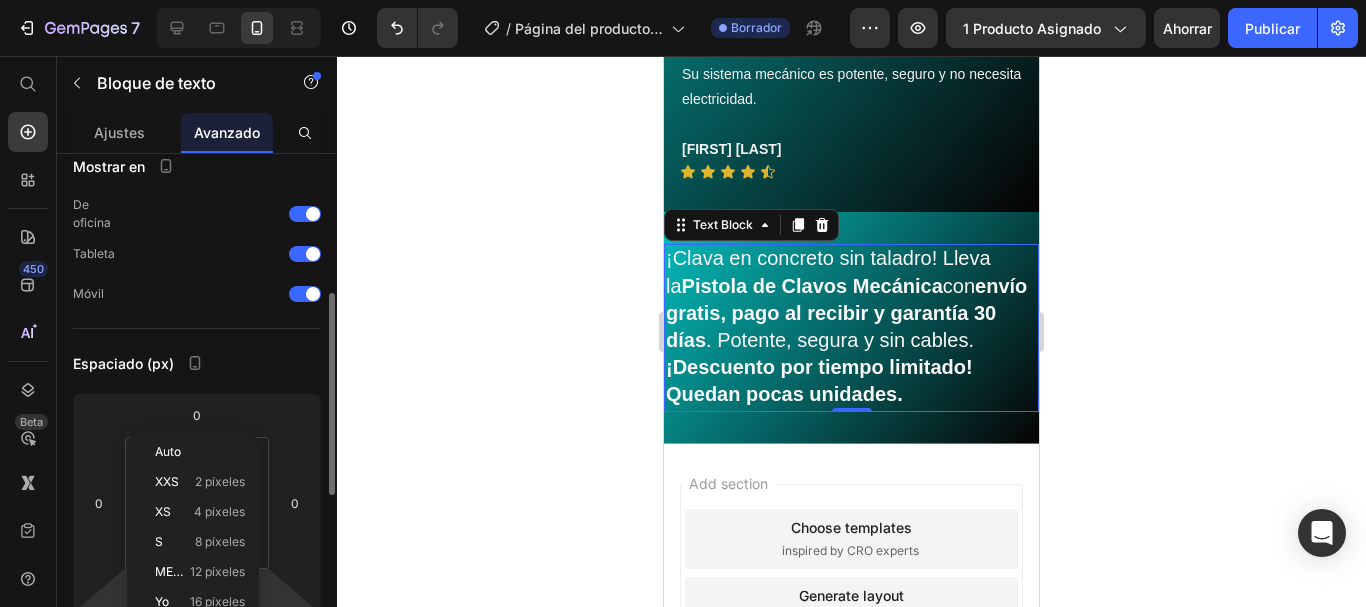 scroll, scrollTop: 116, scrollLeft: 0, axis: vertical 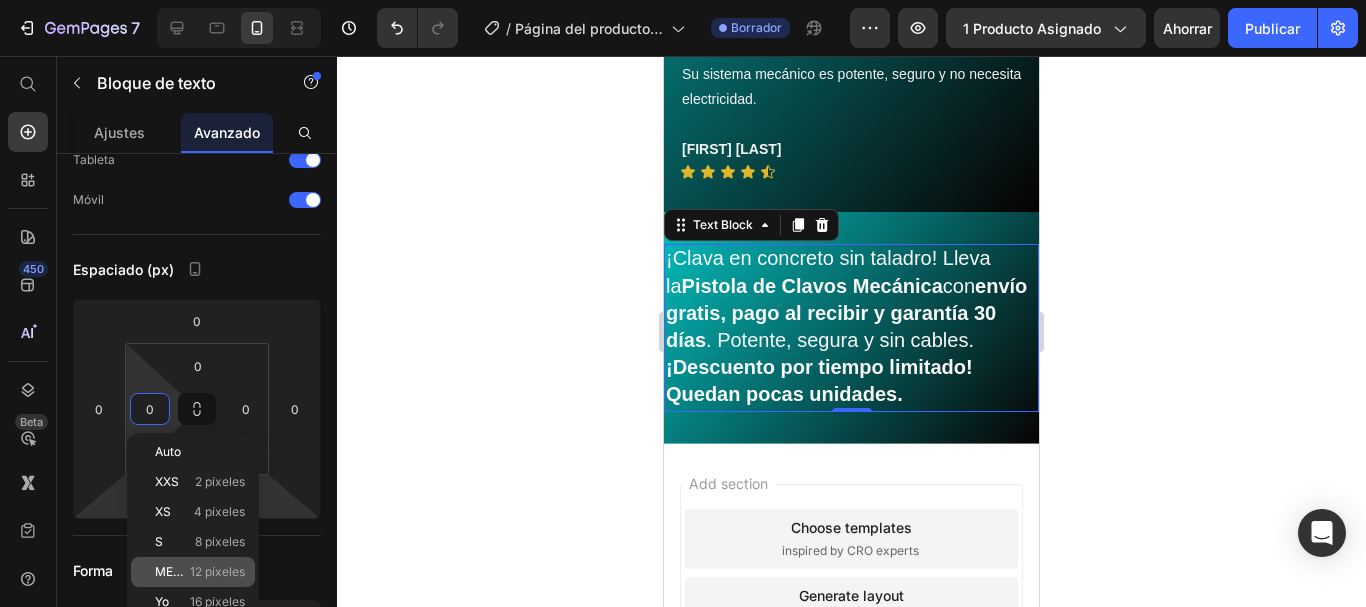 click on "METRO" at bounding box center [176, 571] 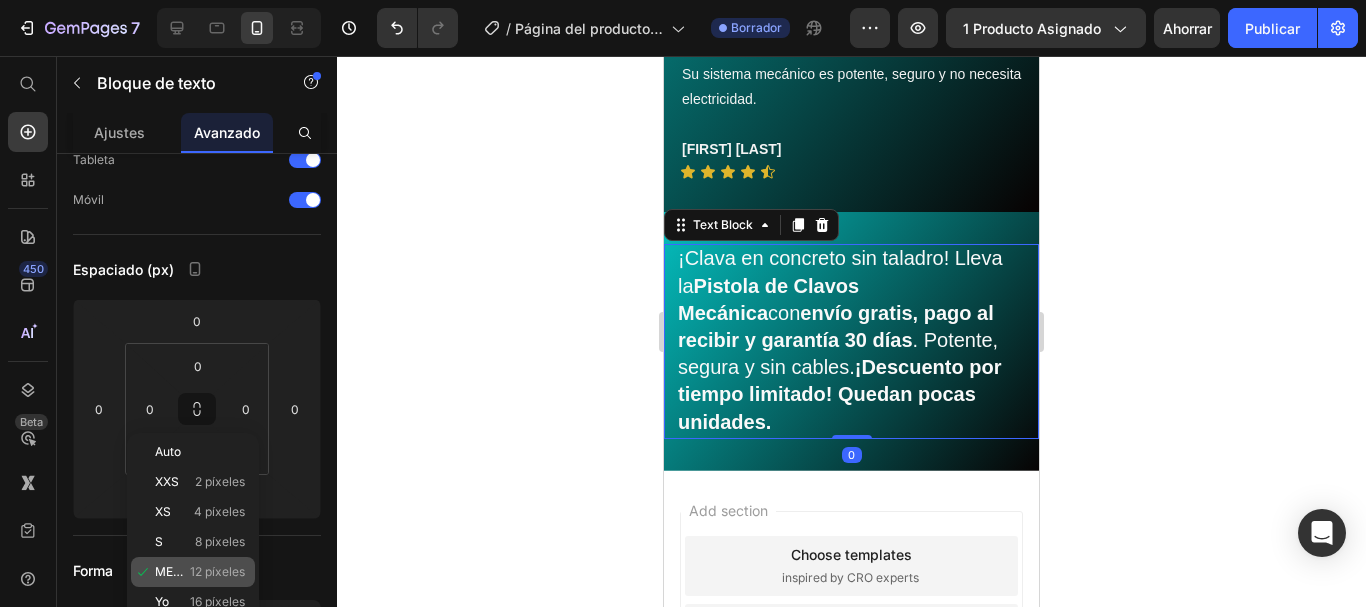 type on "12" 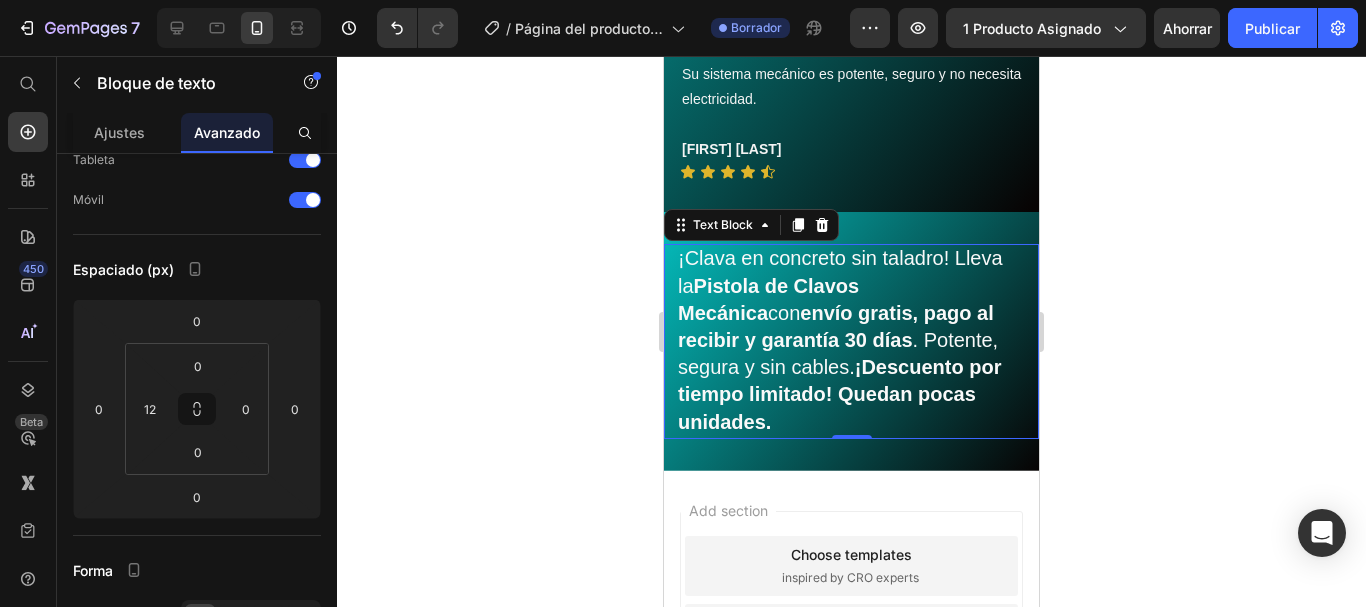 click 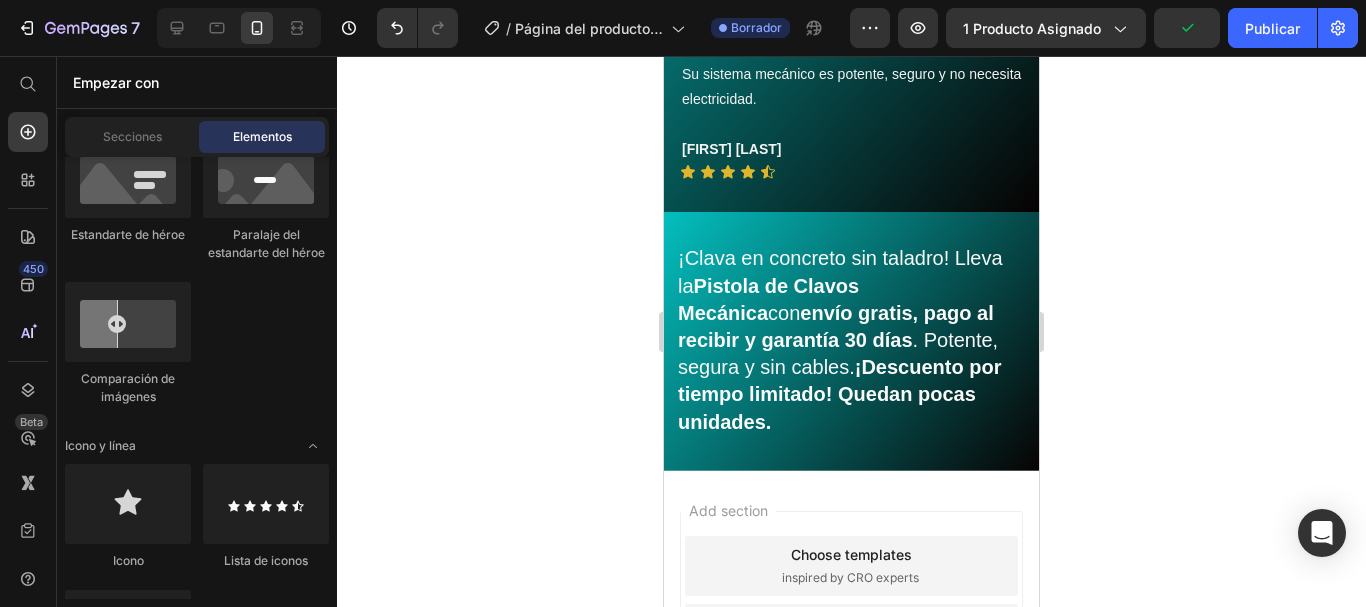 click 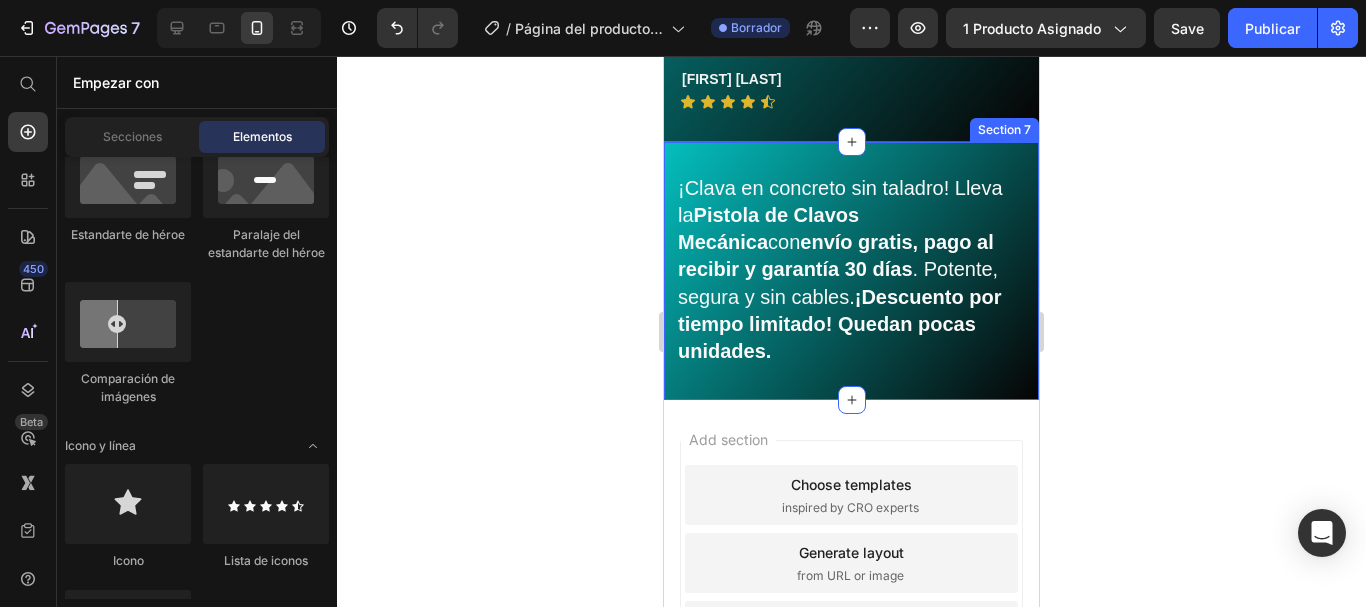 scroll, scrollTop: 4268, scrollLeft: 0, axis: vertical 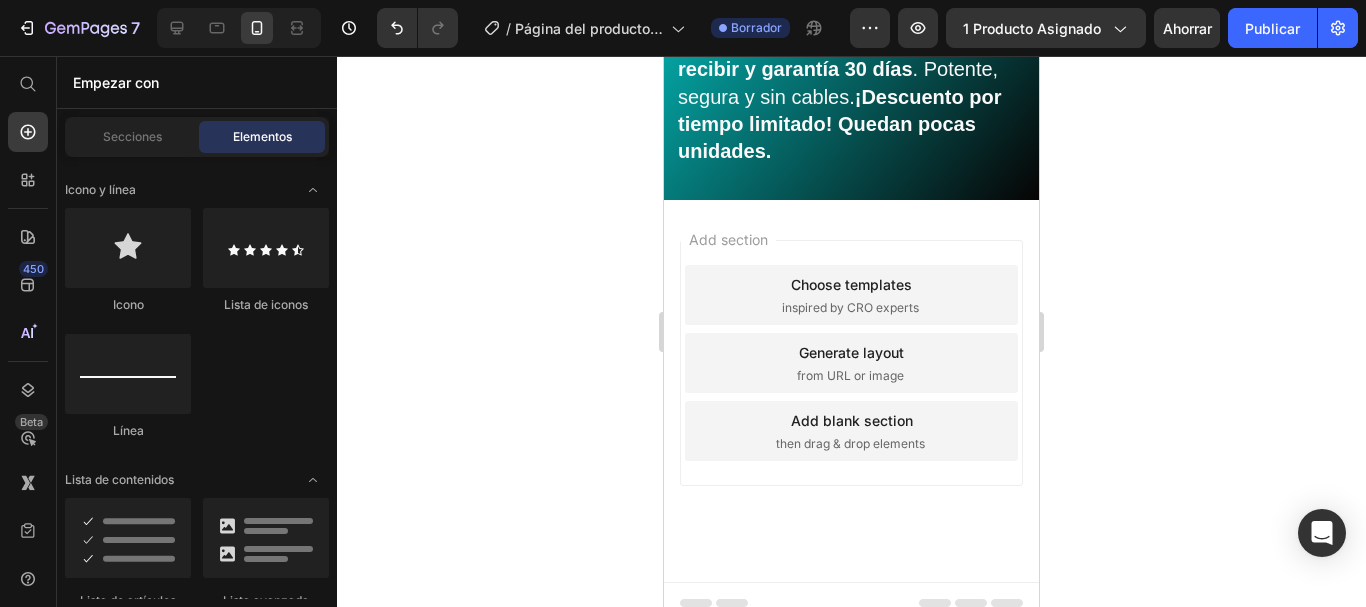 click on "then drag & drop elements" at bounding box center (850, 444) 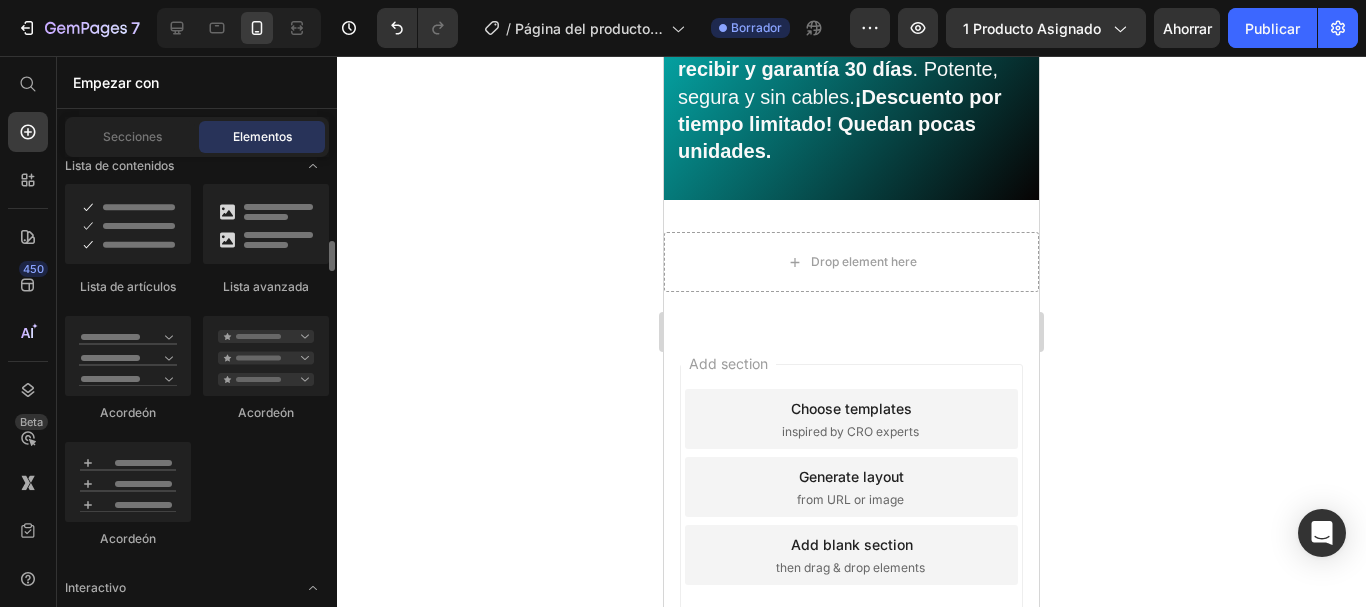 scroll, scrollTop: 1727, scrollLeft: 0, axis: vertical 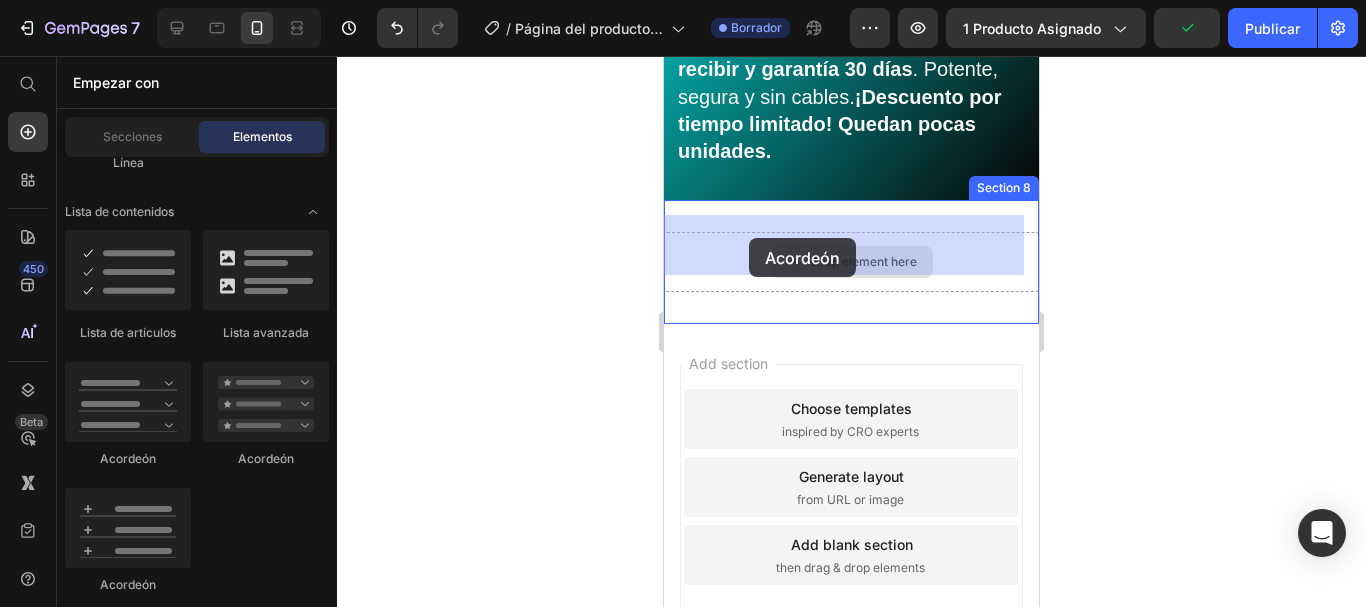drag, startPoint x: 783, startPoint y: 473, endPoint x: 749, endPoint y: 238, distance: 237.44684 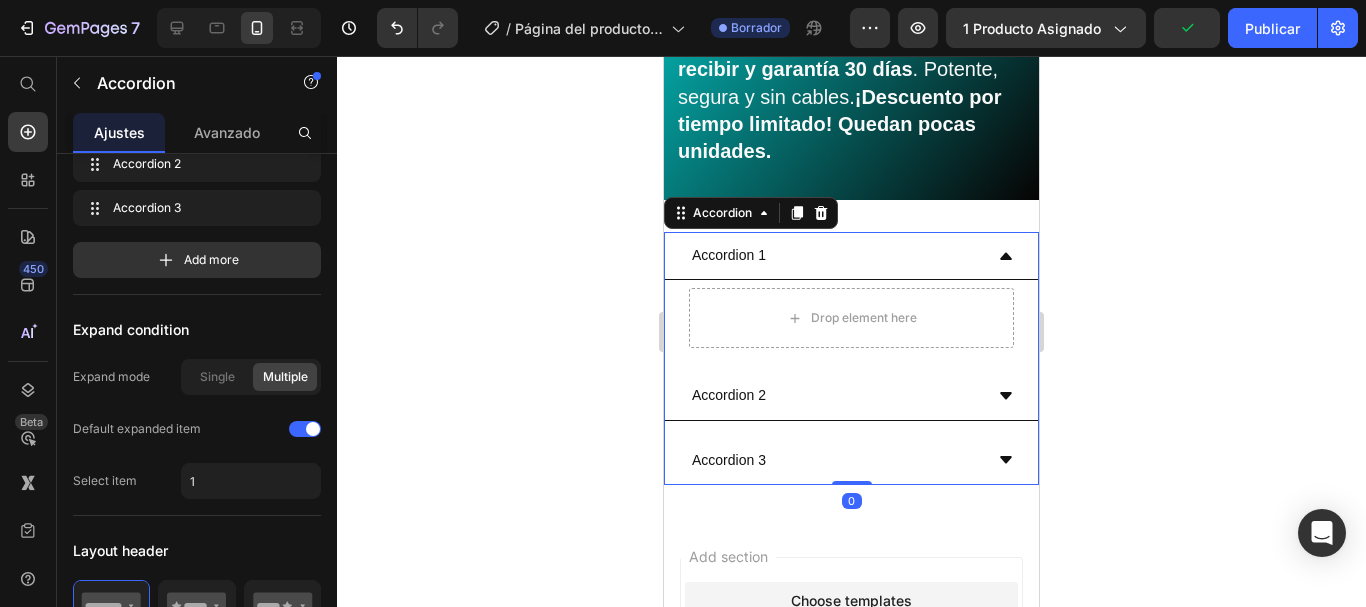 scroll, scrollTop: 0, scrollLeft: 0, axis: both 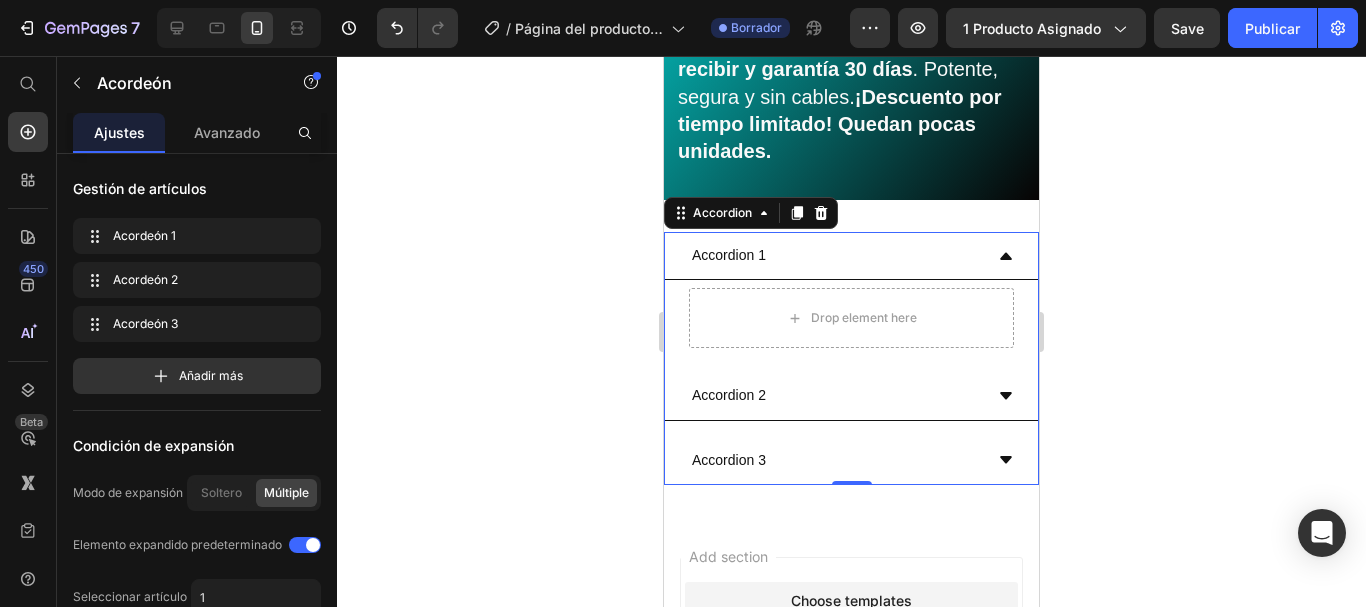 click on "Accordion 1" at bounding box center [729, 255] 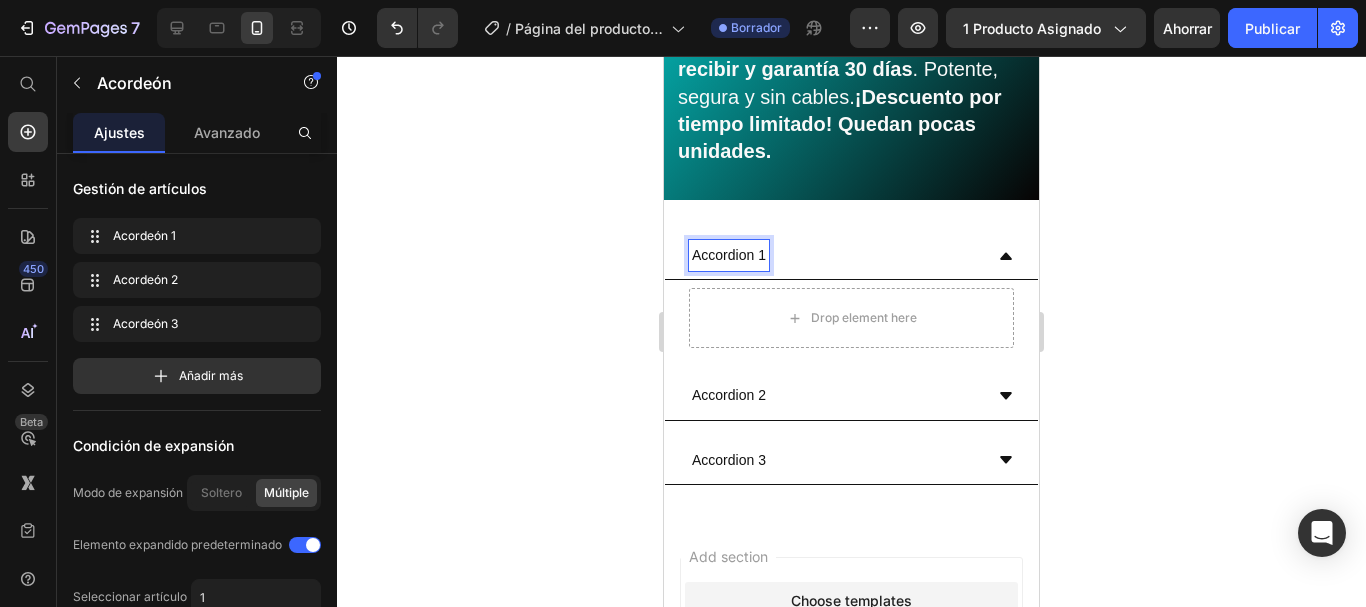 drag, startPoint x: 762, startPoint y: 243, endPoint x: 726, endPoint y: 242, distance: 36.013885 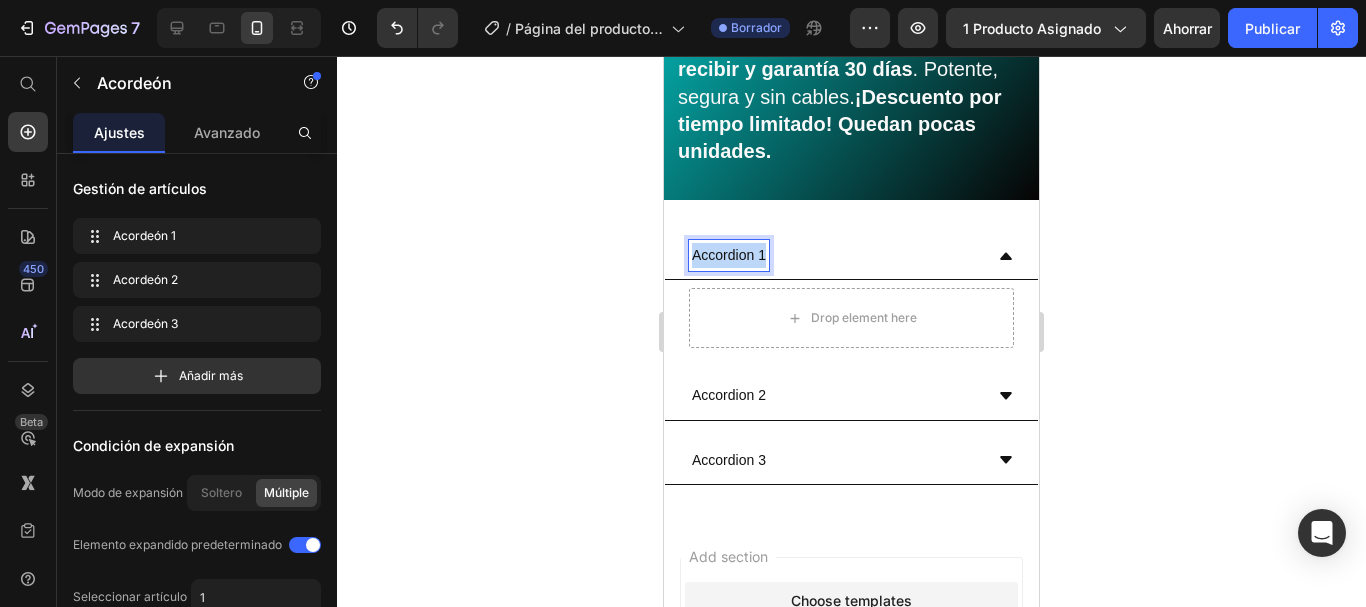 drag, startPoint x: 691, startPoint y: 242, endPoint x: 773, endPoint y: 243, distance: 82.006096 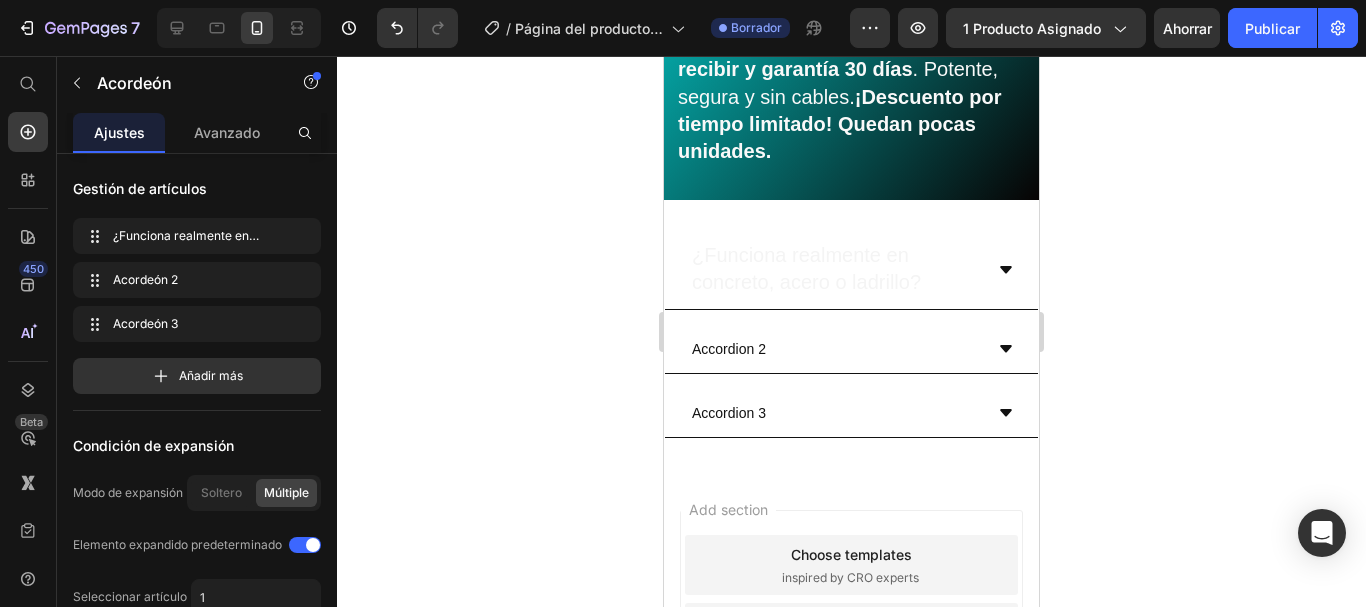 click 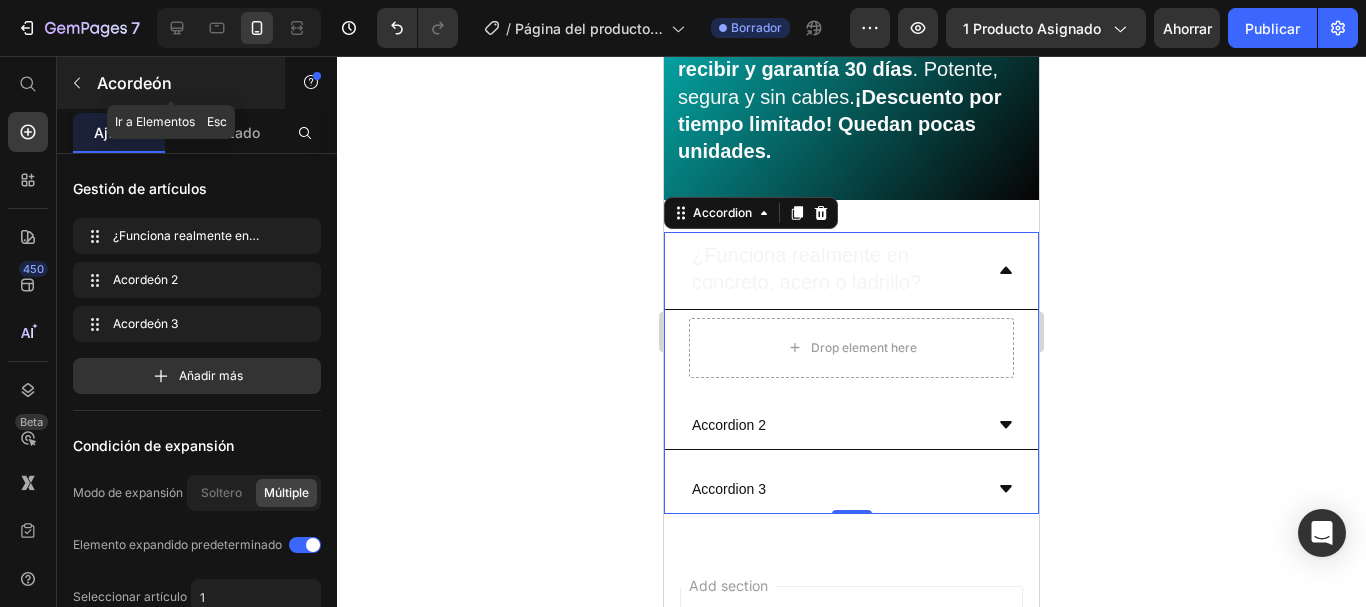click at bounding box center (77, 83) 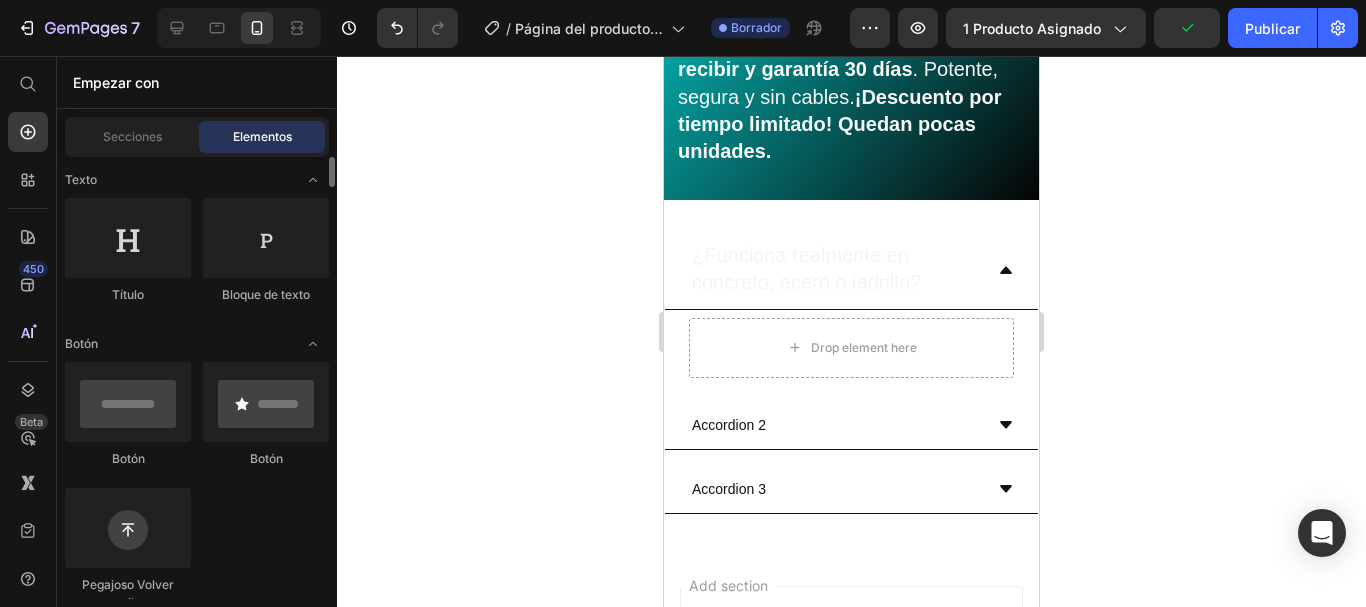 scroll, scrollTop: 275, scrollLeft: 0, axis: vertical 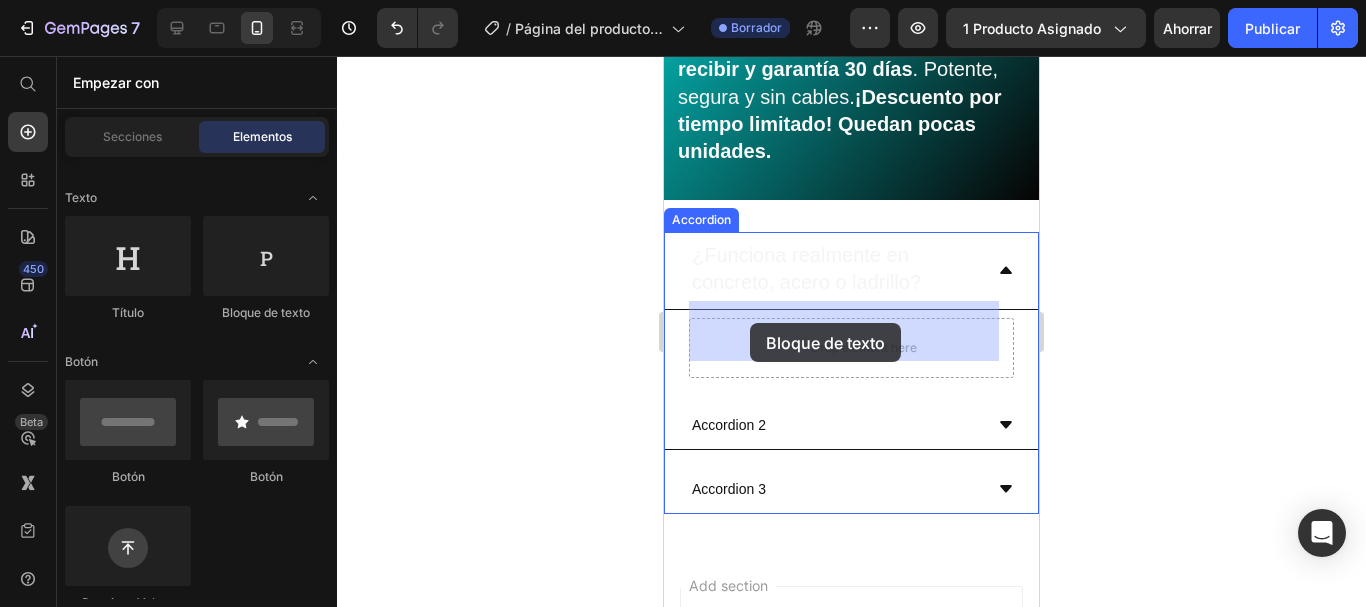 drag, startPoint x: 897, startPoint y: 335, endPoint x: 751, endPoint y: 323, distance: 146.49232 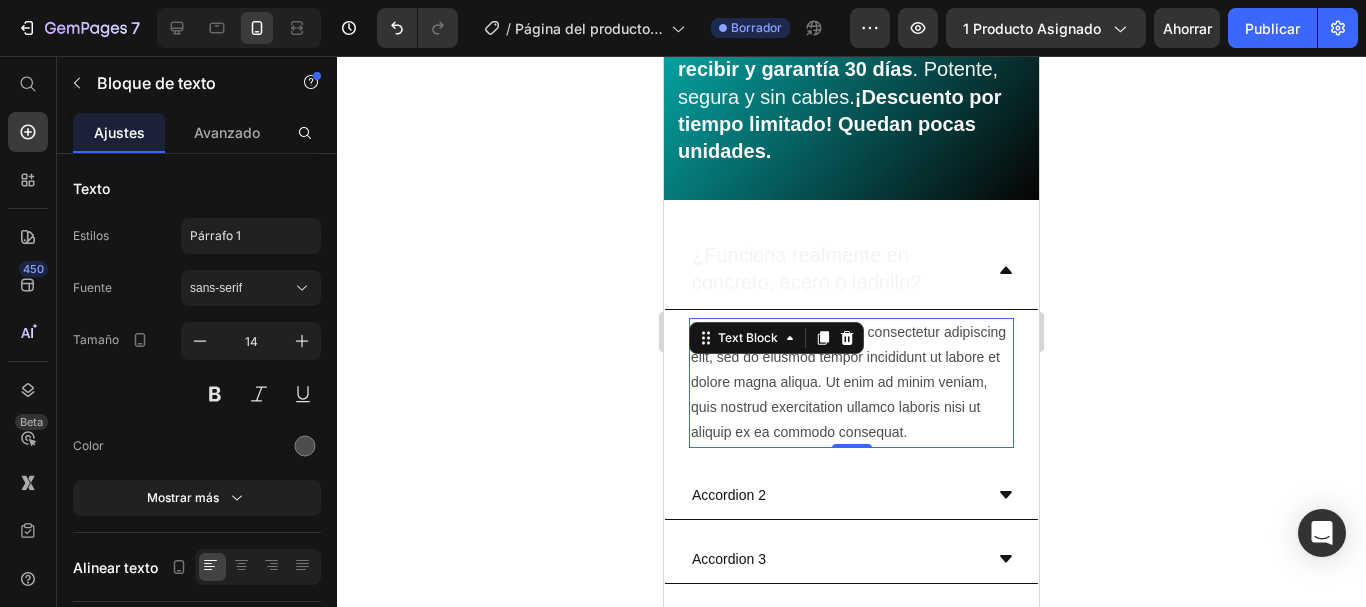 click on "Lorem ipsum dolor sit amet, consectetur adipiscing elit, sed do eiusmod tempor incididunt ut labore et dolore magna aliqua. Ut enim ad minim veniam, quis nostrud exercitation ullamco laboris nisi ut aliquip ex ea commodo consequat." at bounding box center (851, 383) 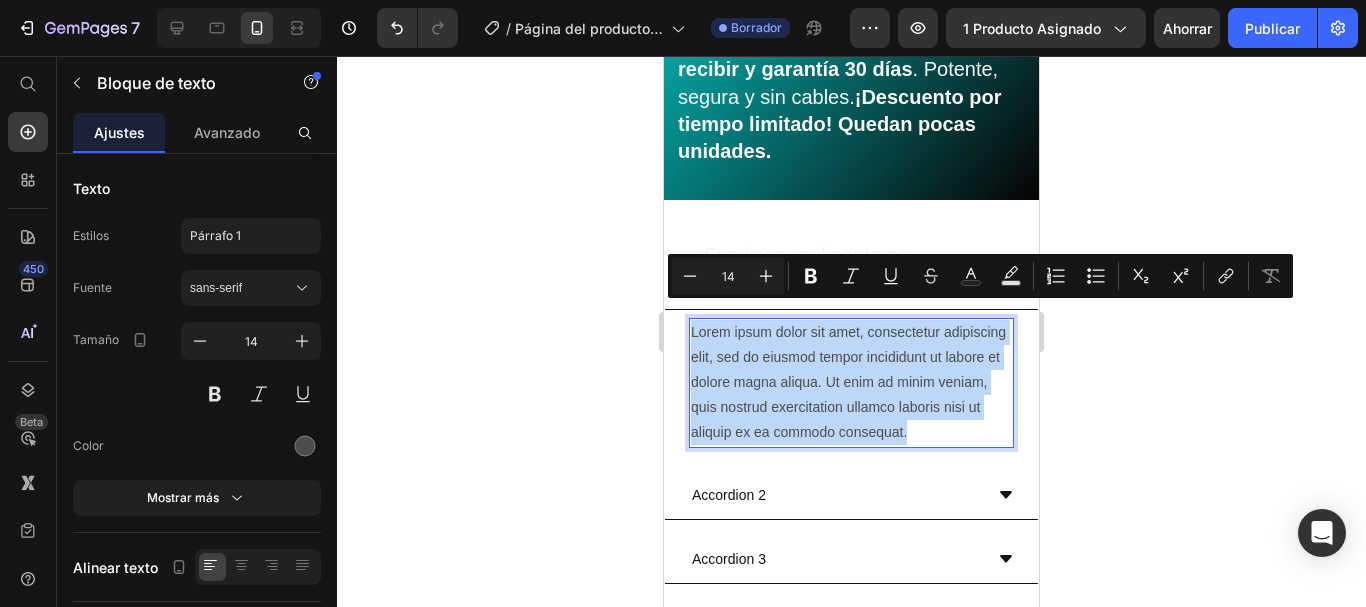 drag, startPoint x: 992, startPoint y: 415, endPoint x: 691, endPoint y: 315, distance: 317.1766 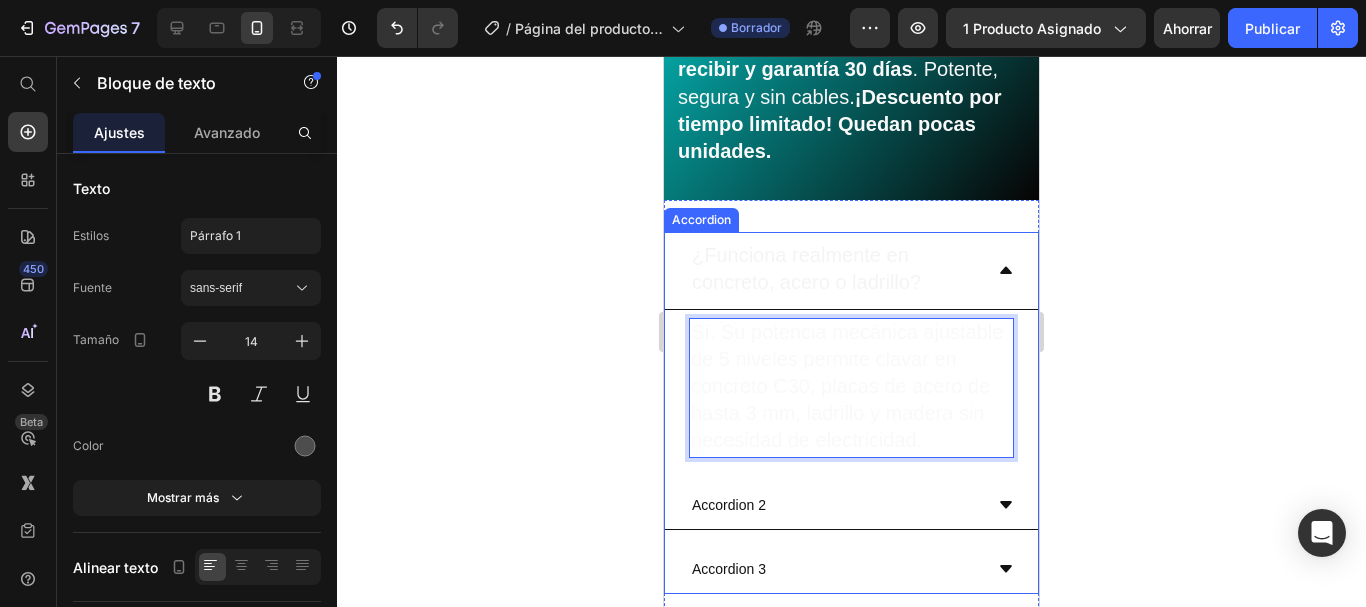 click 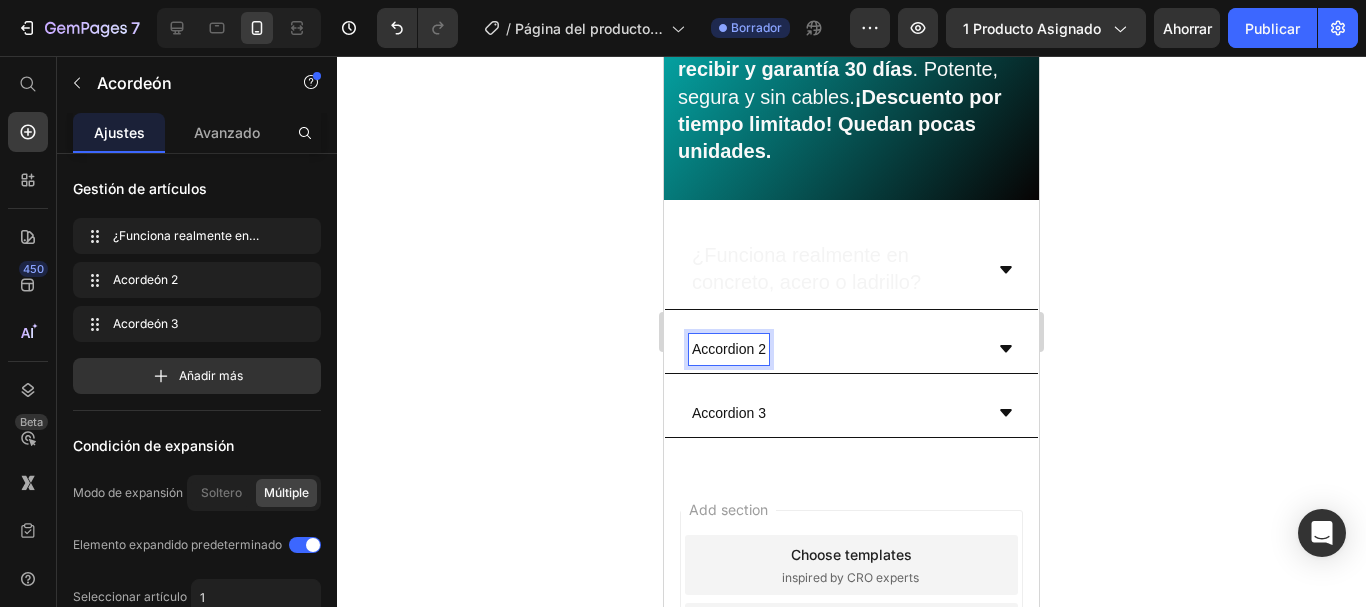 click on "Accordion 2" at bounding box center [729, 349] 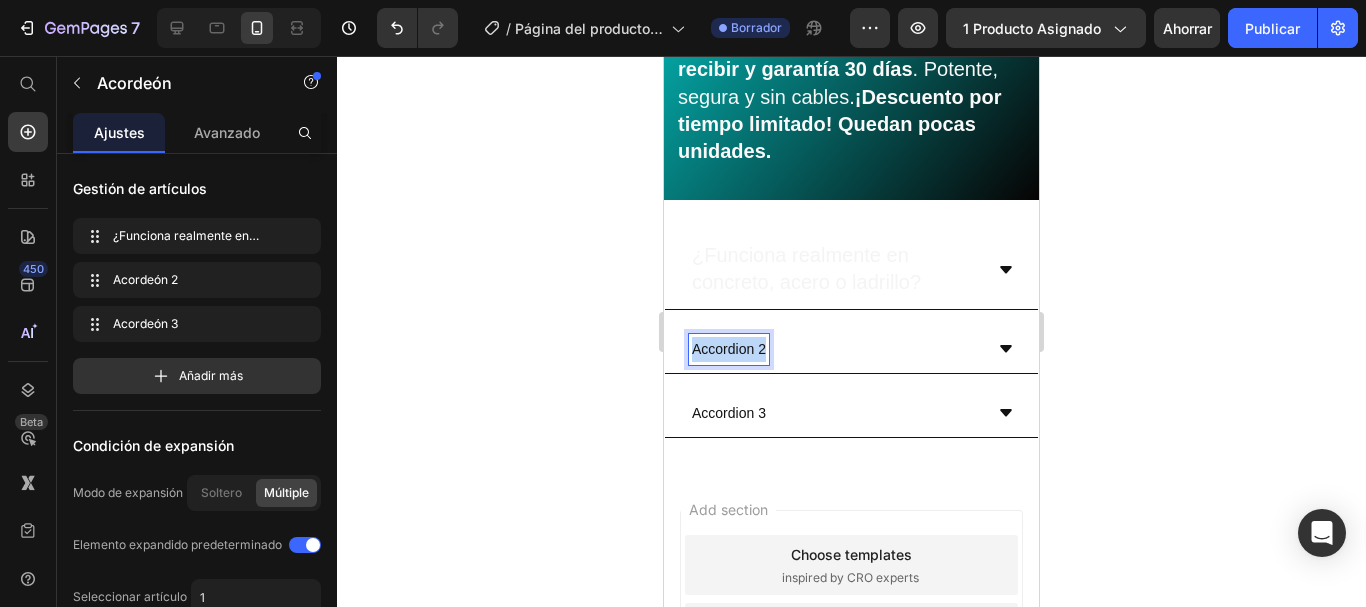 drag, startPoint x: 767, startPoint y: 337, endPoint x: 693, endPoint y: 335, distance: 74.02702 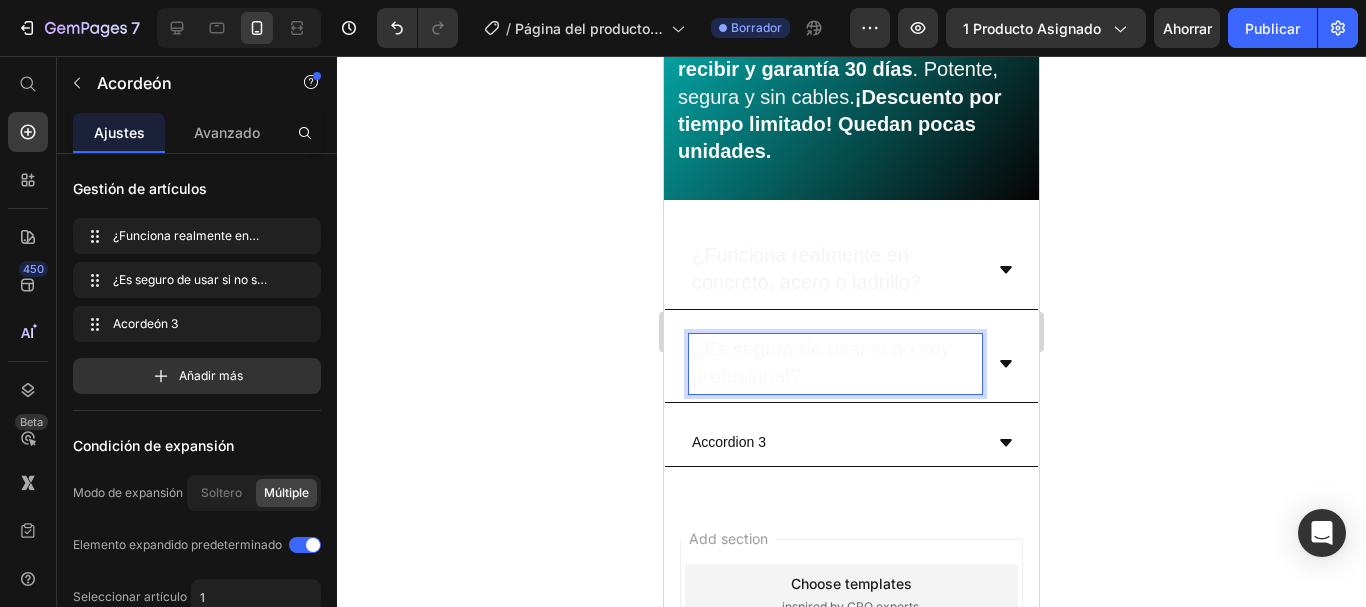 click on "¿Es segura de usar si no soy profesional?" at bounding box center [851, 364] 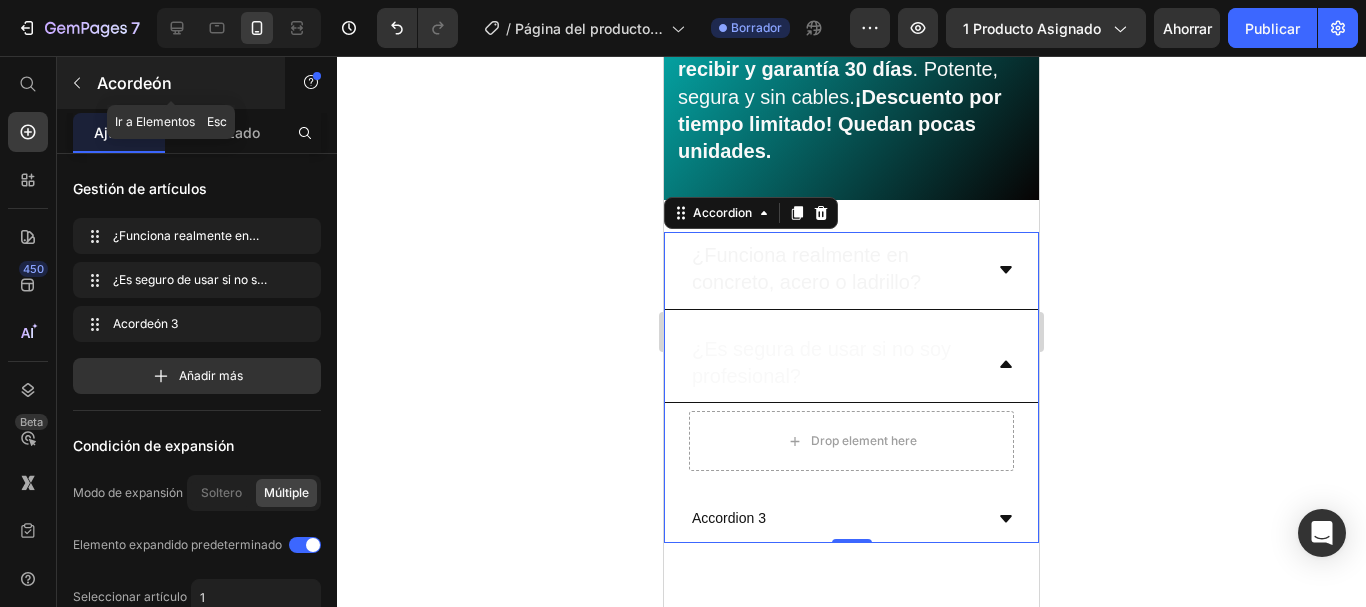 click 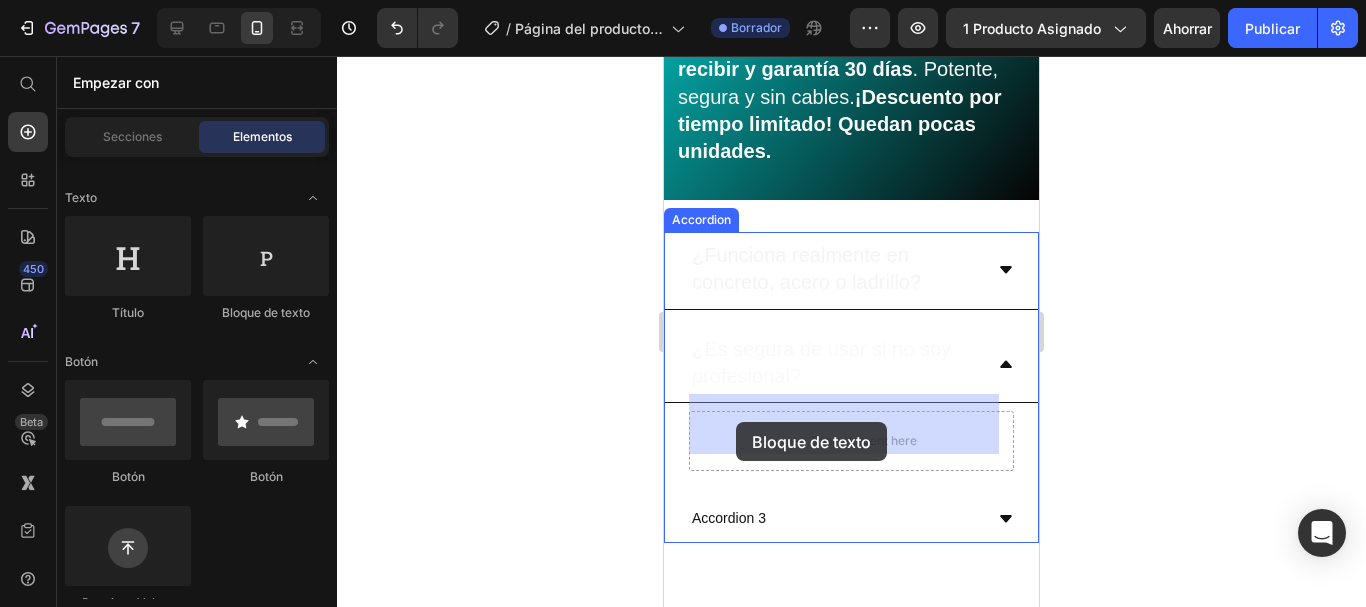 drag, startPoint x: 911, startPoint y: 306, endPoint x: 735, endPoint y: 422, distance: 210.789 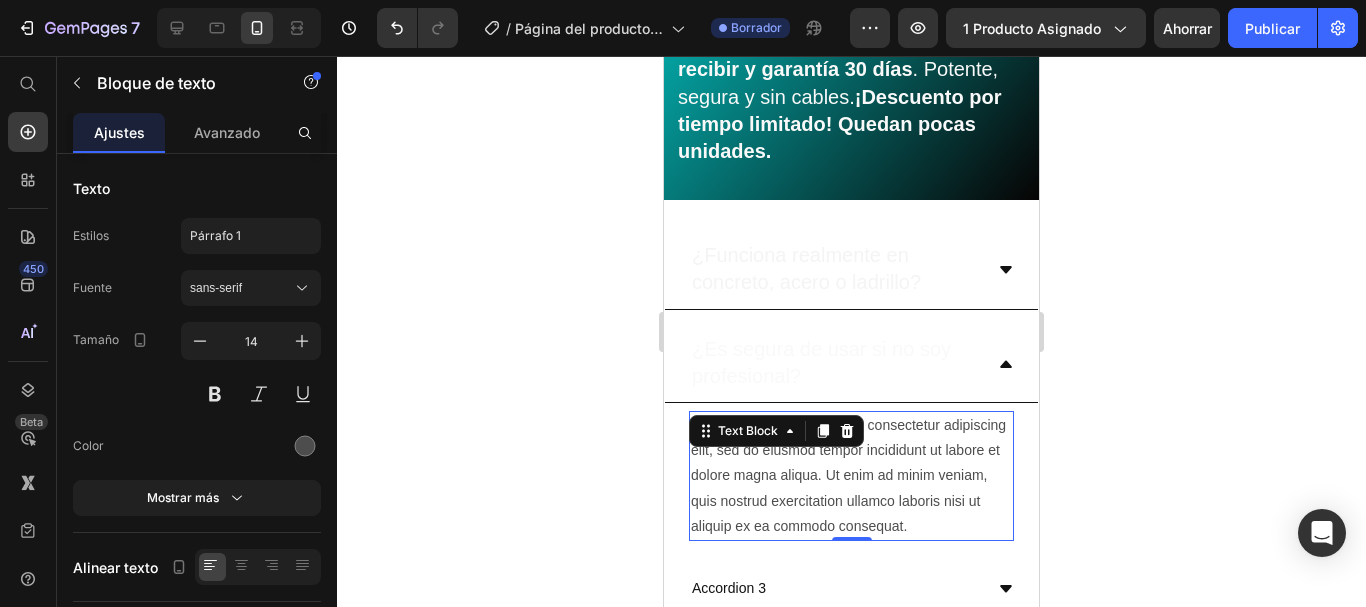 click on "Lorem ipsum dolor sit amet, consectetur adipiscing elit, sed do eiusmod tempor incididunt ut labore et dolore magna aliqua. Ut enim ad minim veniam, quis nostrud exercitation ullamco laboris nisi ut aliquip ex ea commodo consequat." at bounding box center [851, 476] 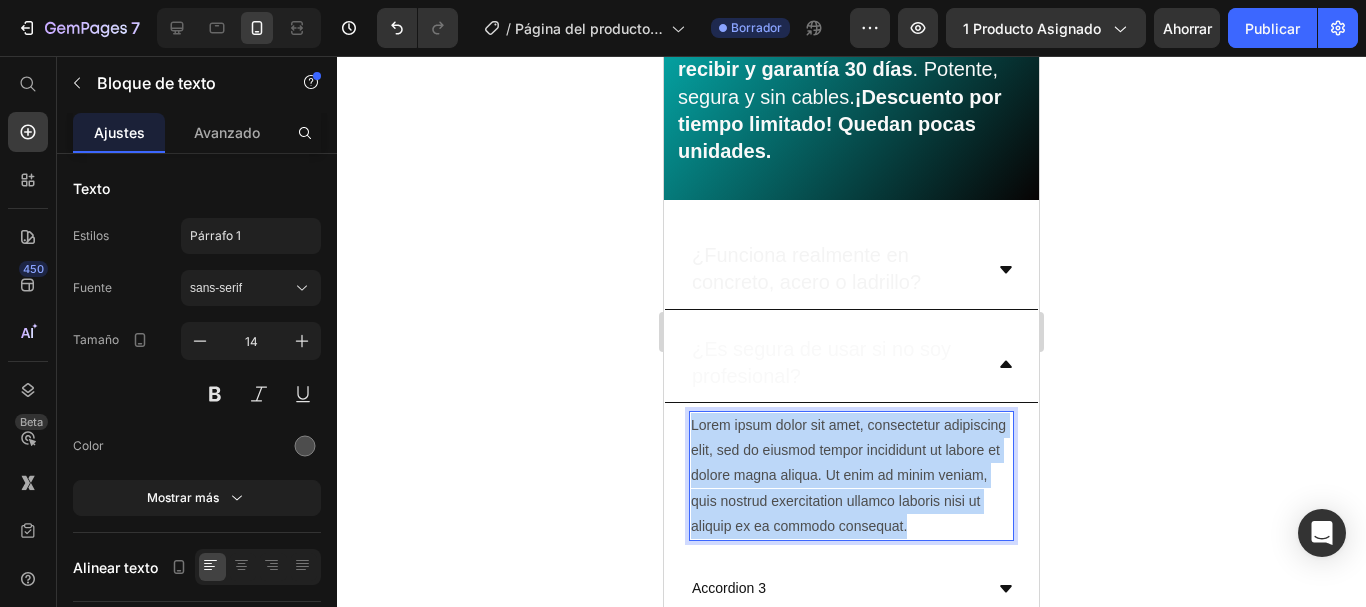 drag, startPoint x: 992, startPoint y: 511, endPoint x: 690, endPoint y: 406, distance: 319.7327 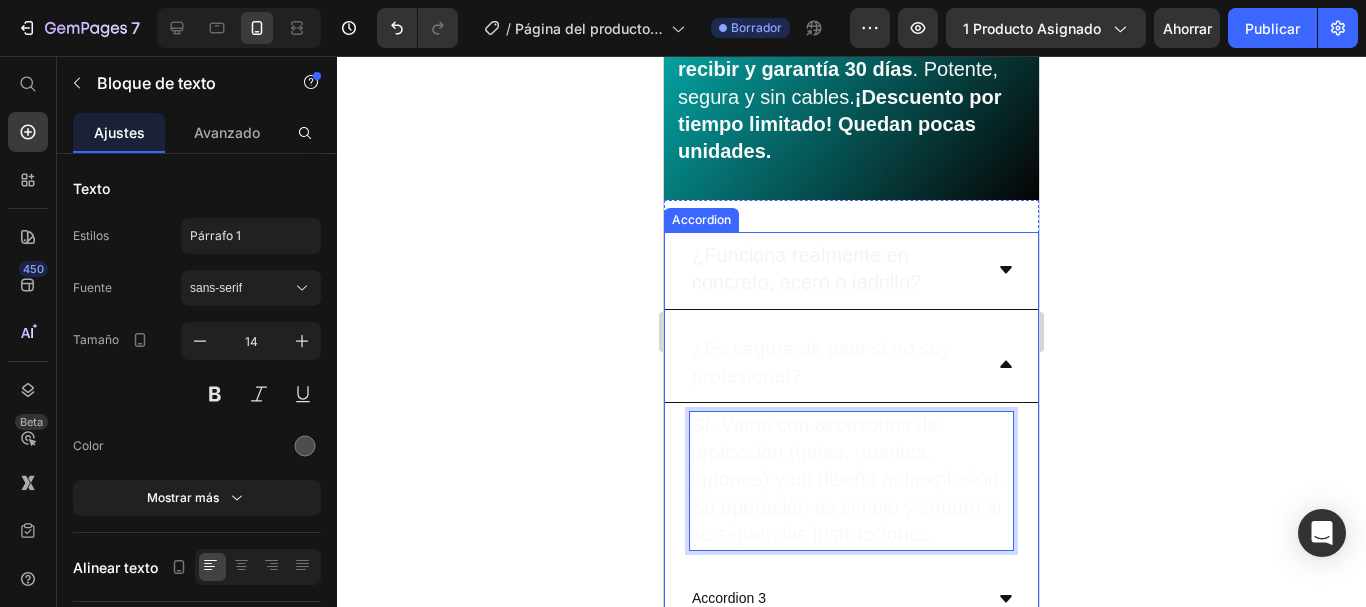 click on "¿Es segura de usar si no soy profesional?" at bounding box center [851, 364] 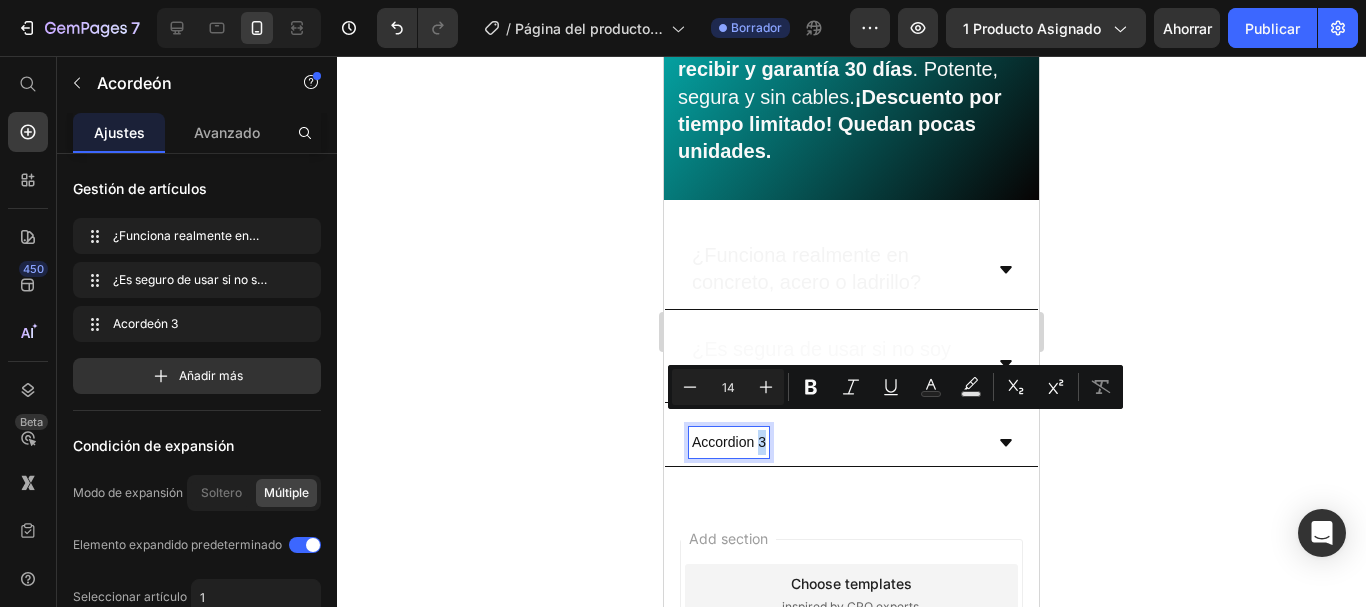 click on "Accordion 3" at bounding box center [729, 442] 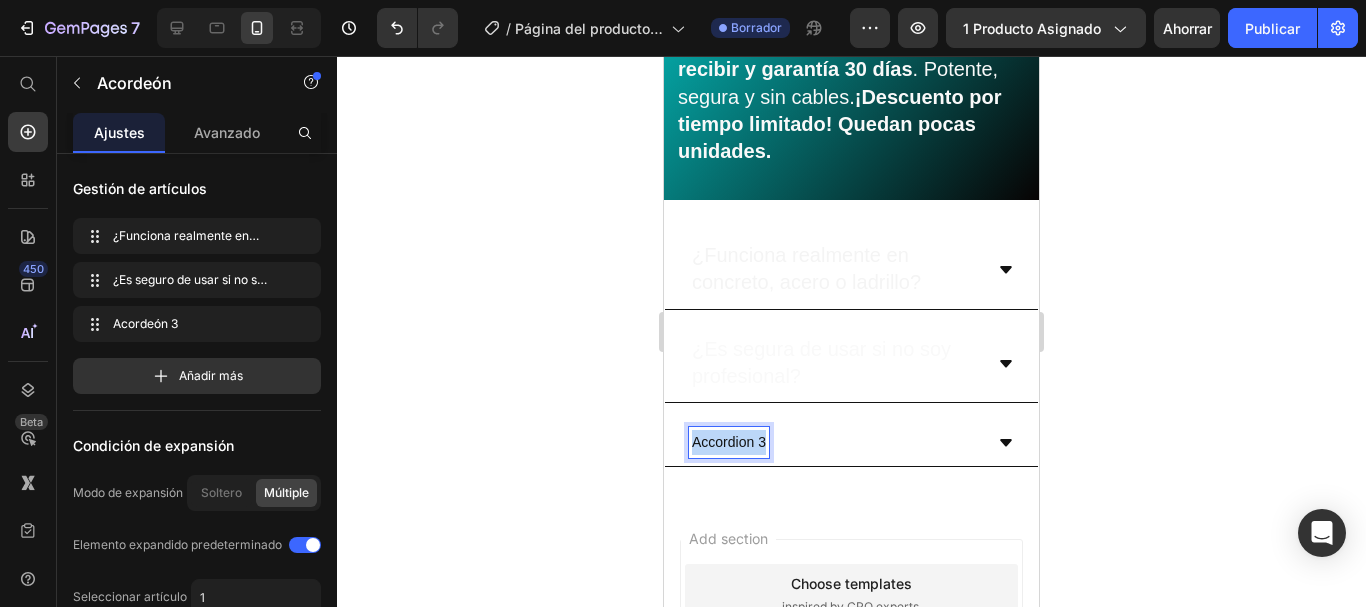 drag, startPoint x: 763, startPoint y: 429, endPoint x: 690, endPoint y: 429, distance: 73 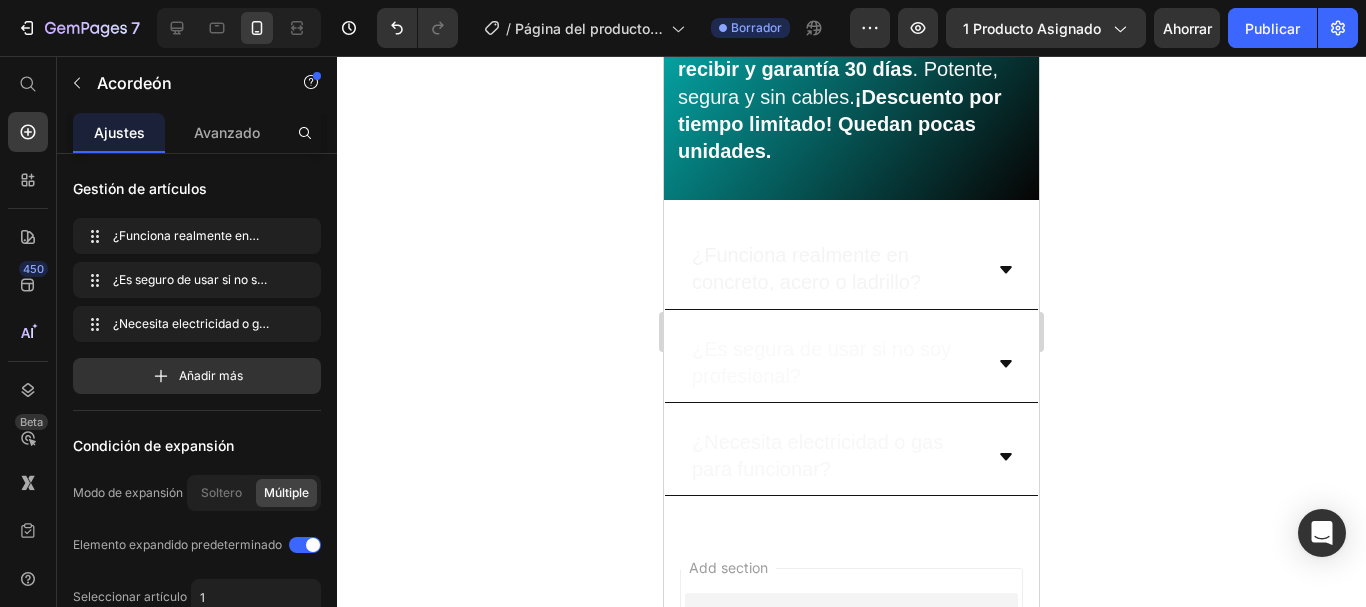 click 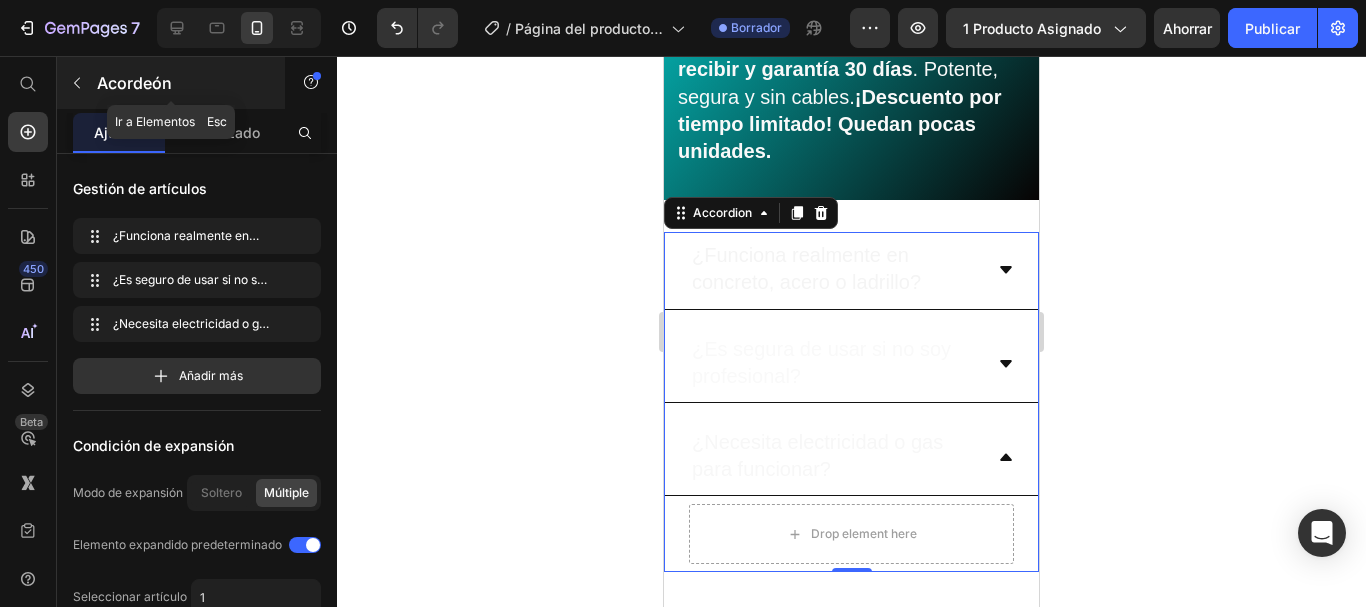 click 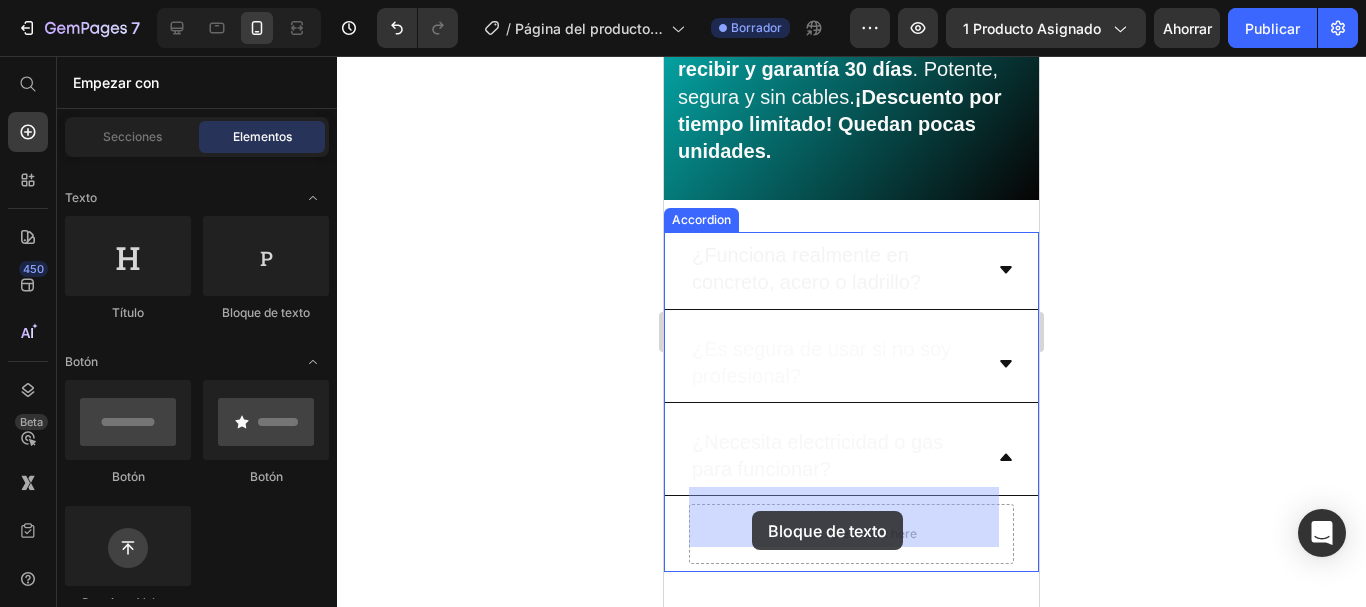 drag, startPoint x: 991, startPoint y: 382, endPoint x: 752, endPoint y: 511, distance: 271.5916 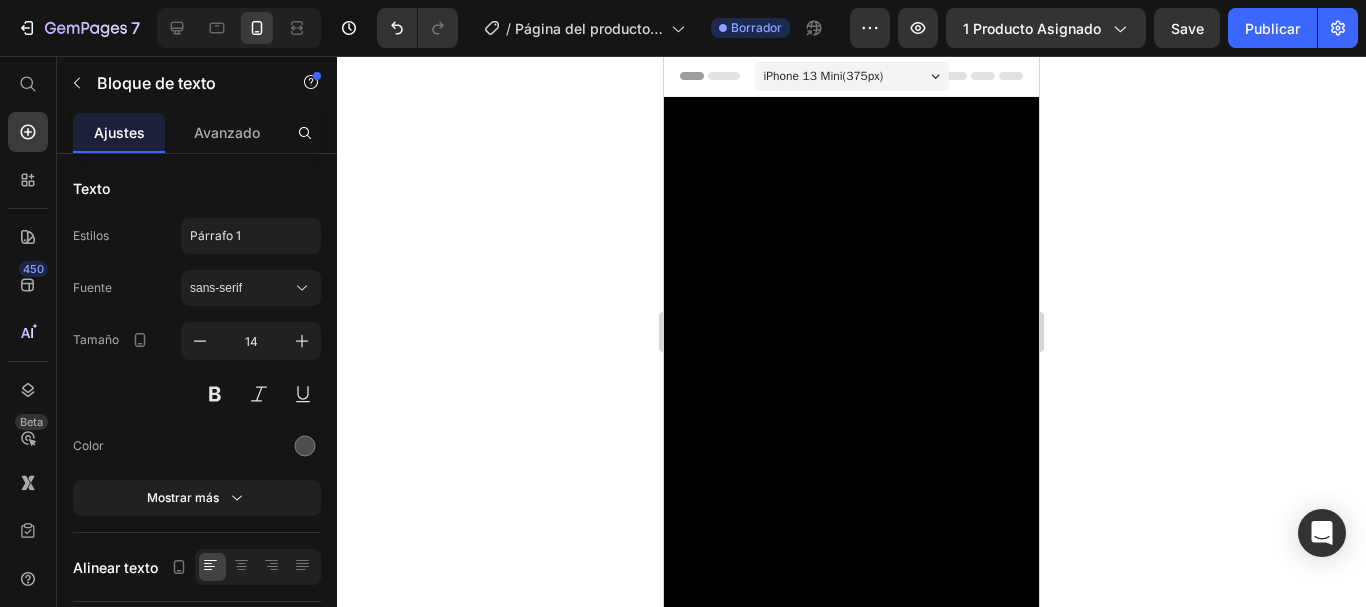 scroll, scrollTop: 0, scrollLeft: 0, axis: both 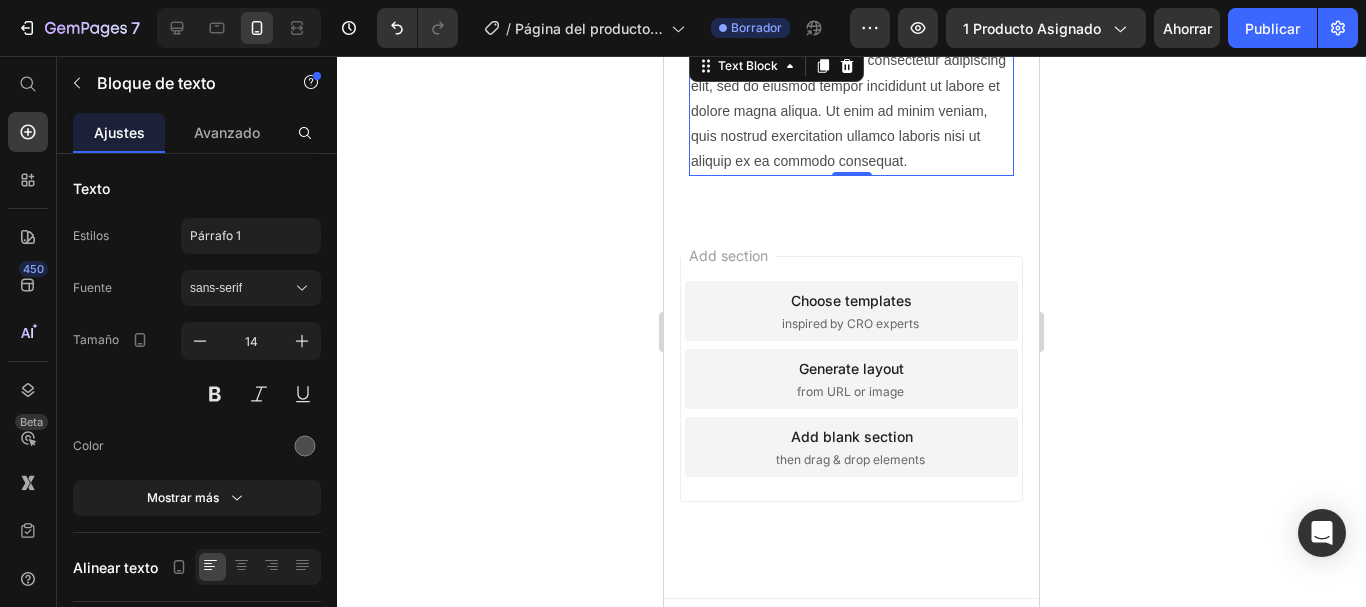 click on "Lorem ipsum dolor sit amet, consectetur adipiscing elit, sed do eiusmod tempor incididunt ut labore et dolore magna aliqua. Ut enim ad minim veniam, quis nostrud exercitation ullamco laboris nisi ut aliquip ex ea commodo consequat." at bounding box center [851, 111] 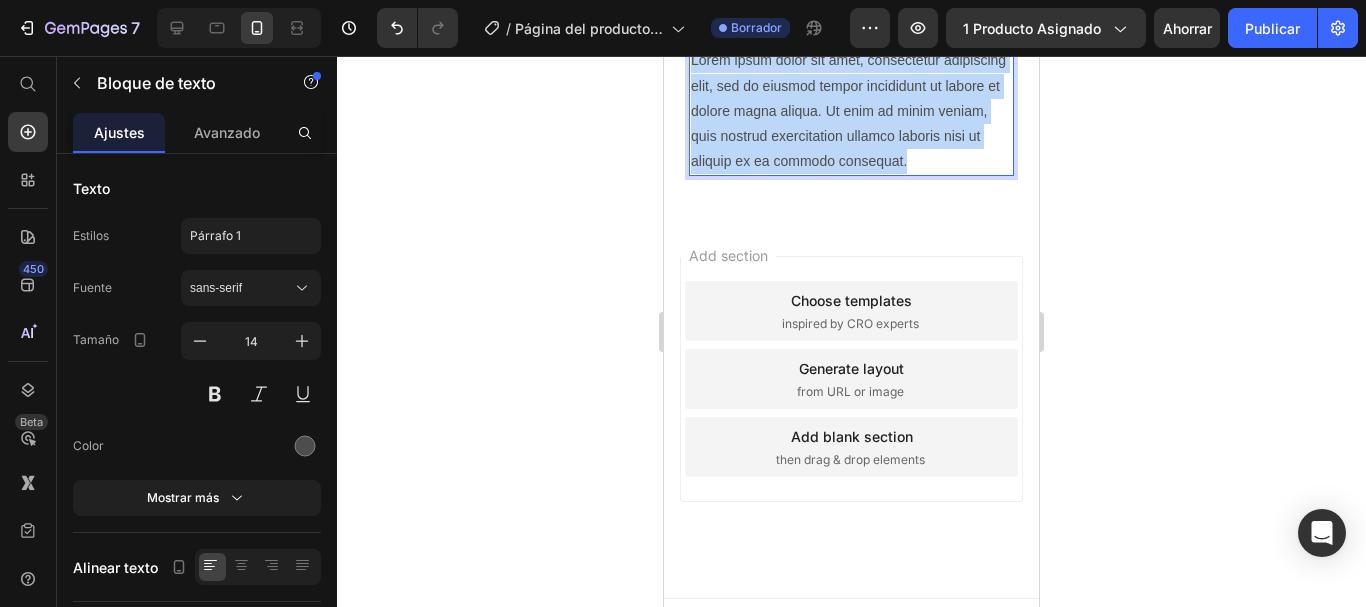 drag, startPoint x: 993, startPoint y: 523, endPoint x: 688, endPoint y: 418, distance: 322.5678 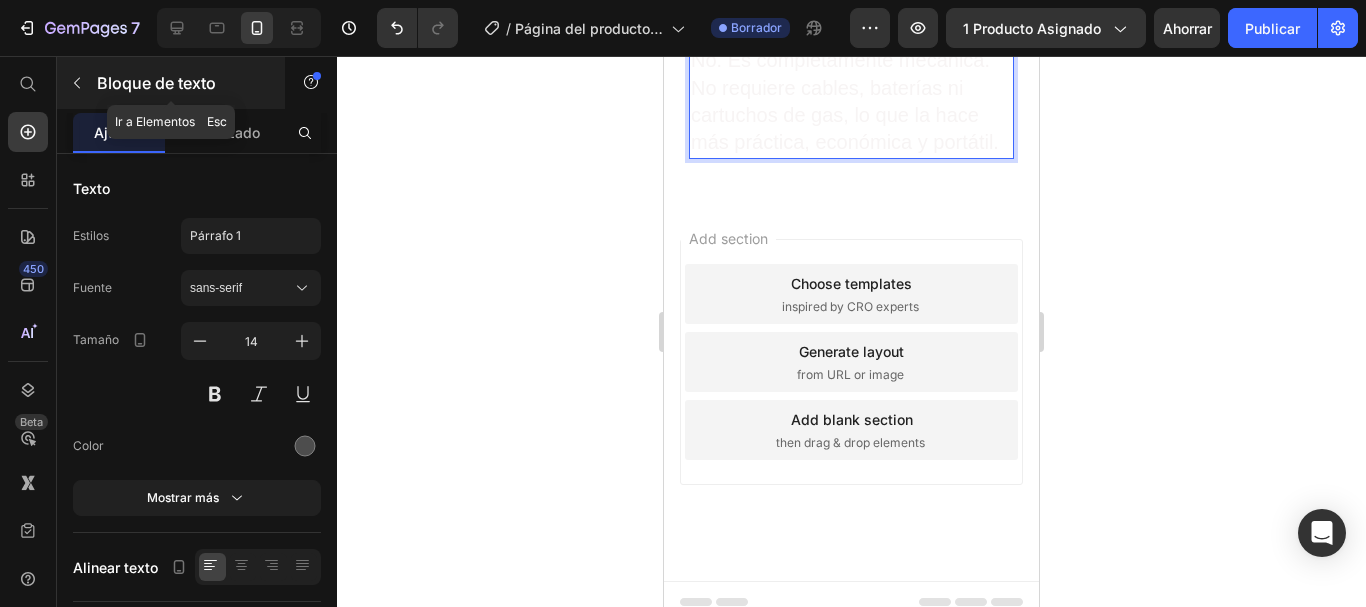 click 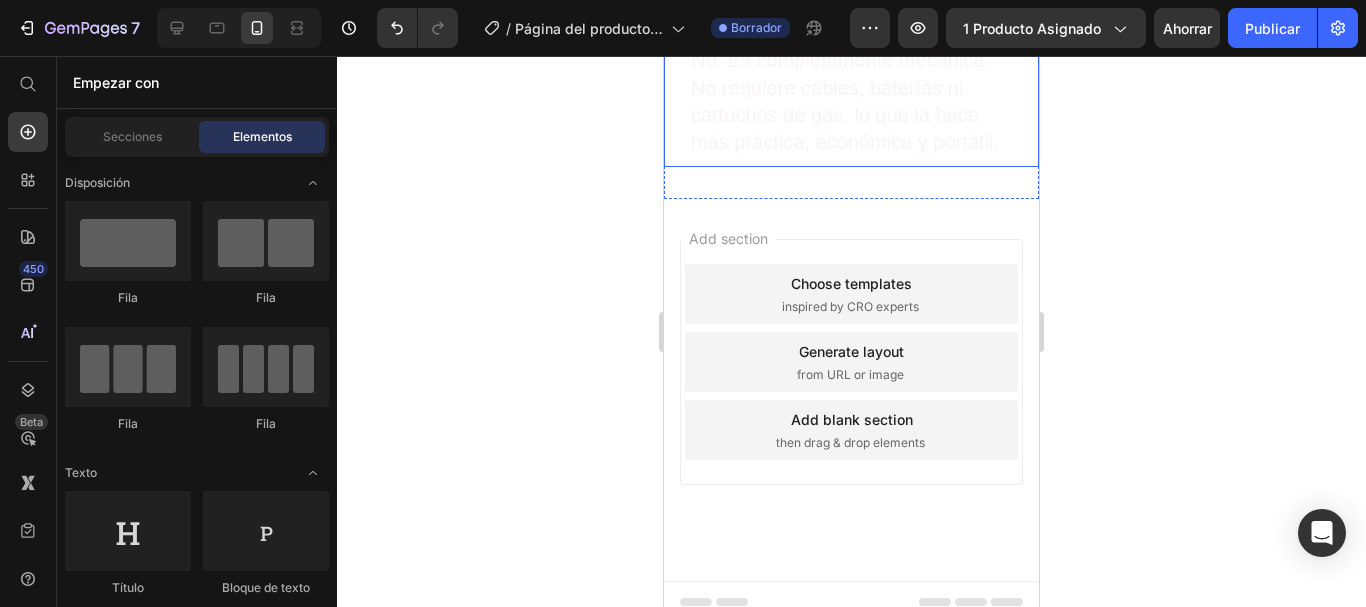 click on "¿Necesita electricidad o gas para funcionar?" at bounding box center [851, -1] 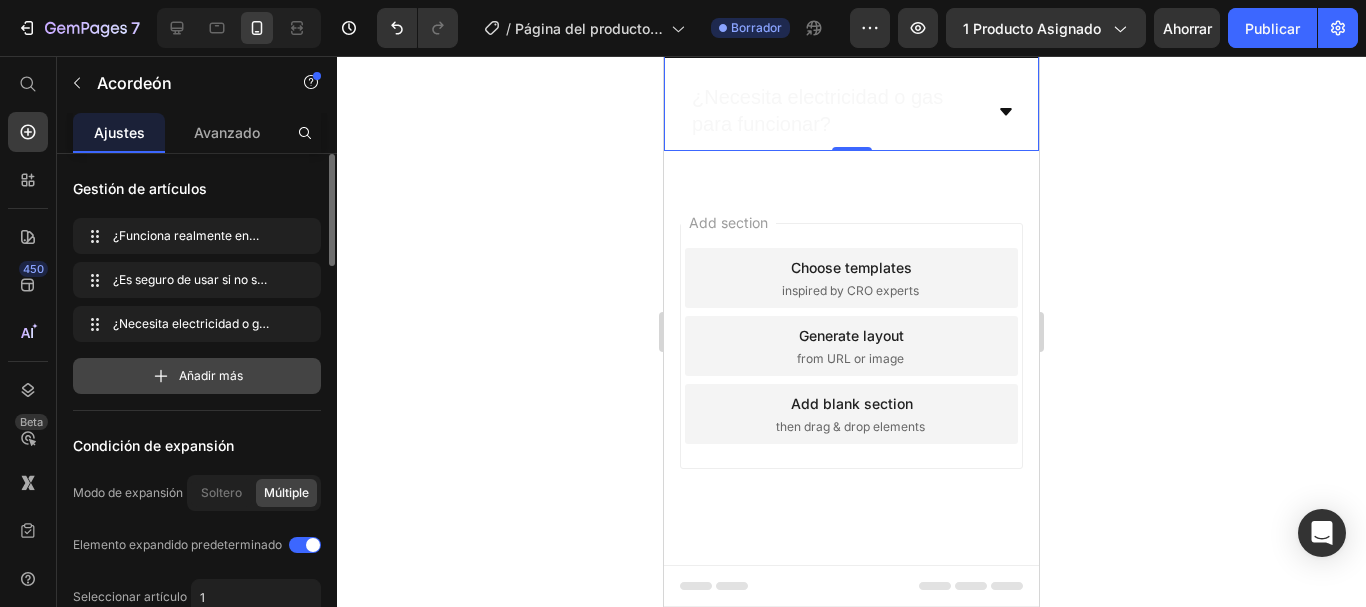 click on "Añadir más" at bounding box center (211, 375) 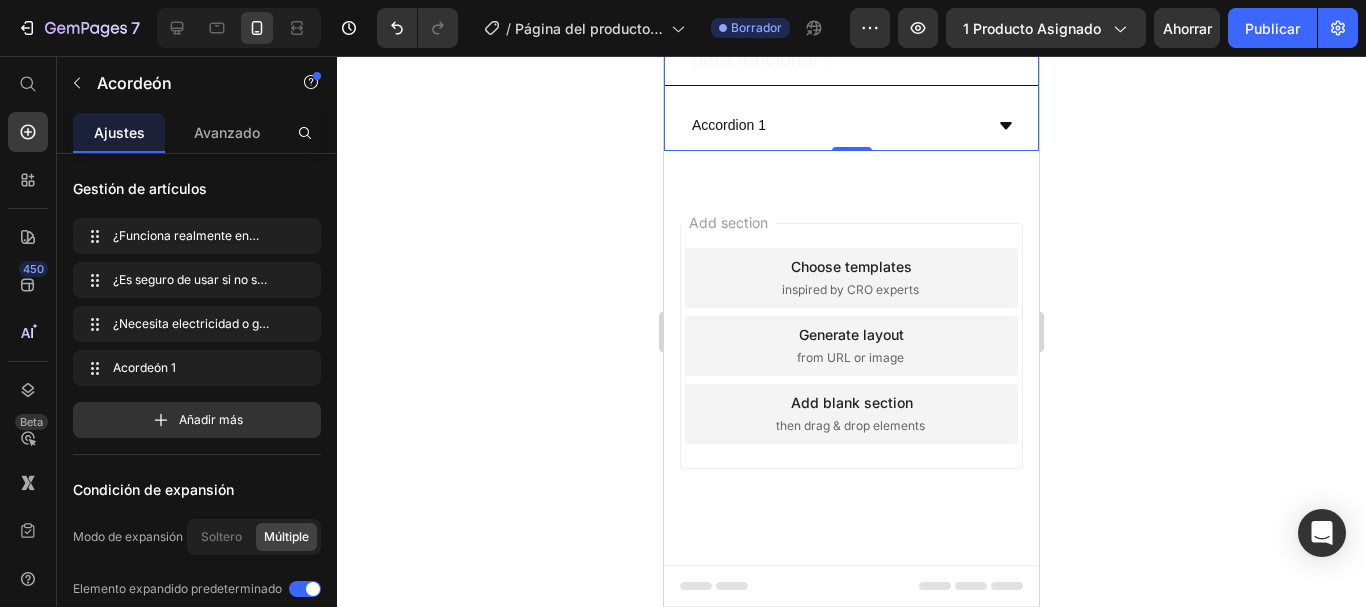 click on "Accordion 1" at bounding box center [729, 125] 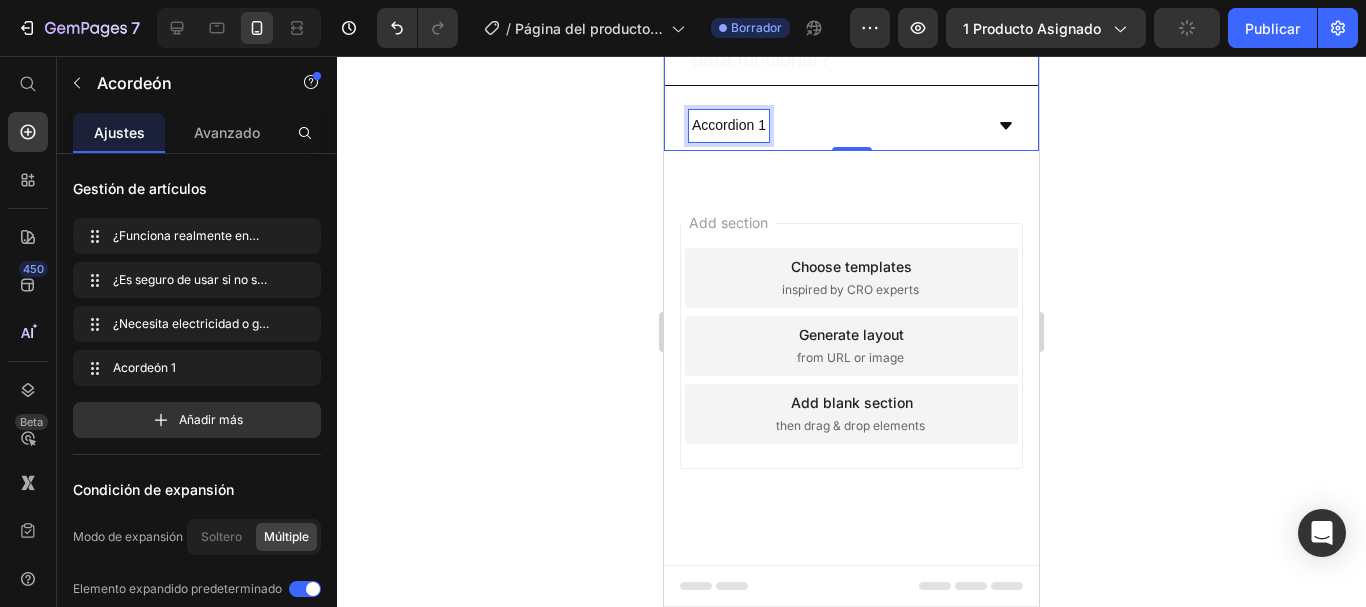 click on "Accordion 1" at bounding box center (729, 125) 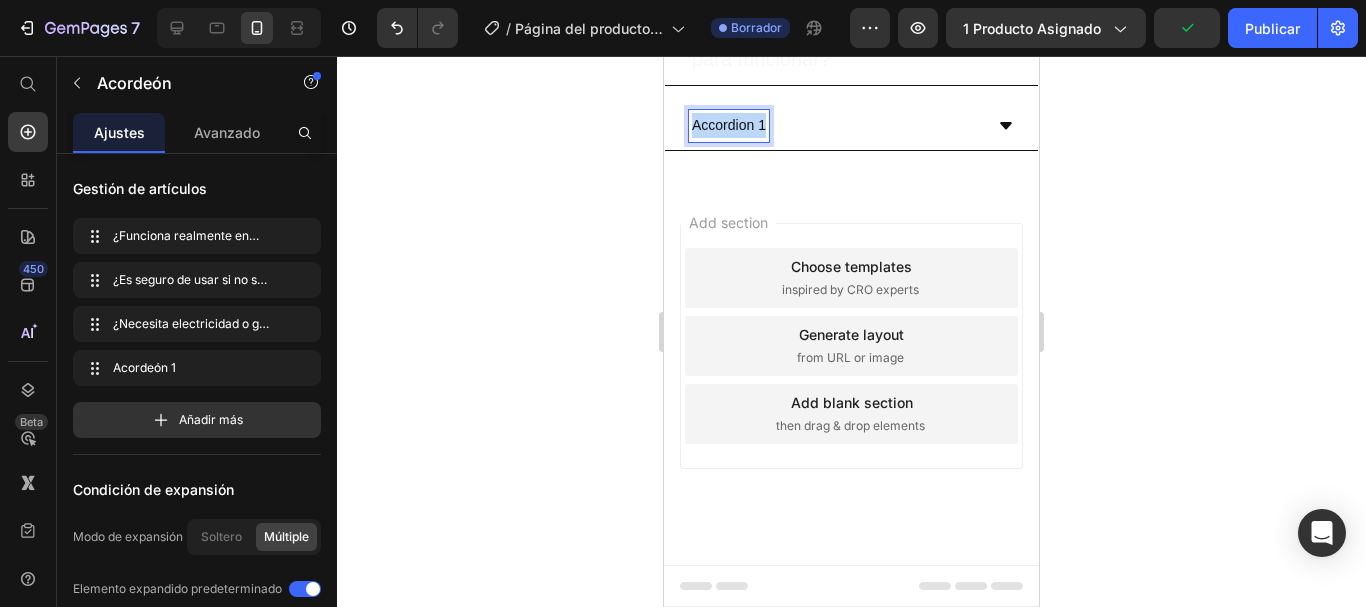 drag, startPoint x: 763, startPoint y: 442, endPoint x: 690, endPoint y: 436, distance: 73.24616 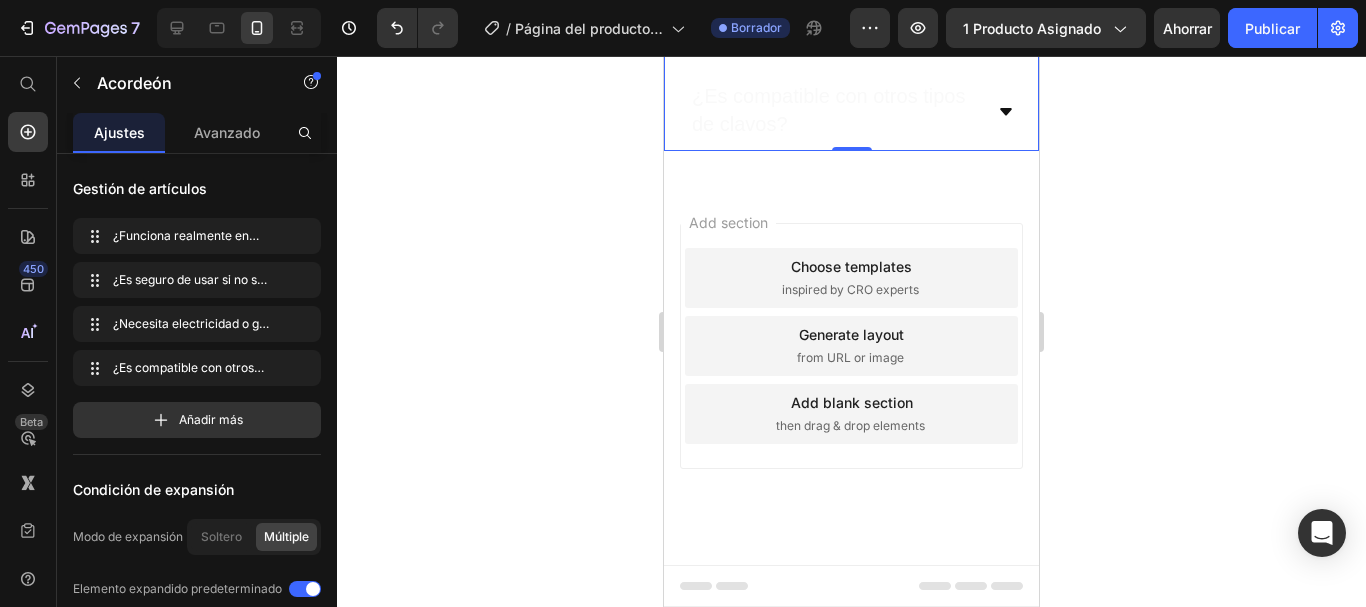 click 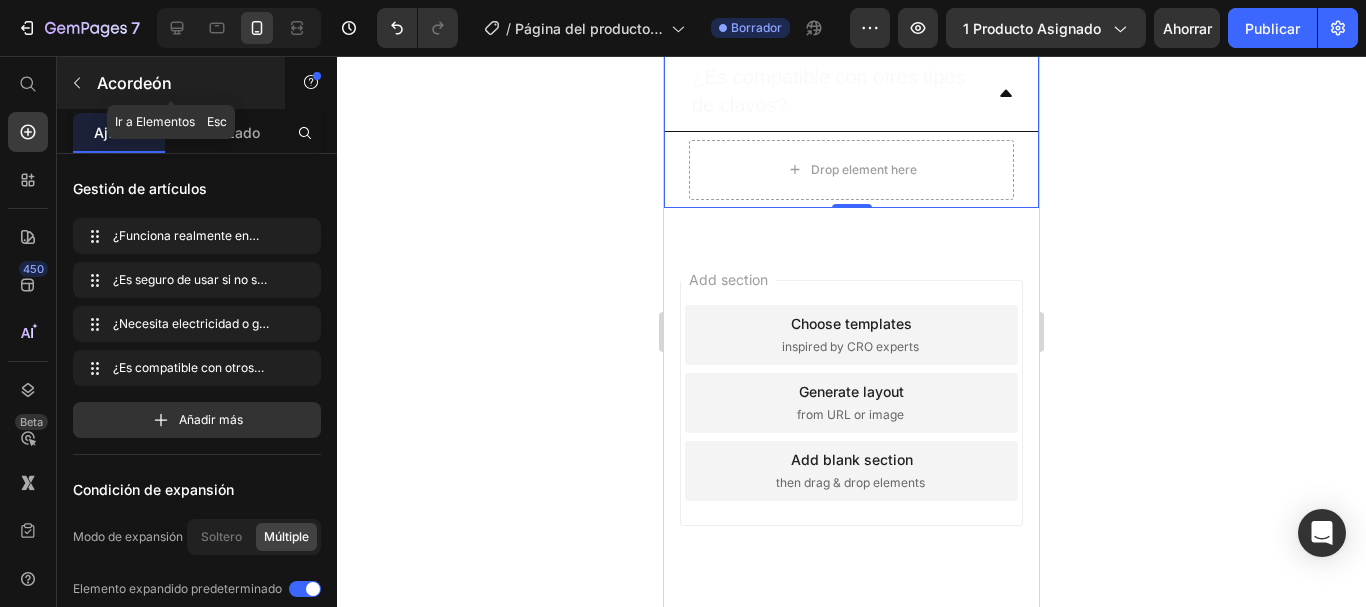 click 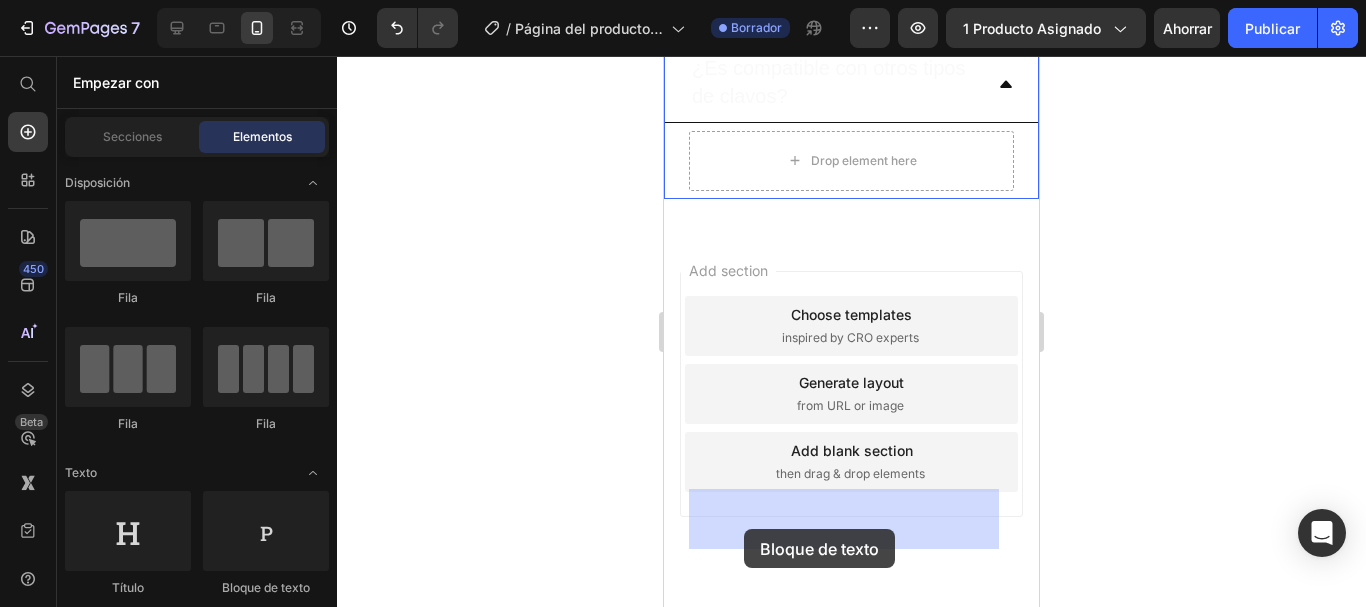 scroll, scrollTop: 4552, scrollLeft: 0, axis: vertical 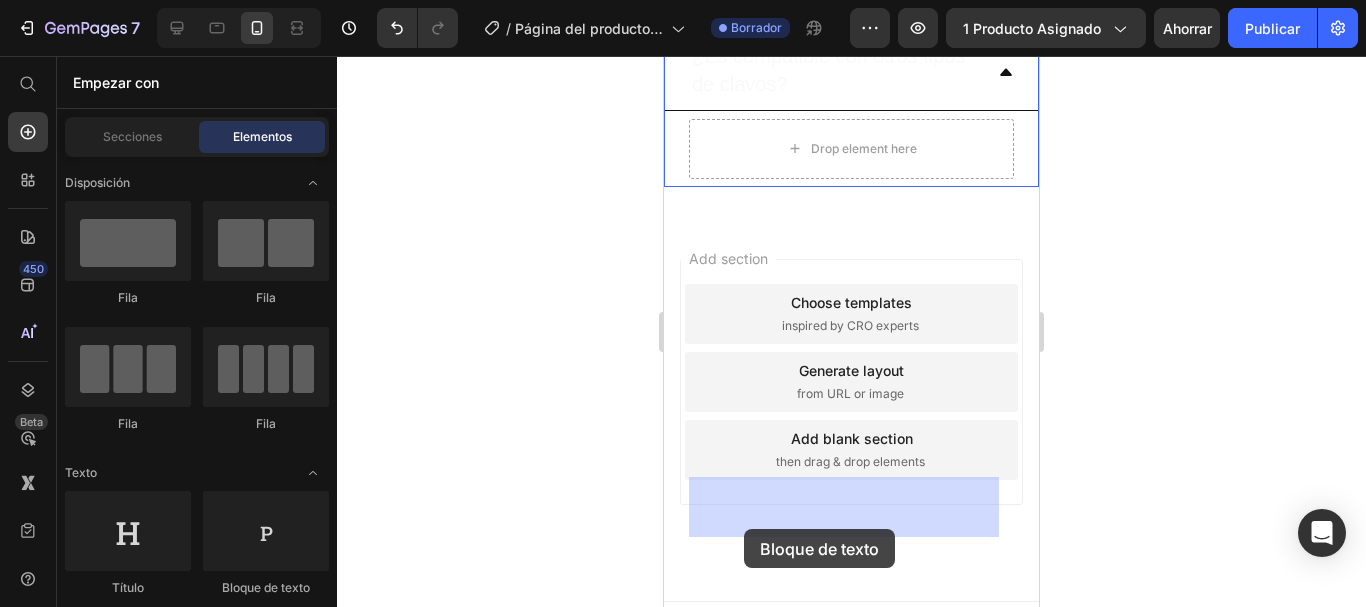 drag, startPoint x: 907, startPoint y: 307, endPoint x: 711, endPoint y: 468, distance: 253.6474 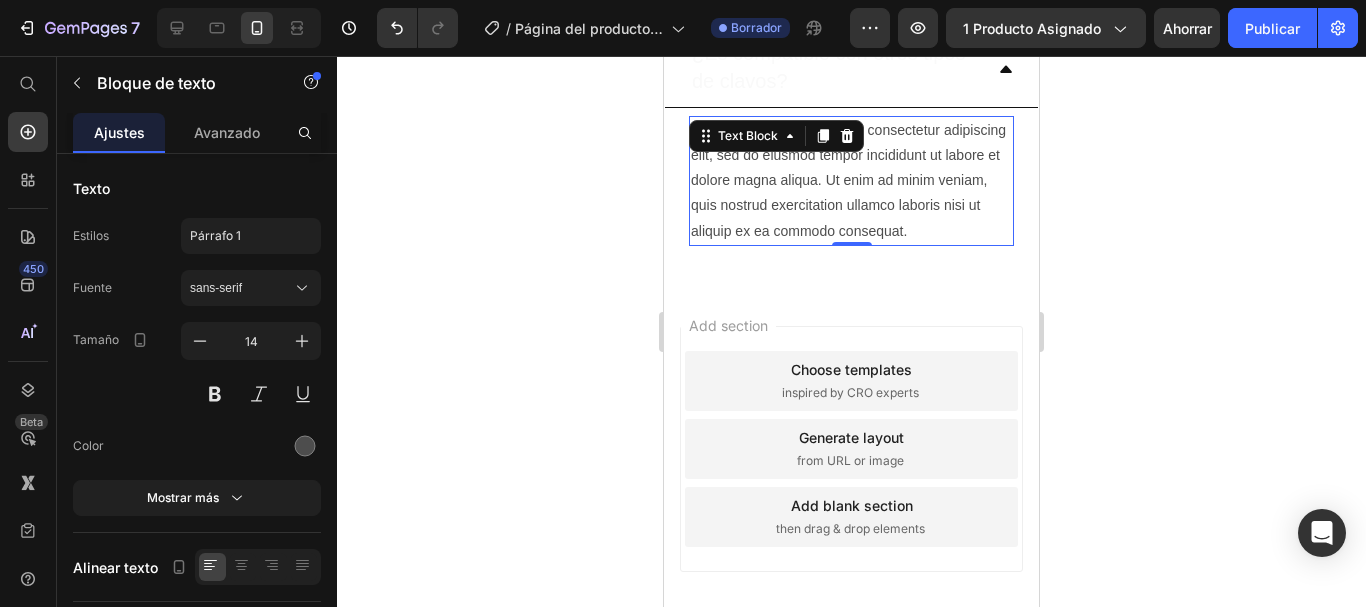 scroll, scrollTop: 4661, scrollLeft: 0, axis: vertical 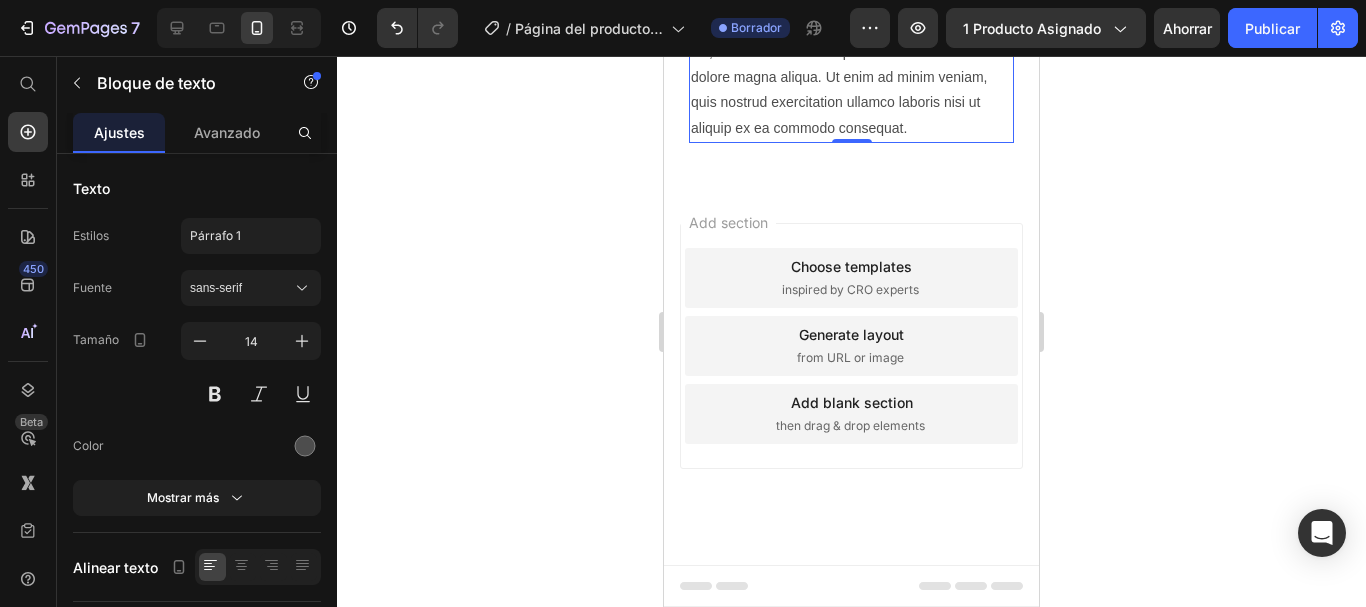 click on "Lorem ipsum dolor sit amet, consectetur adipiscing elit, sed do eiusmod tempor incididunt ut labore et dolore magna aliqua. Ut enim ad minim veniam, quis nostrud exercitation ullamco laboris nisi ut aliquip ex ea commodo consequat." at bounding box center [851, 78] 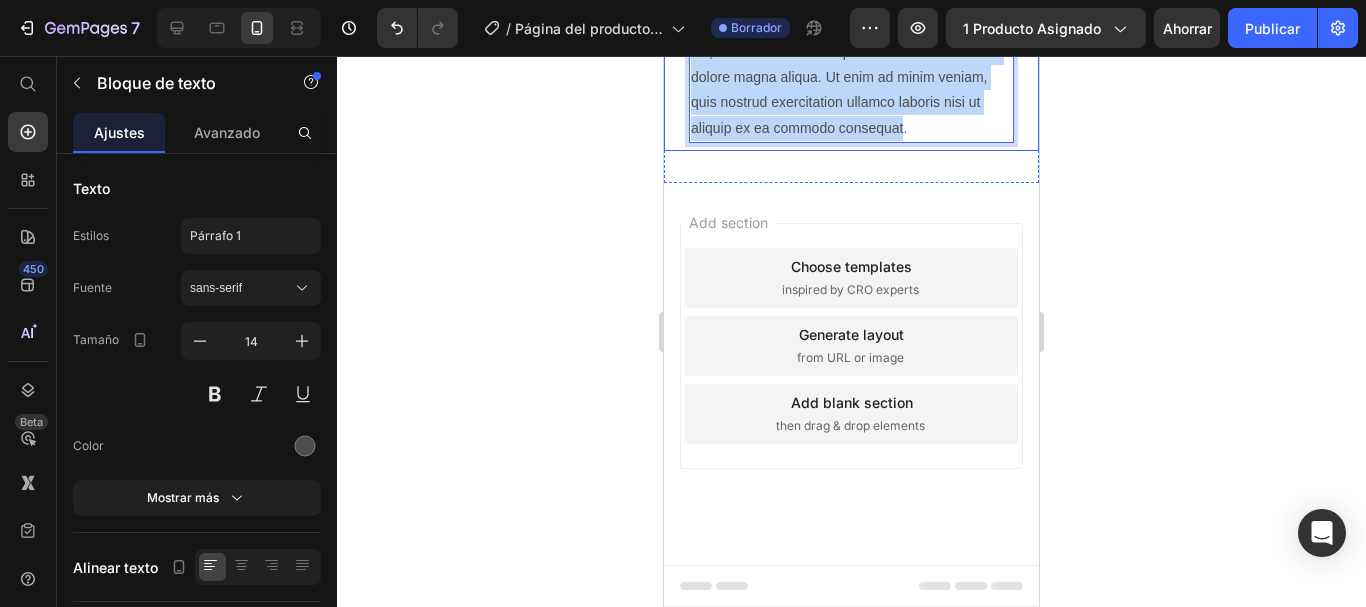 drag, startPoint x: 990, startPoint y: 484, endPoint x: 688, endPoint y: 375, distance: 321.06854 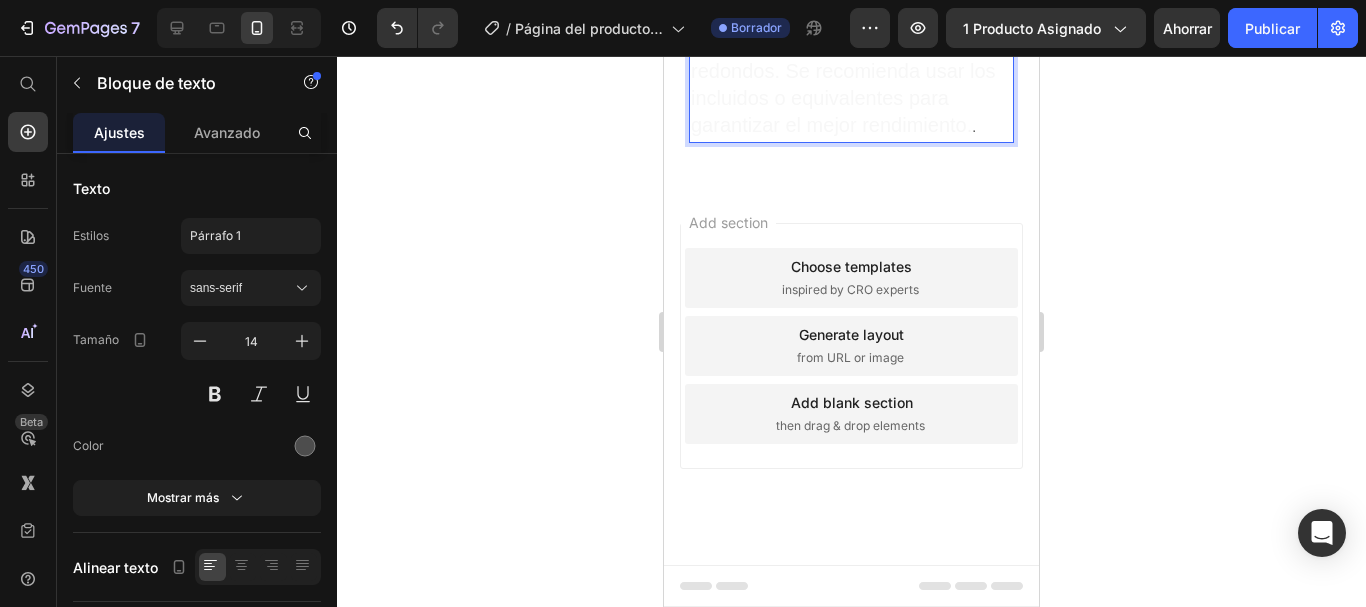 click on "Funciona con clavos de 26 mm redondos. Se recomienda usar los incluidos o equivalentes para garantizar el mejor rendimiento. ." at bounding box center (851, 86) 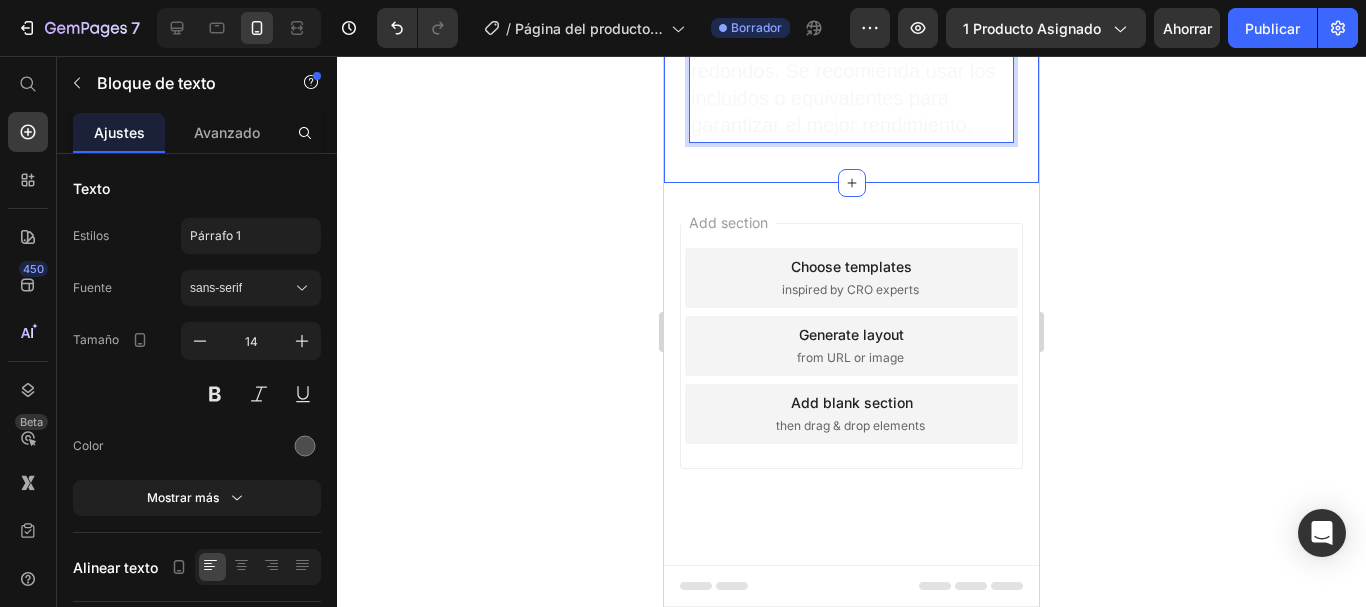 click on "¿Funciona realmente en concreto, acero o ladrillo?
¿Es segura de usar si no soy profesional?
¿Necesita electricidad o gas para funcionar?
¿Es compatible con otros tipos de clavos? Funciona con clavos de 26 mm redondos. Se recomienda usar los incluidos o equivalentes para garantizar el mejor rendimiento. Text Block   0 Accordion Section 8" at bounding box center (851, -93) 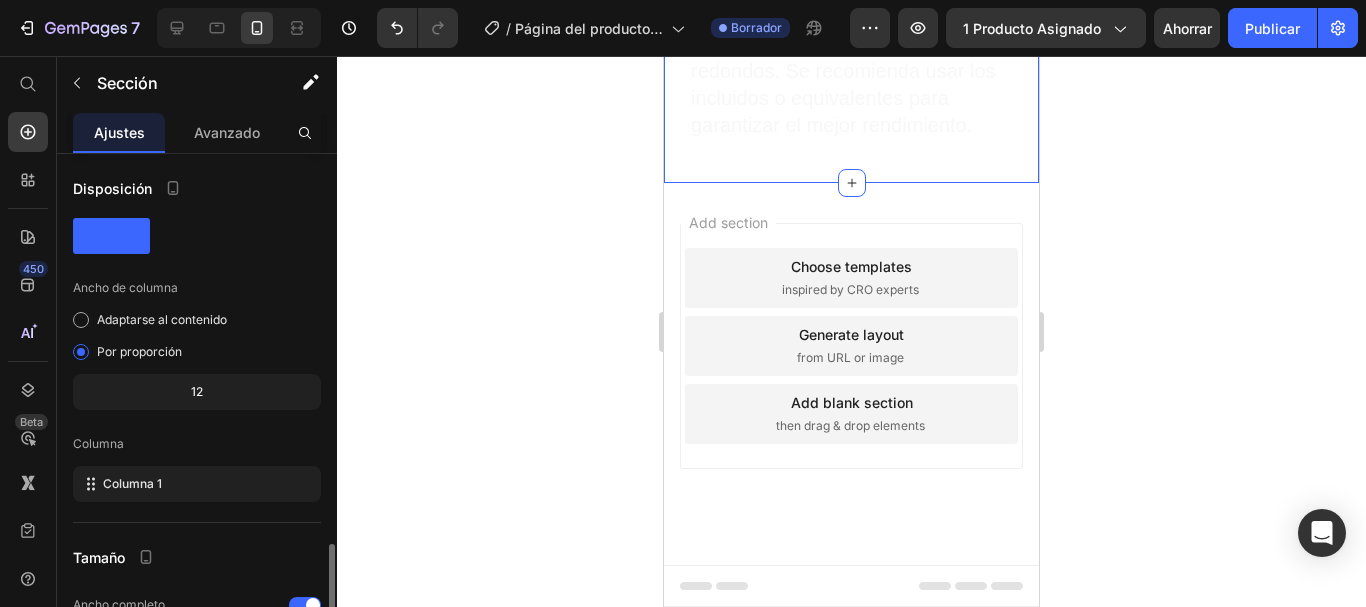 scroll, scrollTop: 234, scrollLeft: 0, axis: vertical 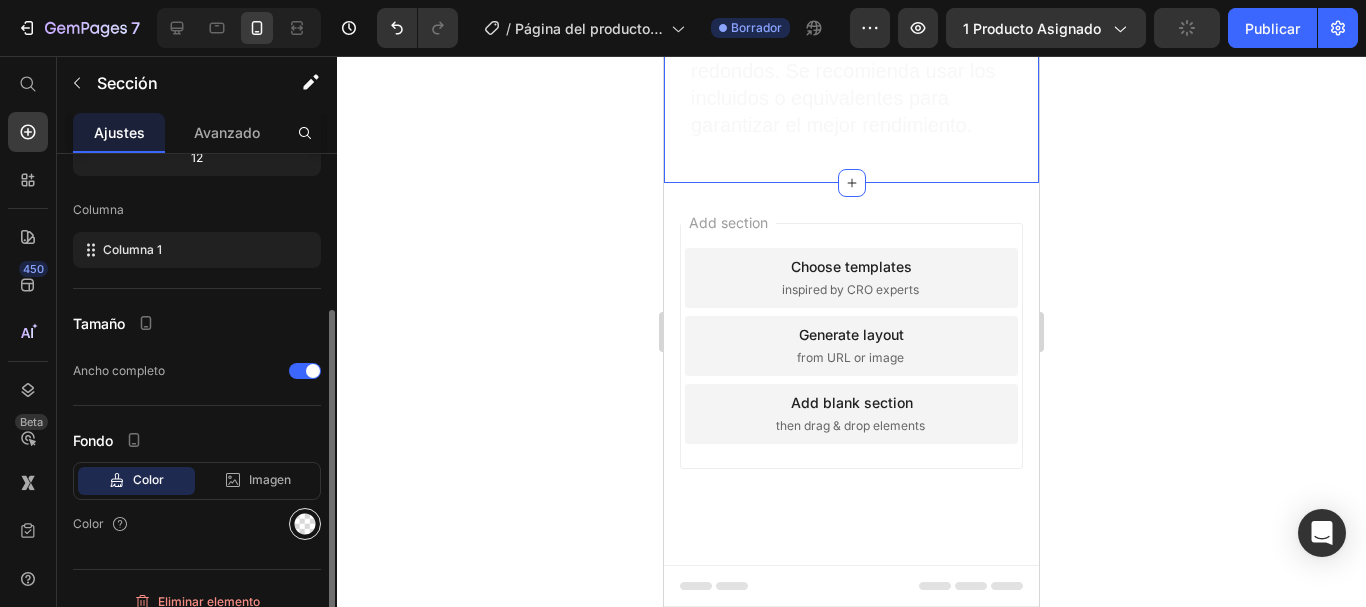 click at bounding box center (305, 524) 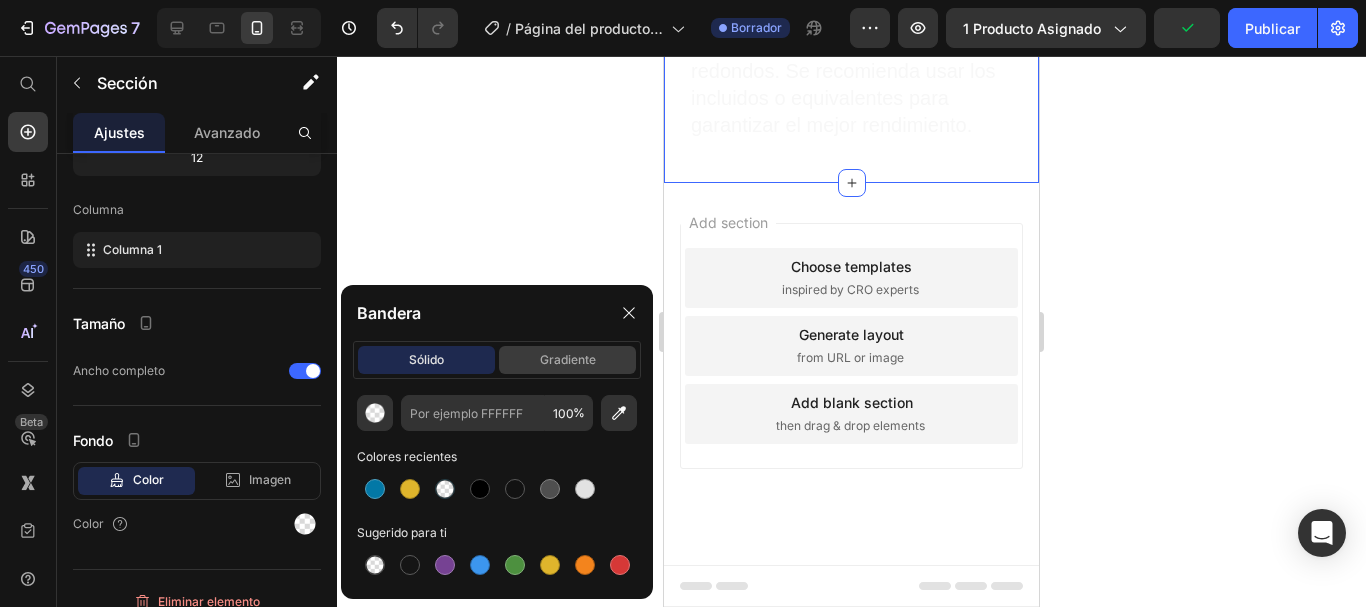 click on "gradiente" 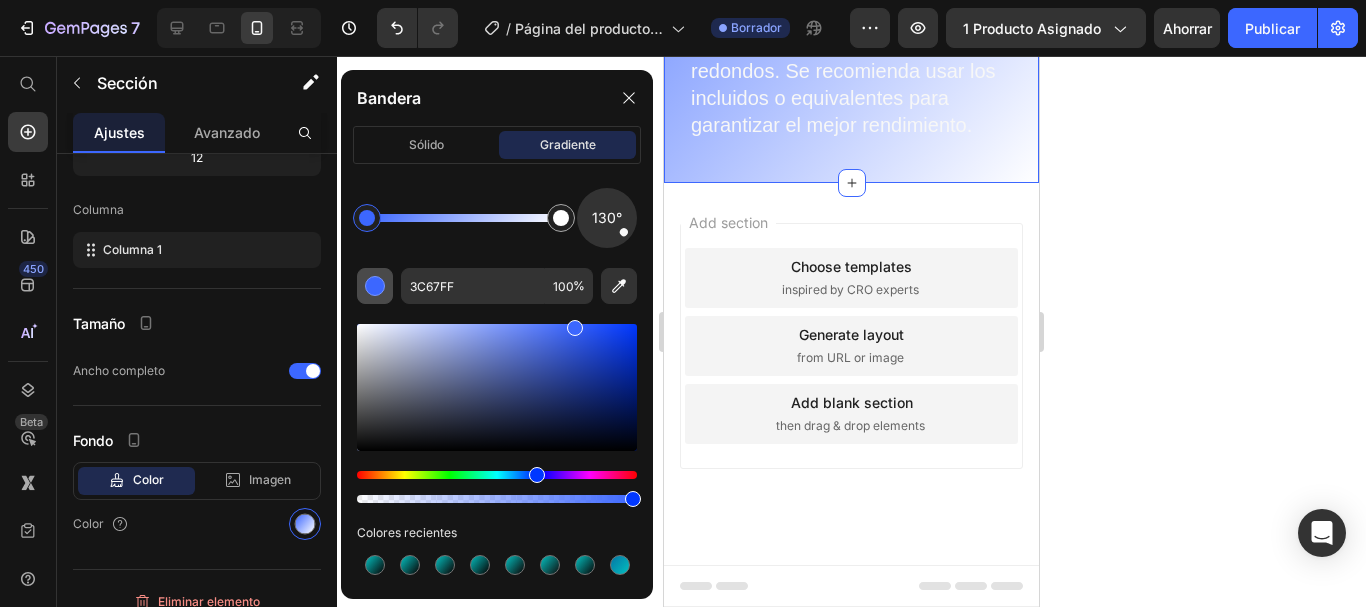 click at bounding box center [375, 286] 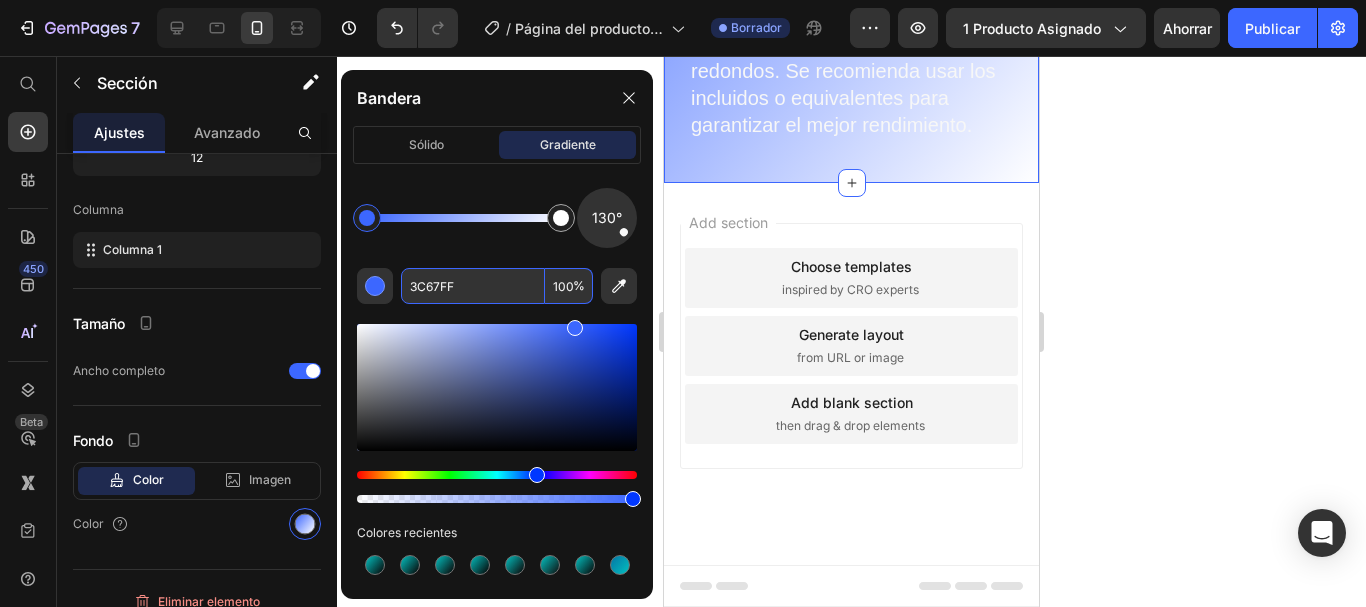 click on "3C67FF" at bounding box center [473, 286] 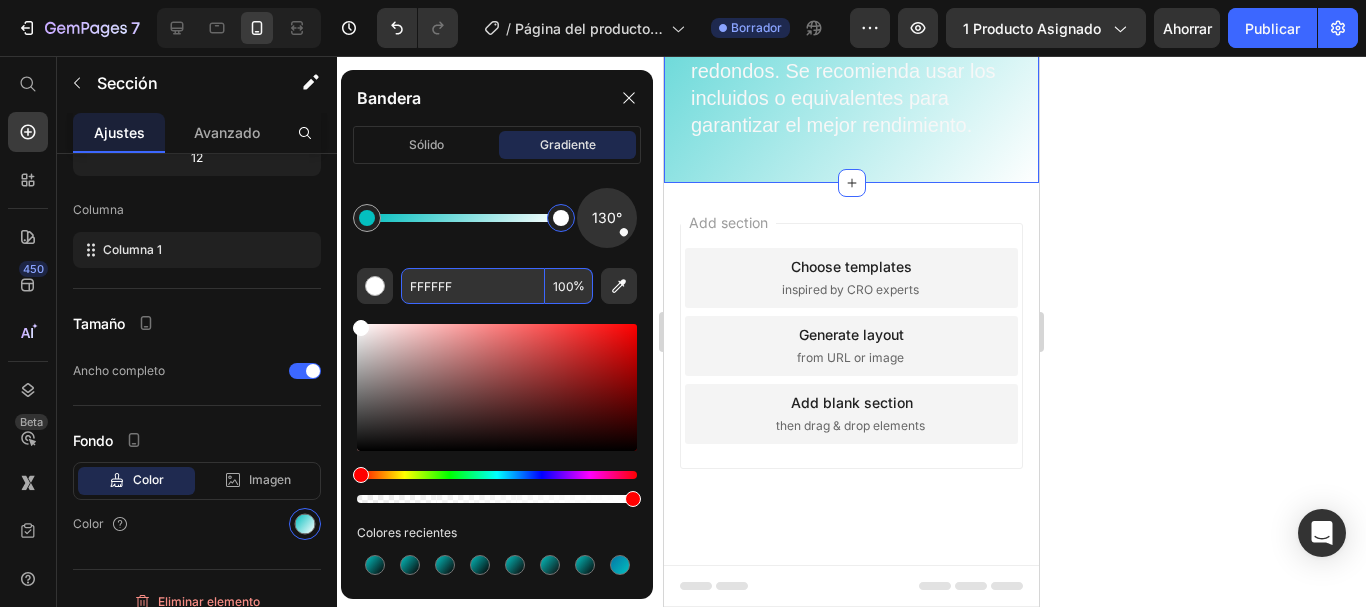 click at bounding box center [561, 218] 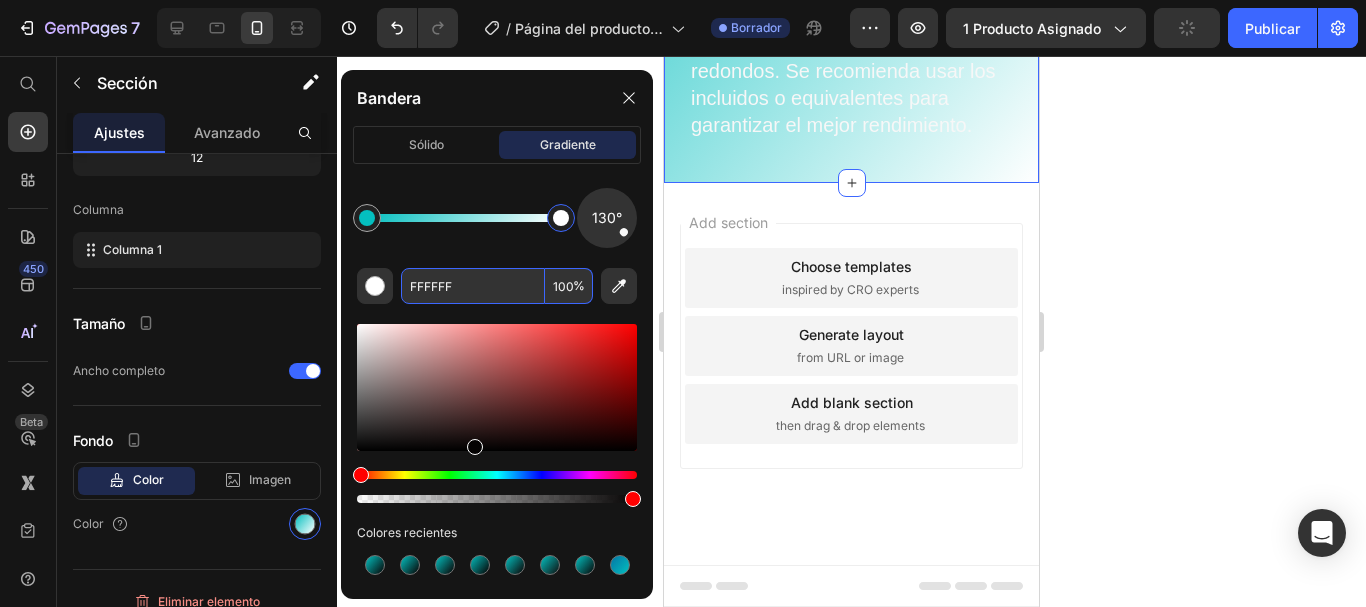 click at bounding box center [497, 387] 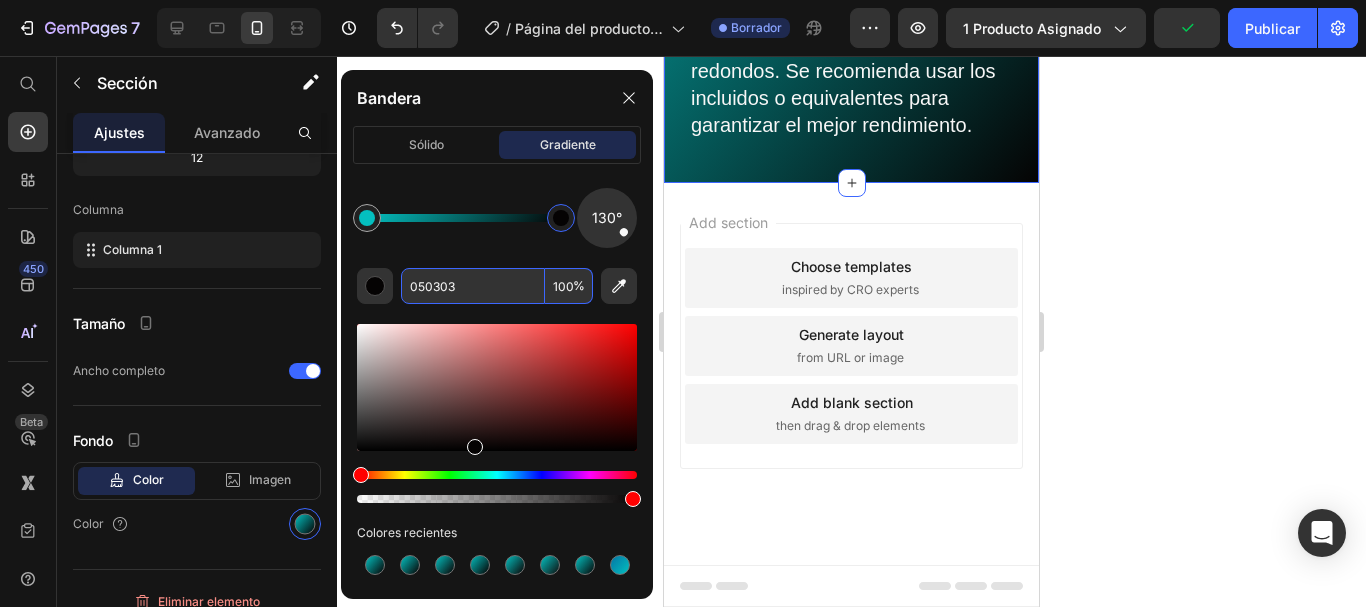 type on "050303" 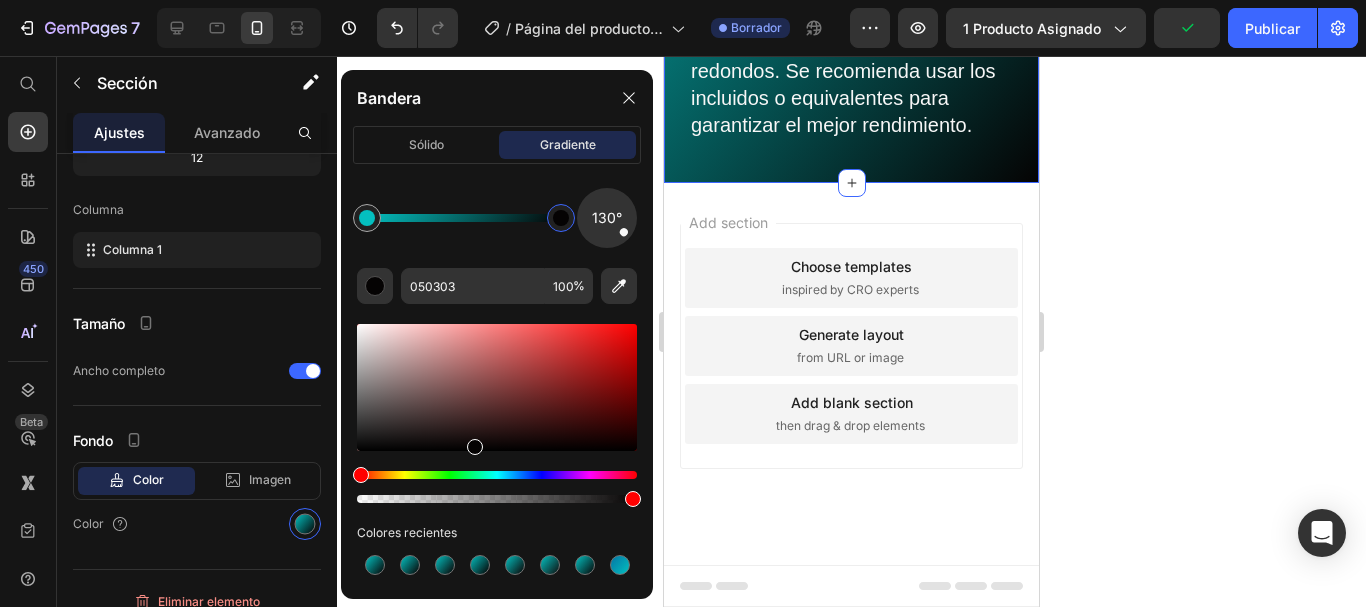 click 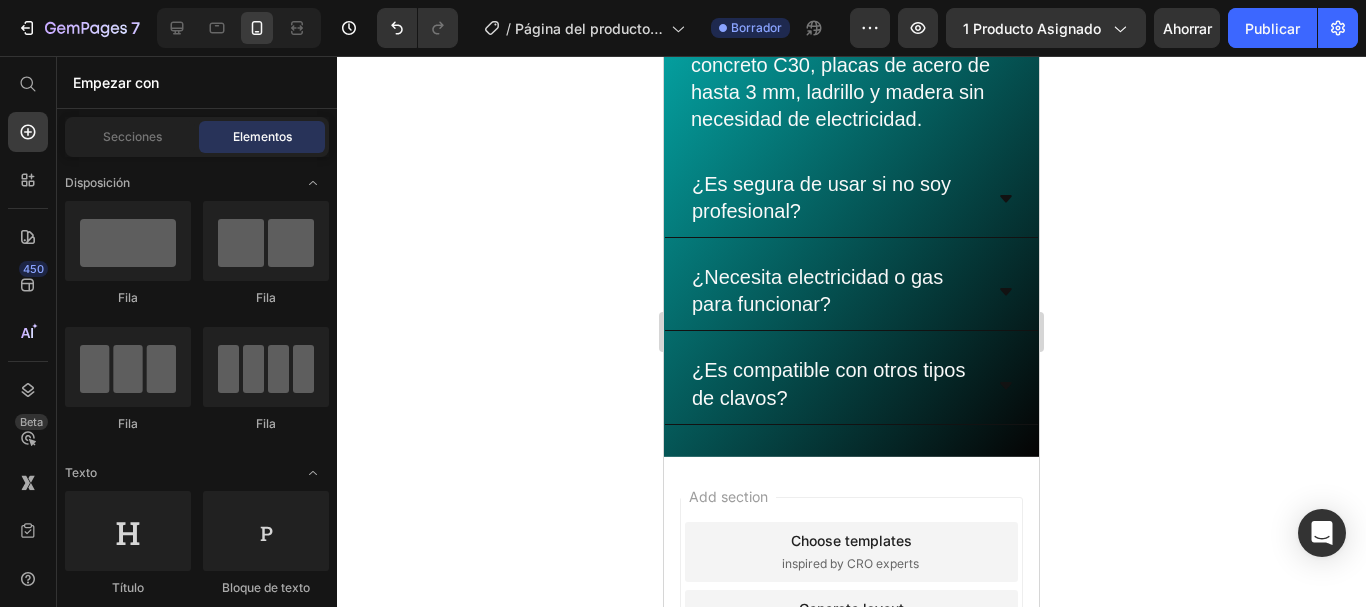 scroll, scrollTop: 4820, scrollLeft: 0, axis: vertical 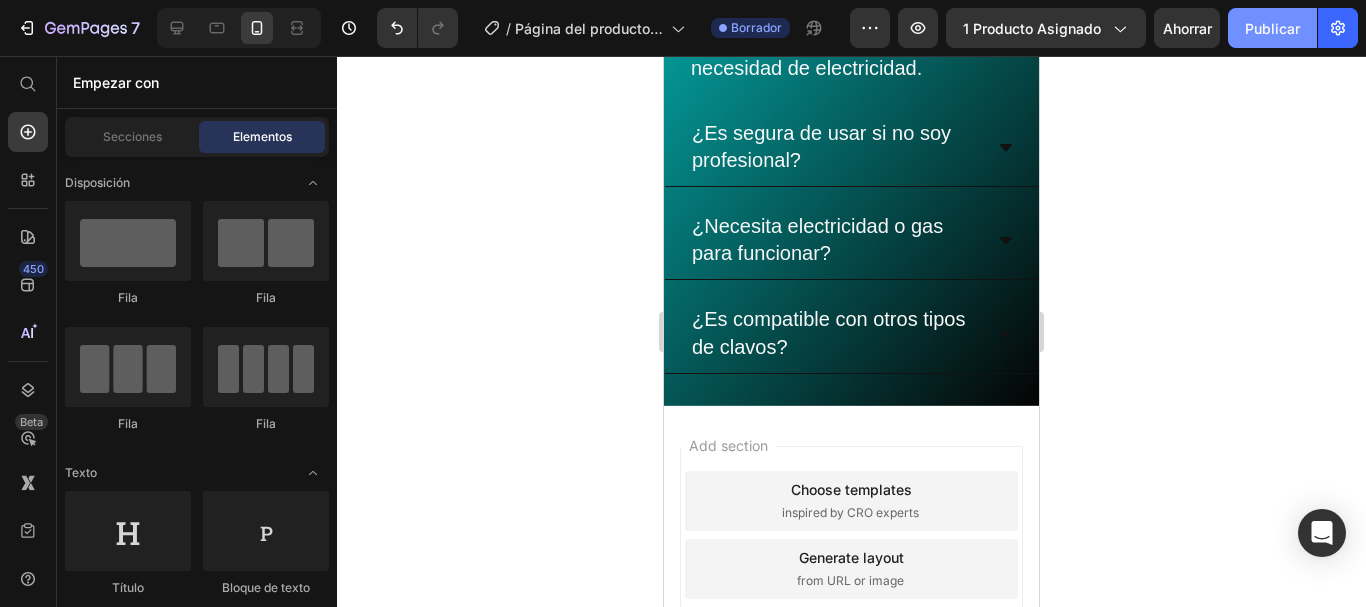 click on "Publicar" at bounding box center [1272, 28] 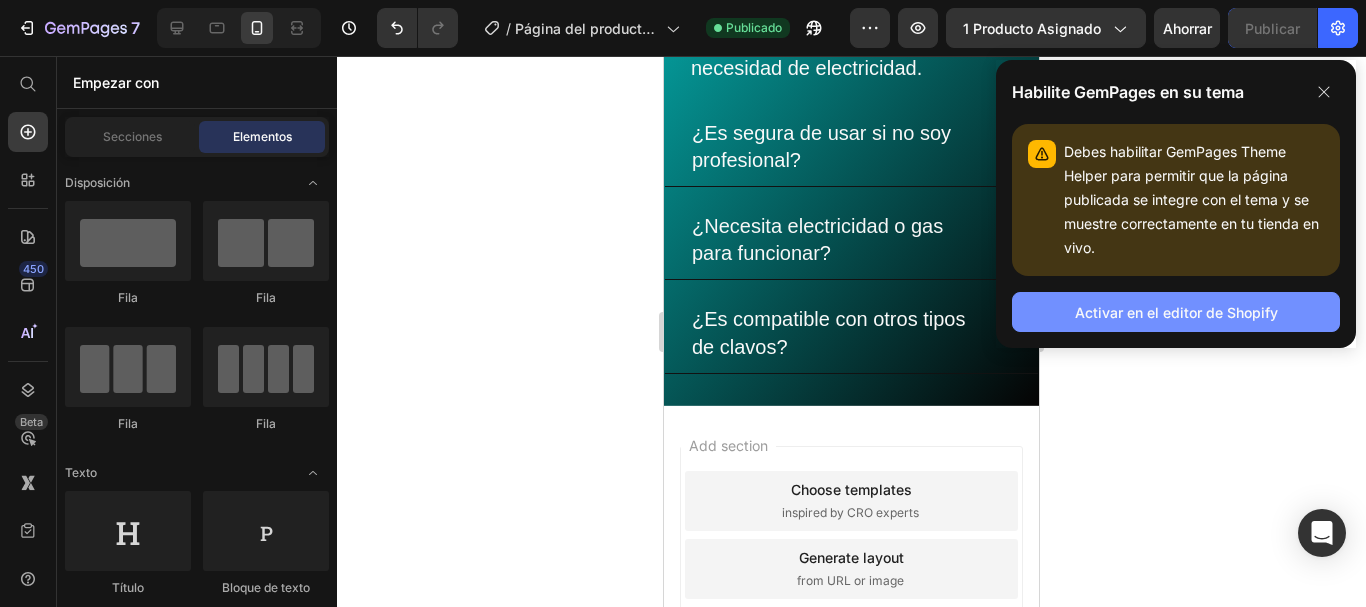 click on "Activar en el editor de Shopify" at bounding box center (1176, 312) 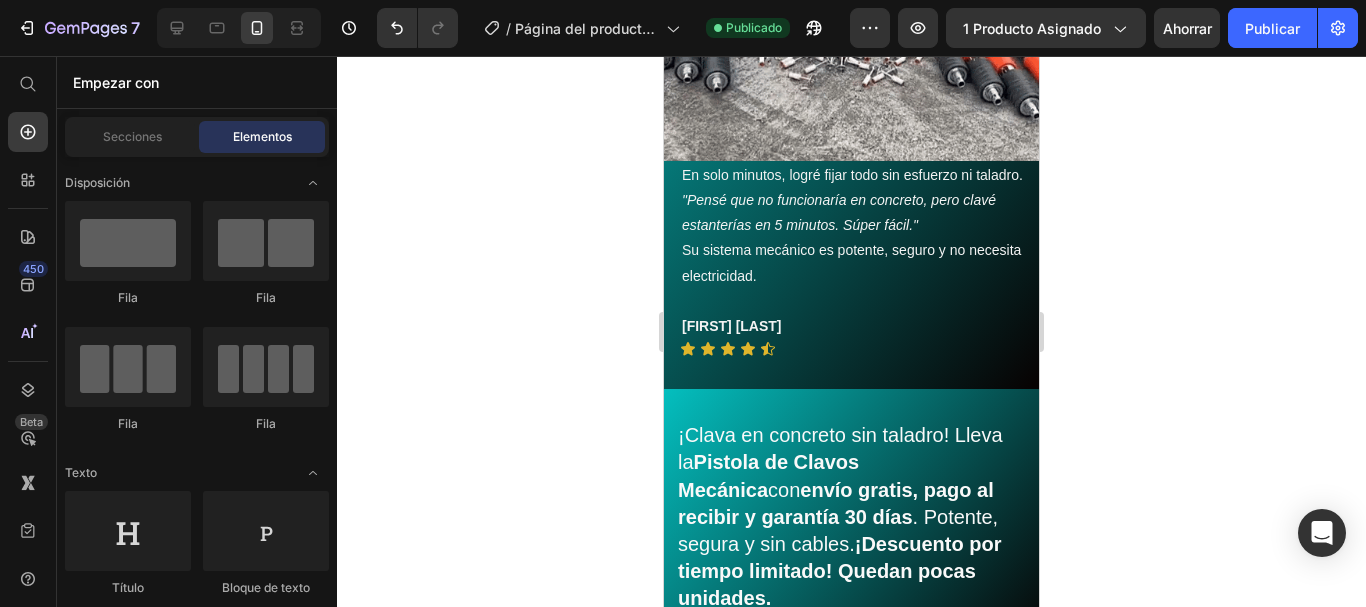 scroll, scrollTop: 3552, scrollLeft: 0, axis: vertical 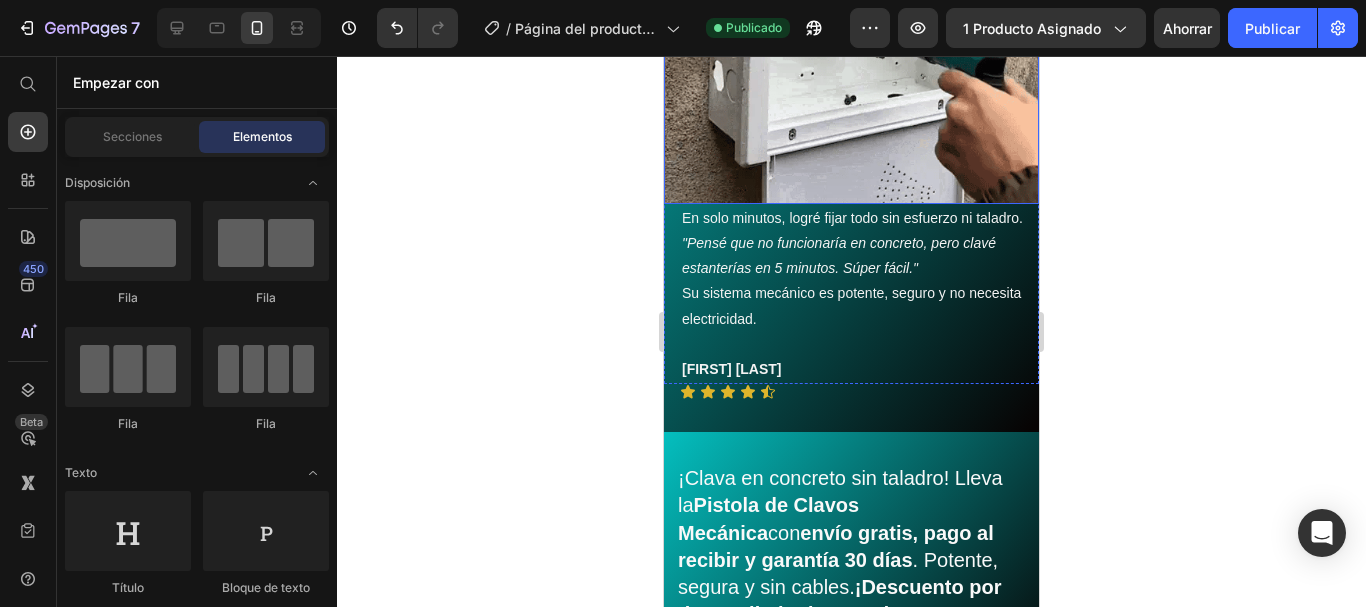 click at bounding box center [851, 16] 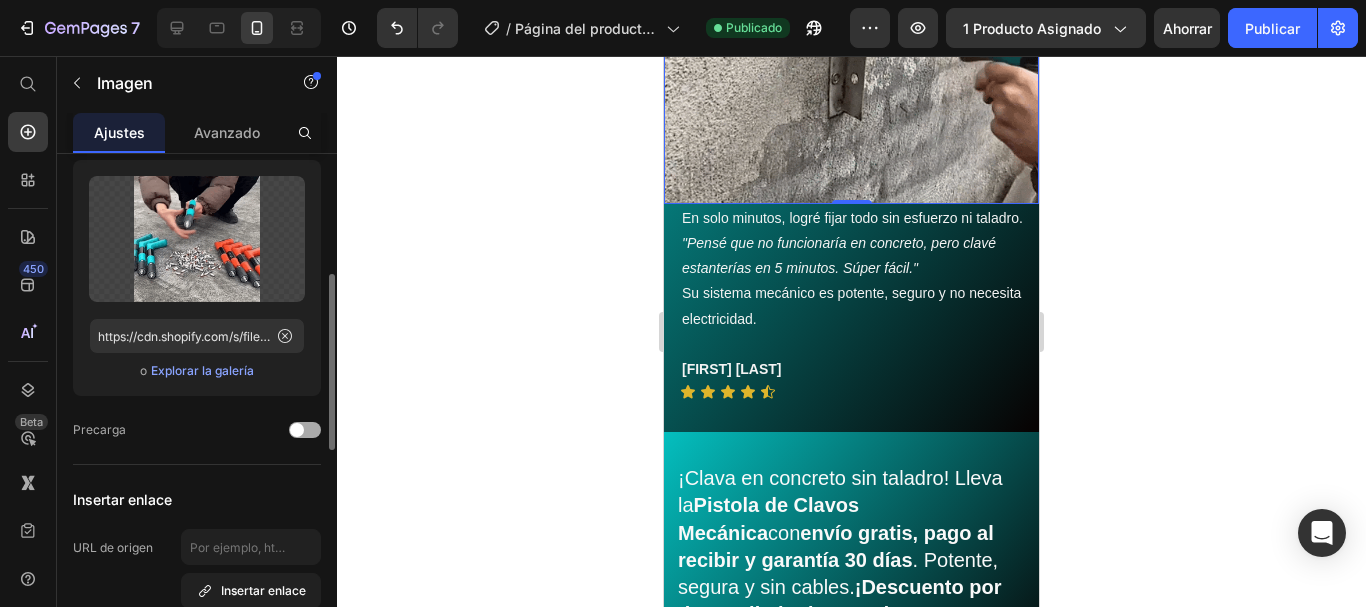scroll, scrollTop: 153, scrollLeft: 0, axis: vertical 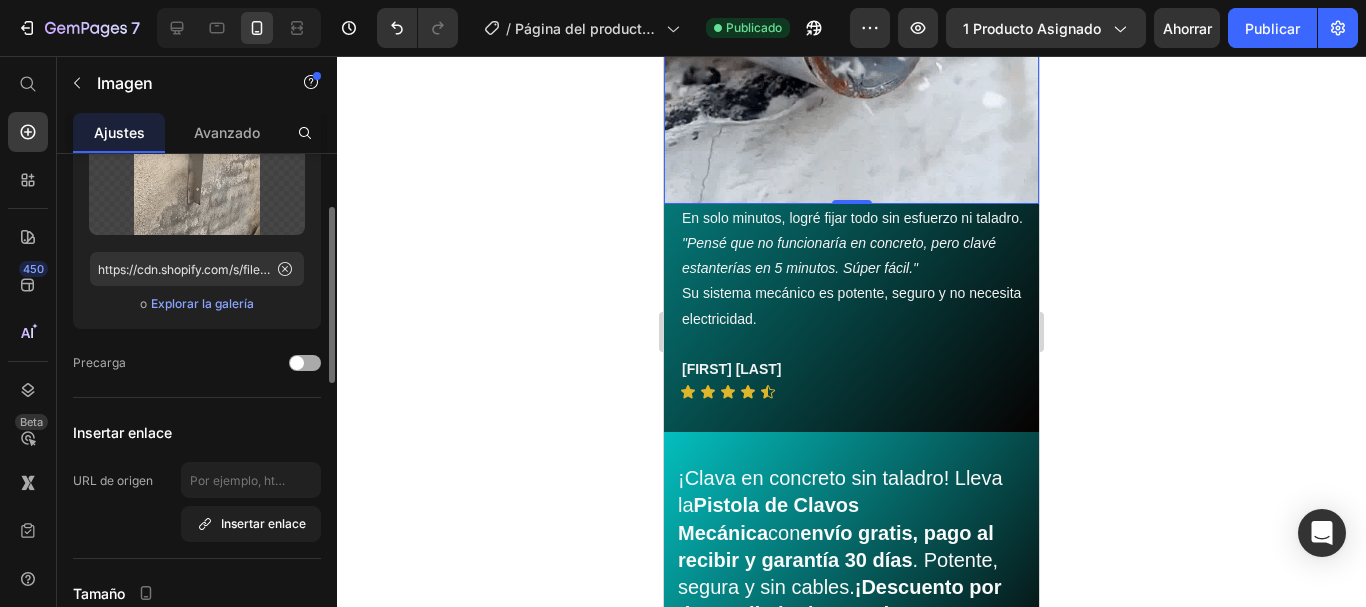 click at bounding box center (297, 363) 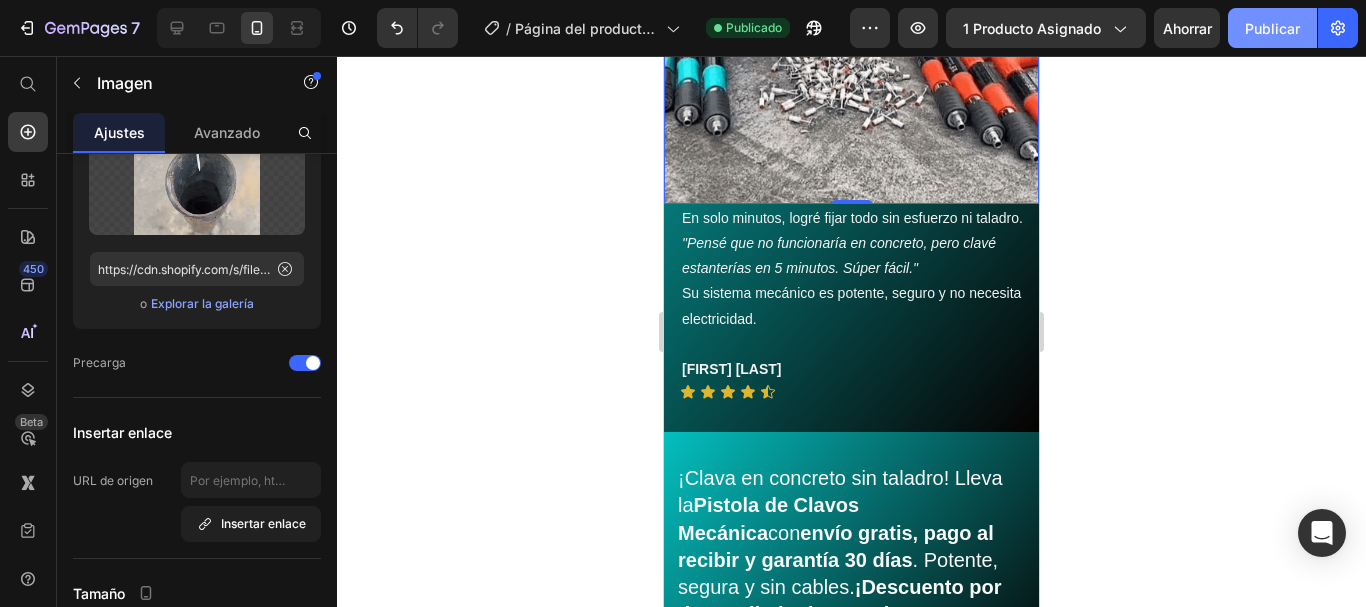 click on "Publicar" 